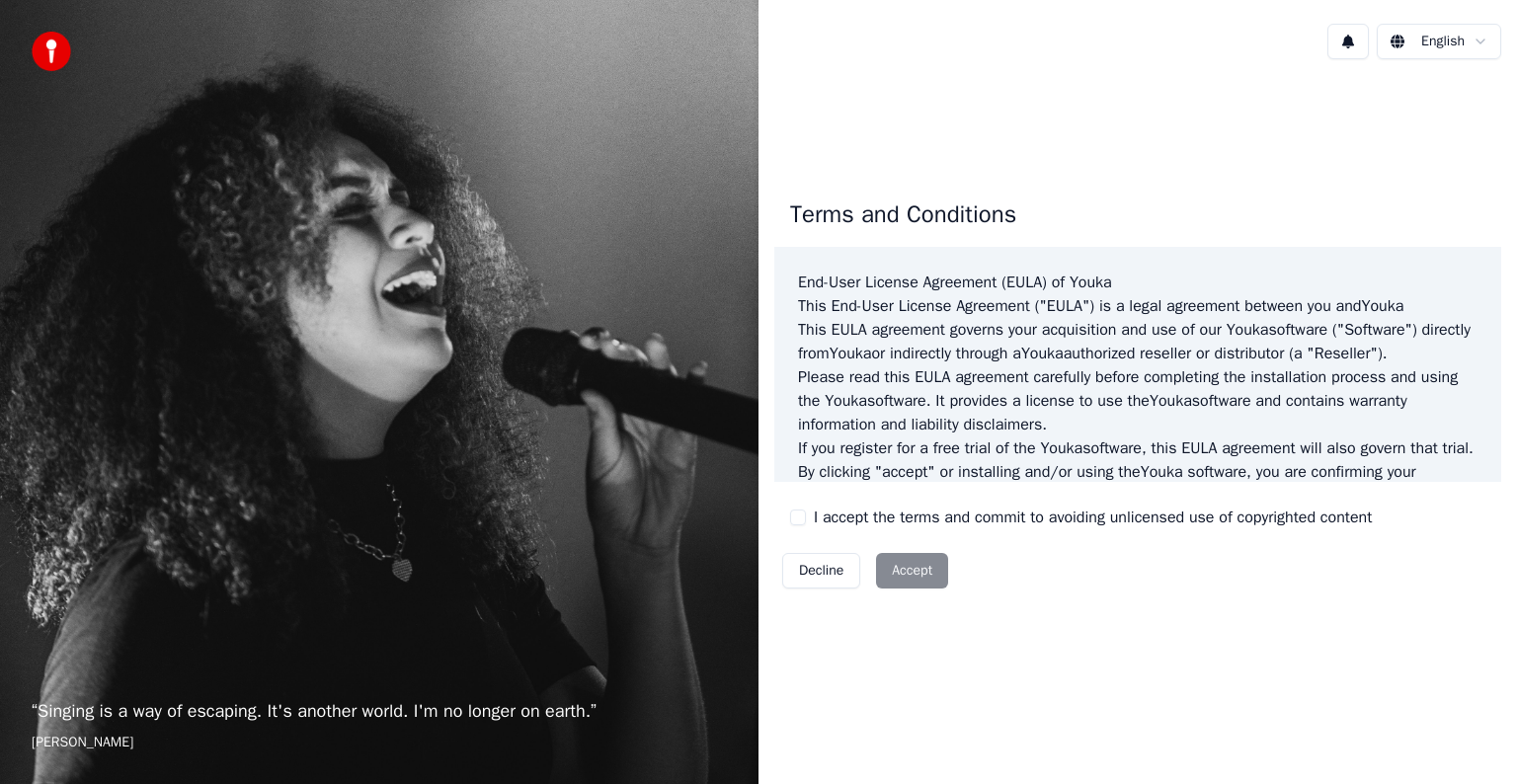 scroll, scrollTop: 0, scrollLeft: 0, axis: both 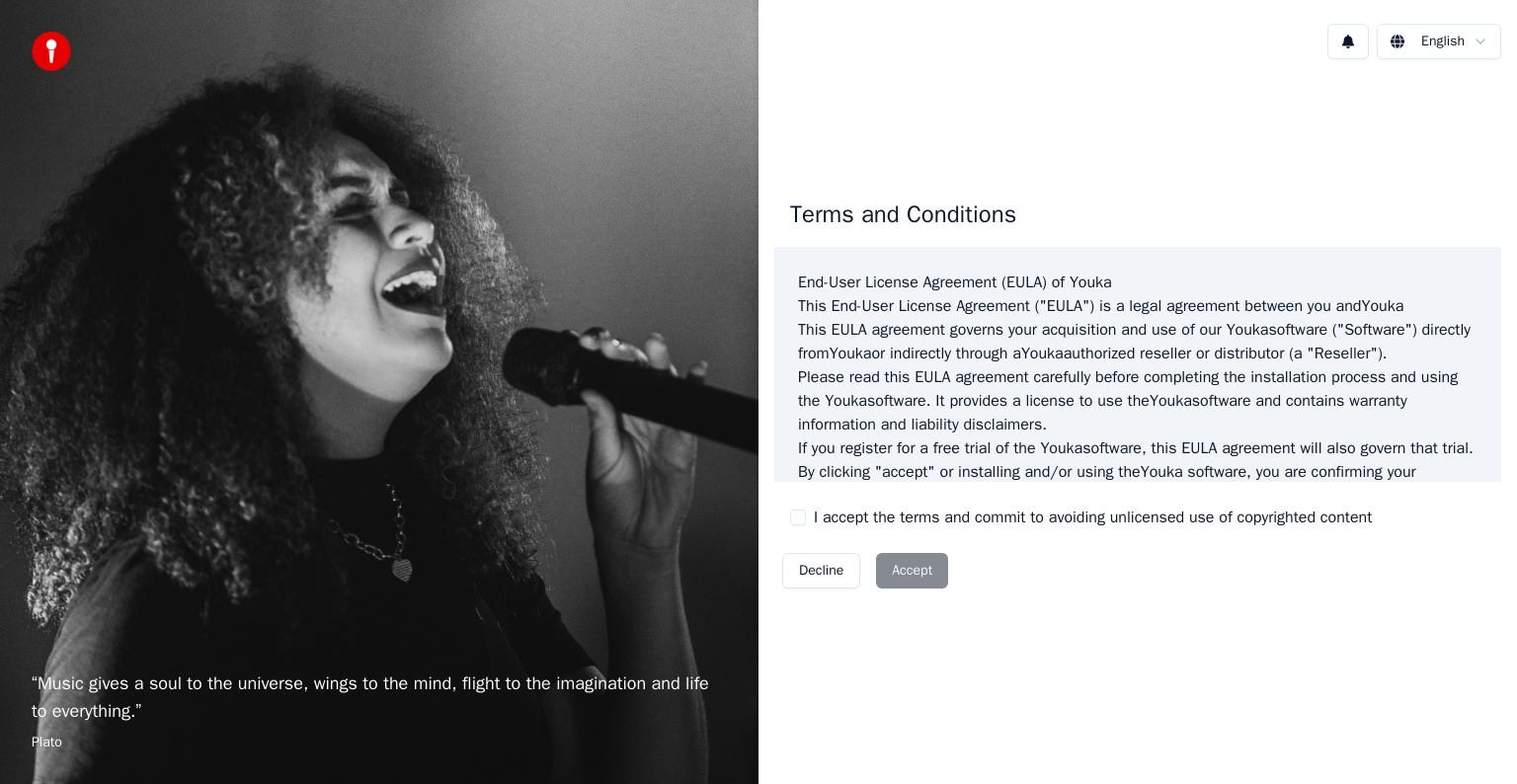 click on "Decline Accept" at bounding box center [865, 571] 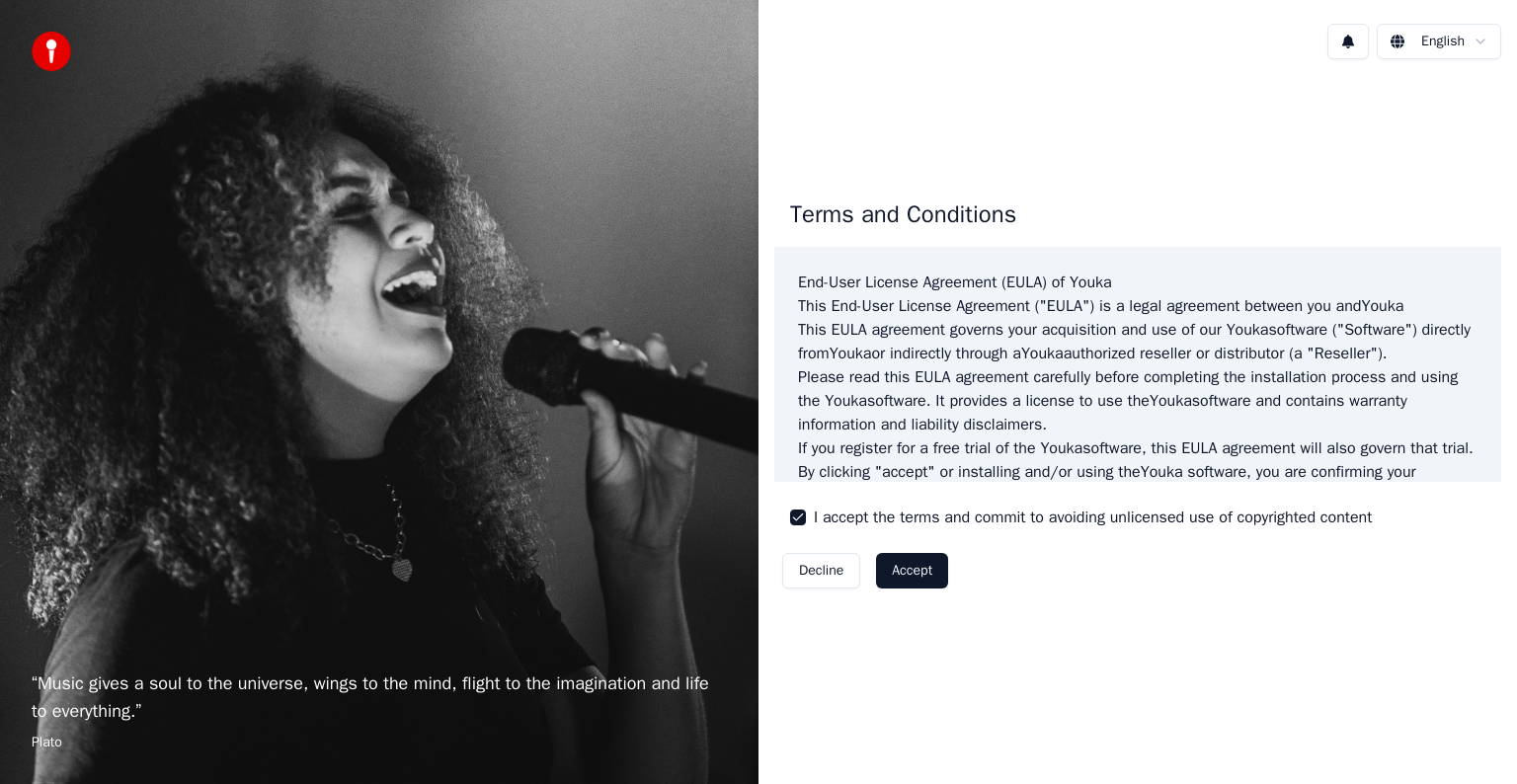 click on "Accept" at bounding box center (912, 571) 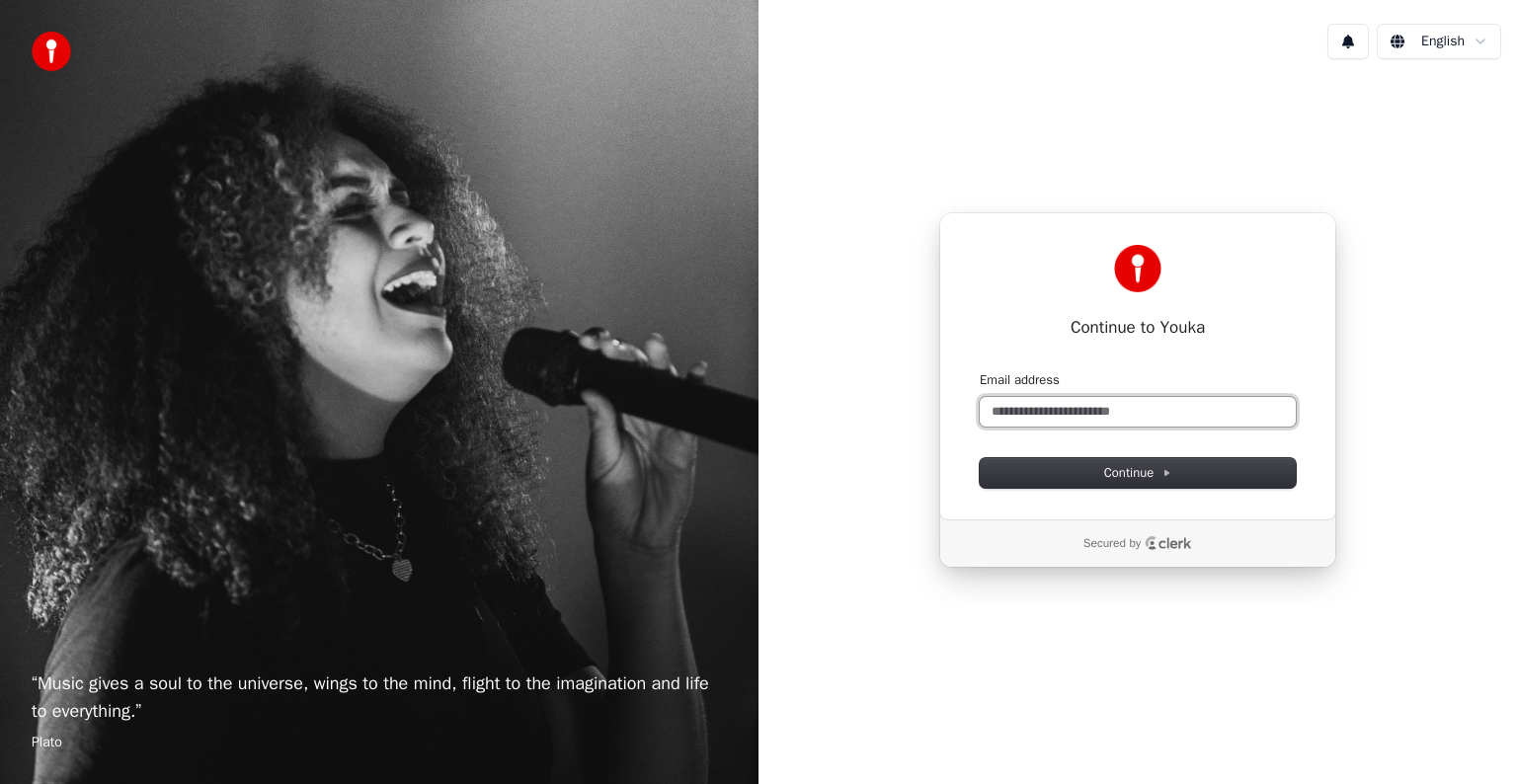 click on "Email address" at bounding box center [1138, 412] 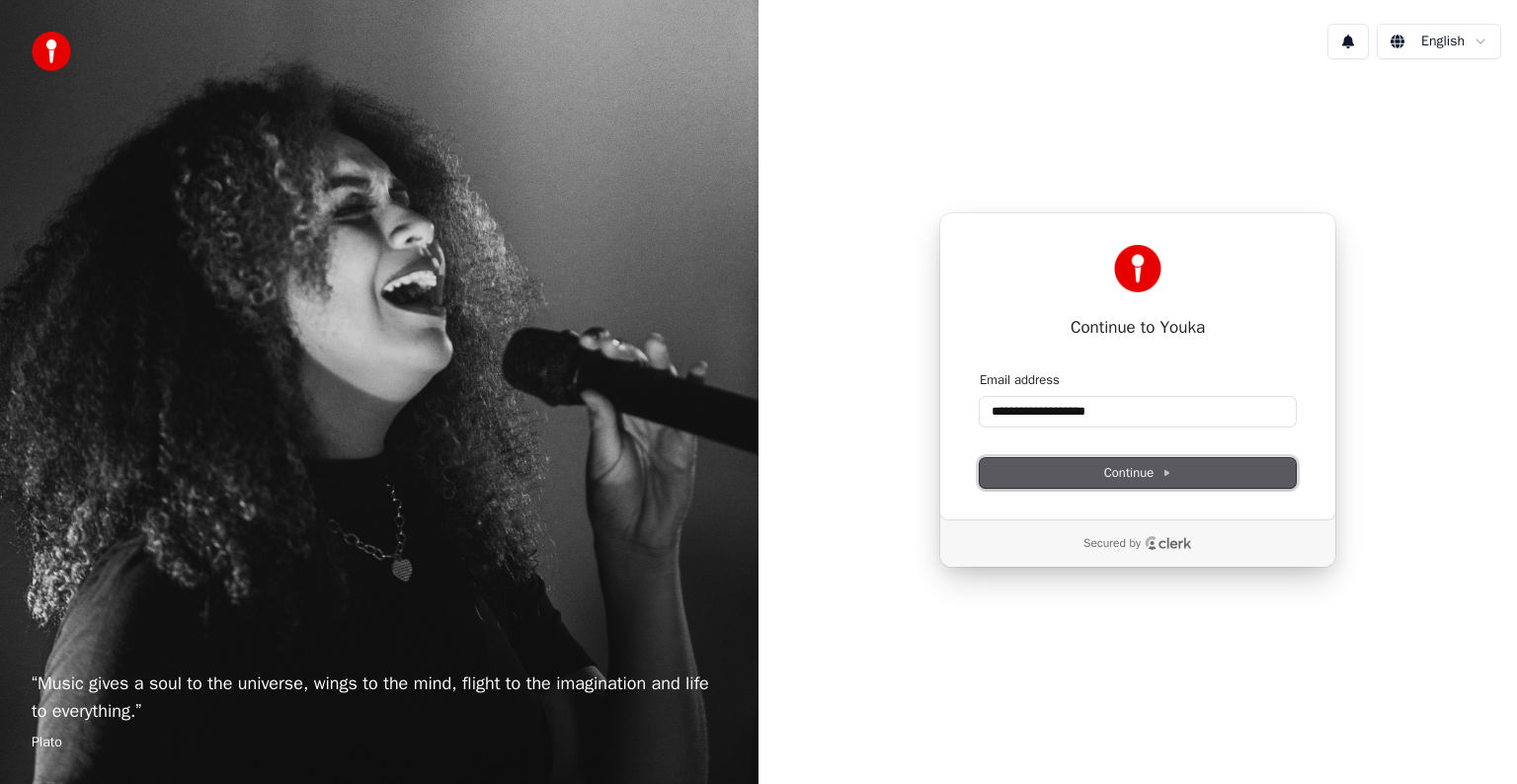 click on "Continue" at bounding box center [1138, 473] 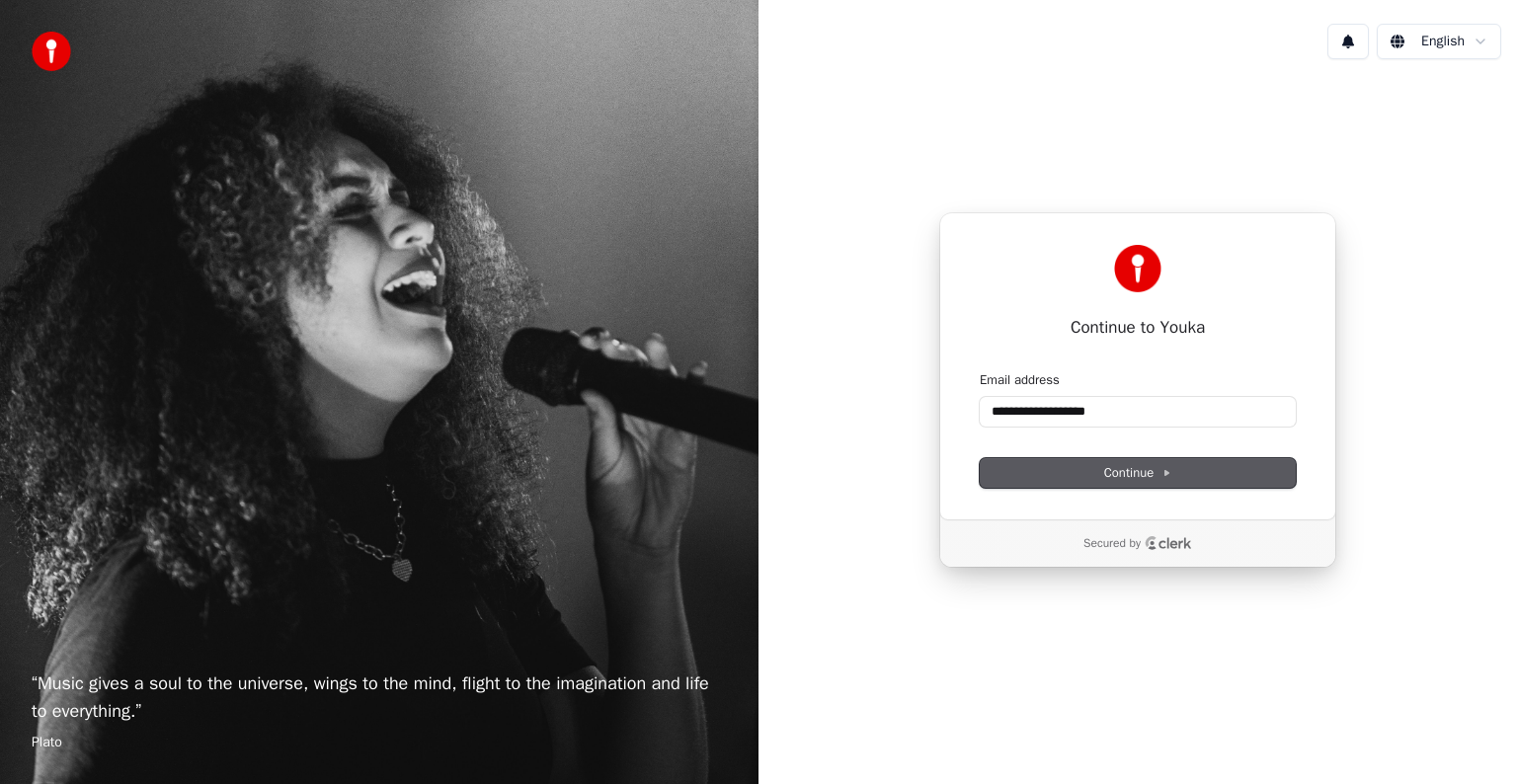 type on "**********" 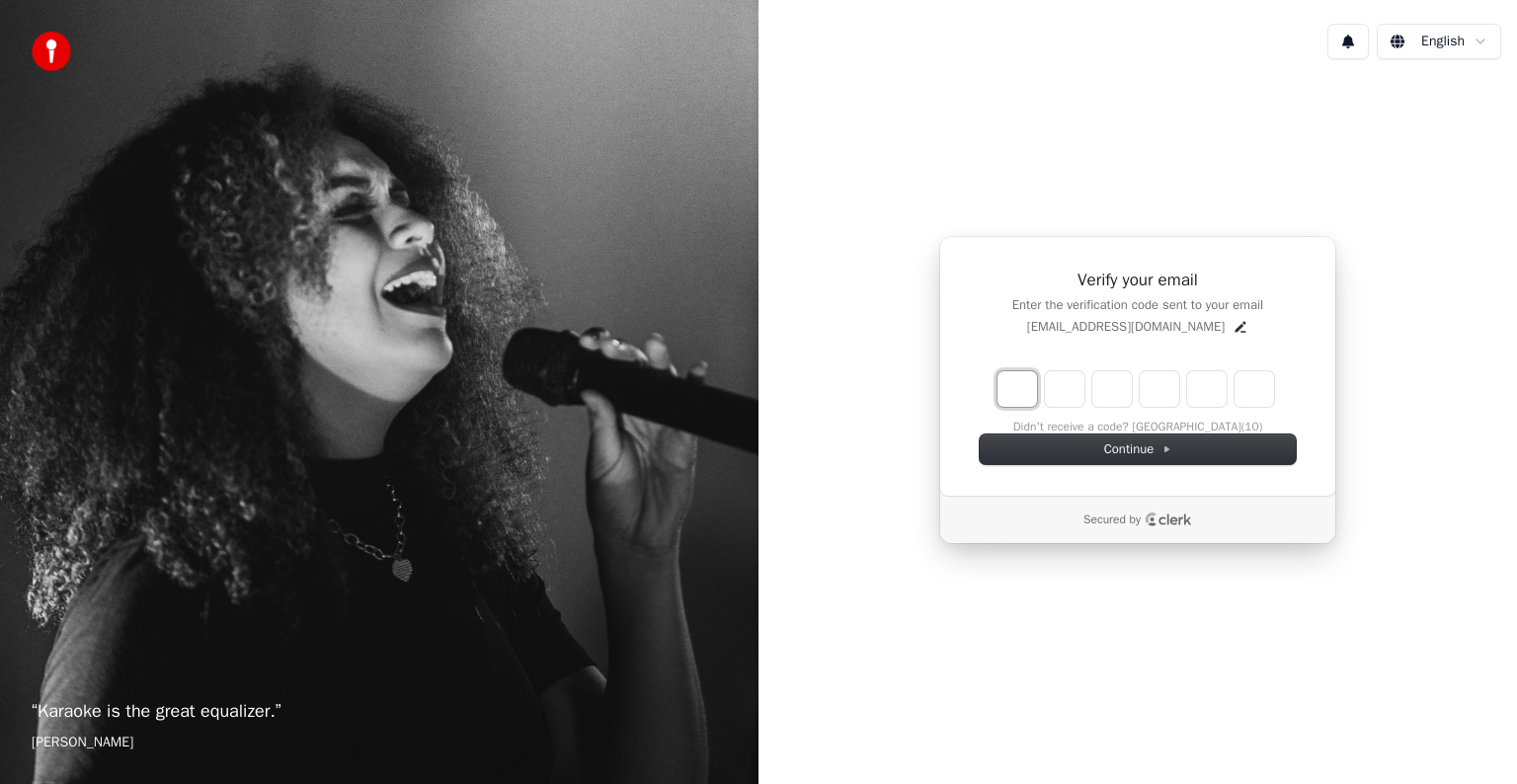 type on "*" 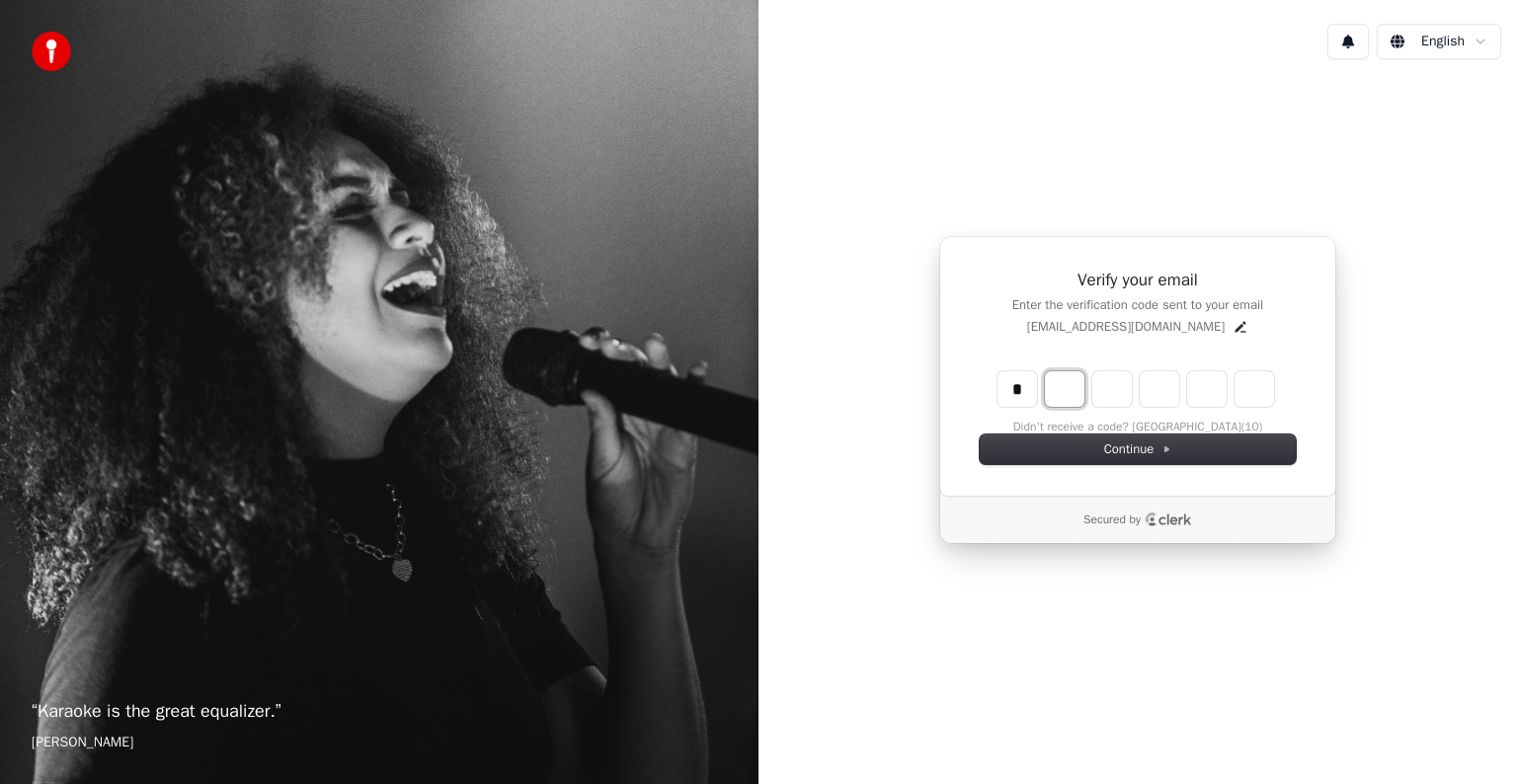 type on "*" 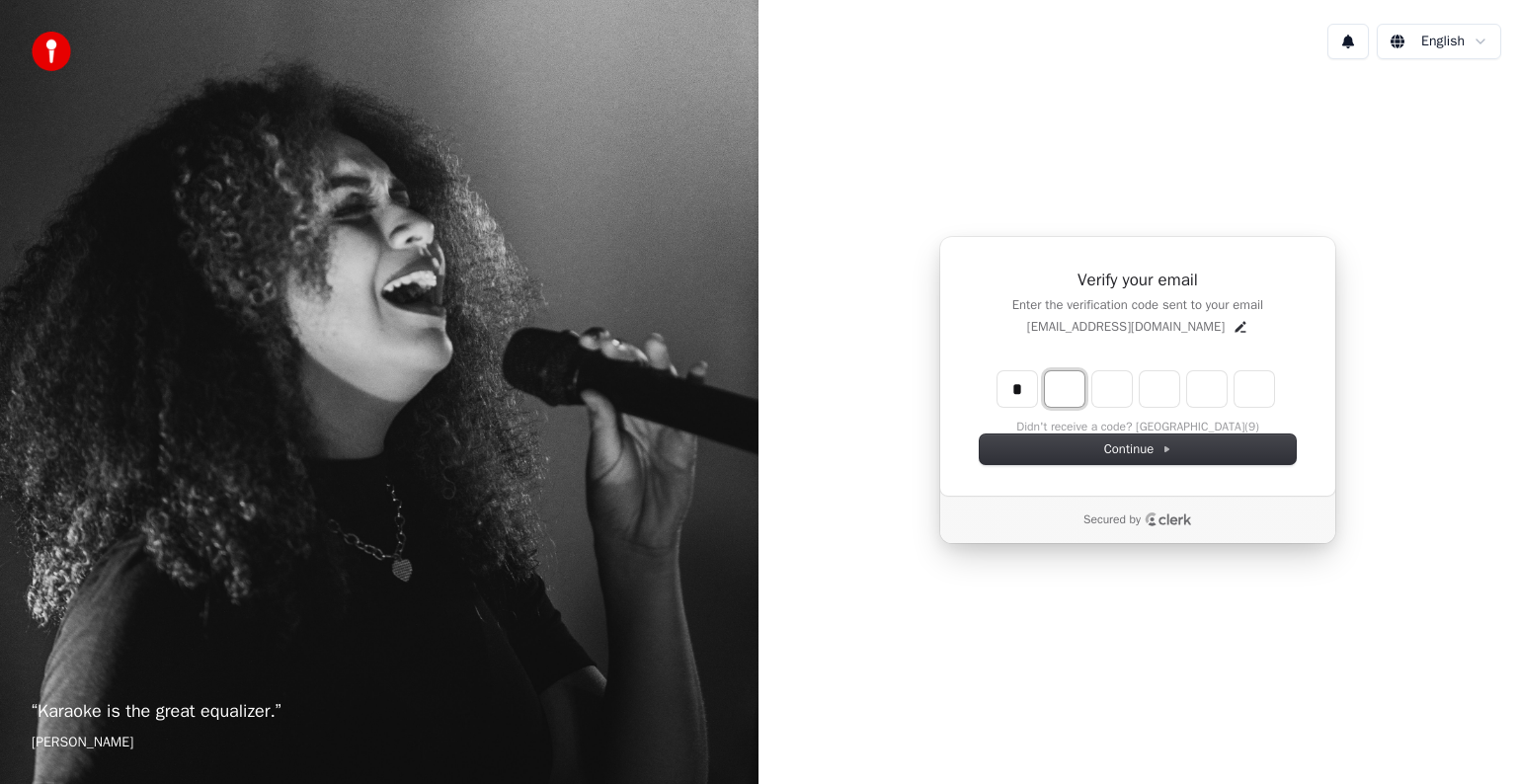 type on "*" 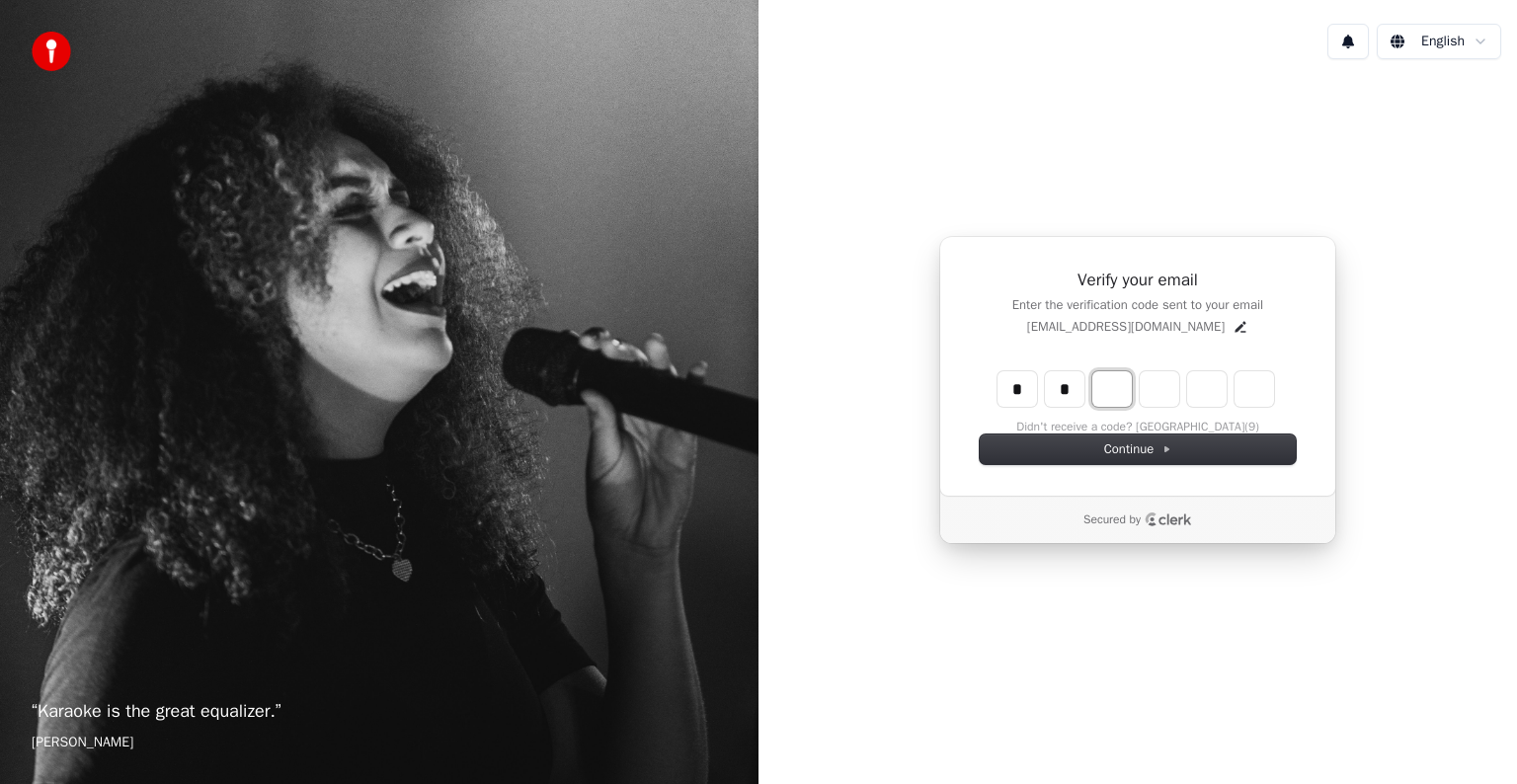 type on "**" 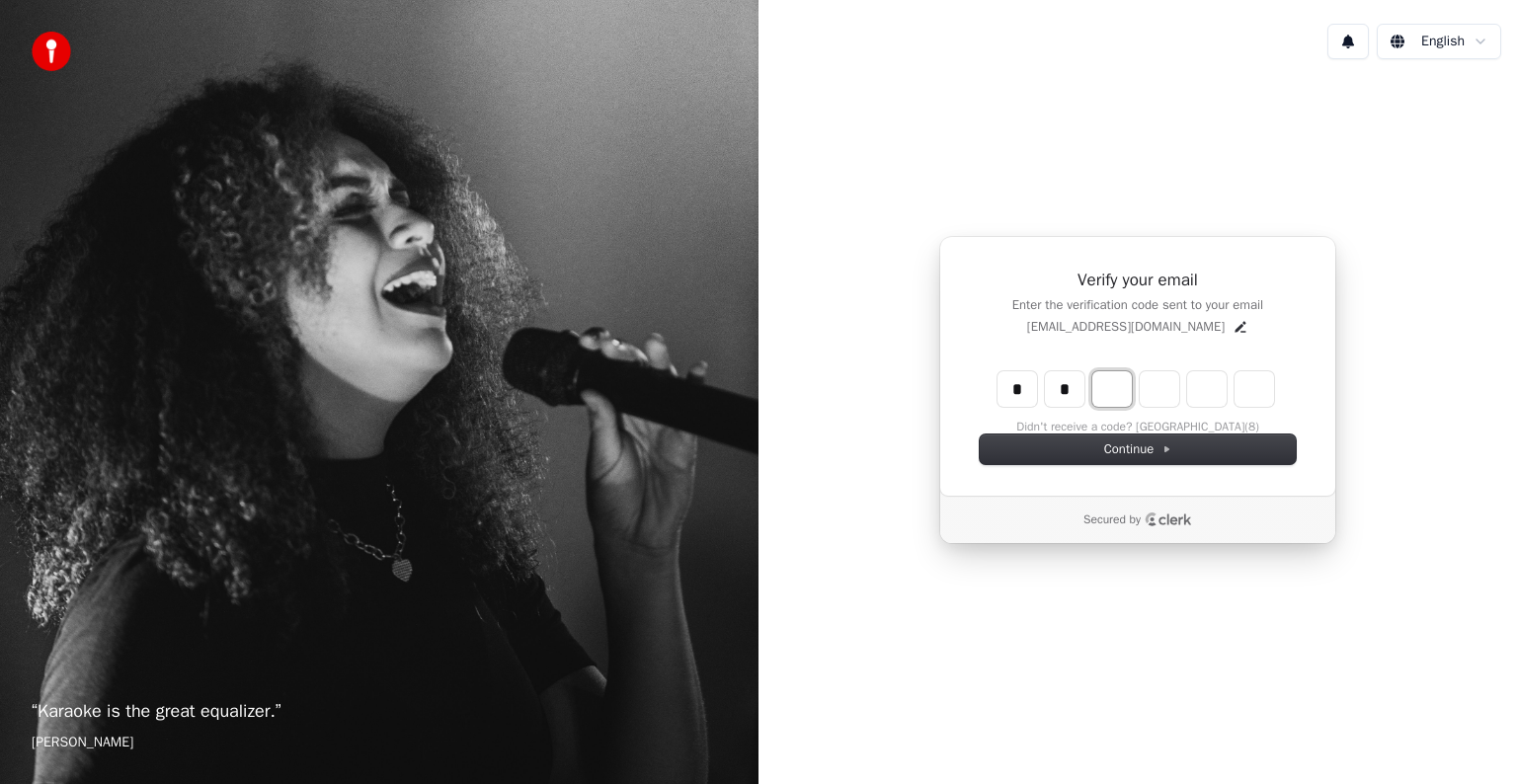 type on "*" 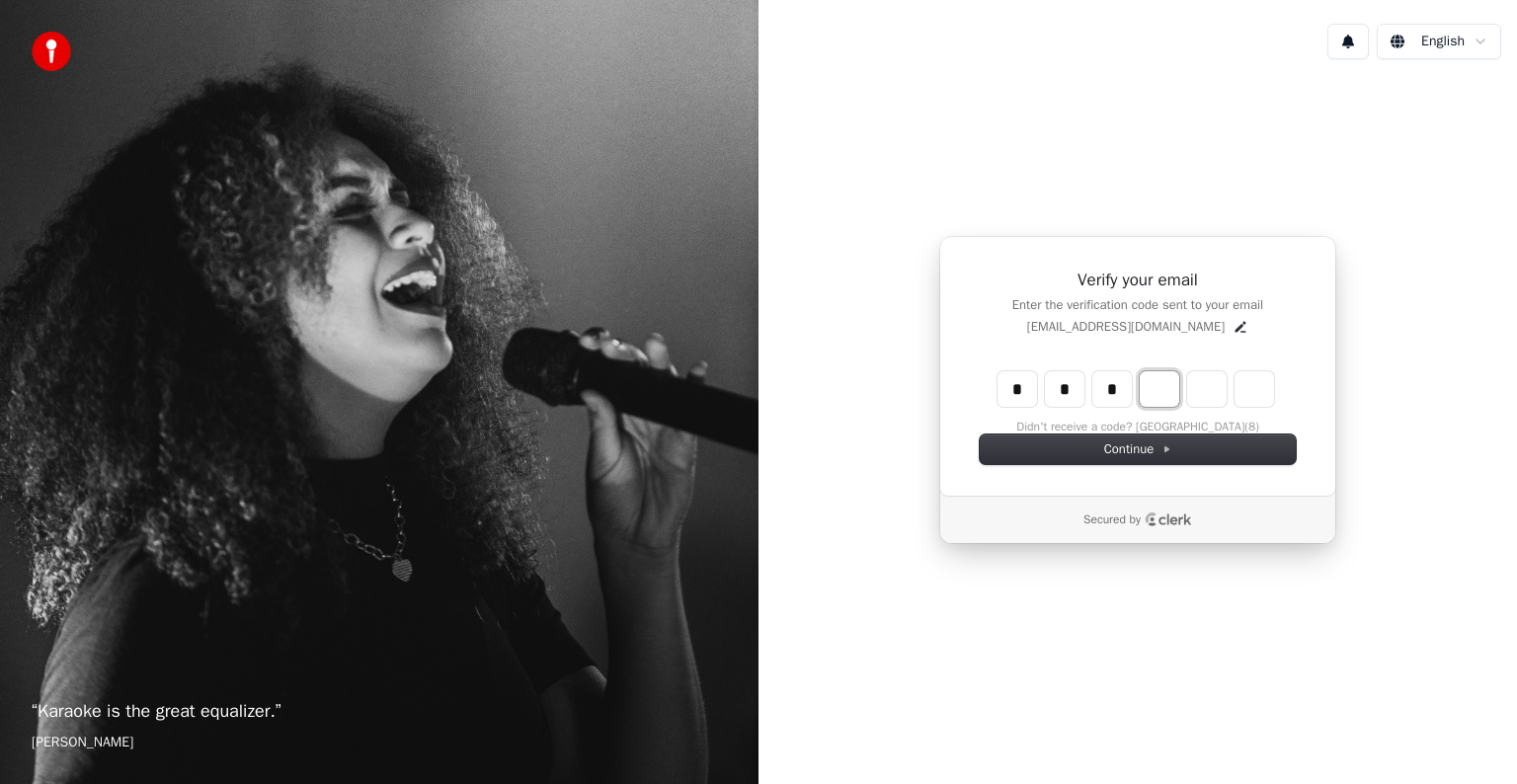 type on "***" 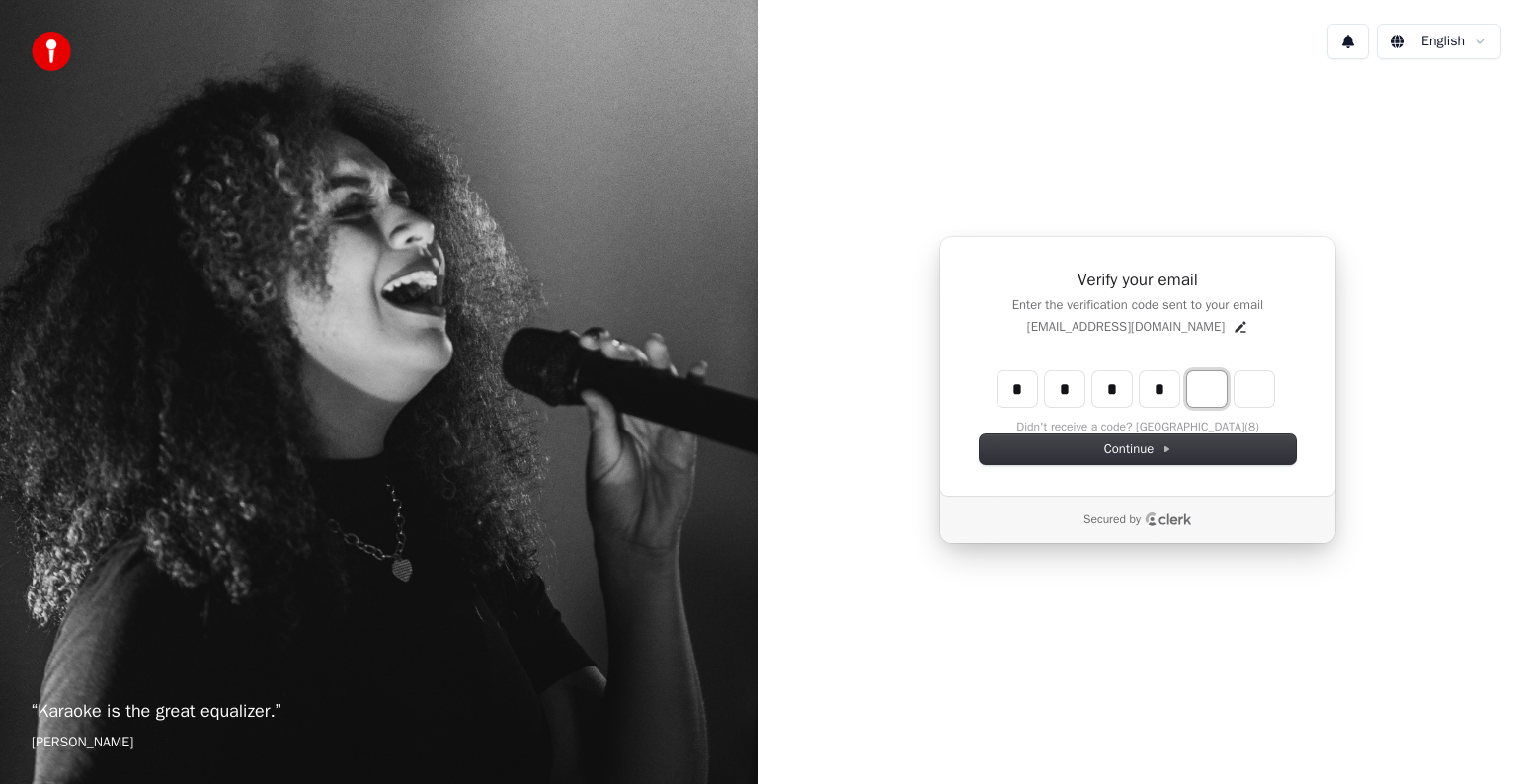 type on "****" 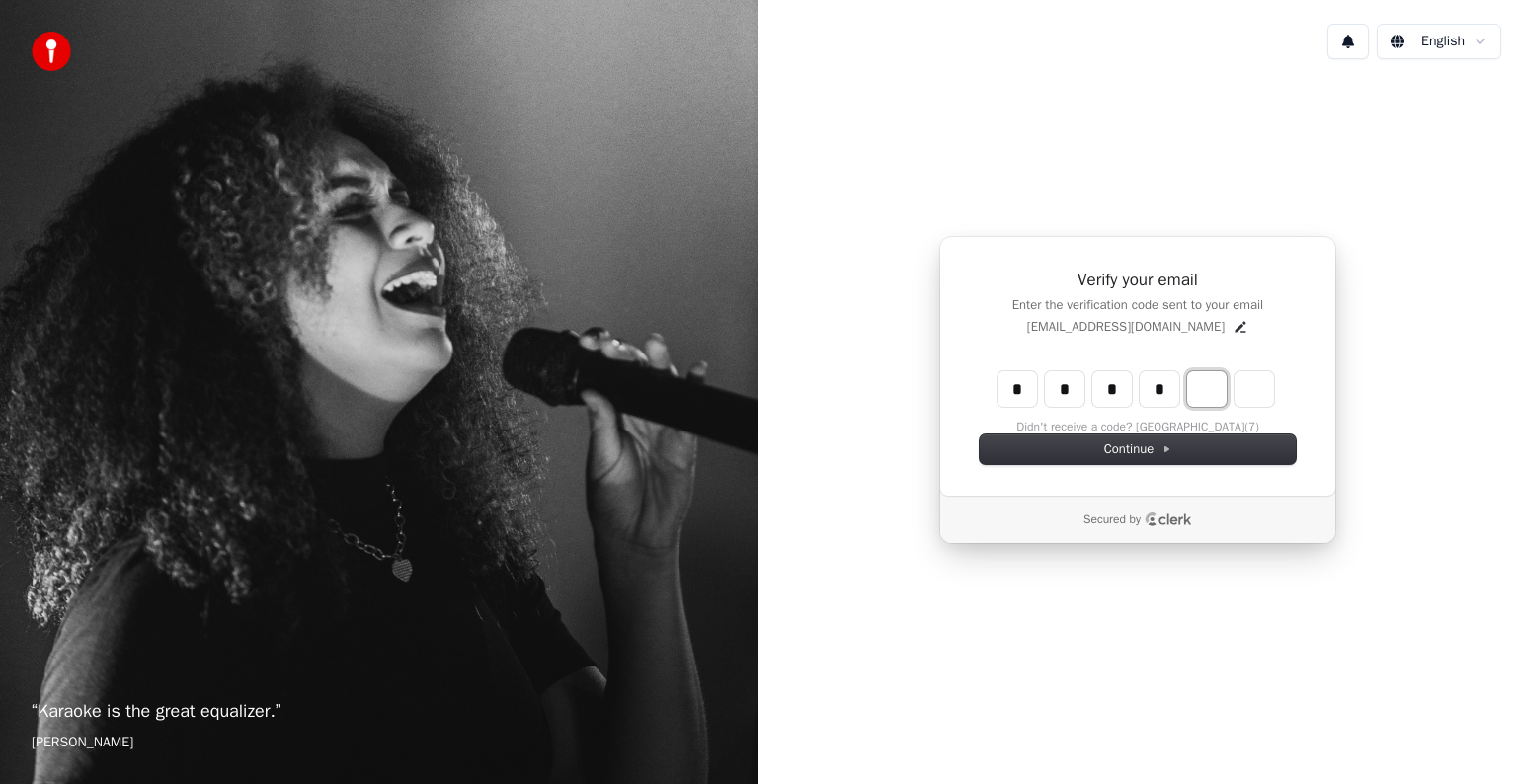 type on "*" 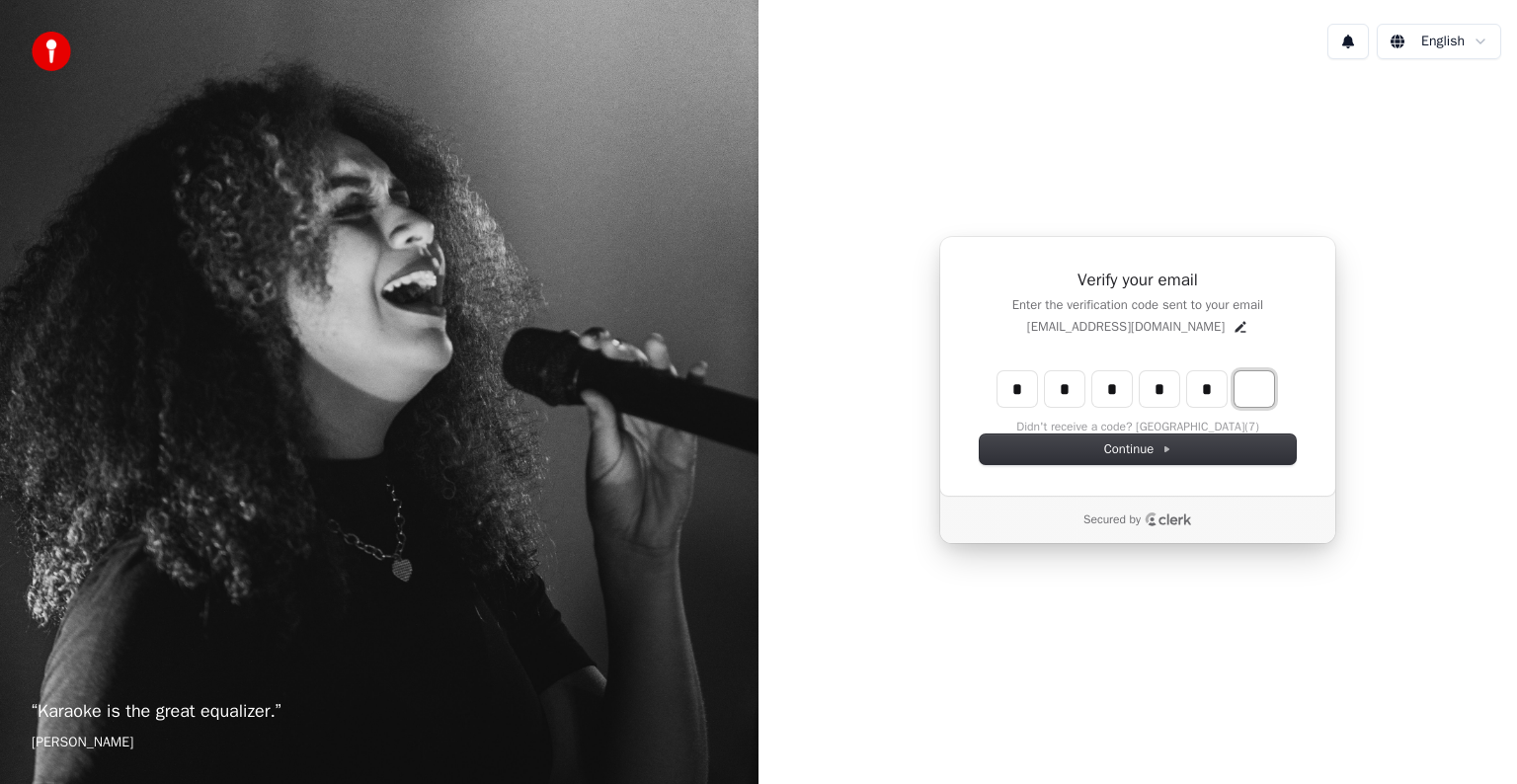 type on "******" 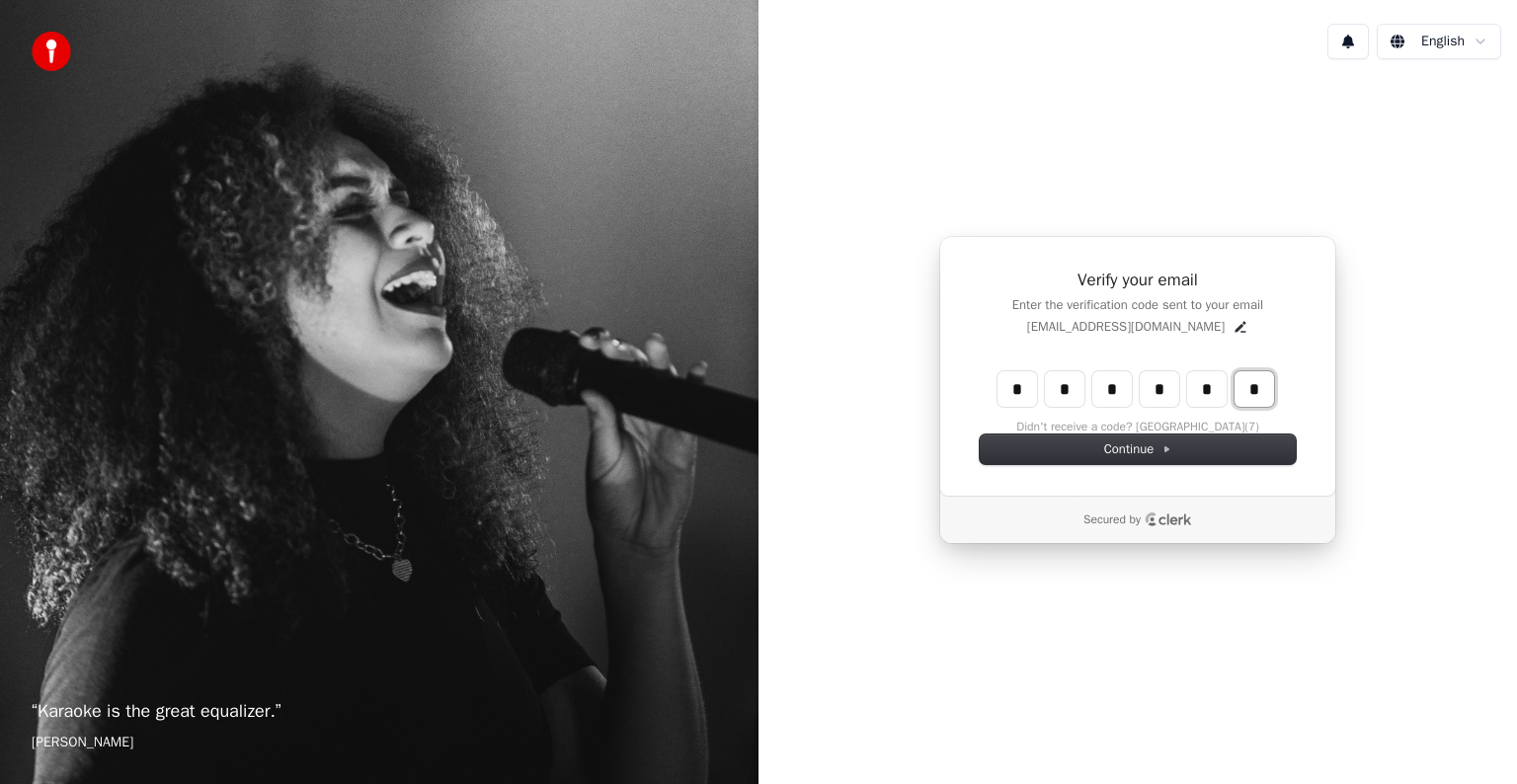 type on "*" 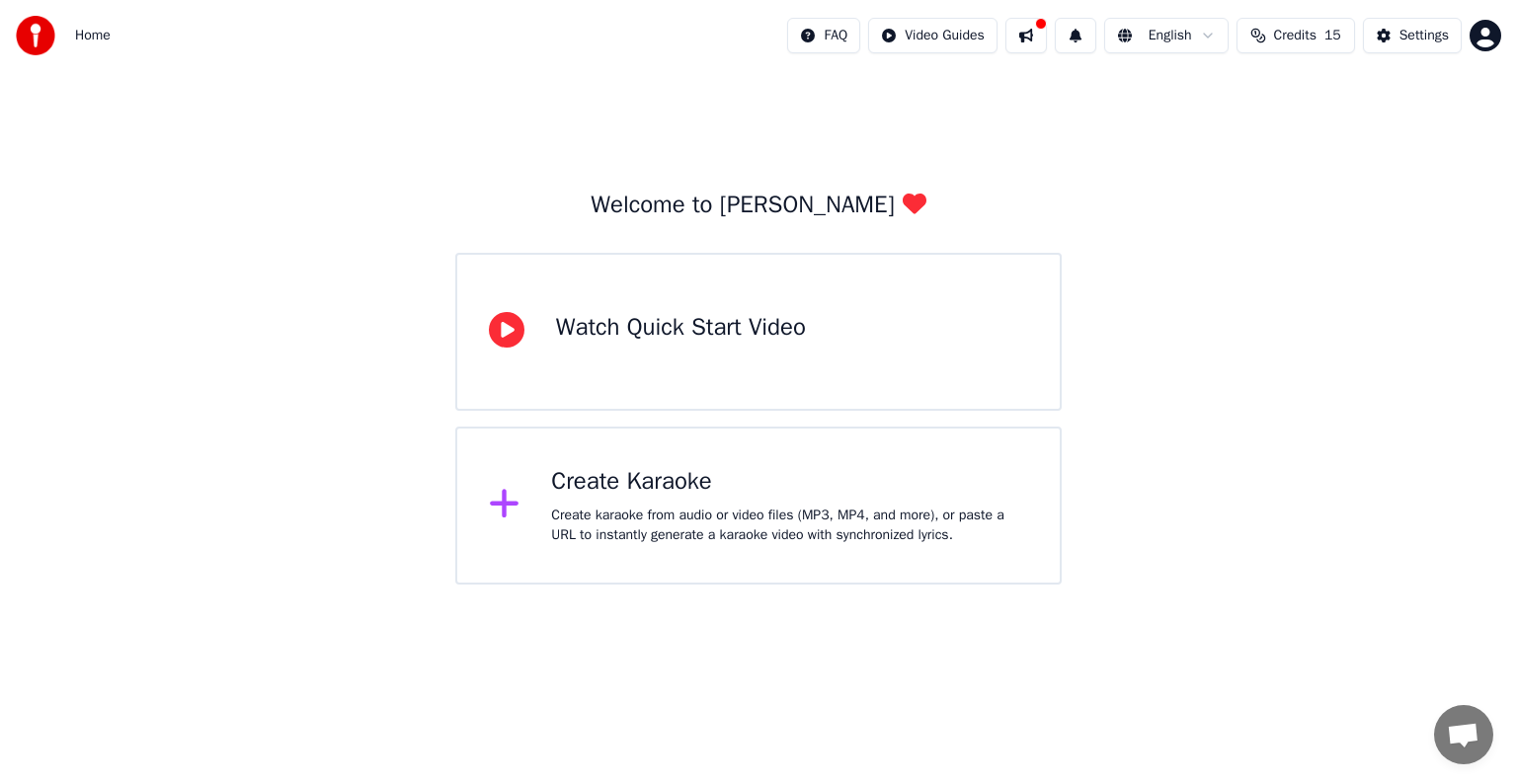 click 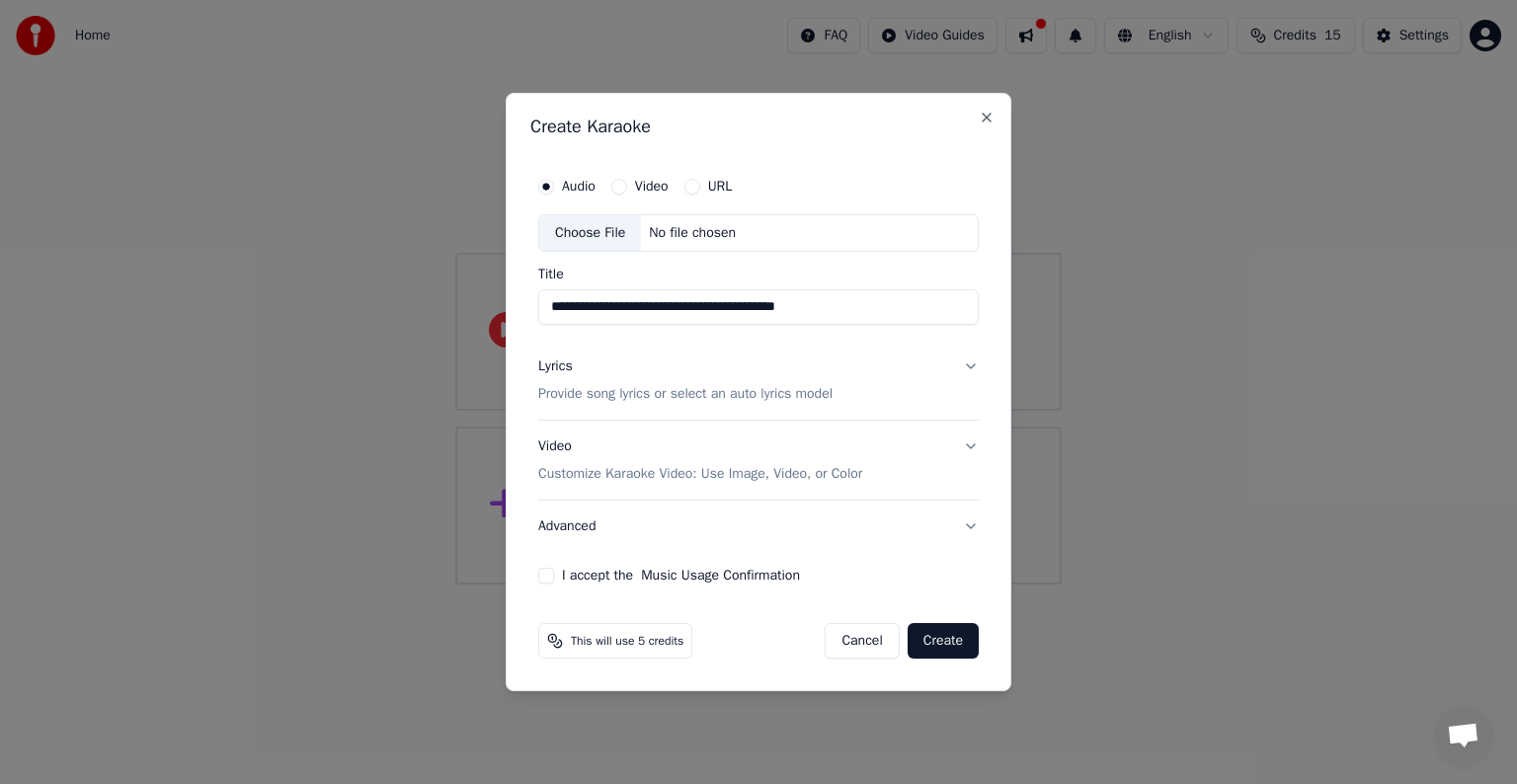 click on "I accept the   Music Usage Confirmation" at bounding box center (546, 576) 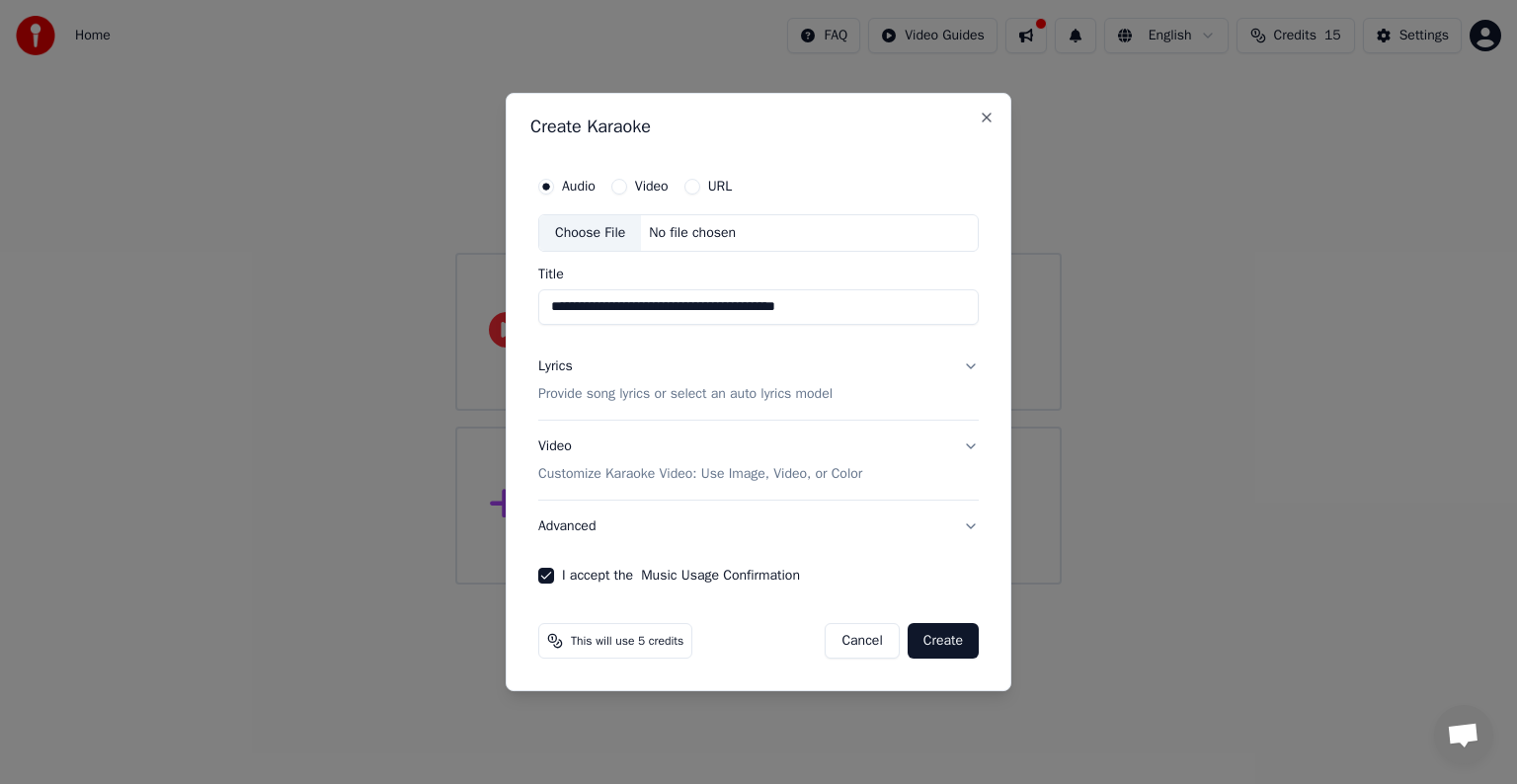 click on "Lyrics Provide song lyrics or select an auto lyrics model" at bounding box center (758, 380) 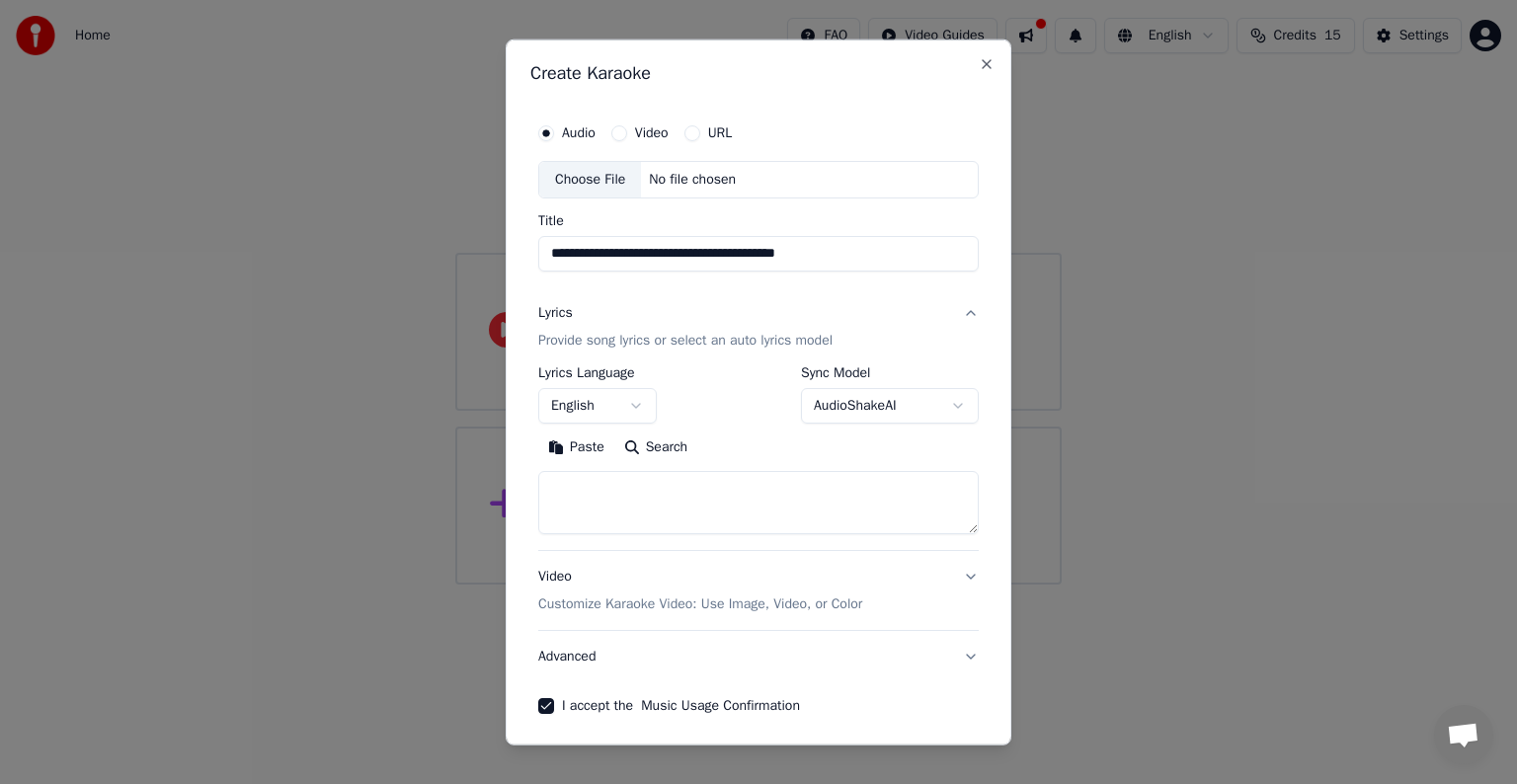 click on "Video Customize Karaoke Video: Use Image, Video, or Color" at bounding box center [758, 590] 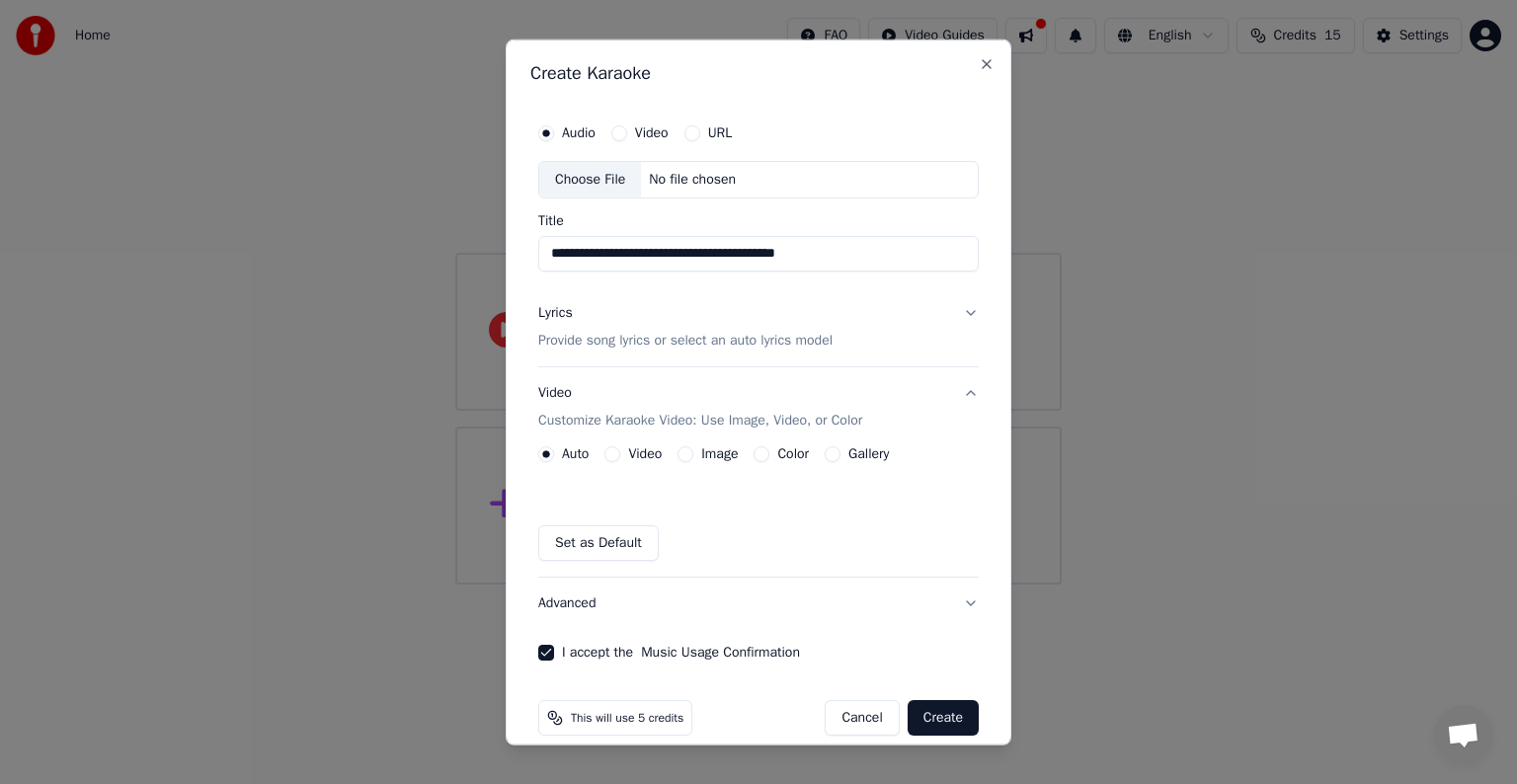 click on "Image" at bounding box center [719, 454] 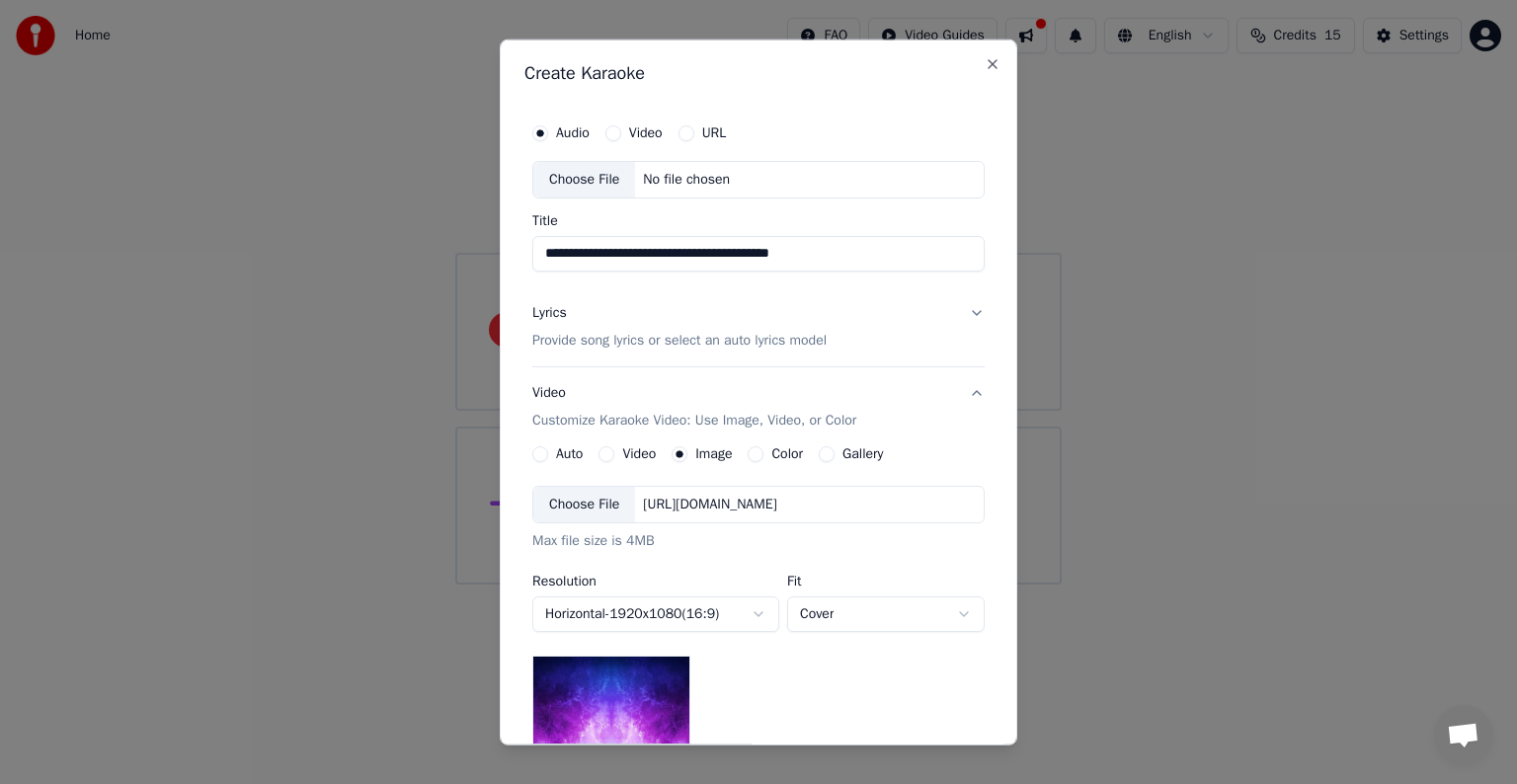 click on "Choose File" at bounding box center (584, 505) 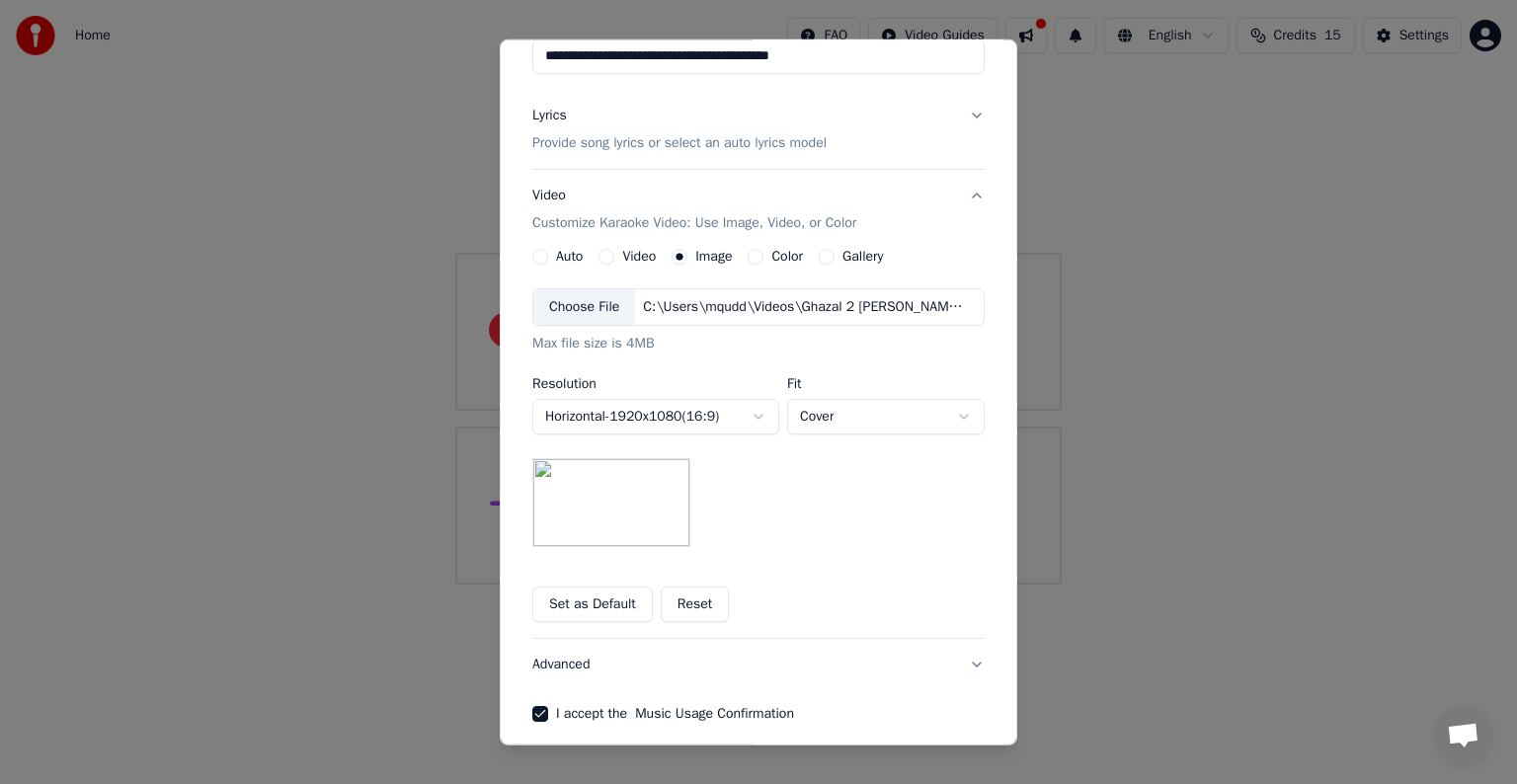 scroll, scrollTop: 198, scrollLeft: 0, axis: vertical 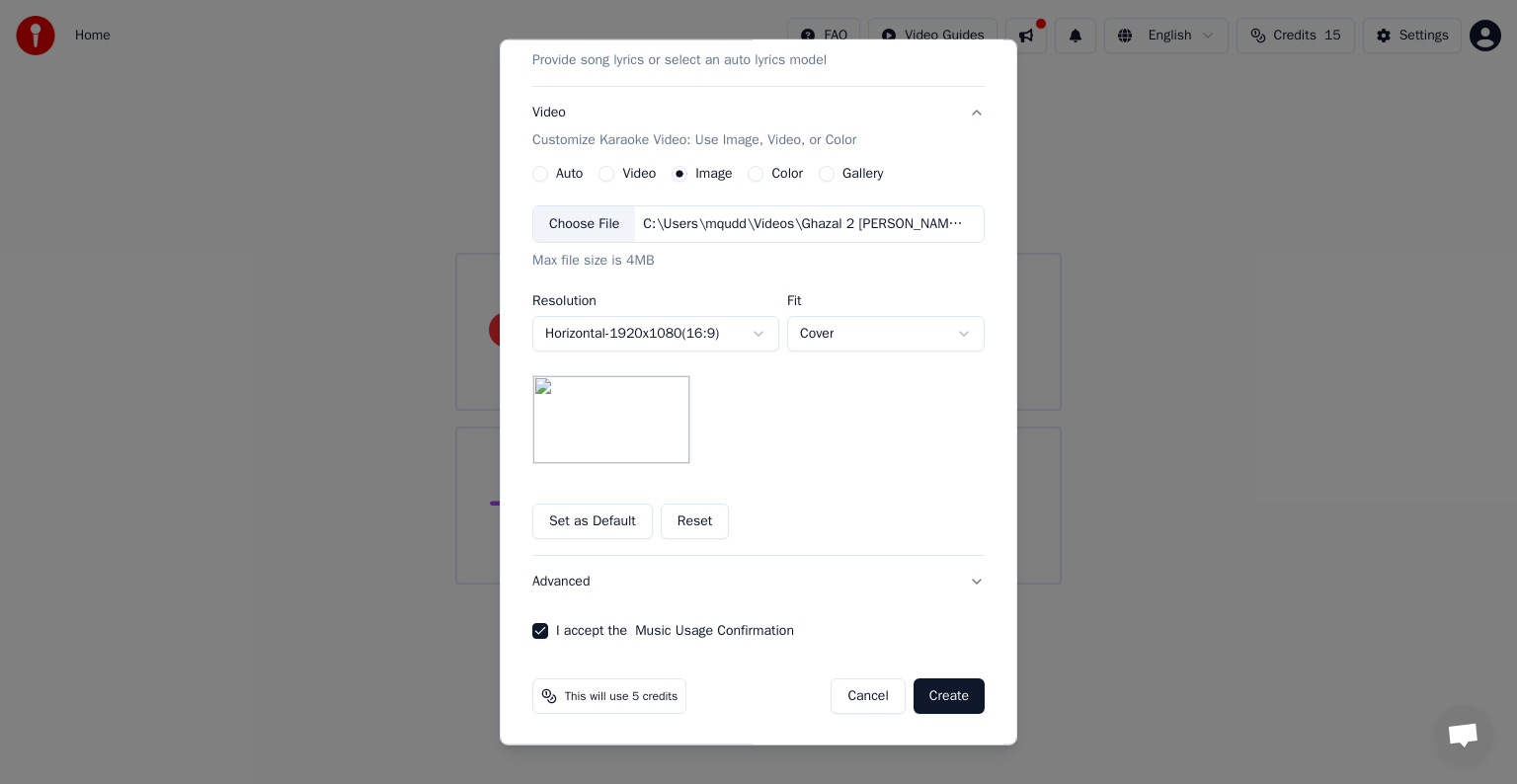 click on "Create" at bounding box center (949, 696) 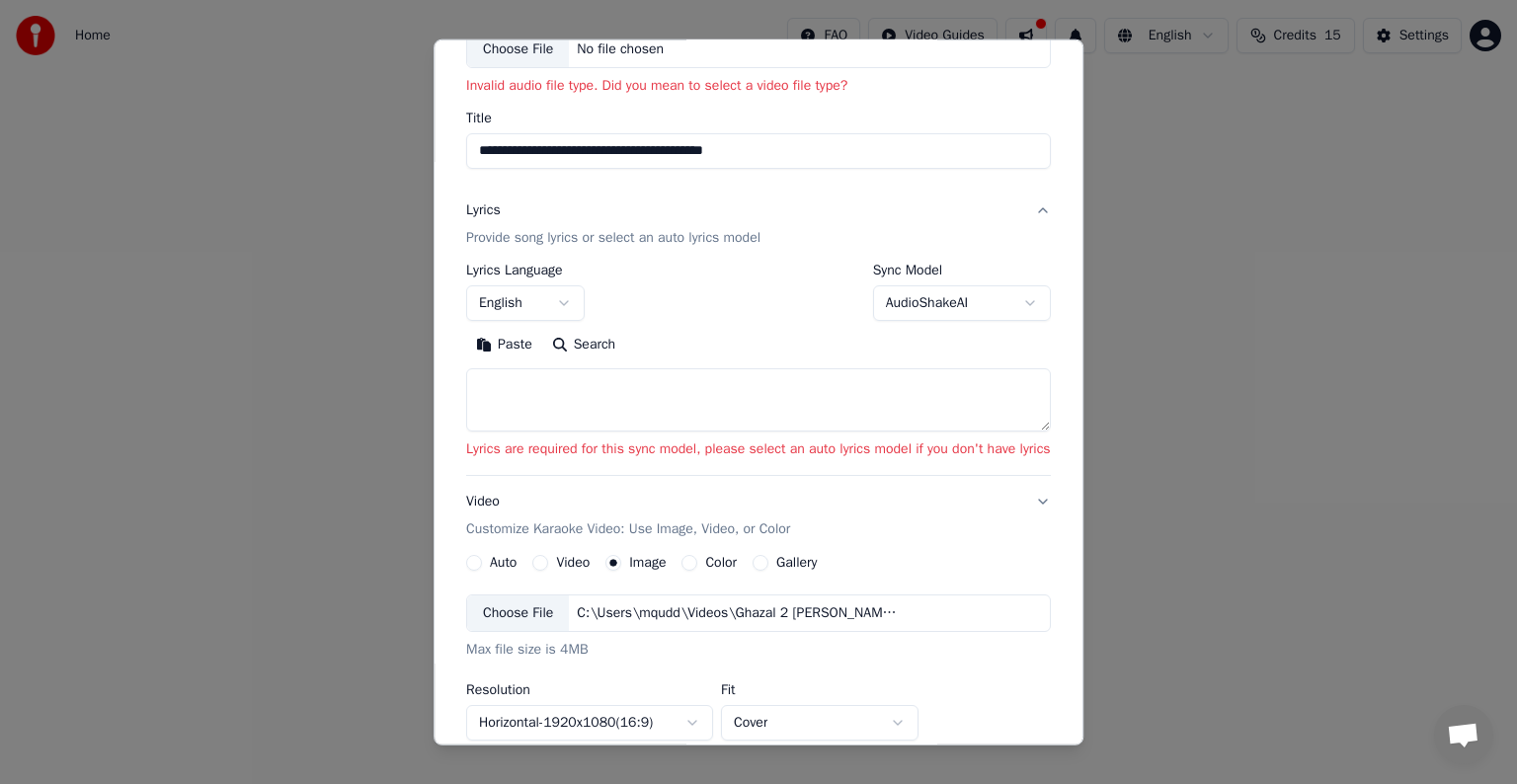 scroll, scrollTop: 130, scrollLeft: 0, axis: vertical 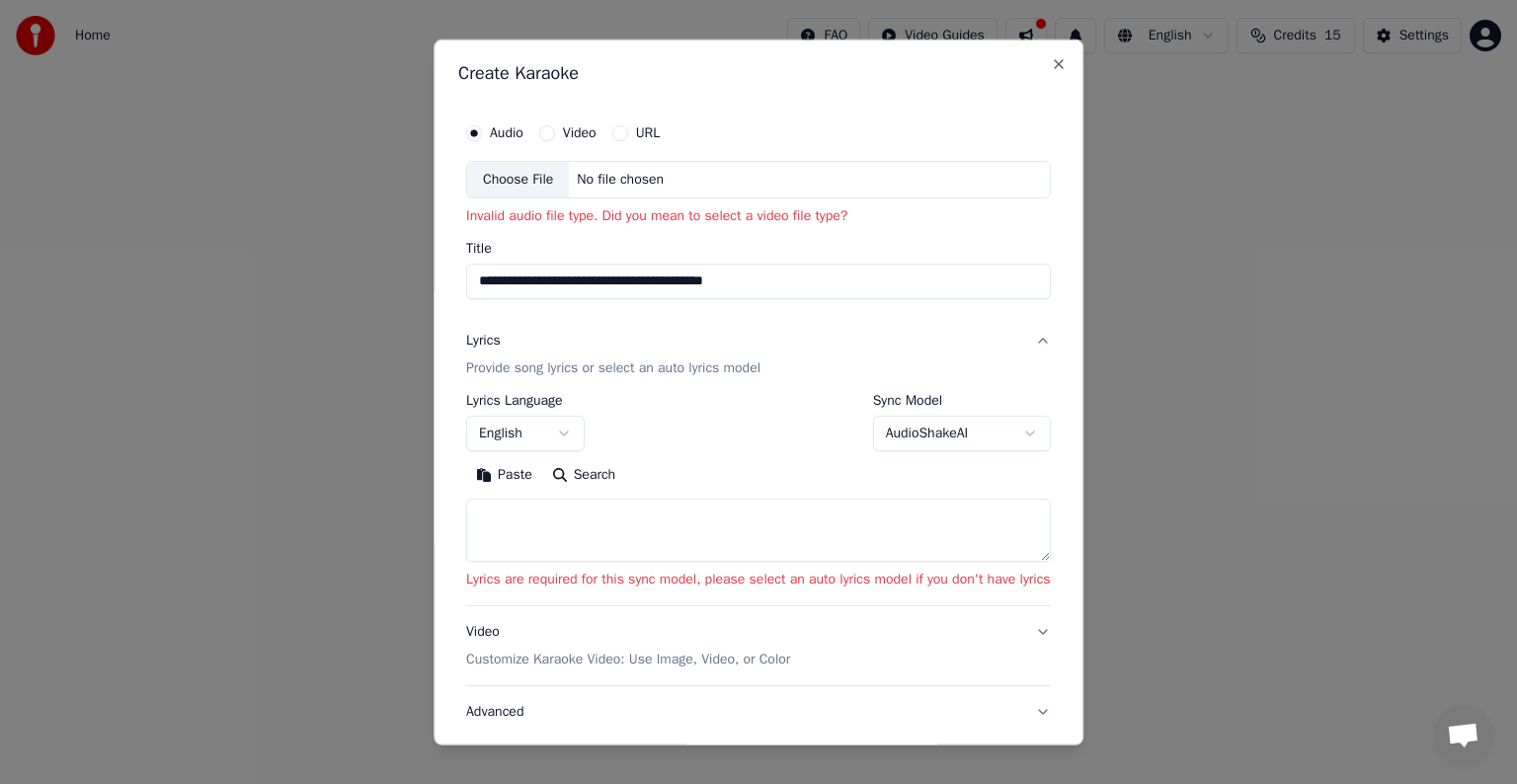click on "Choose File" at bounding box center [518, 180] 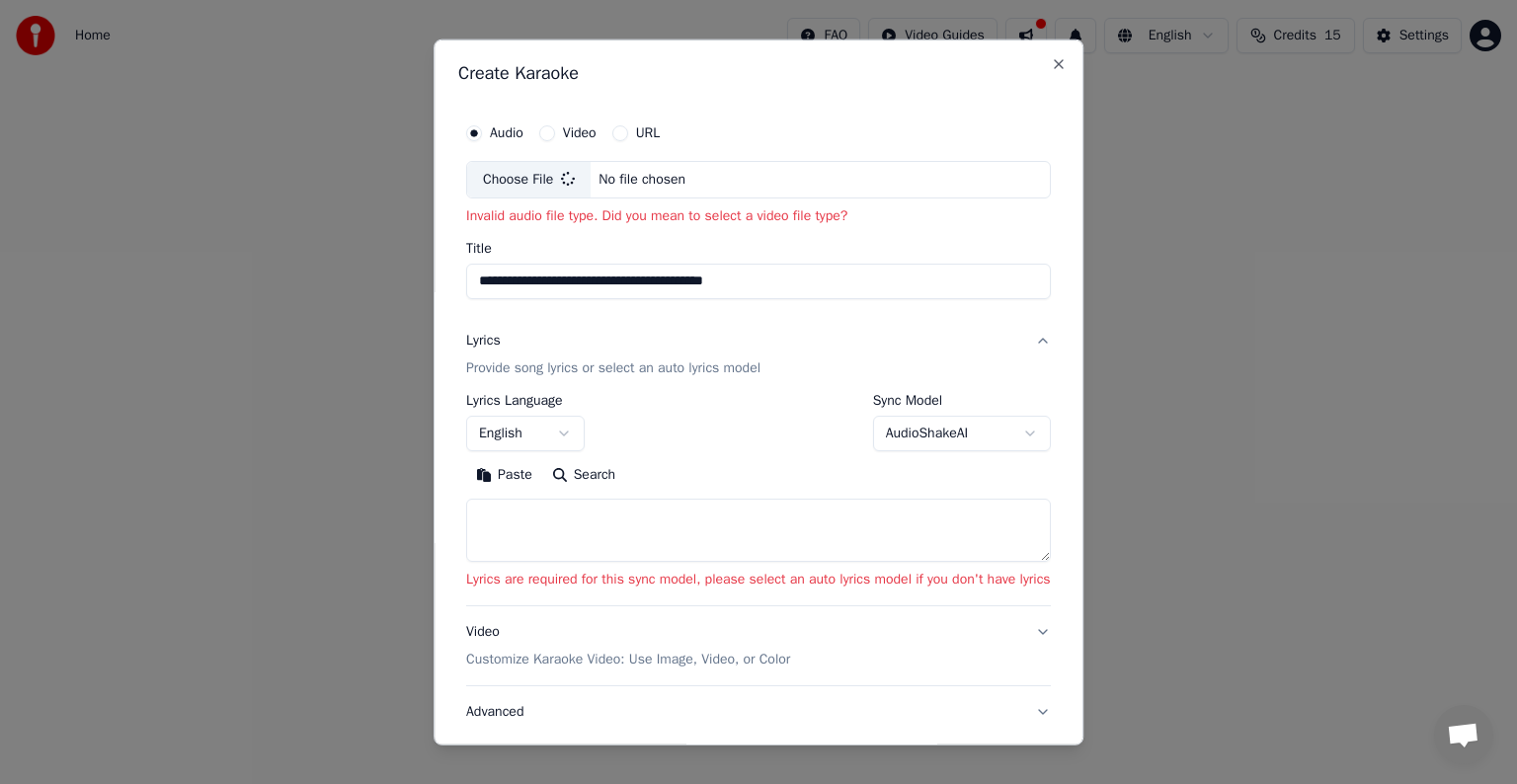 type on "**********" 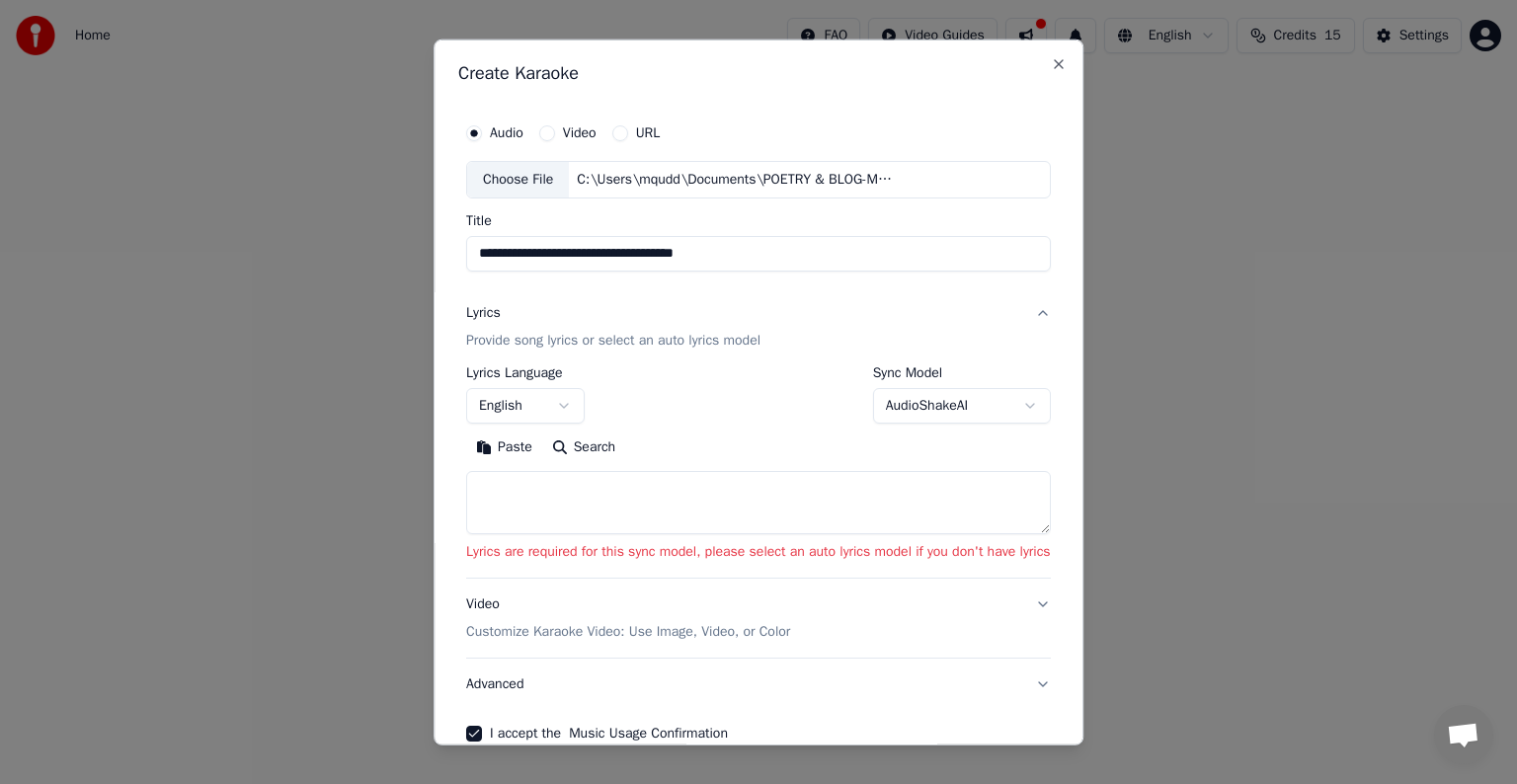 click on "**********" at bounding box center (758, 254) 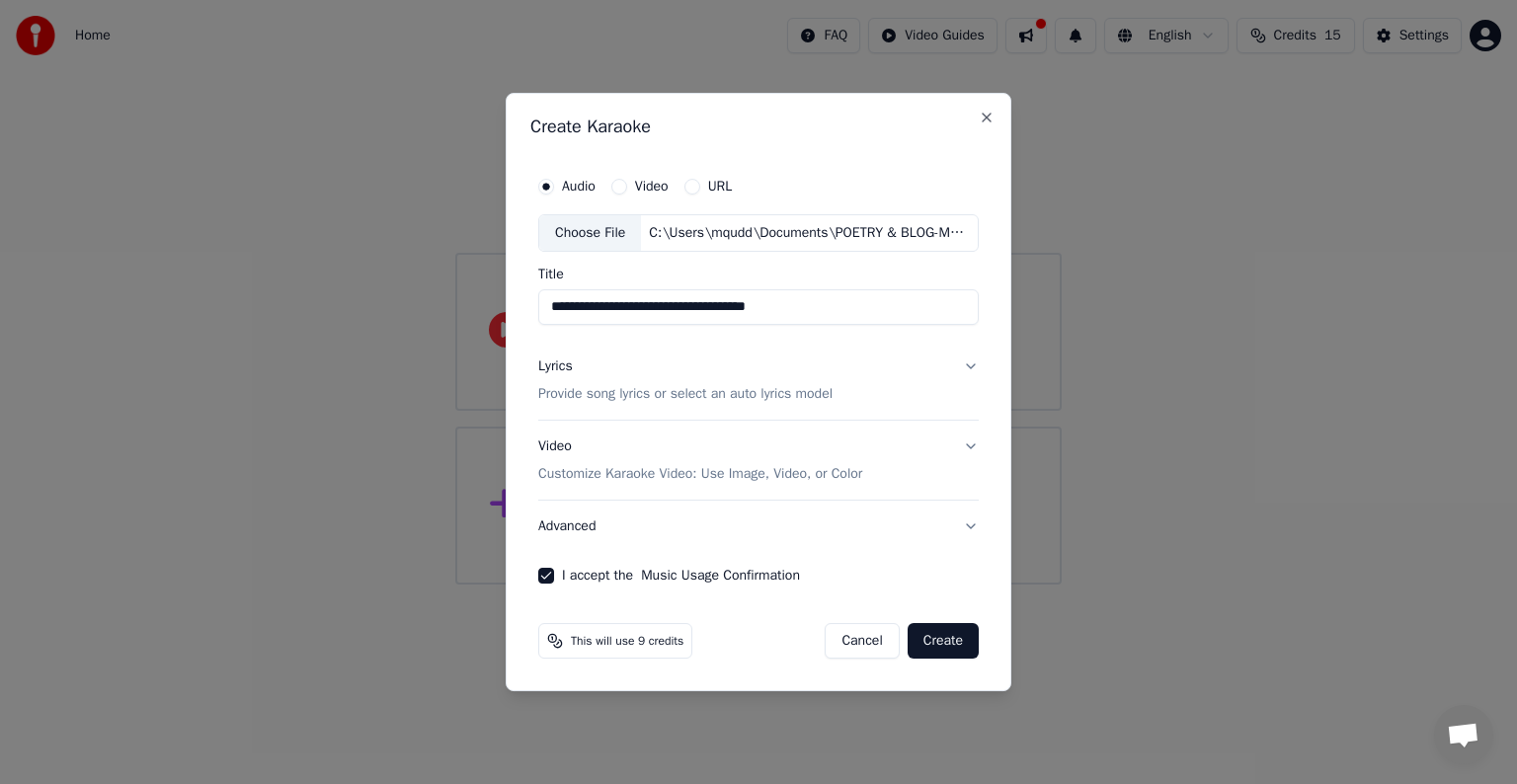 click on "Provide song lyrics or select an auto lyrics model" at bounding box center [685, 394] 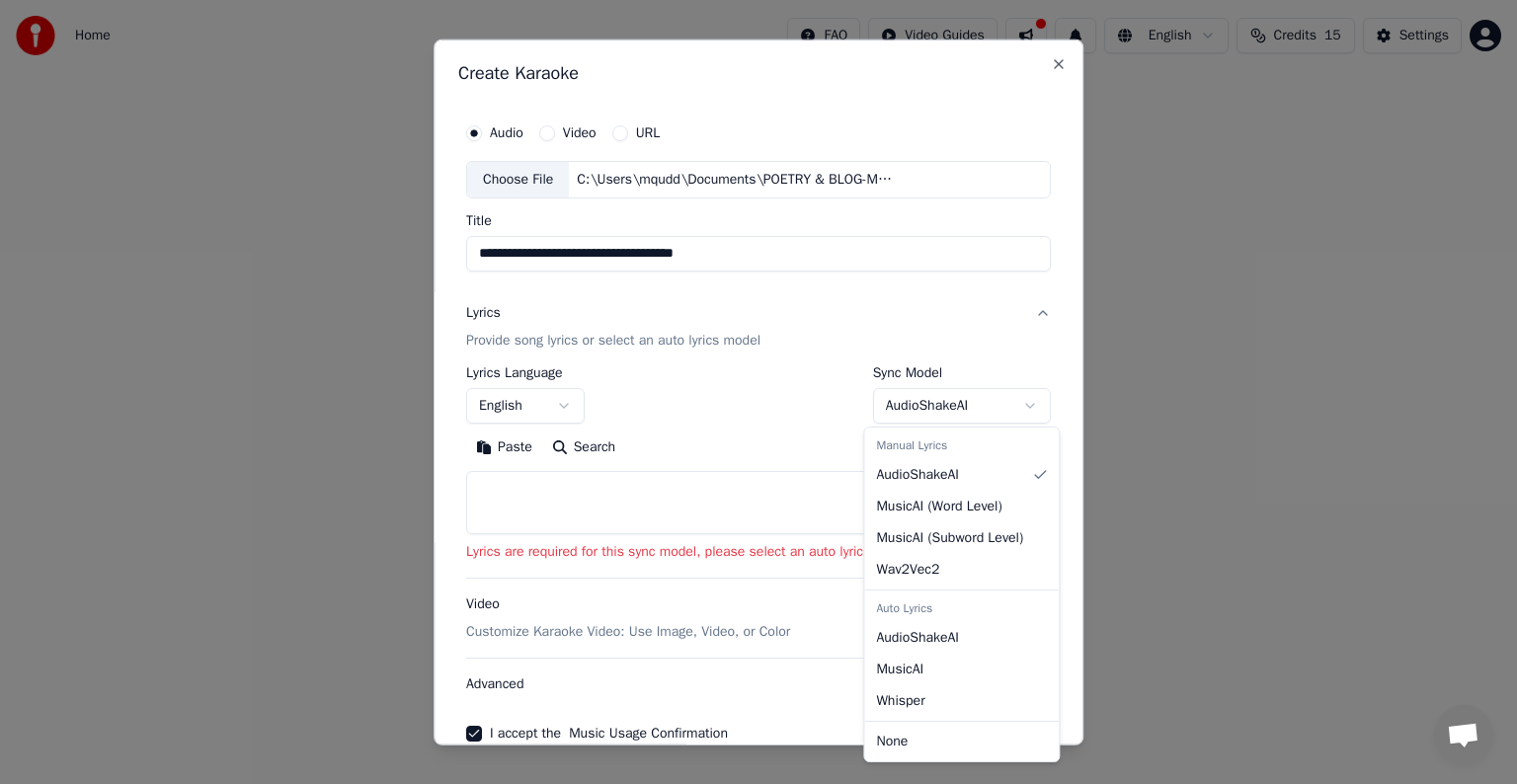 click on "**********" at bounding box center (758, 292) 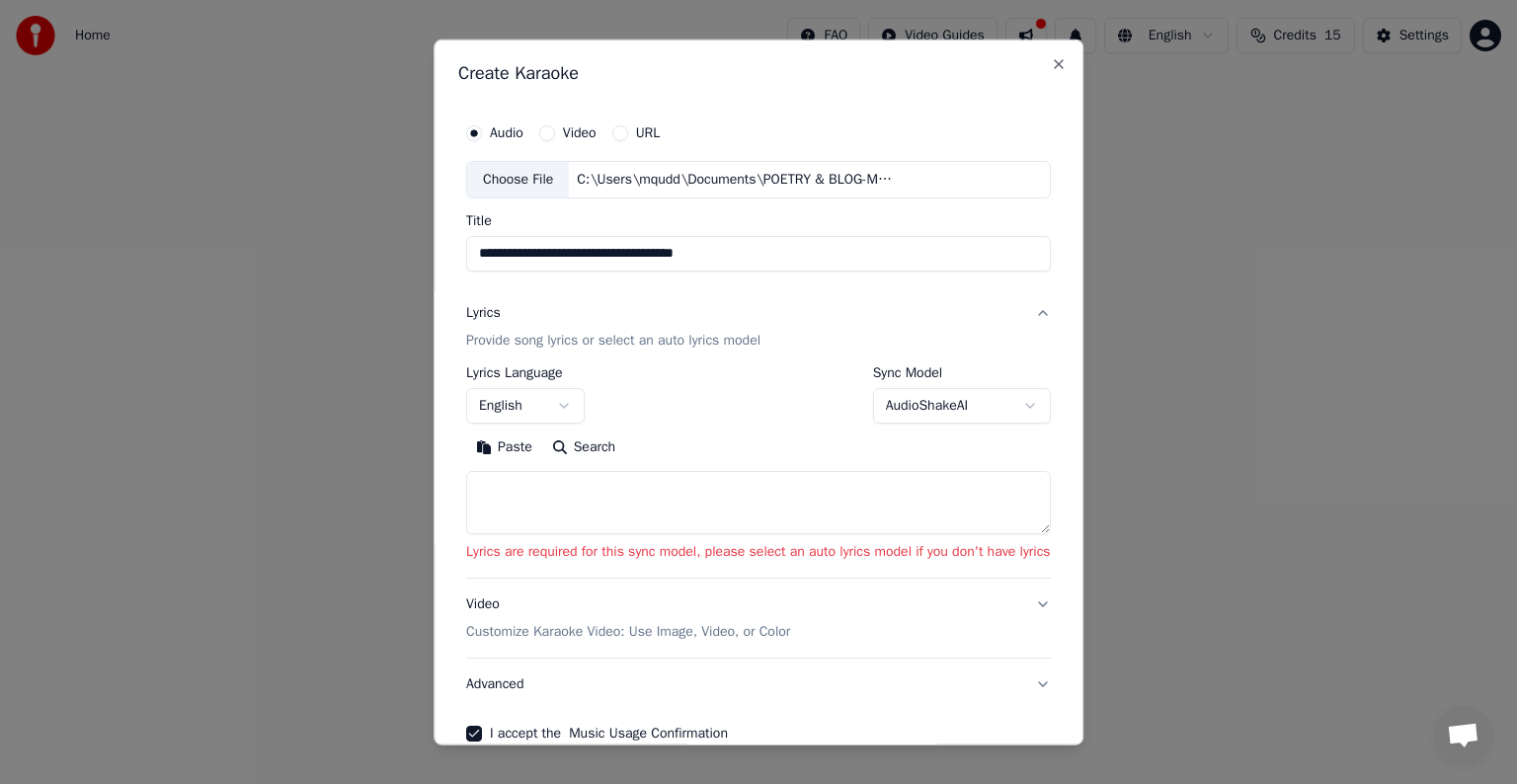 click at bounding box center [758, 503] 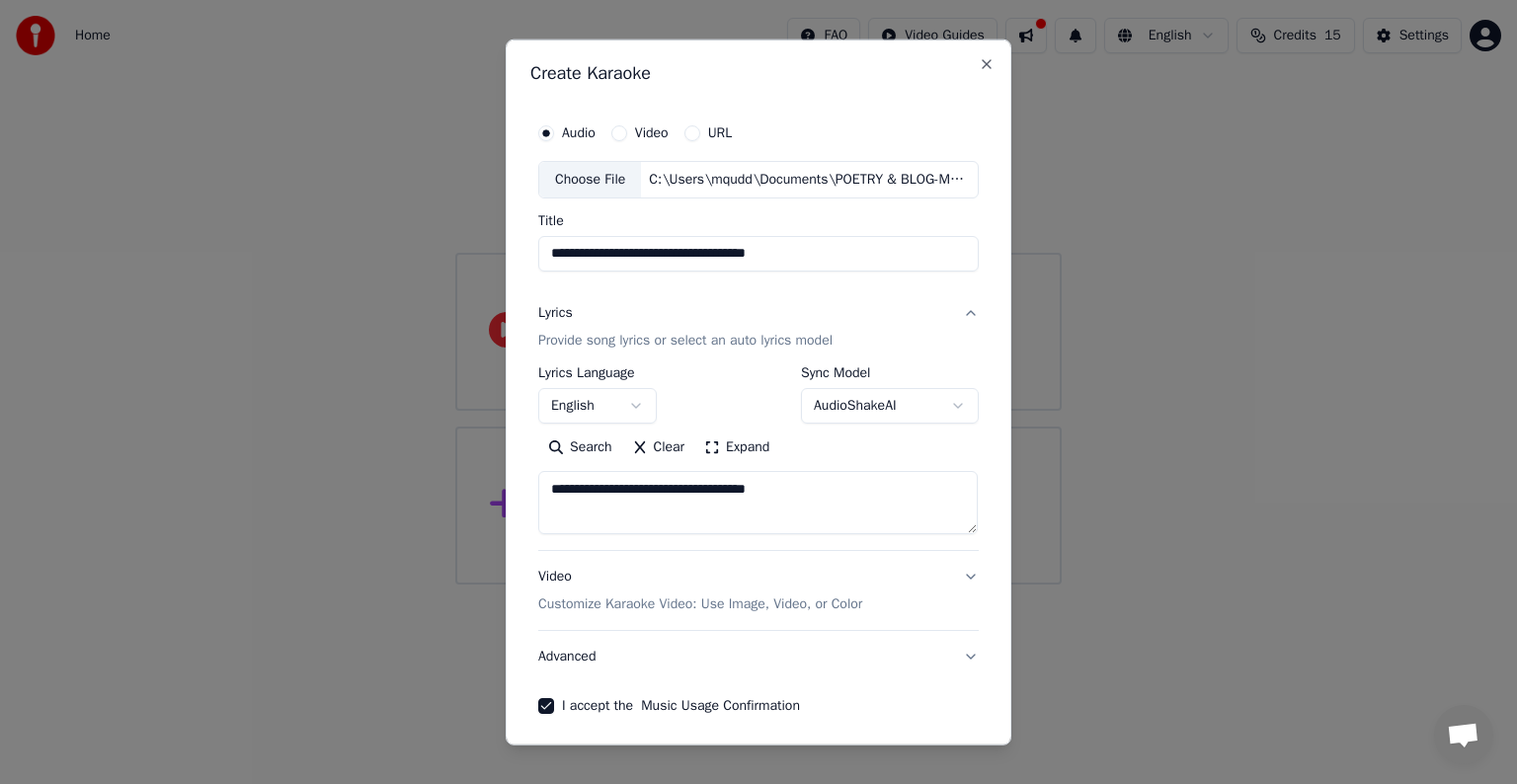 drag, startPoint x: 796, startPoint y: 487, endPoint x: 533, endPoint y: 484, distance: 263.0171 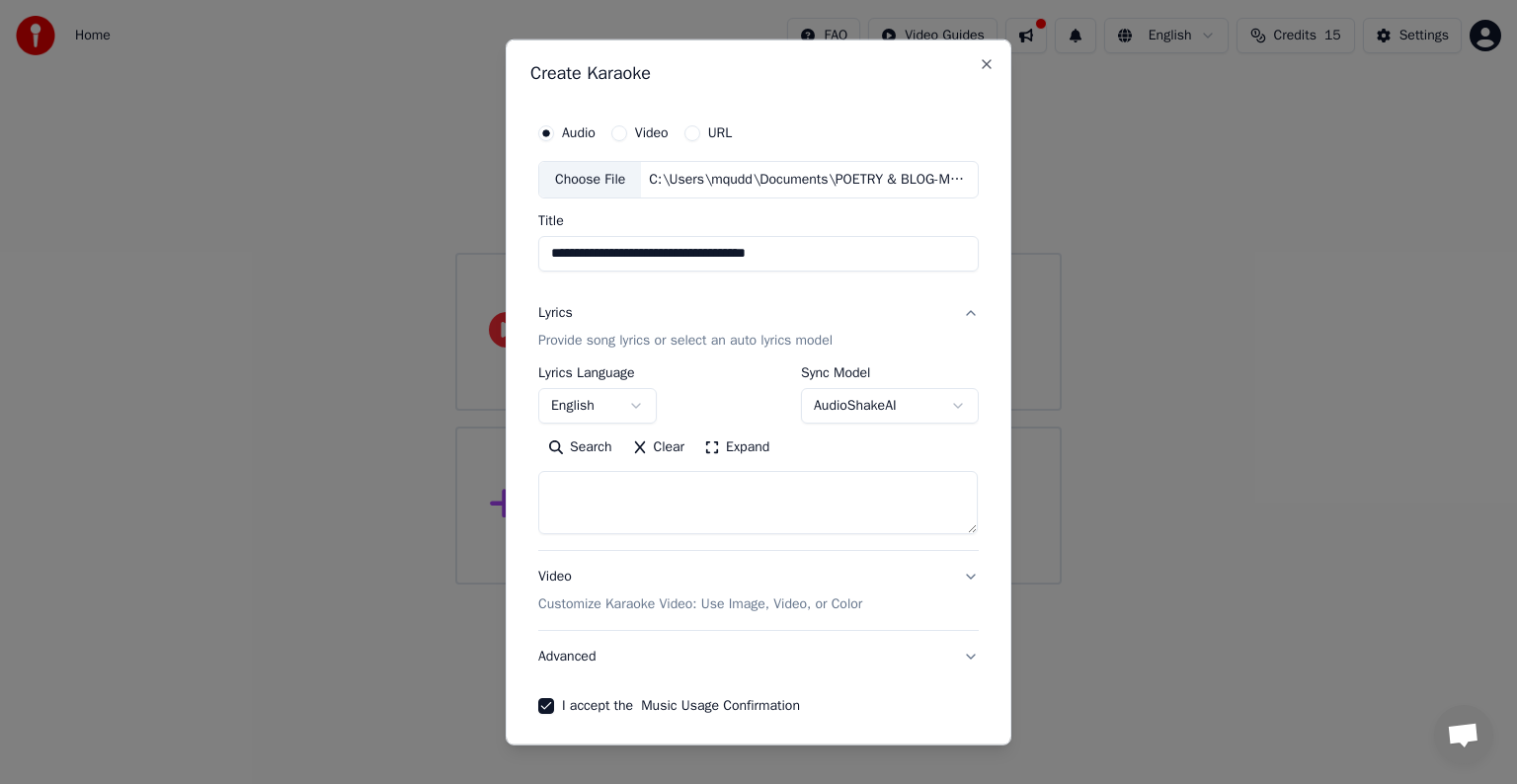 type 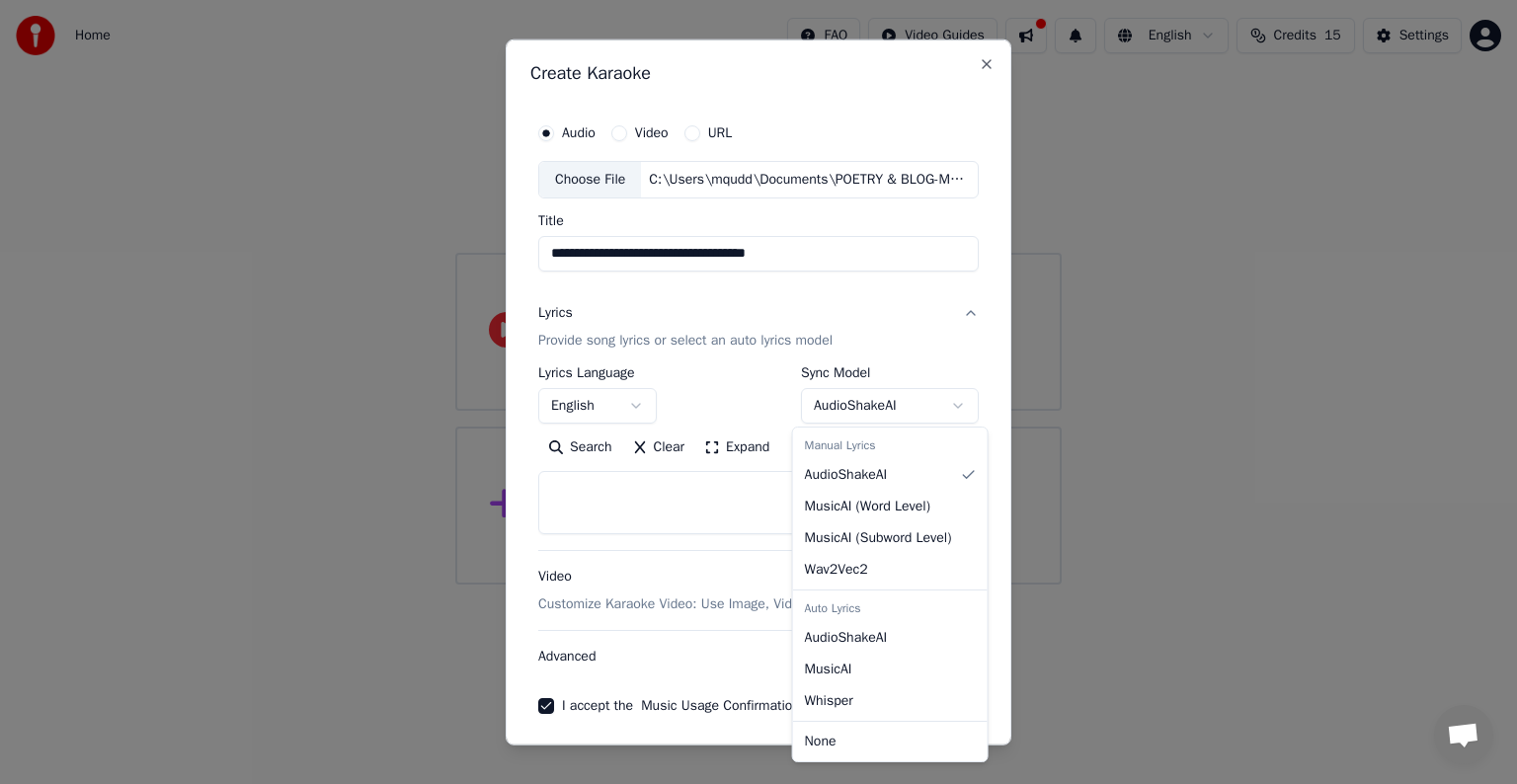 click on "**********" at bounding box center [758, 292] 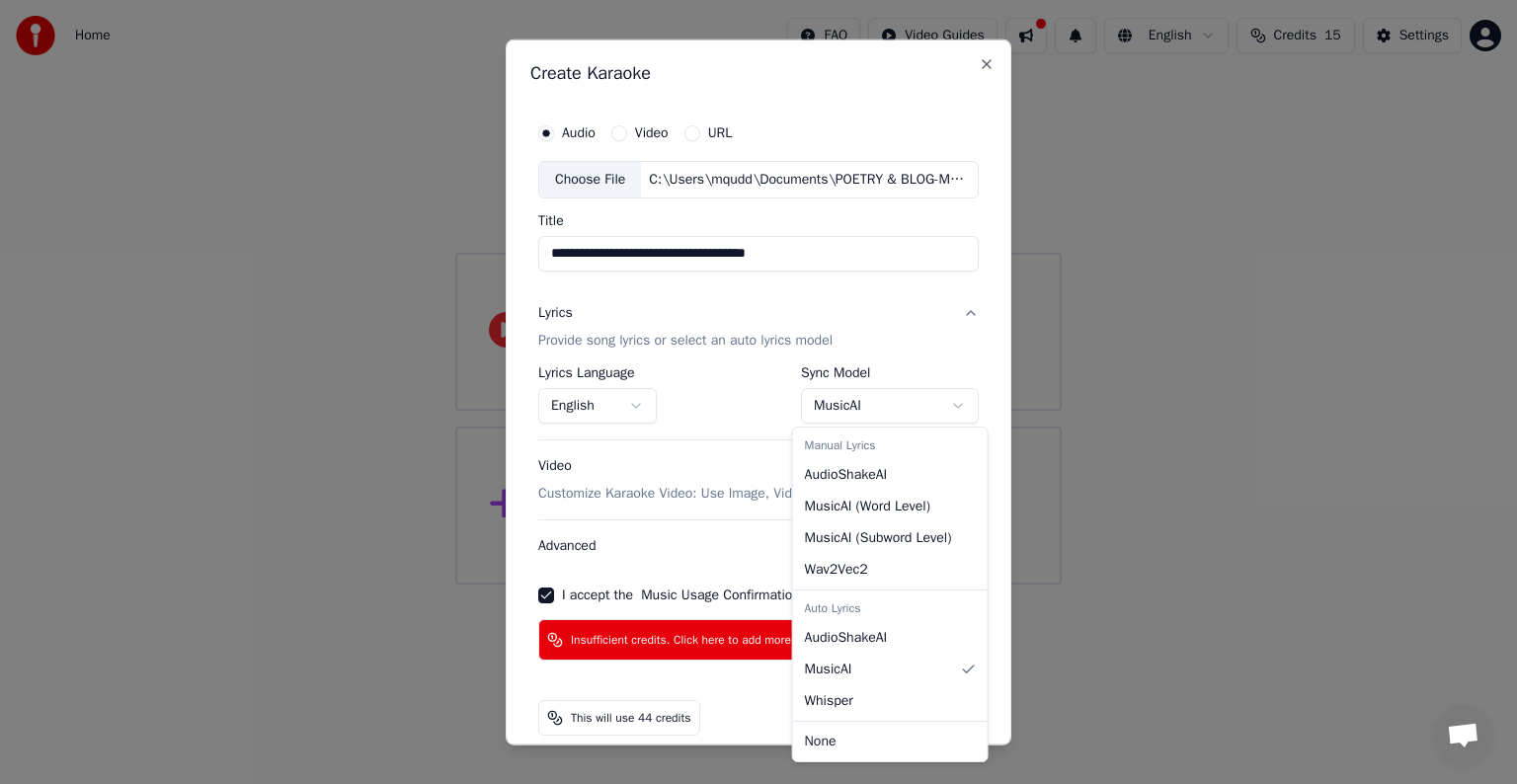 click on "**********" at bounding box center (758, 292) 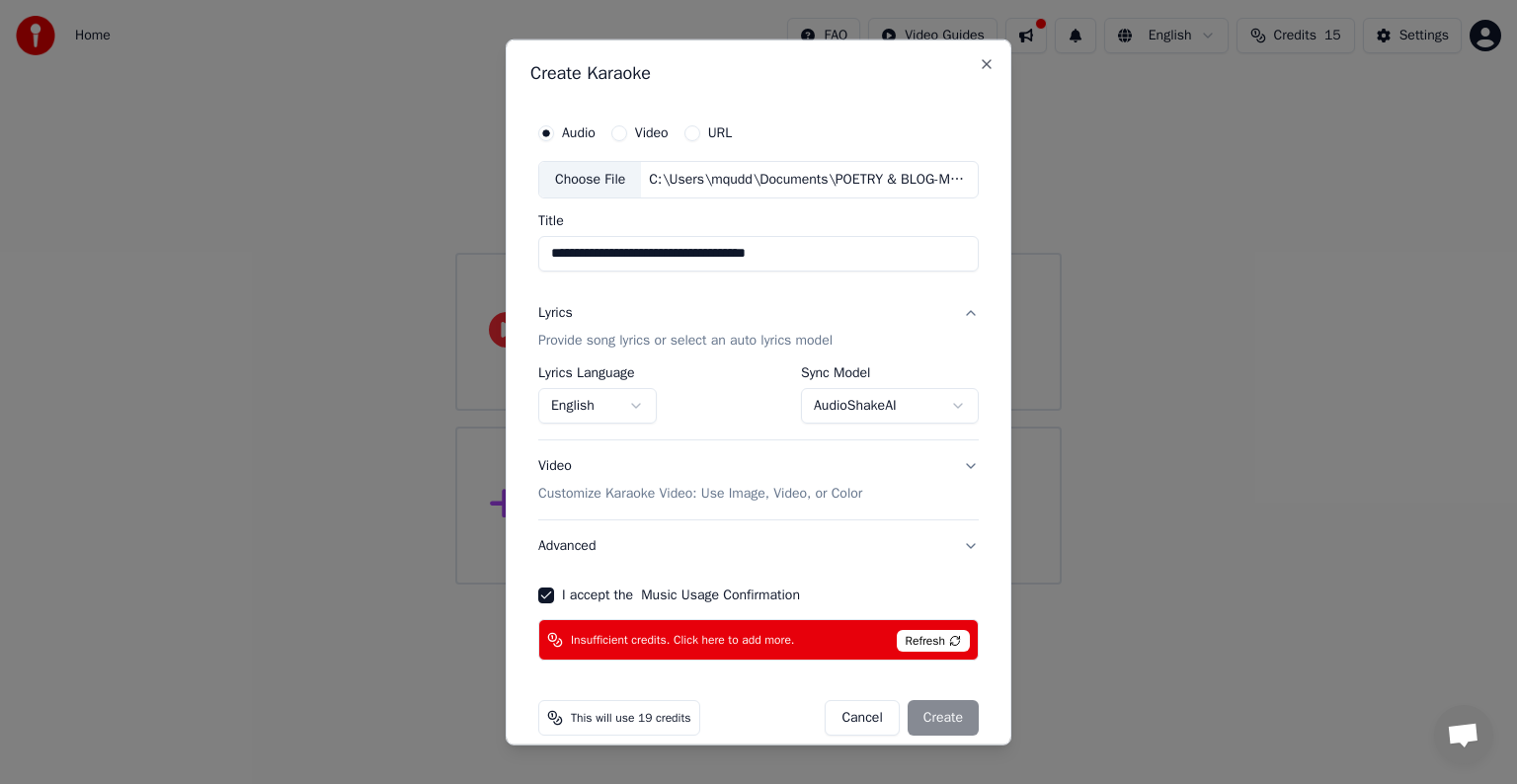 click on "Refresh" at bounding box center [933, 641] 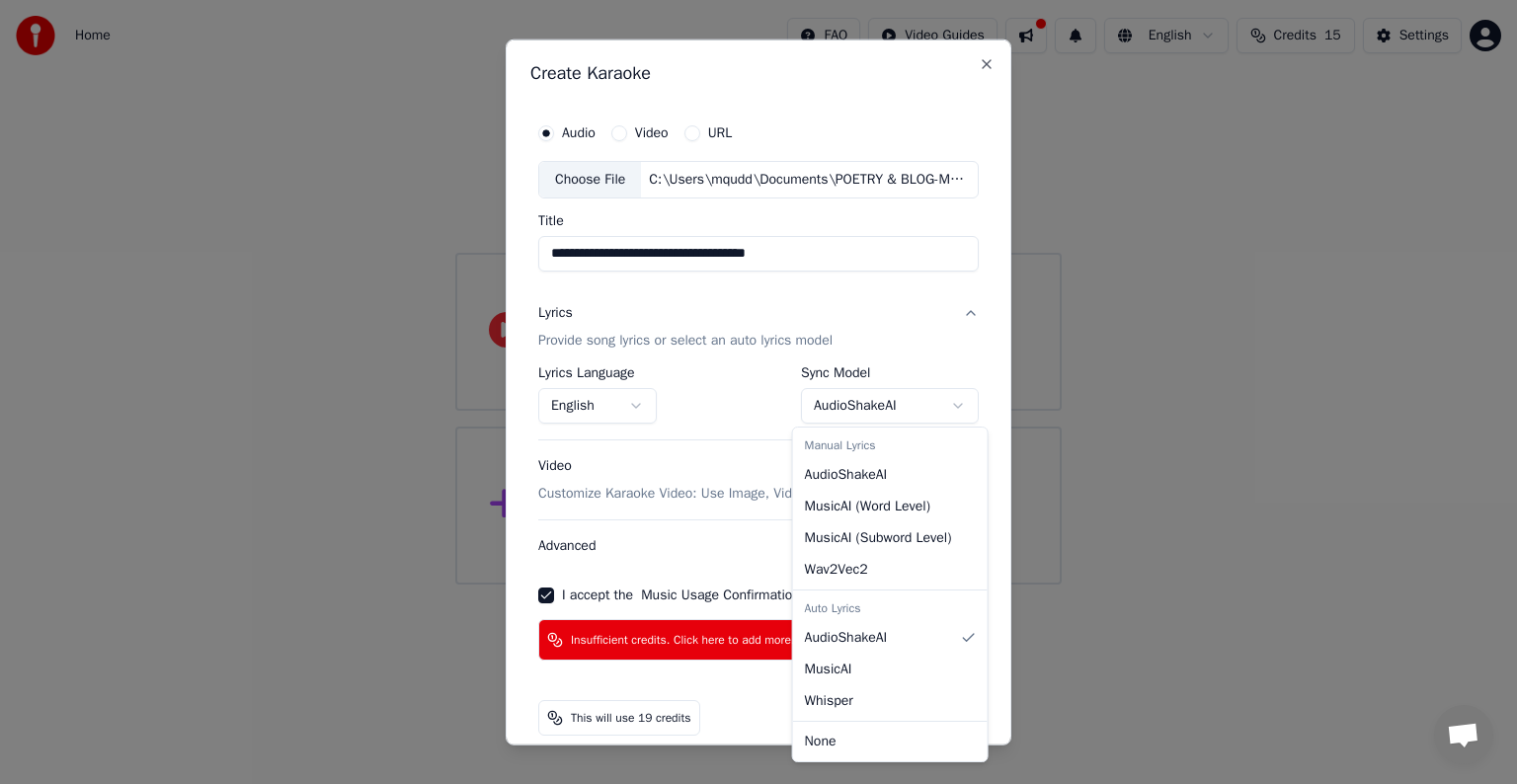 select on "**********" 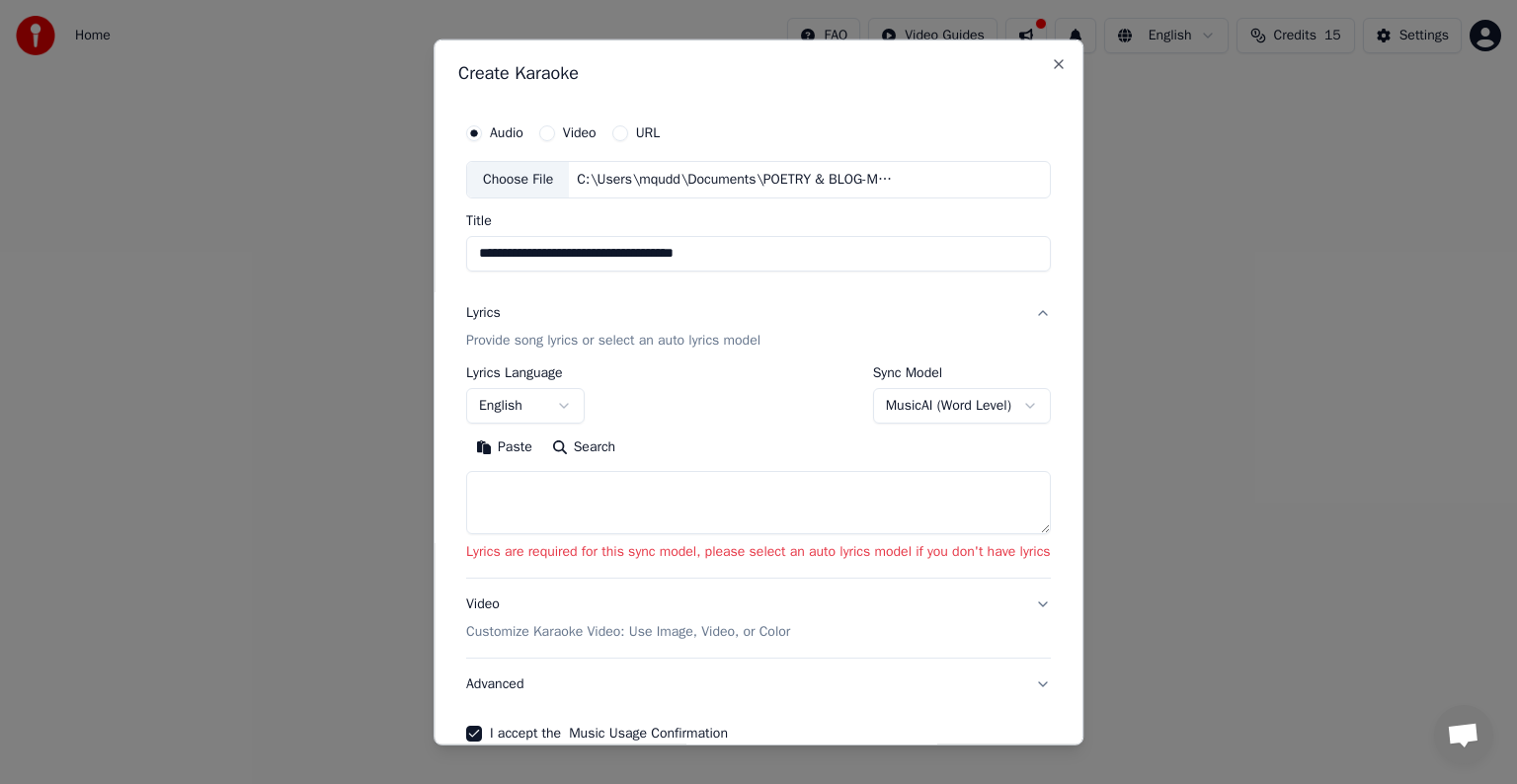 click at bounding box center (758, 503) 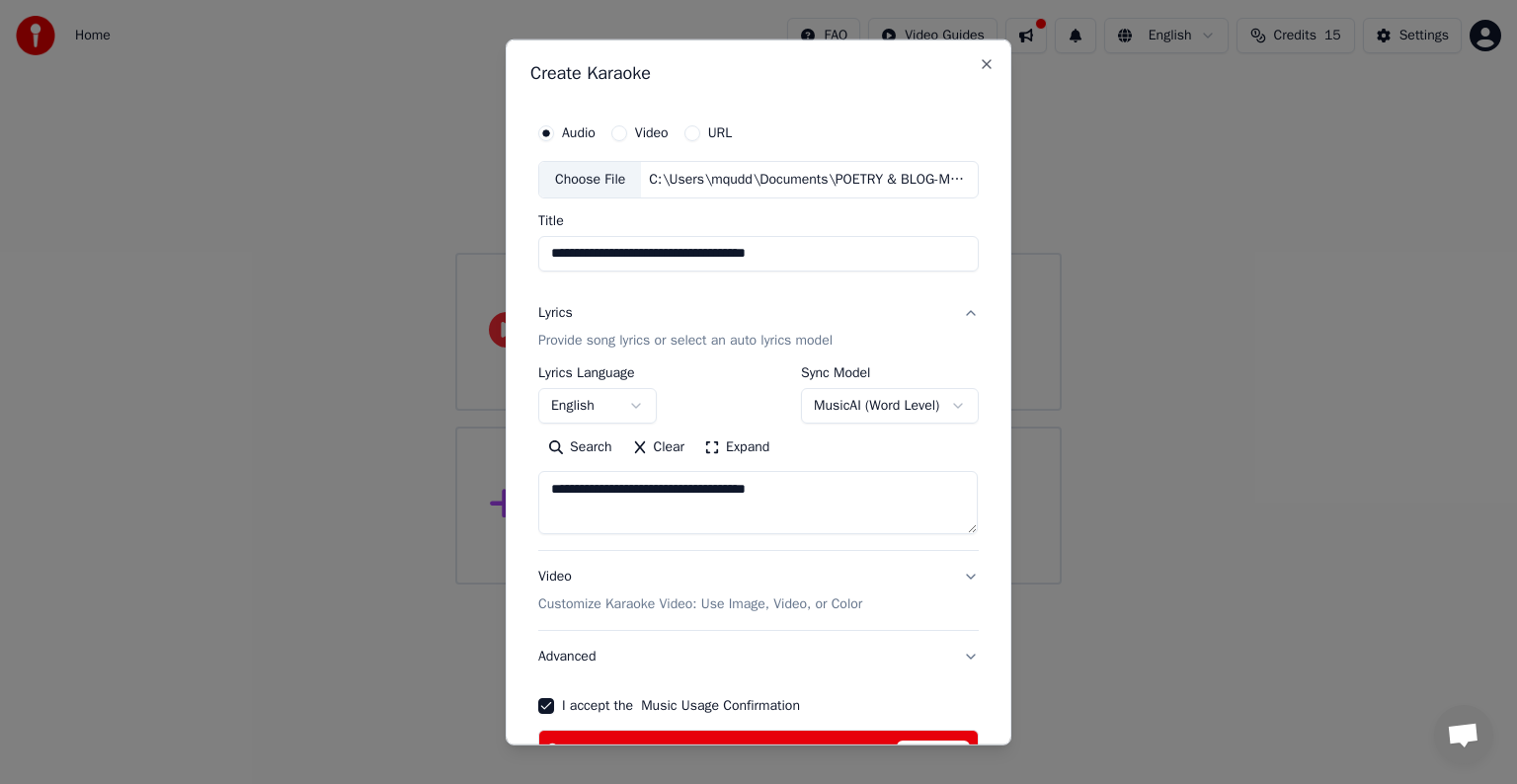 paste on "**********" 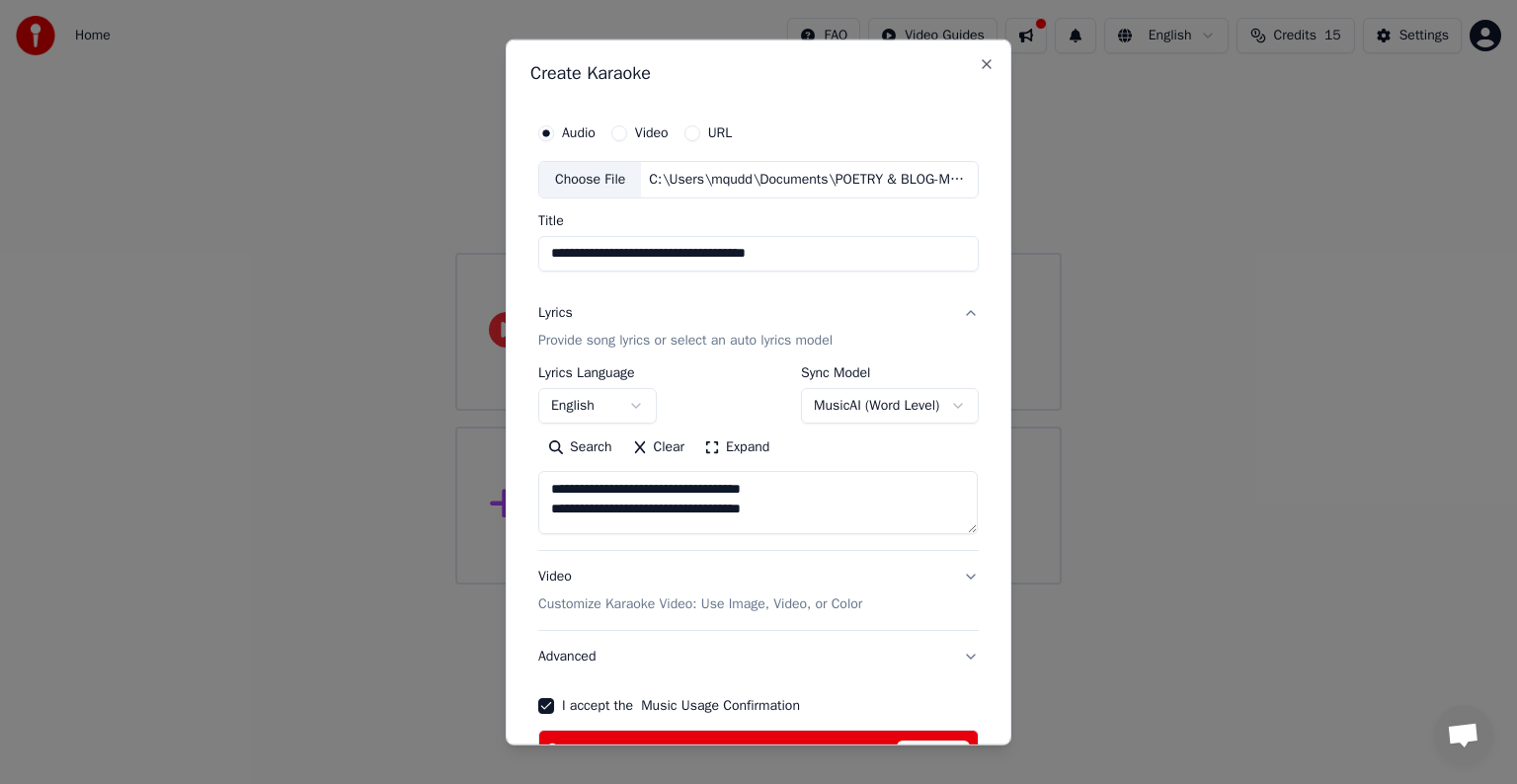 scroll, scrollTop: 24, scrollLeft: 0, axis: vertical 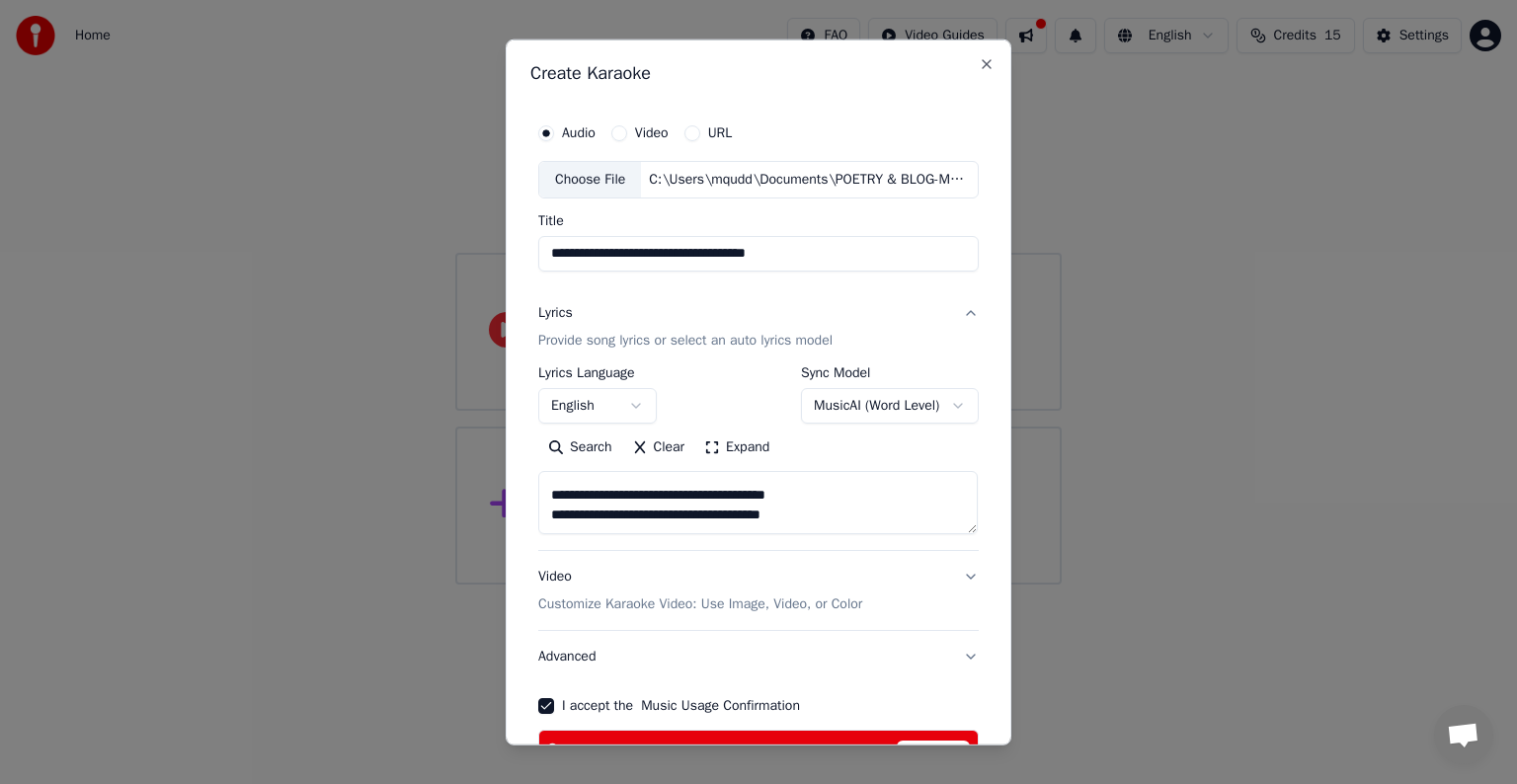 paste on "**********" 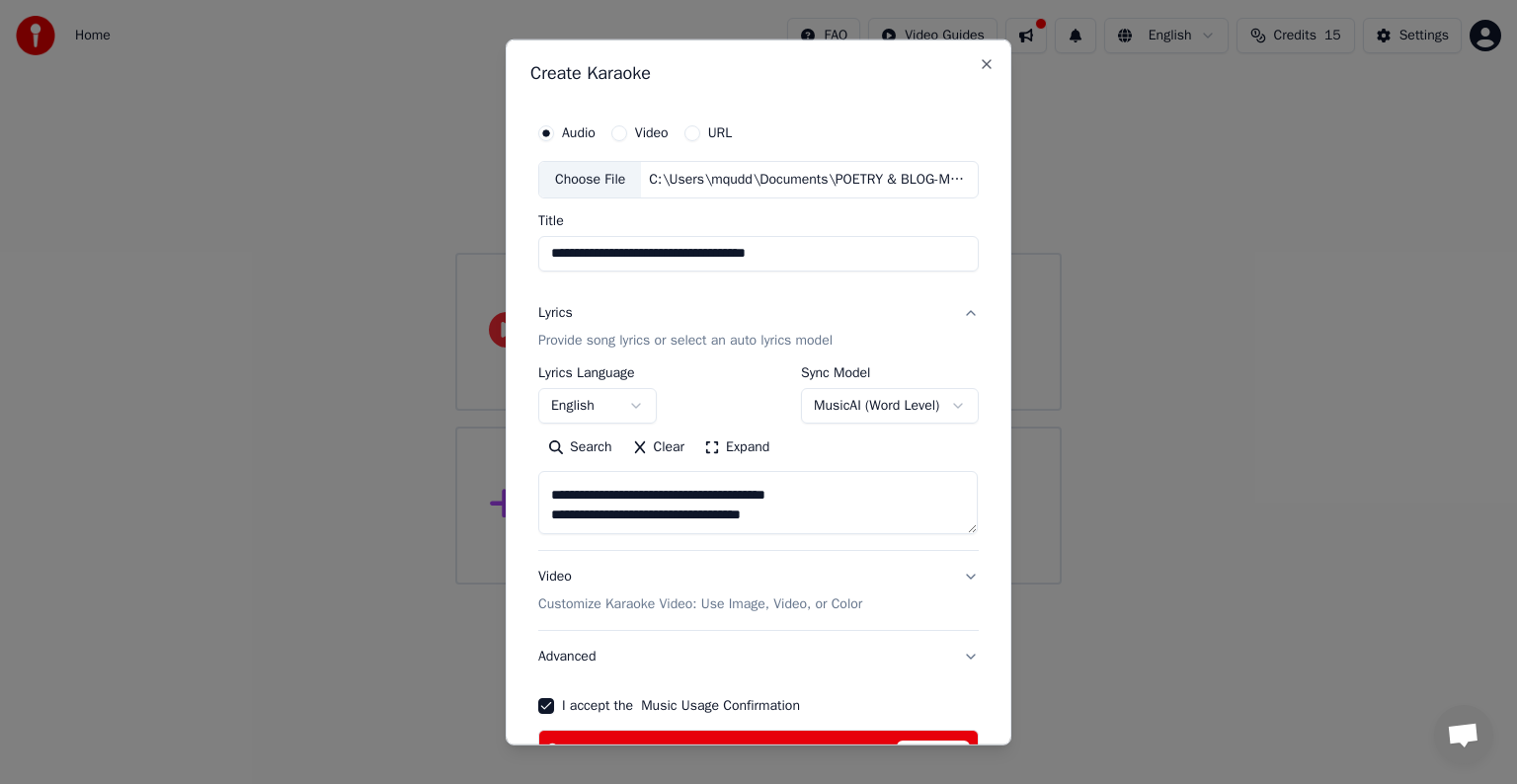 scroll, scrollTop: 142, scrollLeft: 0, axis: vertical 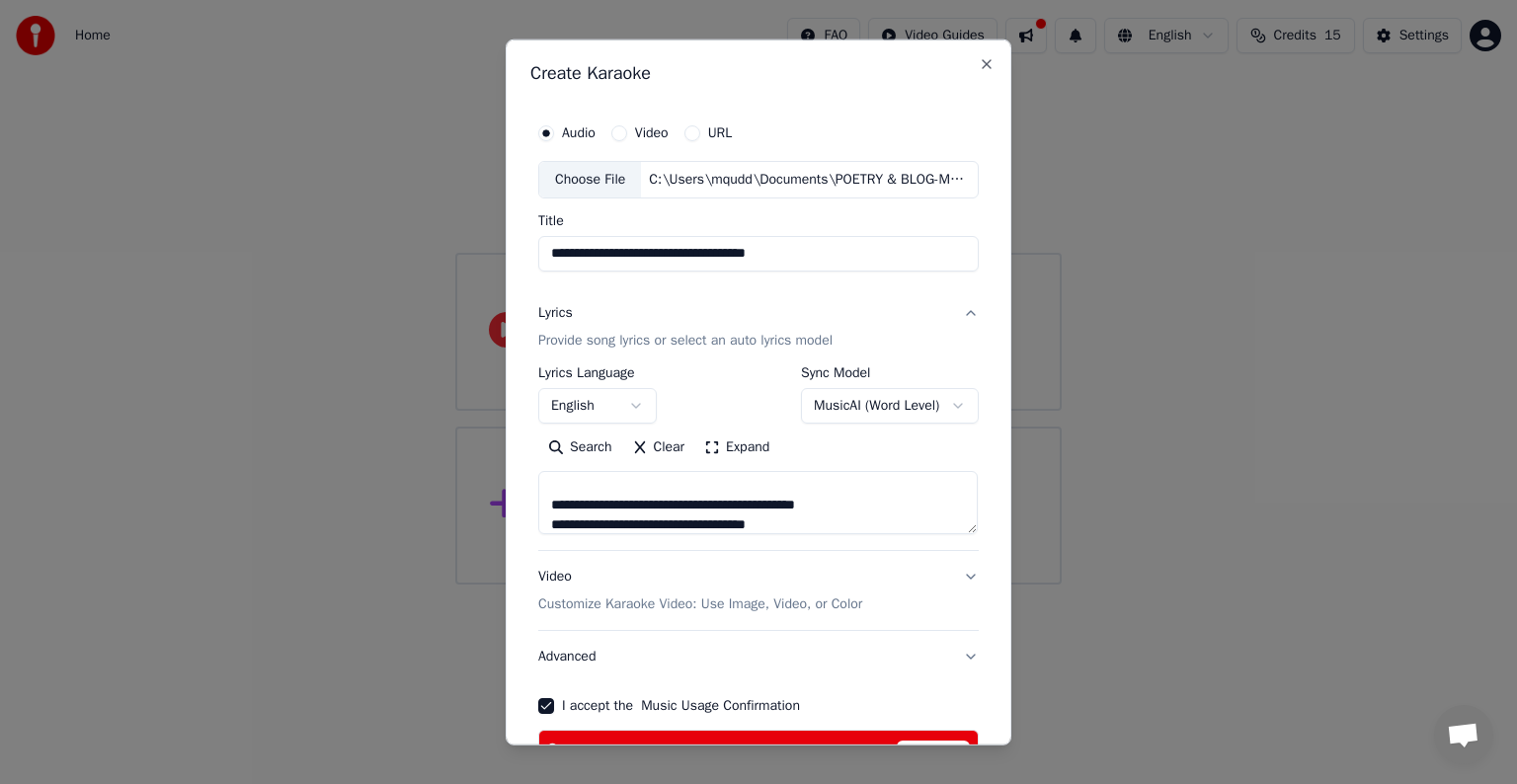 click on "**********" at bounding box center [758, 503] 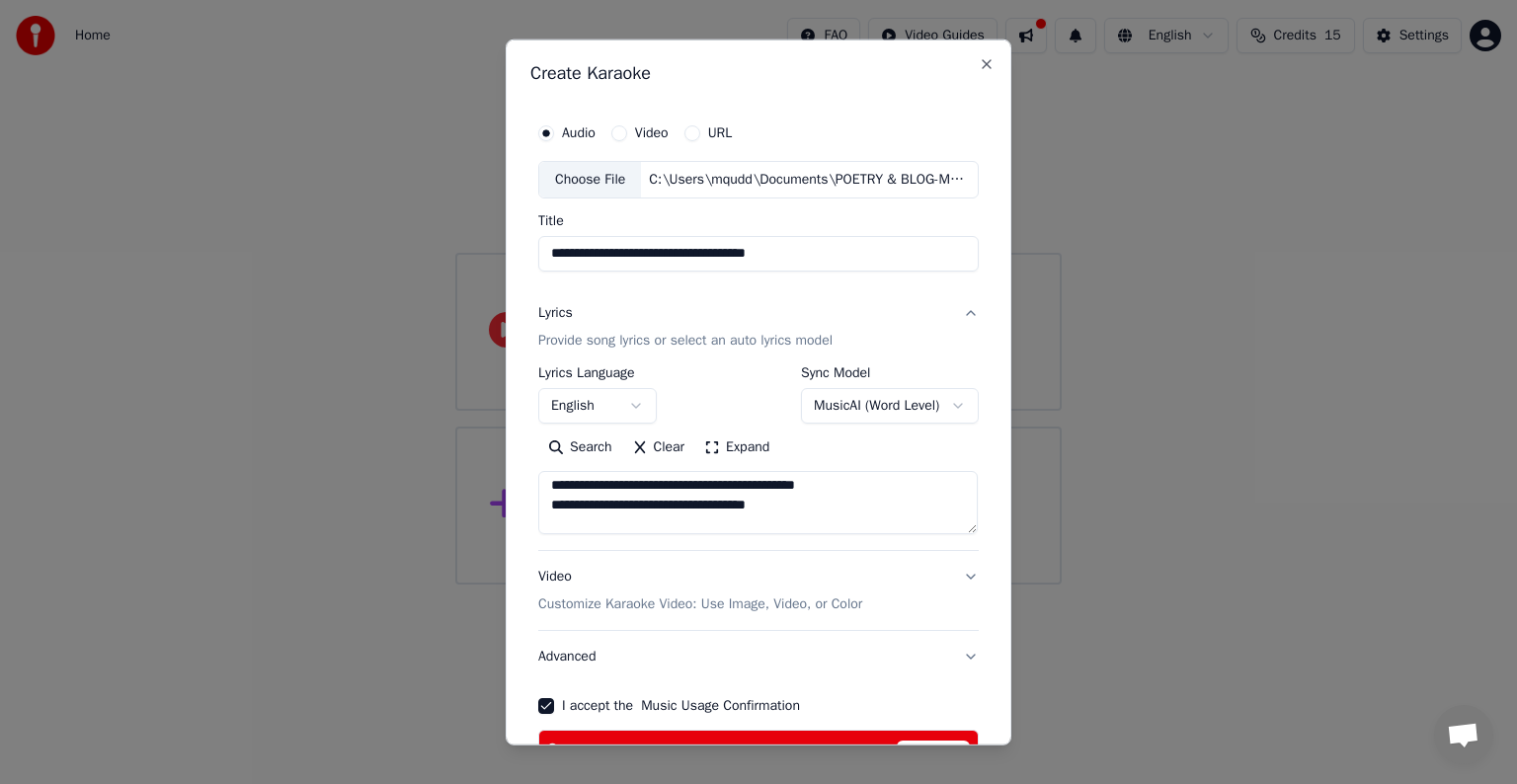 type on "**********" 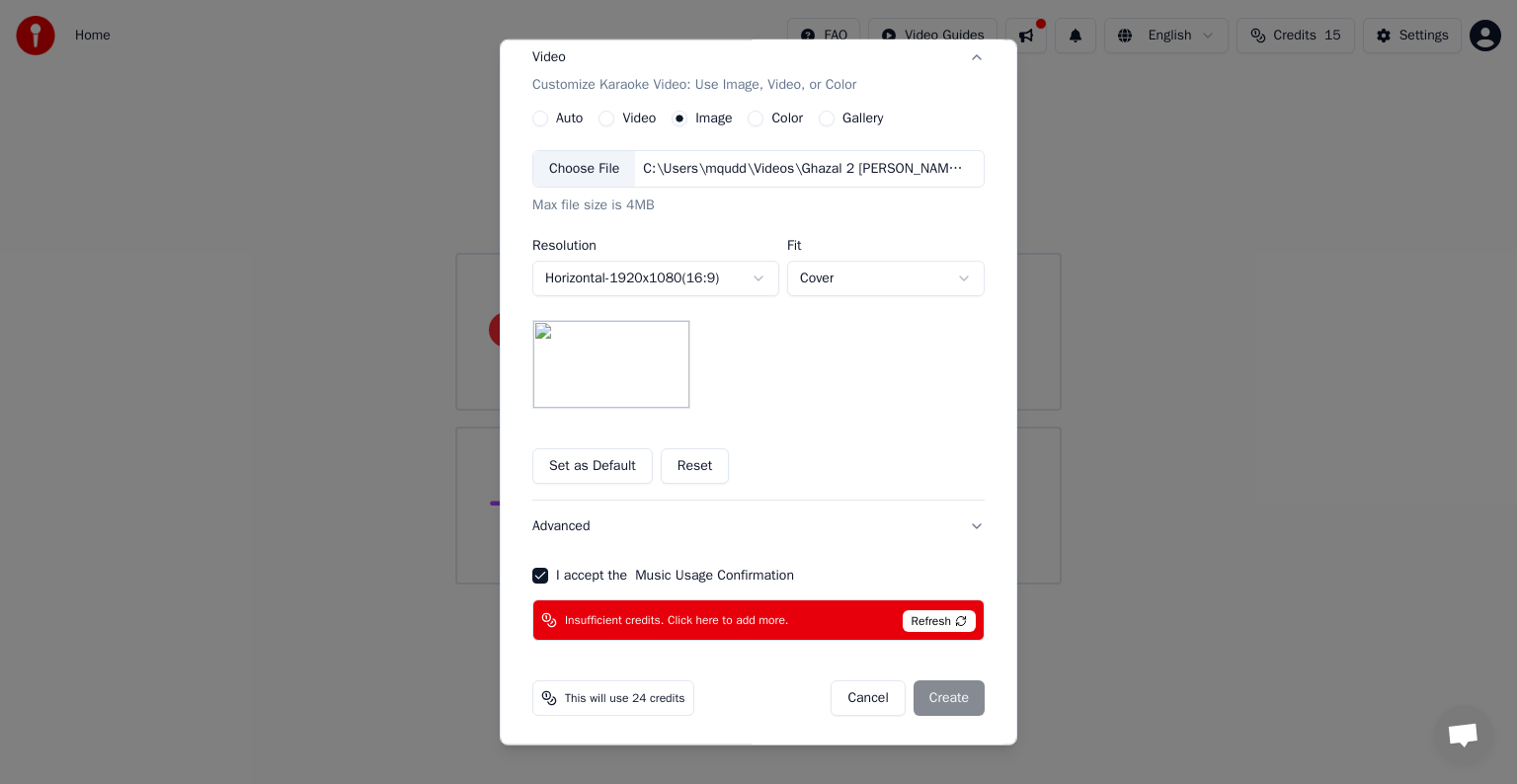 scroll, scrollTop: 337, scrollLeft: 0, axis: vertical 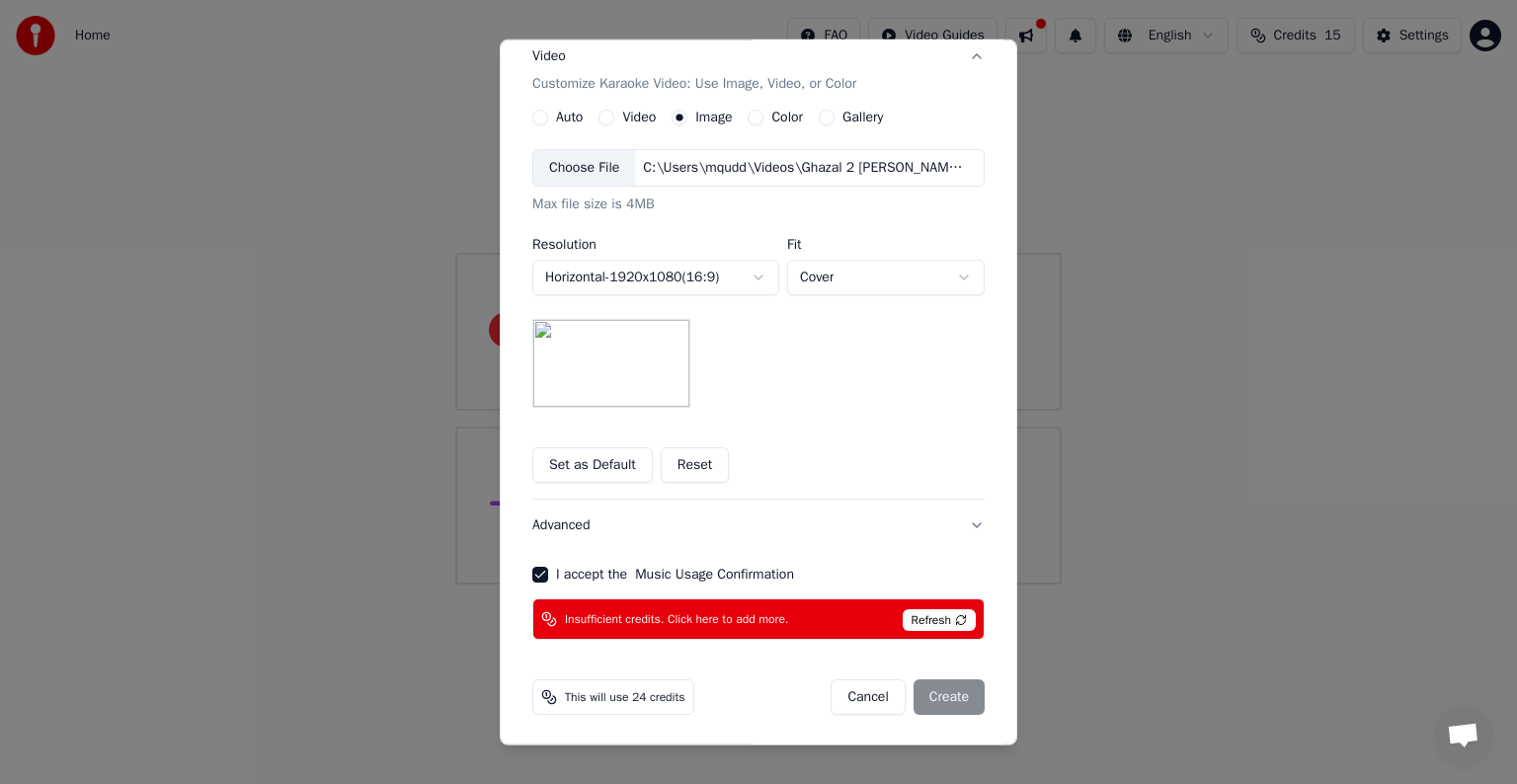 click on "Cancel Create" at bounding box center [908, 697] 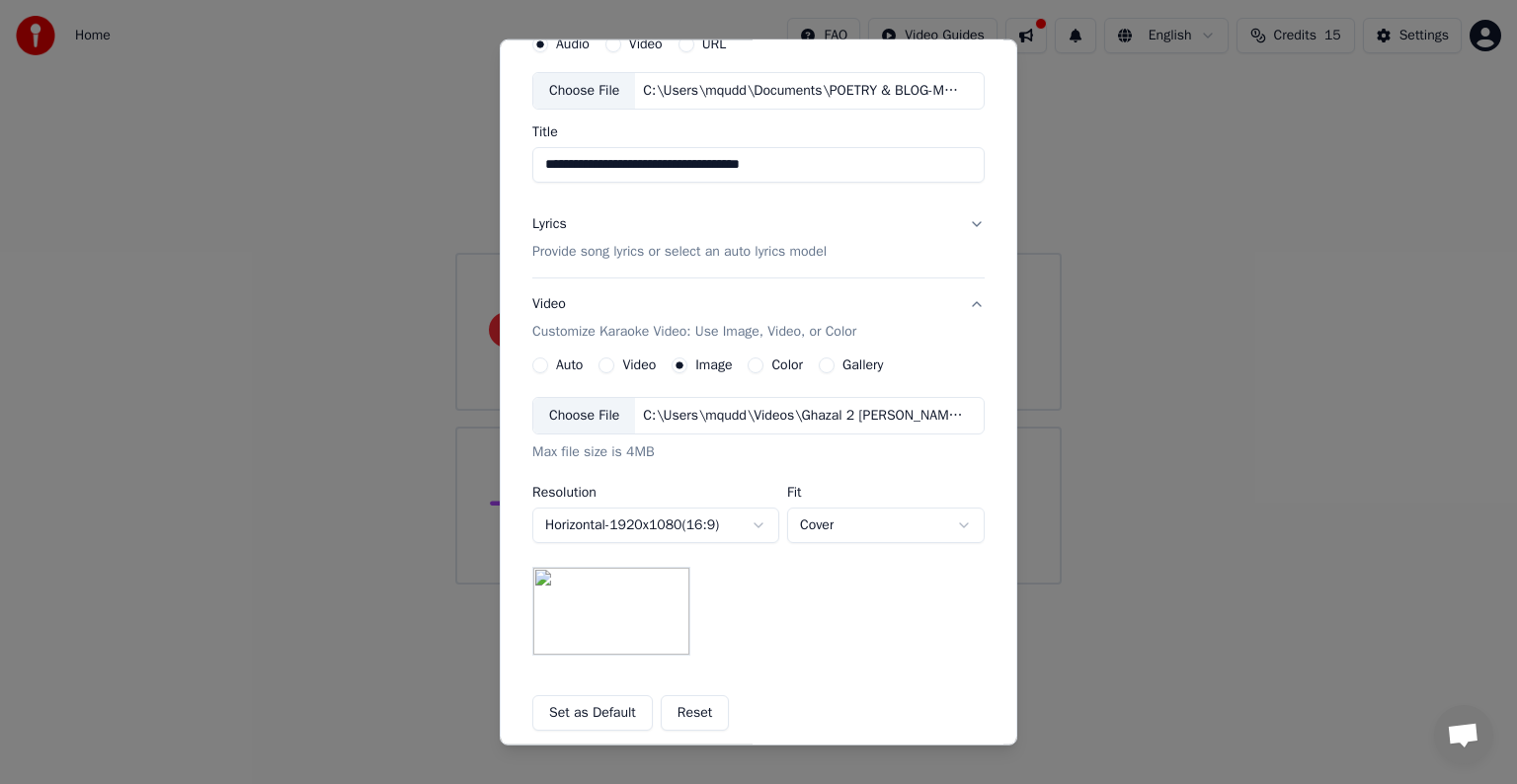 scroll, scrollTop: 0, scrollLeft: 0, axis: both 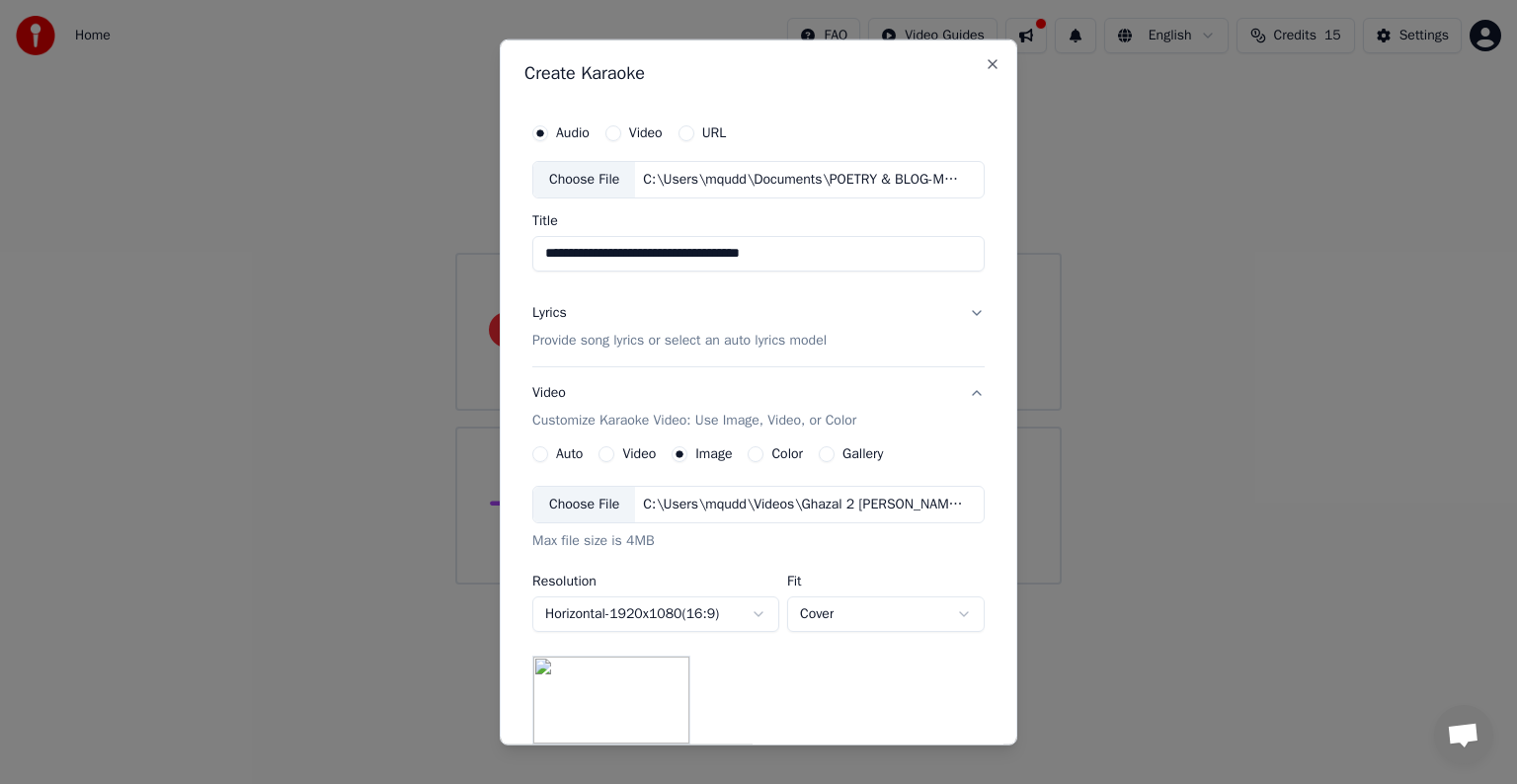 click on "Auto" at bounding box center [569, 454] 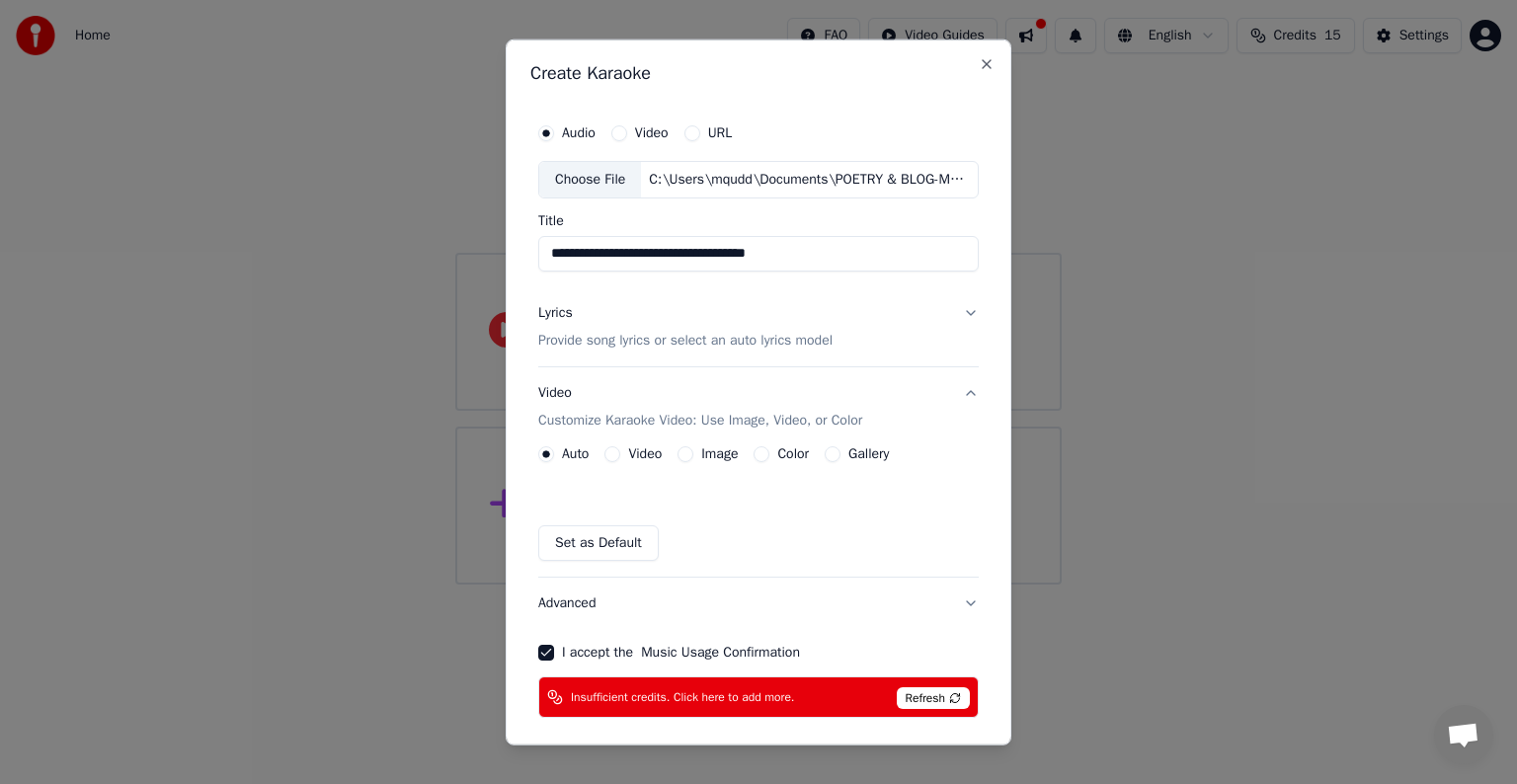 click on "Auto" at bounding box center [575, 454] 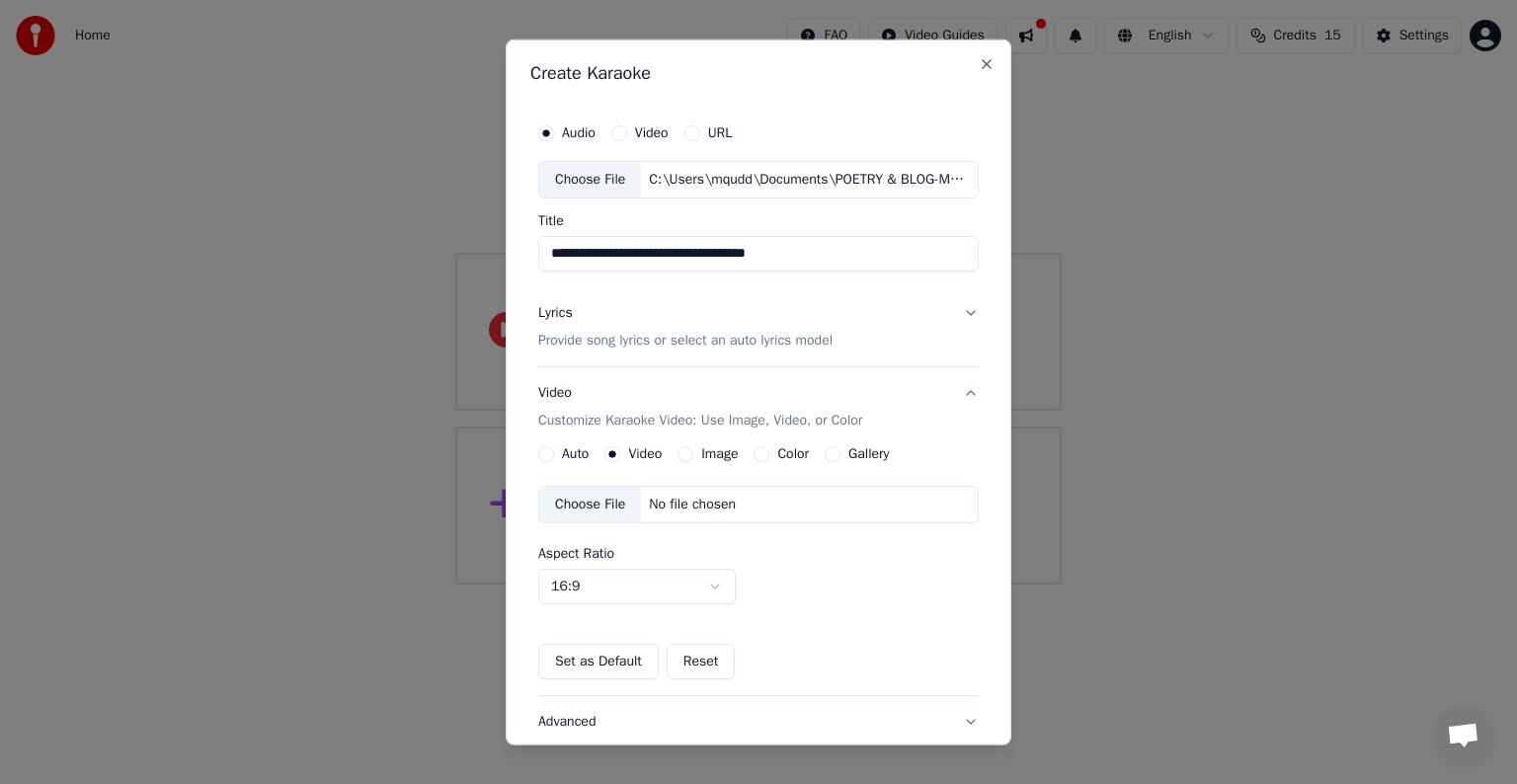 click on "Choose File" at bounding box center [590, 505] 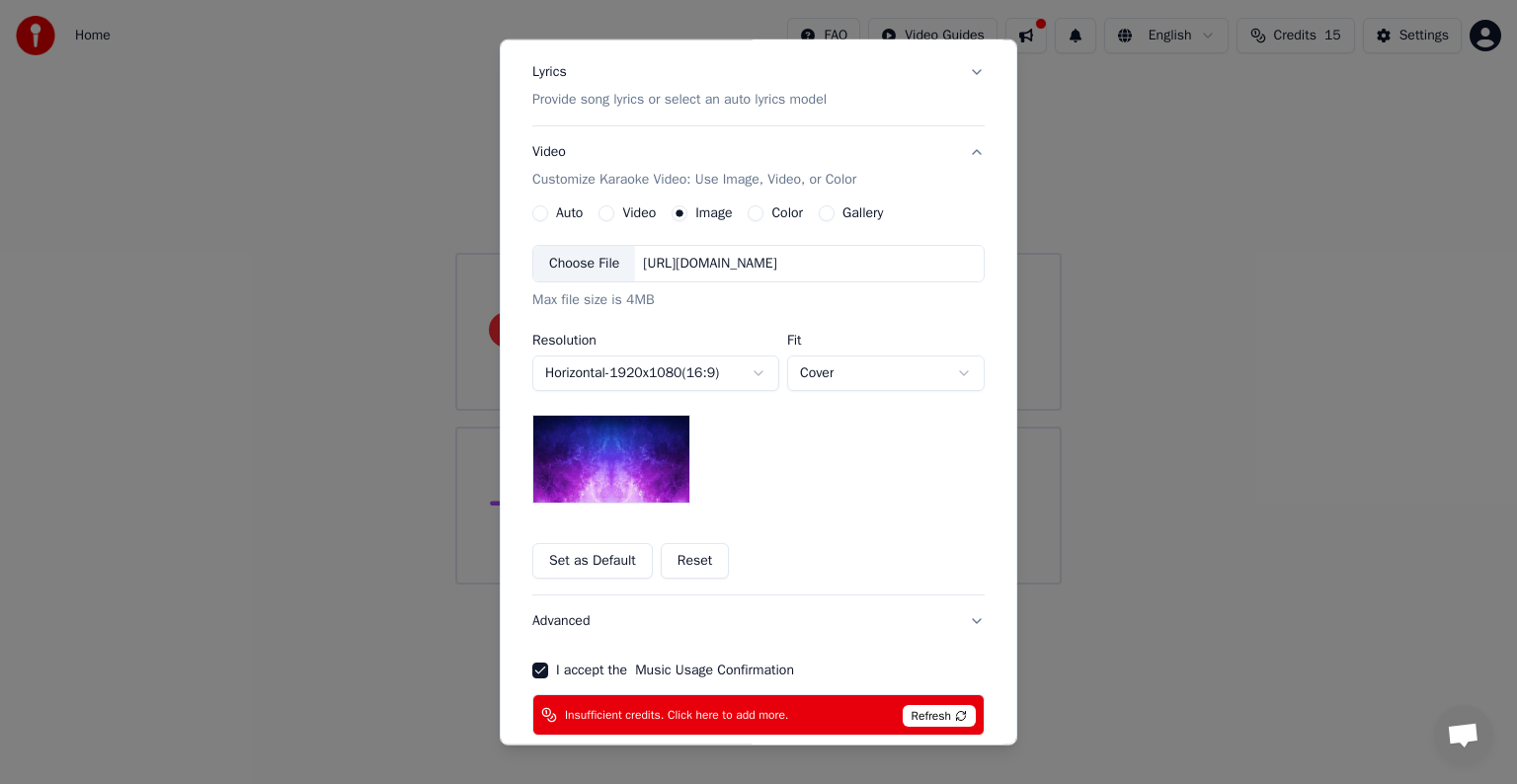 scroll, scrollTop: 244, scrollLeft: 0, axis: vertical 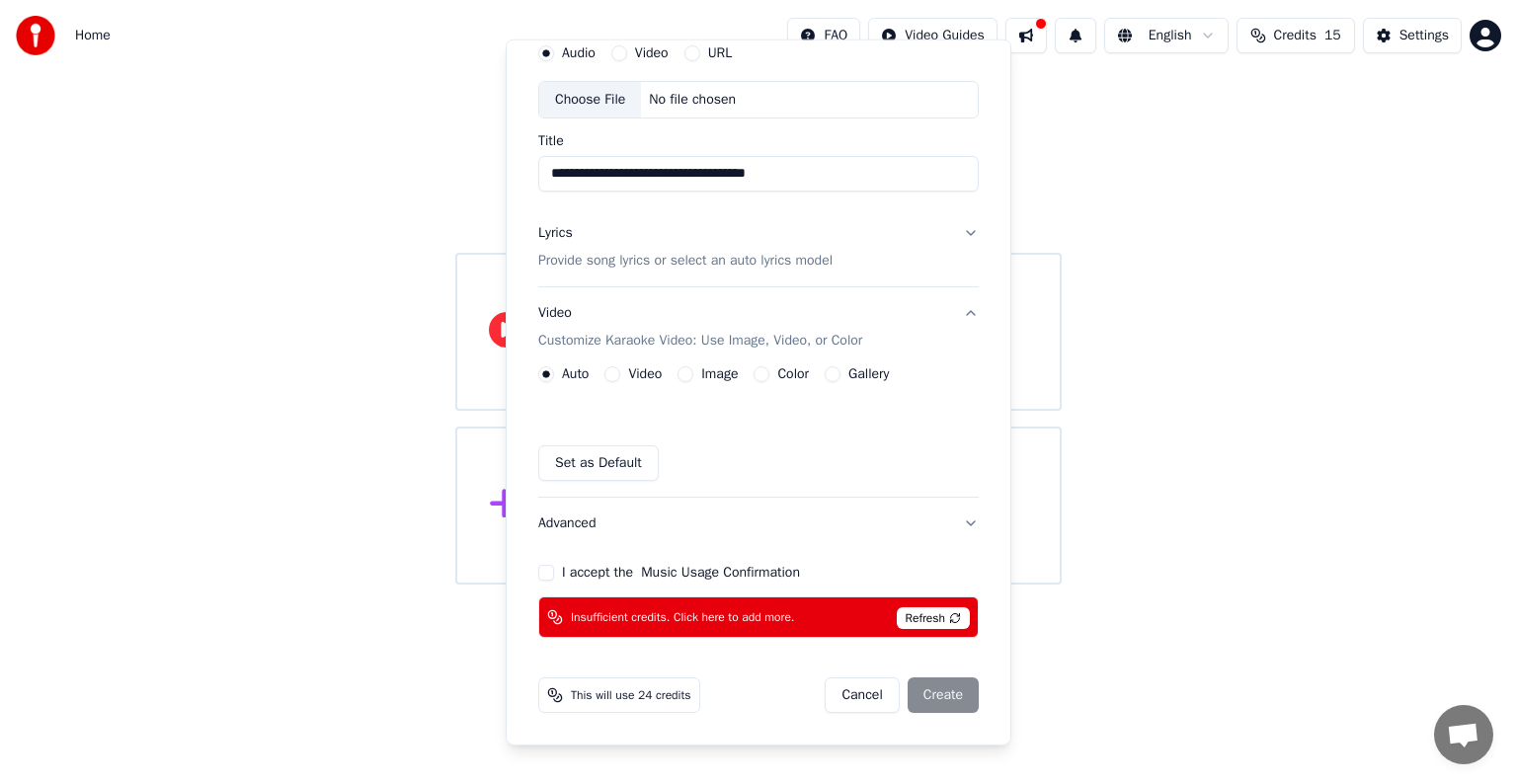 type 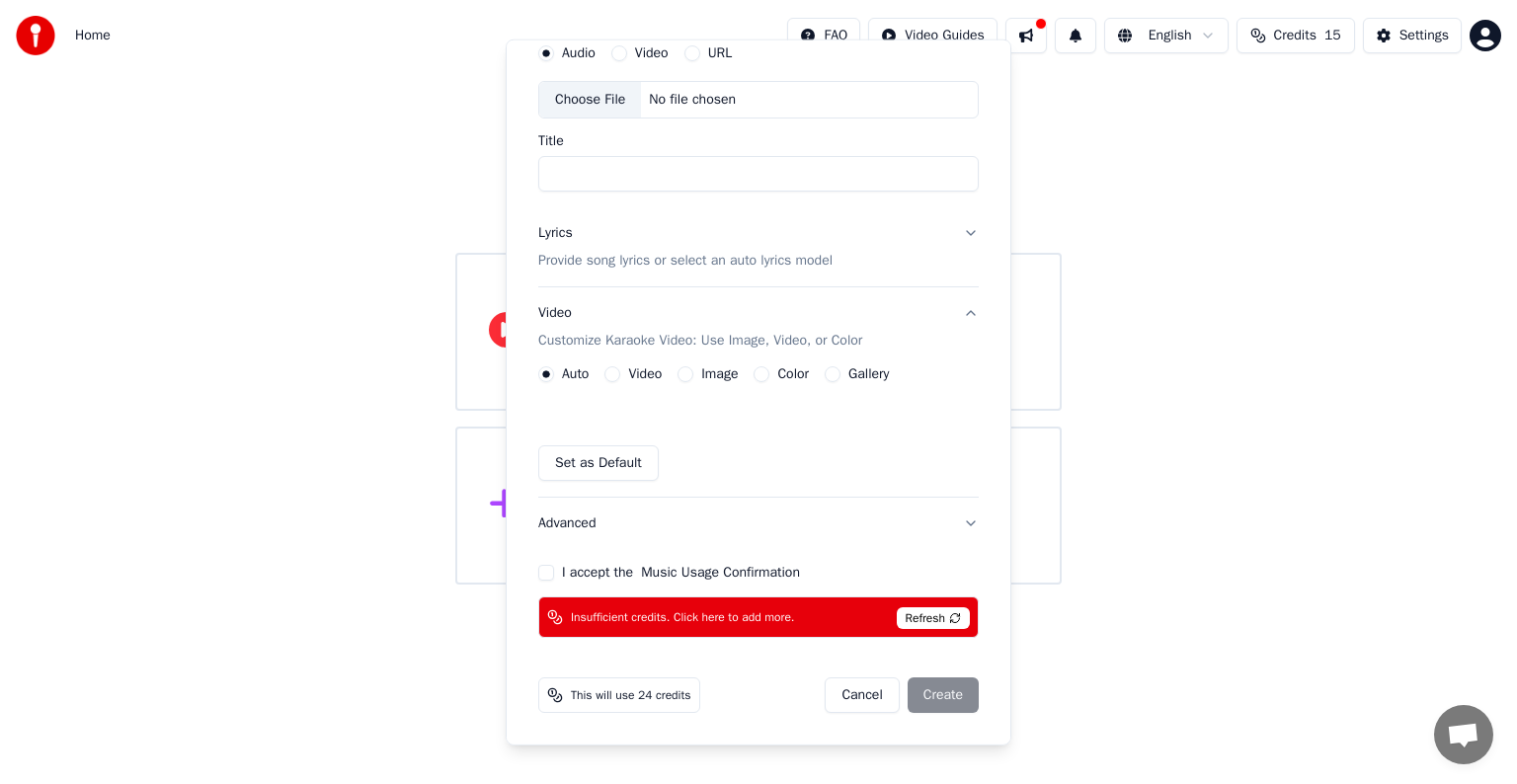 scroll, scrollTop: 22, scrollLeft: 0, axis: vertical 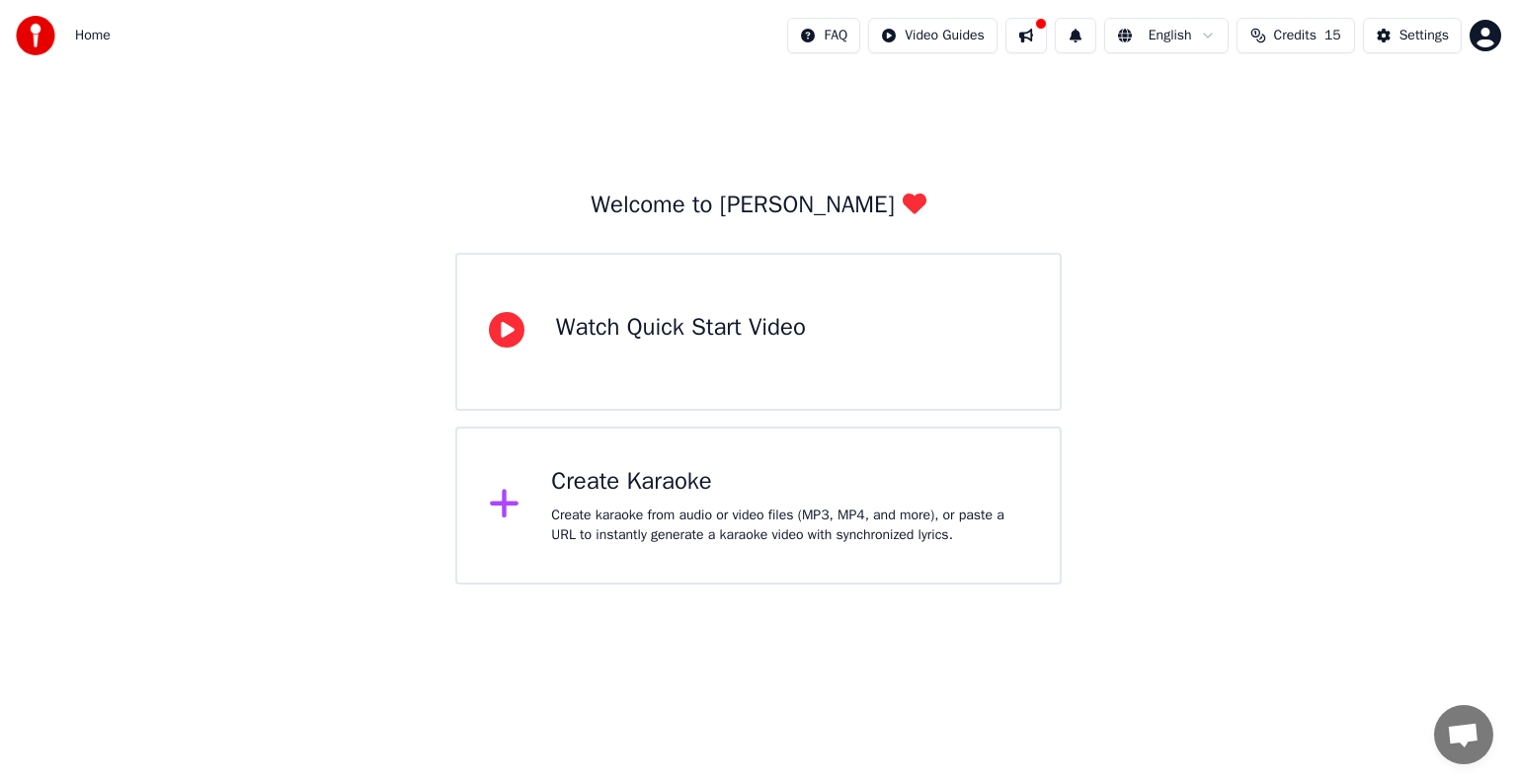 click on "Credits" at bounding box center [1295, 36] 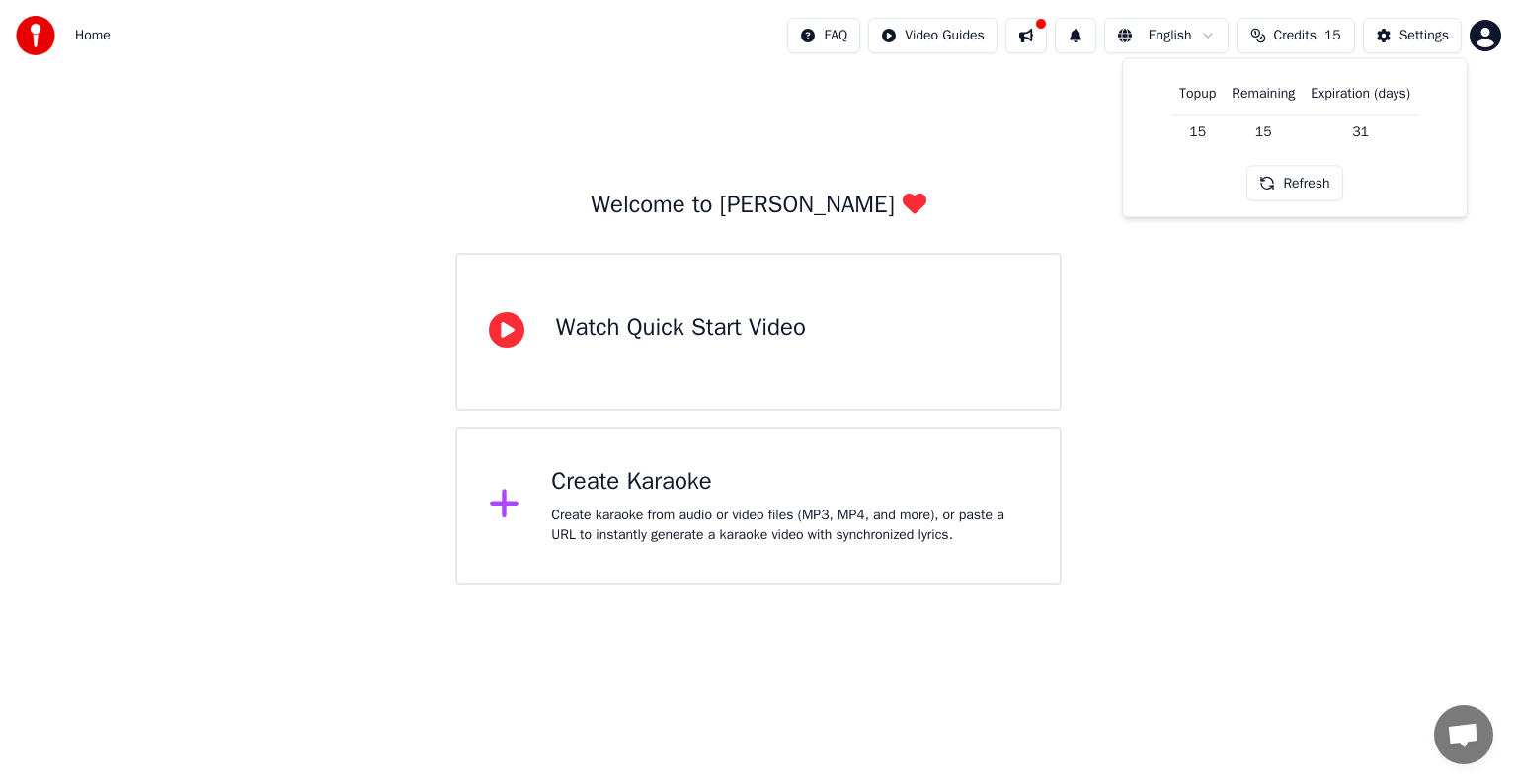 click on "Refresh" at bounding box center [1294, 184] 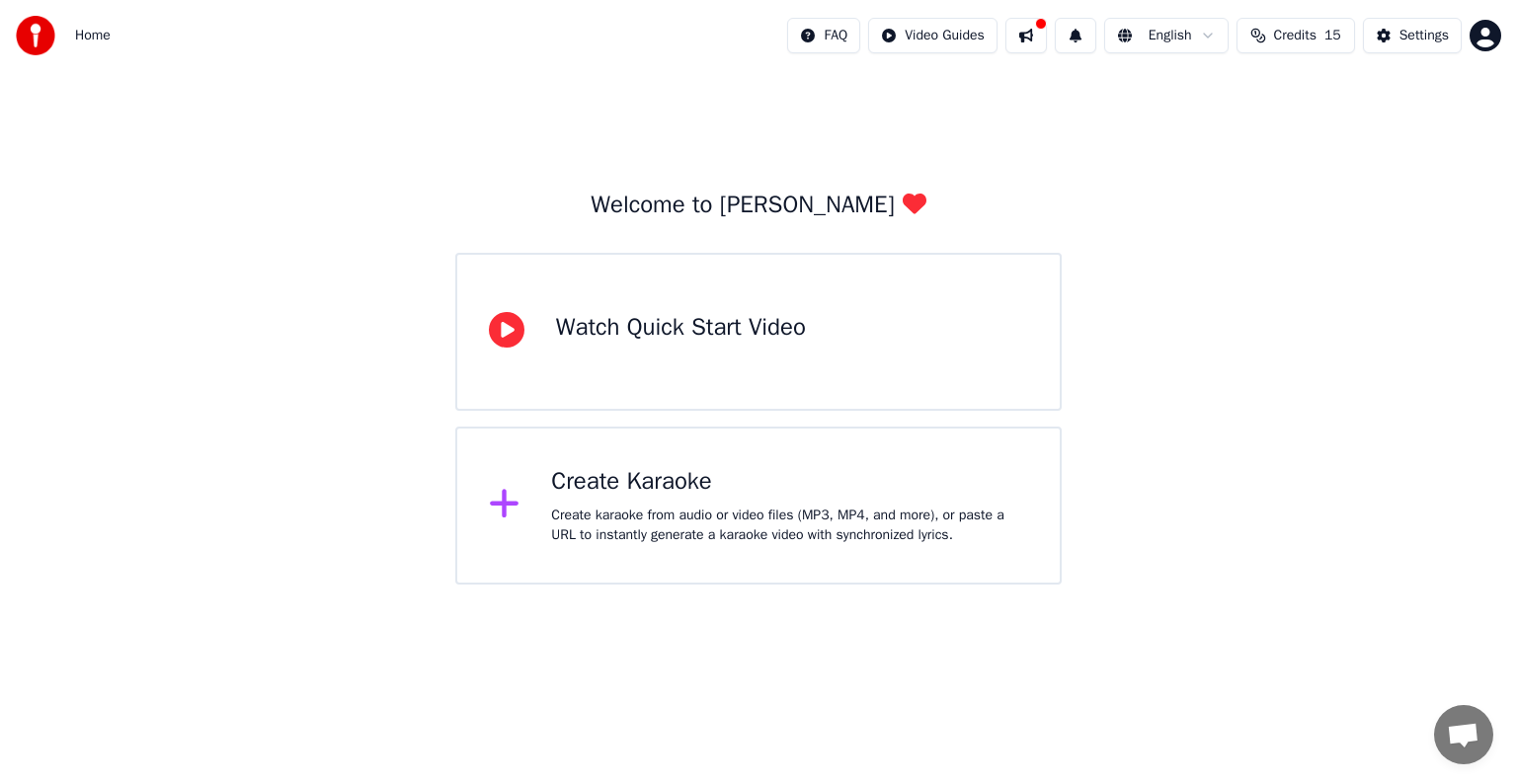click 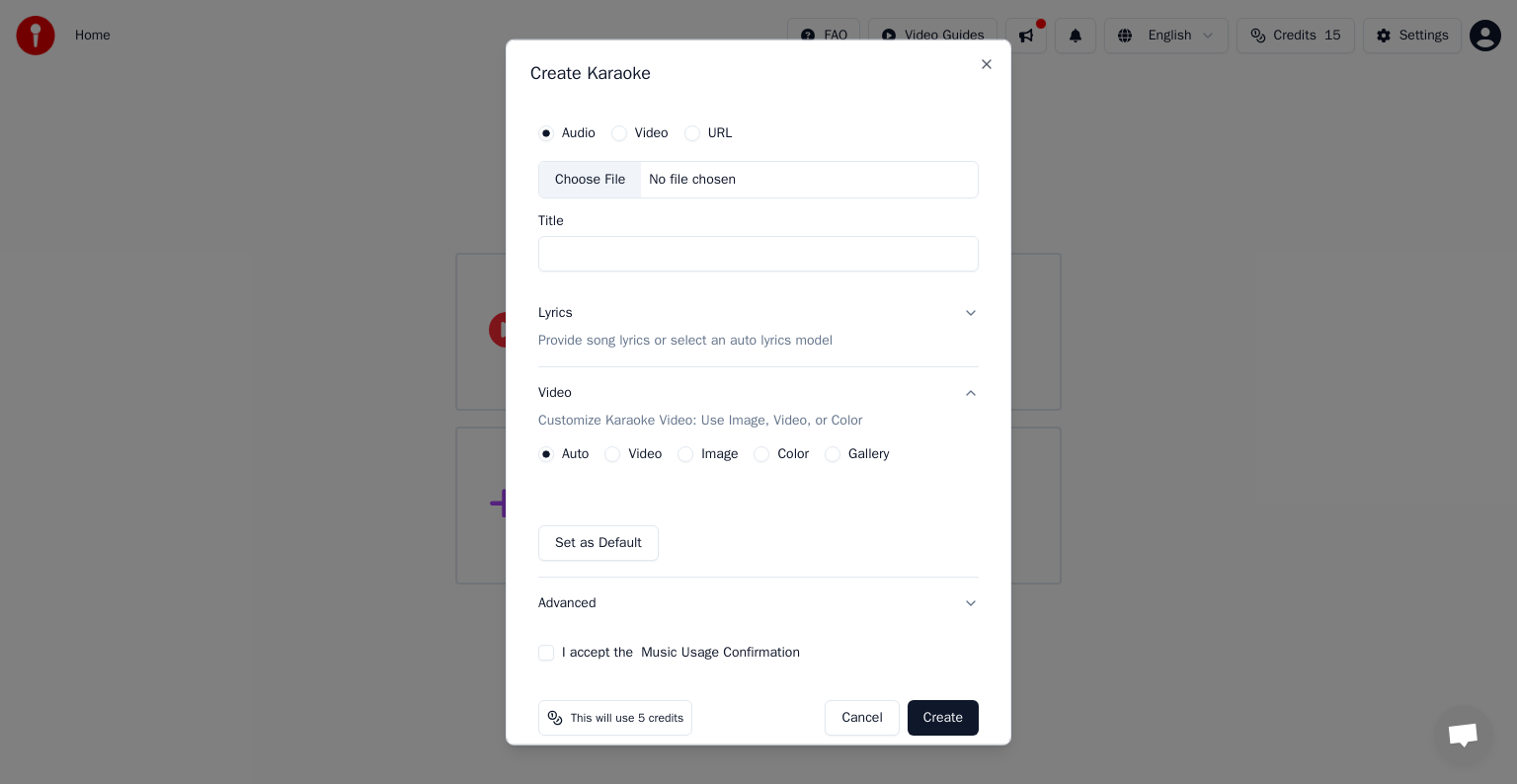 click on "Provide song lyrics or select an auto lyrics model" at bounding box center (685, 341) 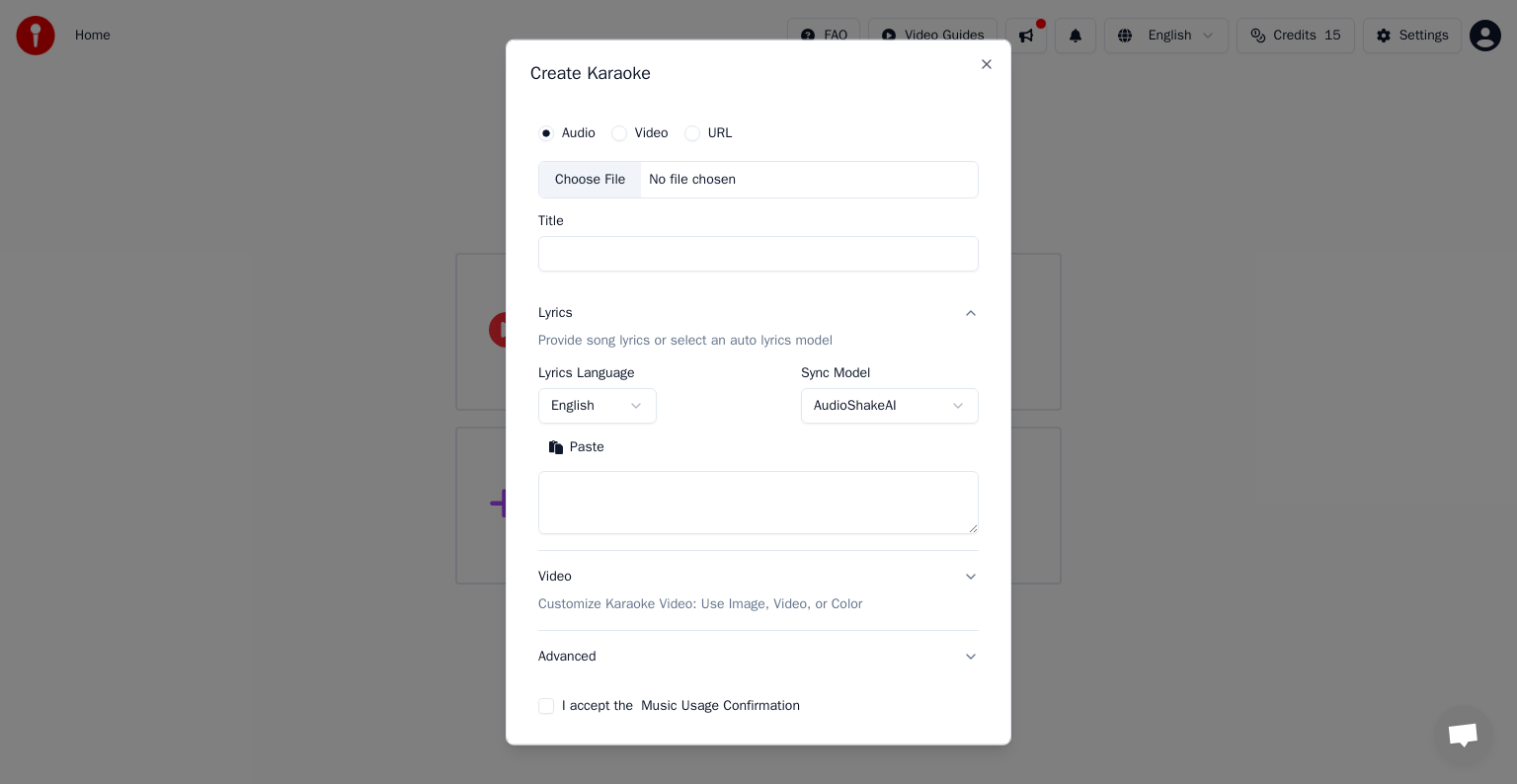 click on "Choose File" at bounding box center (590, 180) 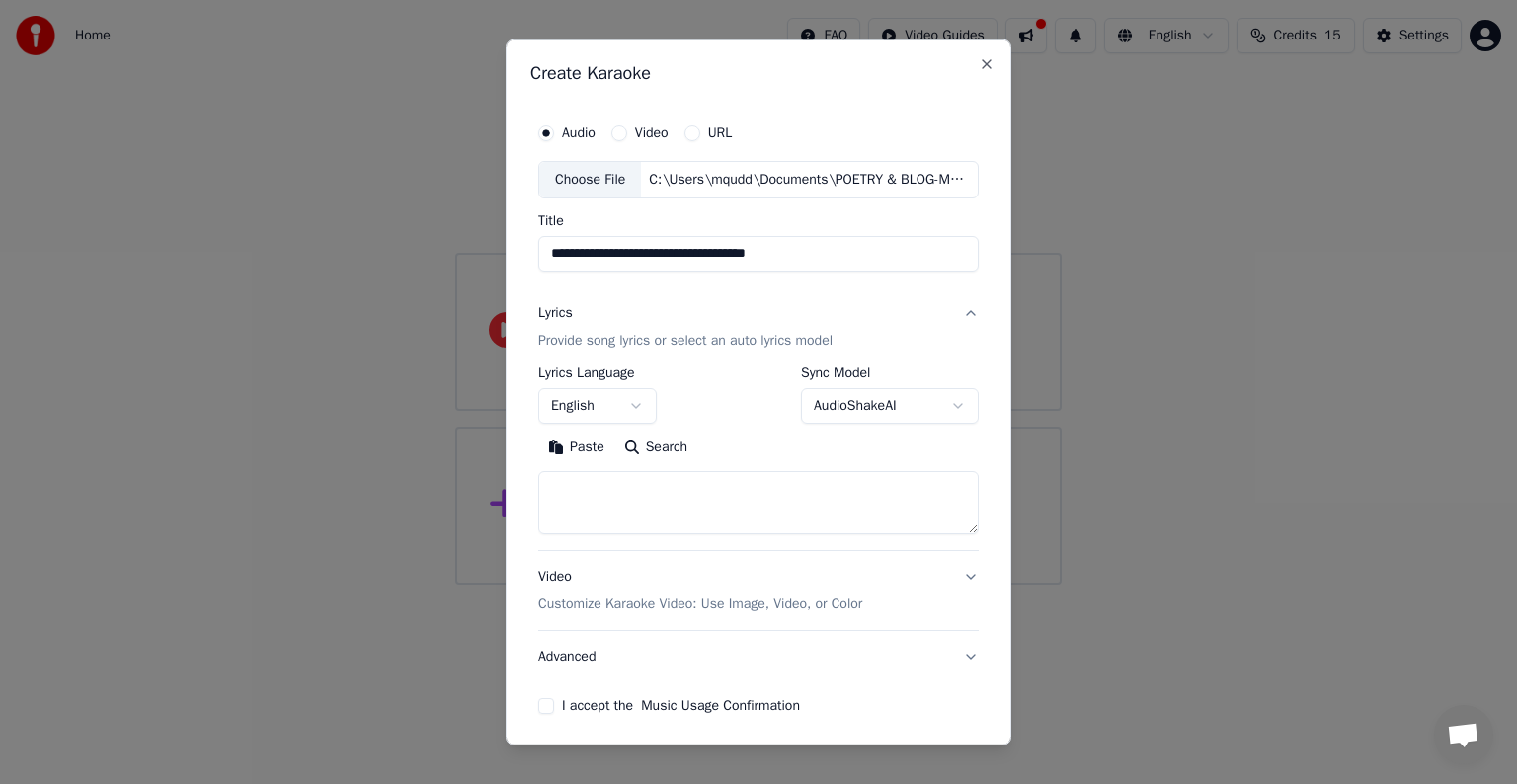 type on "**********" 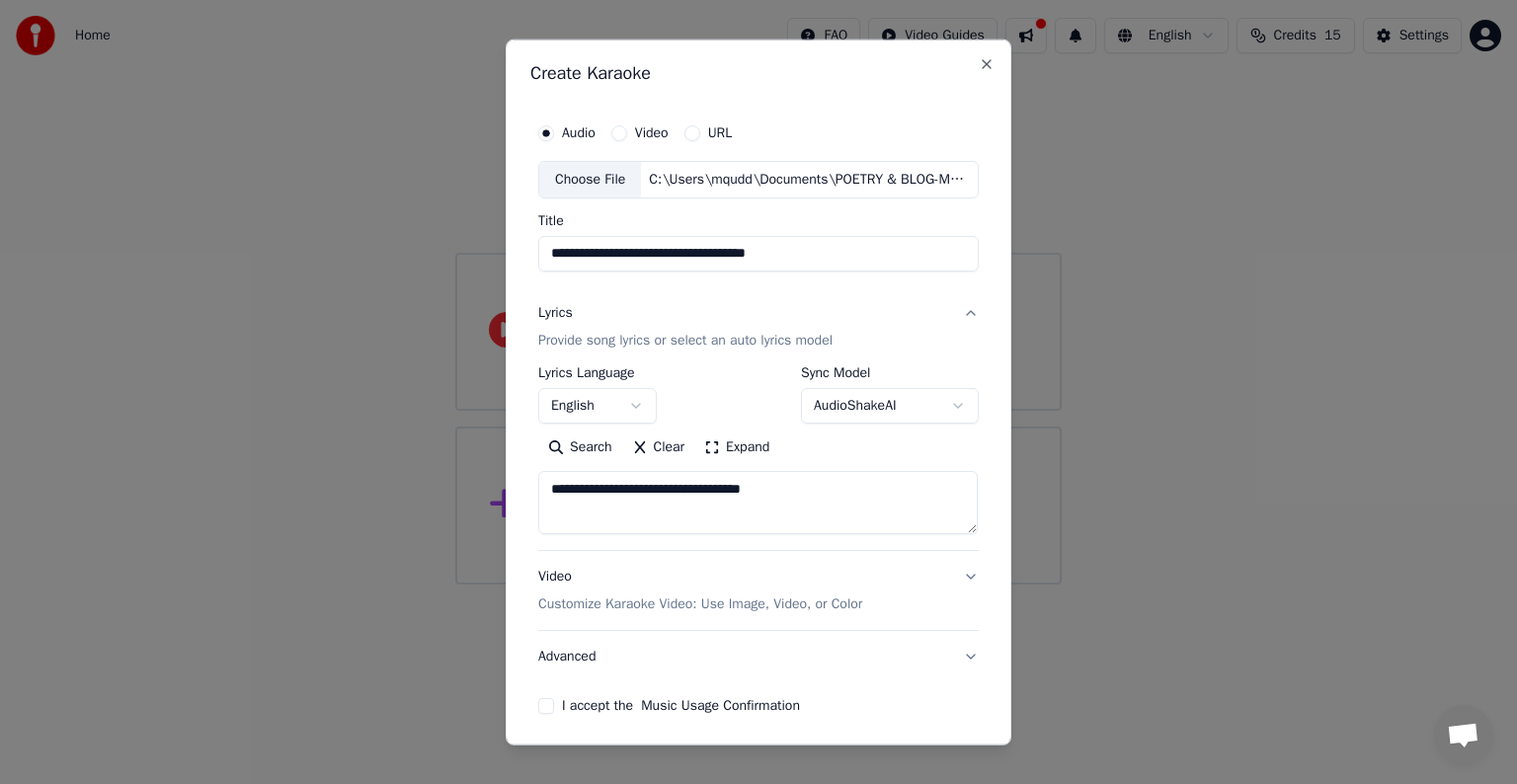 click on "**********" at bounding box center [758, 503] 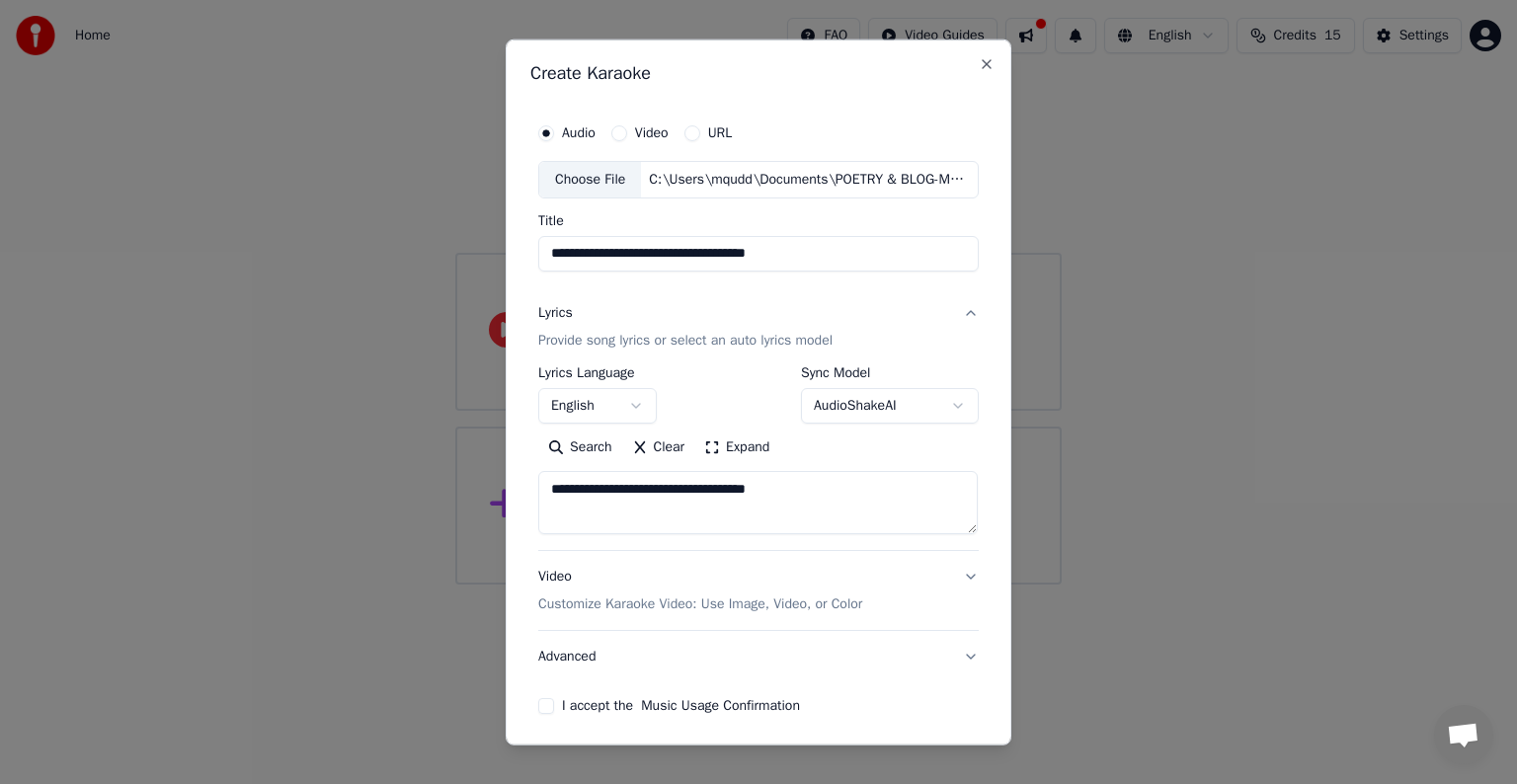 paste on "**********" 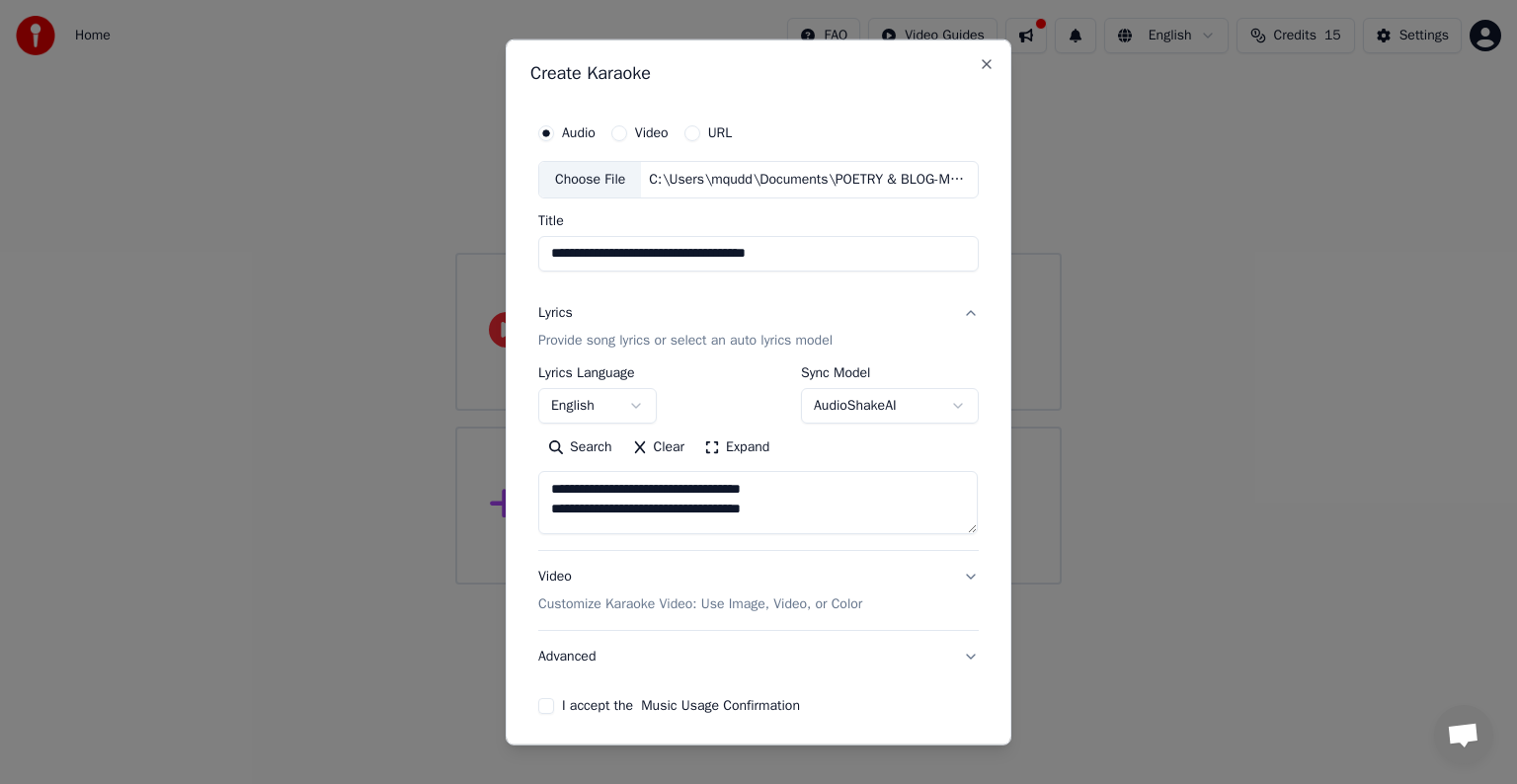 scroll, scrollTop: 24, scrollLeft: 0, axis: vertical 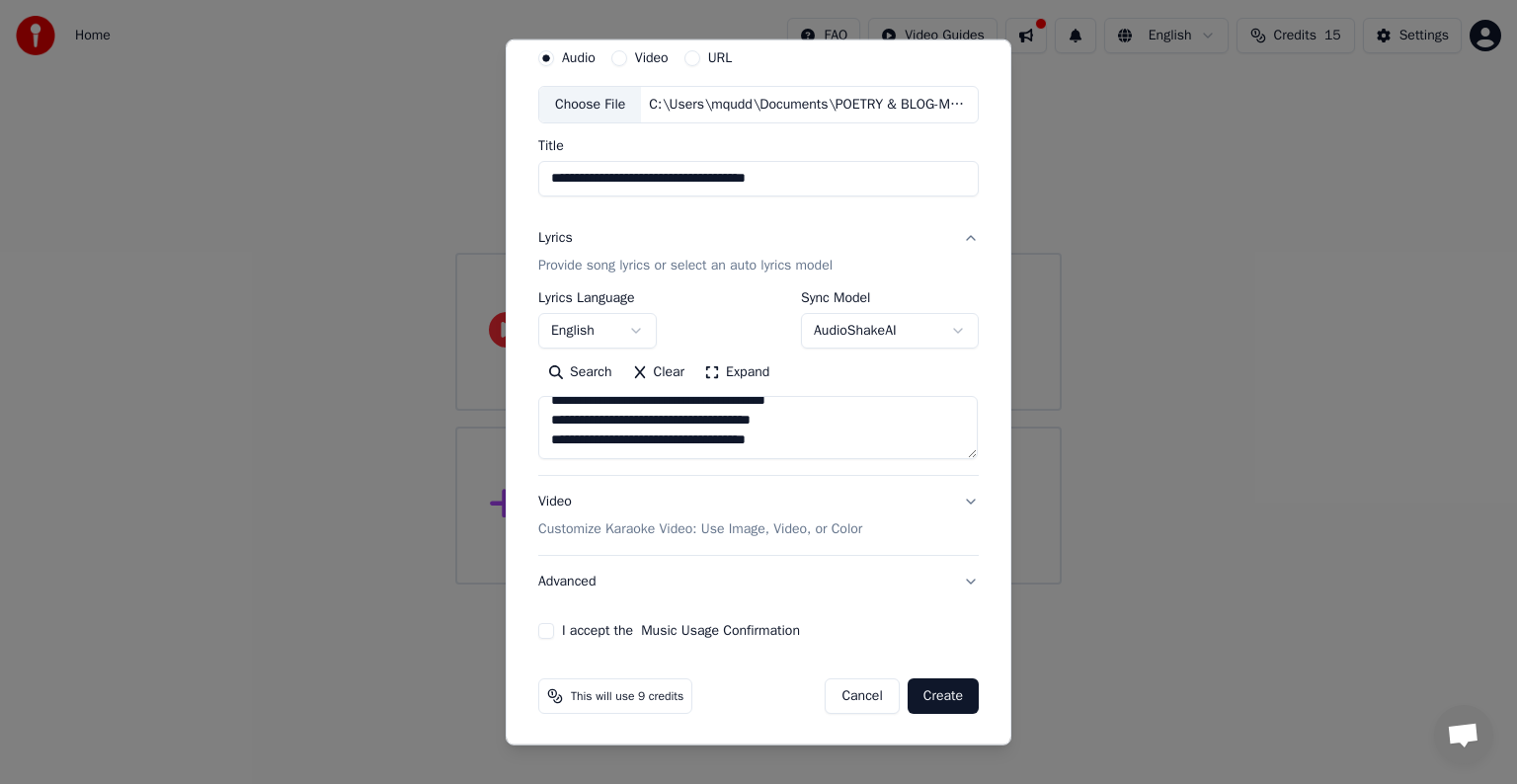 click on "I accept the   Music Usage Confirmation" at bounding box center (546, 631) 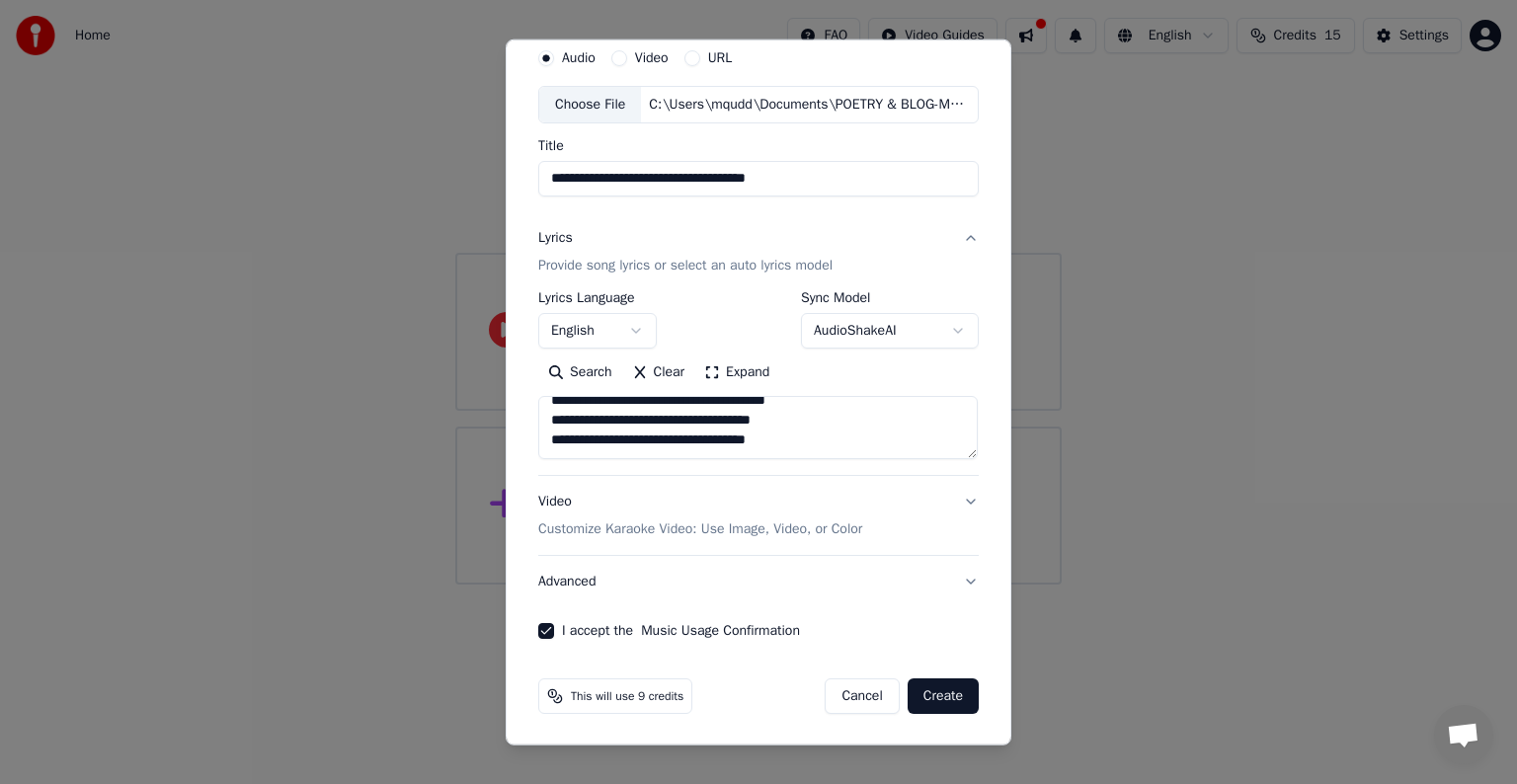click on "**********" at bounding box center [758, 428] 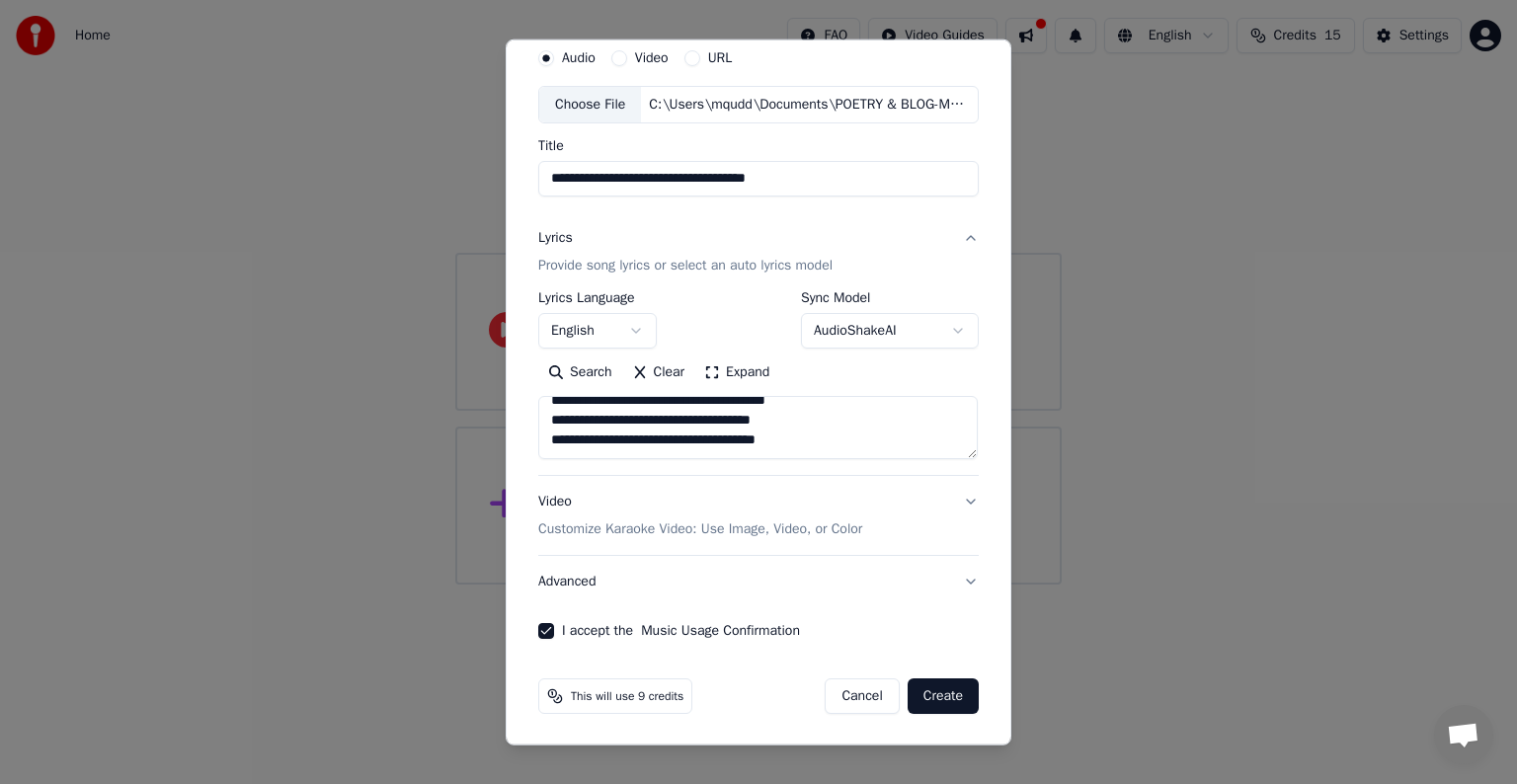 scroll, scrollTop: 103, scrollLeft: 0, axis: vertical 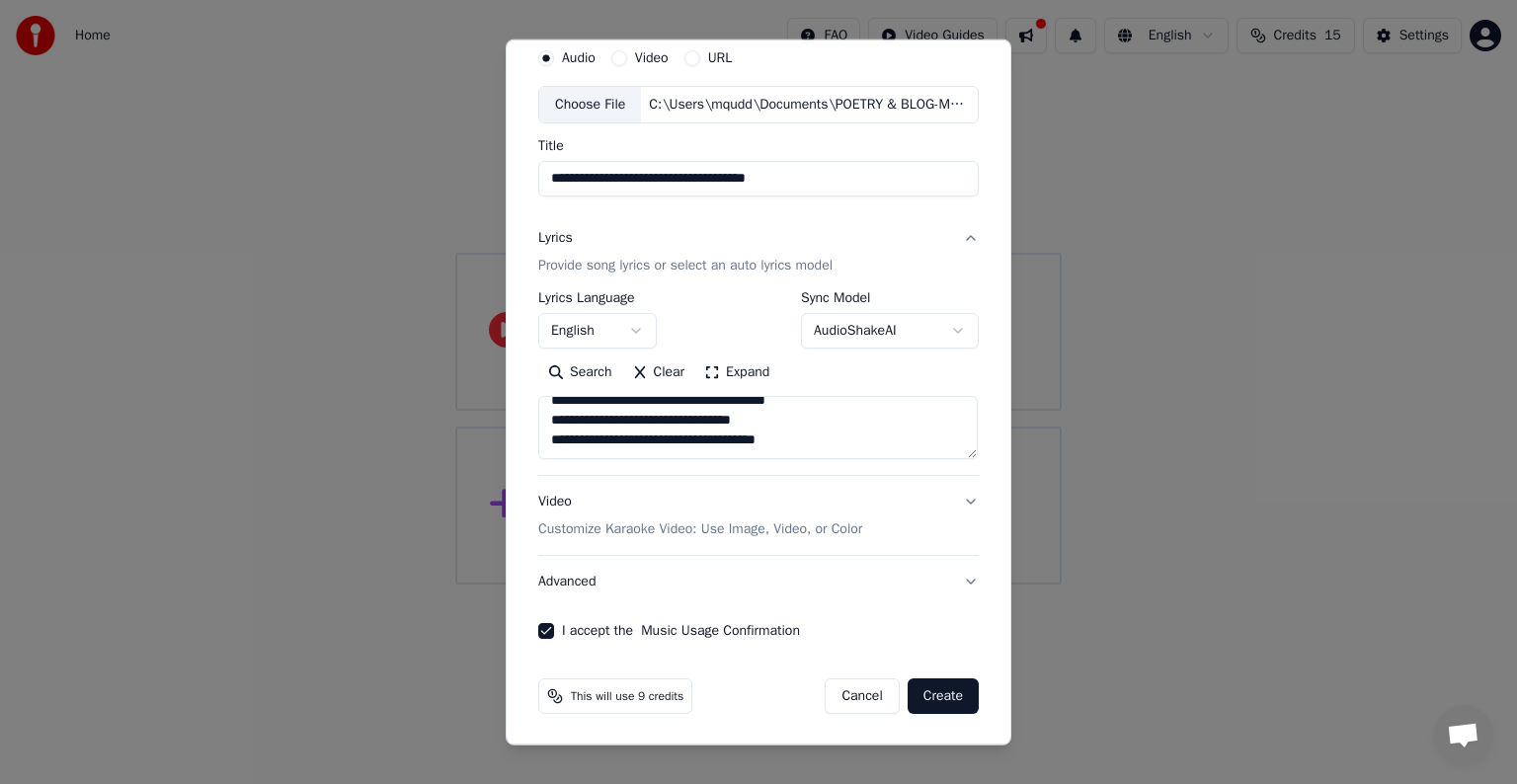 paste on "**********" 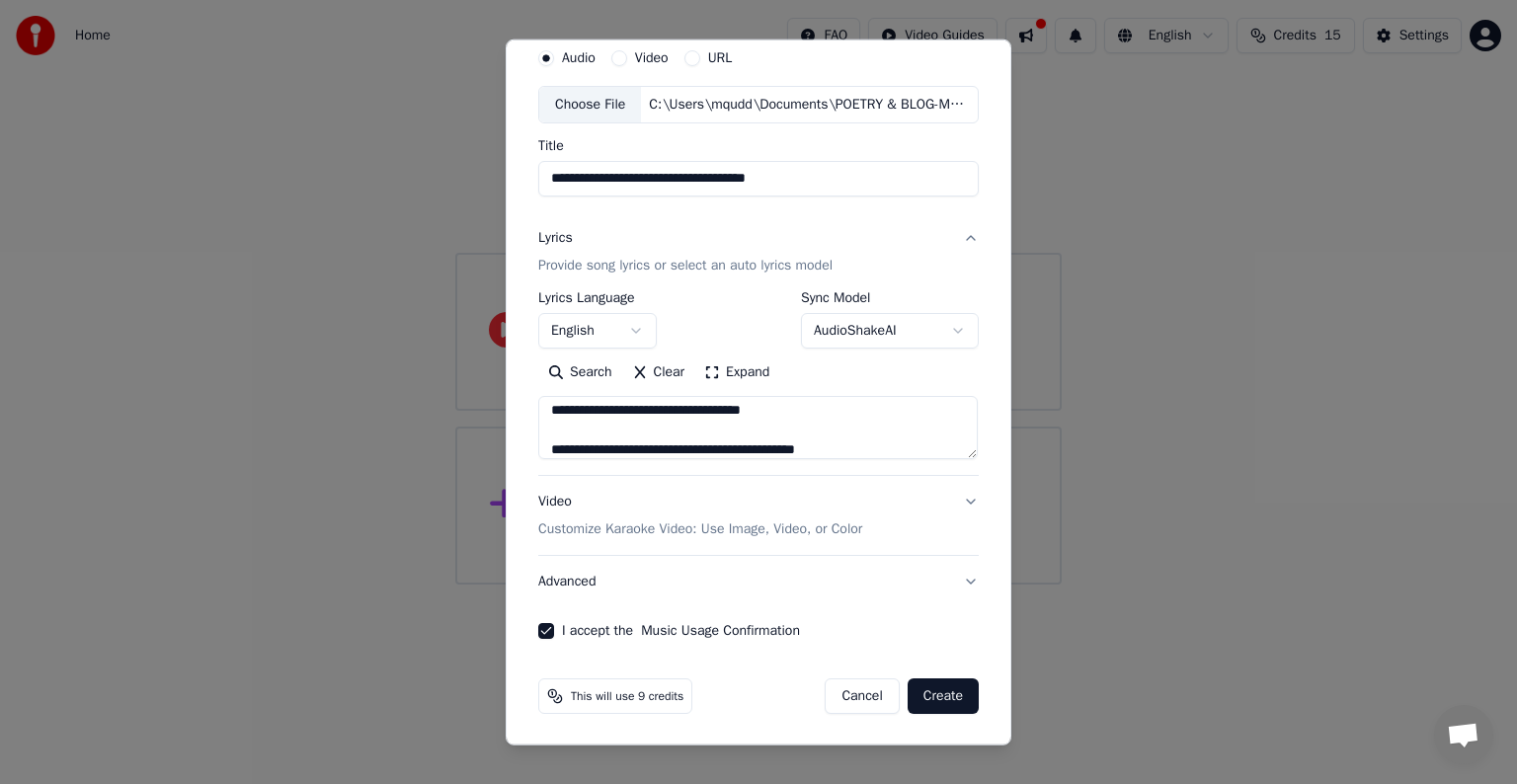 scroll, scrollTop: 241, scrollLeft: 0, axis: vertical 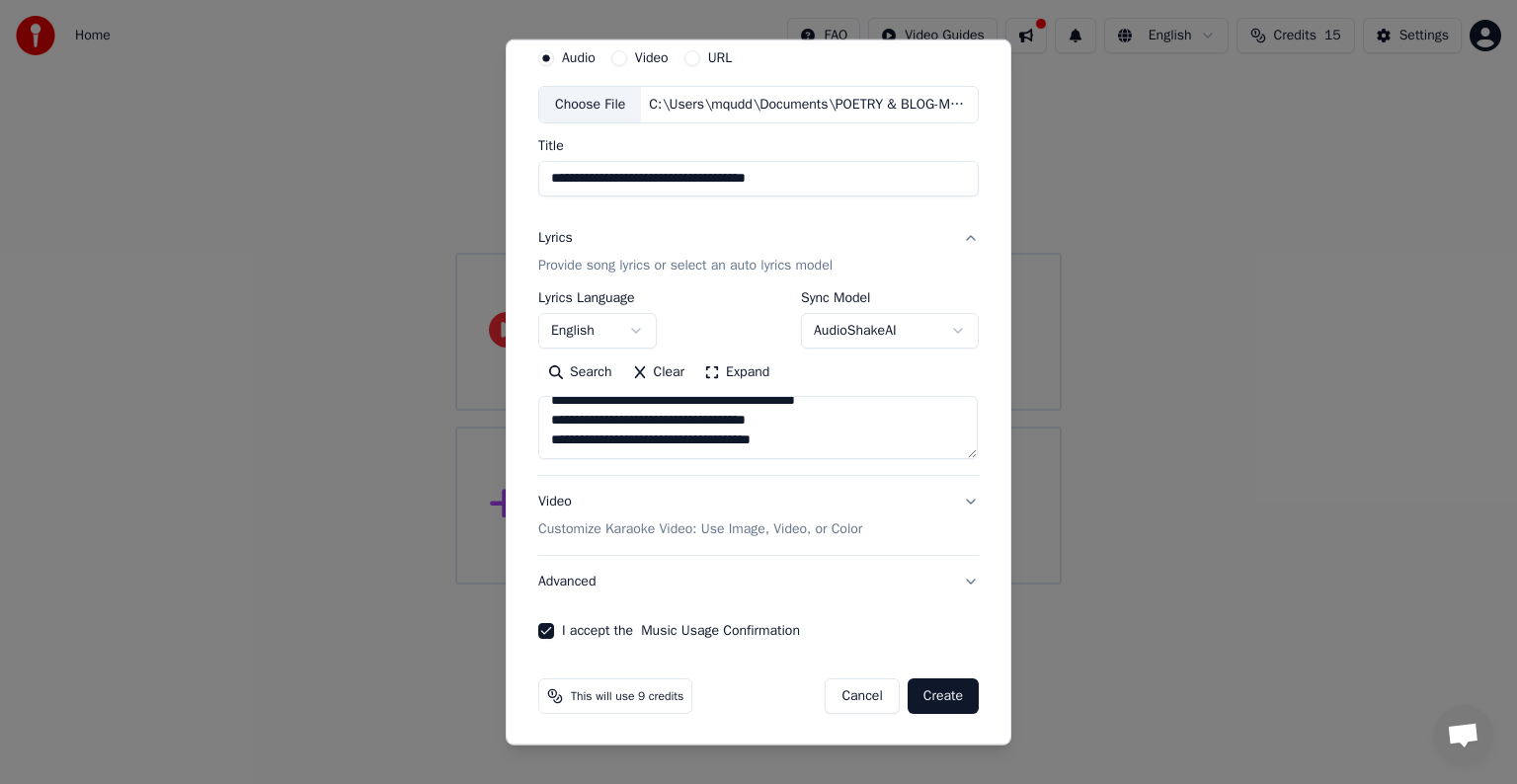 type on "**********" 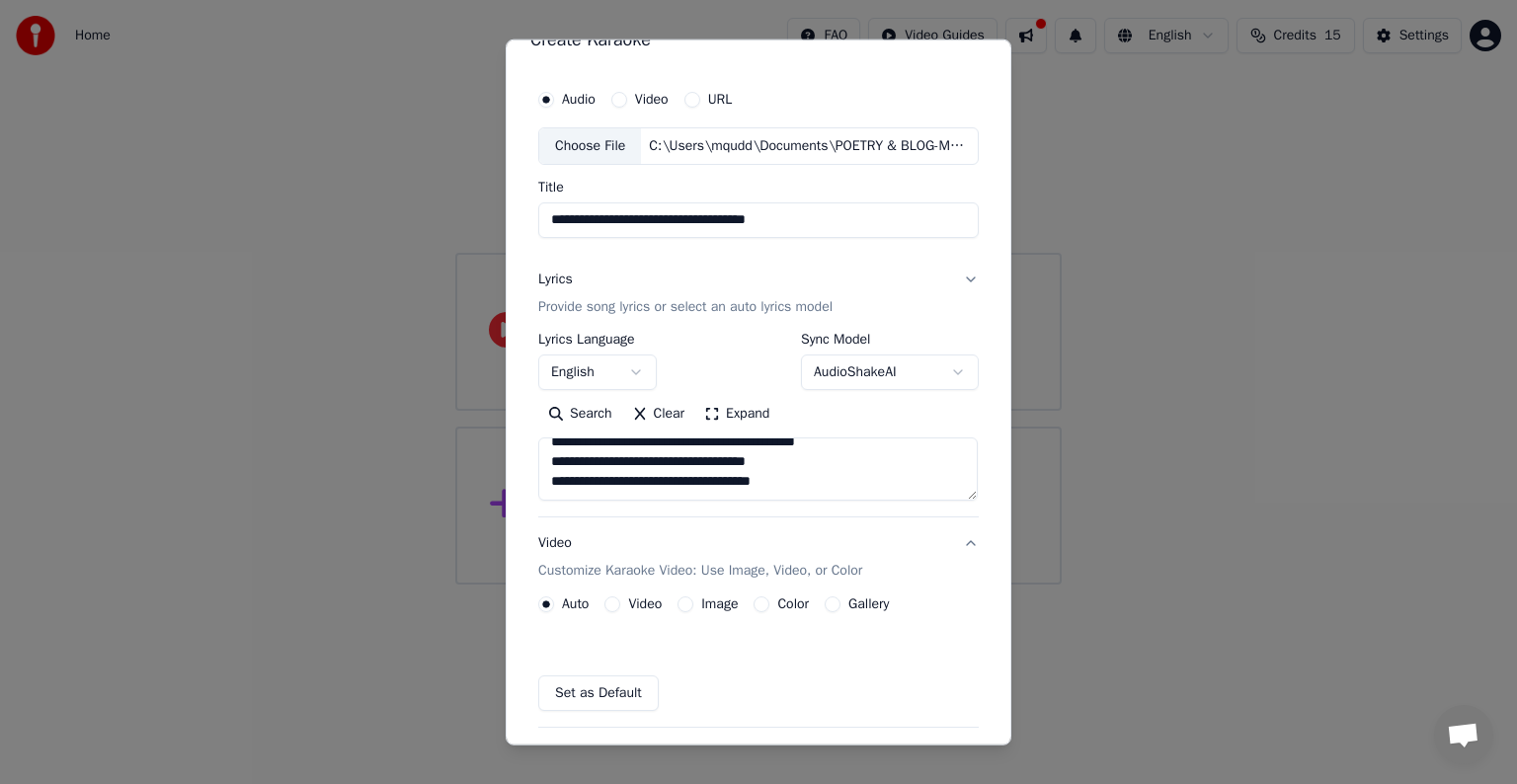 scroll, scrollTop: 22, scrollLeft: 0, axis: vertical 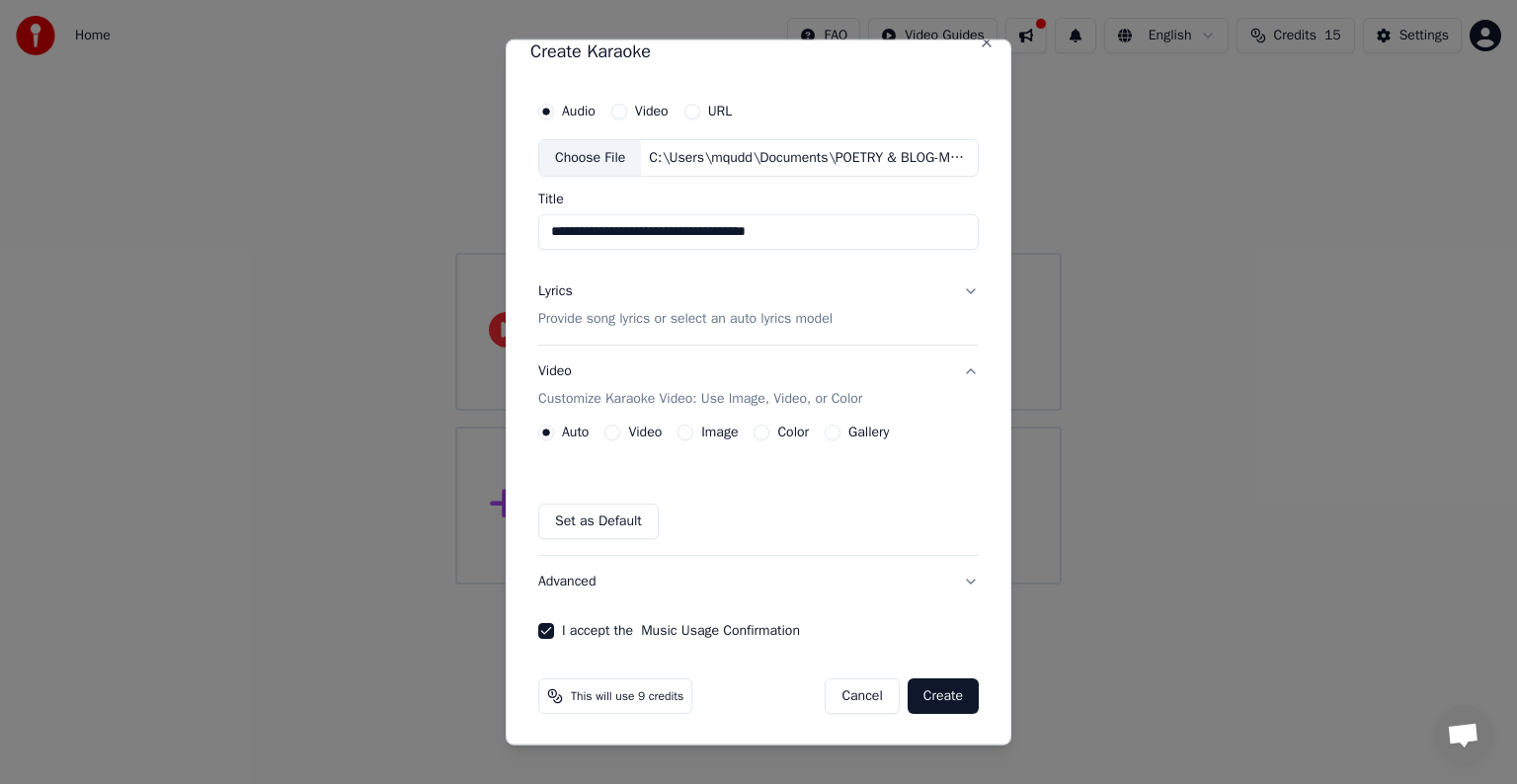 click on "Image" at bounding box center [719, 432] 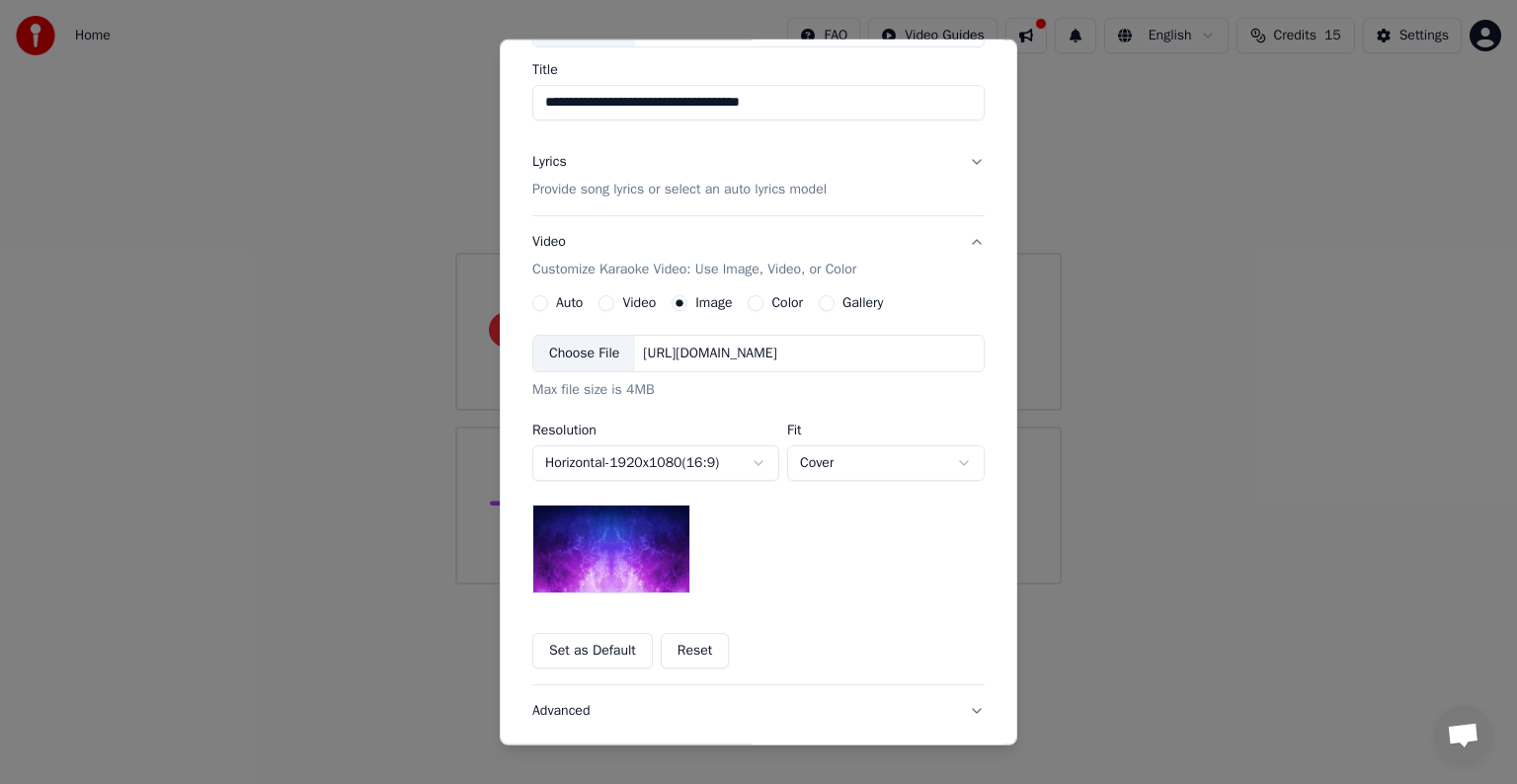 scroll, scrollTop: 156, scrollLeft: 0, axis: vertical 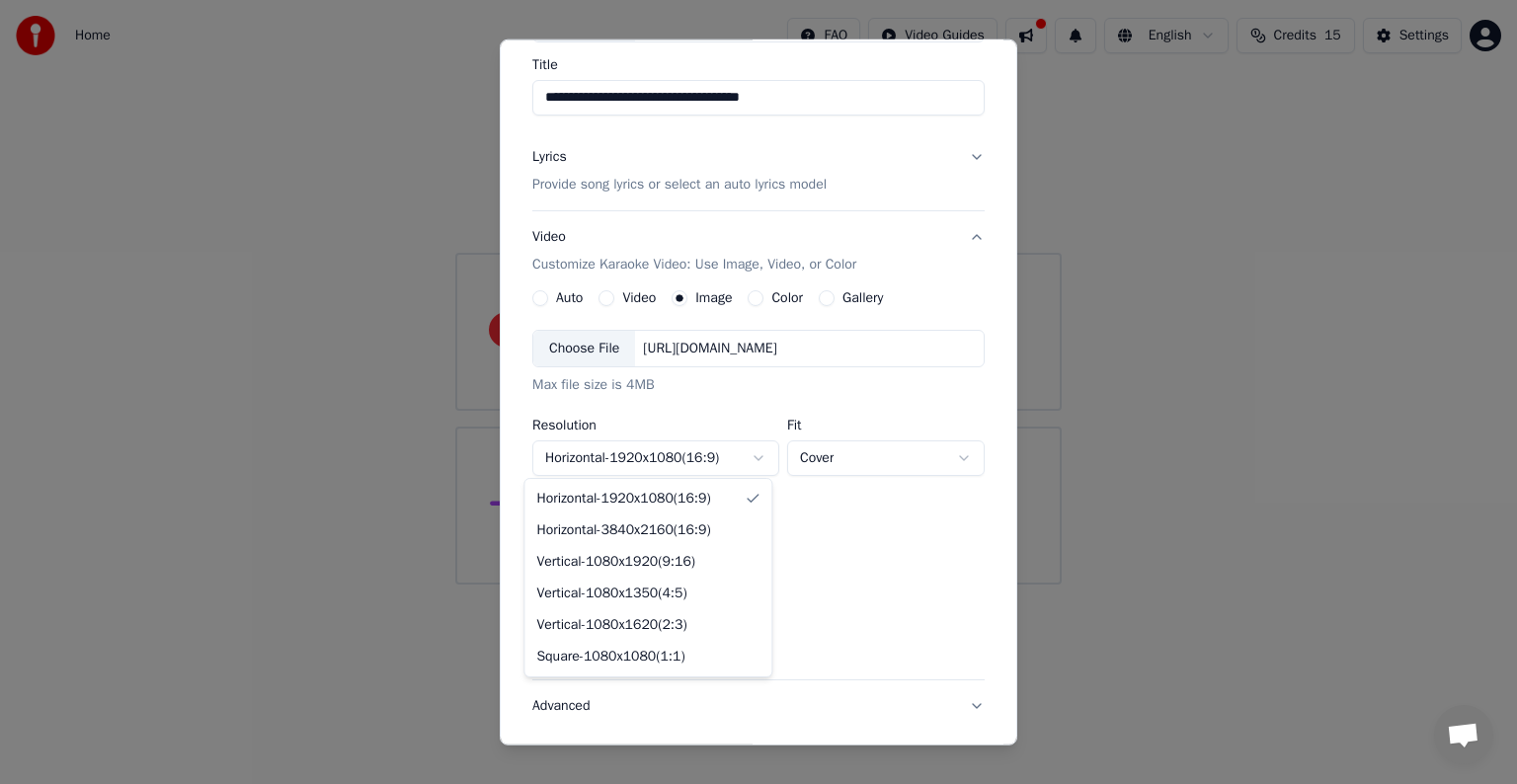 click on "**********" at bounding box center [758, 292] 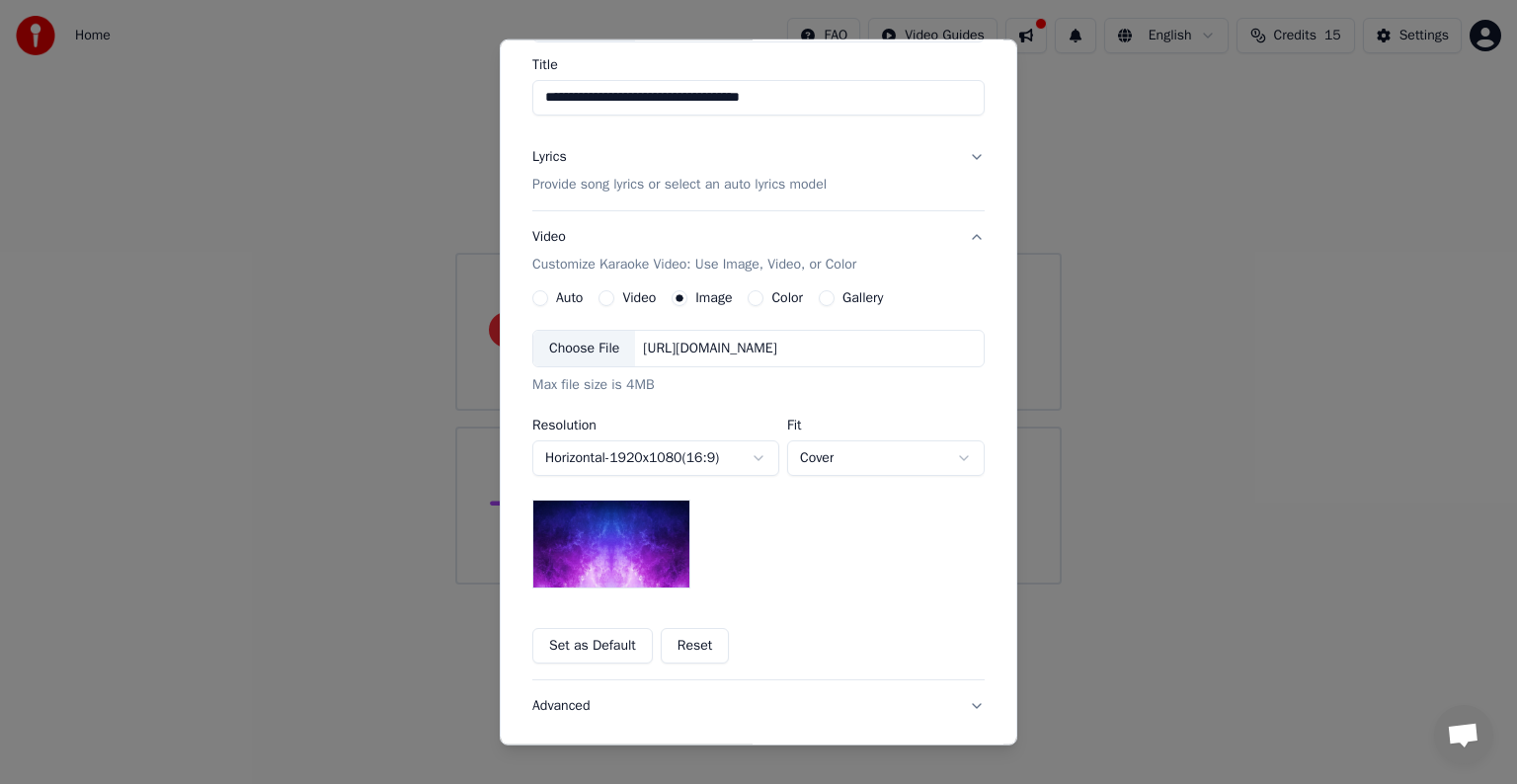 click on "**********" at bounding box center (758, 292) 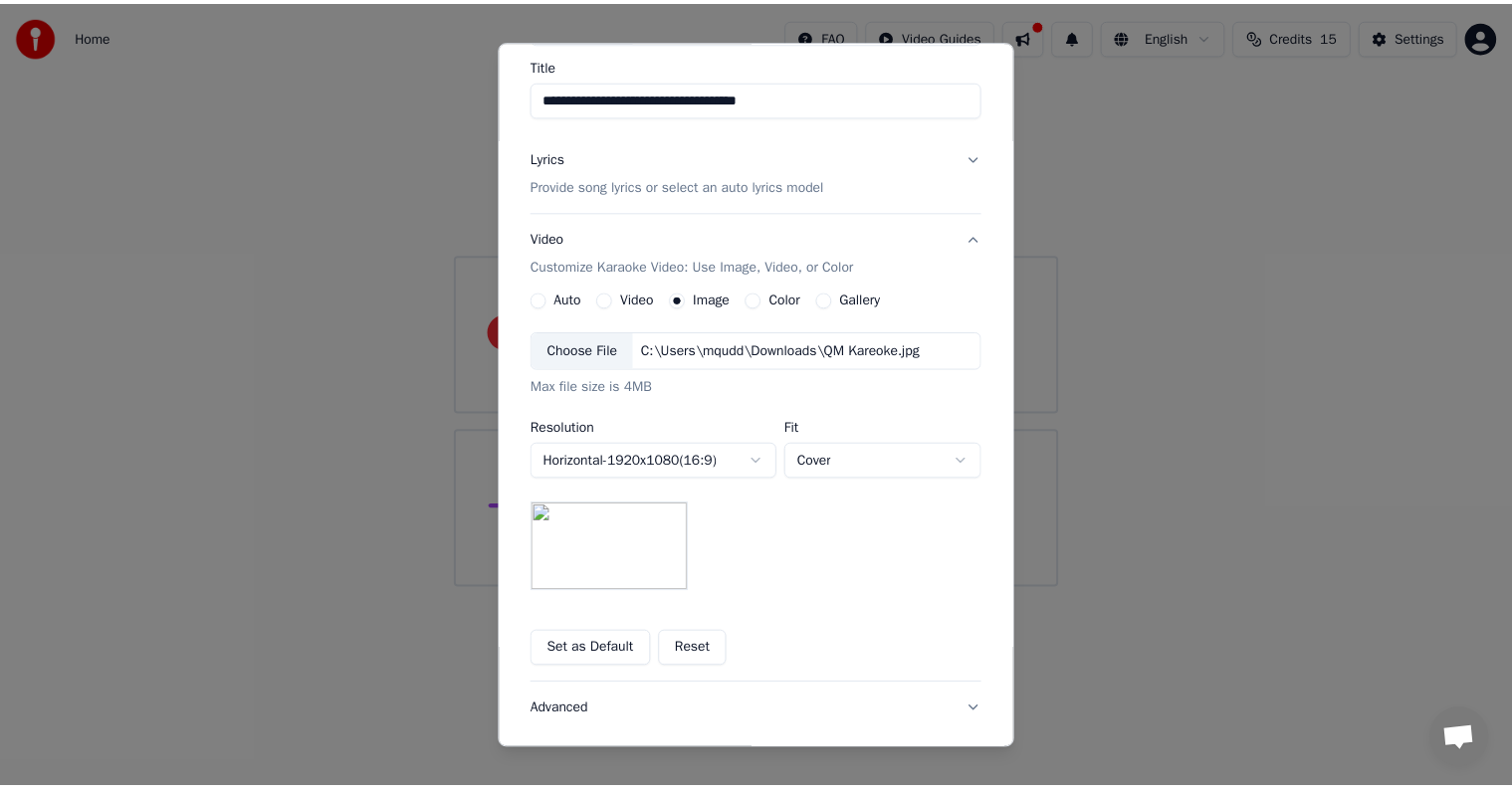 scroll, scrollTop: 283, scrollLeft: 0, axis: vertical 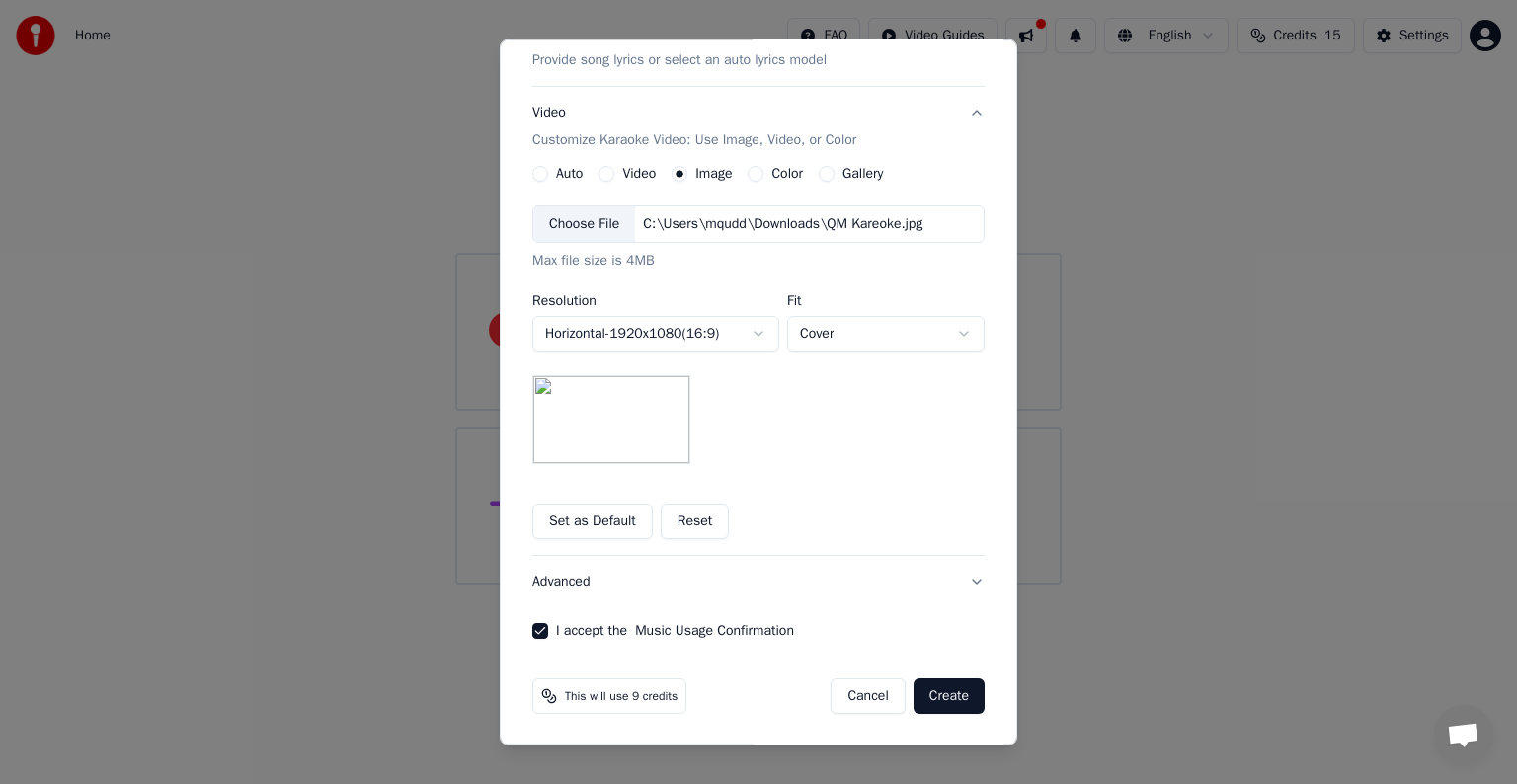 click on "Create" at bounding box center (949, 696) 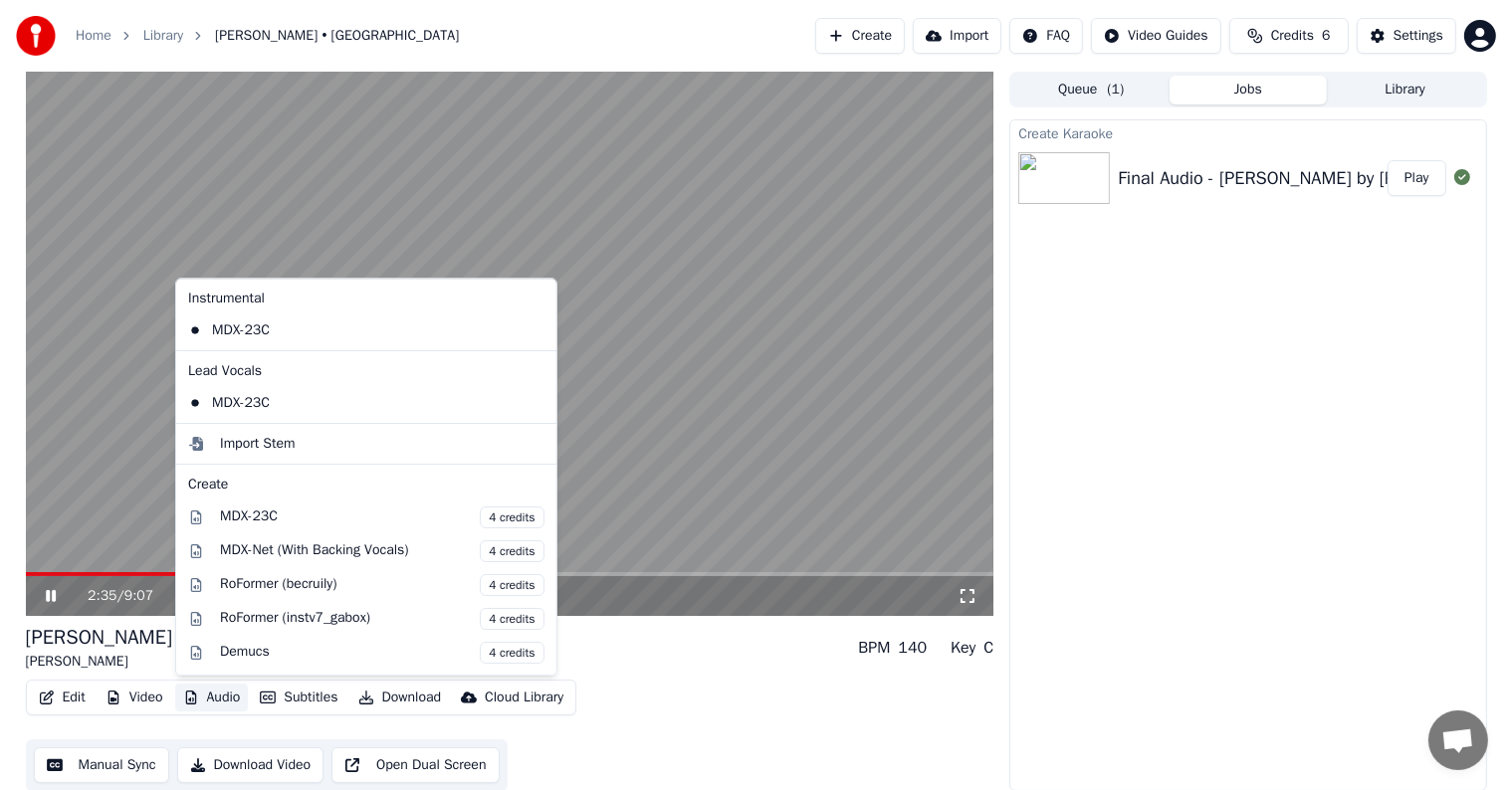 click on "Audio" at bounding box center [212, 697] 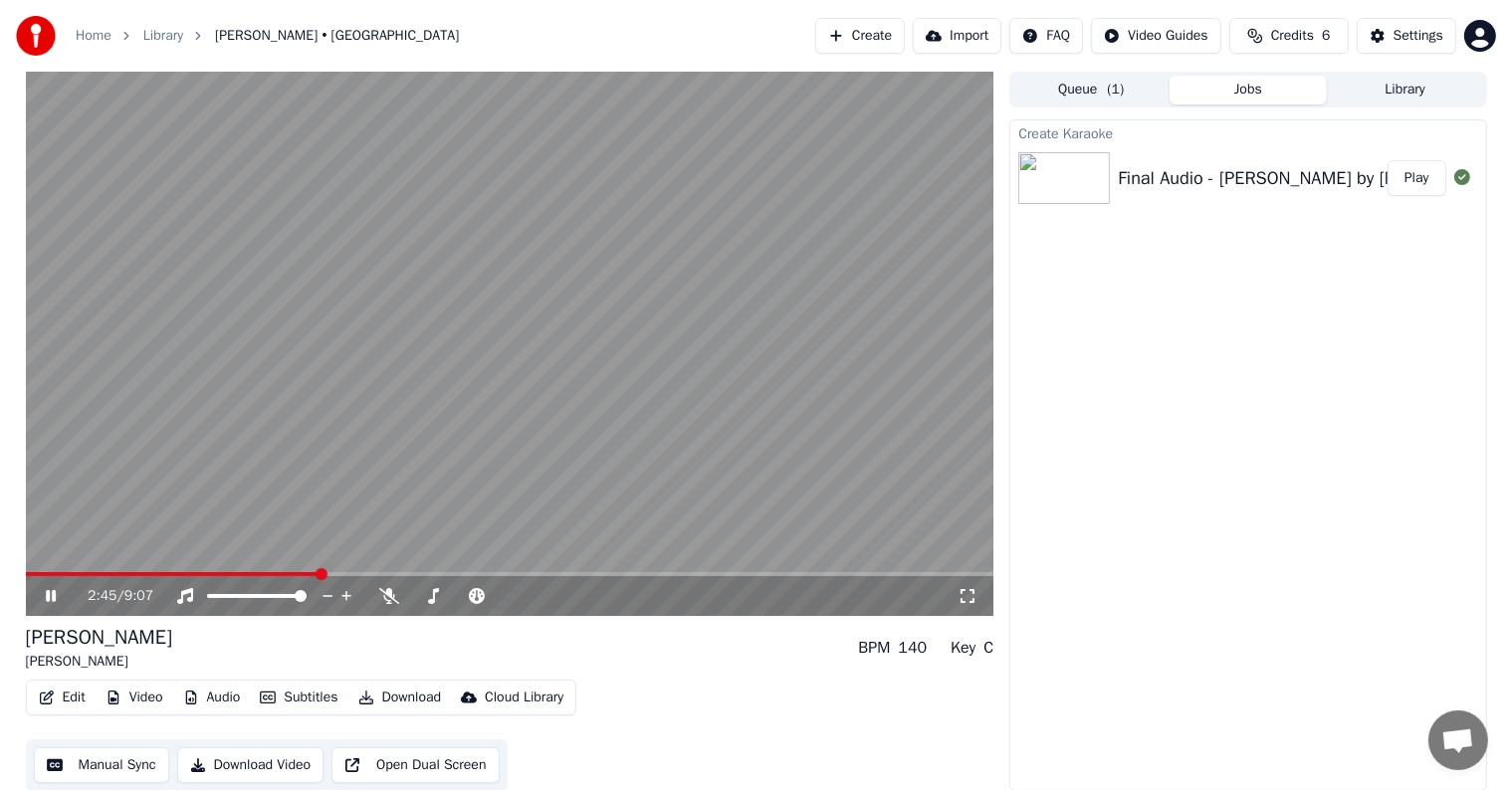 click on "Create Karaoke Final Audio - [PERSON_NAME] by [PERSON_NAME] Play" at bounding box center (1247, 455) 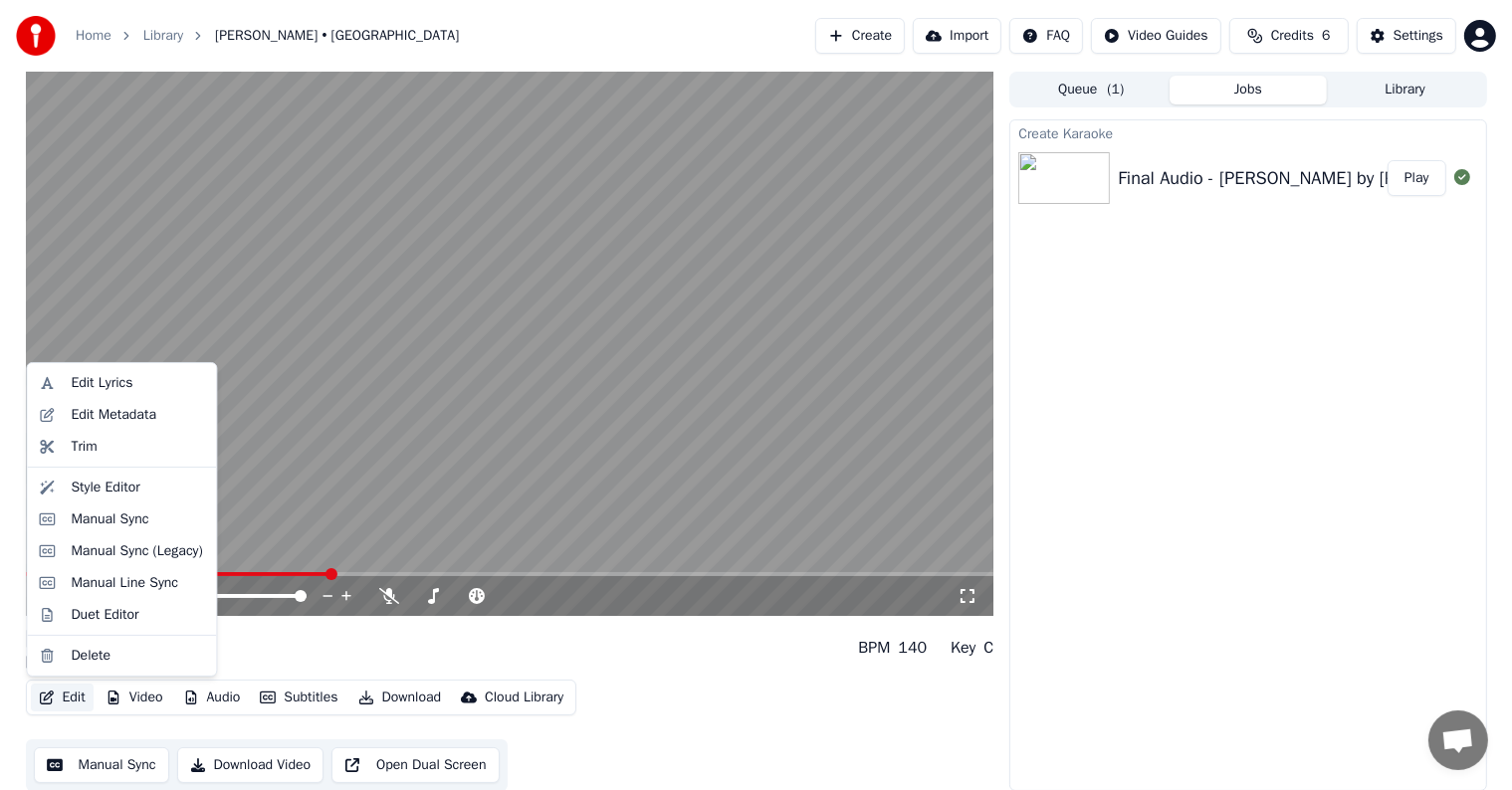 click on "Edit" at bounding box center [62, 697] 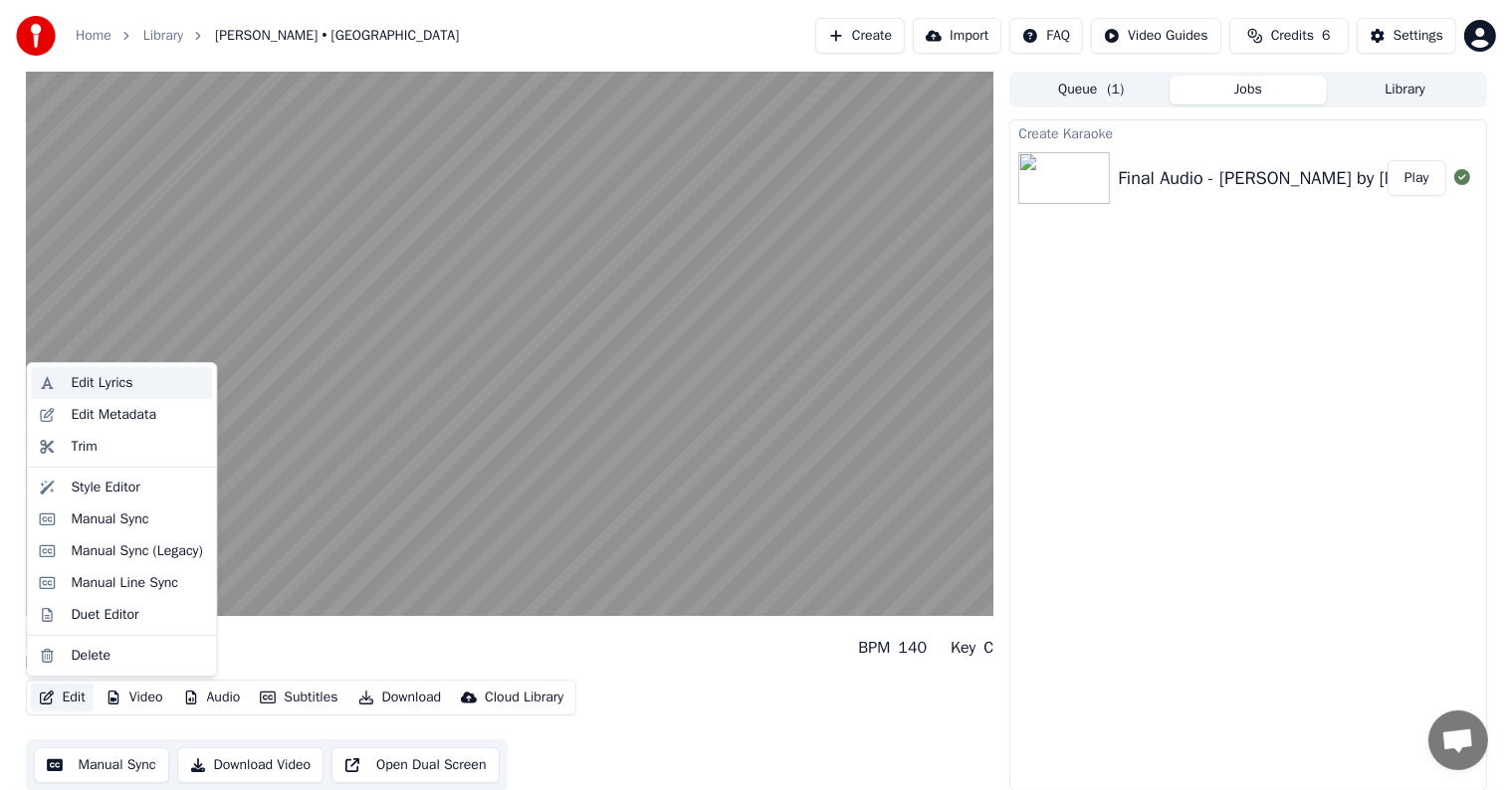 click on "Edit Lyrics" at bounding box center (102, 383) 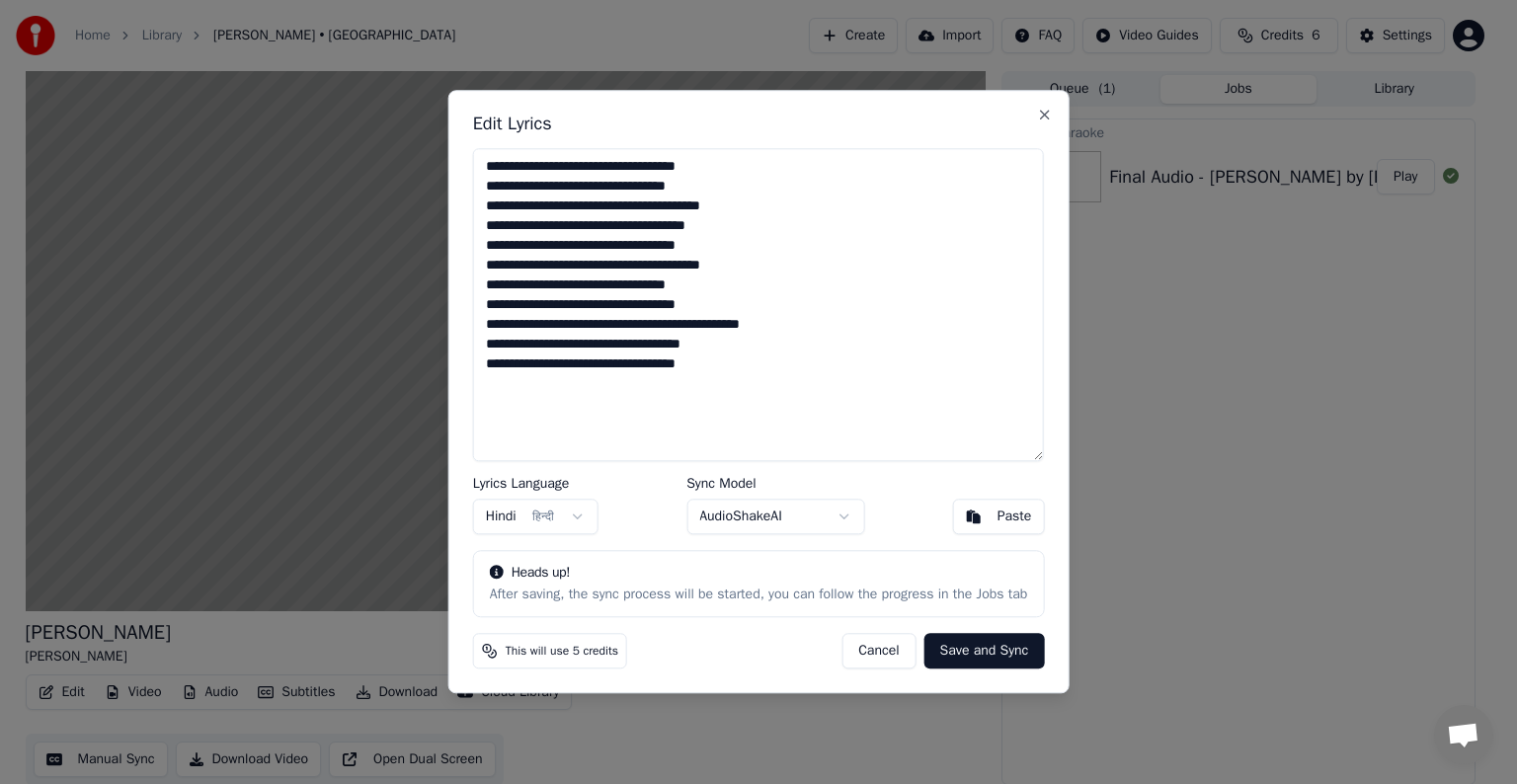 click on "Cancel" at bounding box center [878, 652] 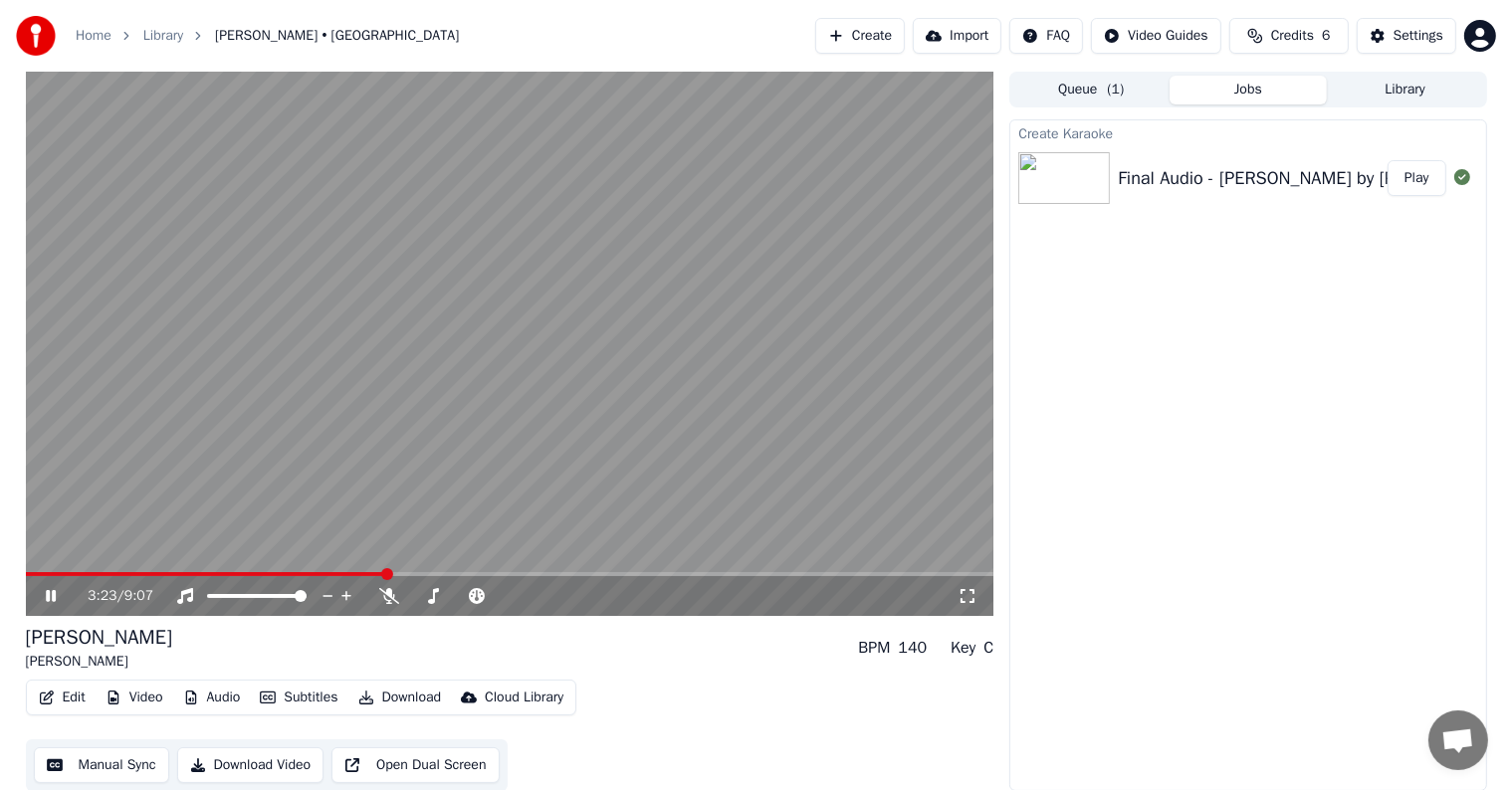 click at bounding box center (510, 343) 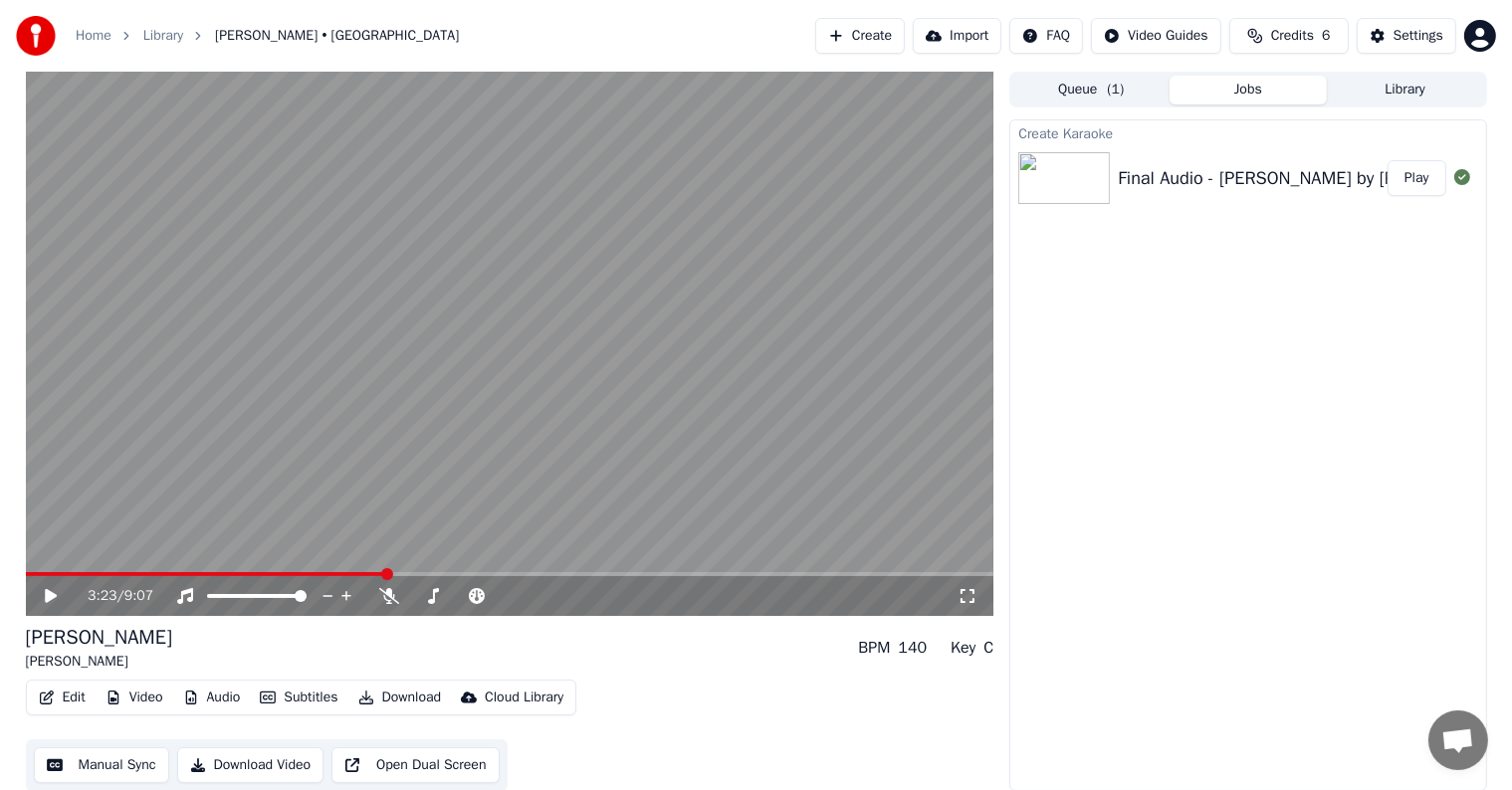 click at bounding box center (510, 343) 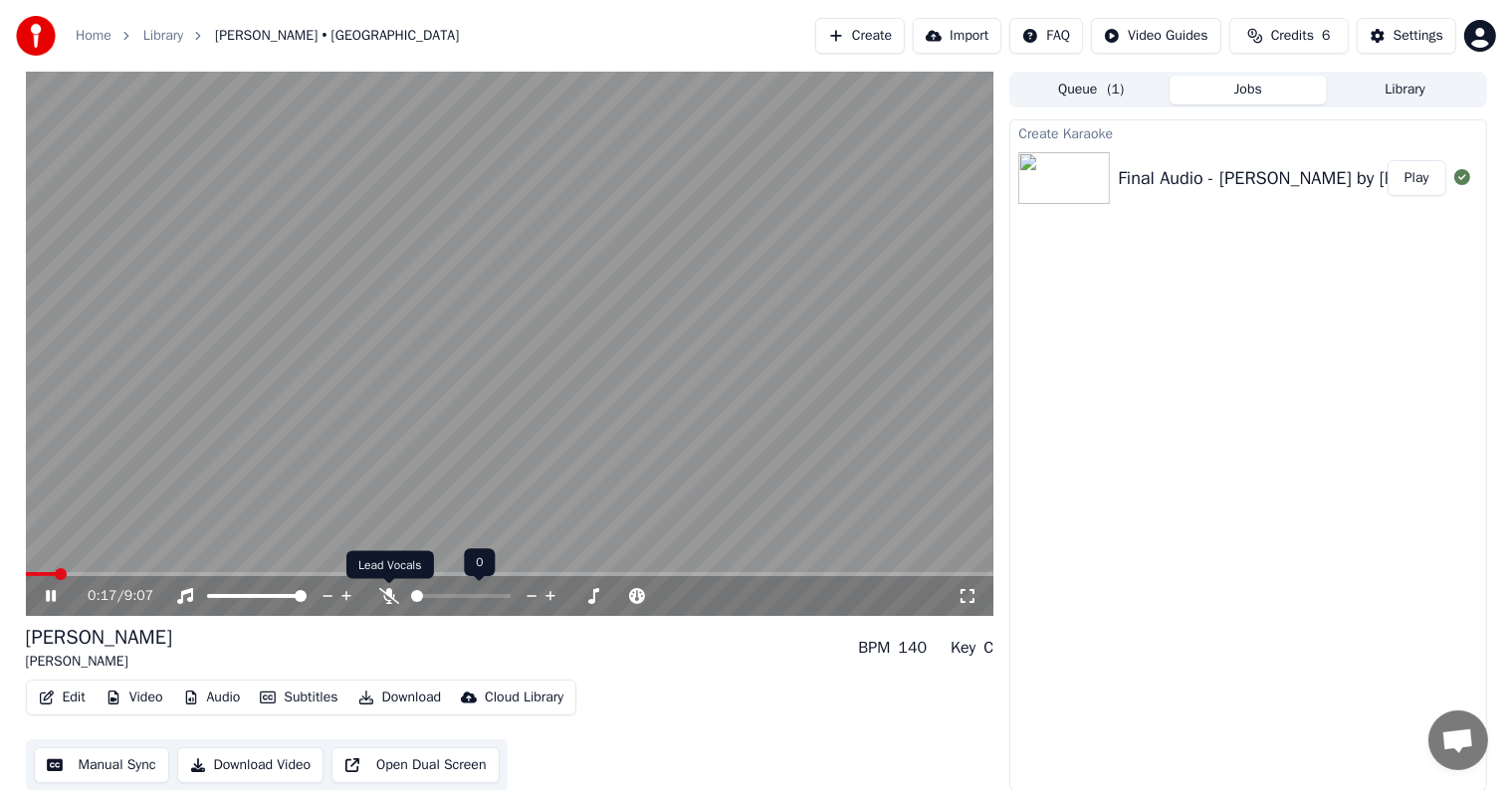 click 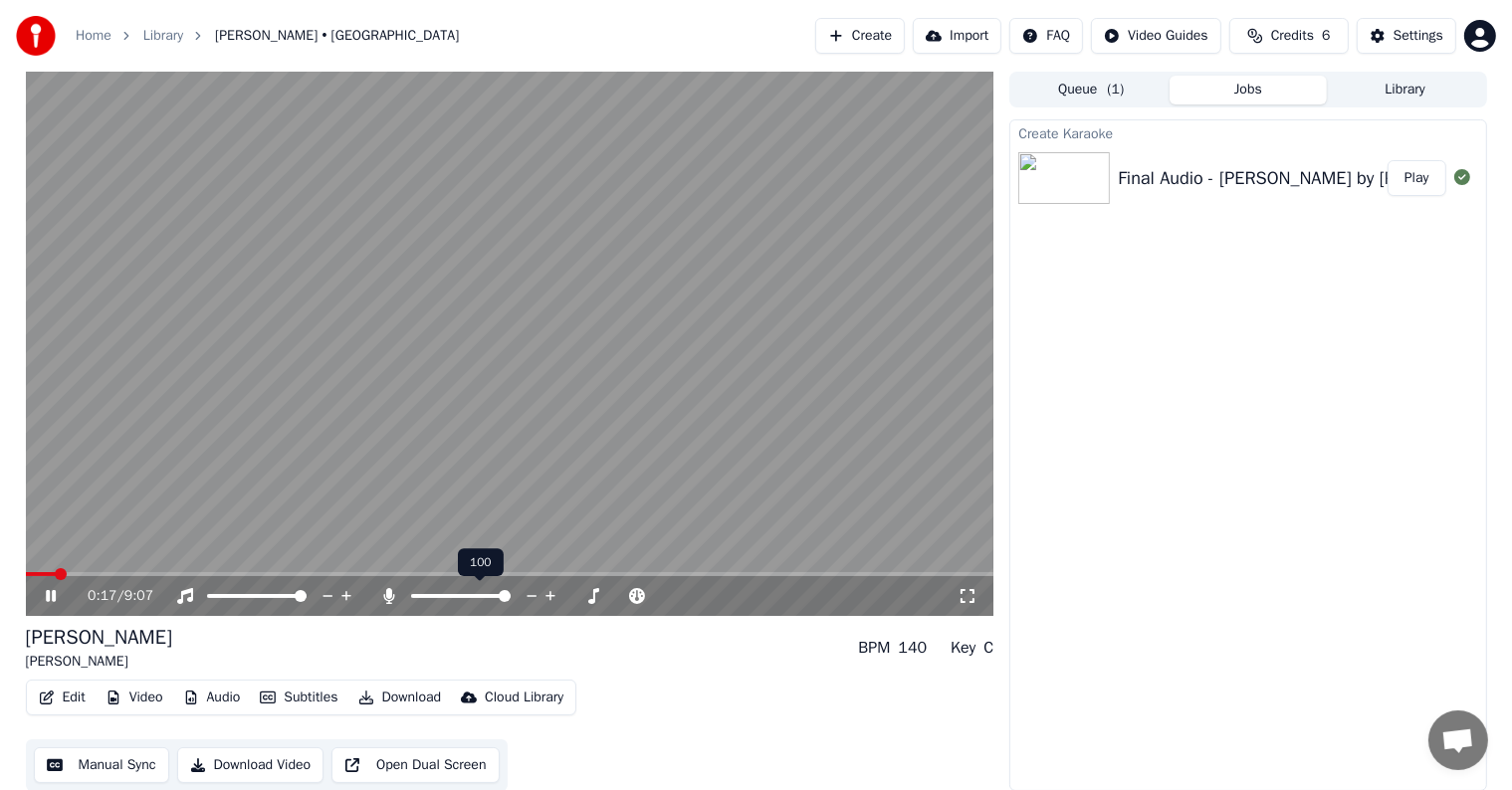 click 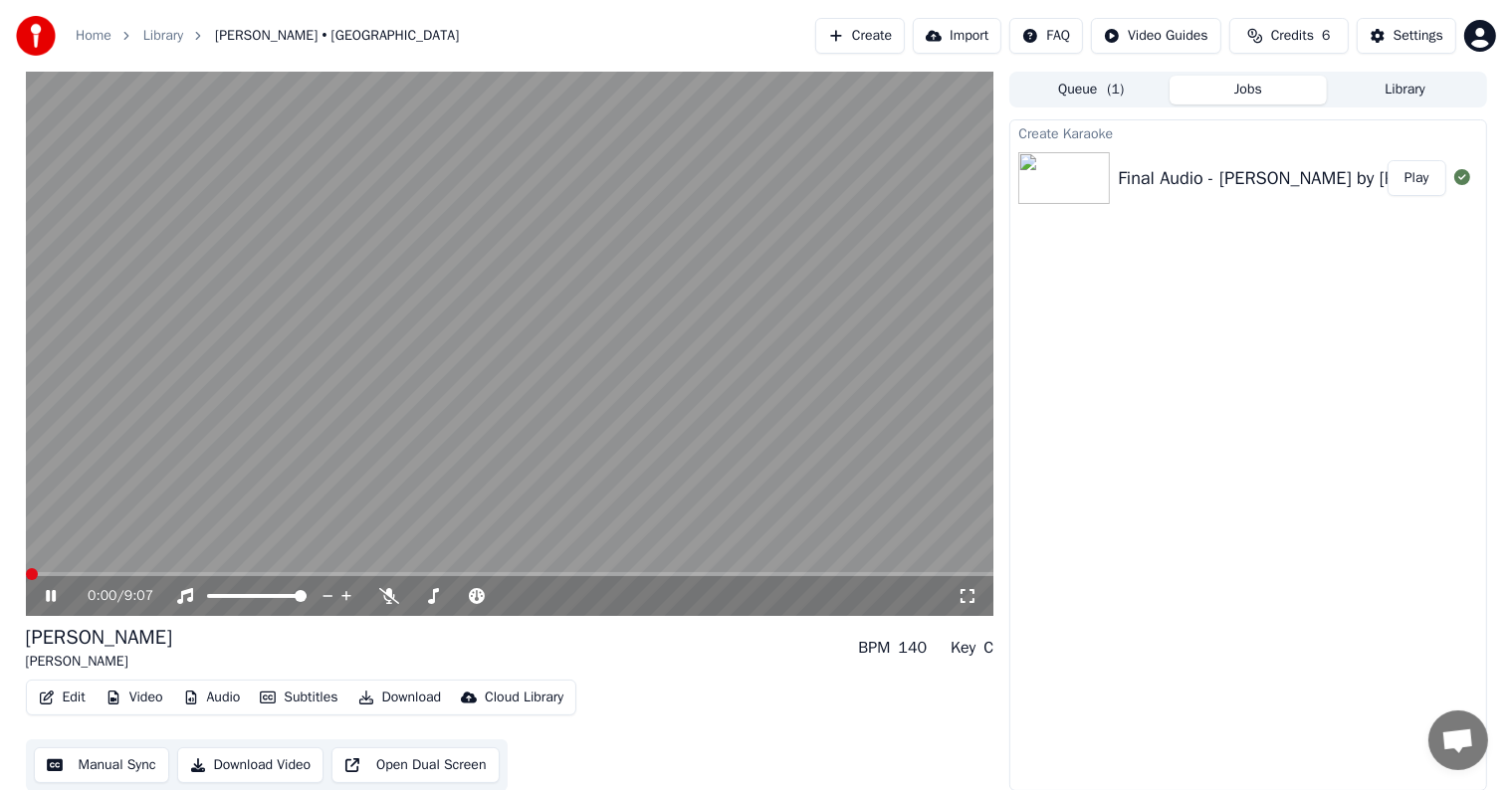 click at bounding box center [32, 574] 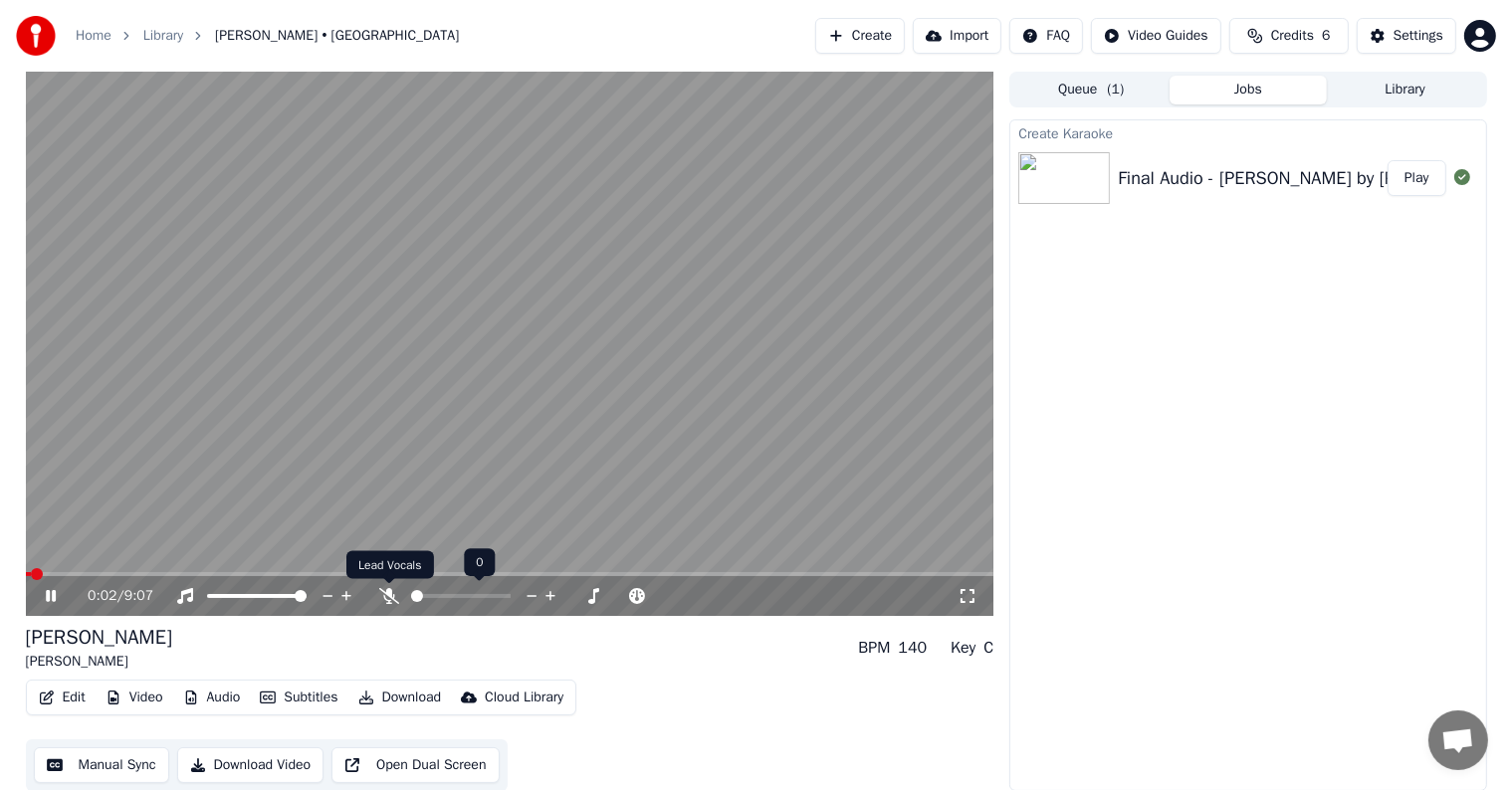 click 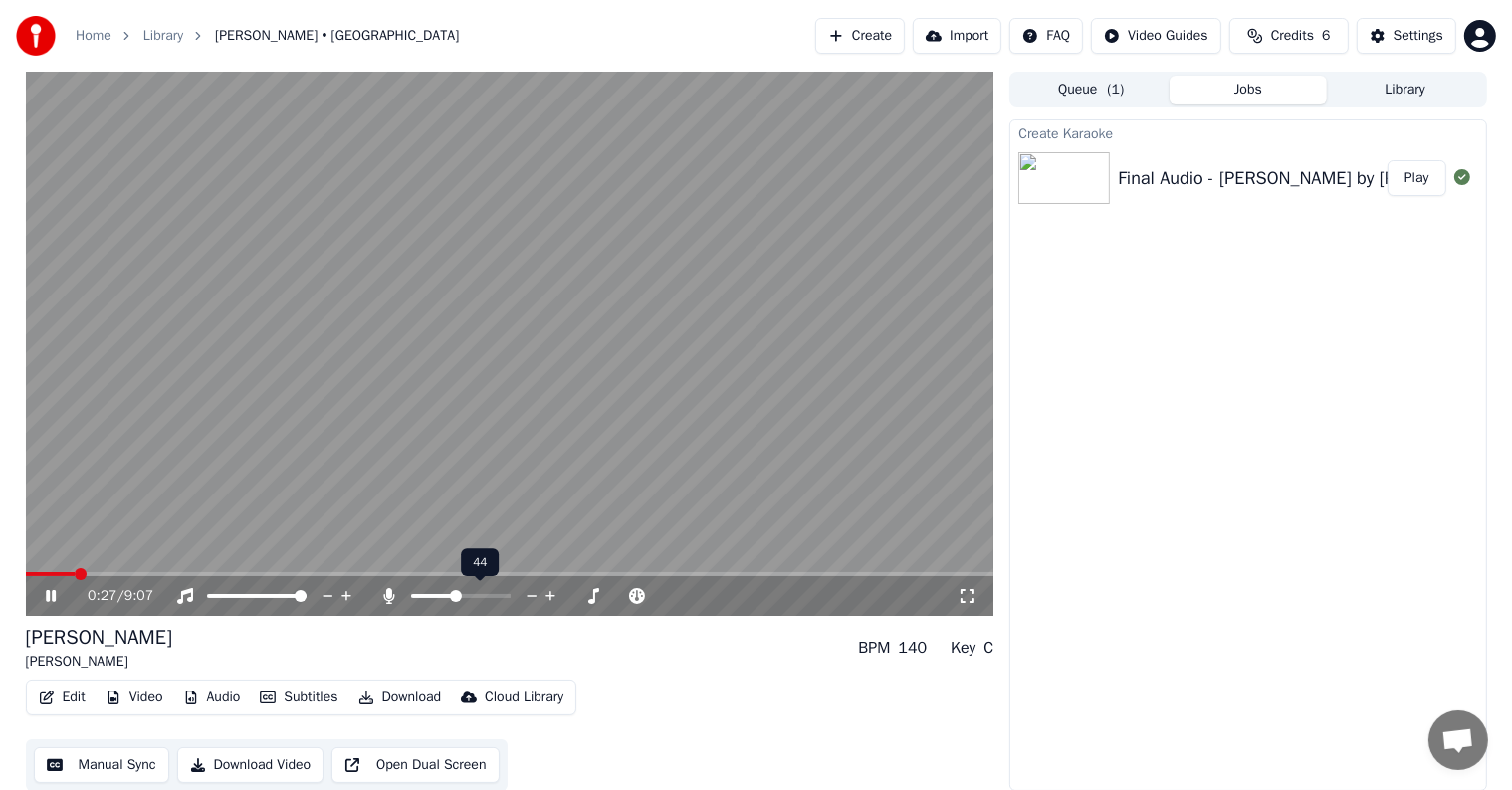 click at bounding box center (456, 596) 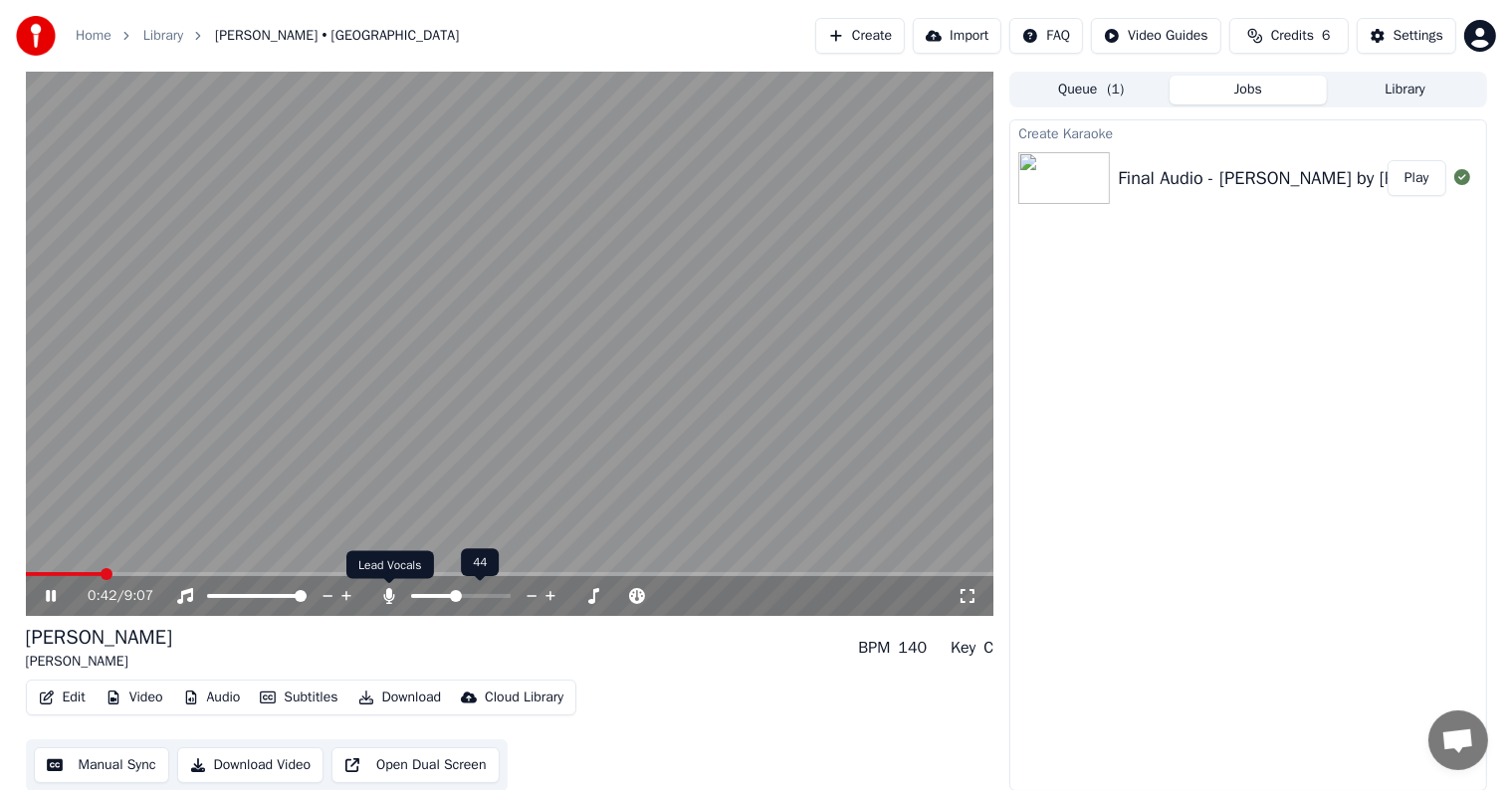 click 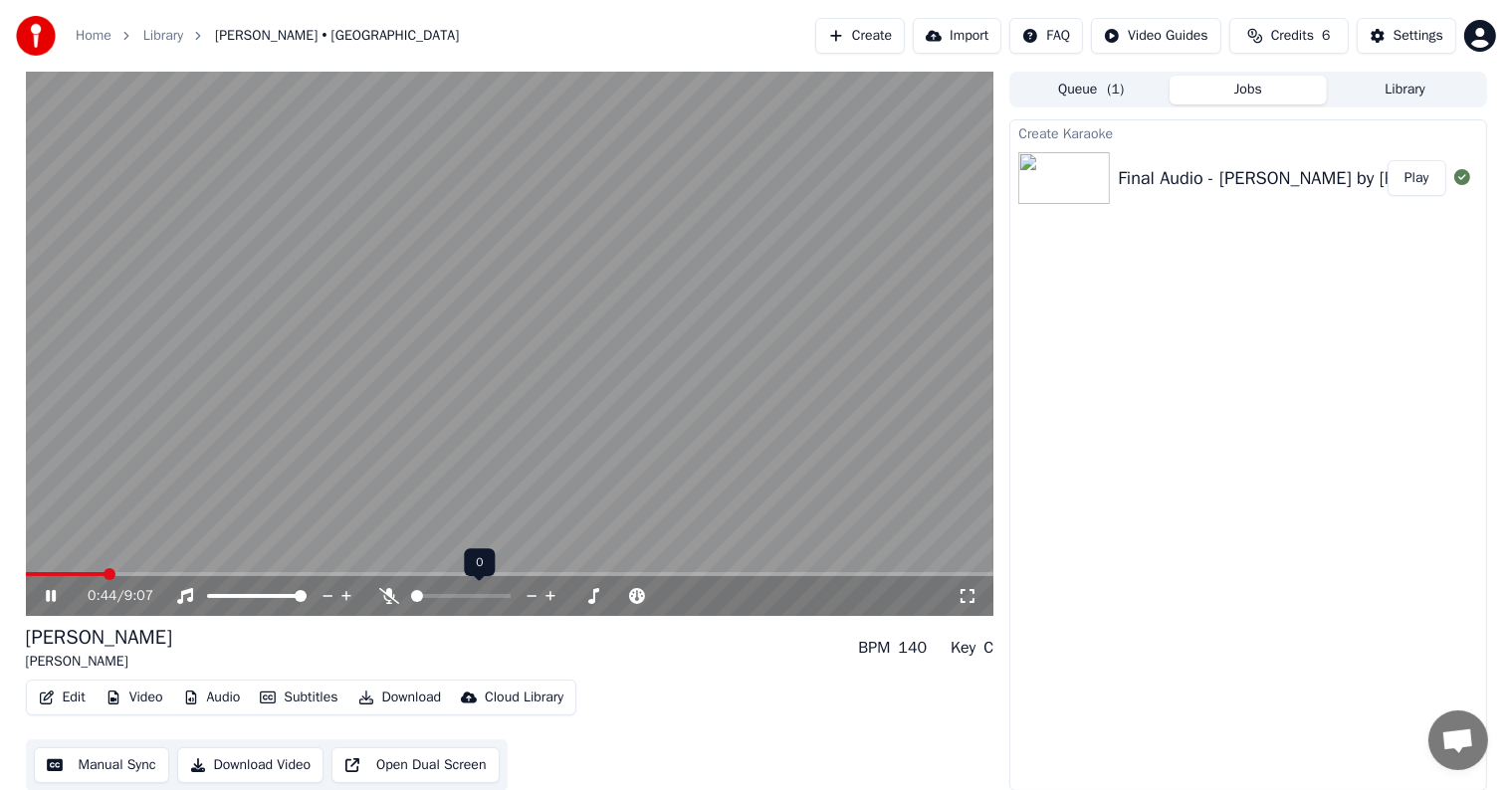 click 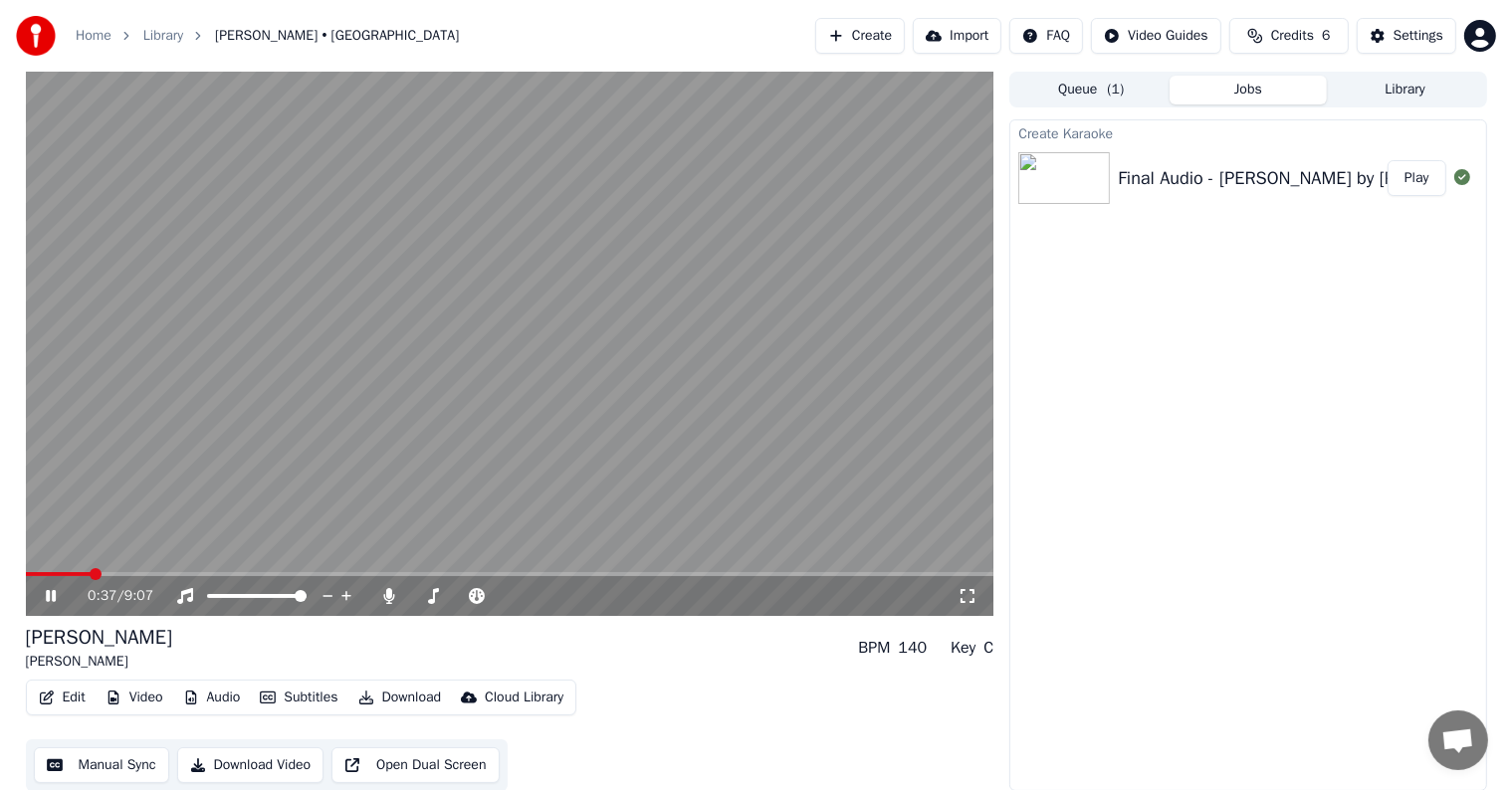 click at bounding box center (96, 574) 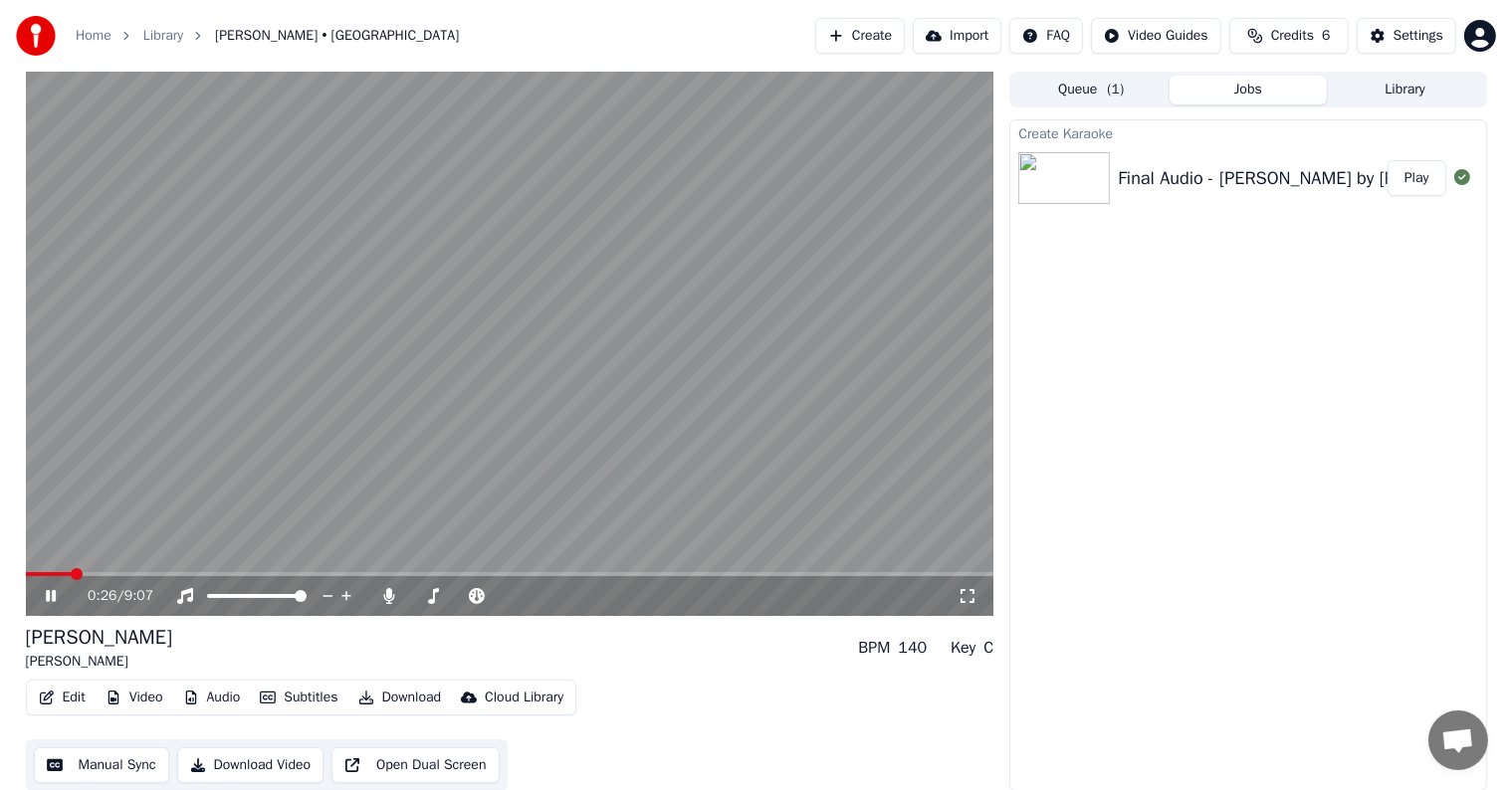 click at bounding box center (77, 574) 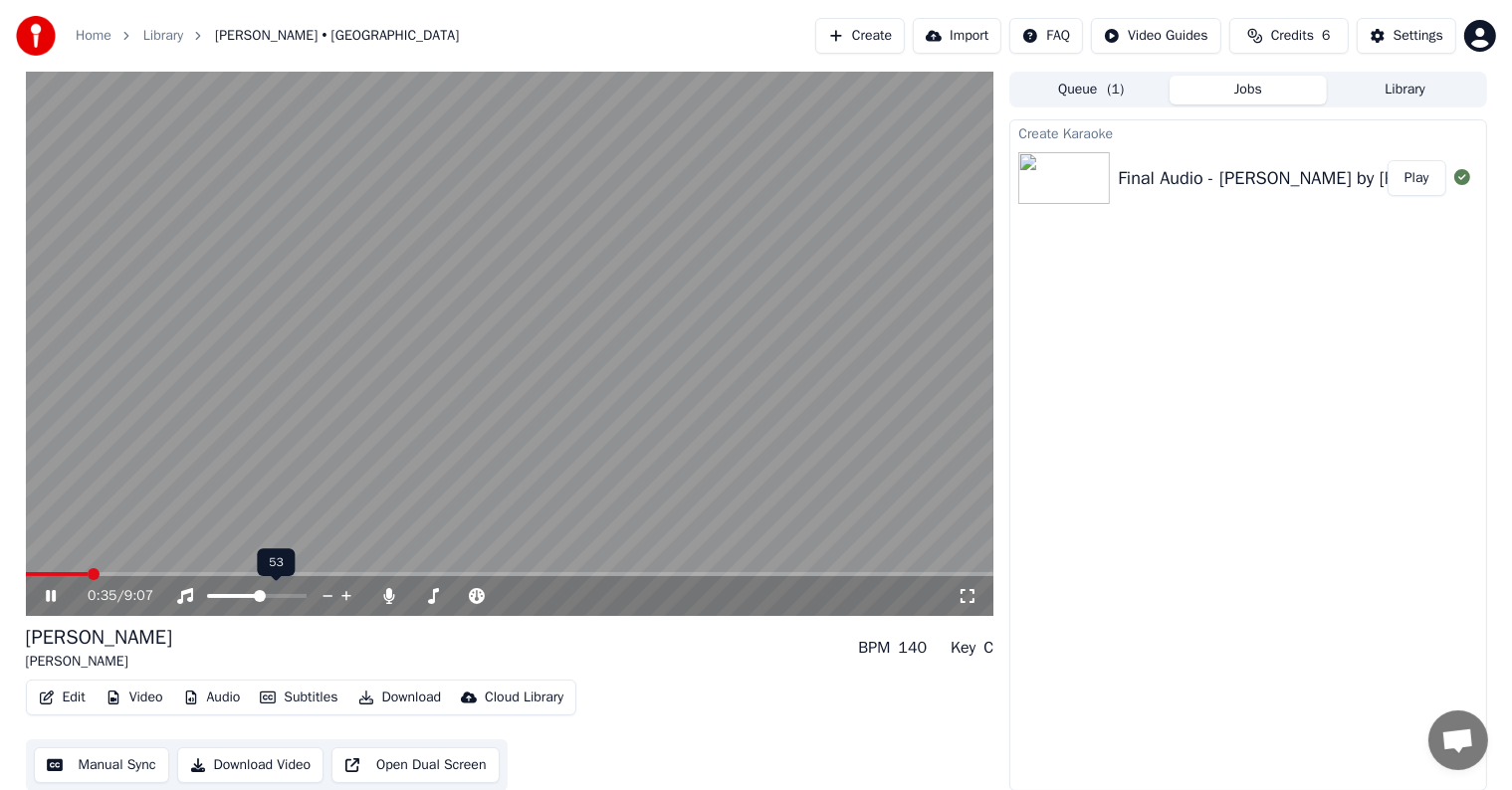click at bounding box center [260, 596] 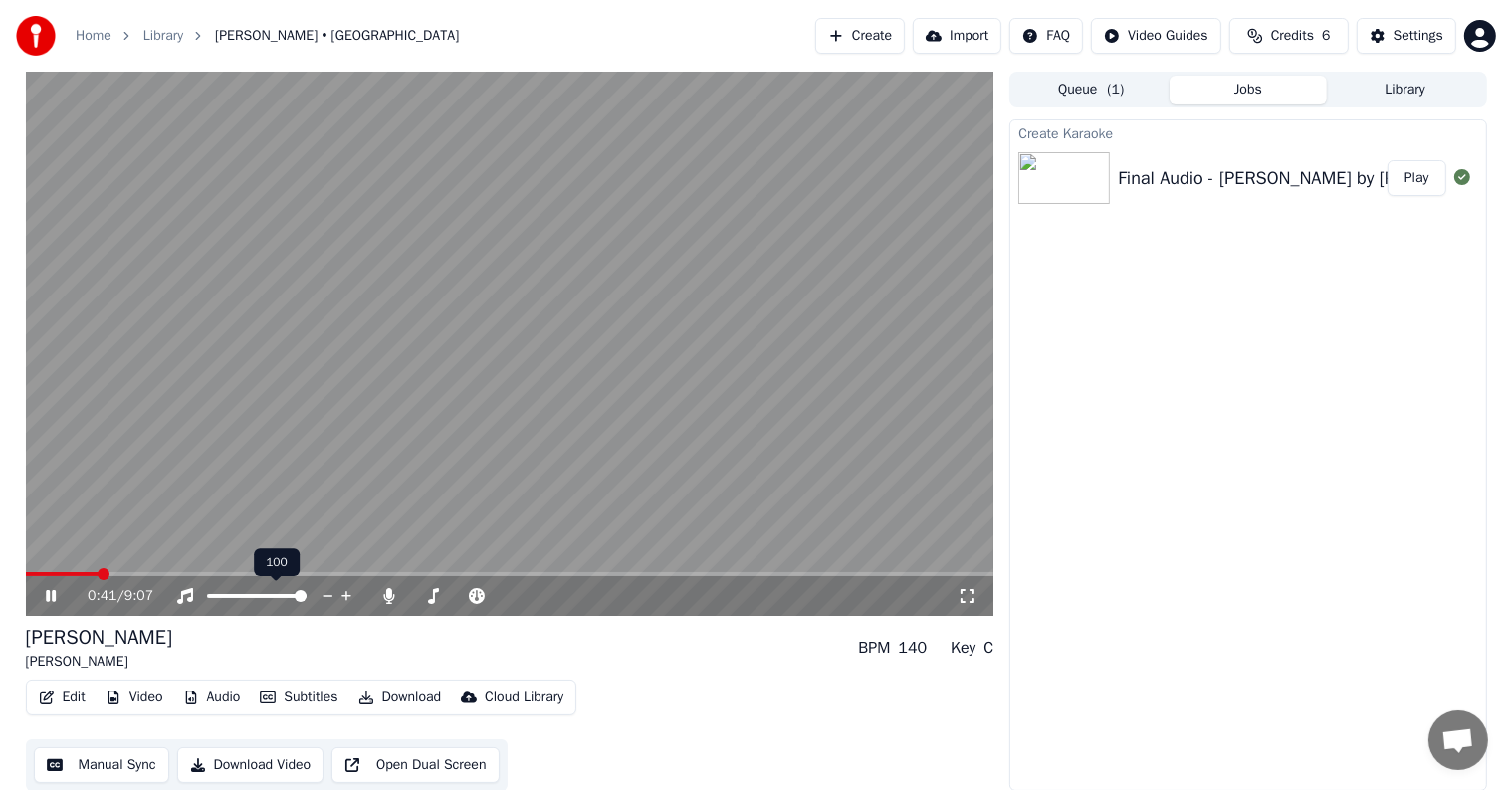 click at bounding box center [301, 596] 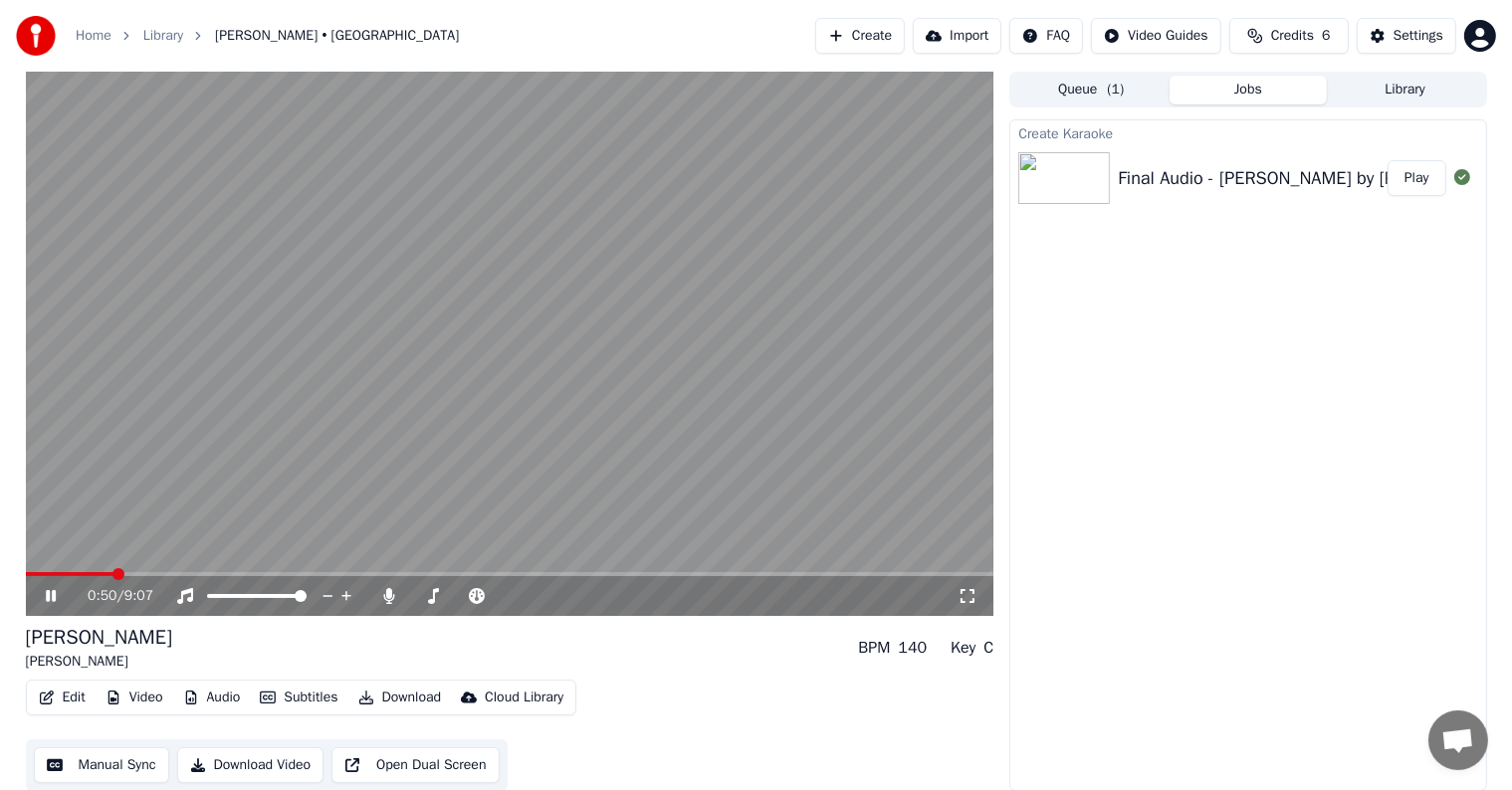 click 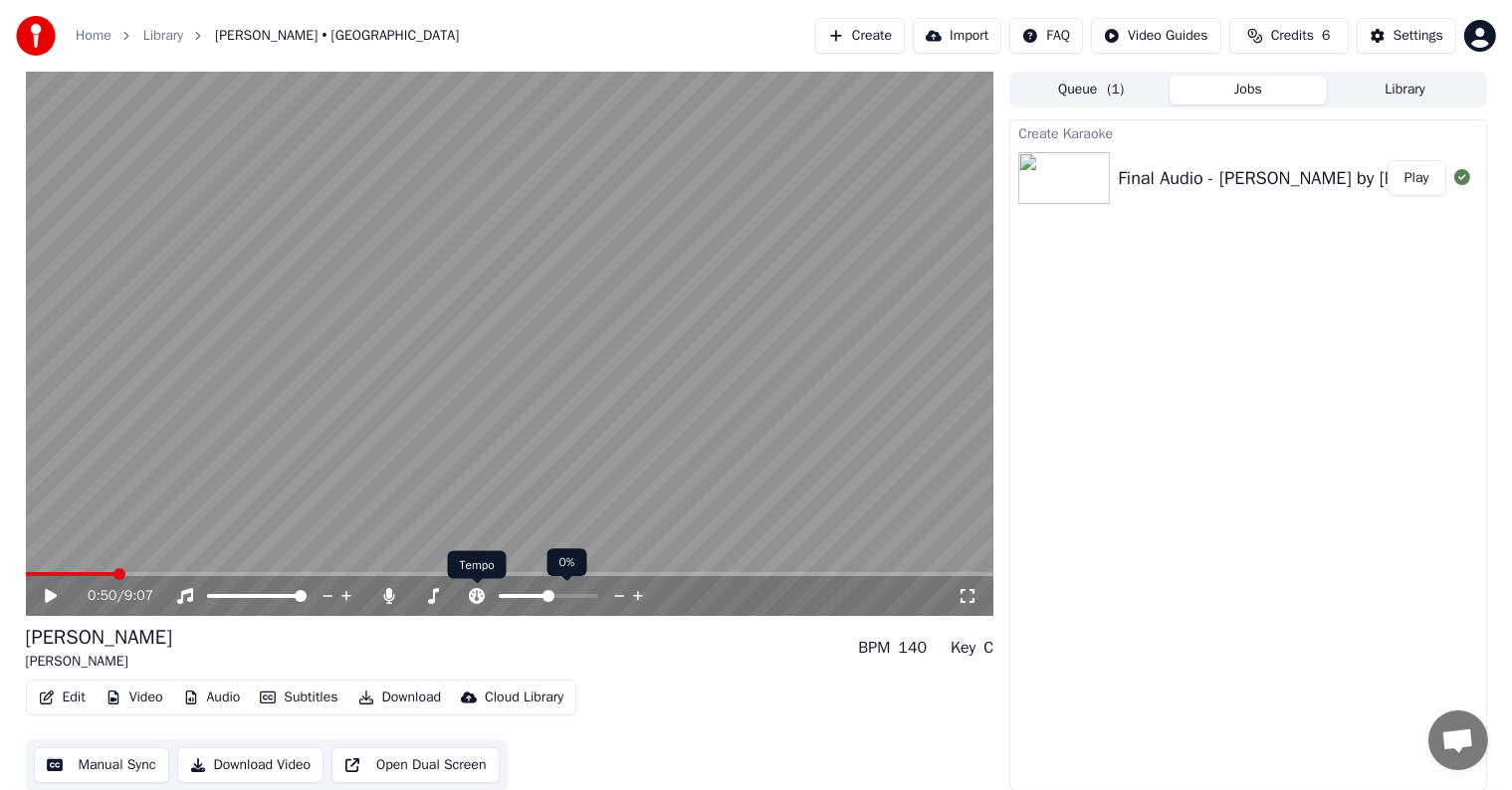 click 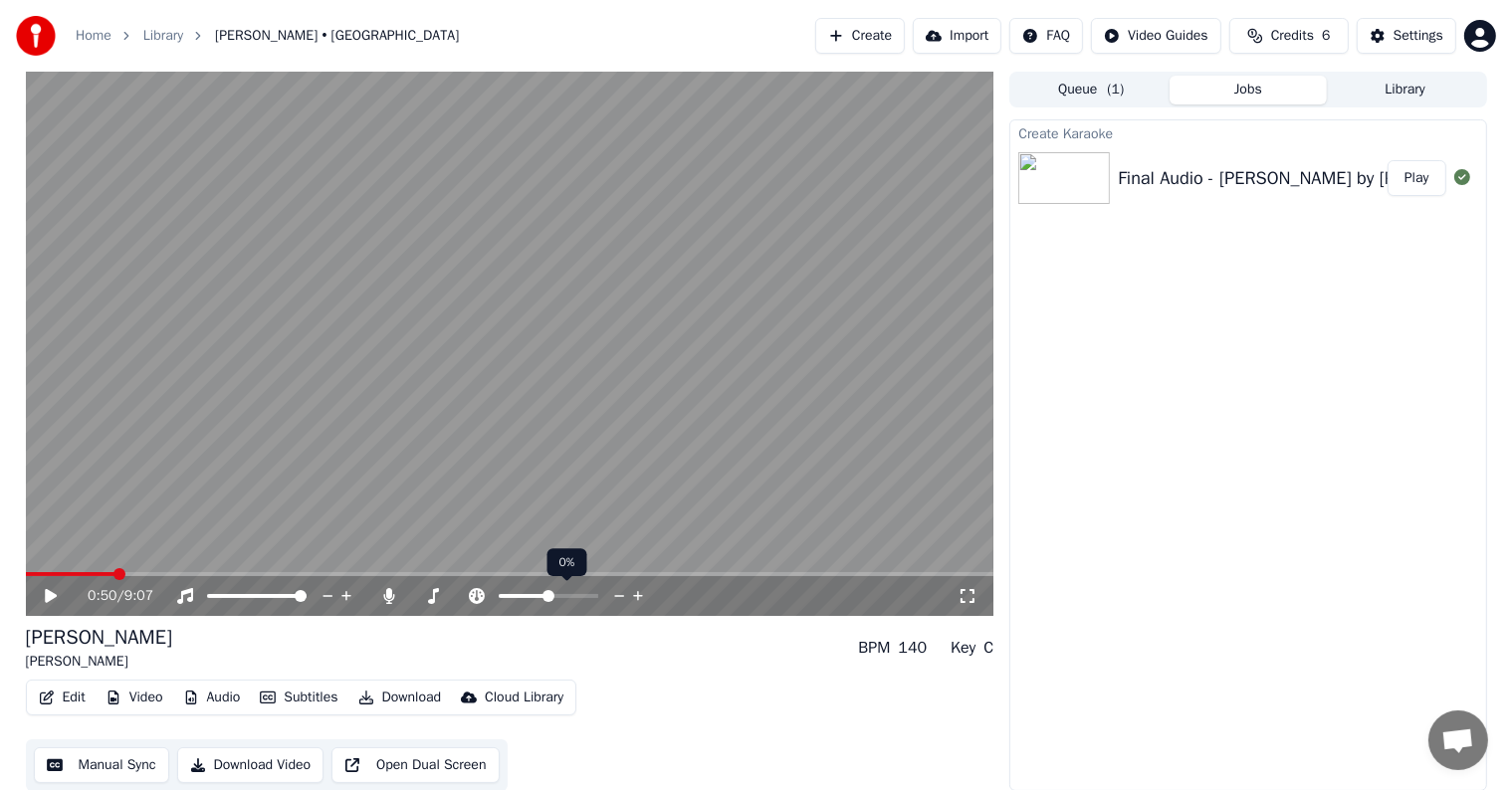 click 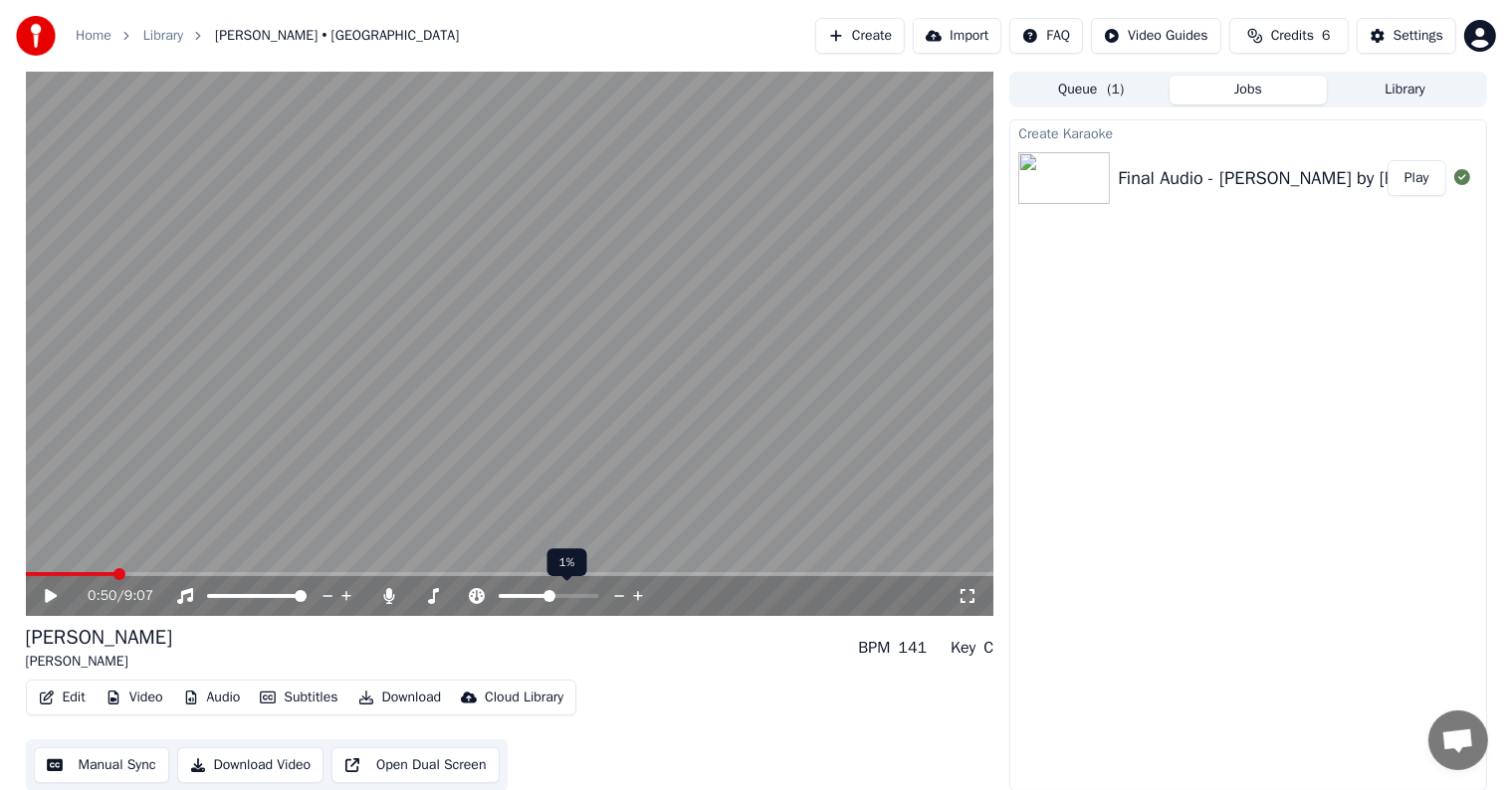 click 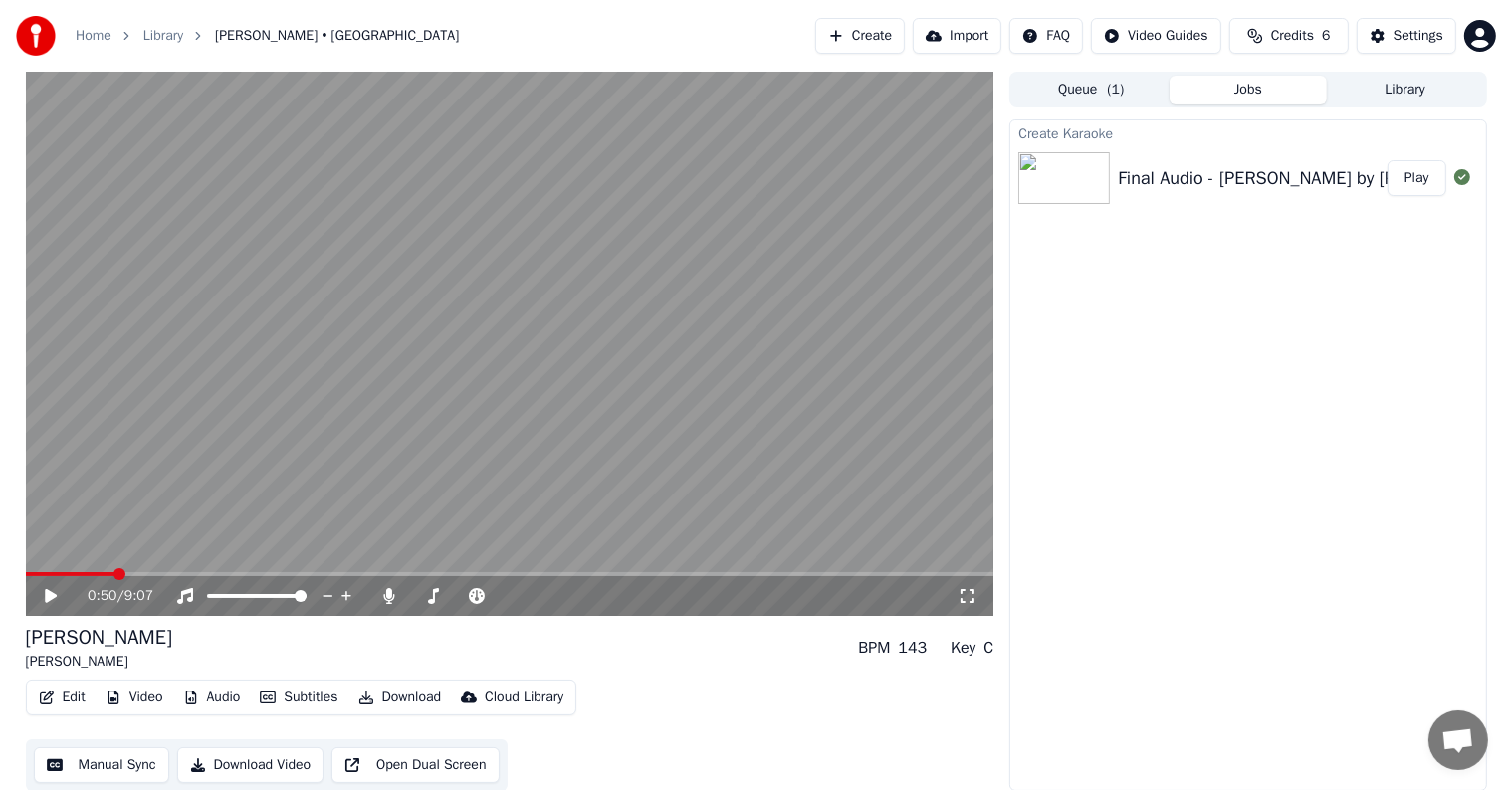click 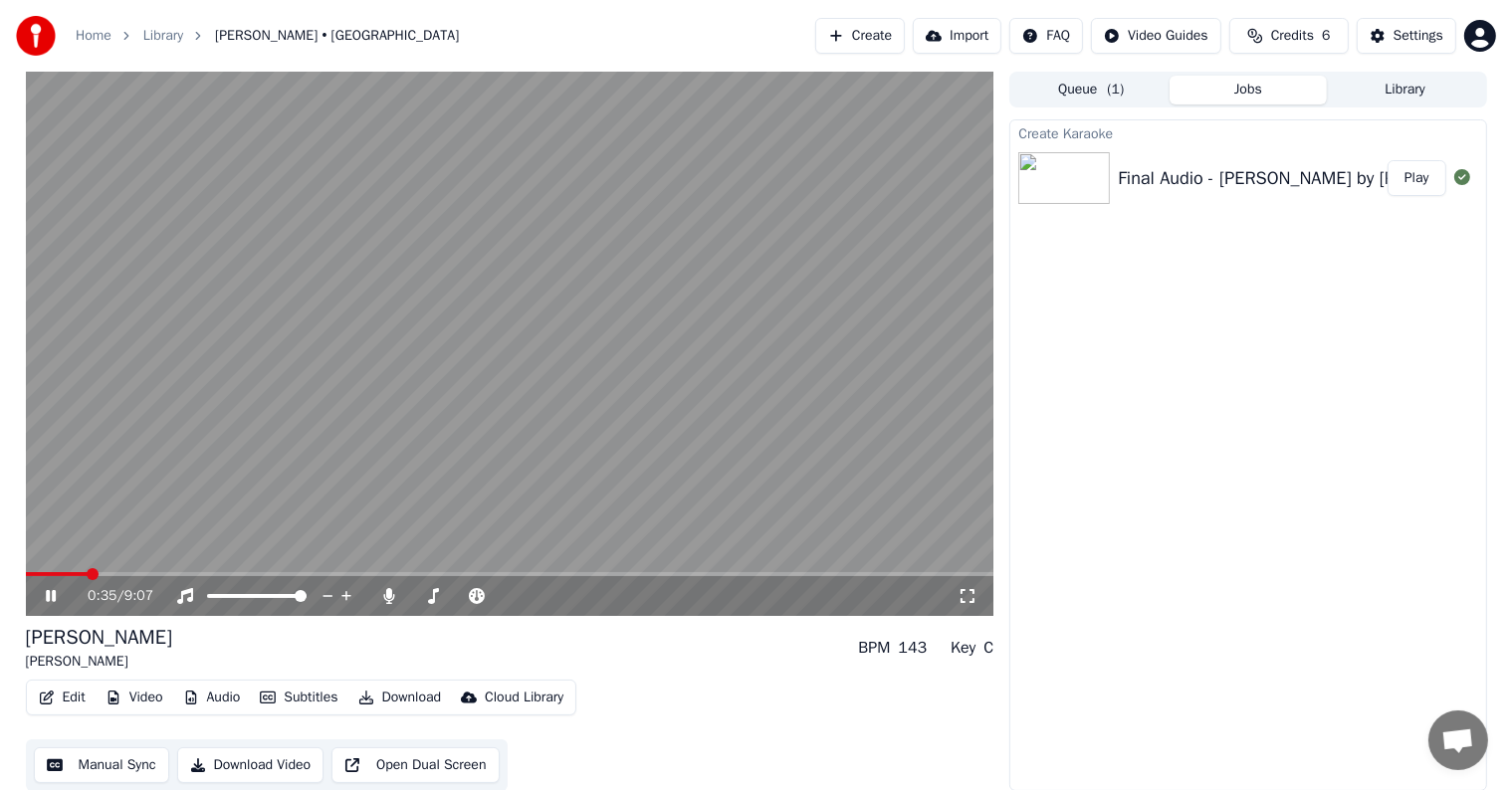 click at bounding box center [93, 574] 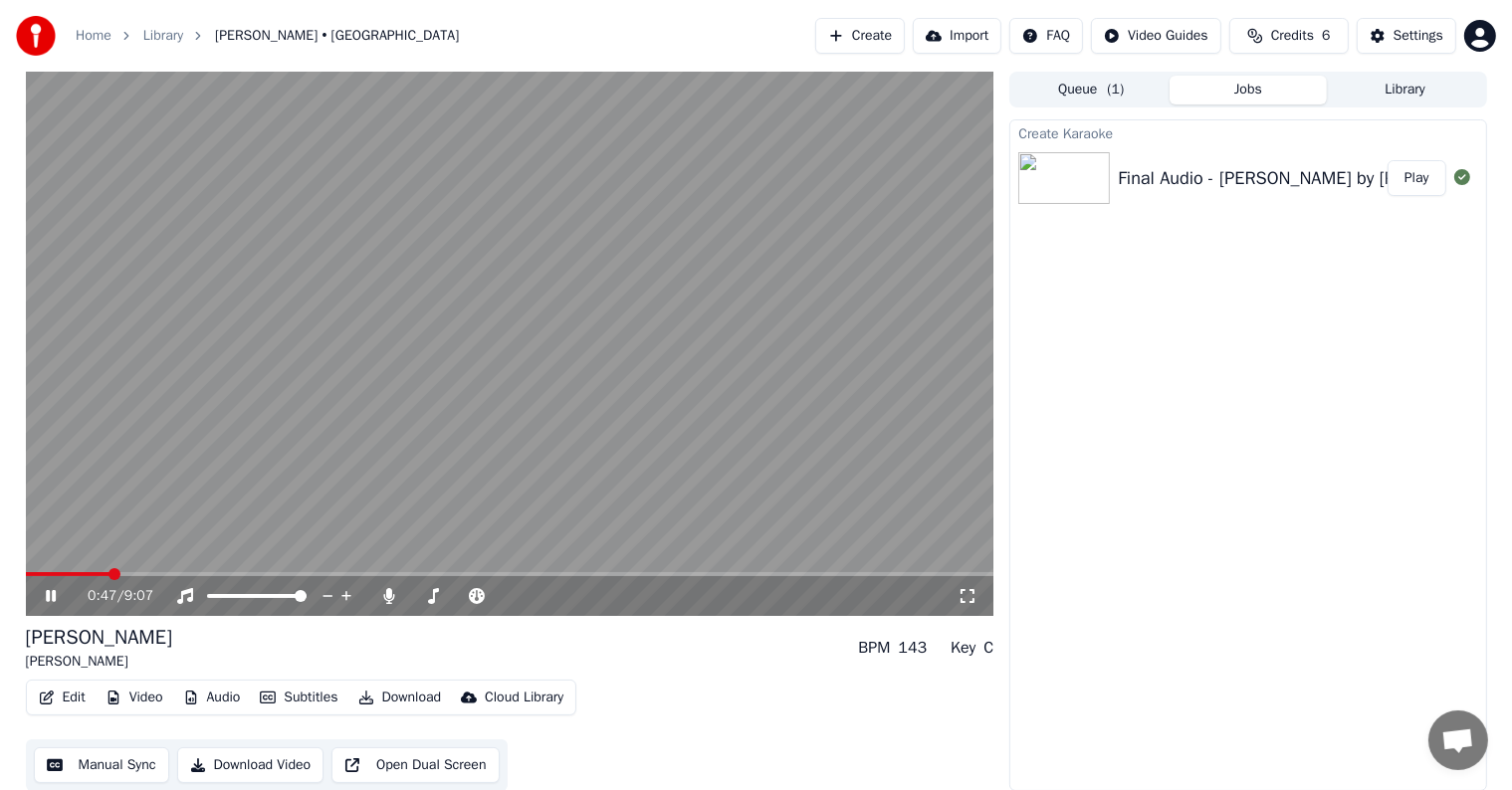 click 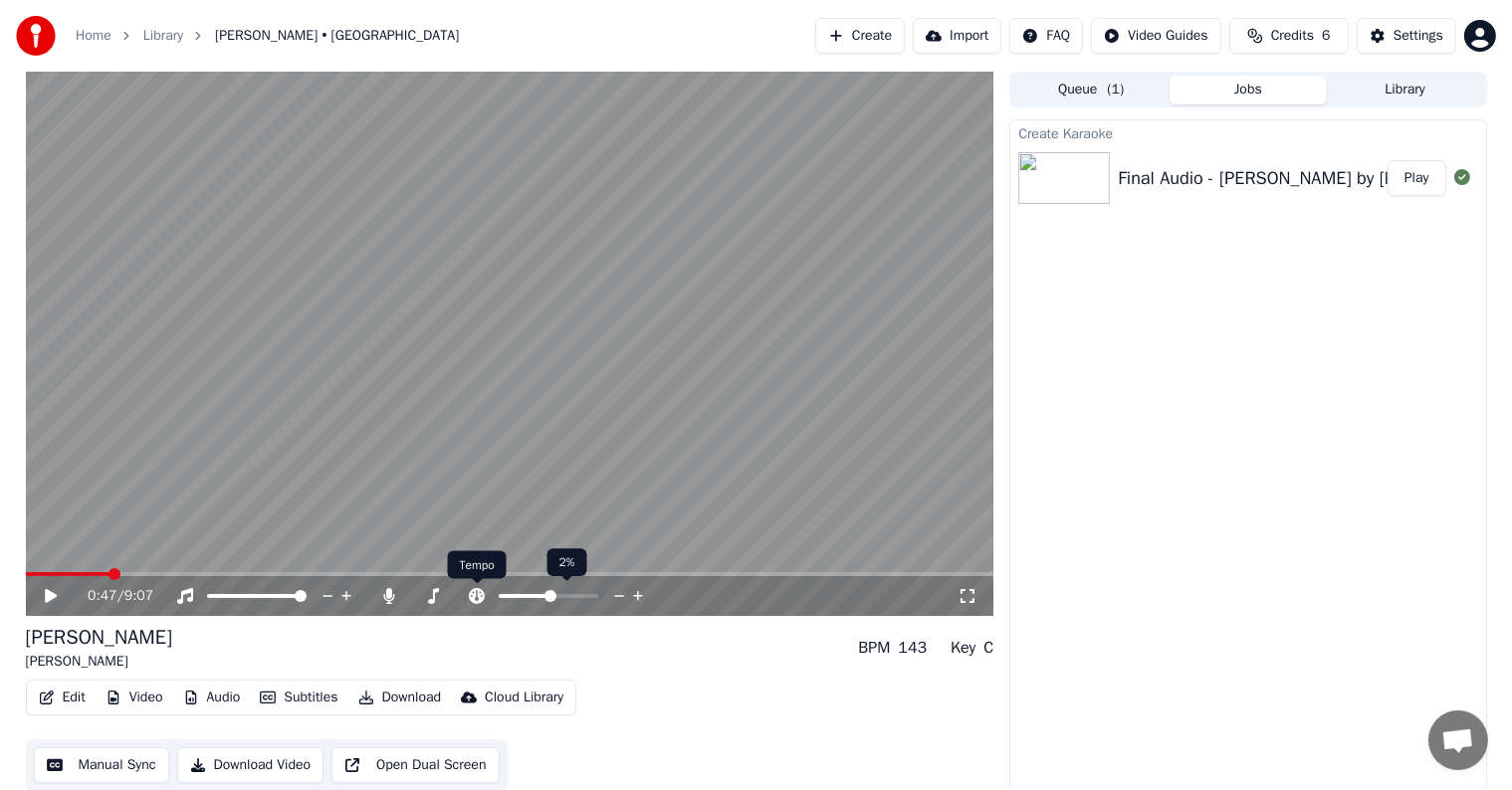 click 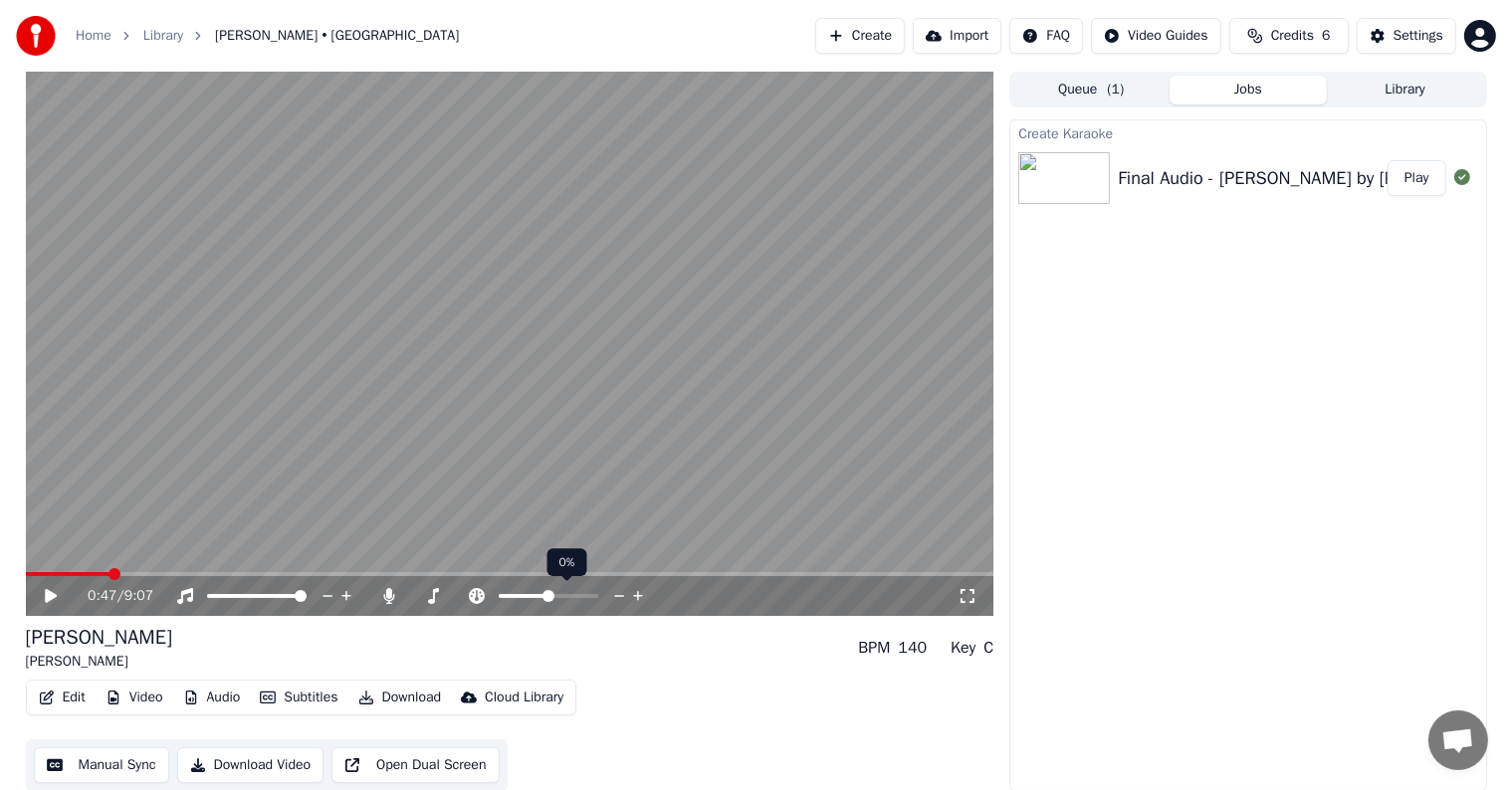 click 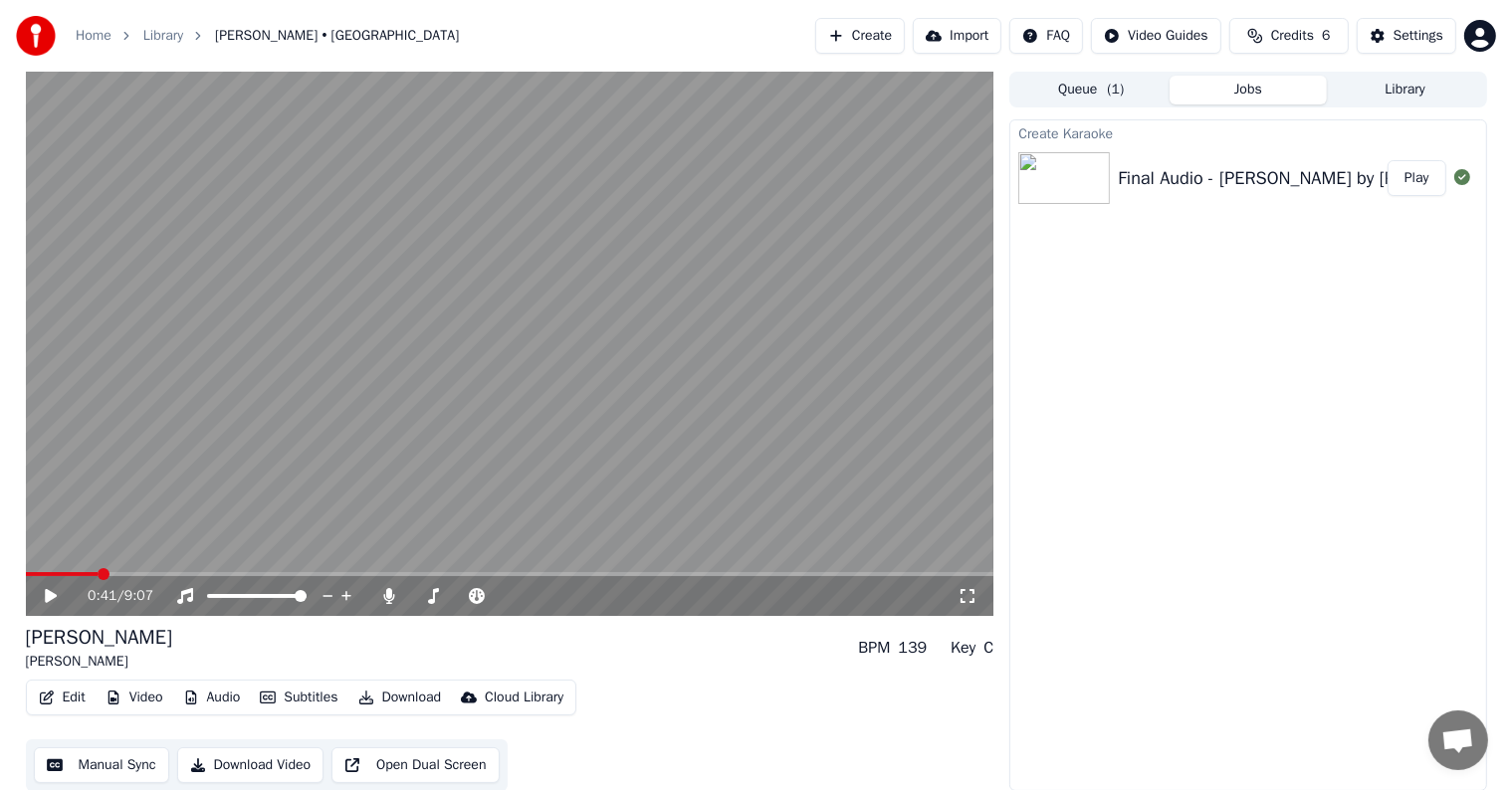click at bounding box center (104, 574) 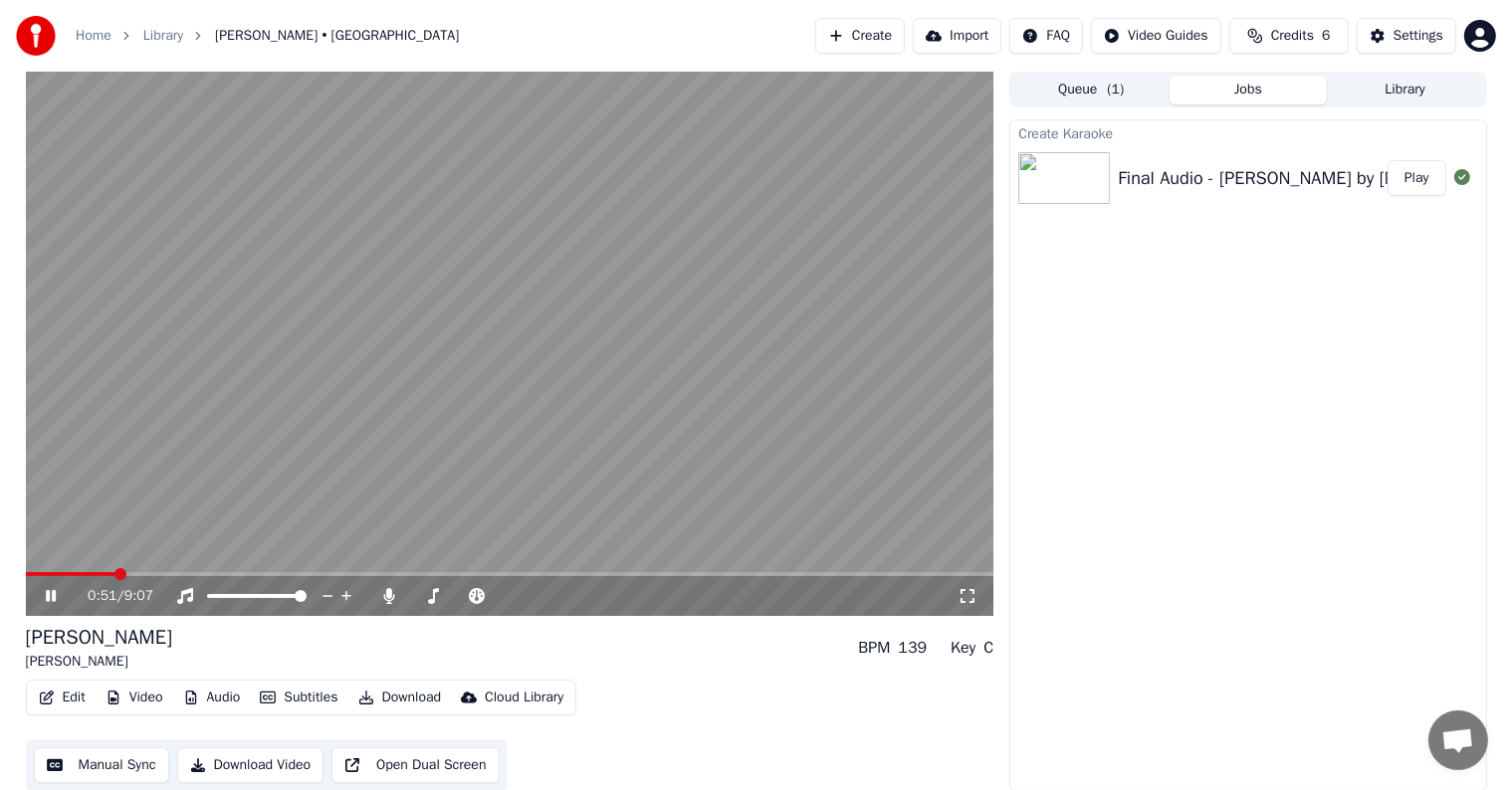 click 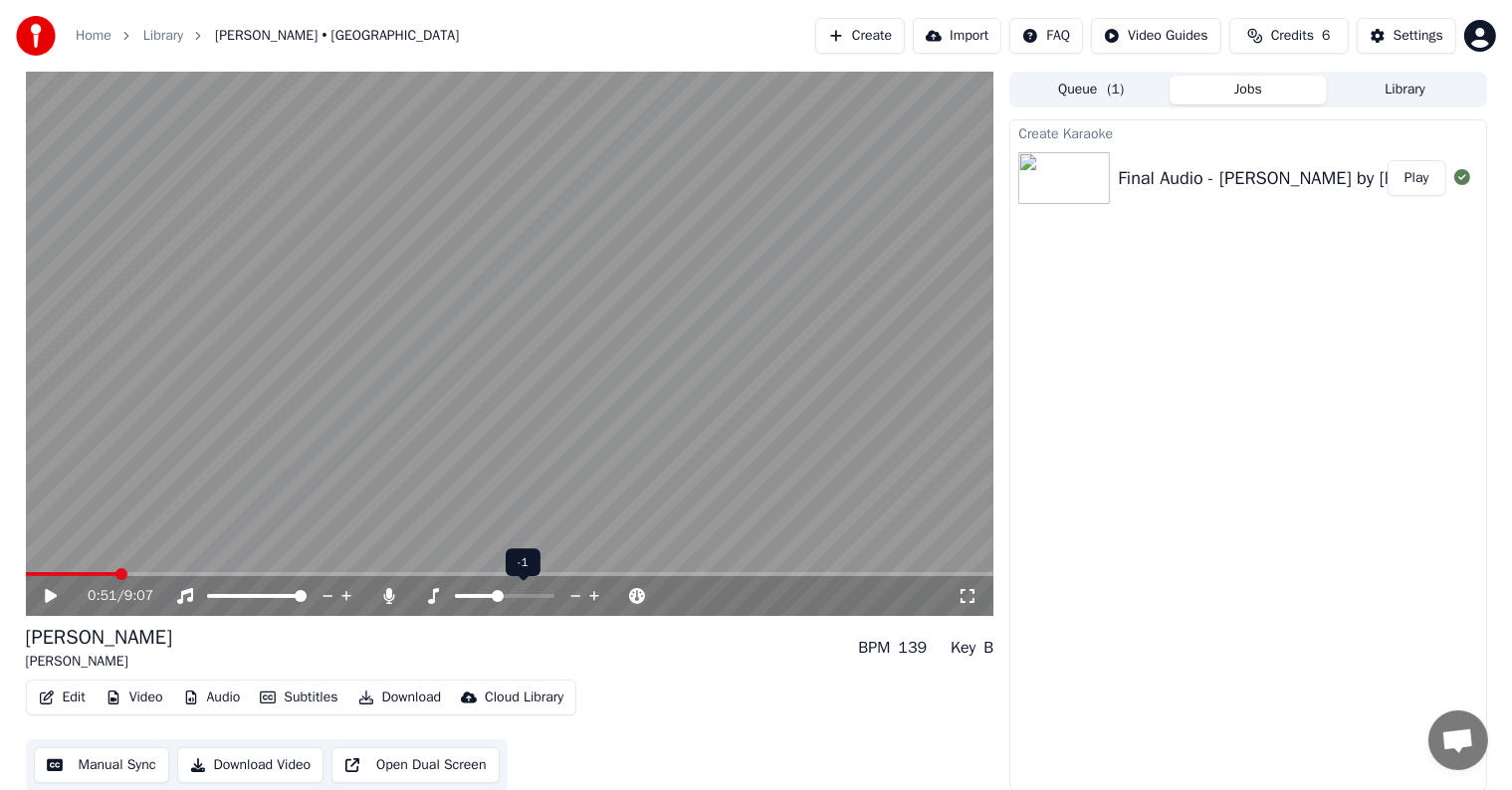 click at bounding box center [498, 596] 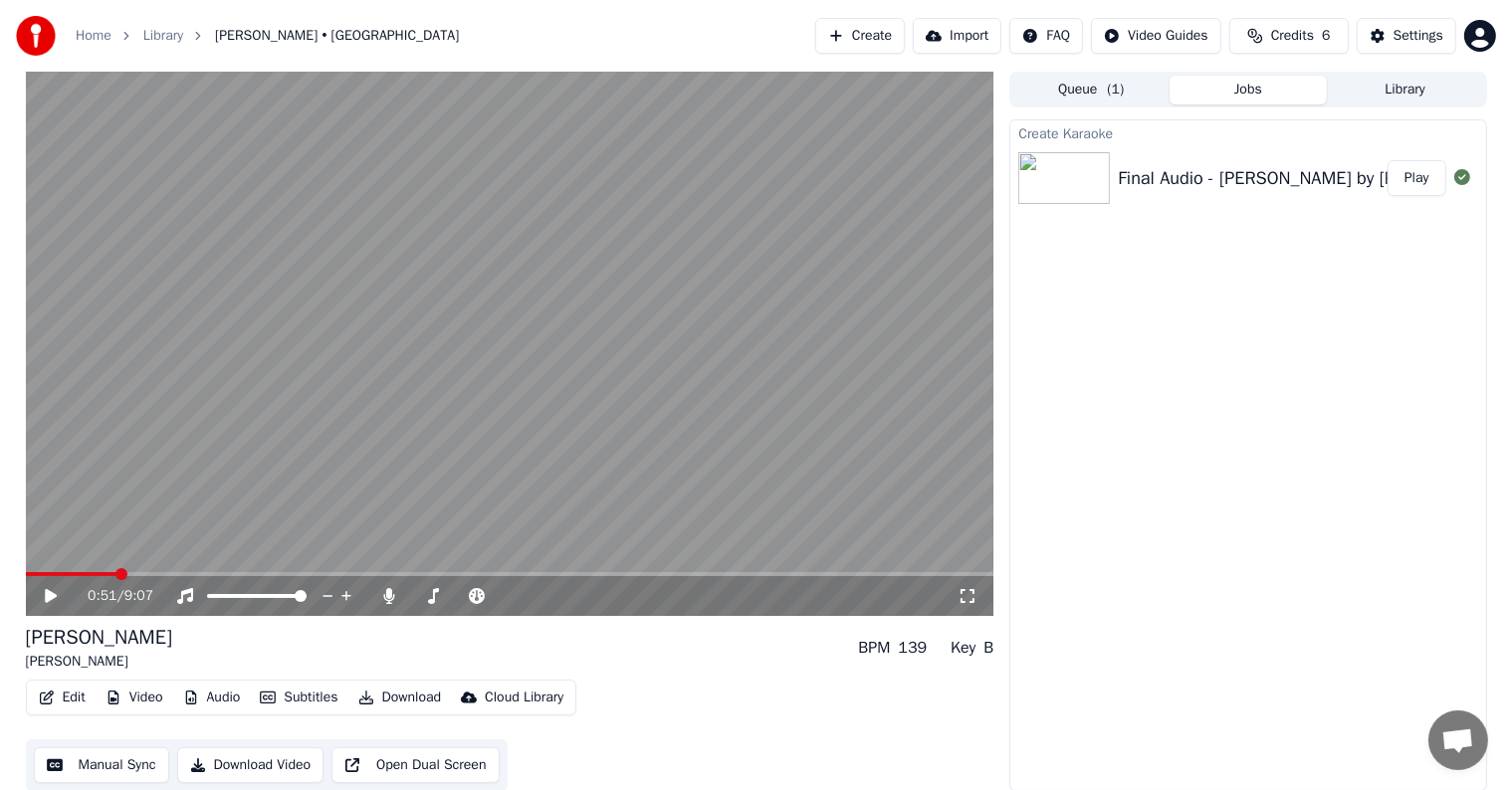 click 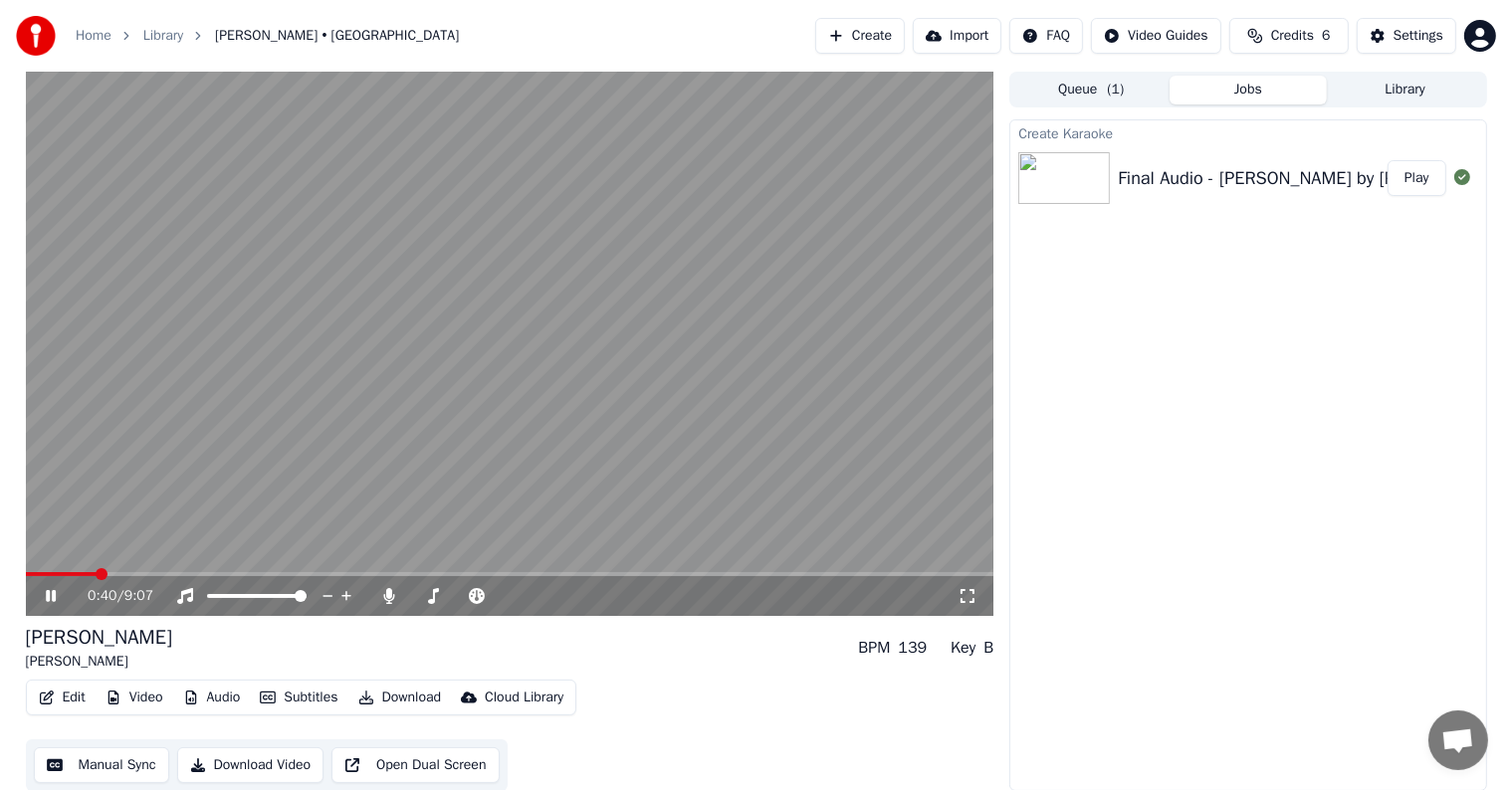 click at bounding box center (102, 574) 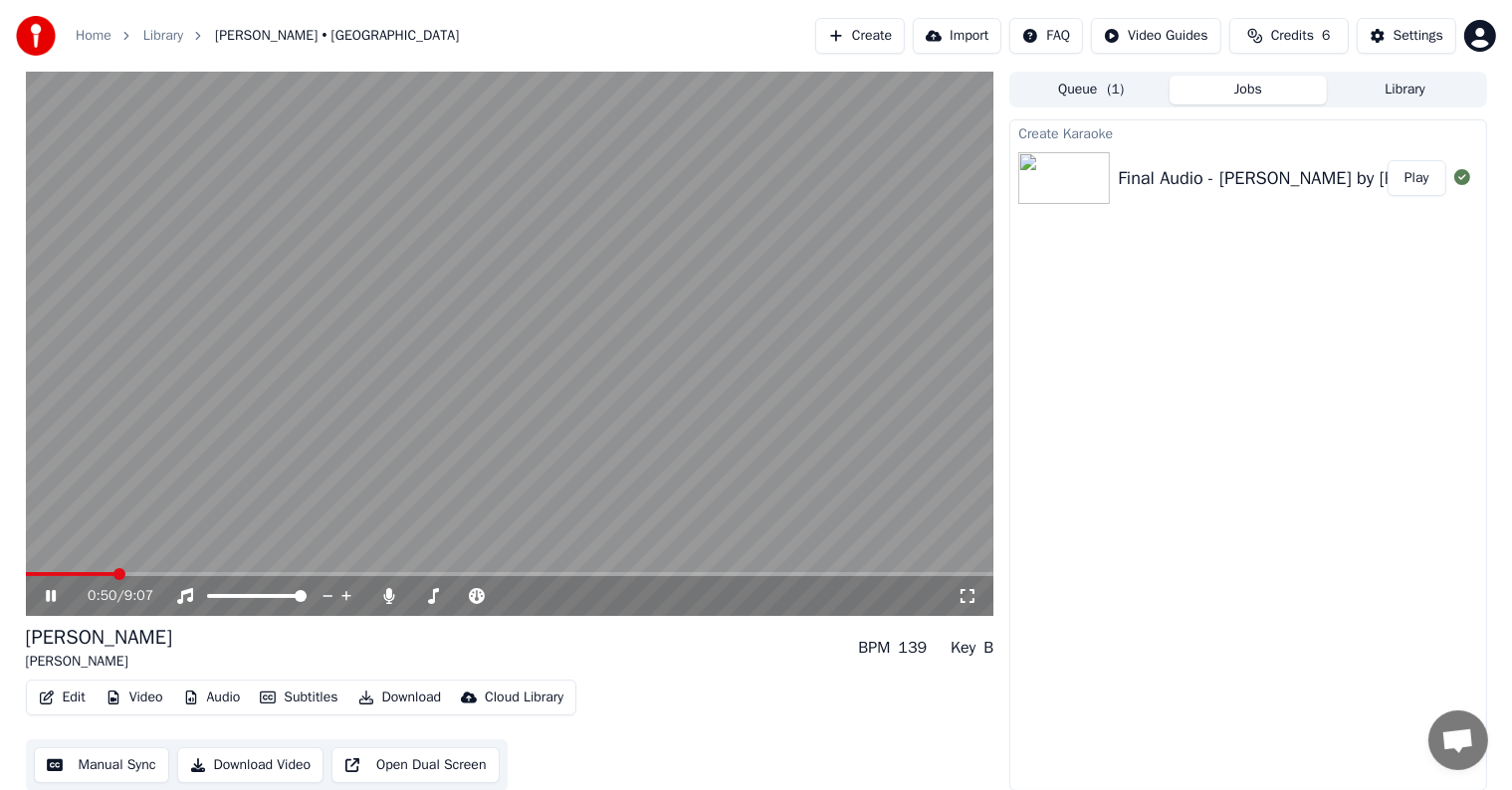 click 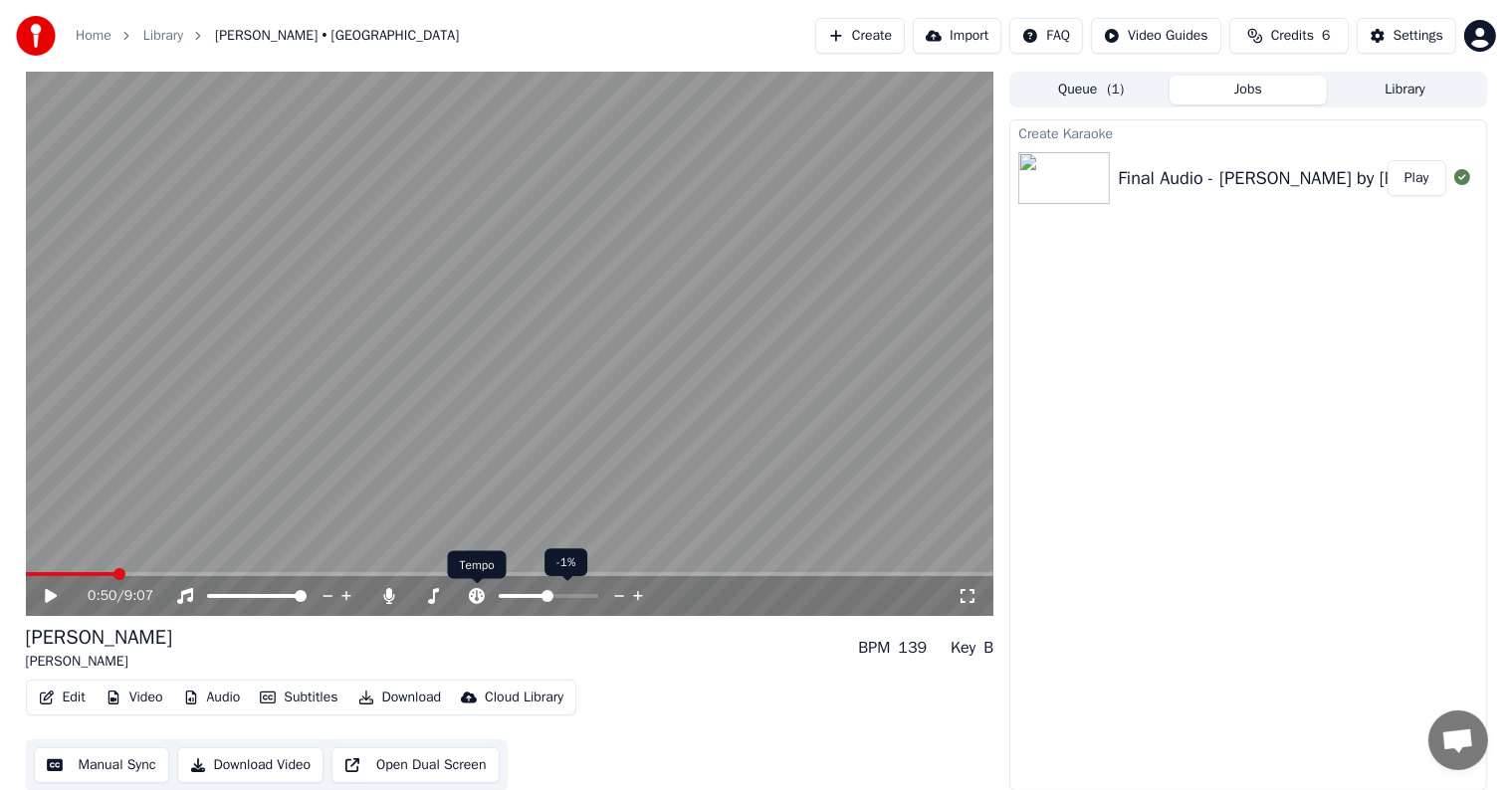click 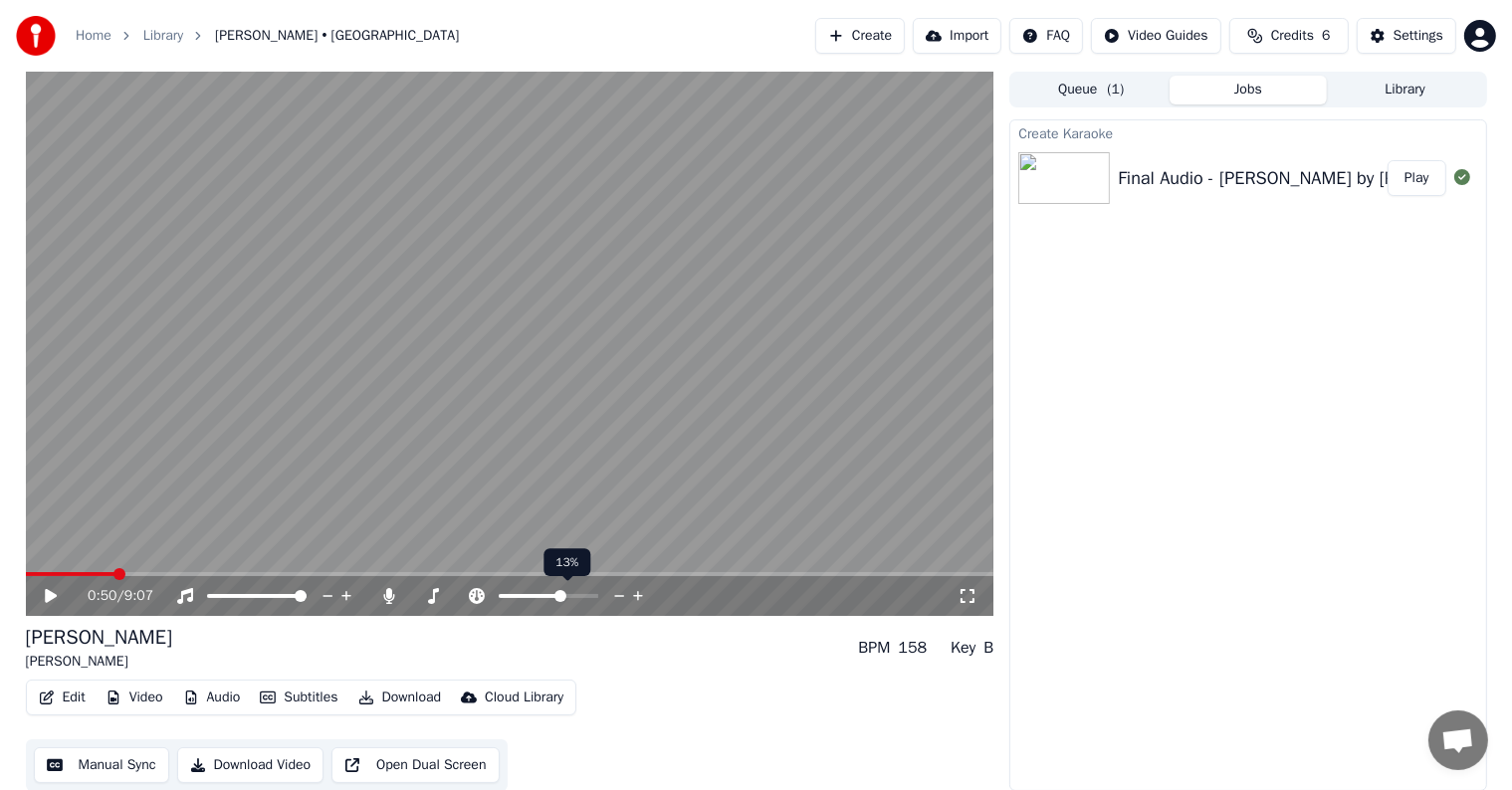 click at bounding box center (560, 596) 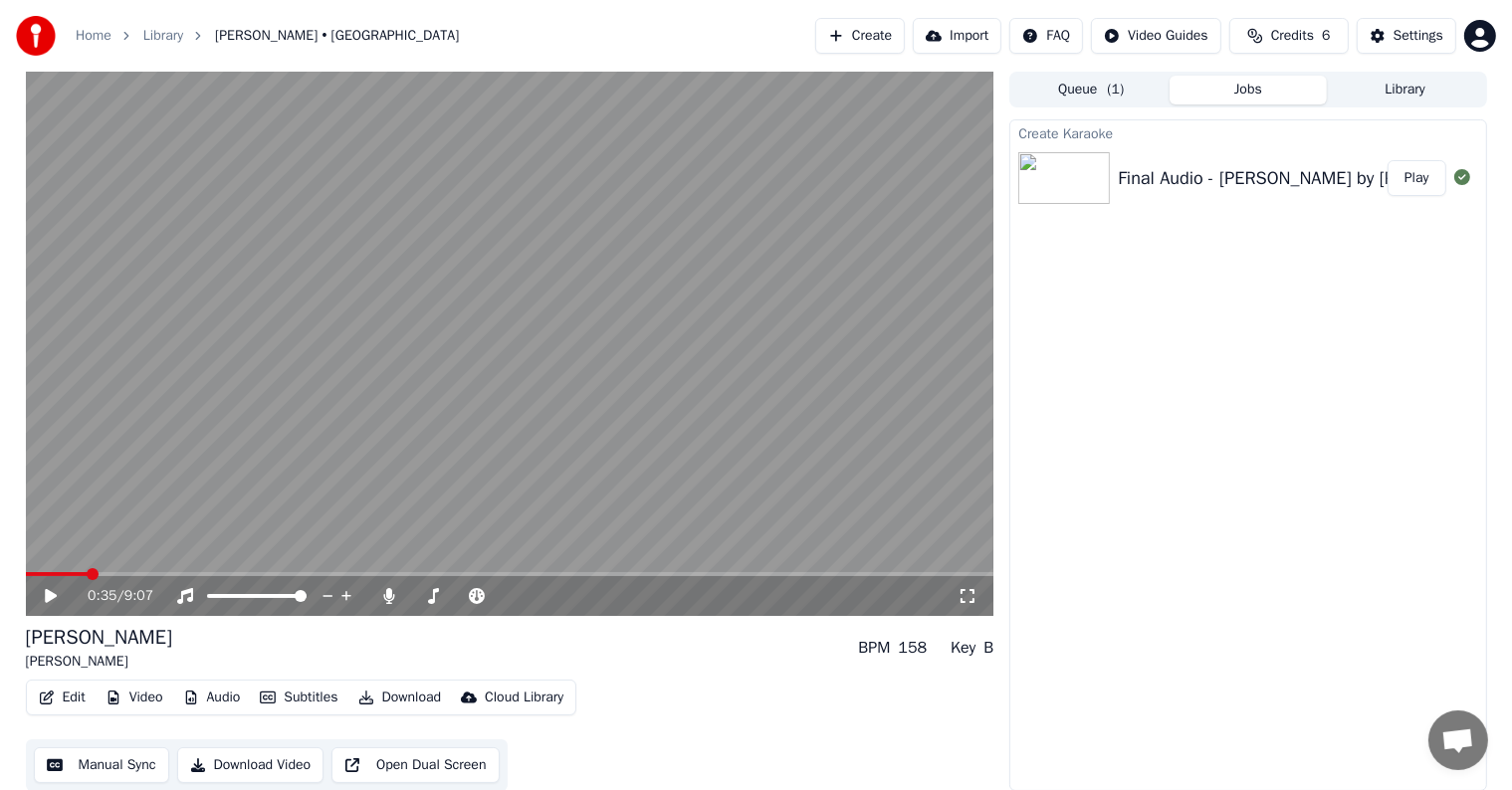 click at bounding box center [93, 574] 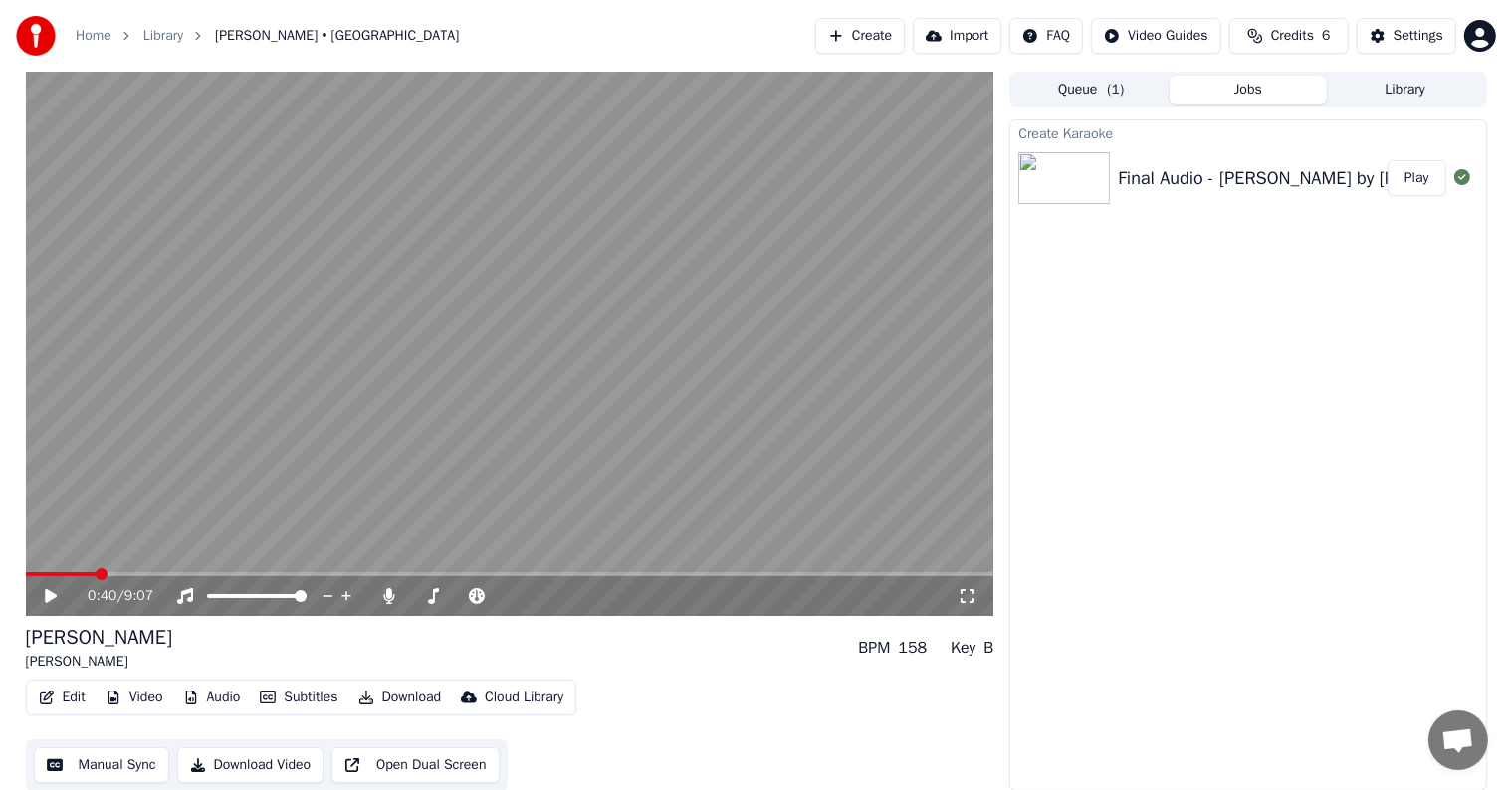 click at bounding box center (102, 574) 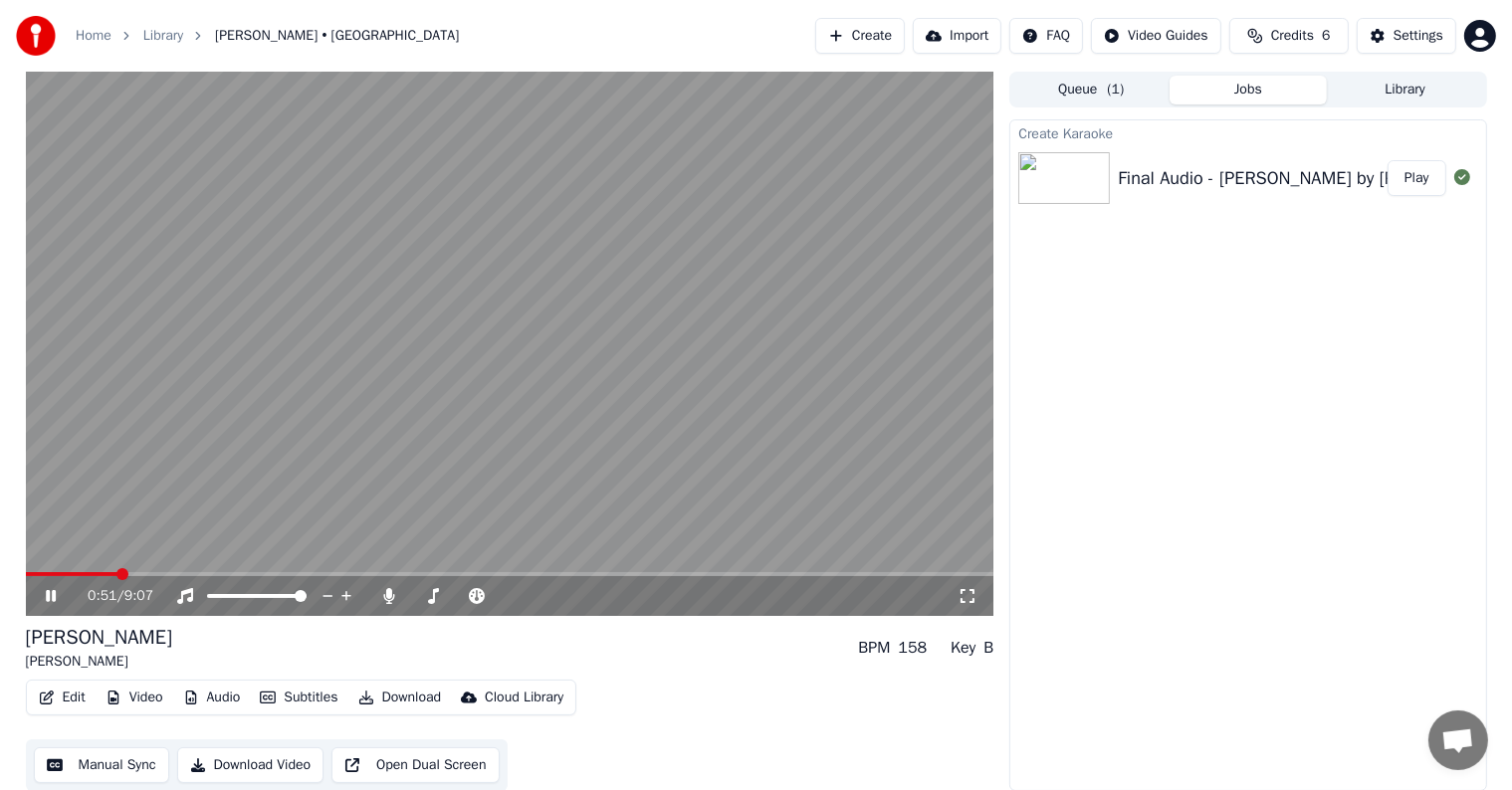 click 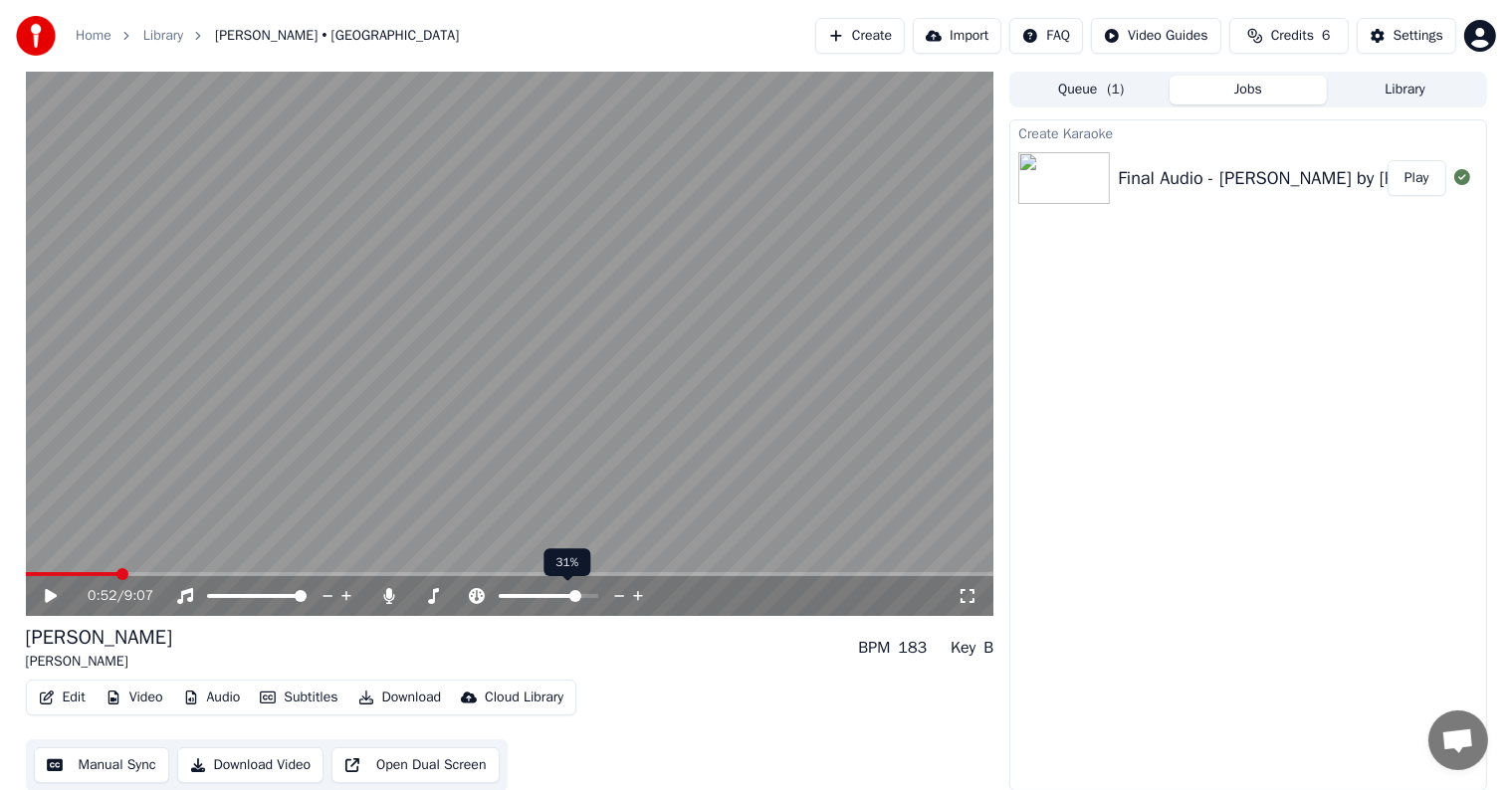 click at bounding box center [575, 596] 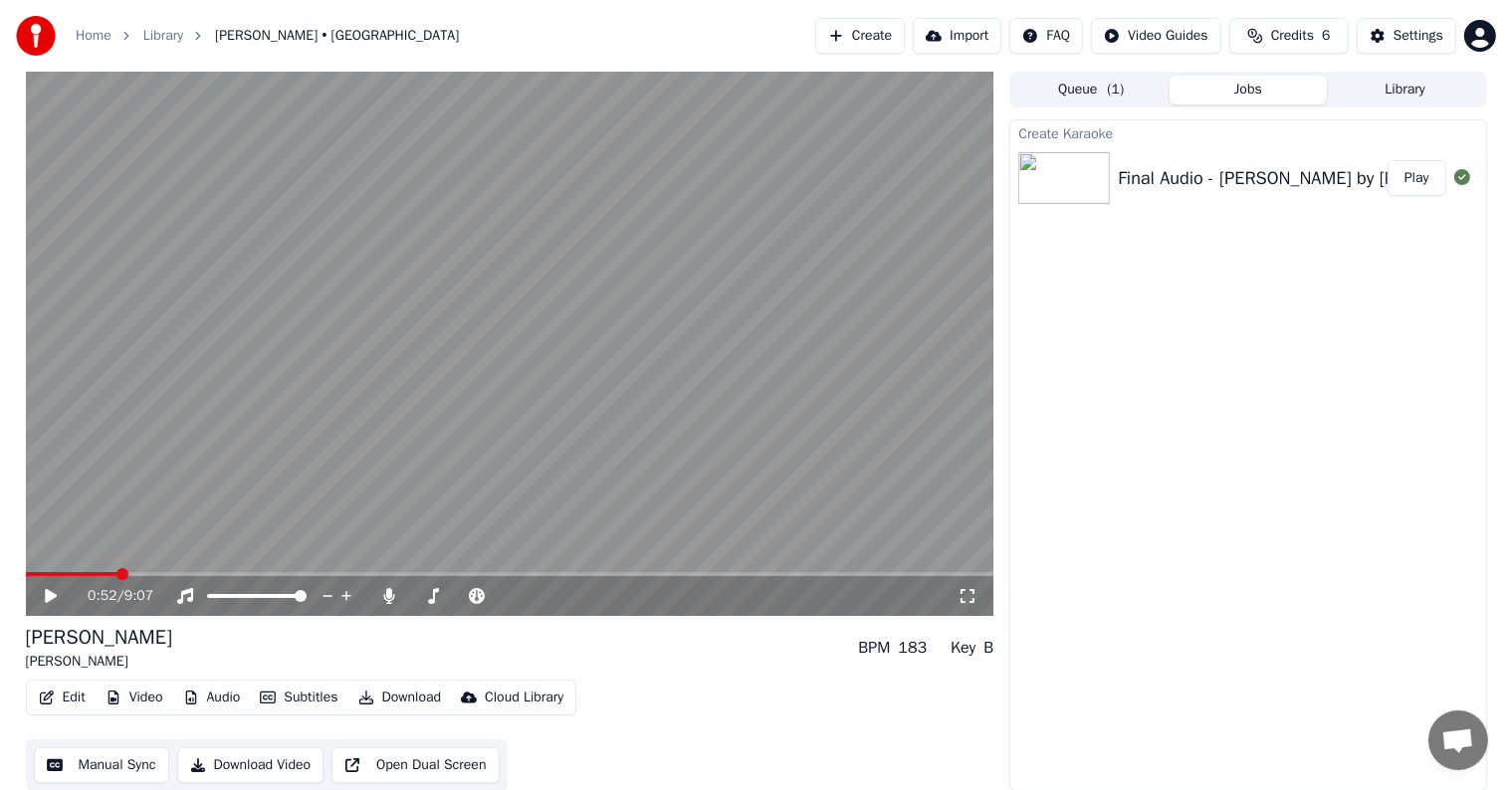 click 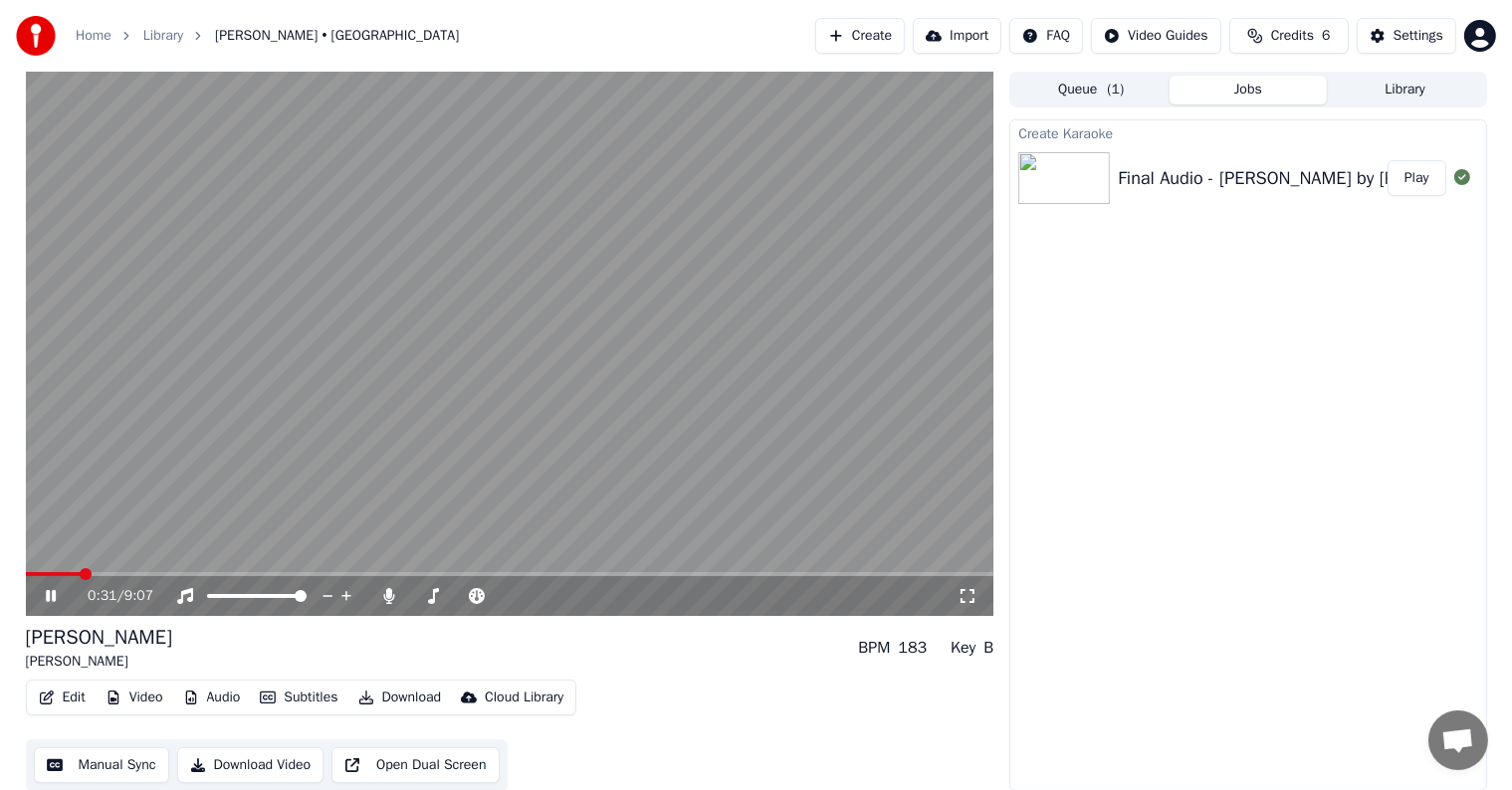click 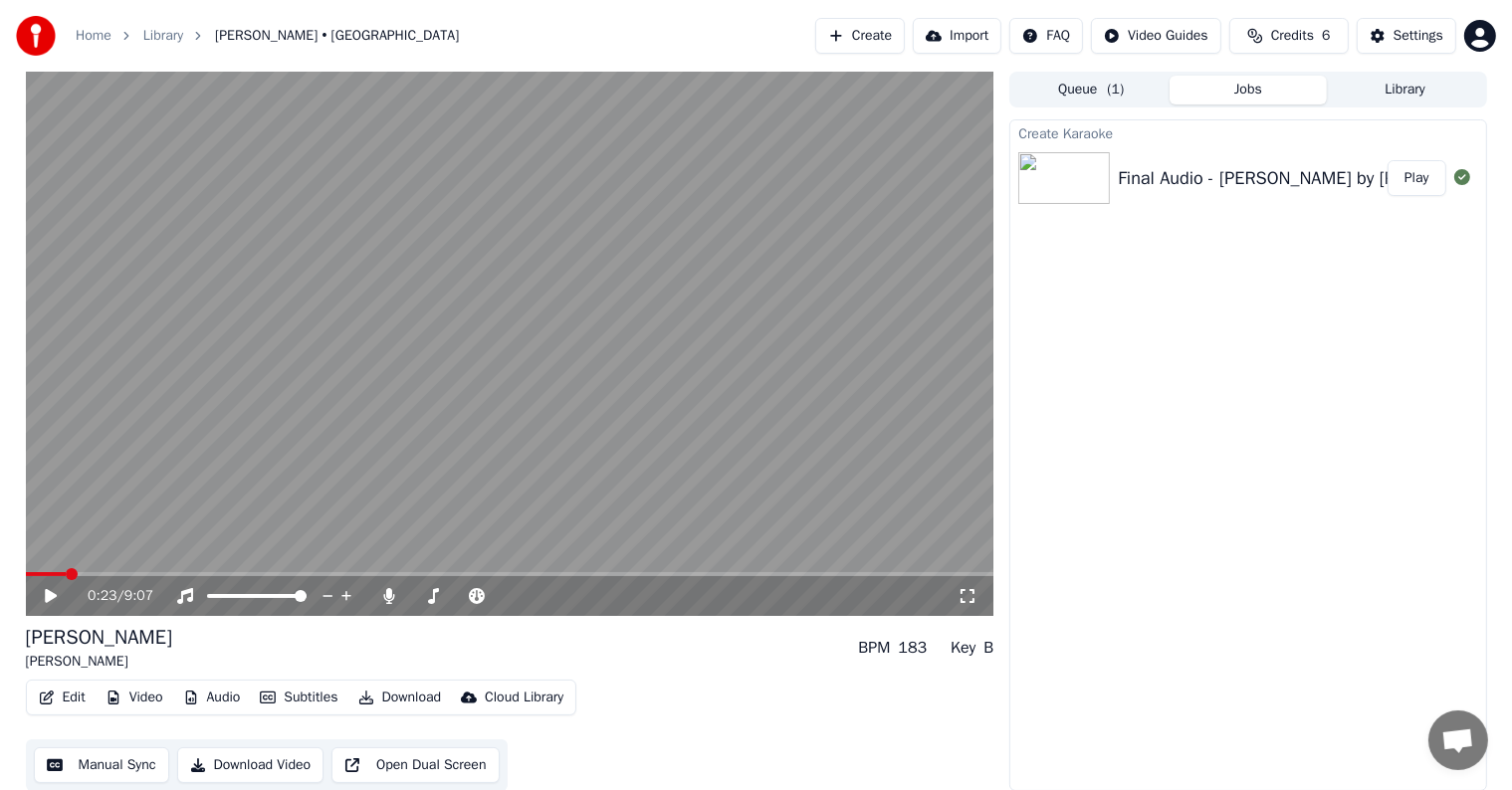 click at bounding box center [72, 574] 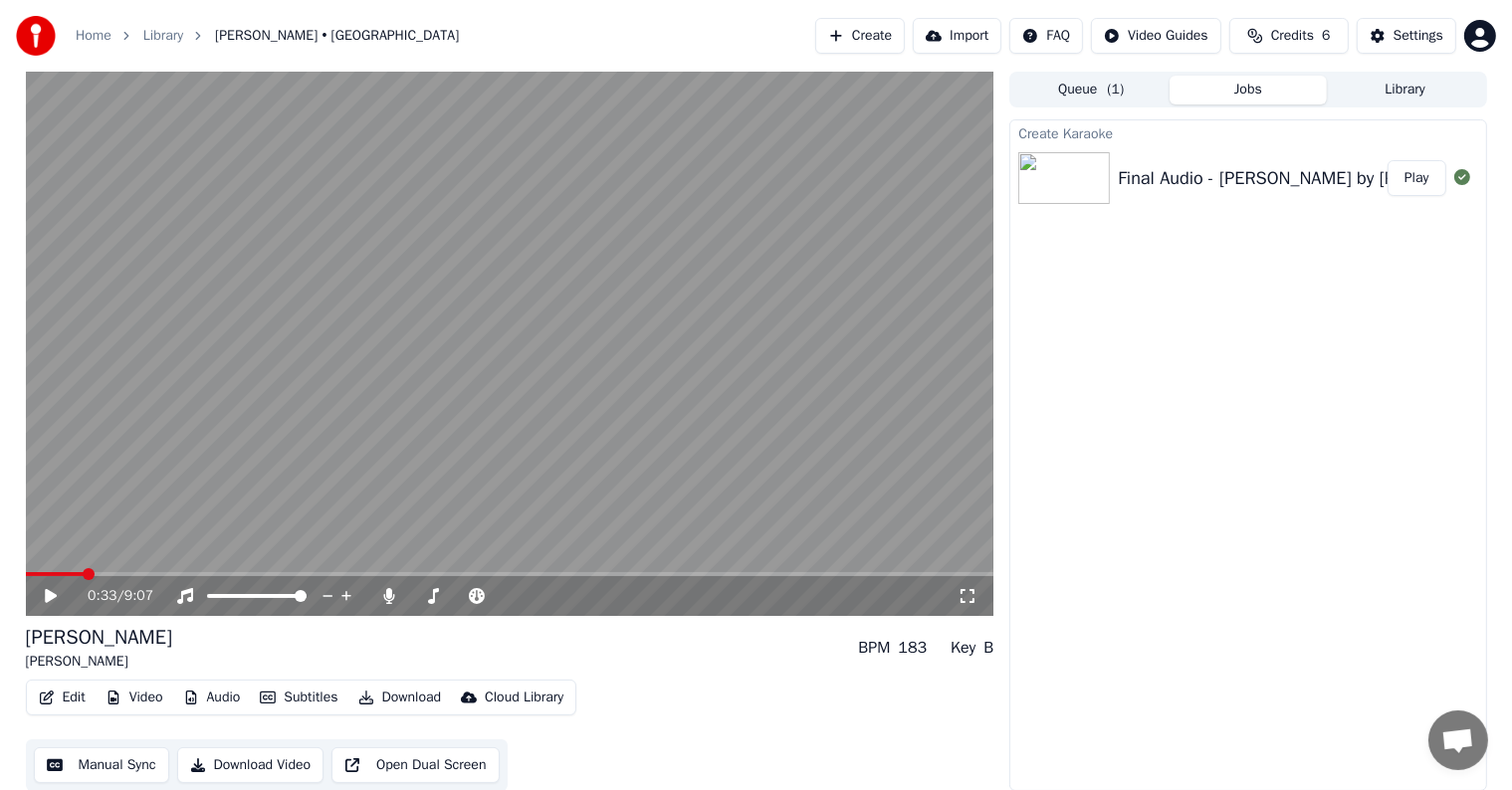 click at bounding box center (89, 574) 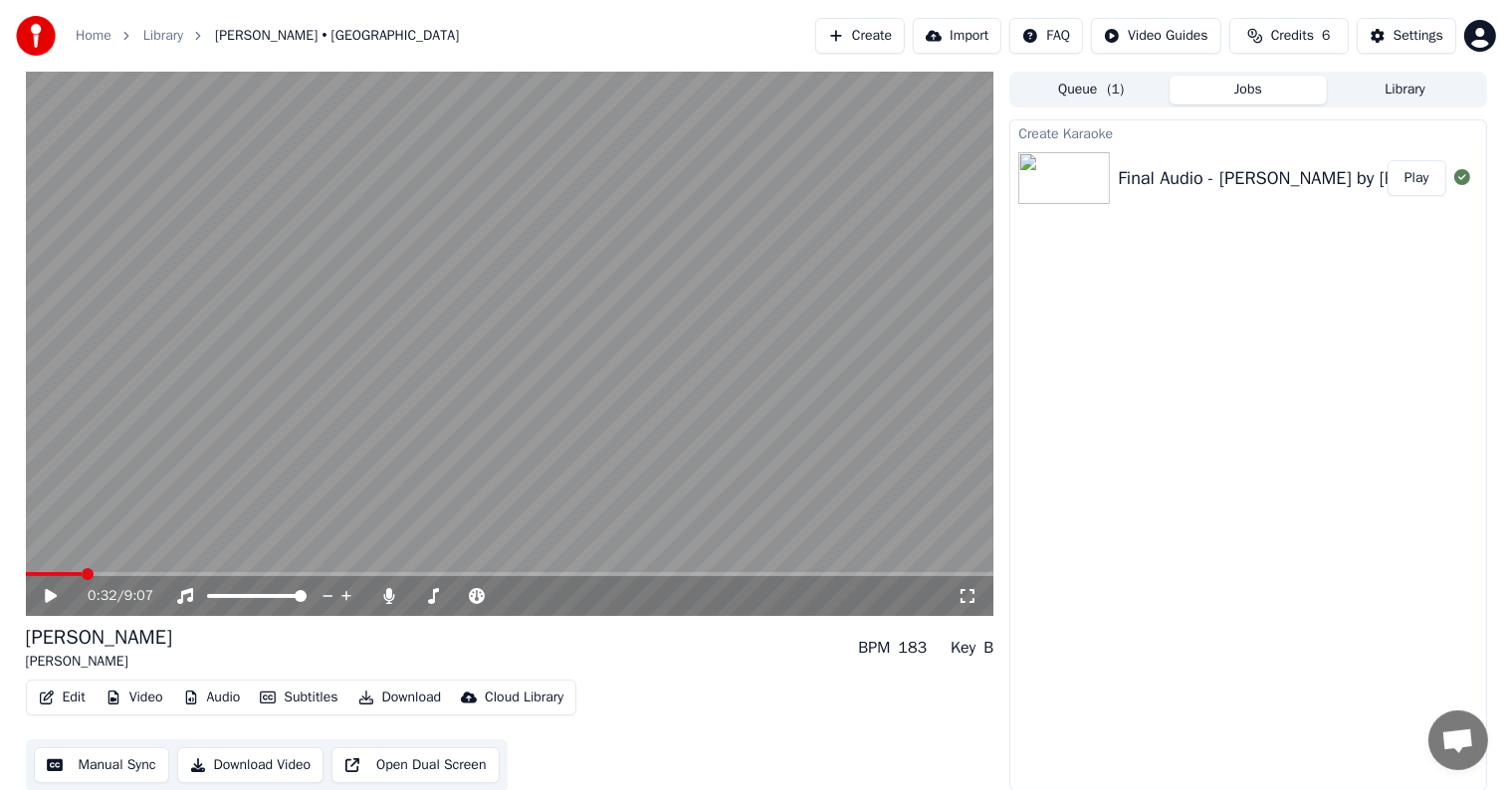 click 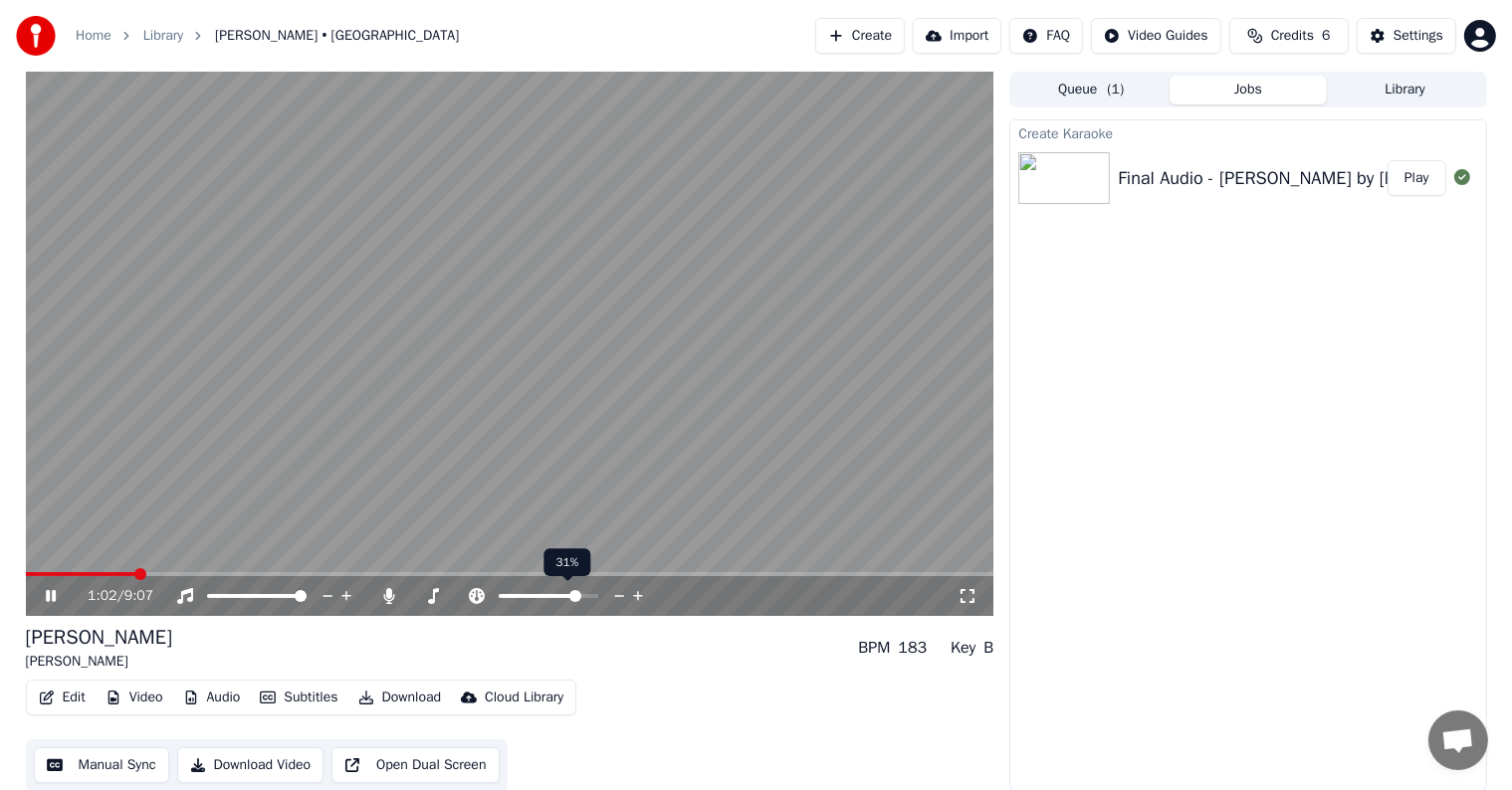 click 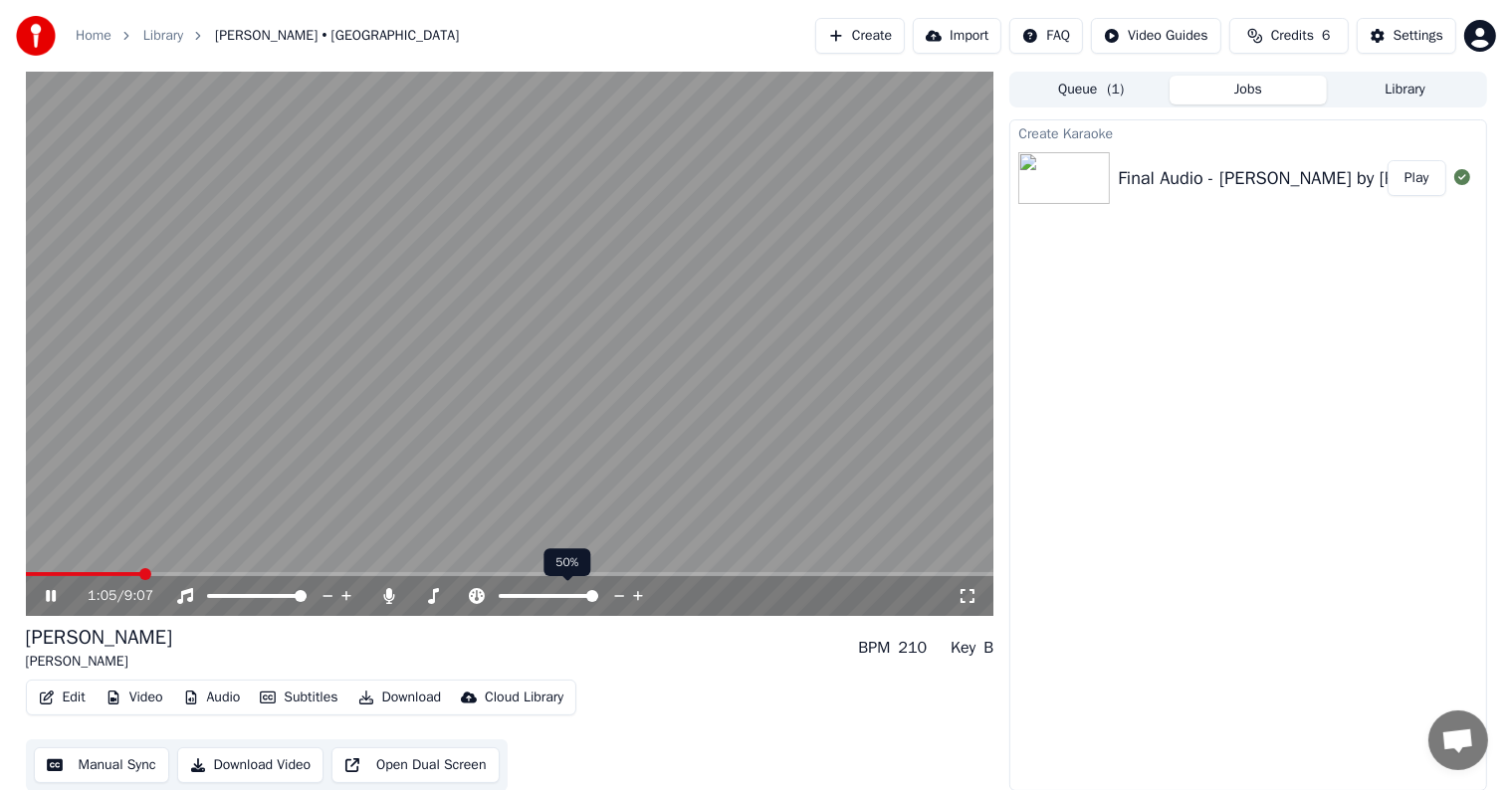 click at bounding box center (592, 596) 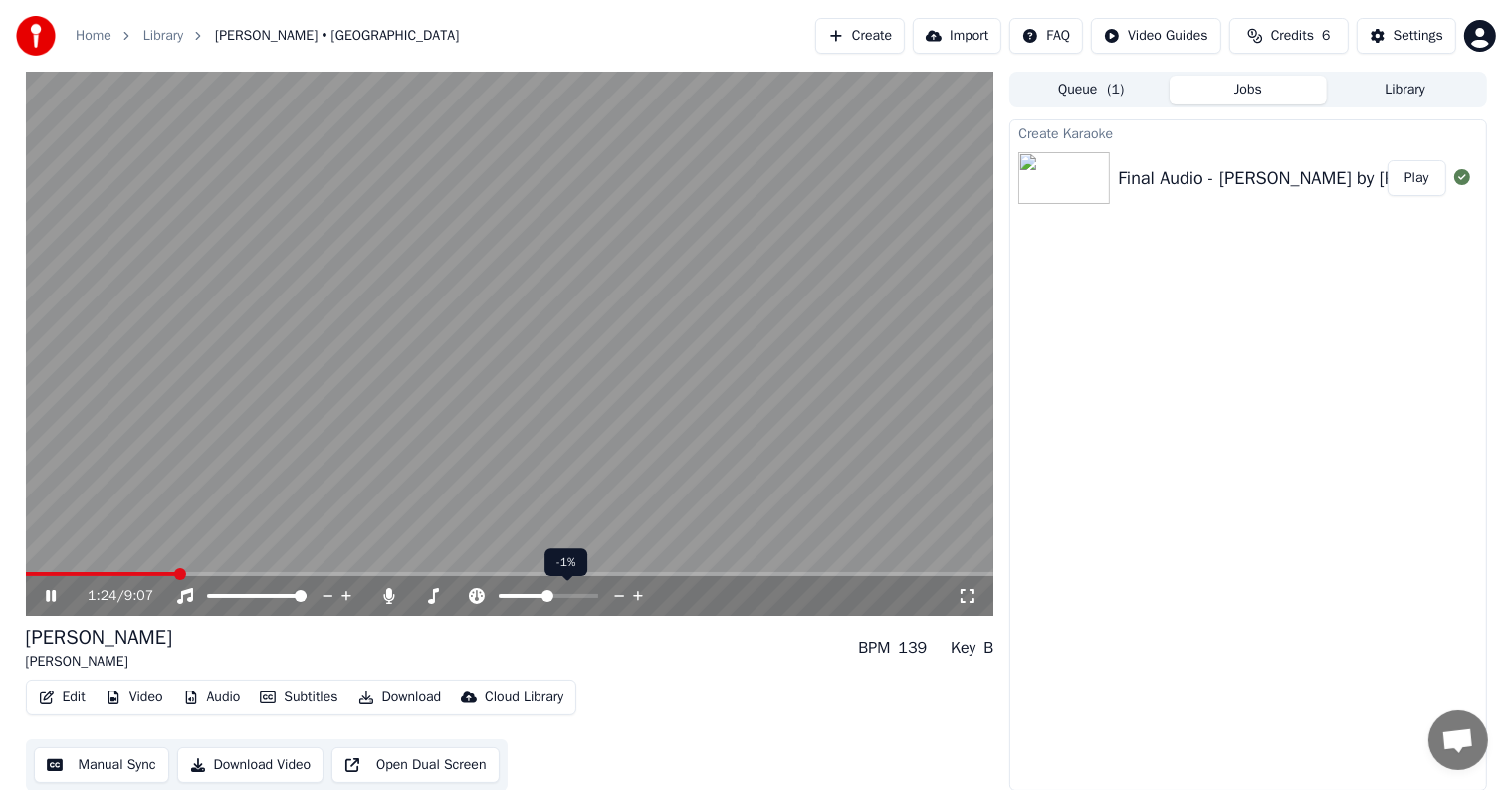 click at bounding box center [547, 596] 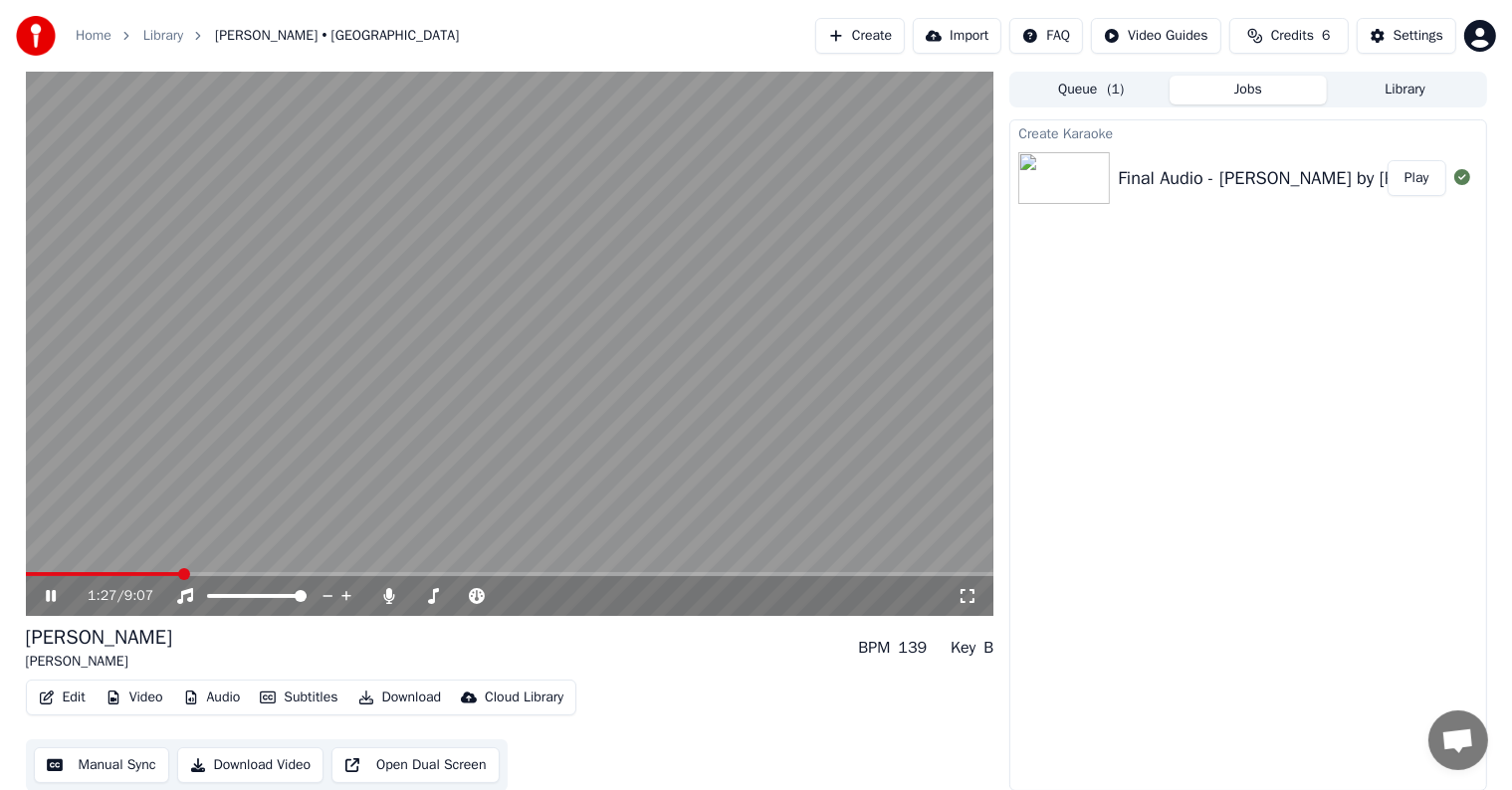 click 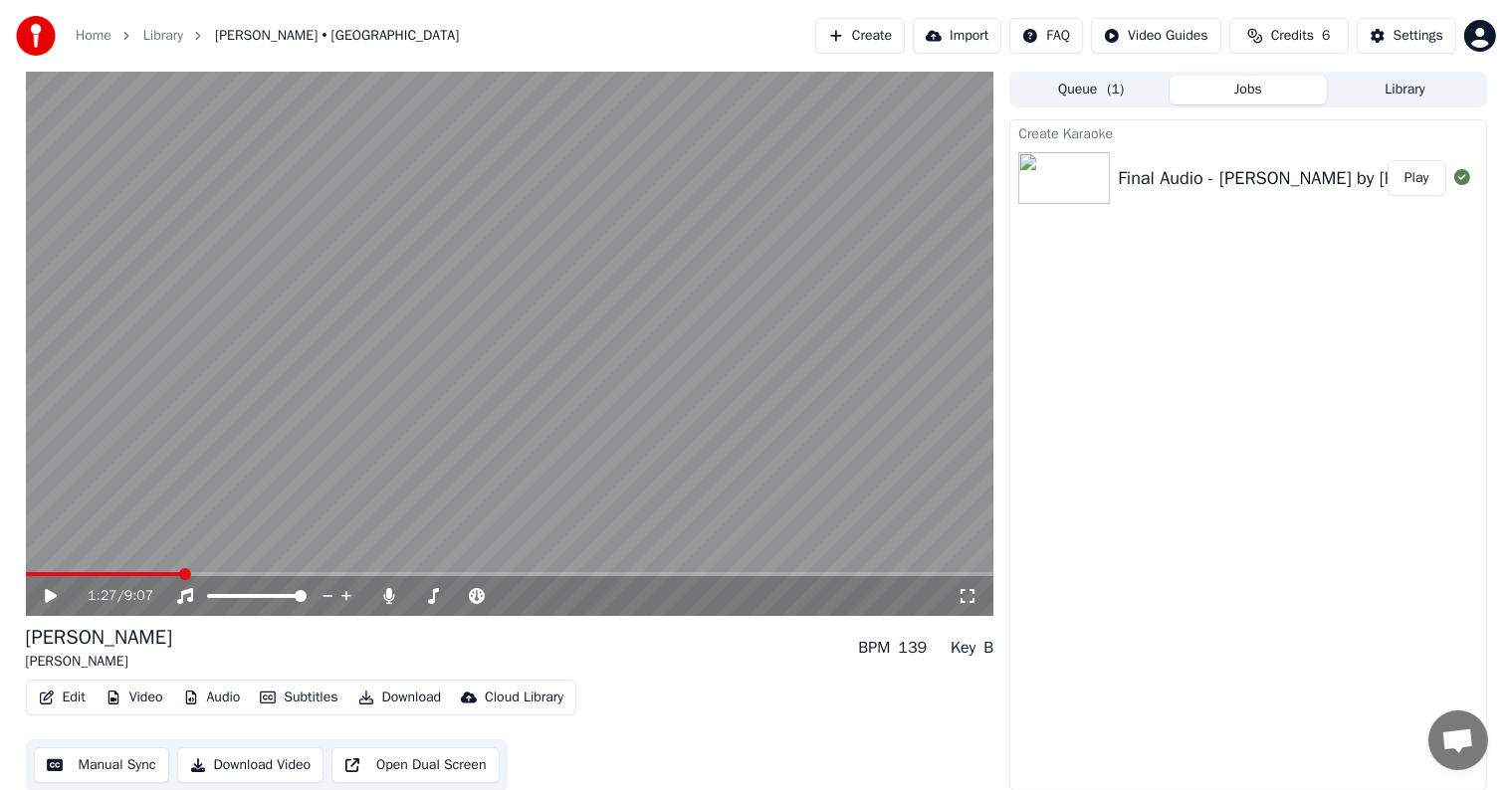 scroll, scrollTop: 1, scrollLeft: 0, axis: vertical 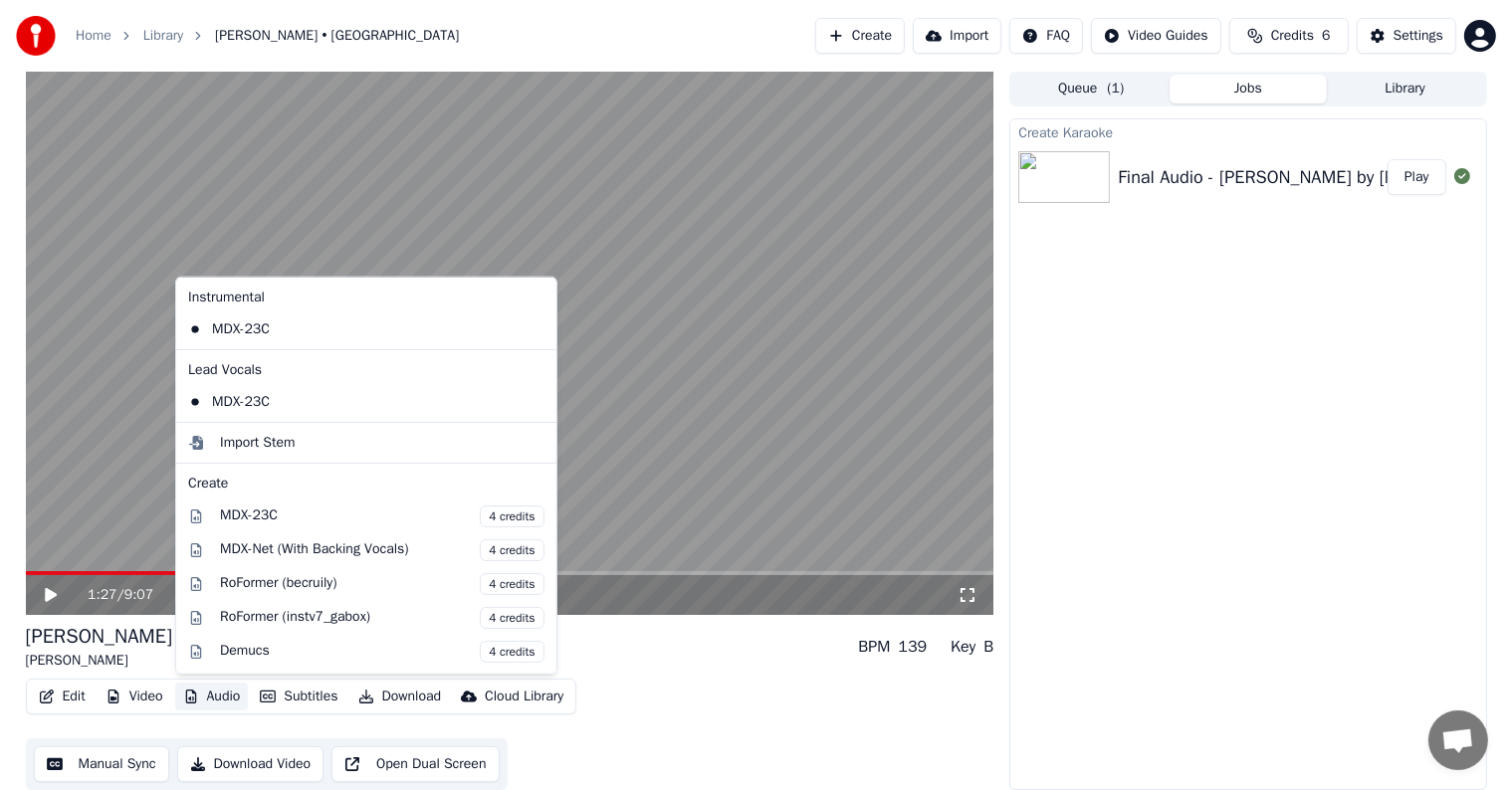 click on "Audio" at bounding box center [212, 696] 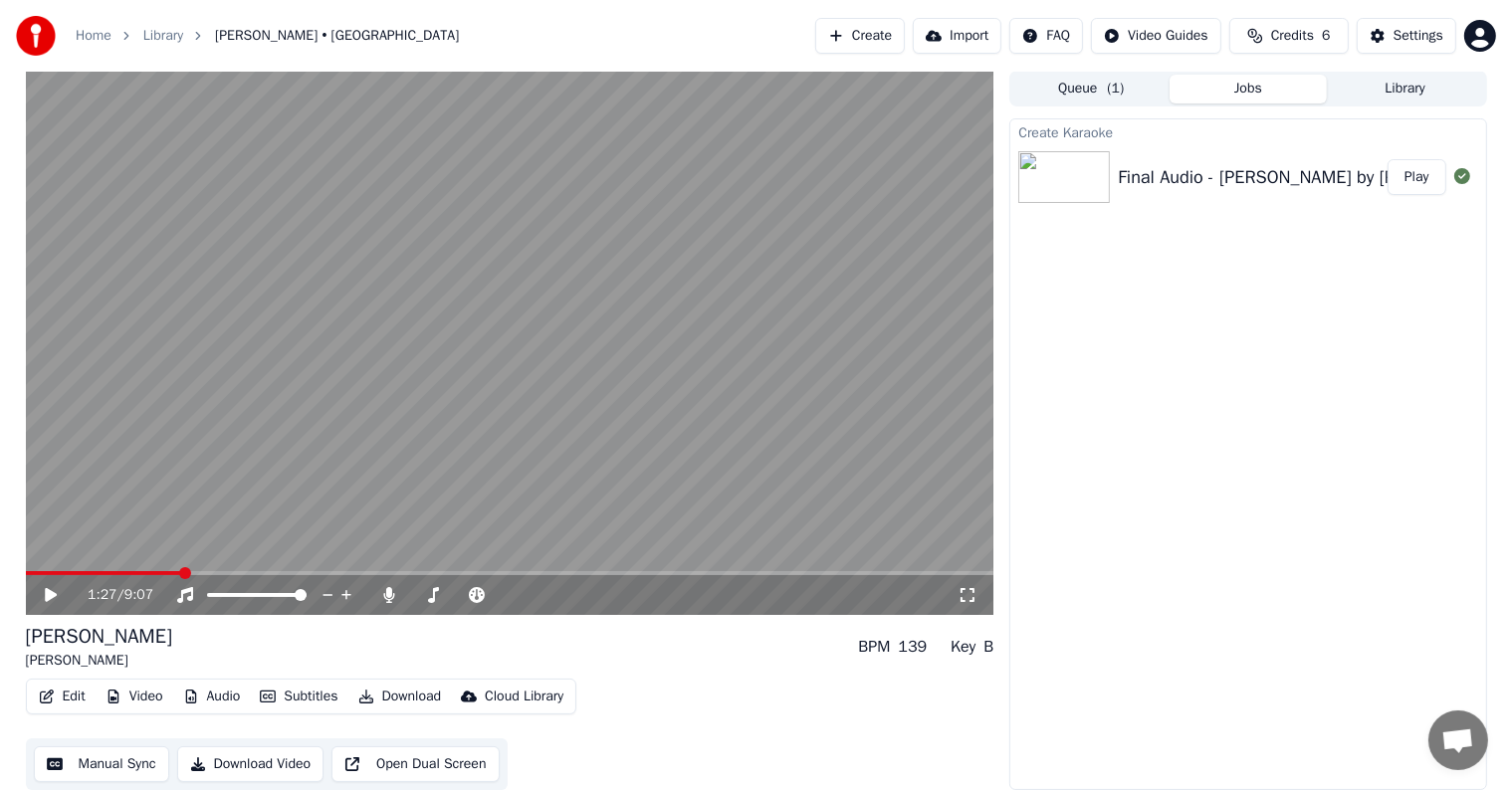 click on "Create Karaoke Final Audio - [PERSON_NAME] by [PERSON_NAME] Play" at bounding box center (1247, 454) 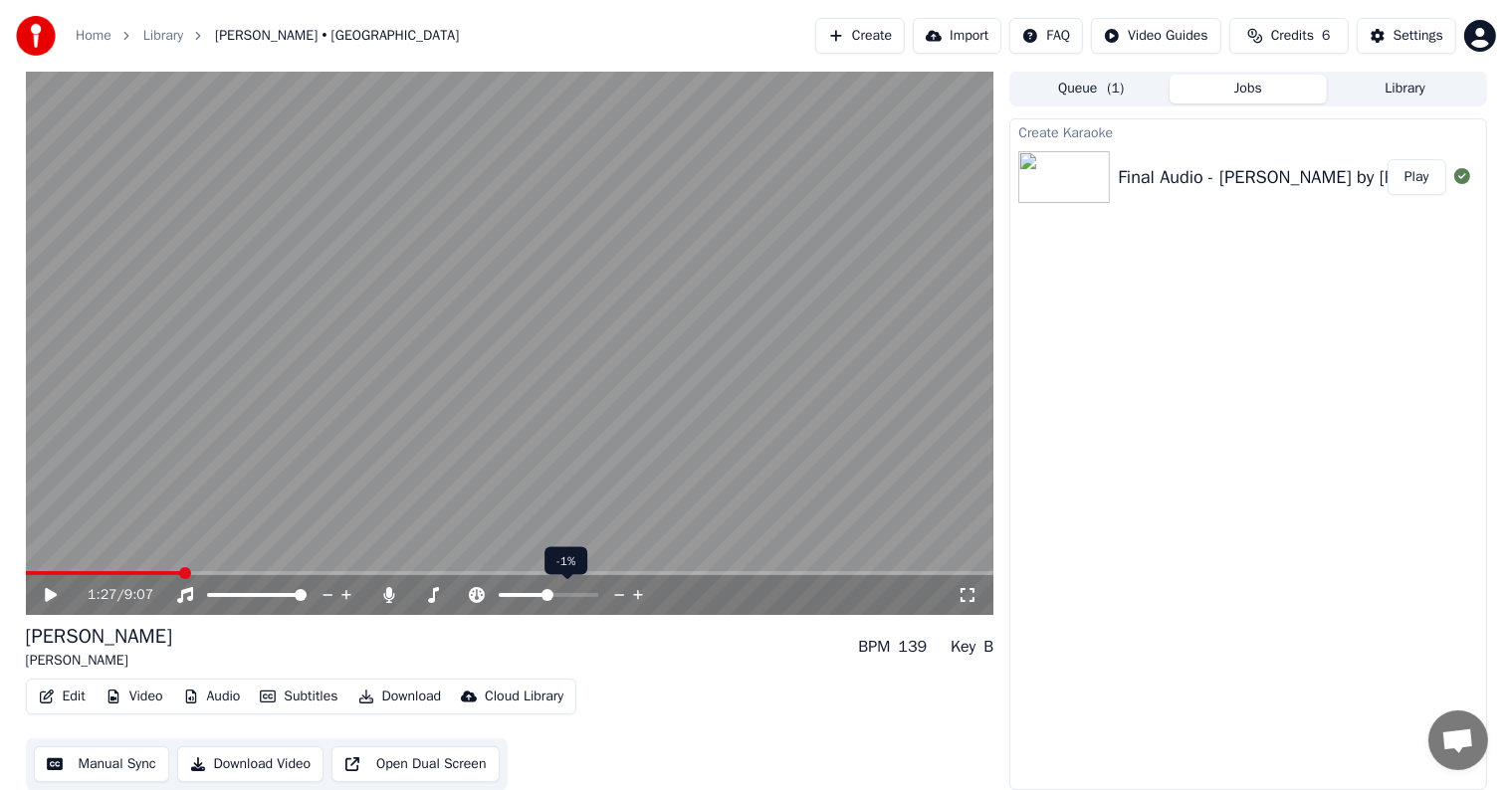 click 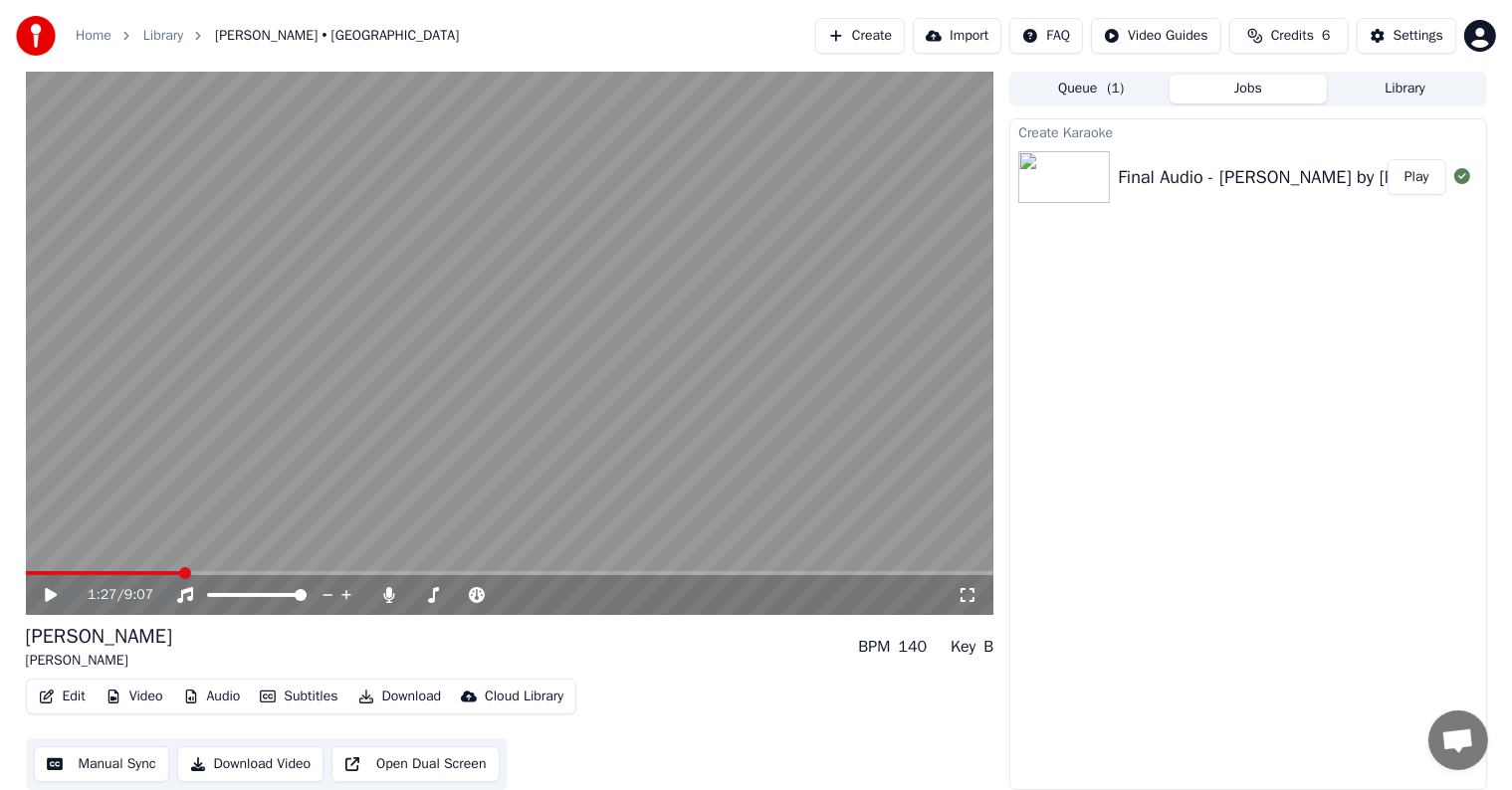 click on "Manual Sync" at bounding box center (102, 764) 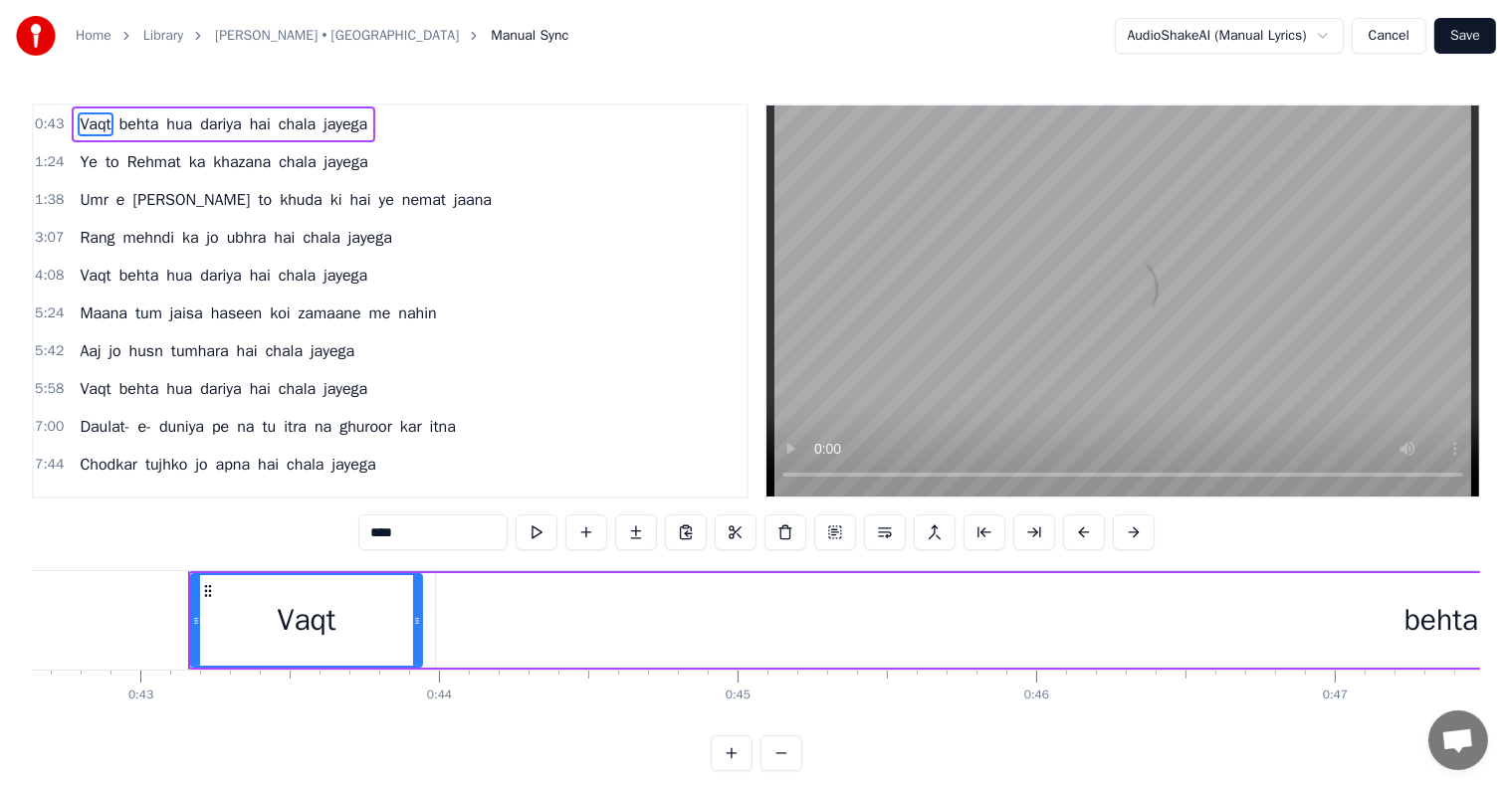 scroll, scrollTop: 0, scrollLeft: 12789, axis: horizontal 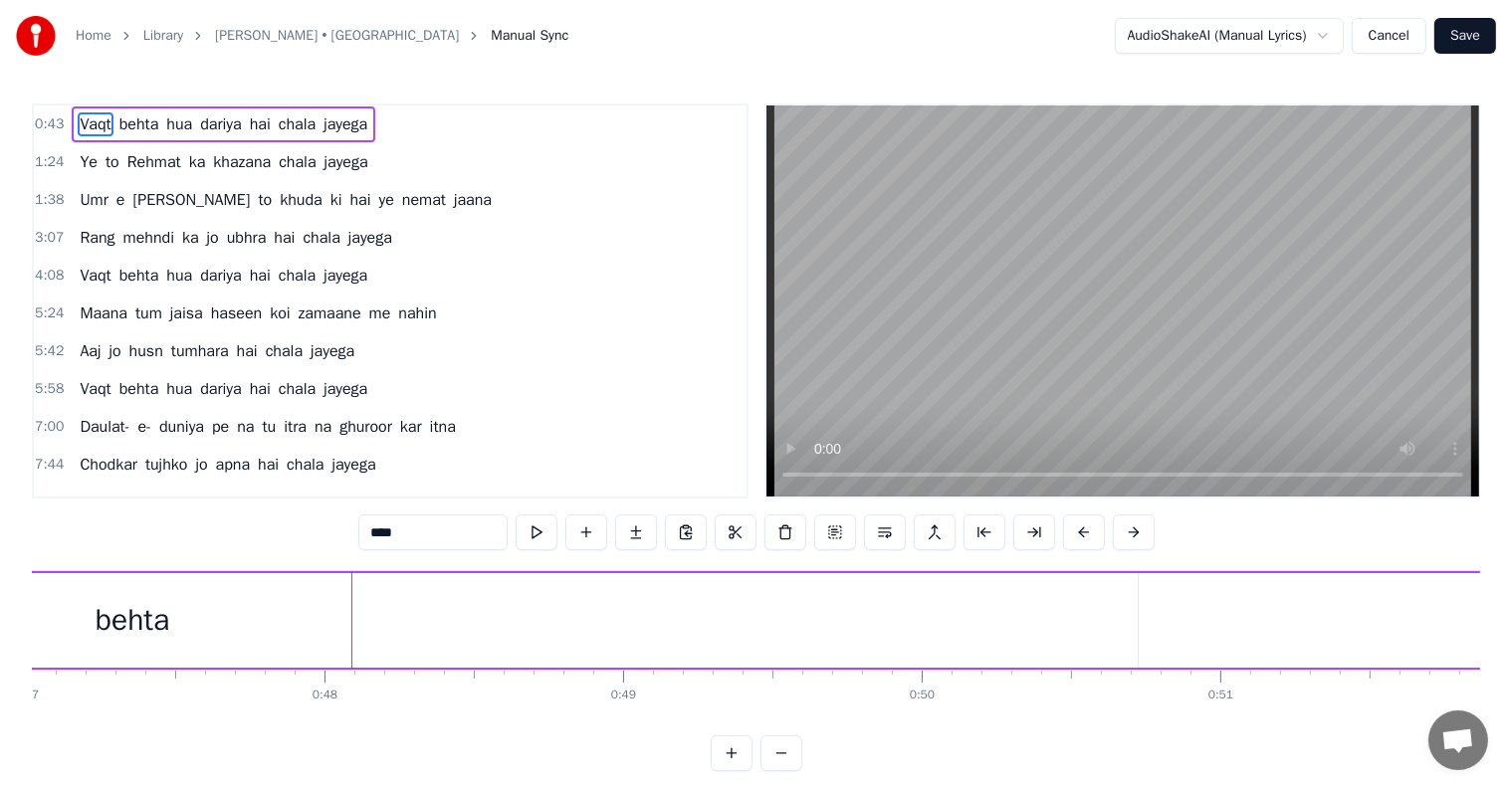 click on "hua" at bounding box center [179, 124] 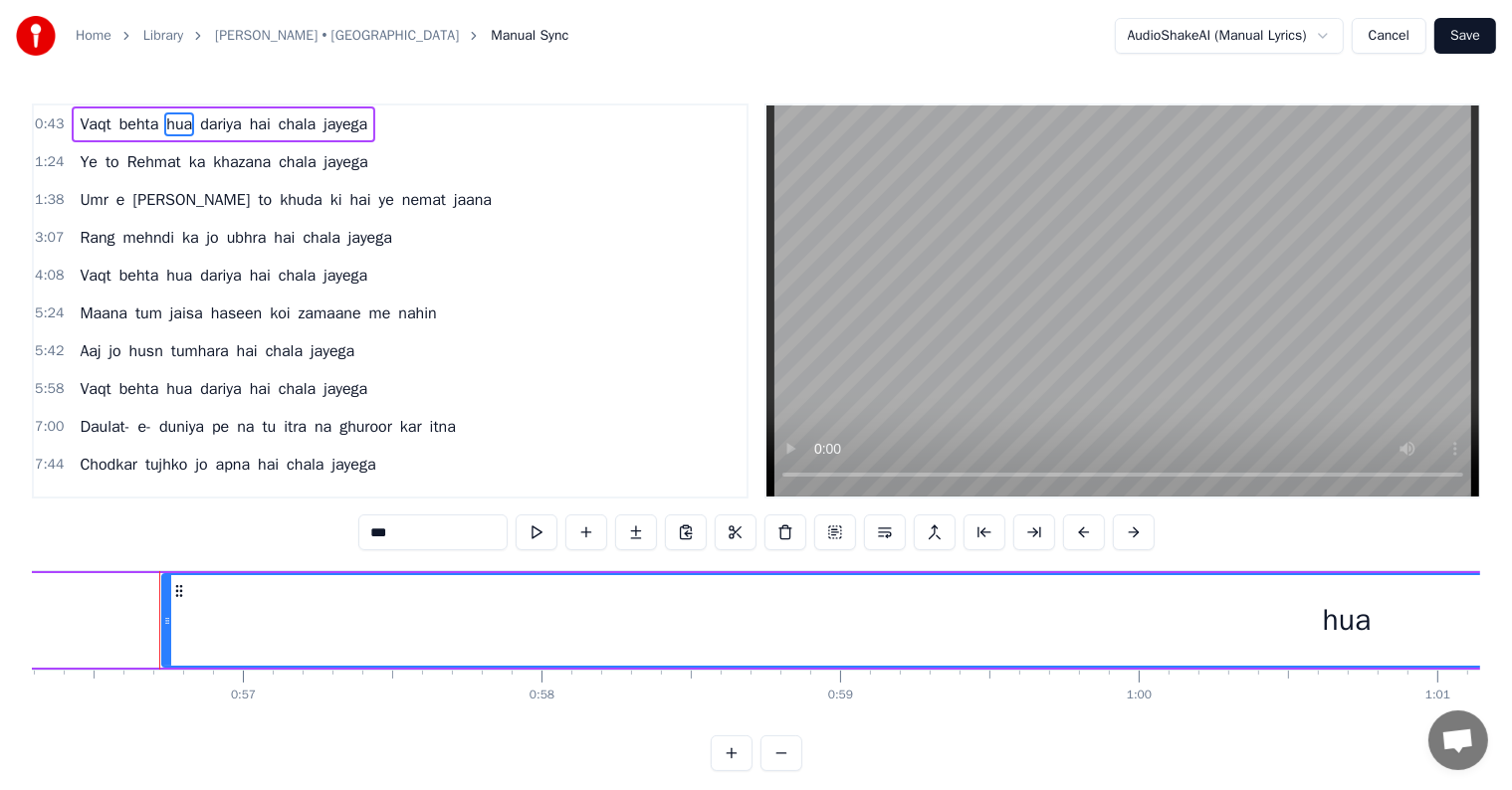 scroll, scrollTop: 0, scrollLeft: 16838, axis: horizontal 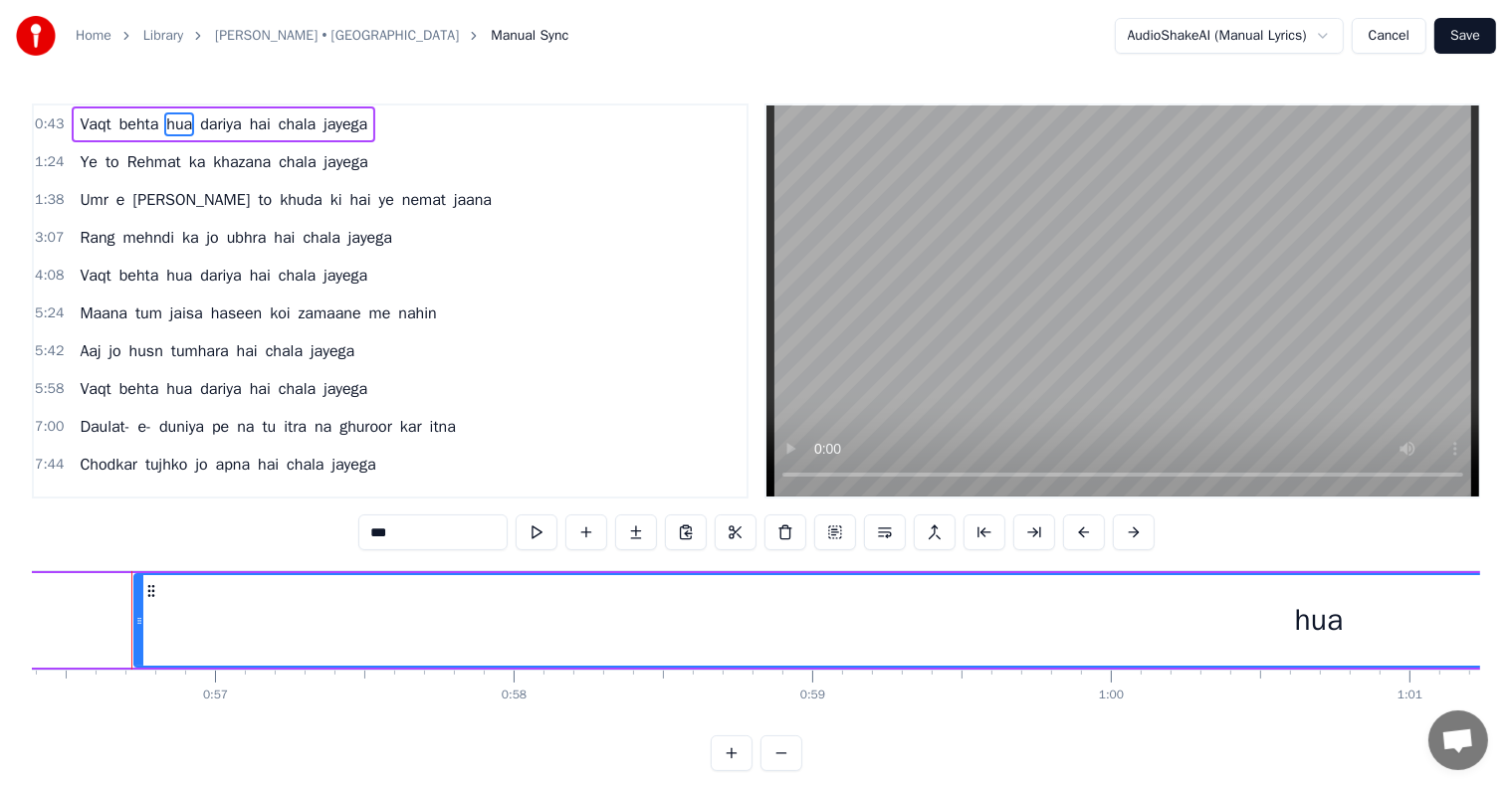 type 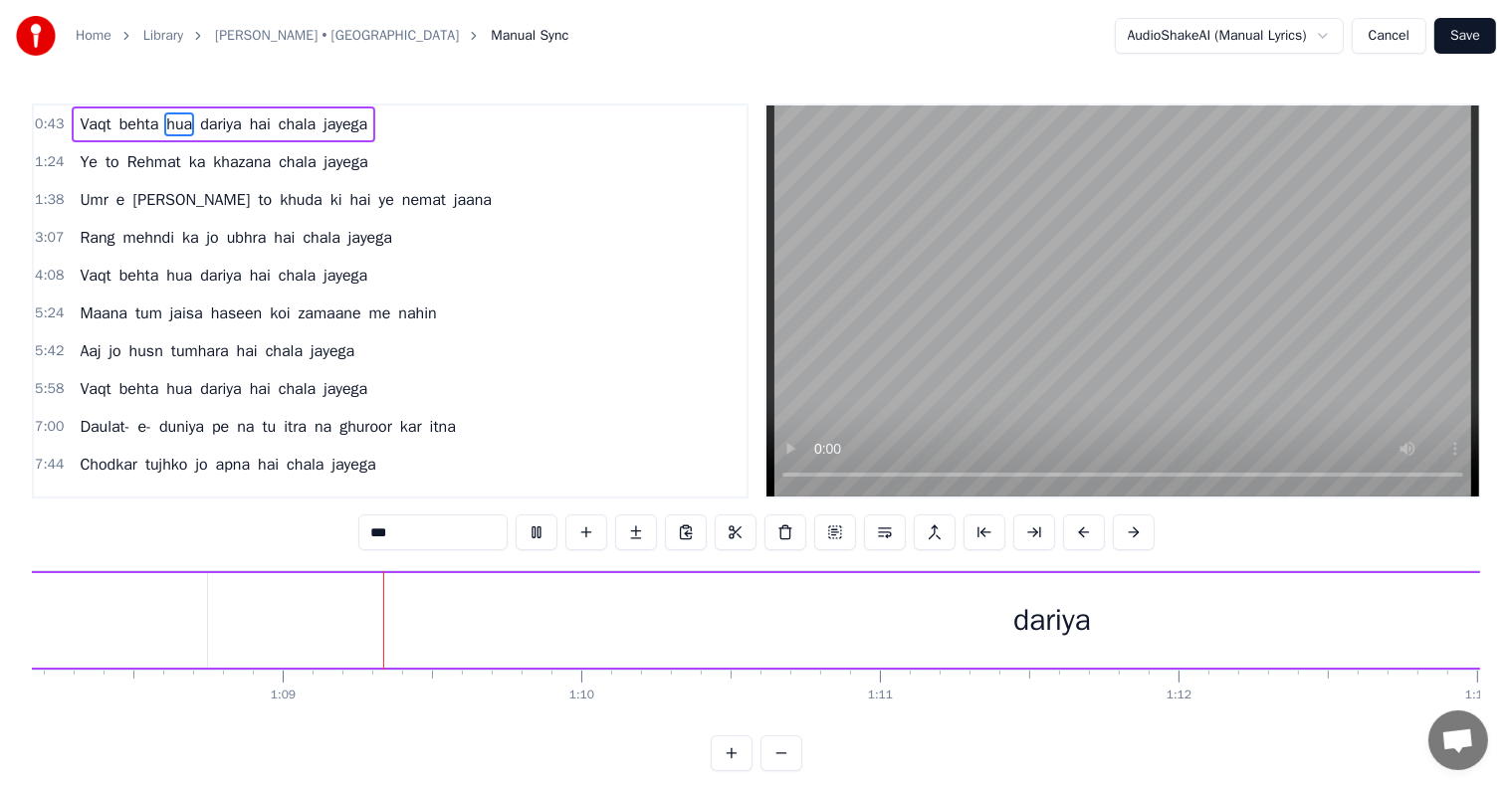 scroll, scrollTop: 0, scrollLeft: 20393, axis: horizontal 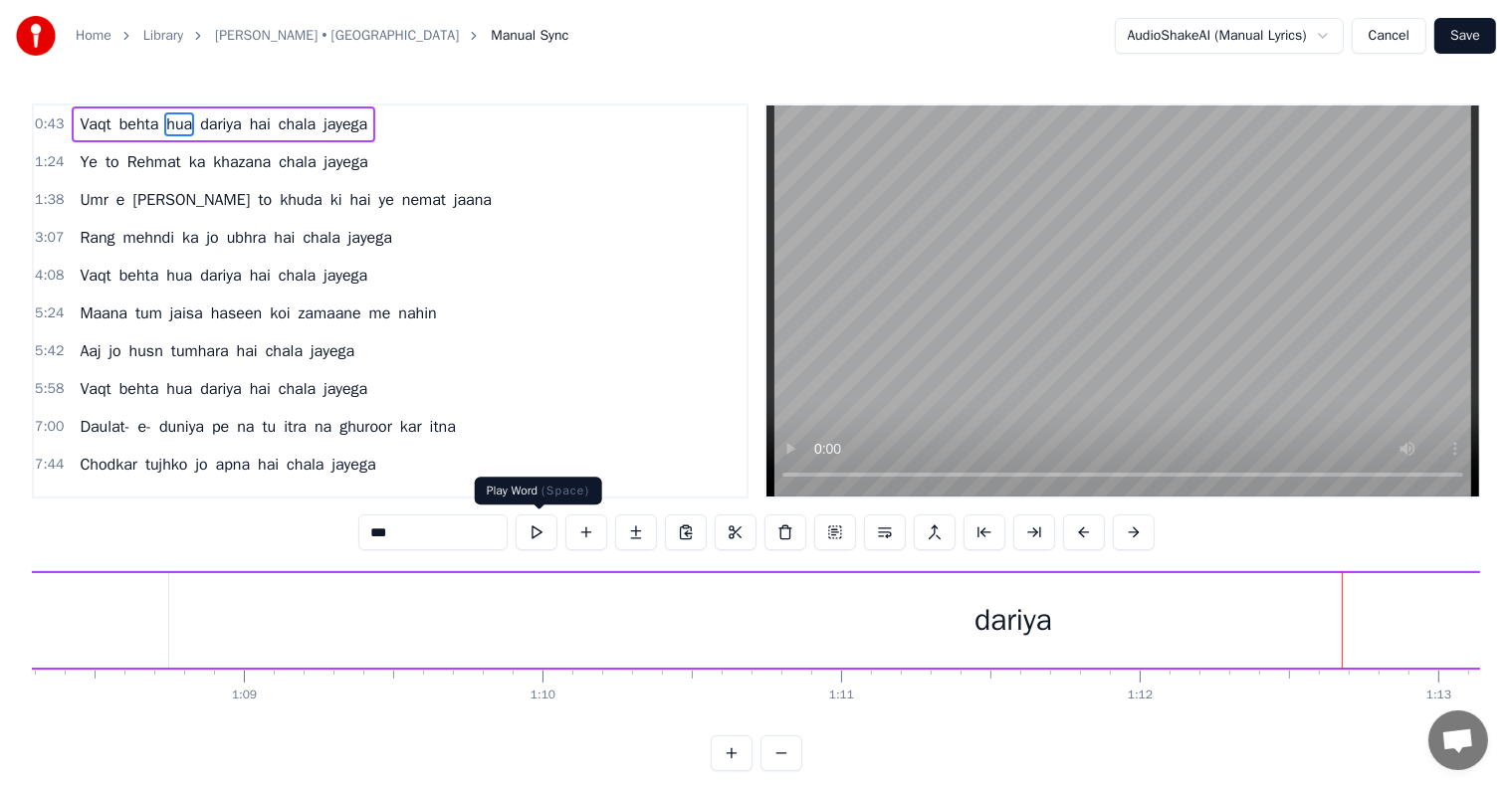click at bounding box center (537, 532) 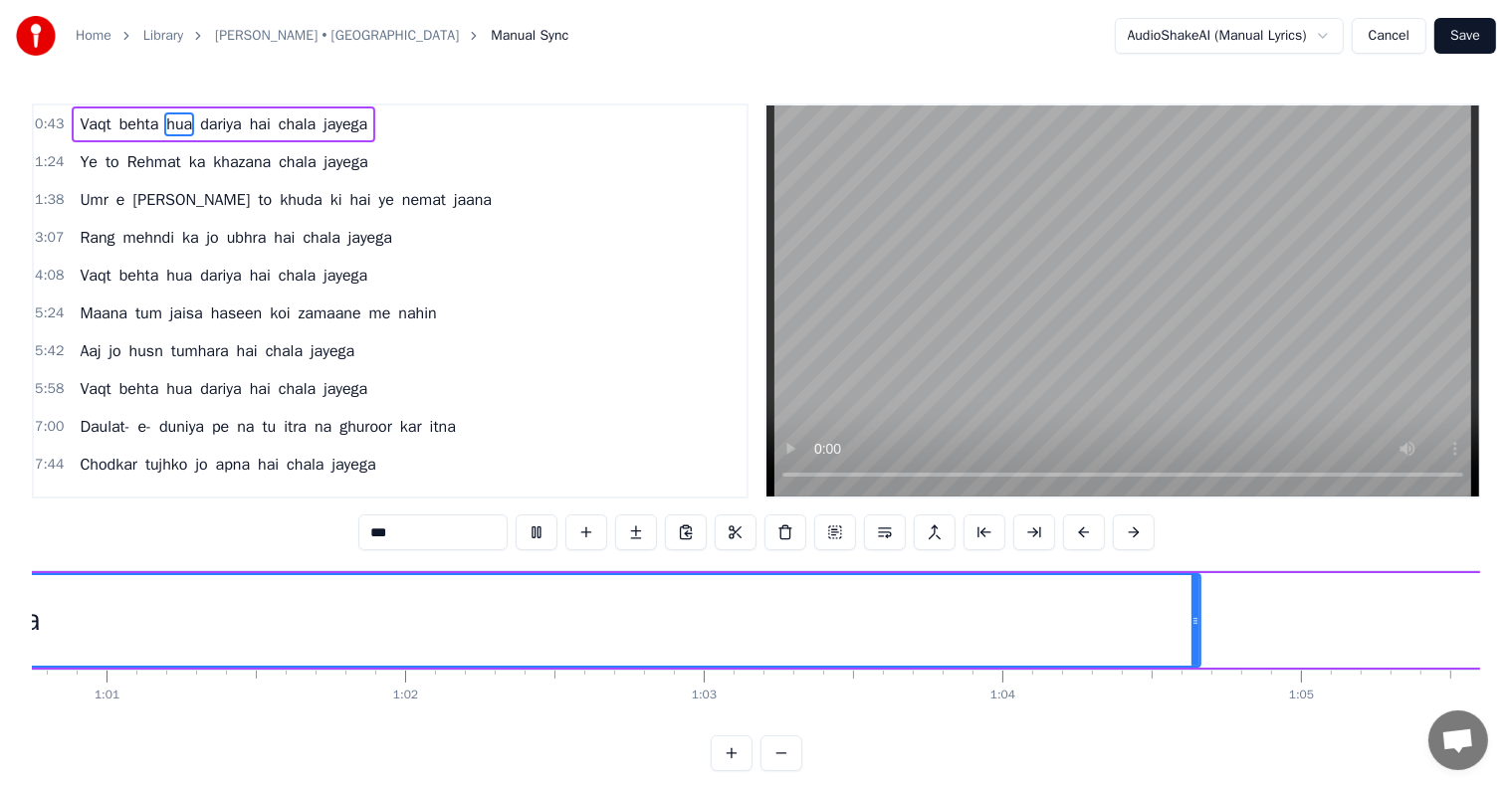 click at bounding box center (537, 532) 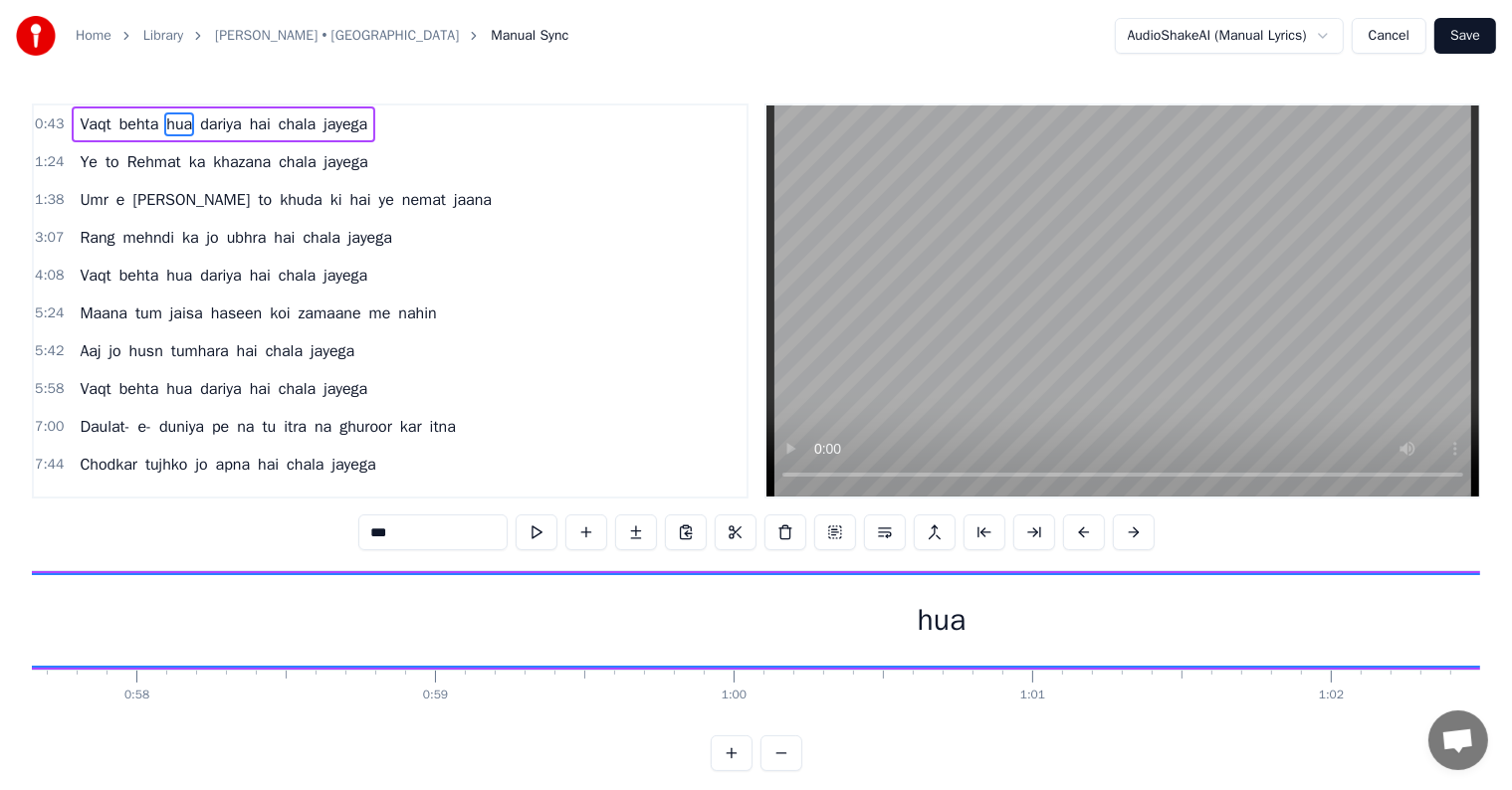 scroll, scrollTop: 0, scrollLeft: 17109, axis: horizontal 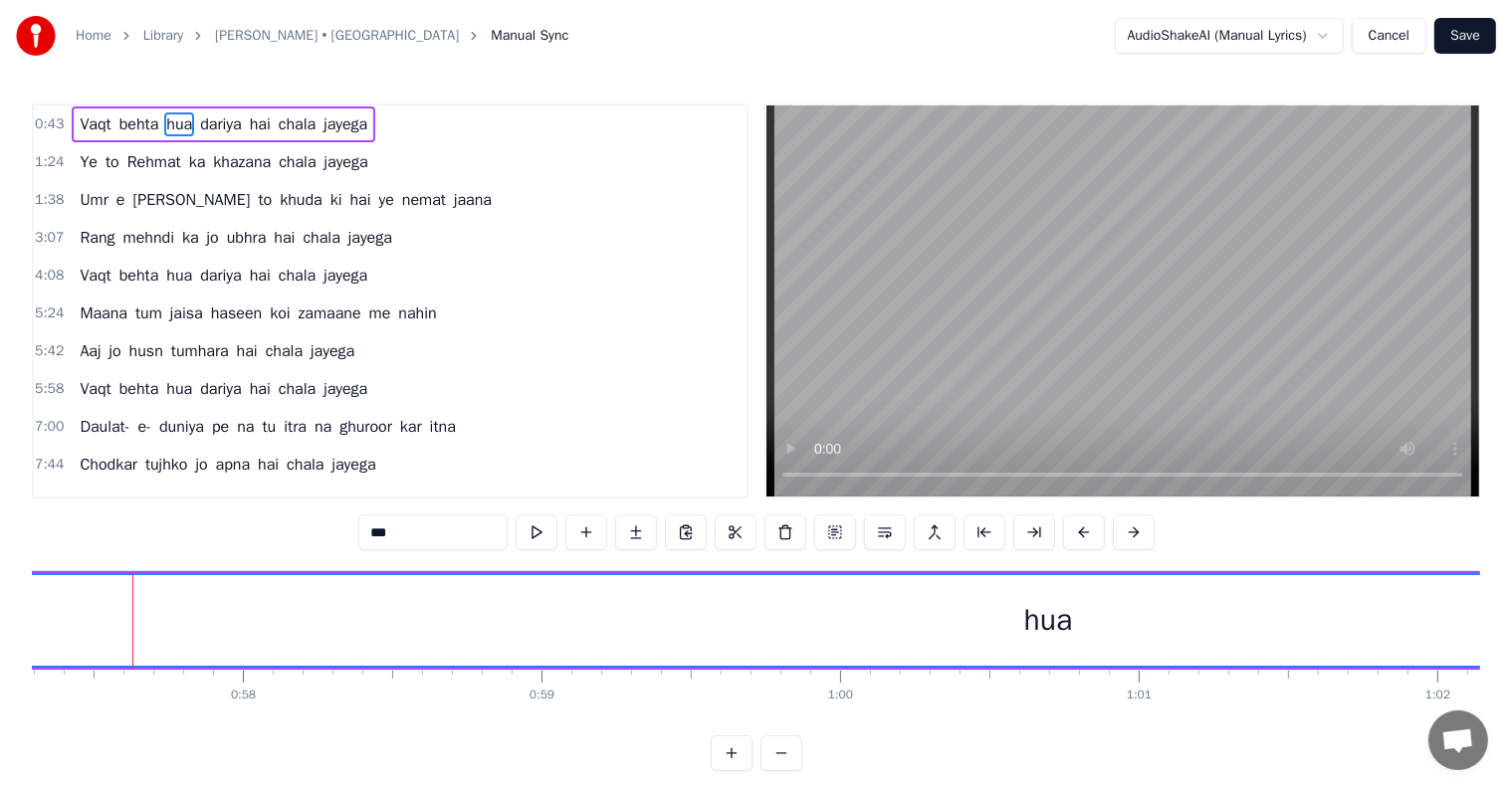 click on "behta" at bounding box center (139, 124) 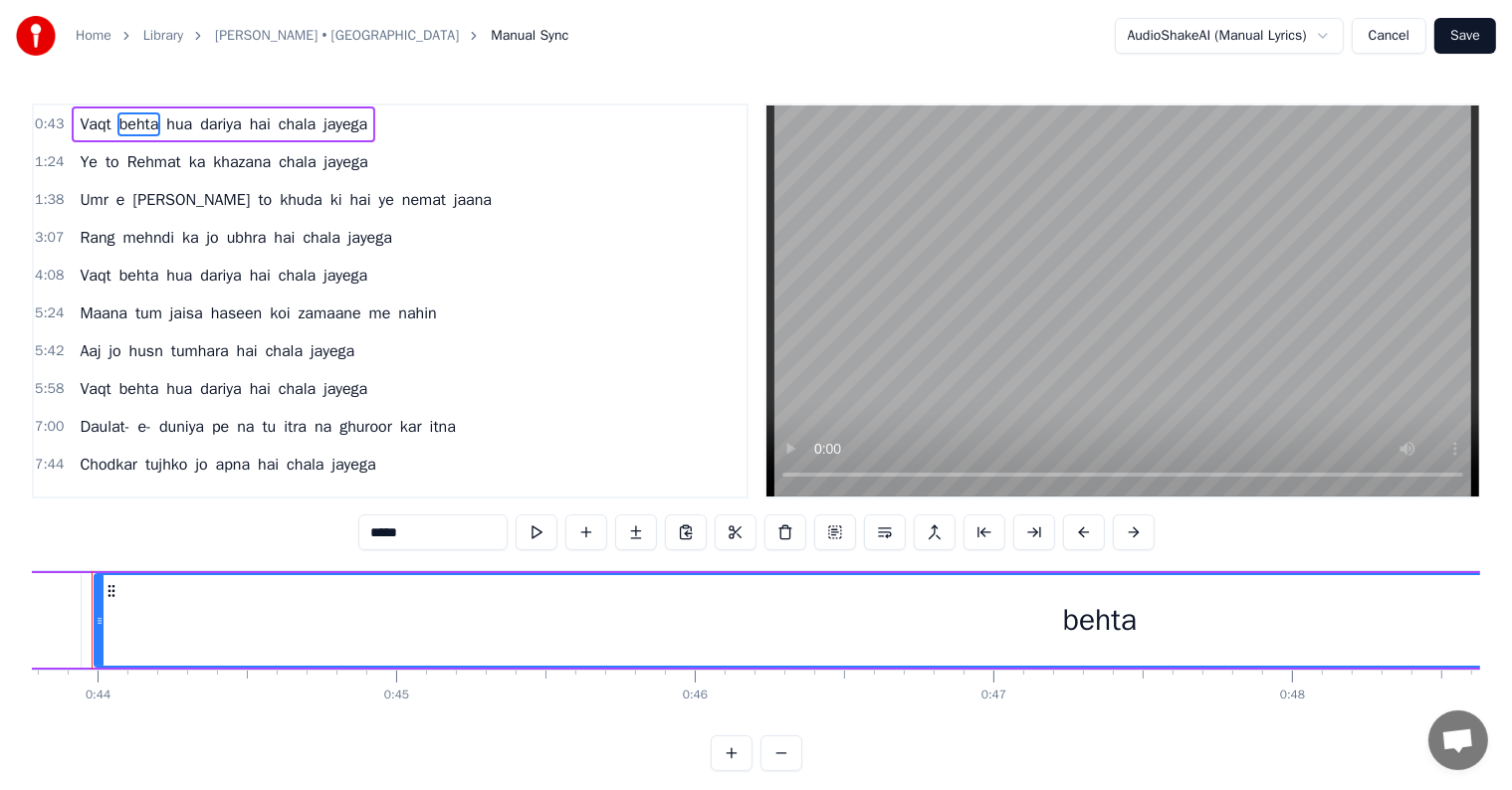 scroll, scrollTop: 0, scrollLeft: 13033, axis: horizontal 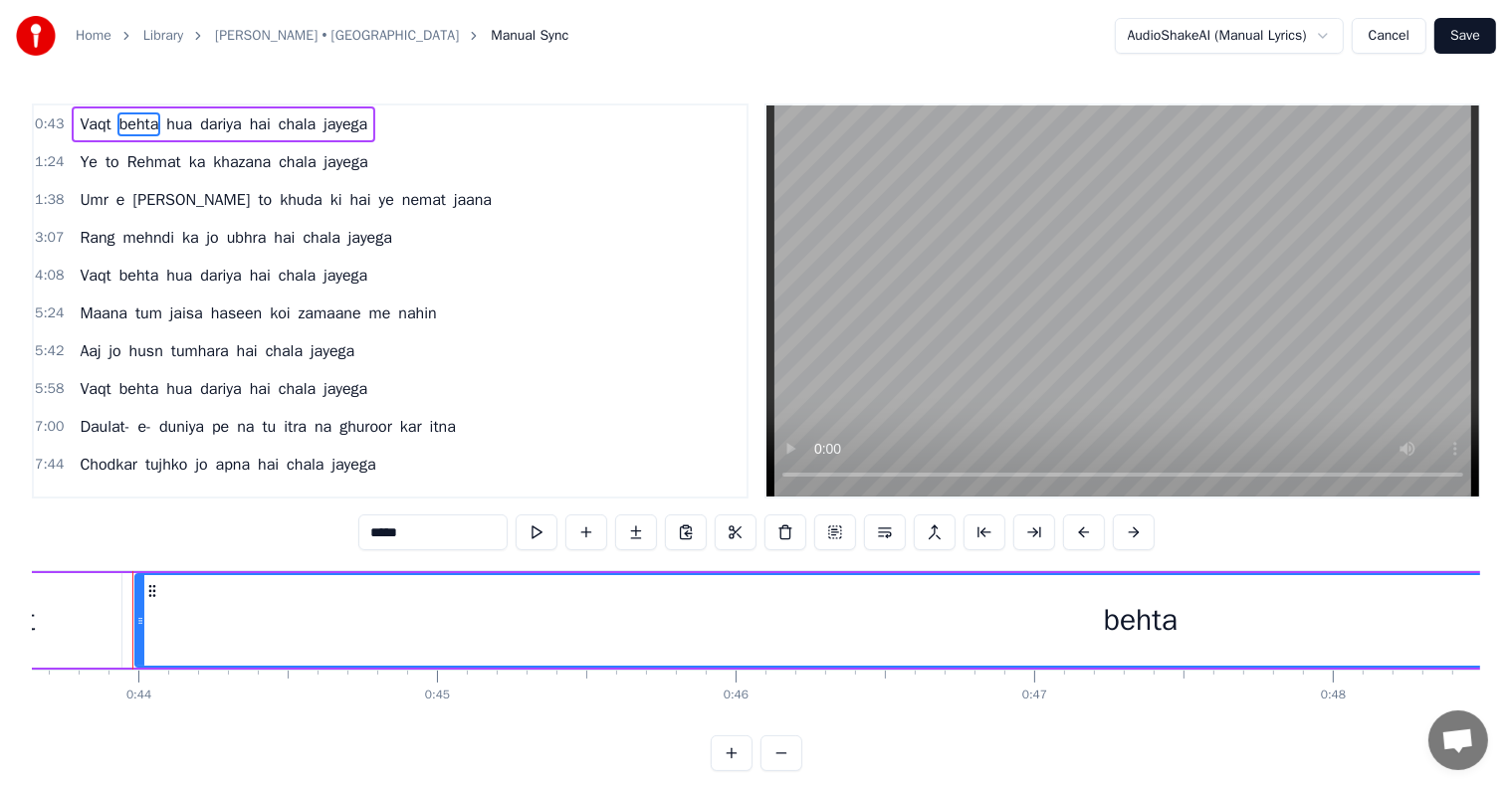 click on "Vaqt" at bounding box center [95, 124] 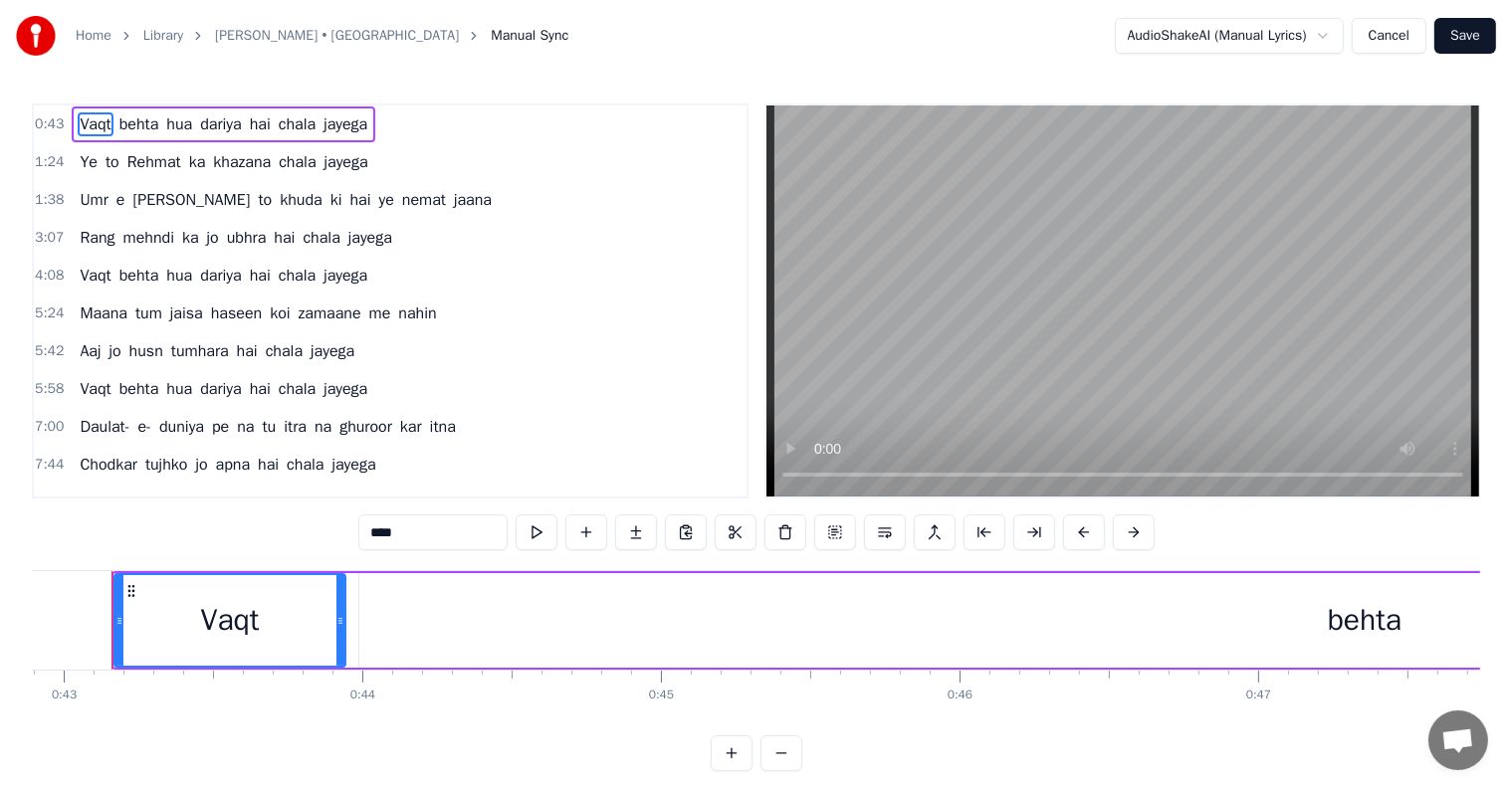 scroll, scrollTop: 0, scrollLeft: 12789, axis: horizontal 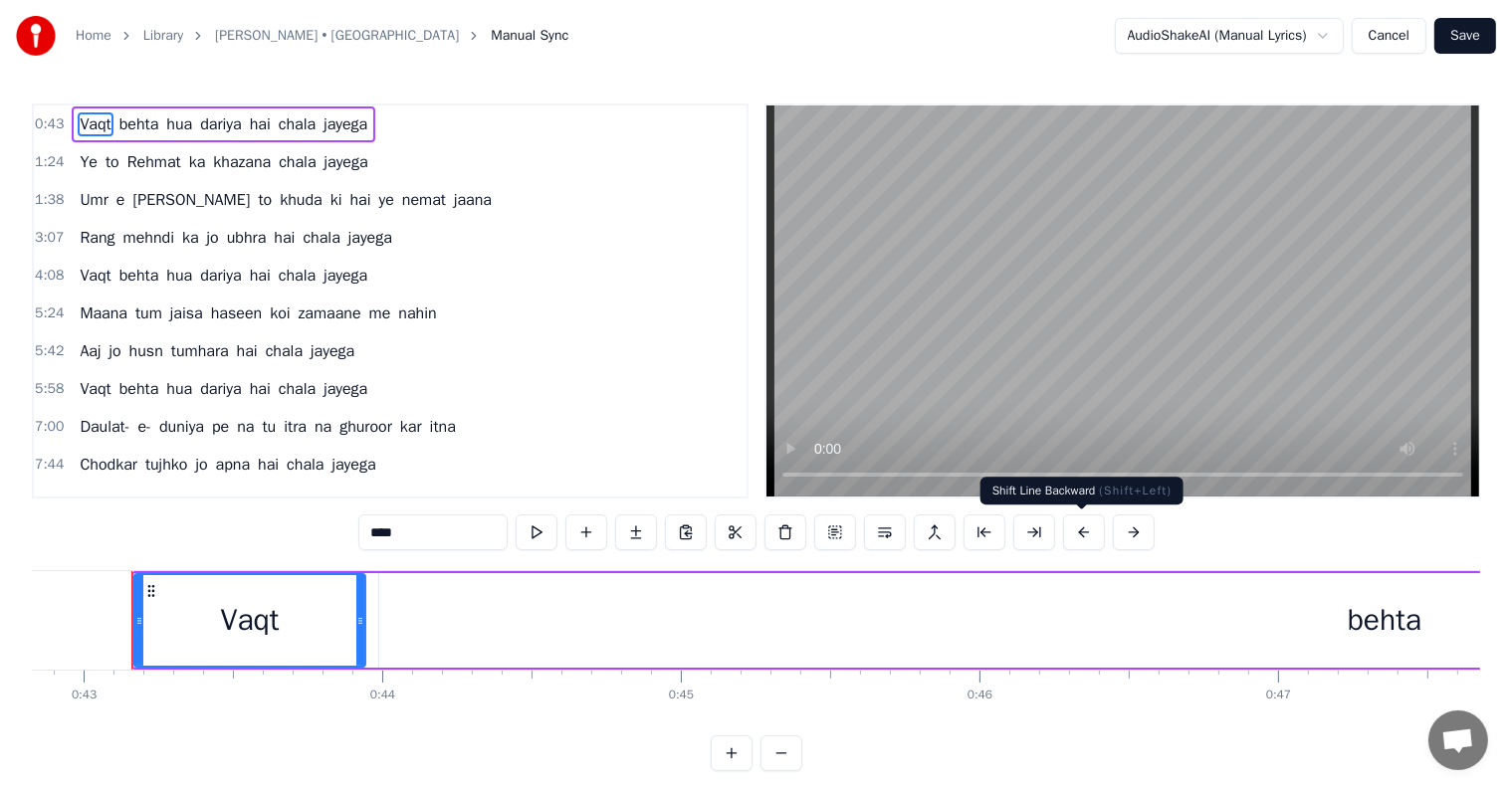 click at bounding box center [1084, 532] 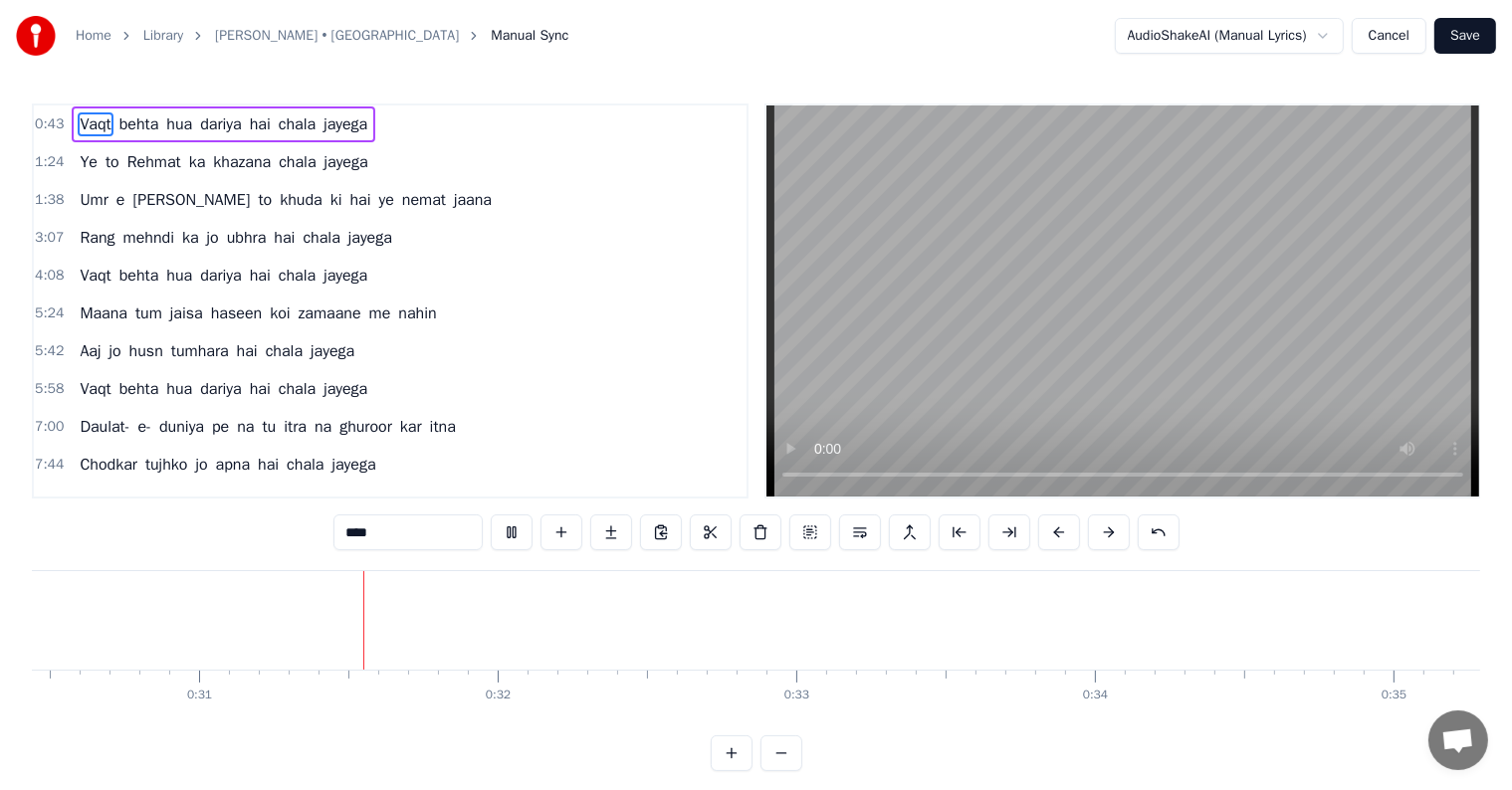 scroll, scrollTop: 0, scrollLeft: 9128, axis: horizontal 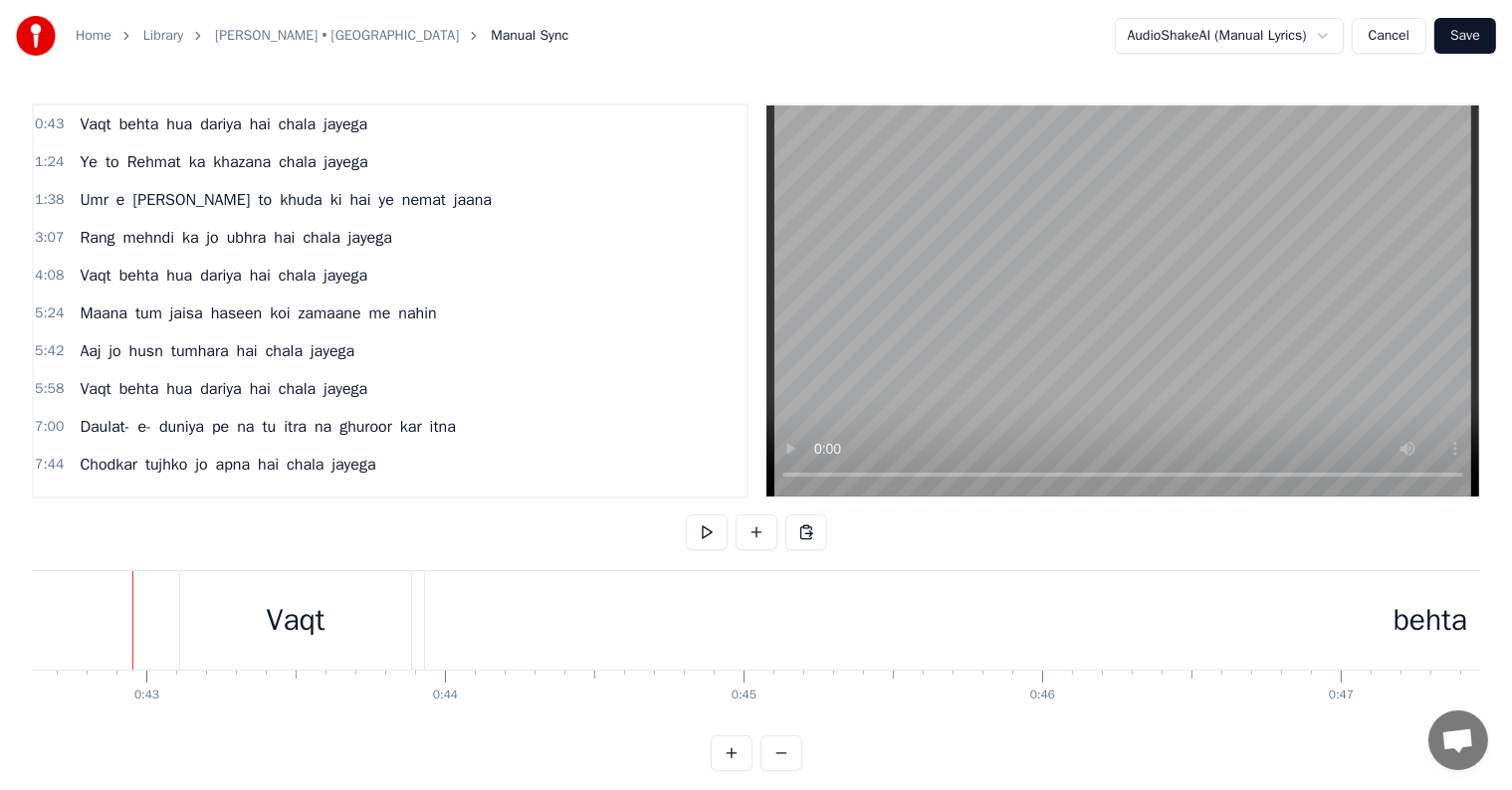 click on "Vaqt" at bounding box center [296, 620] 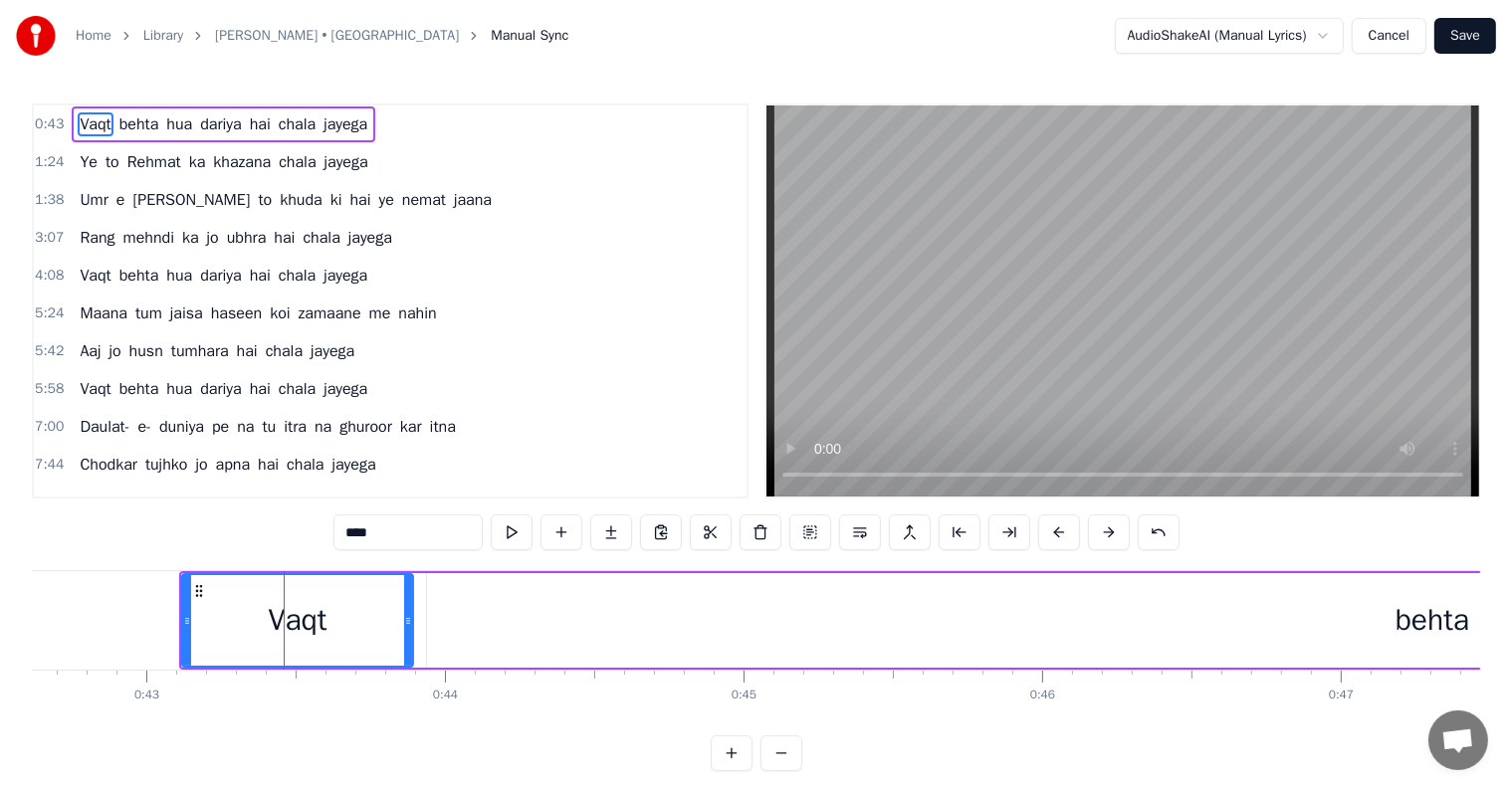 click on "Vaqt" at bounding box center (298, 620) 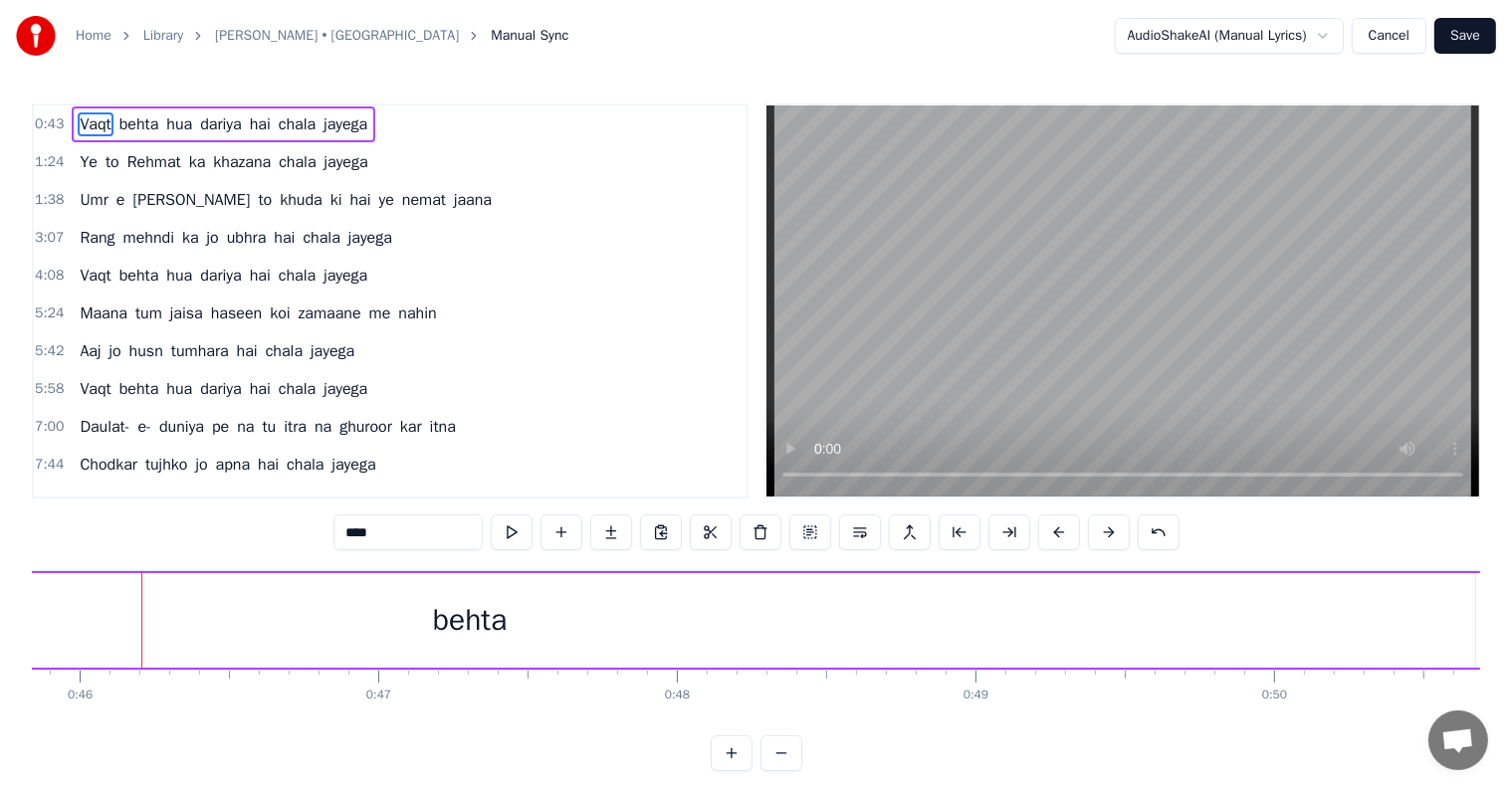 scroll, scrollTop: 0, scrollLeft: 13698, axis: horizontal 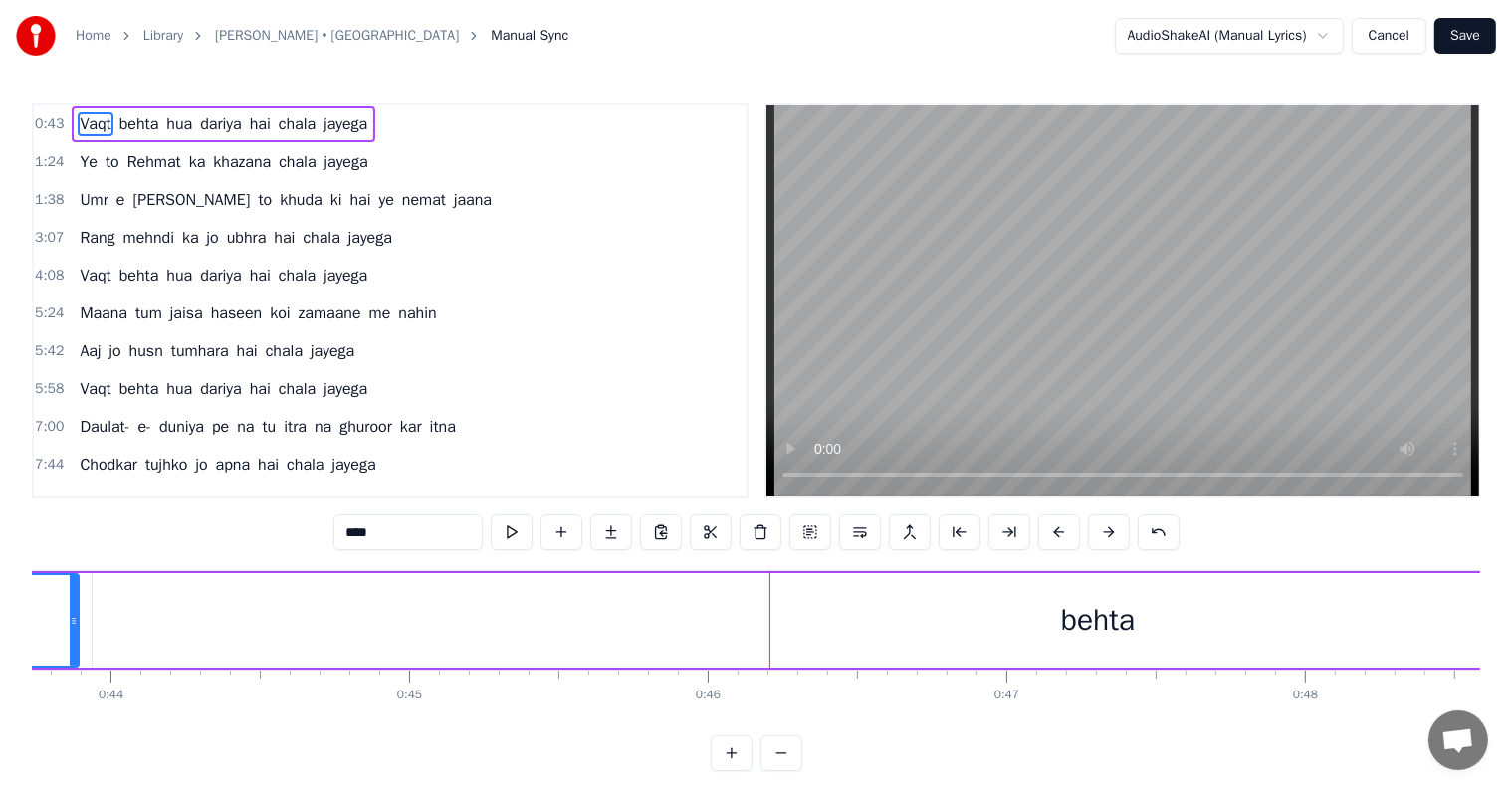 click on "behta" at bounding box center [1098, 620] 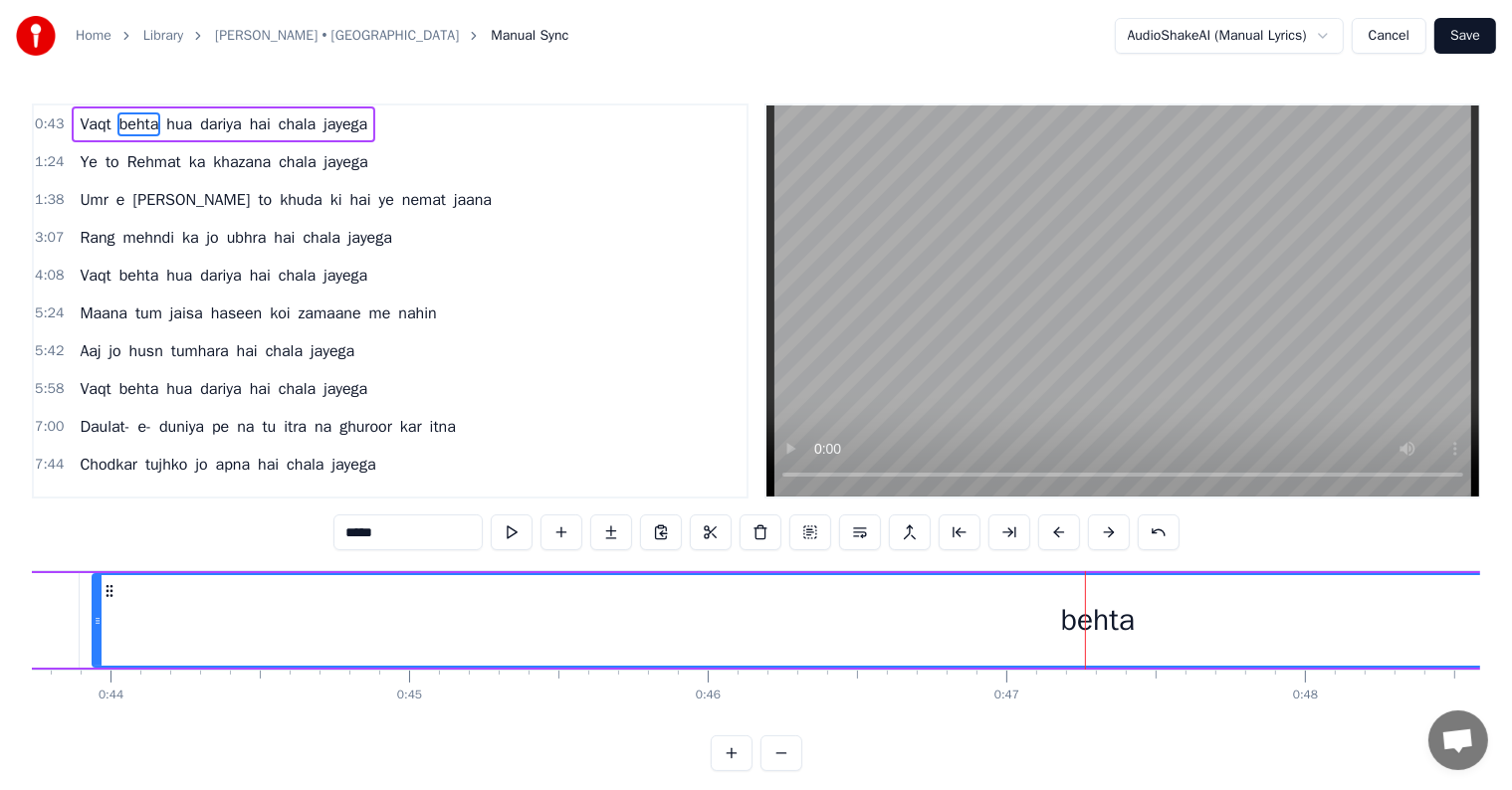 click on "behta" at bounding box center [1098, 620] 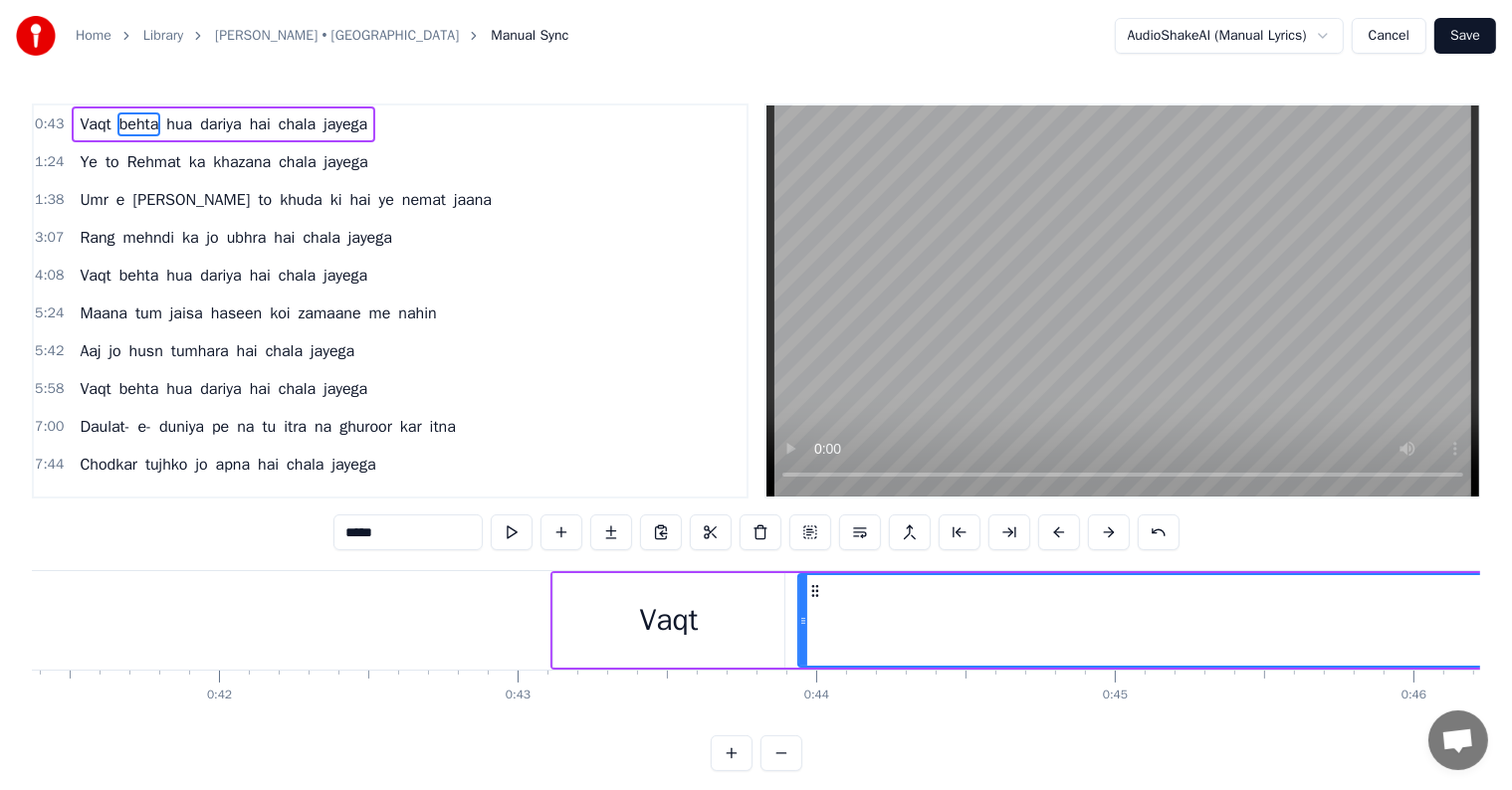 scroll, scrollTop: 0, scrollLeft: 12077, axis: horizontal 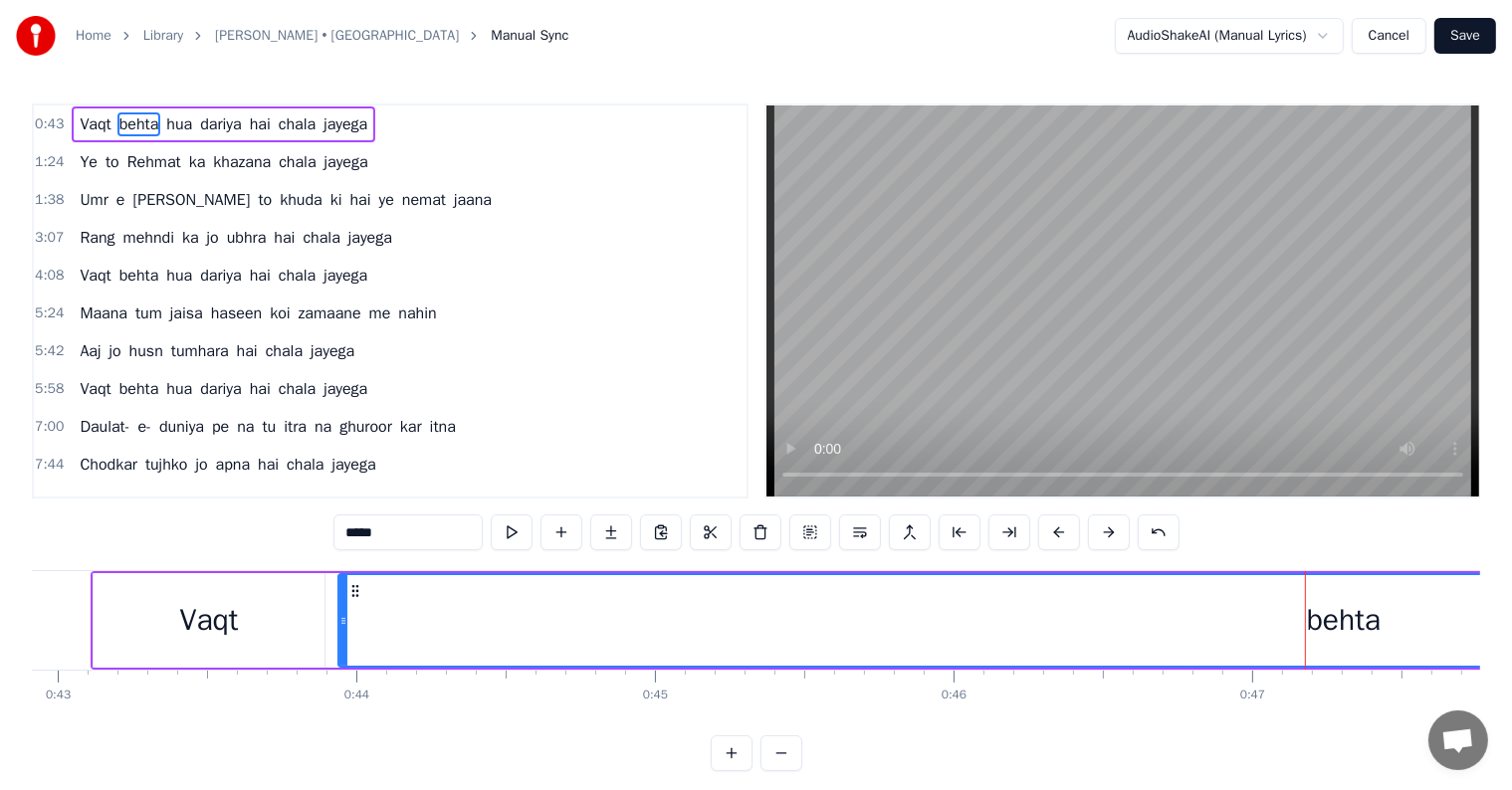 drag, startPoint x: 1379, startPoint y: 628, endPoint x: 1322, endPoint y: 626, distance: 57.035077 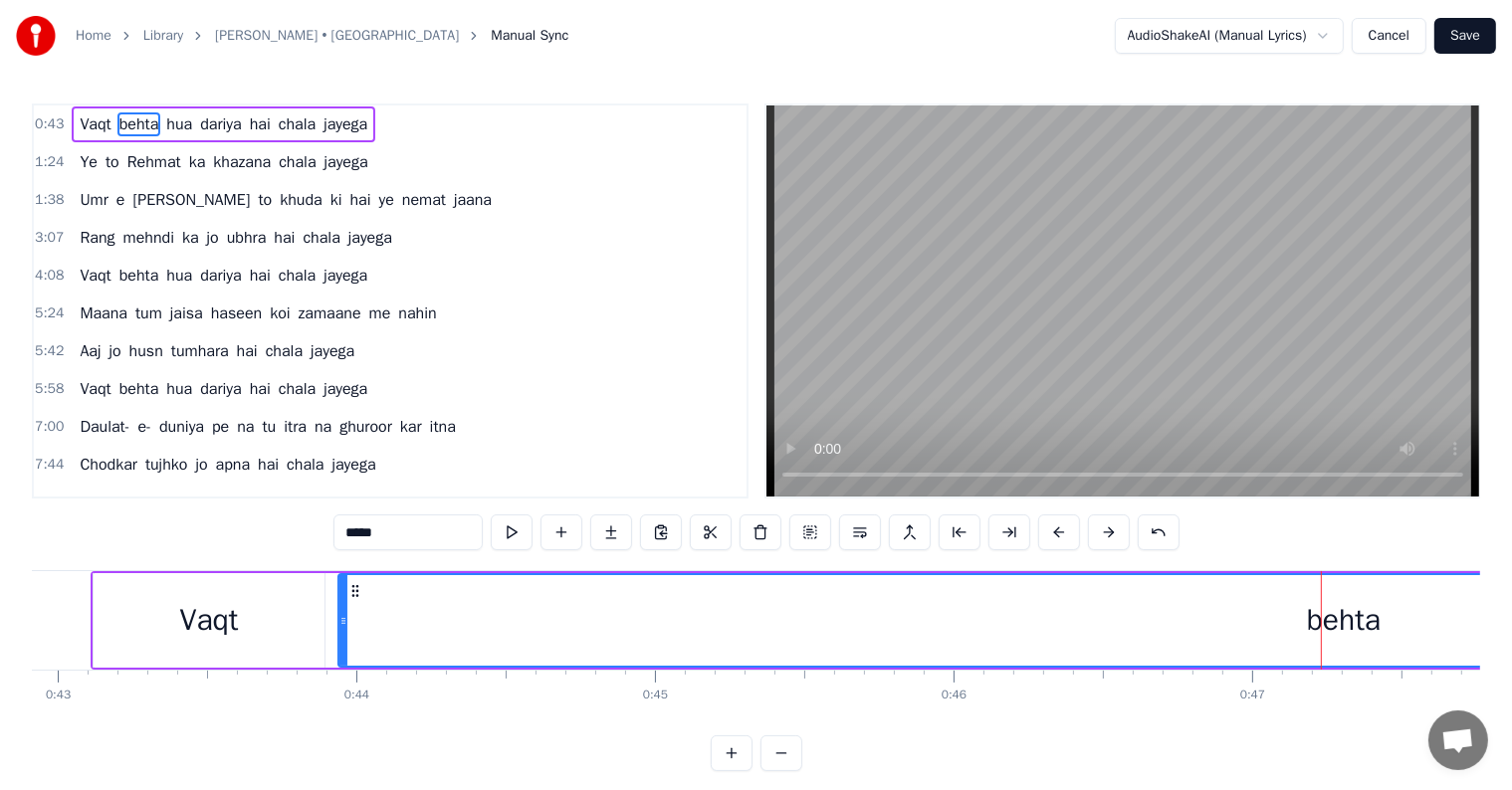 click on "behta" at bounding box center (1344, 620) 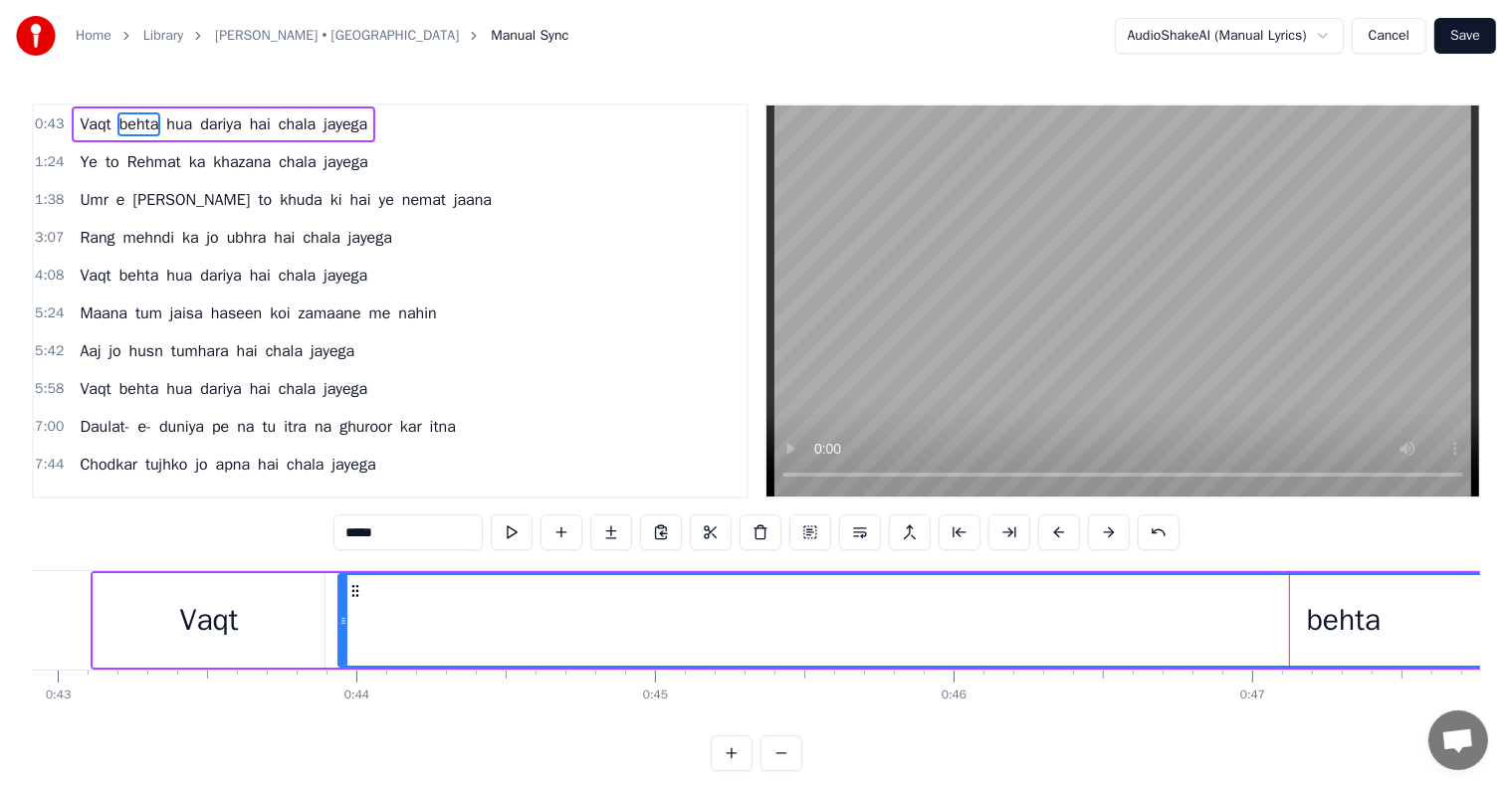 drag, startPoint x: 1288, startPoint y: 620, endPoint x: 1011, endPoint y: 633, distance: 277.3049 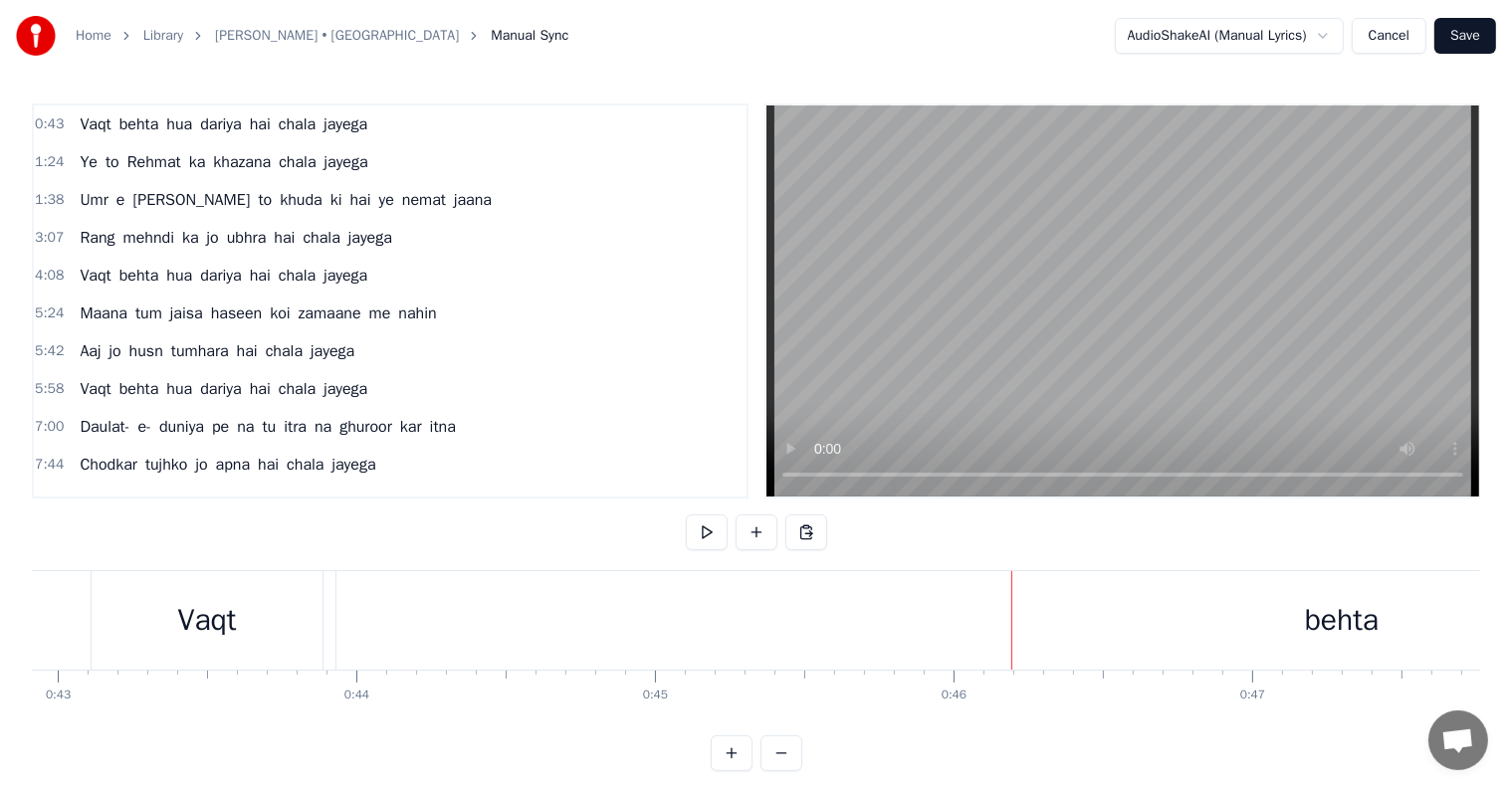 click on "behta" at bounding box center [1342, 620] 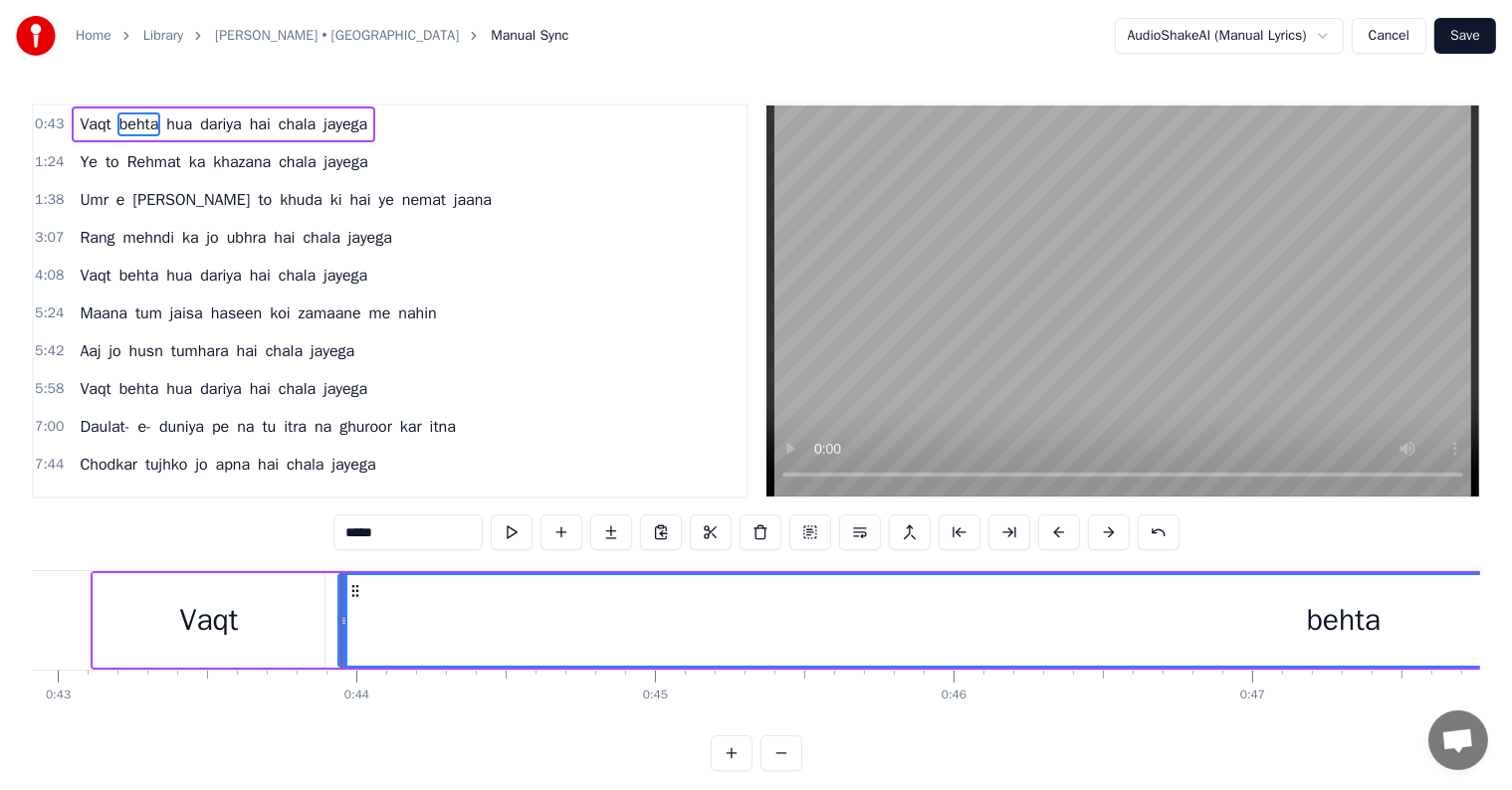 click 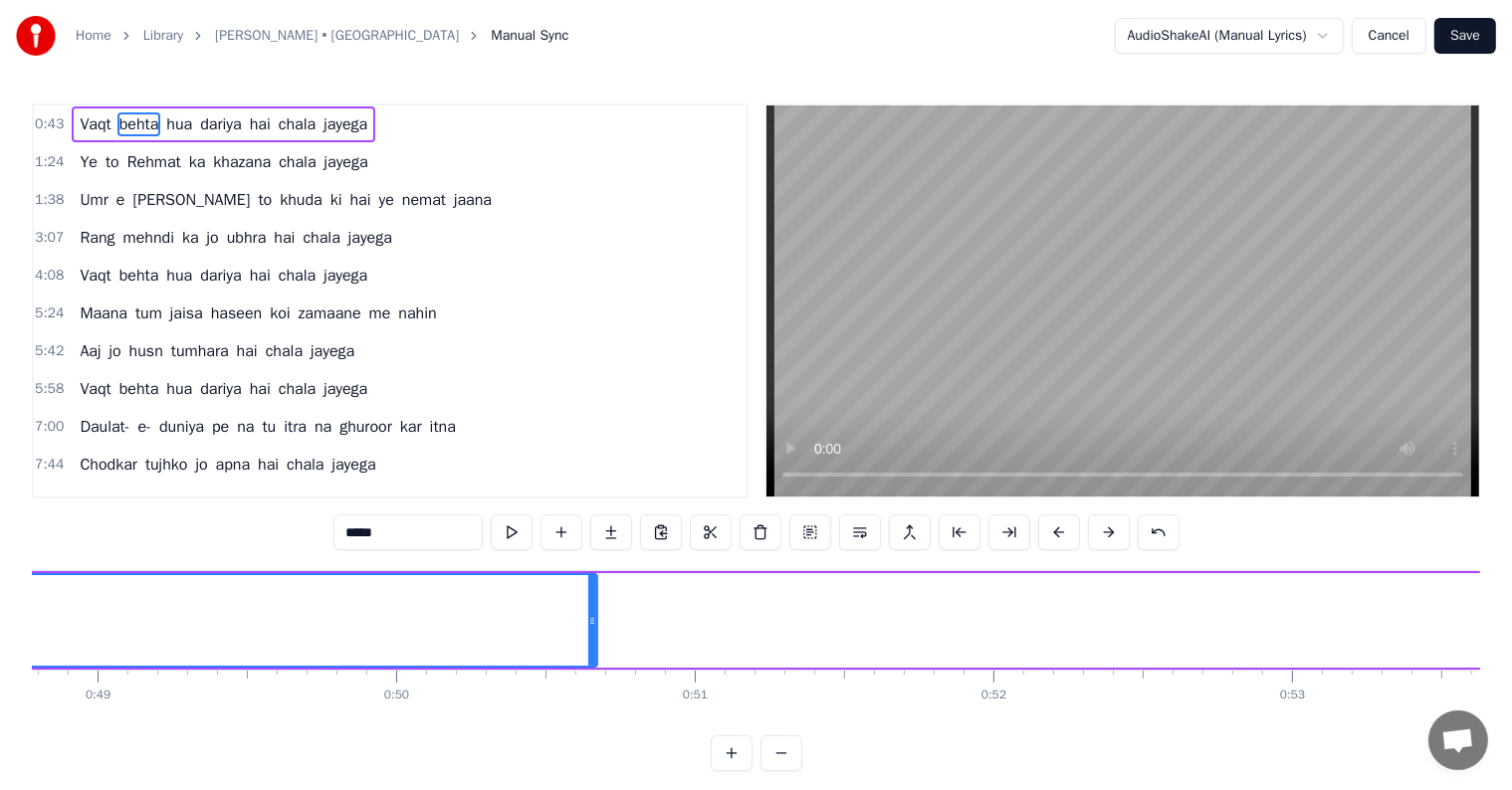 scroll, scrollTop: 0, scrollLeft: 14475, axis: horizontal 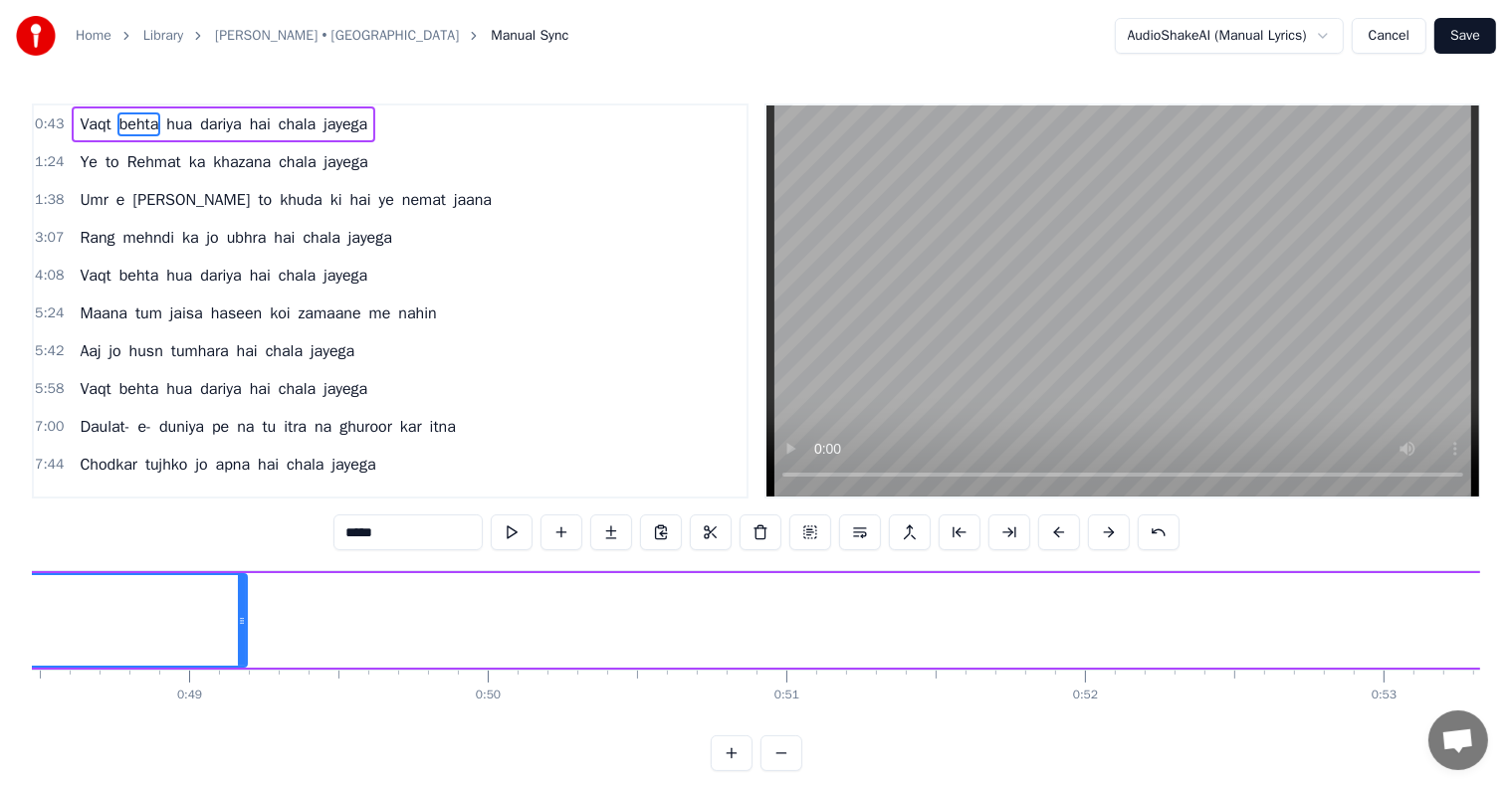 drag, startPoint x: 681, startPoint y: 623, endPoint x: 239, endPoint y: 634, distance: 442.13686 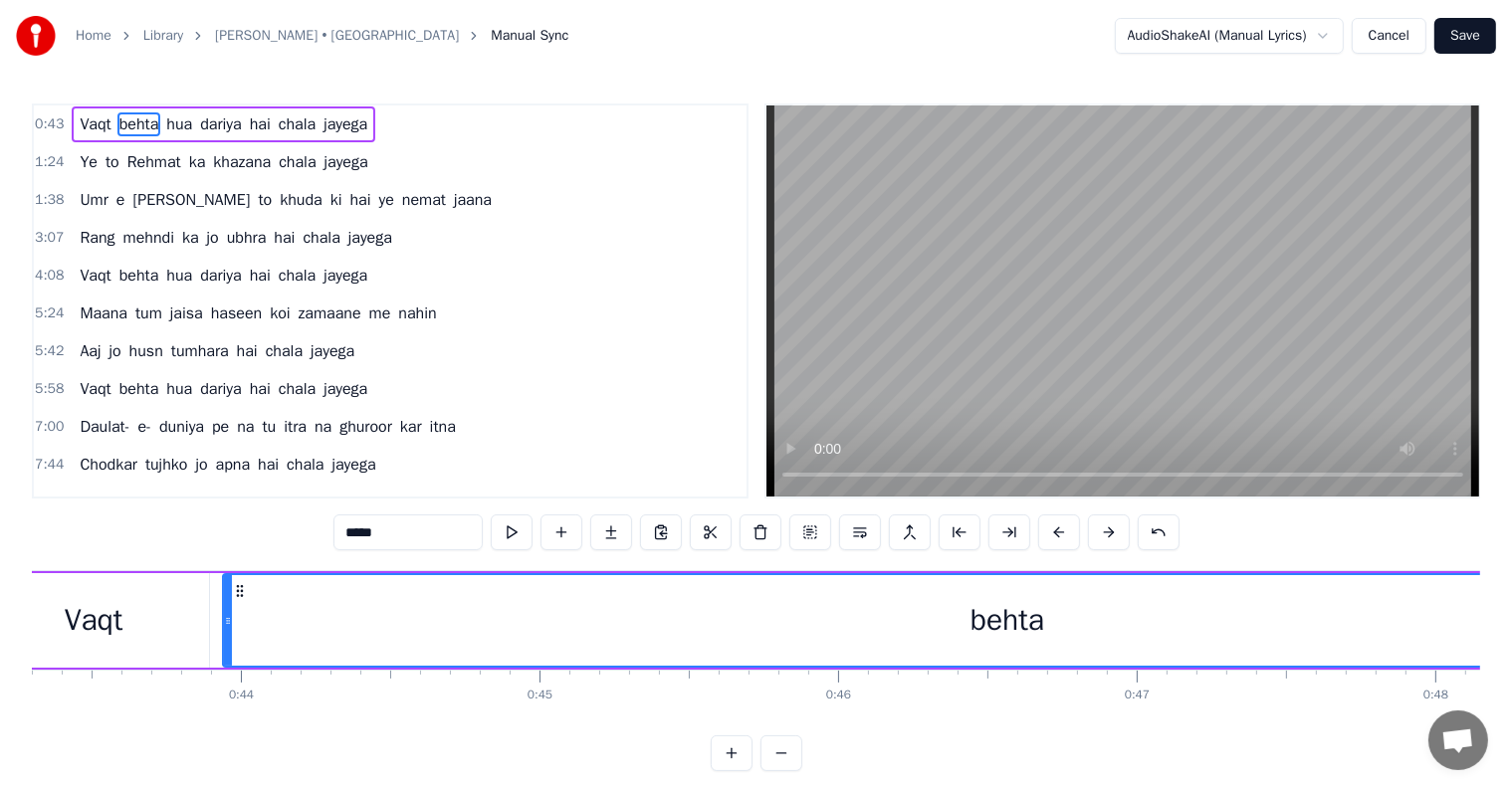 scroll, scrollTop: 0, scrollLeft: 12922, axis: horizontal 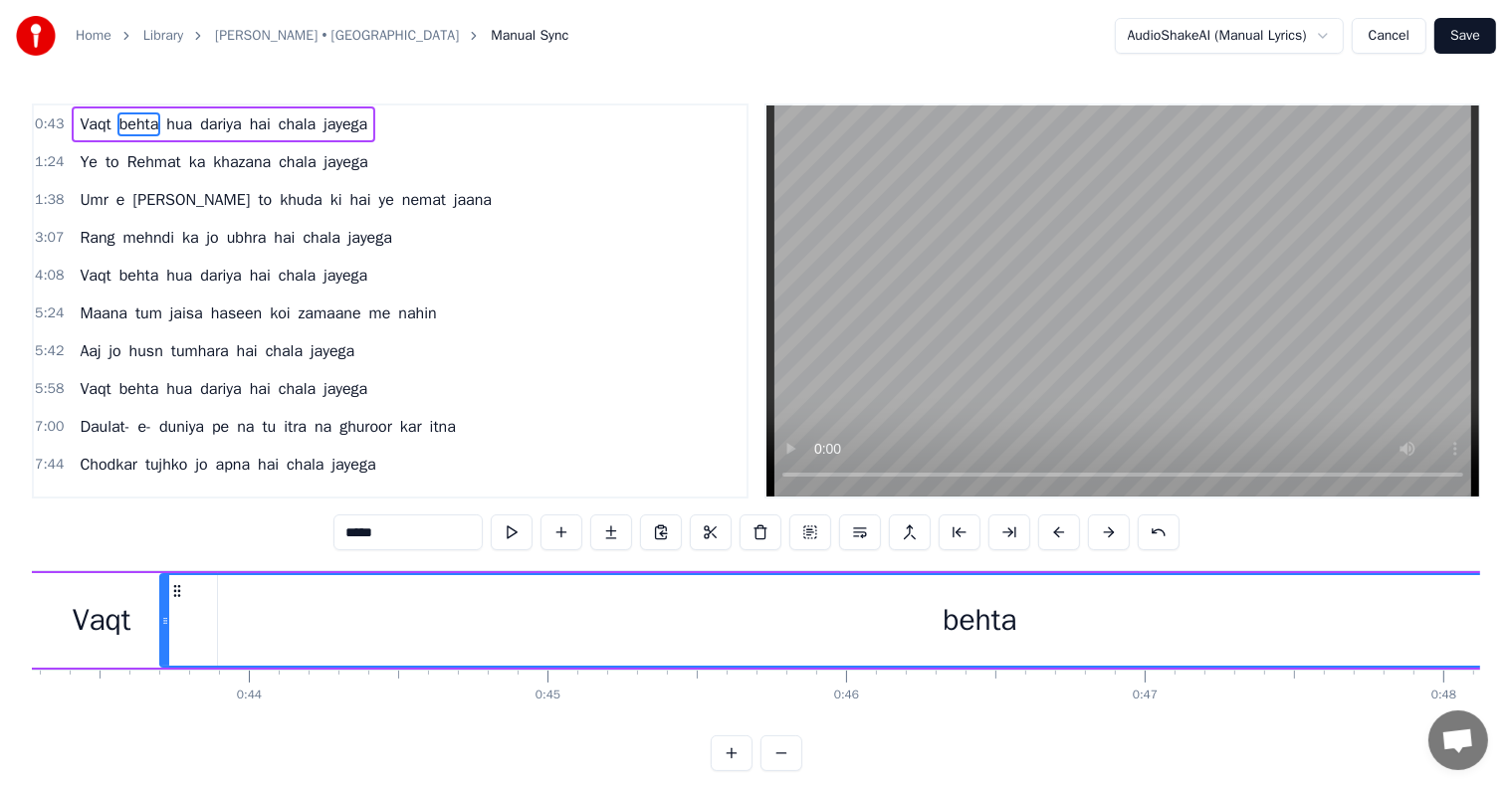 drag, startPoint x: 236, startPoint y: 620, endPoint x: 165, endPoint y: 625, distance: 71.17584 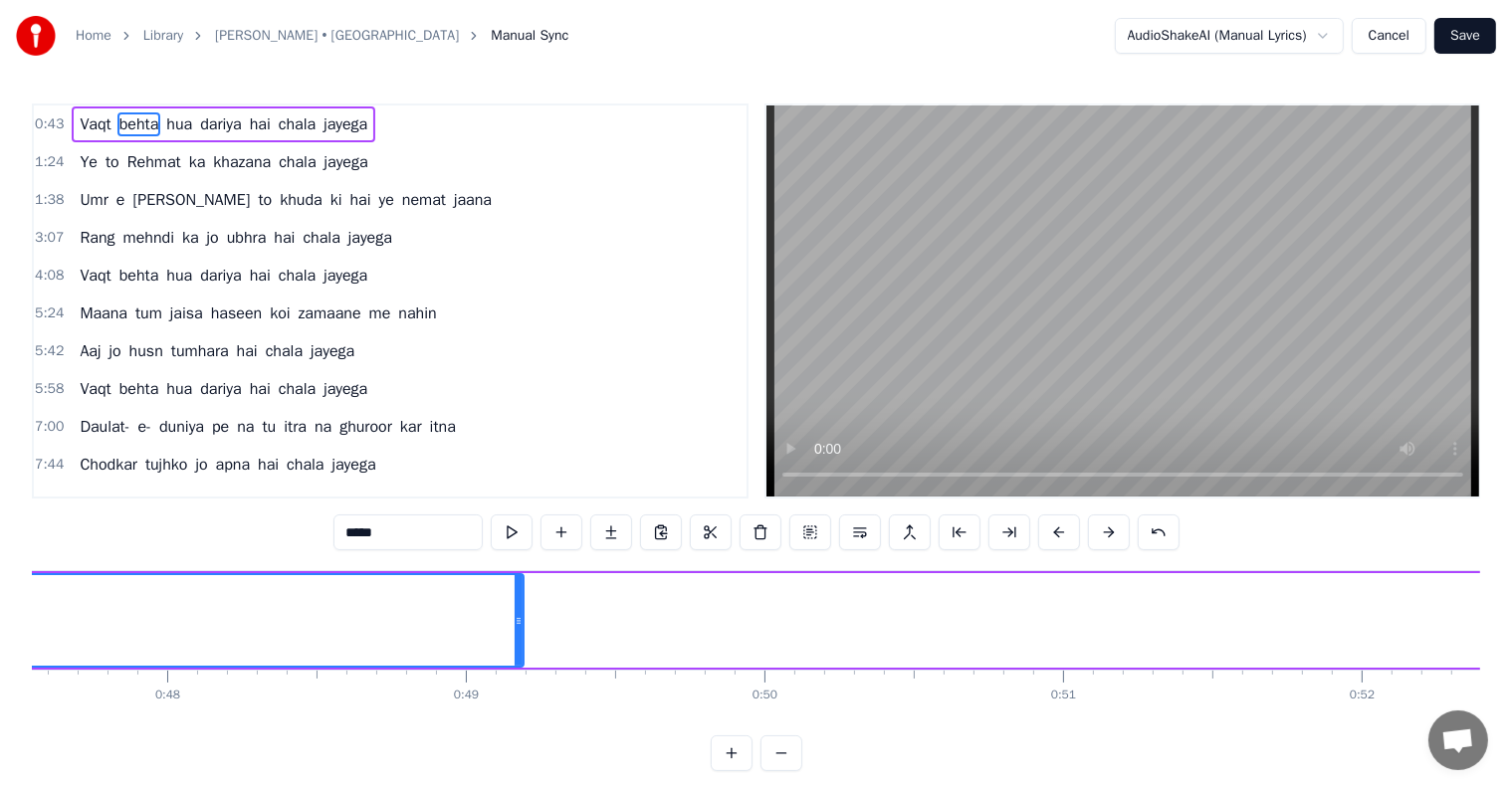 scroll, scrollTop: 0, scrollLeft: 14381, axis: horizontal 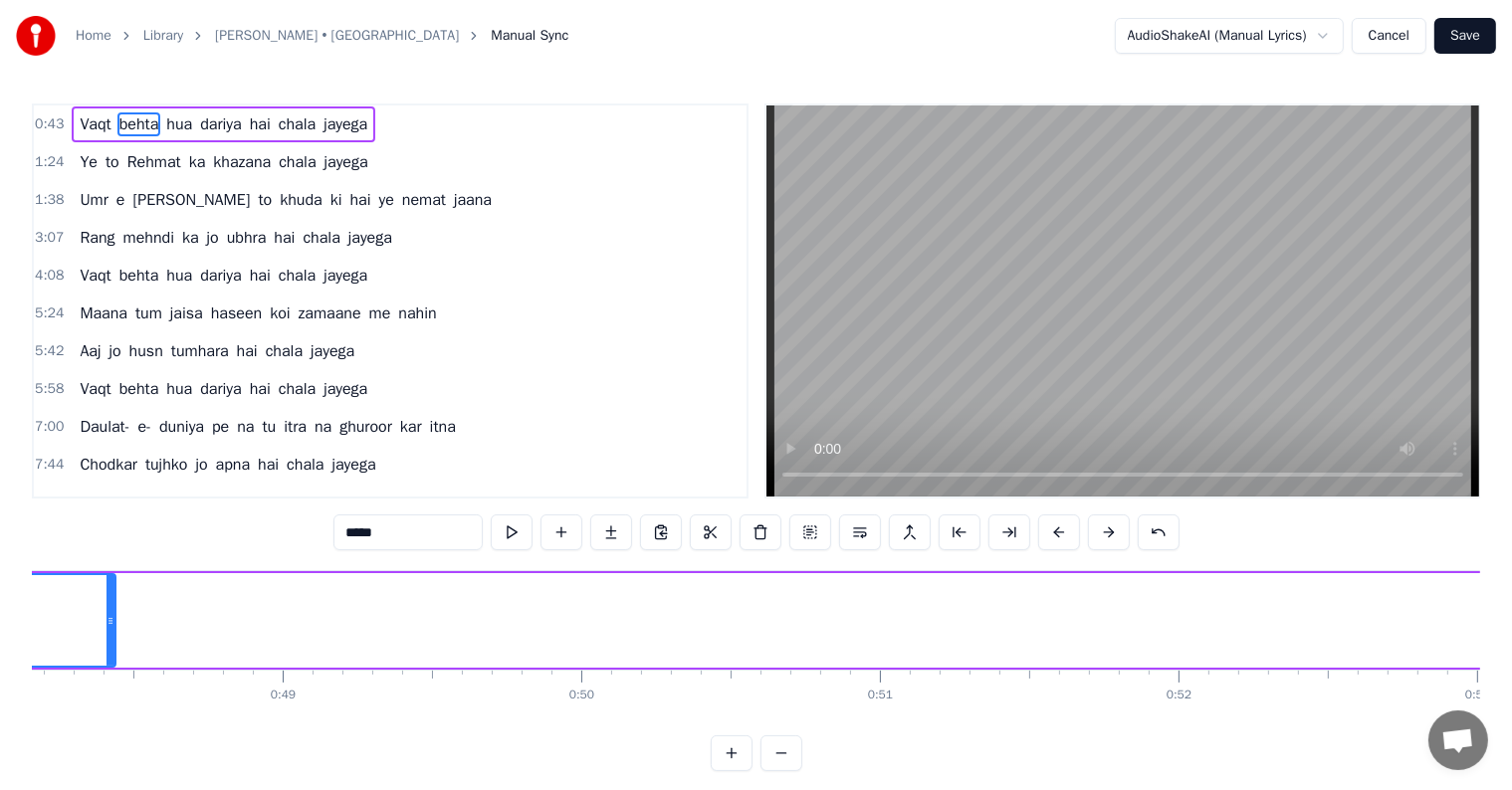 drag, startPoint x: 336, startPoint y: 628, endPoint x: 108, endPoint y: 635, distance: 228.10743 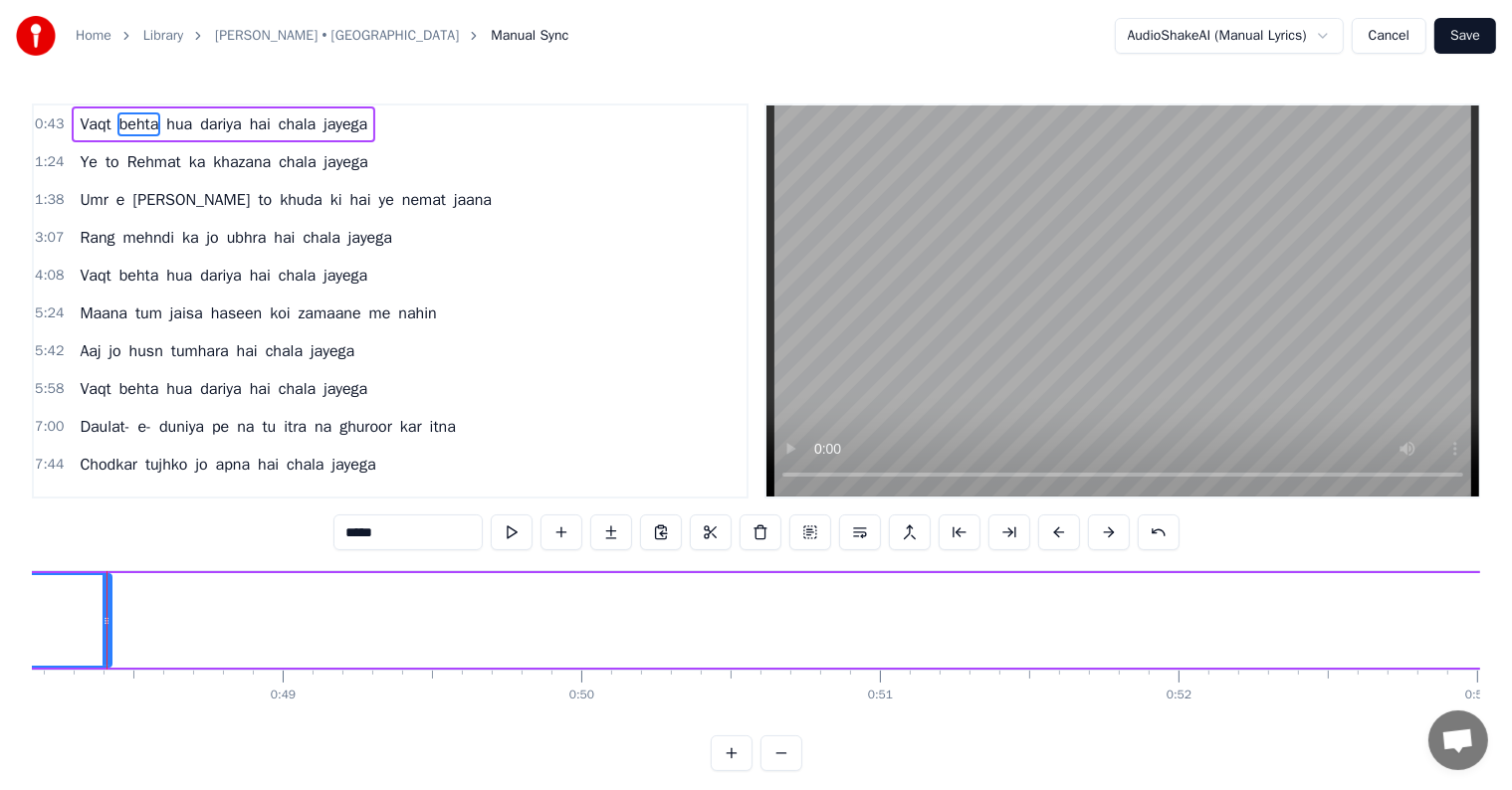 scroll, scrollTop: 0, scrollLeft: 14357, axis: horizontal 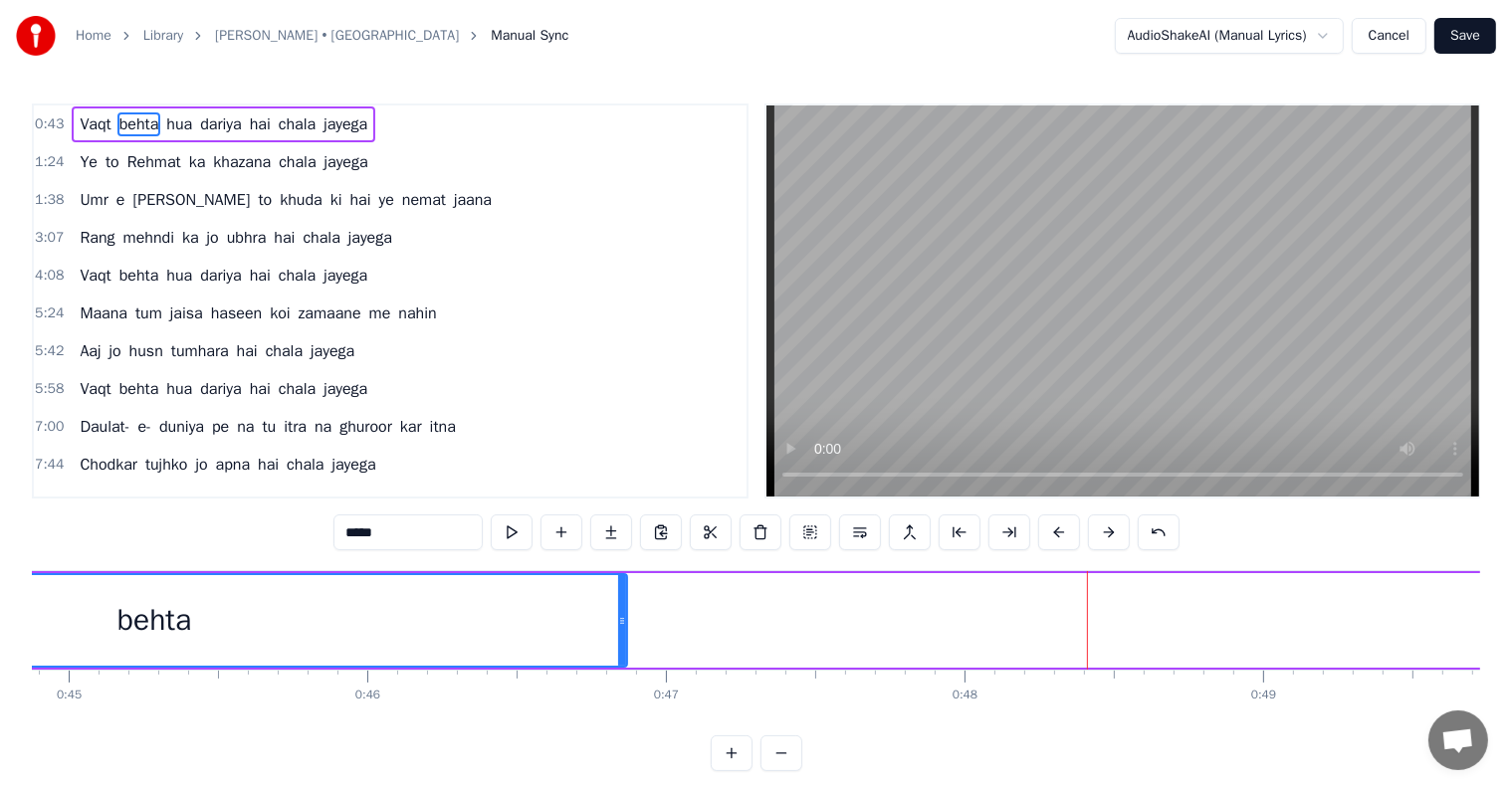 drag, startPoint x: 1086, startPoint y: 621, endPoint x: 621, endPoint y: 657, distance: 466.39147 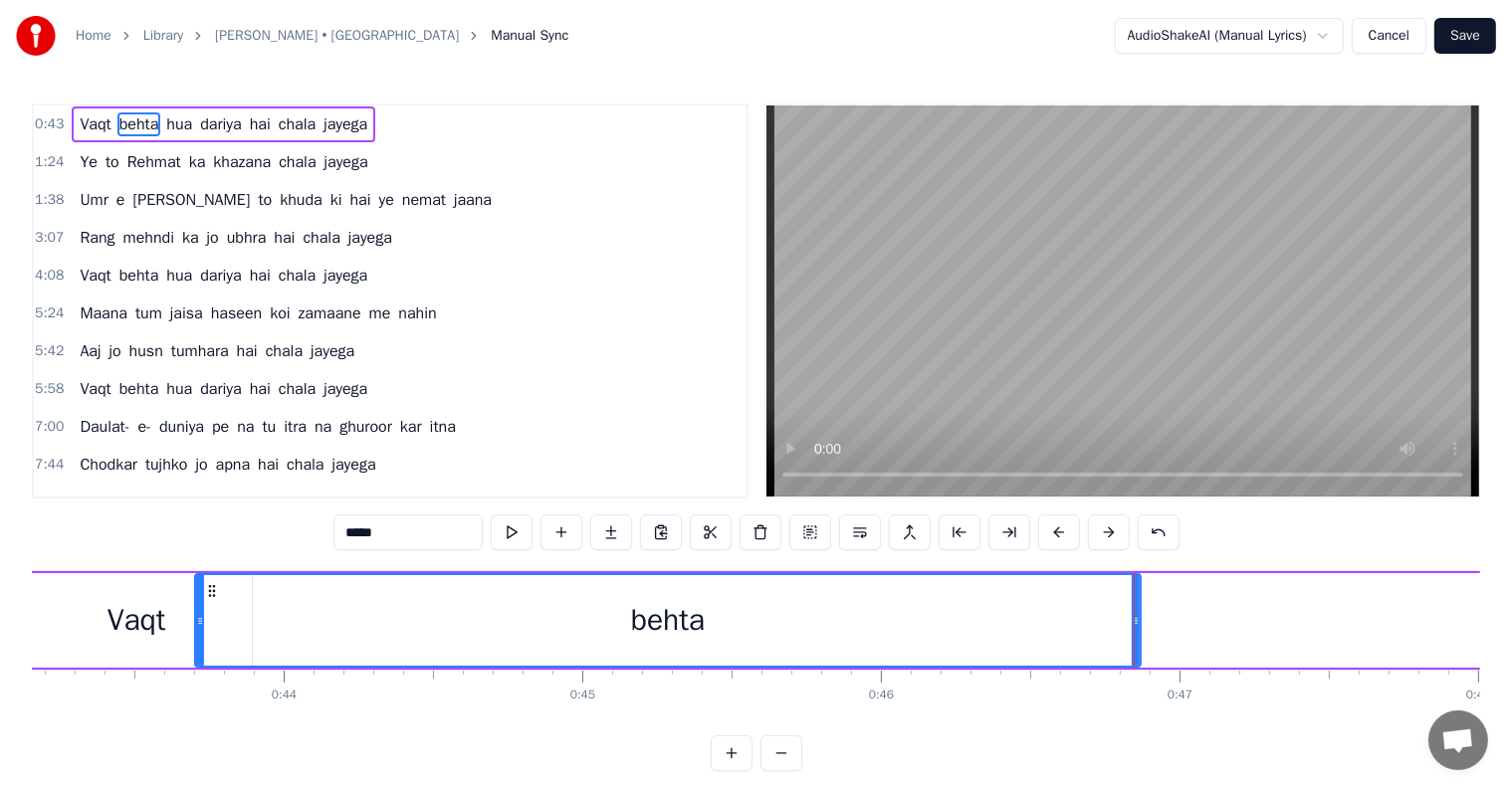 scroll, scrollTop: 0, scrollLeft: 12844, axis: horizontal 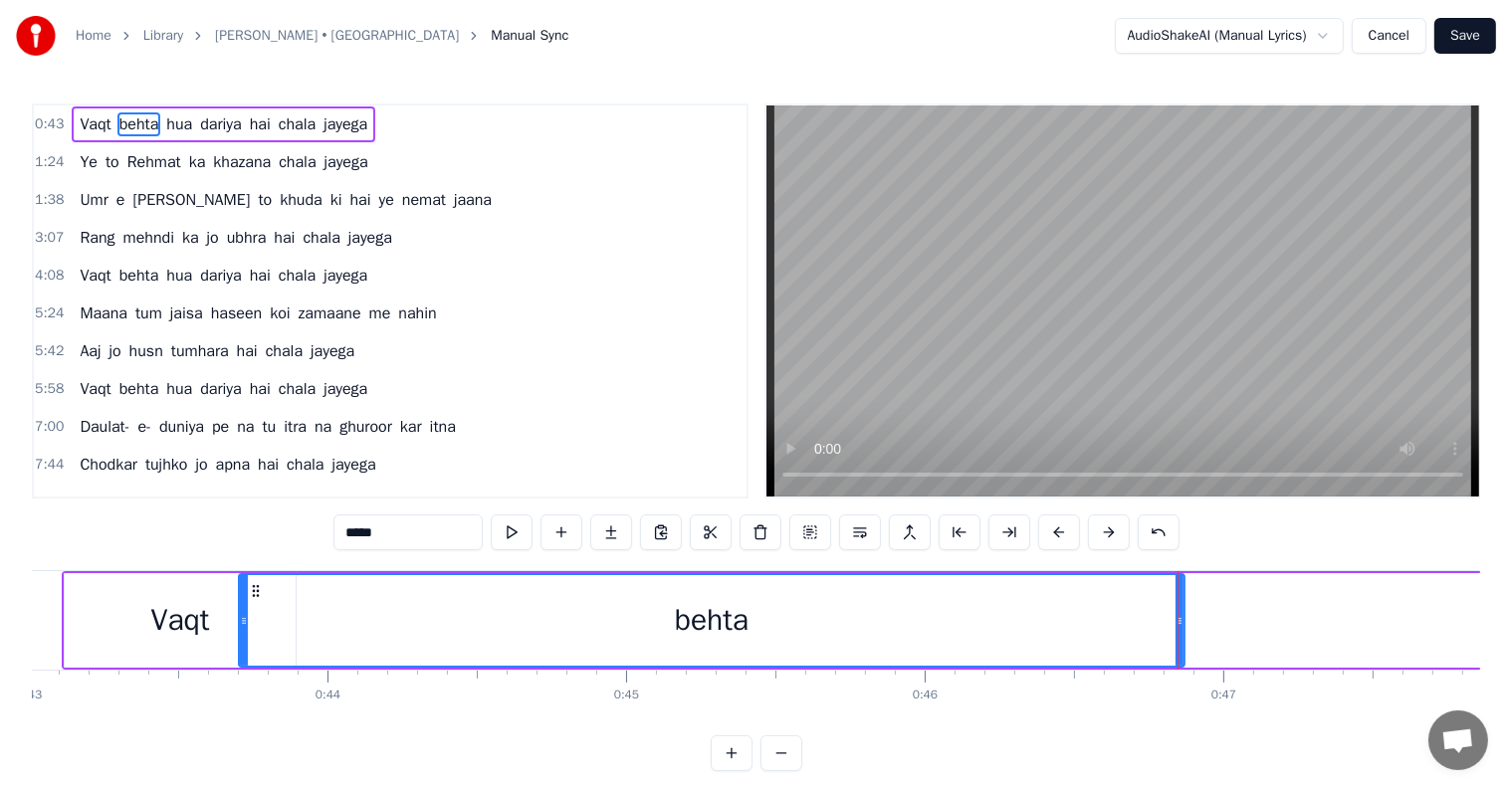 click on "Vaqt" at bounding box center [180, 620] 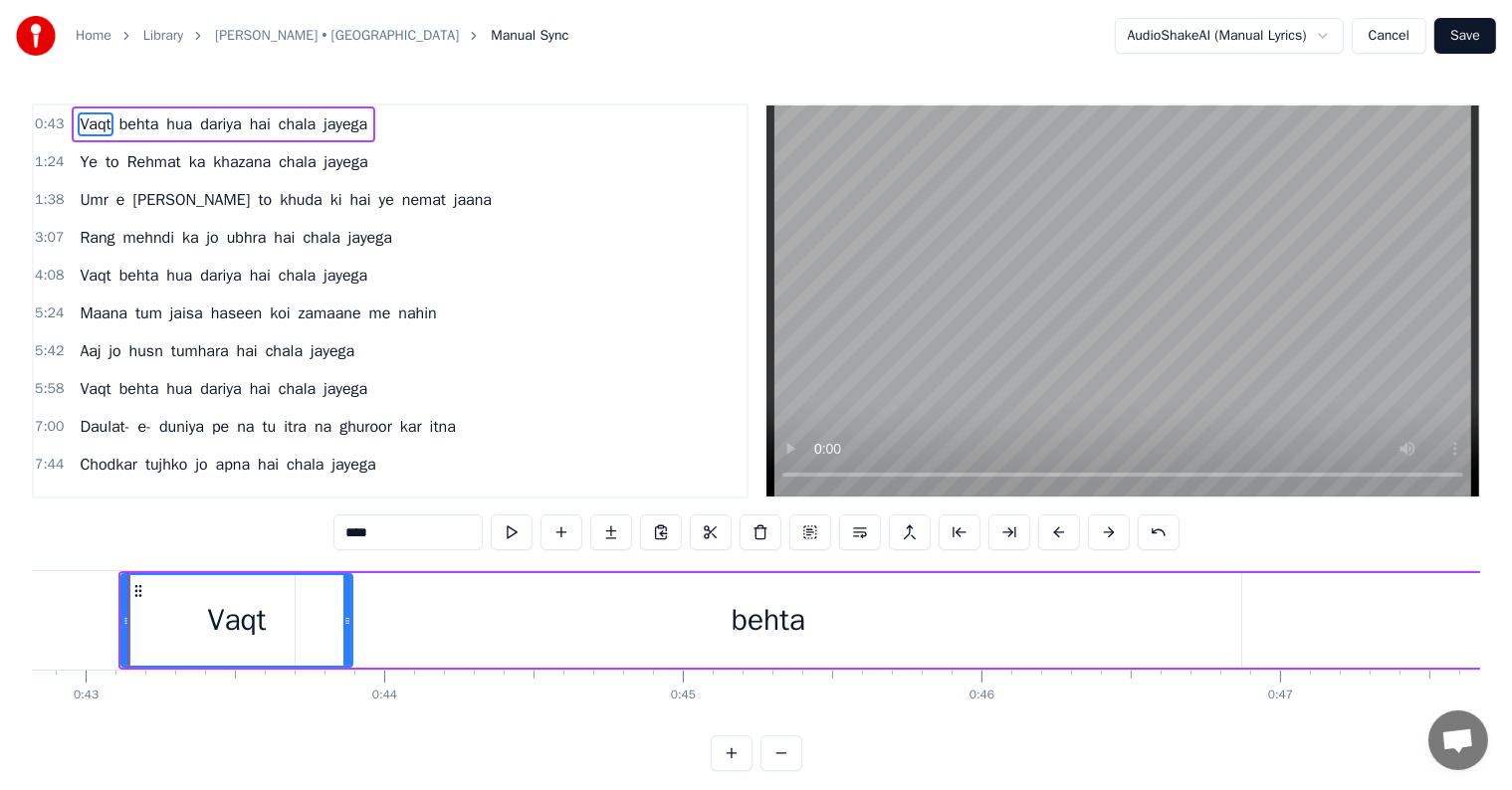 scroll, scrollTop: 0, scrollLeft: 12782, axis: horizontal 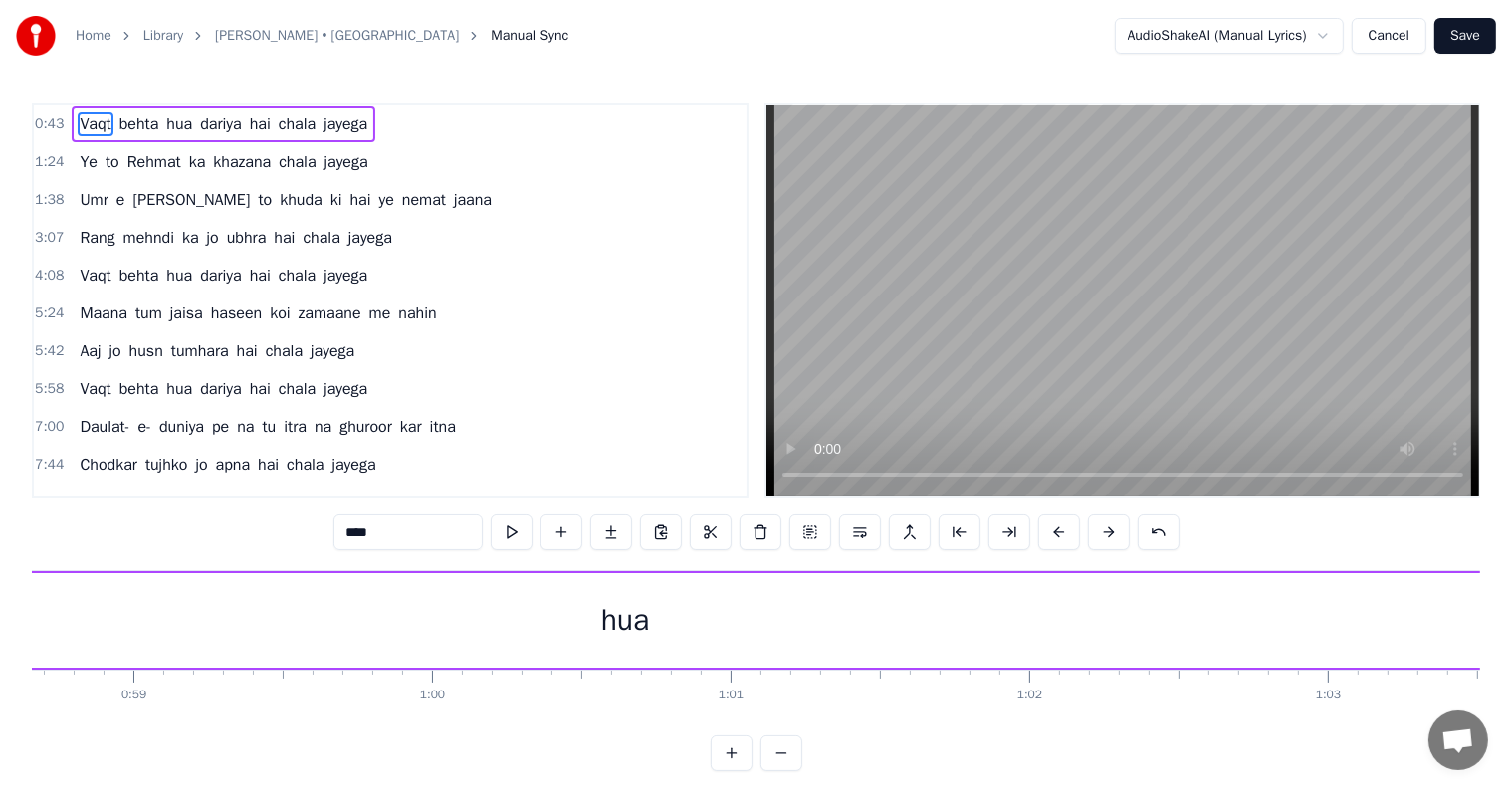 click on "hua" at bounding box center [625, 620] 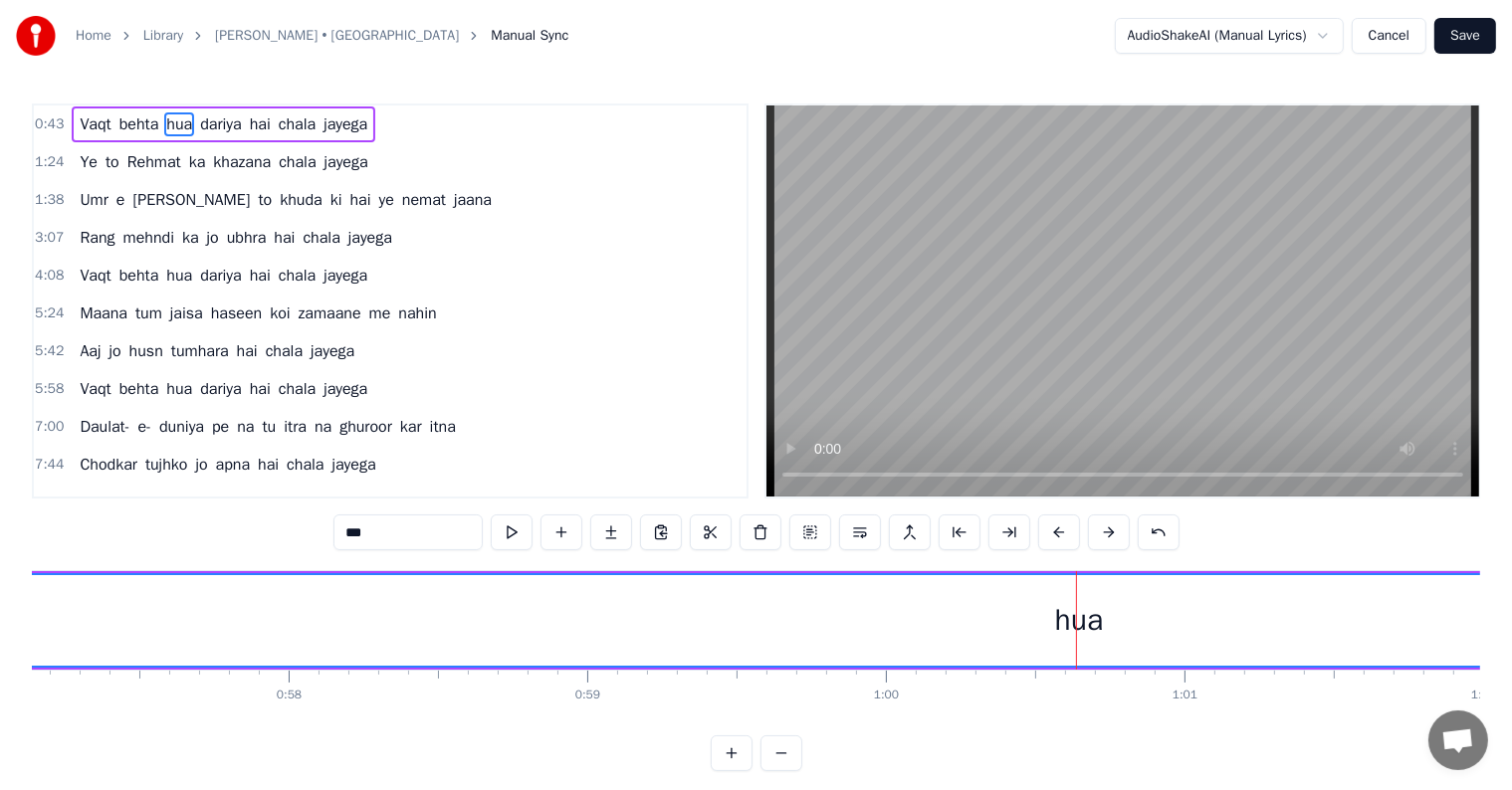 scroll, scrollTop: 0, scrollLeft: 17039, axis: horizontal 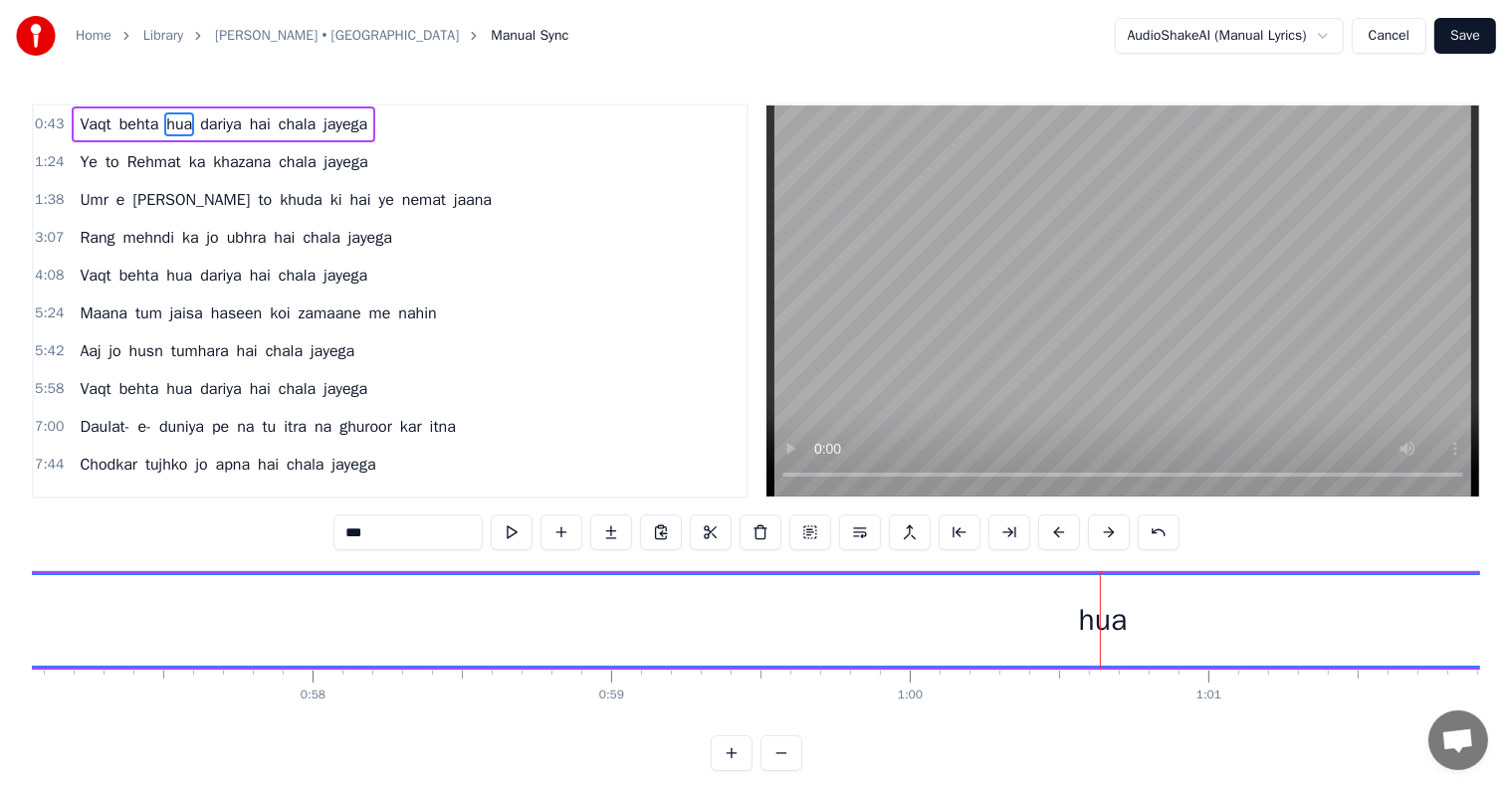 click on "hua" at bounding box center (1103, 620) 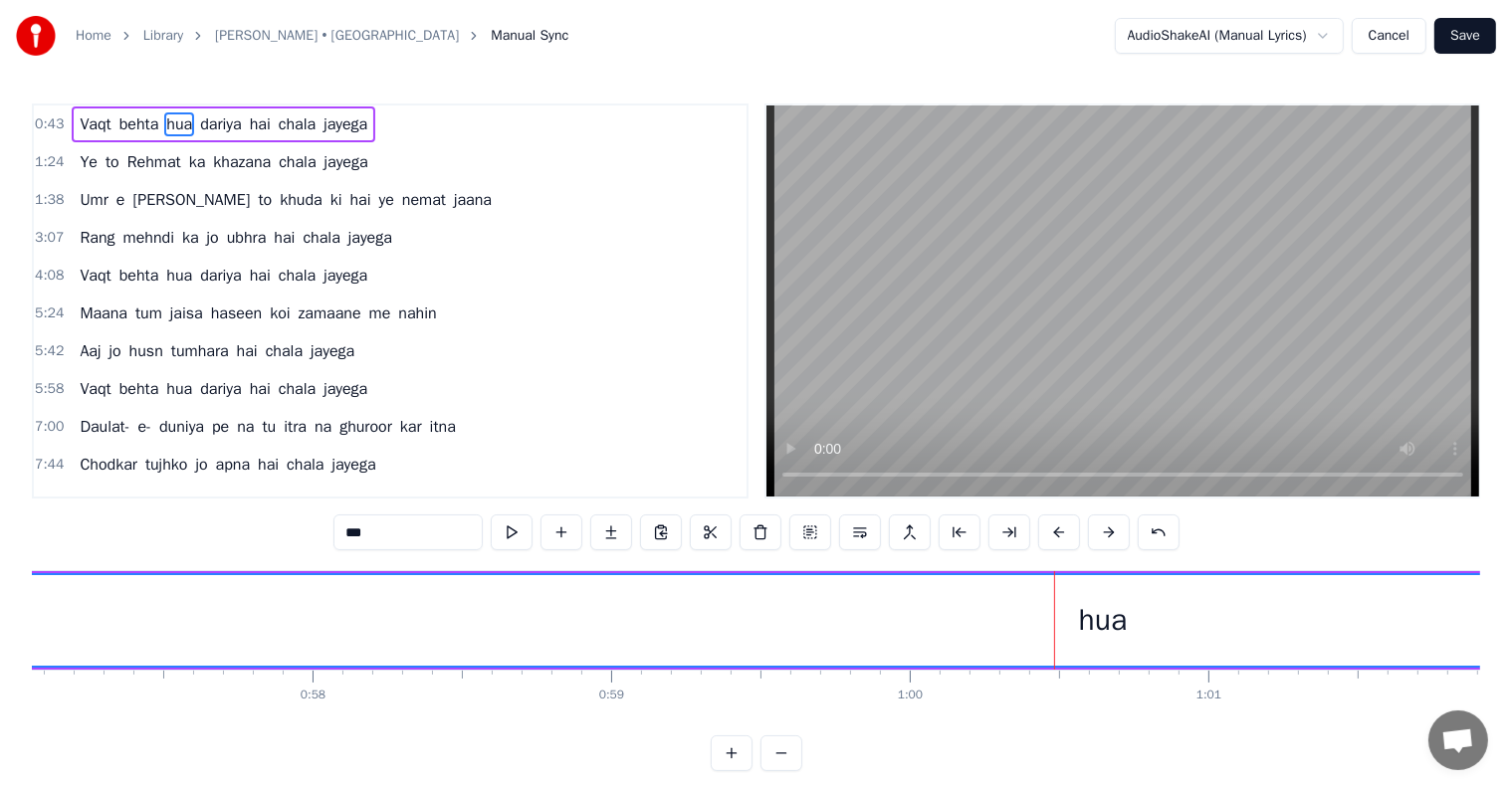 click on "hua" at bounding box center (1103, 620) 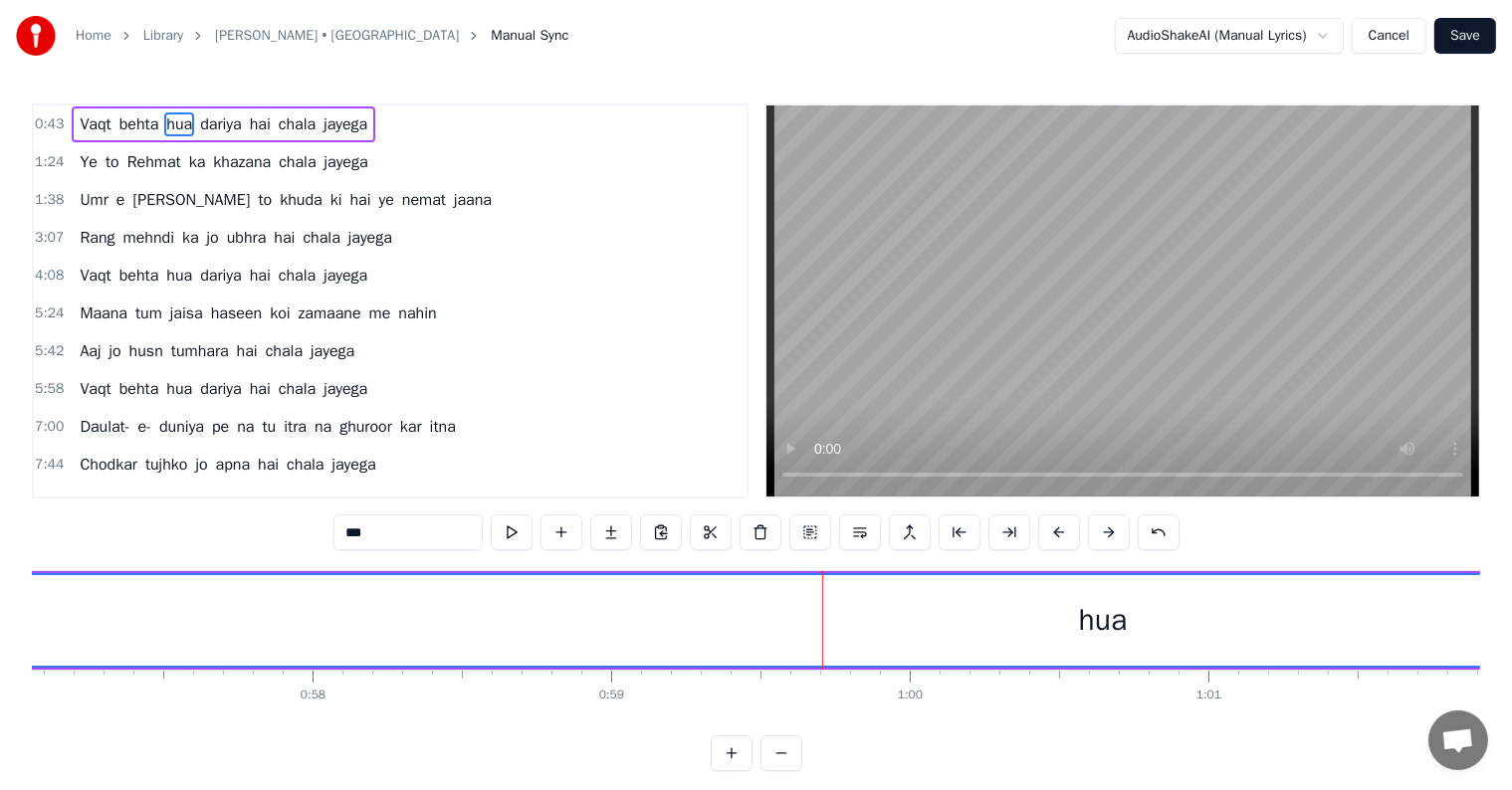 click on "hua" at bounding box center (1103, 620) 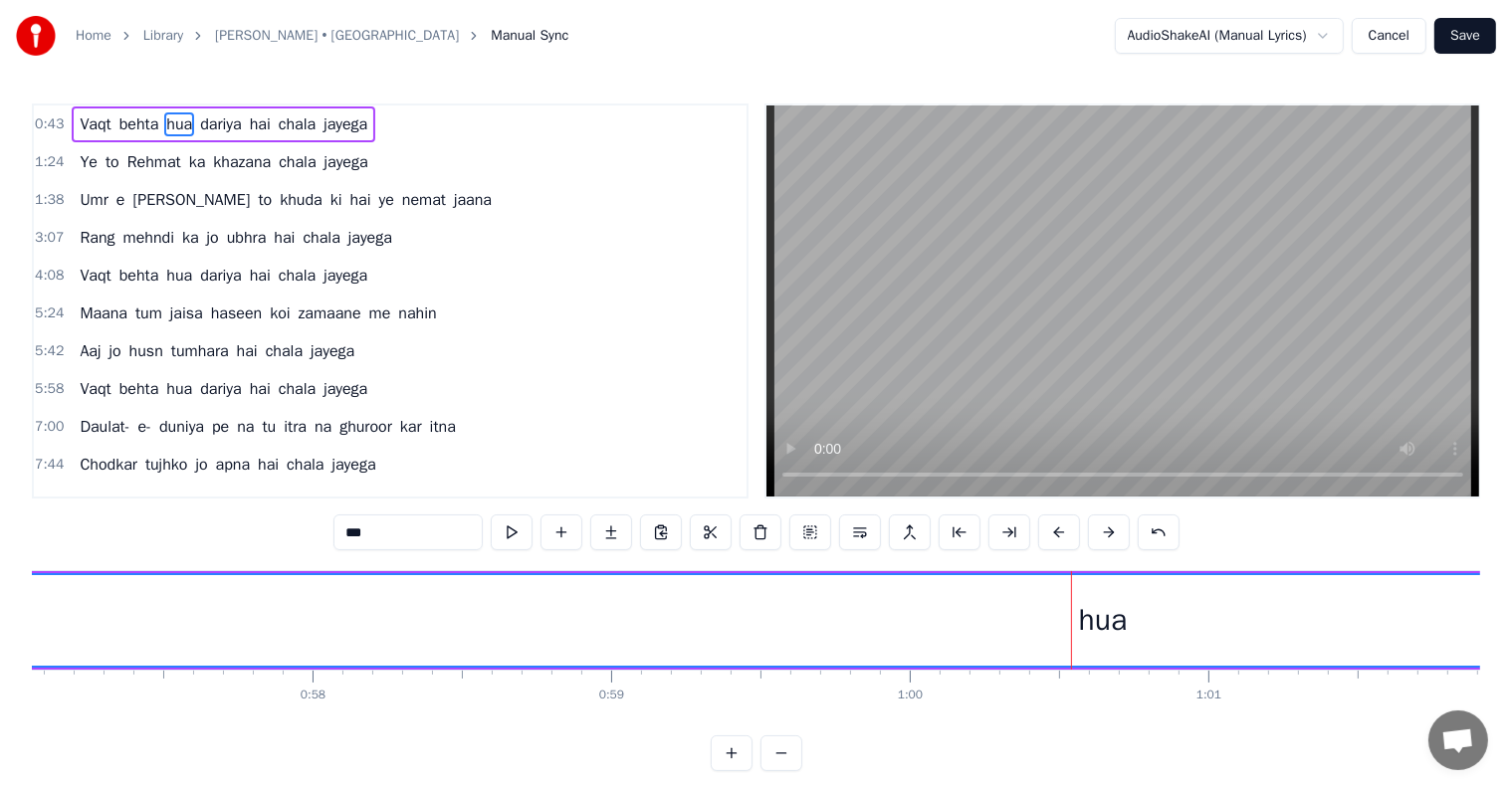 click on "hua" at bounding box center (1103, 620) 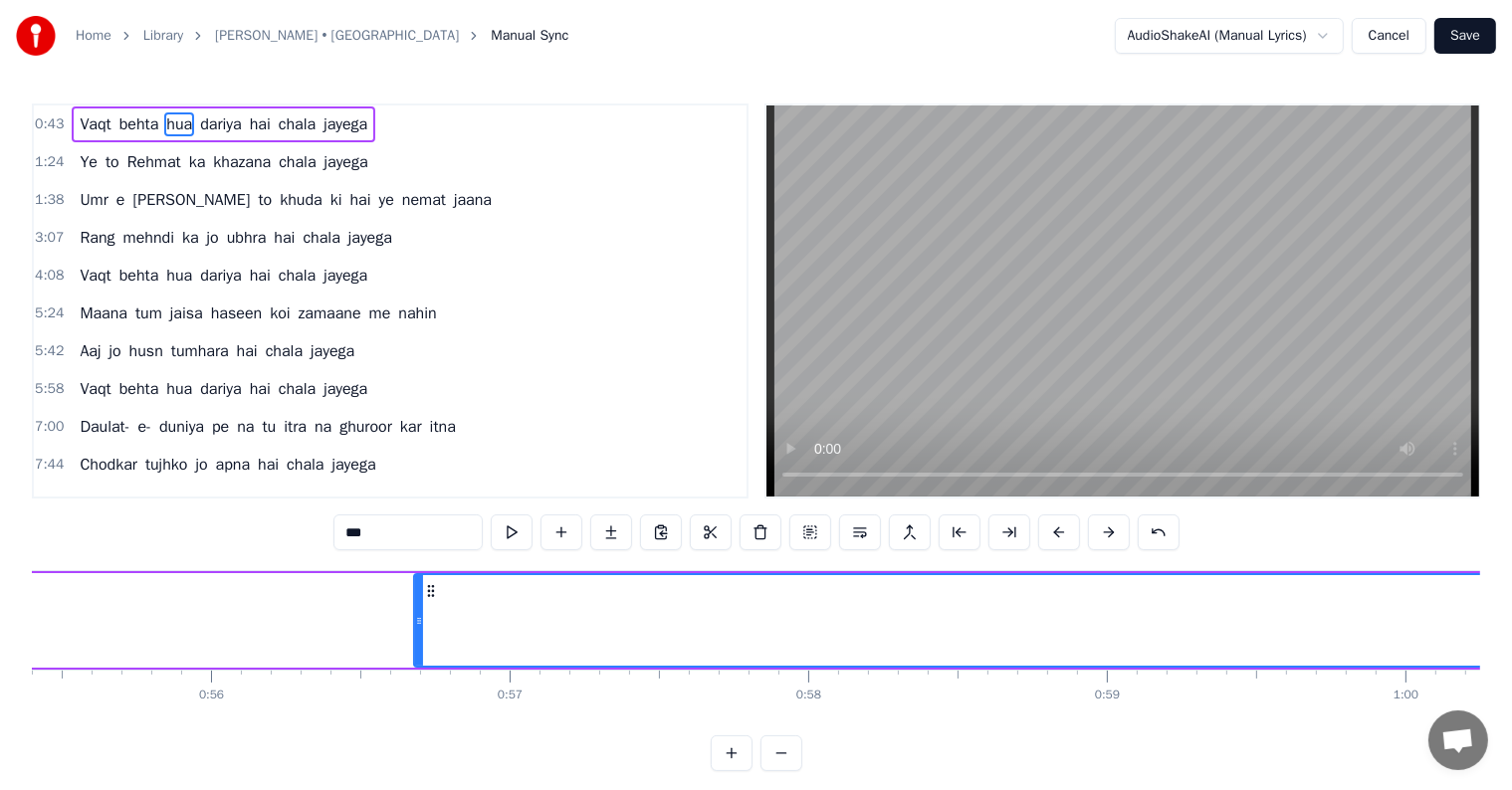 scroll, scrollTop: 0, scrollLeft: 16482, axis: horizontal 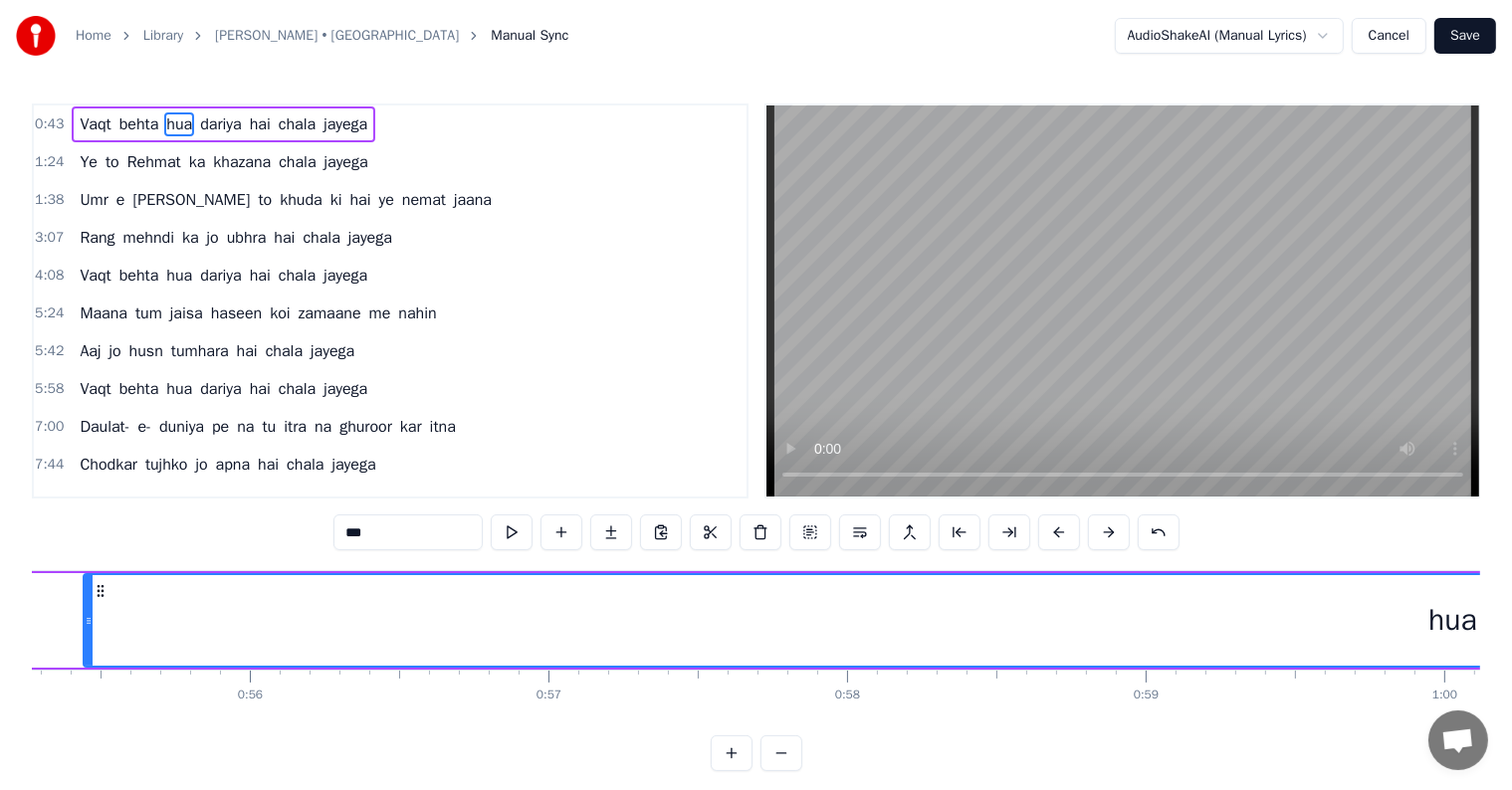 drag, startPoint x: 456, startPoint y: 618, endPoint x: 87, endPoint y: 599, distance: 369.4888 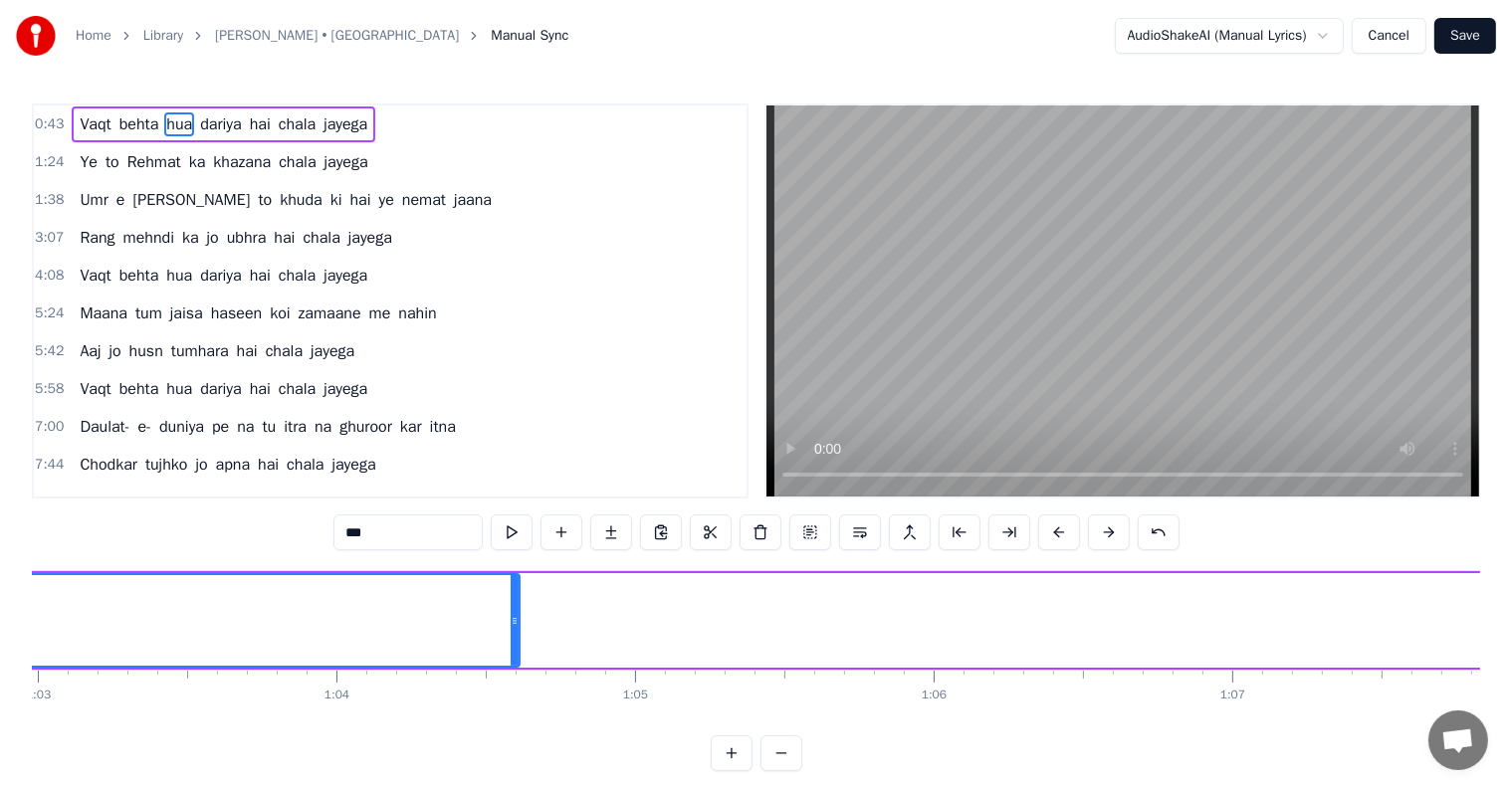scroll, scrollTop: 0, scrollLeft: 19084, axis: horizontal 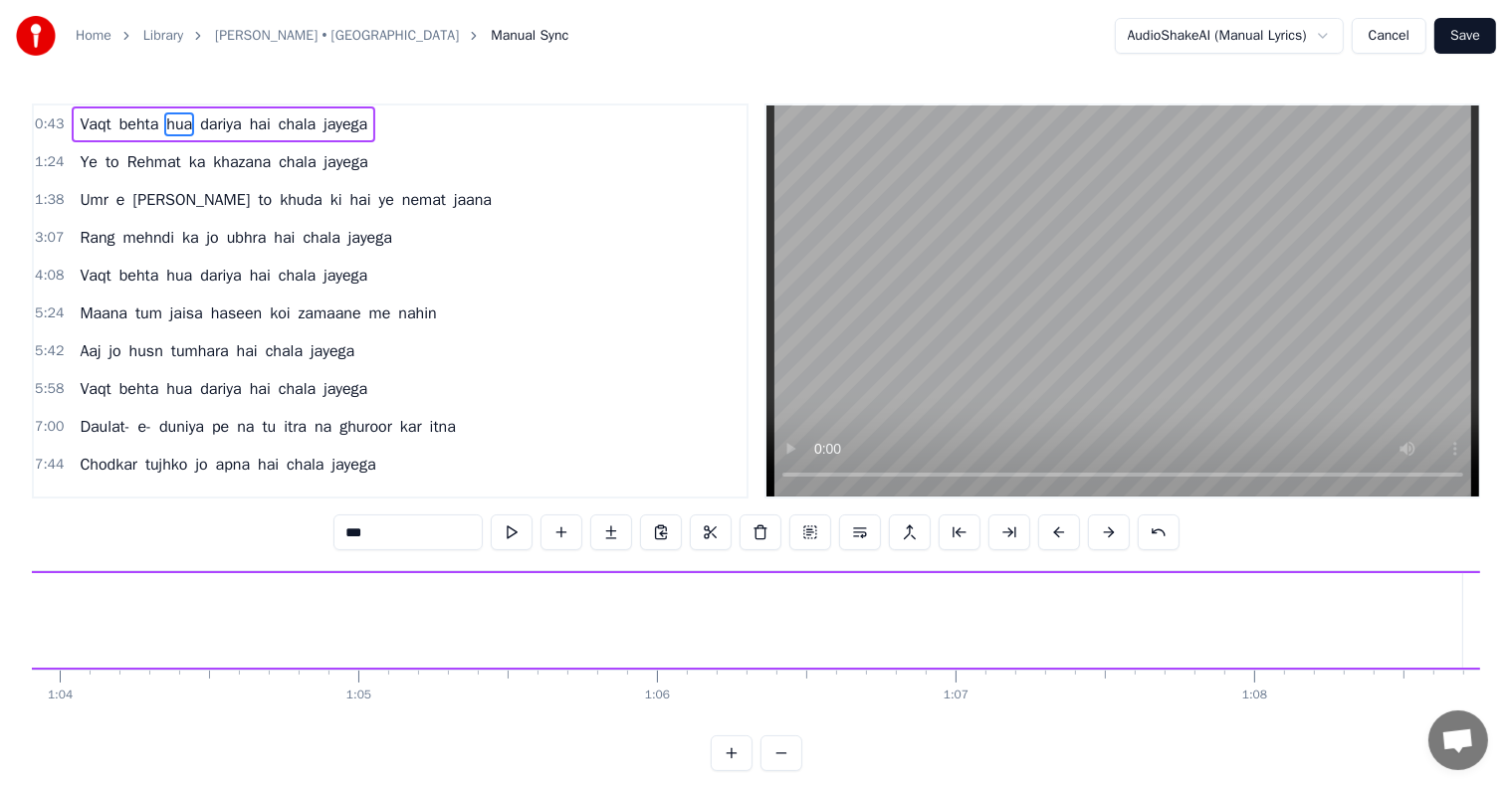 drag, startPoint x: 237, startPoint y: 619, endPoint x: 3, endPoint y: 596, distance: 235.12762 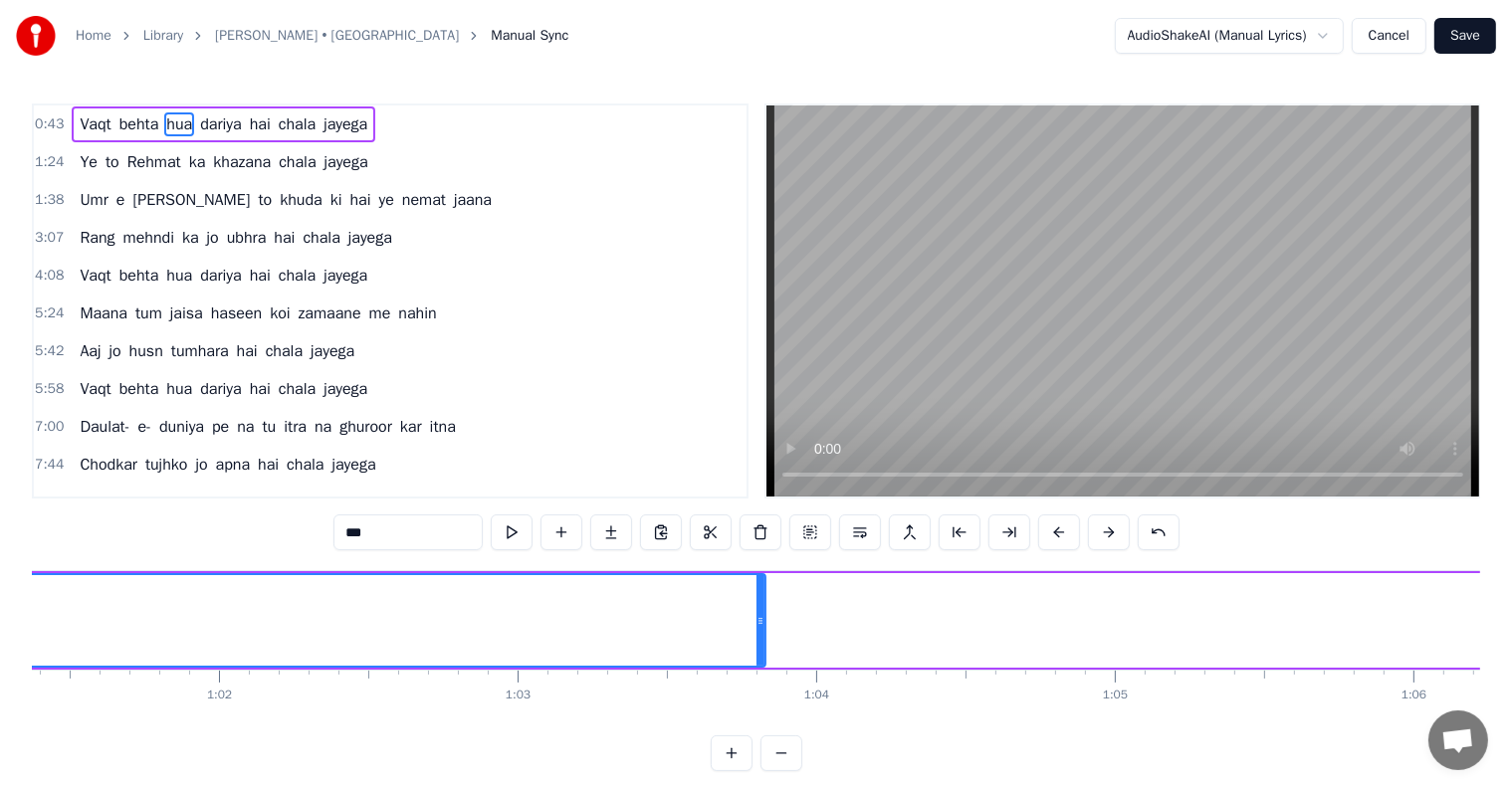 scroll, scrollTop: 0, scrollLeft: 18208, axis: horizontal 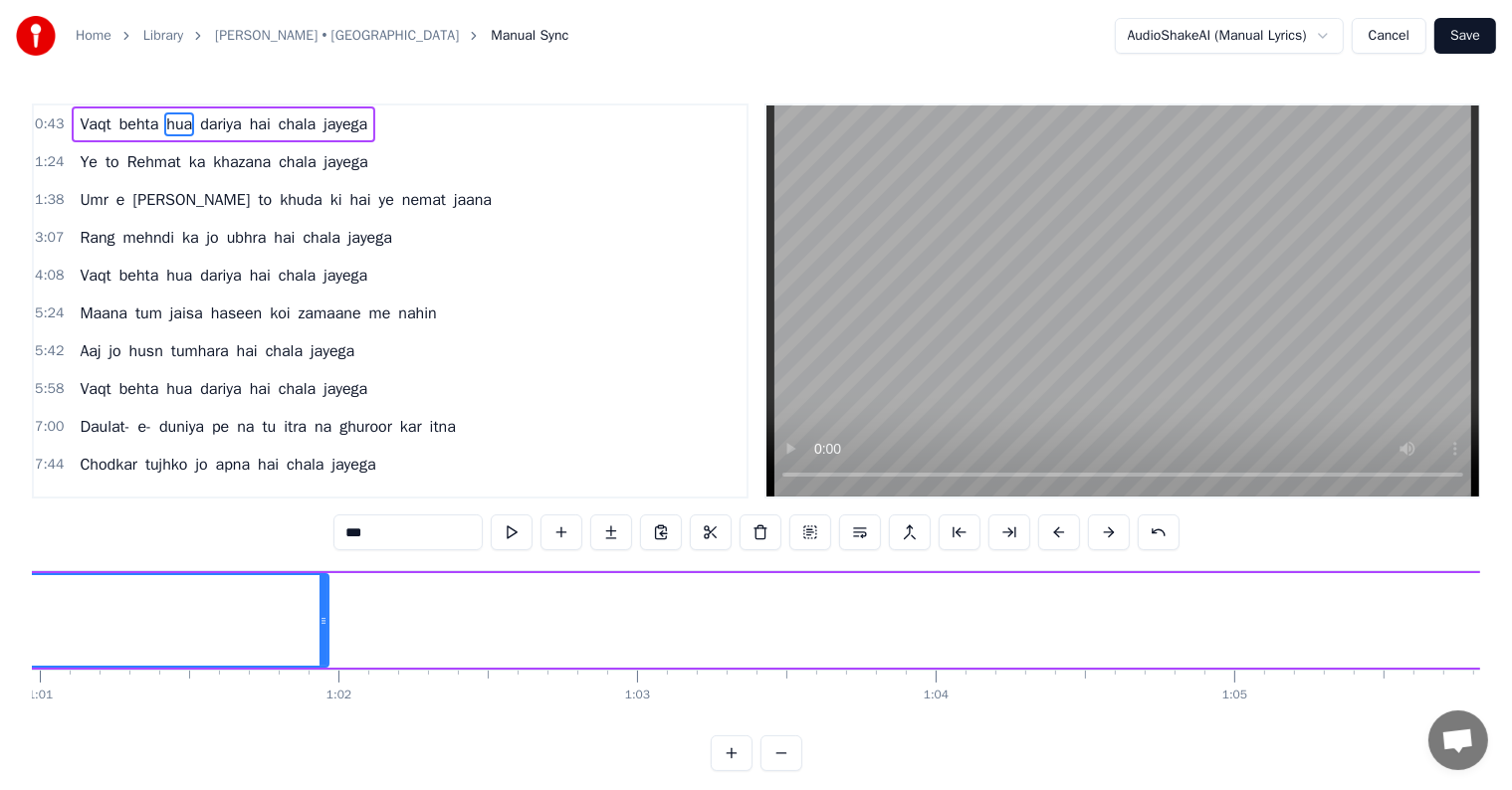 drag, startPoint x: 879, startPoint y: 621, endPoint x: 323, endPoint y: 616, distance: 556.02248 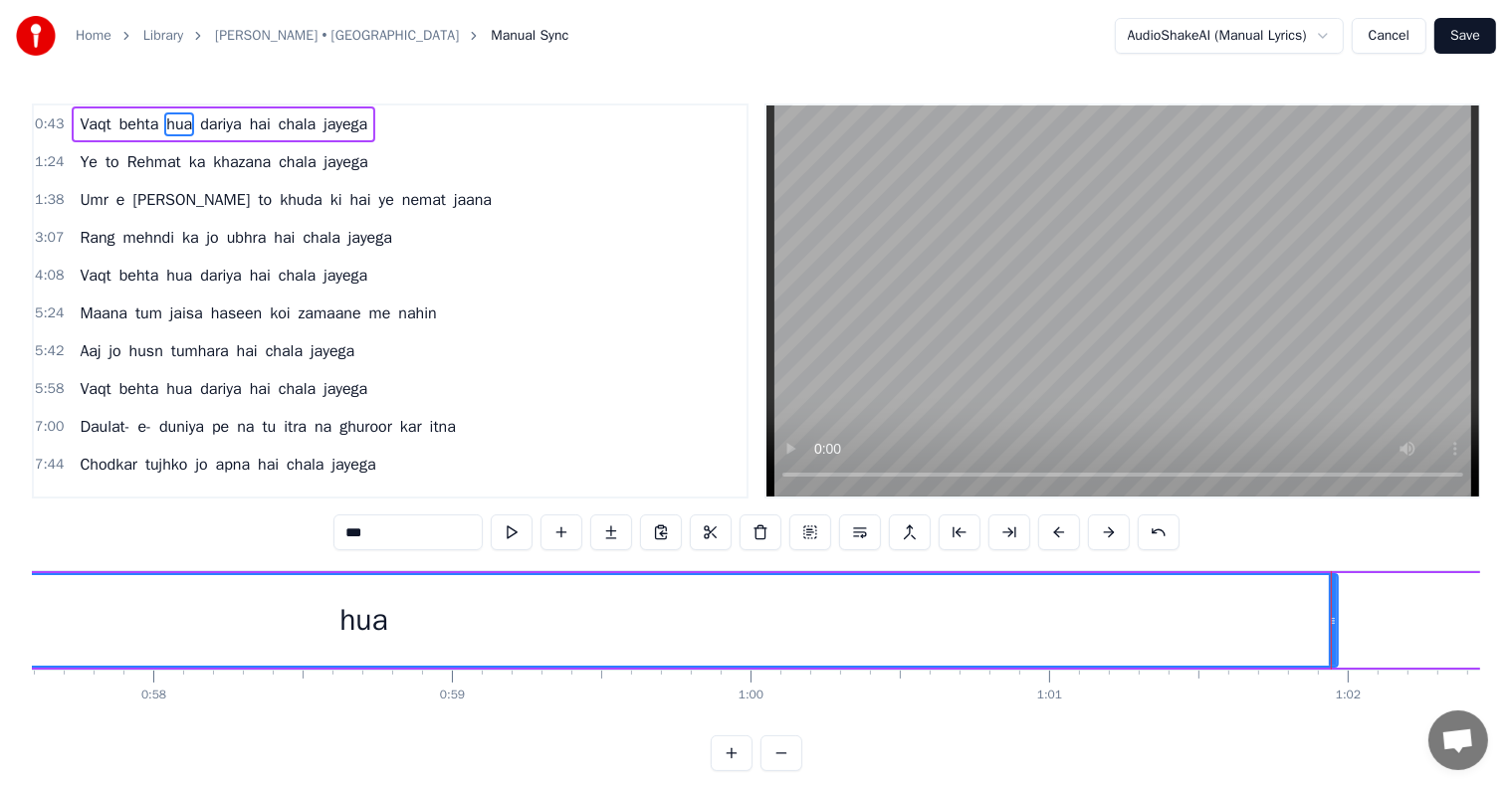 scroll, scrollTop: 0, scrollLeft: 17172, axis: horizontal 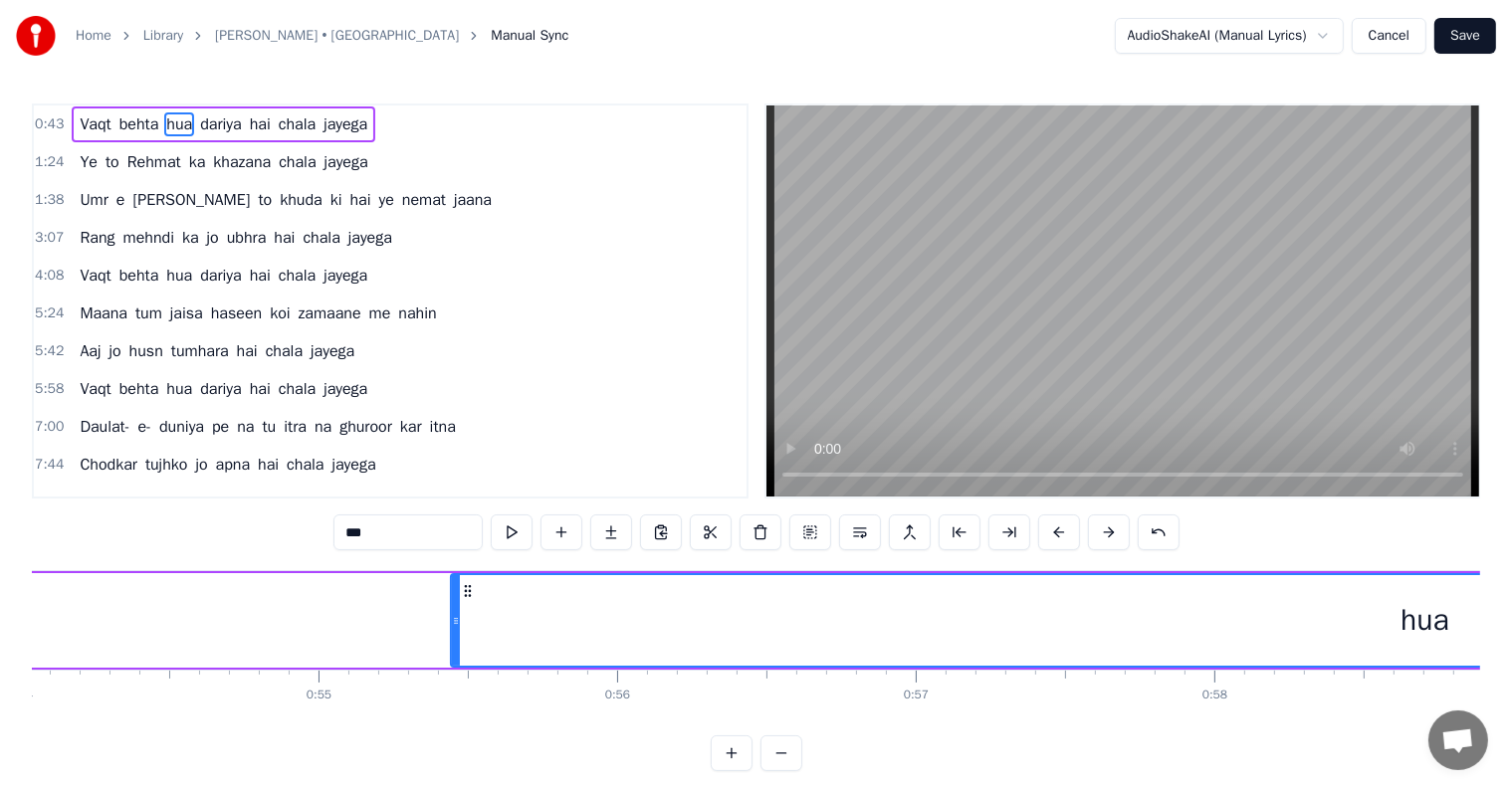 click on "Vaqt [PERSON_NAME] dariya hai chala jayega" at bounding box center (2817, 620) 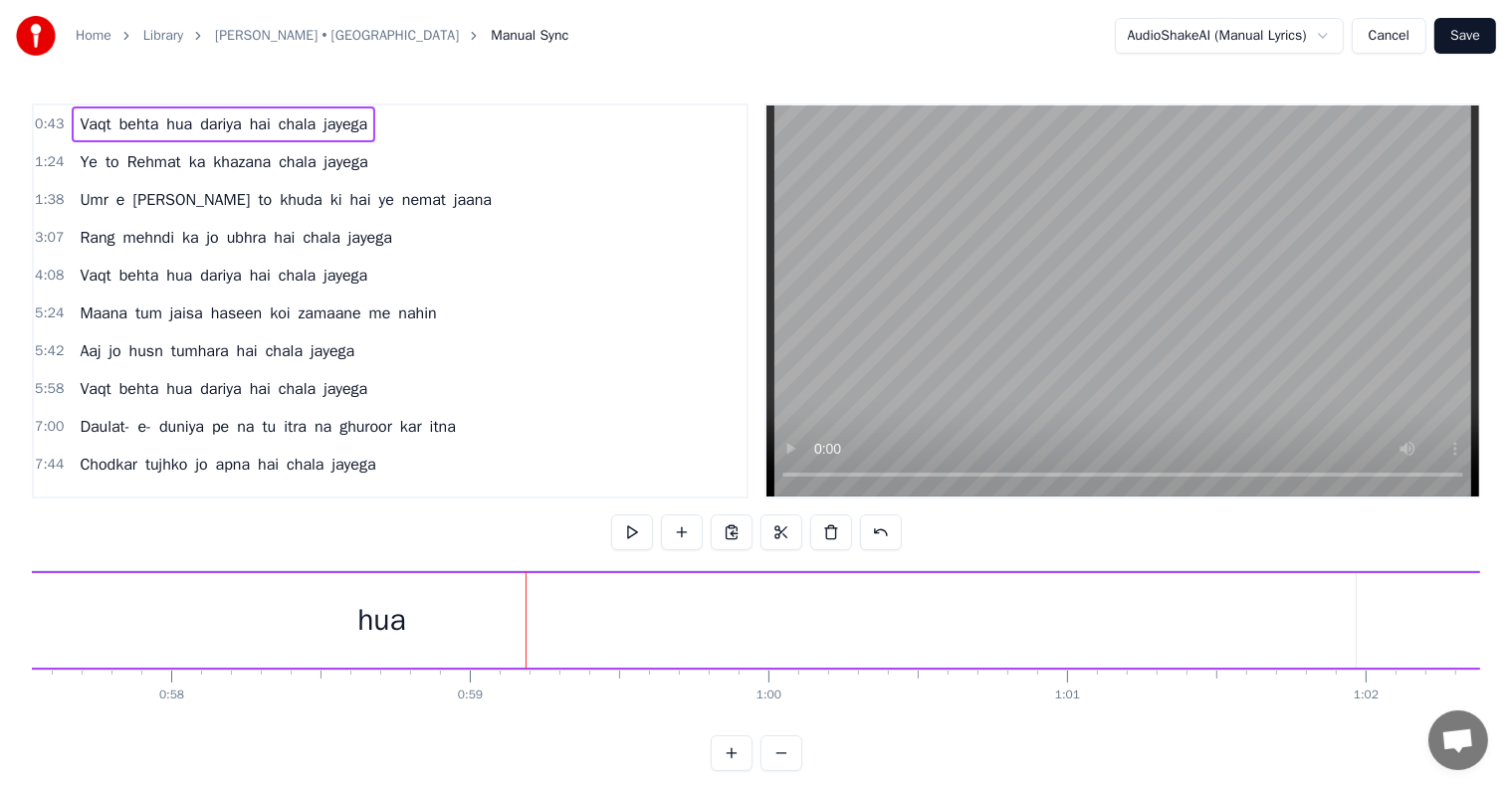 scroll, scrollTop: 0, scrollLeft: 17431, axis: horizontal 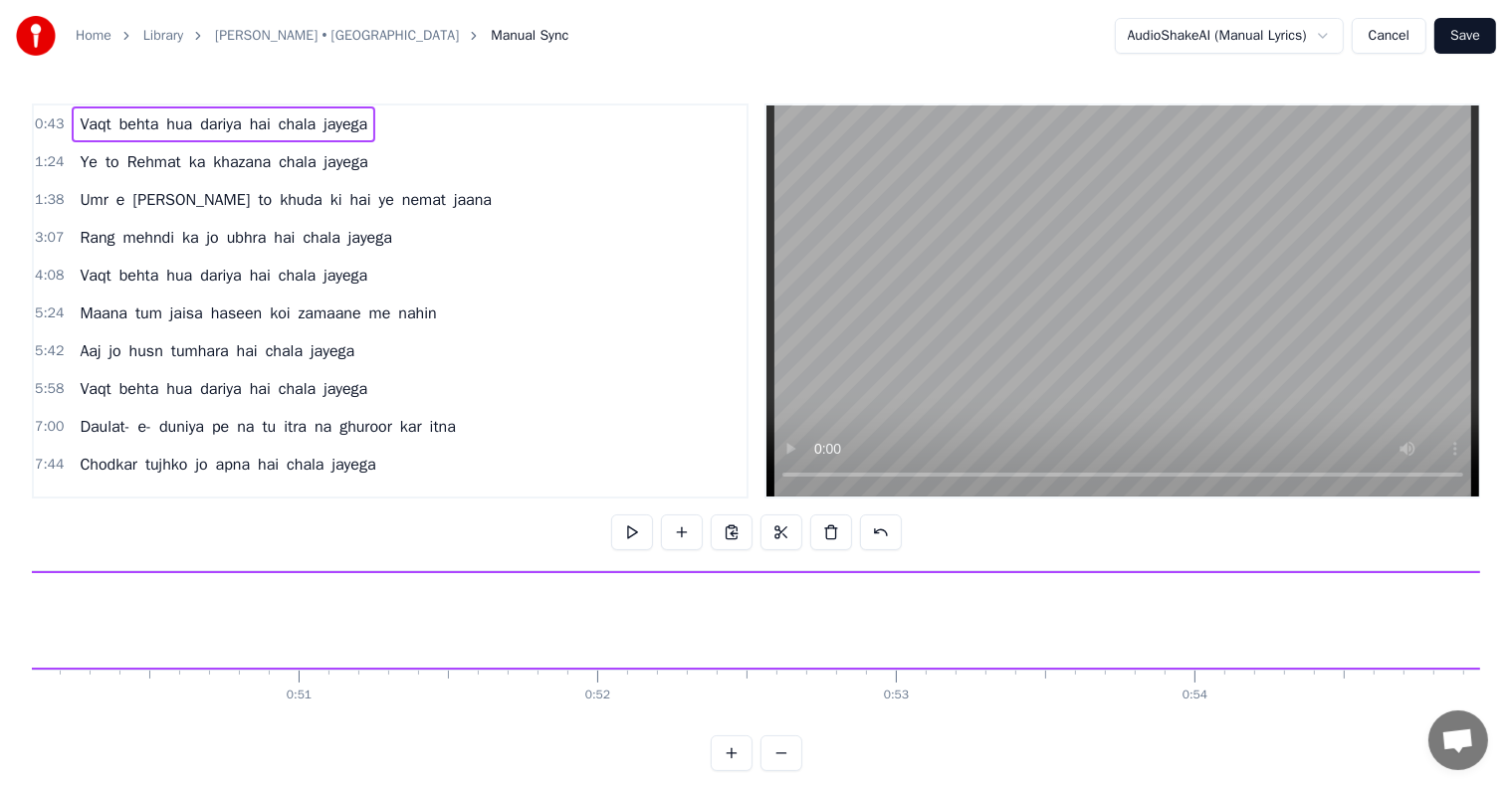 click on "Vaqt [PERSON_NAME] dariya hai chala jayega" at bounding box center [3992, 620] 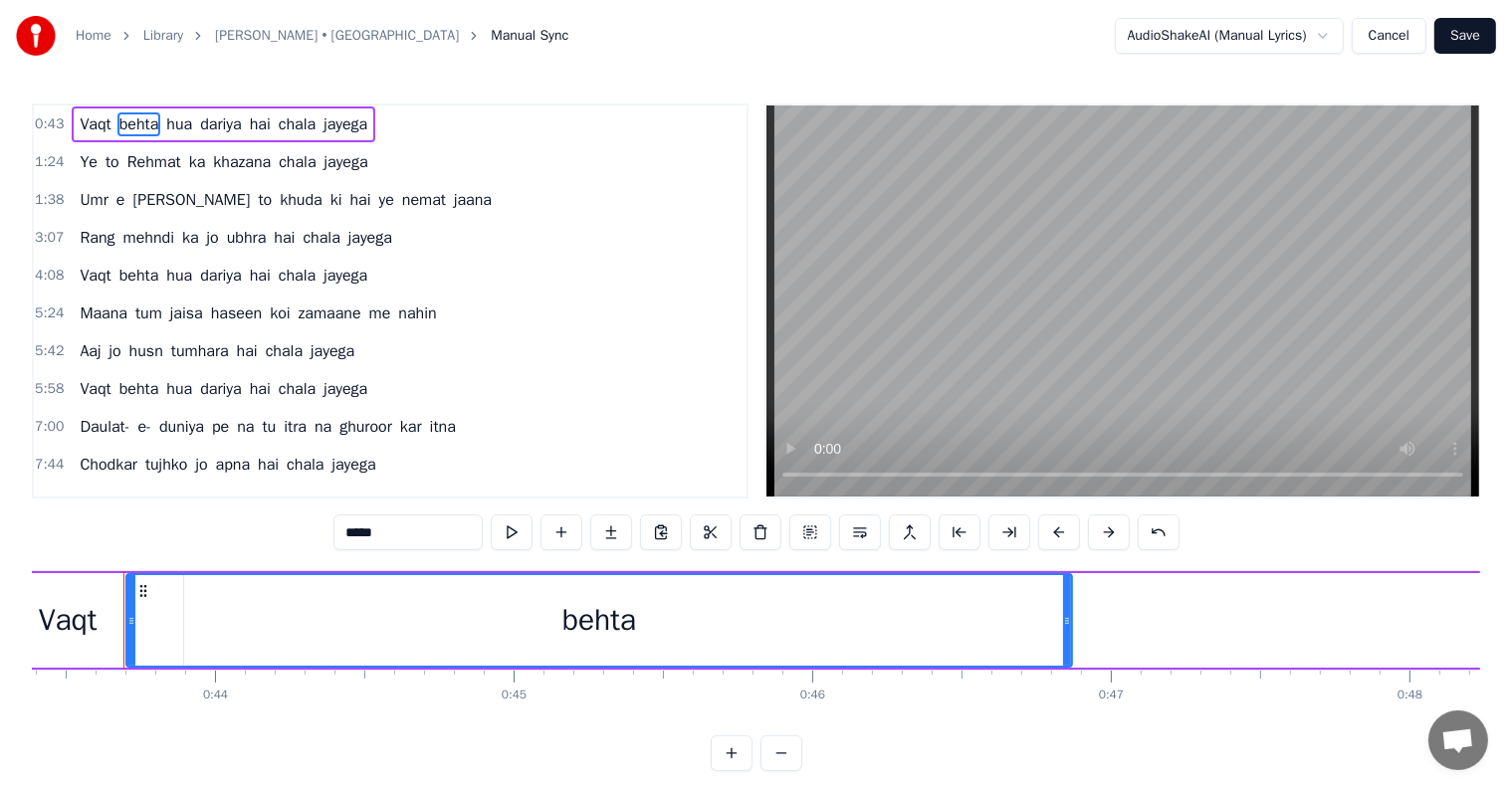 scroll, scrollTop: 0, scrollLeft: 12948, axis: horizontal 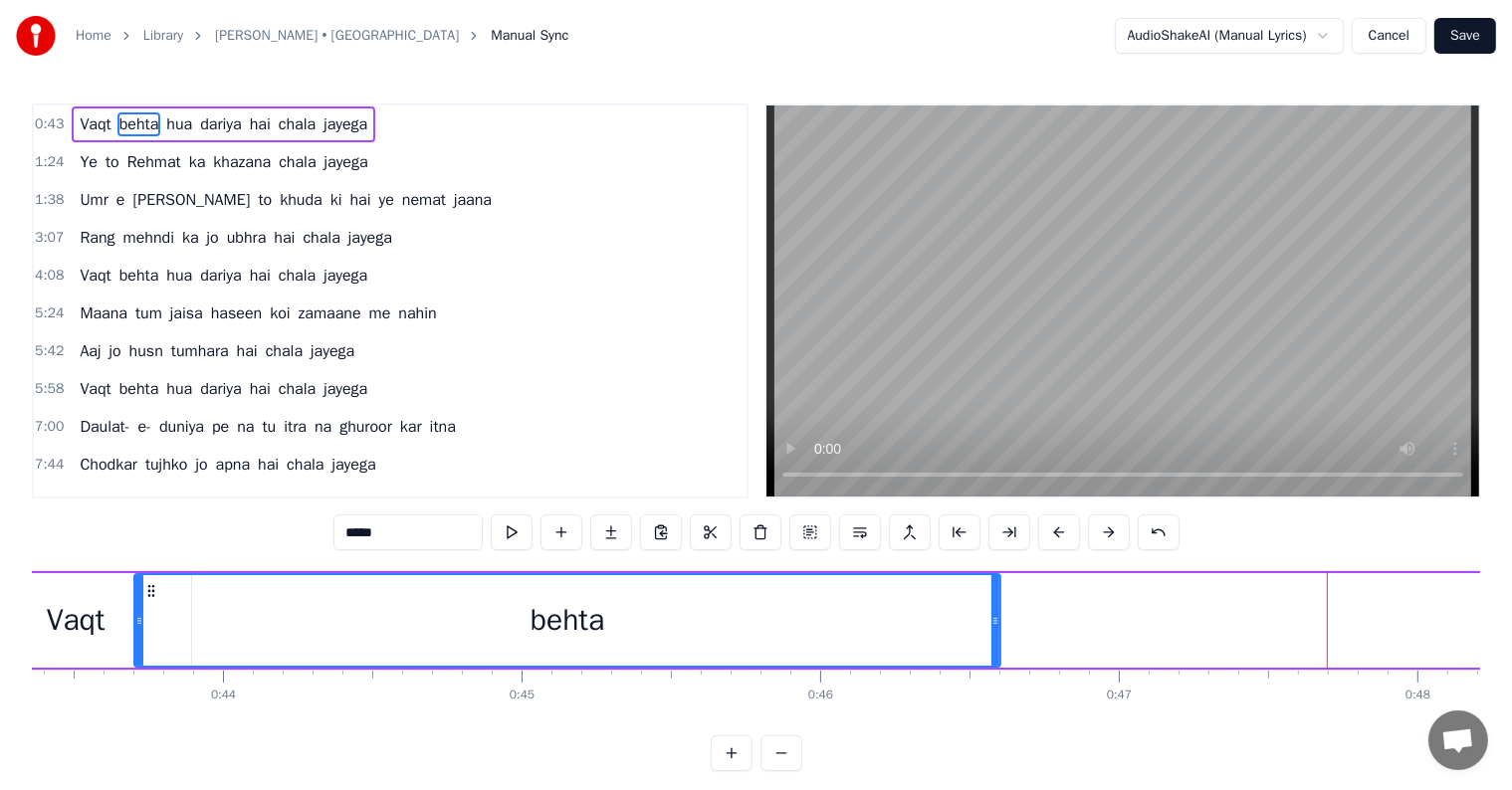 drag, startPoint x: 1076, startPoint y: 625, endPoint x: 997, endPoint y: 637, distance: 79.9062 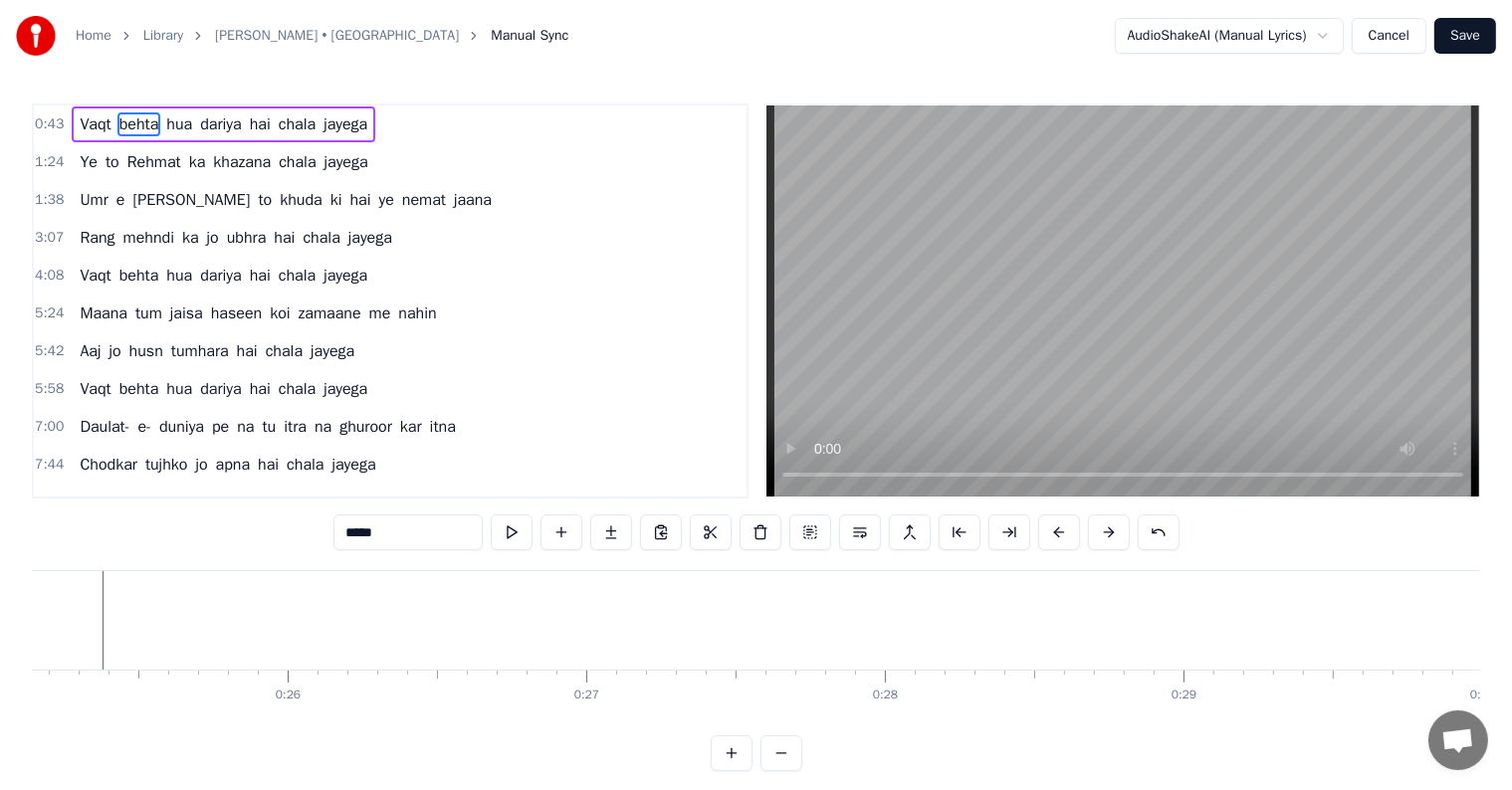 scroll, scrollTop: 0, scrollLeft: 7478, axis: horizontal 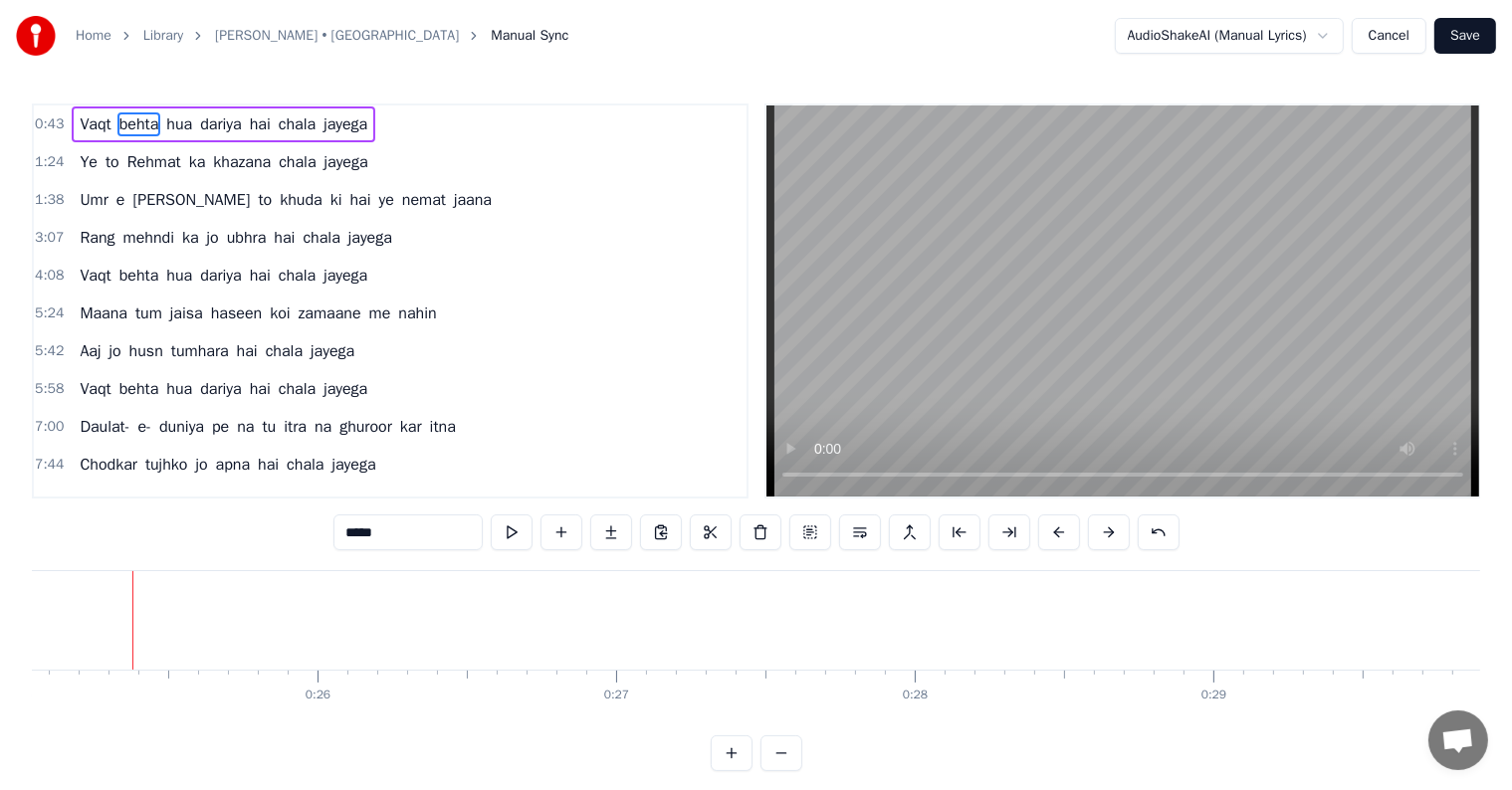 click on "hua" at bounding box center [179, 124] 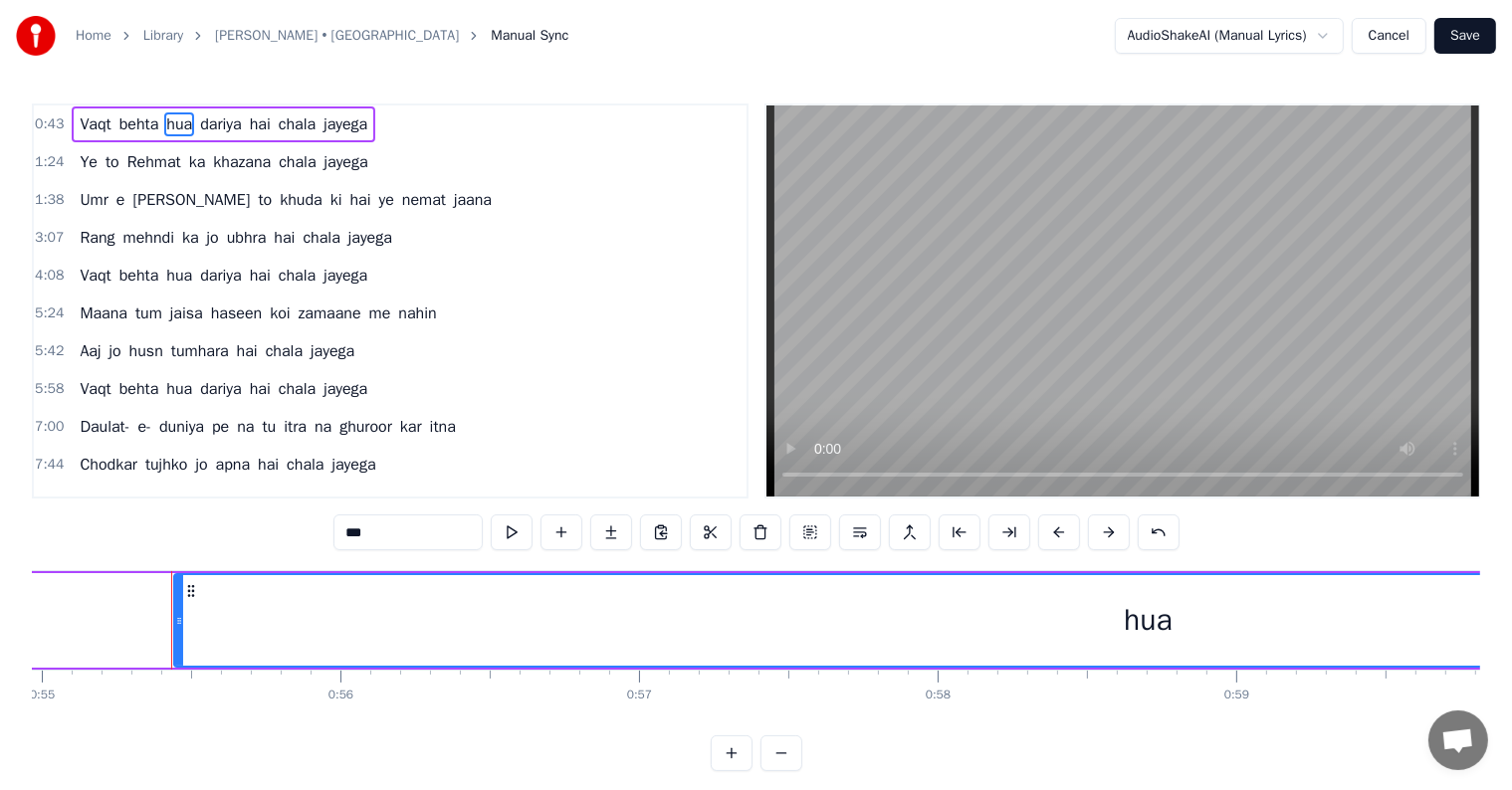 scroll, scrollTop: 0, scrollLeft: 16453, axis: horizontal 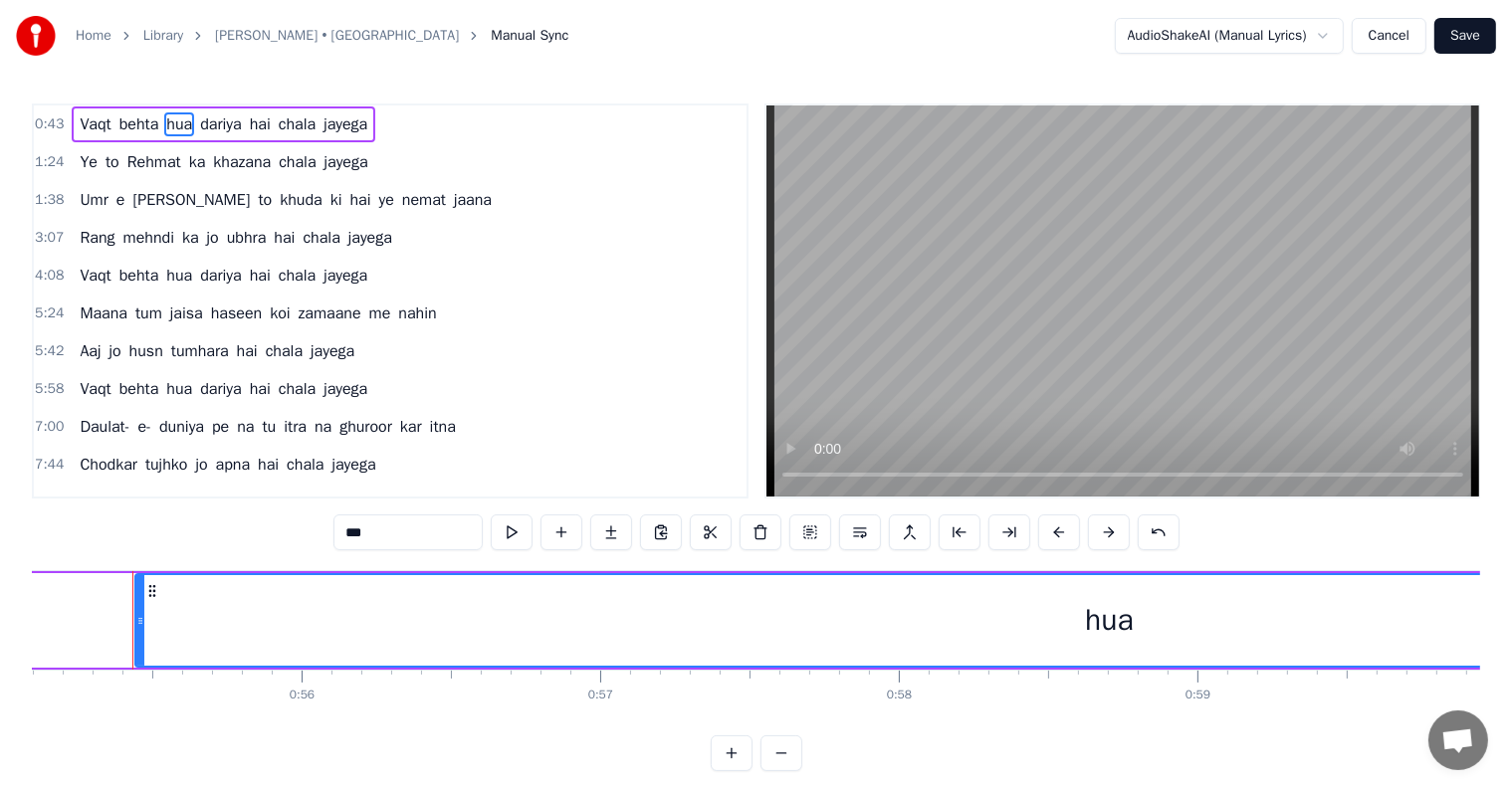 click on "Vaqt" at bounding box center (95, 124) 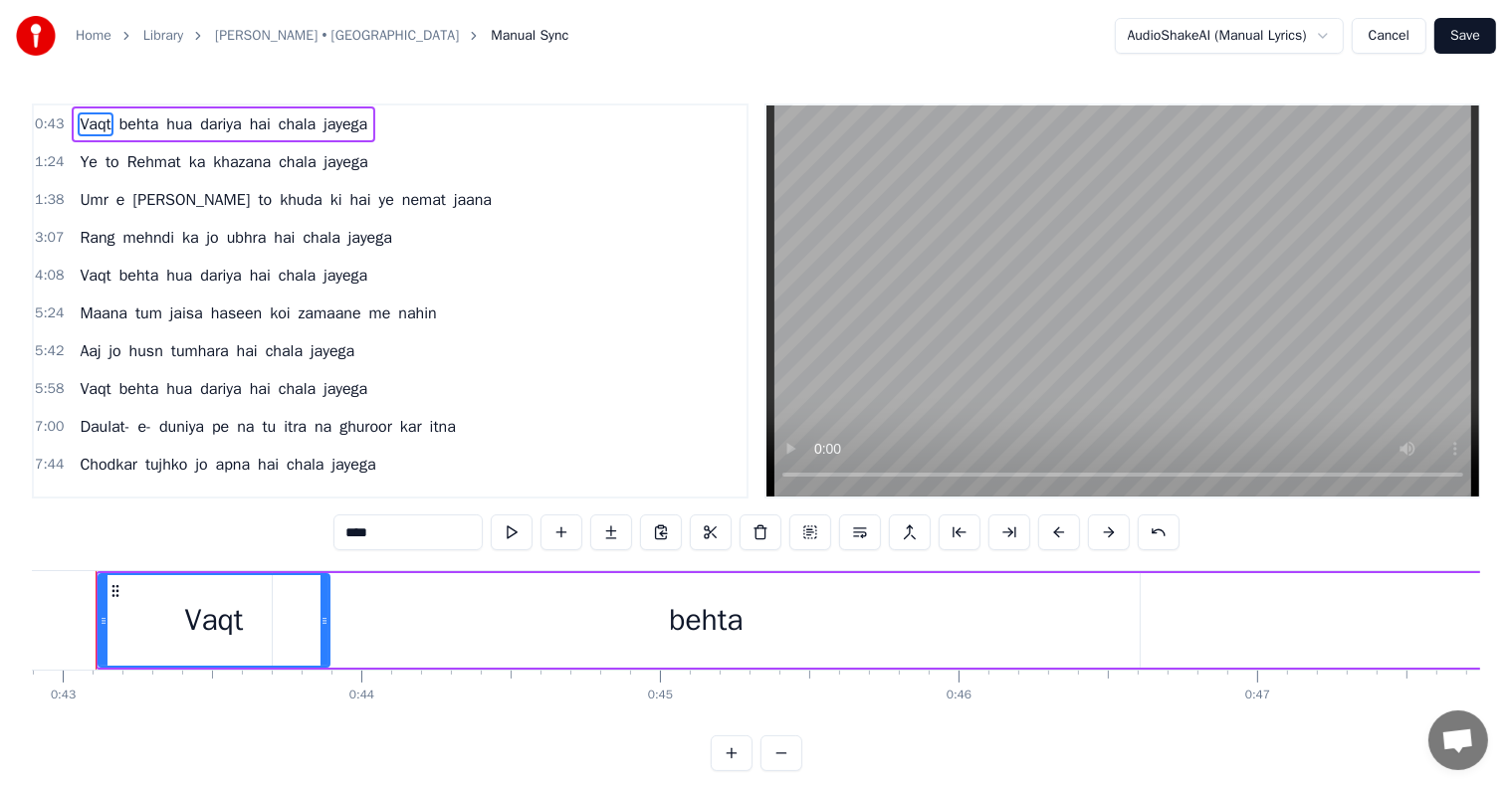 scroll, scrollTop: 0, scrollLeft: 12773, axis: horizontal 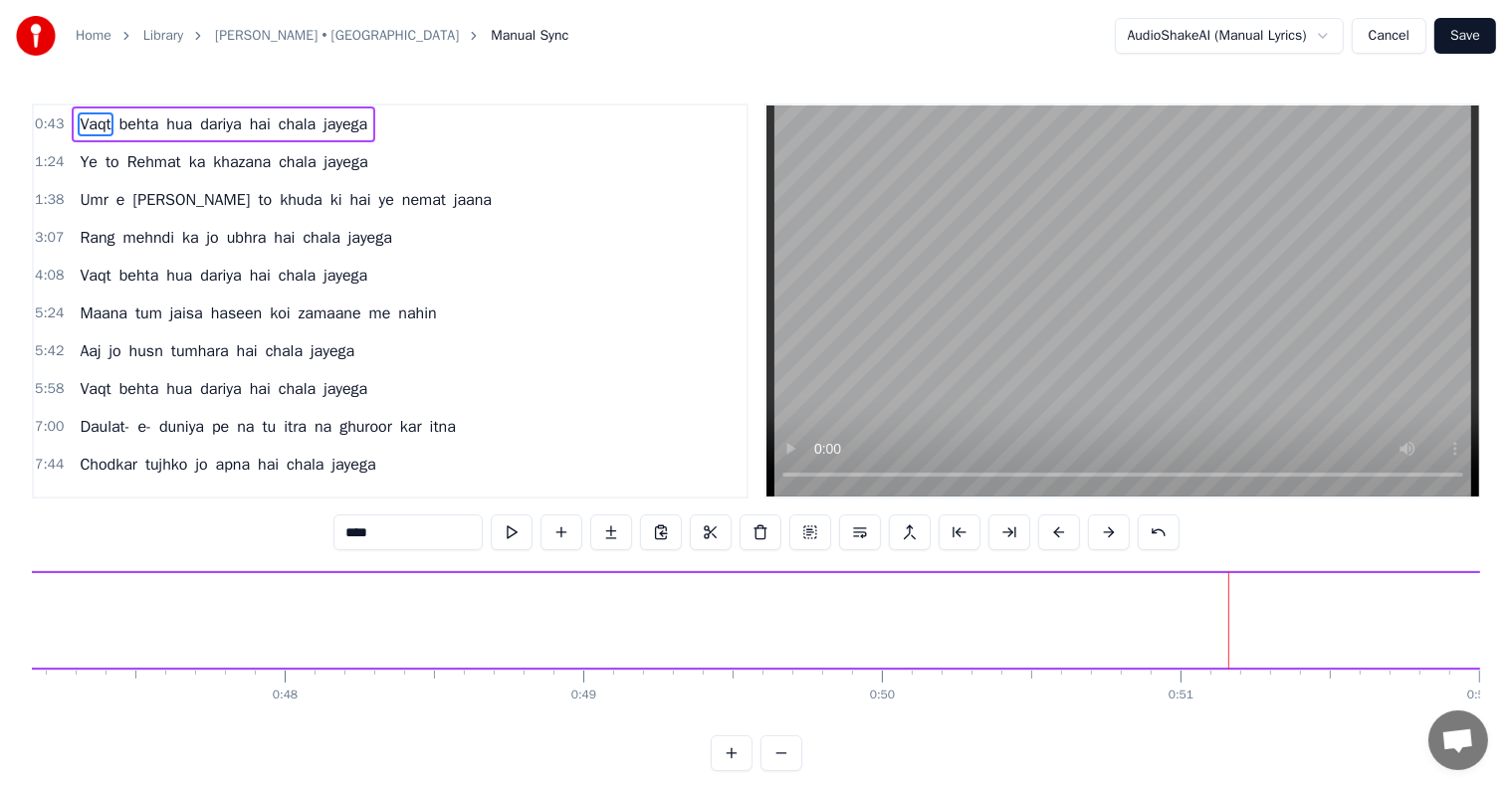 click on "hua" at bounding box center (179, 124) 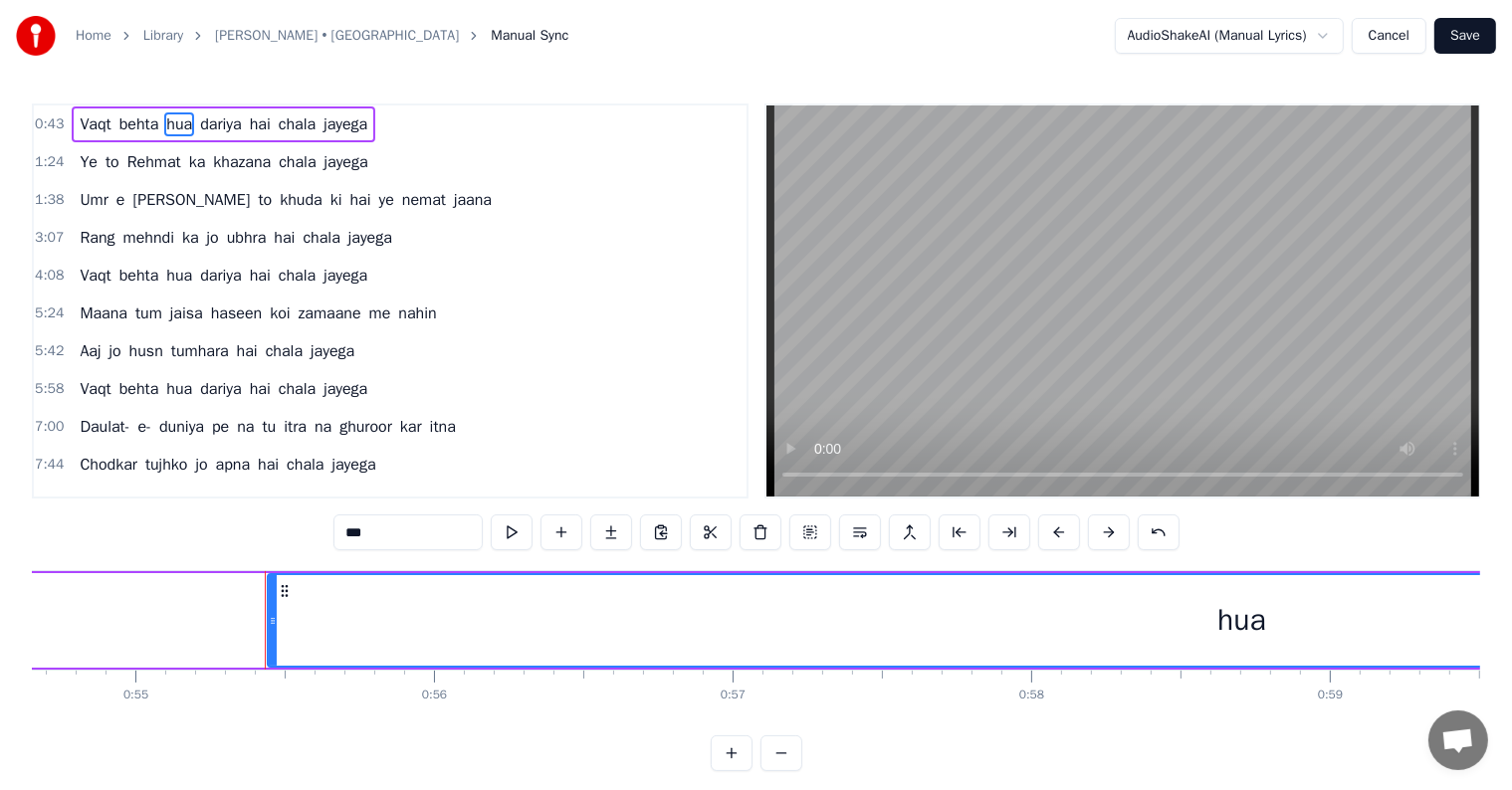 scroll, scrollTop: 0, scrollLeft: 16453, axis: horizontal 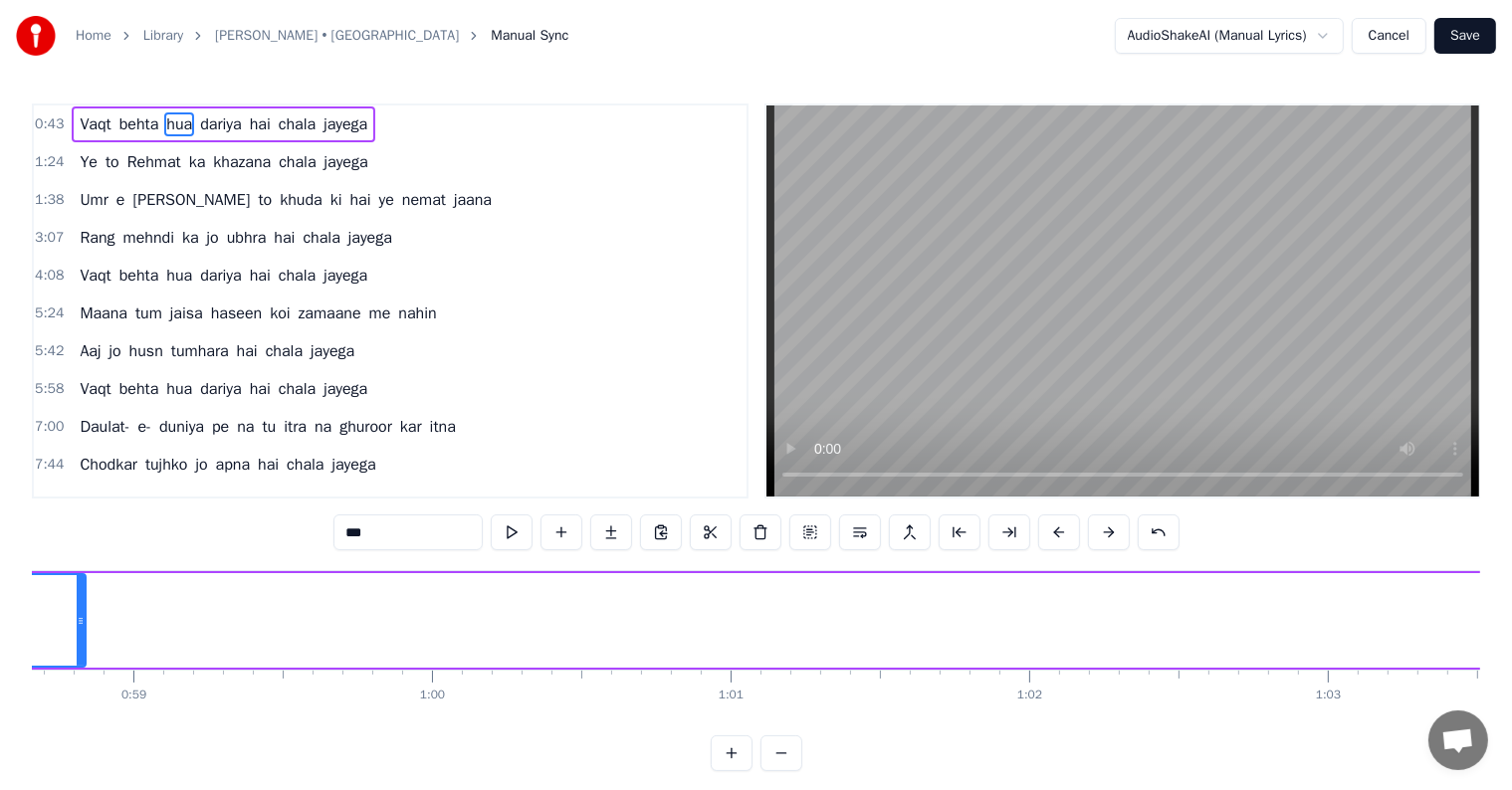 drag, startPoint x: 1016, startPoint y: 617, endPoint x: 84, endPoint y: 593, distance: 932.309 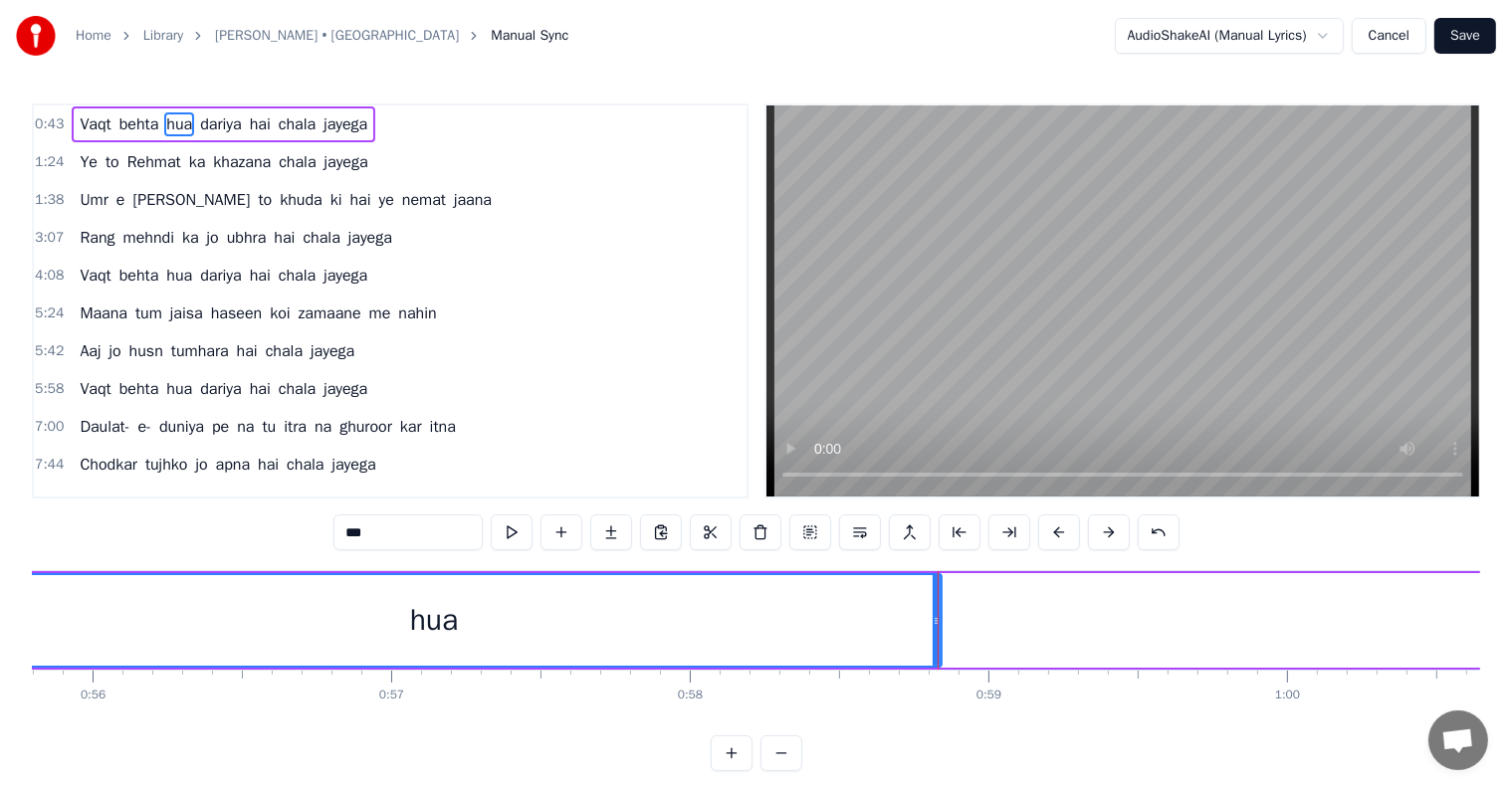 scroll, scrollTop: 0, scrollLeft: 16631, axis: horizontal 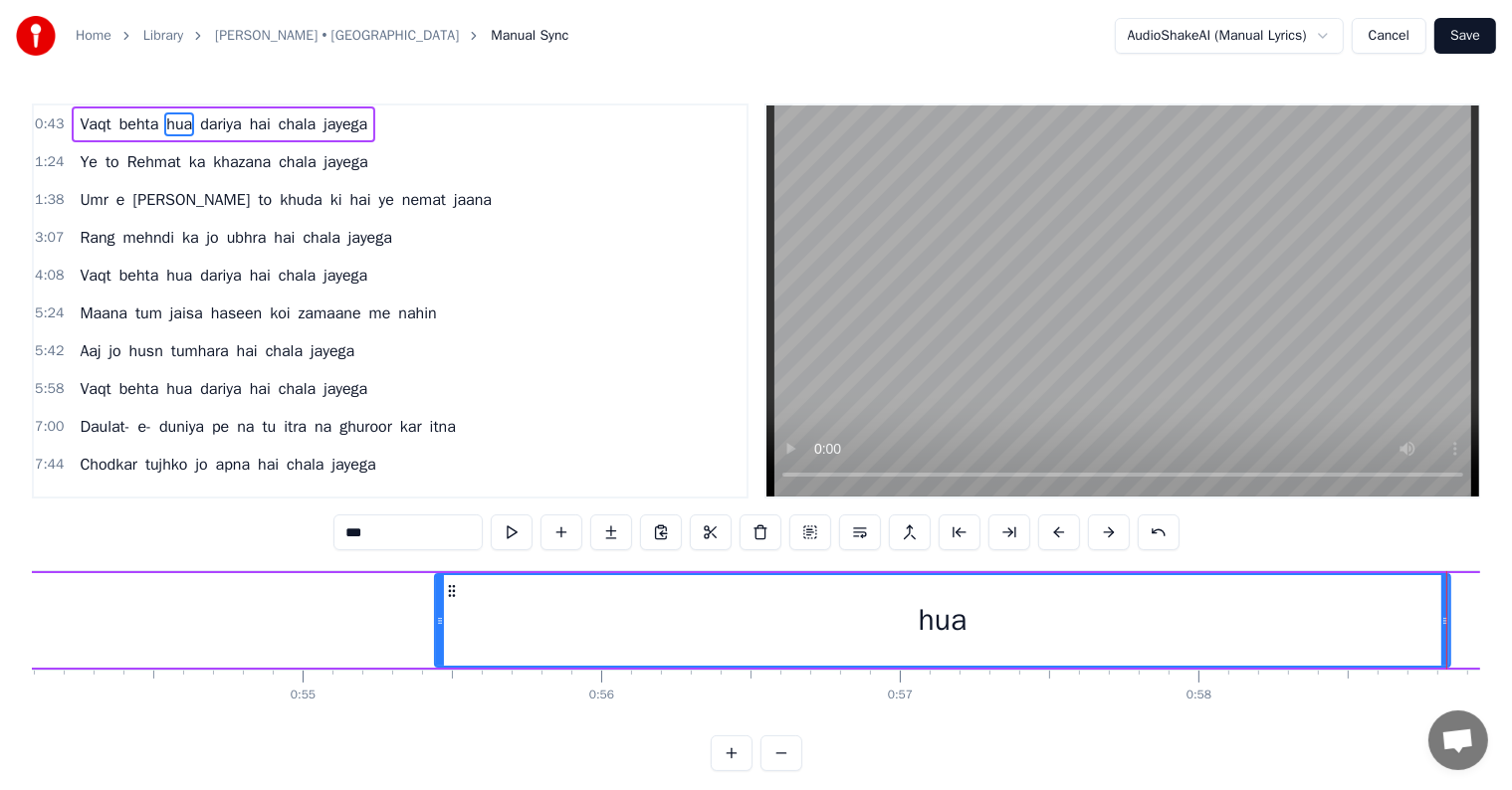 click on "Vaqt [PERSON_NAME] dariya hai chala jayega" at bounding box center [2801, 620] 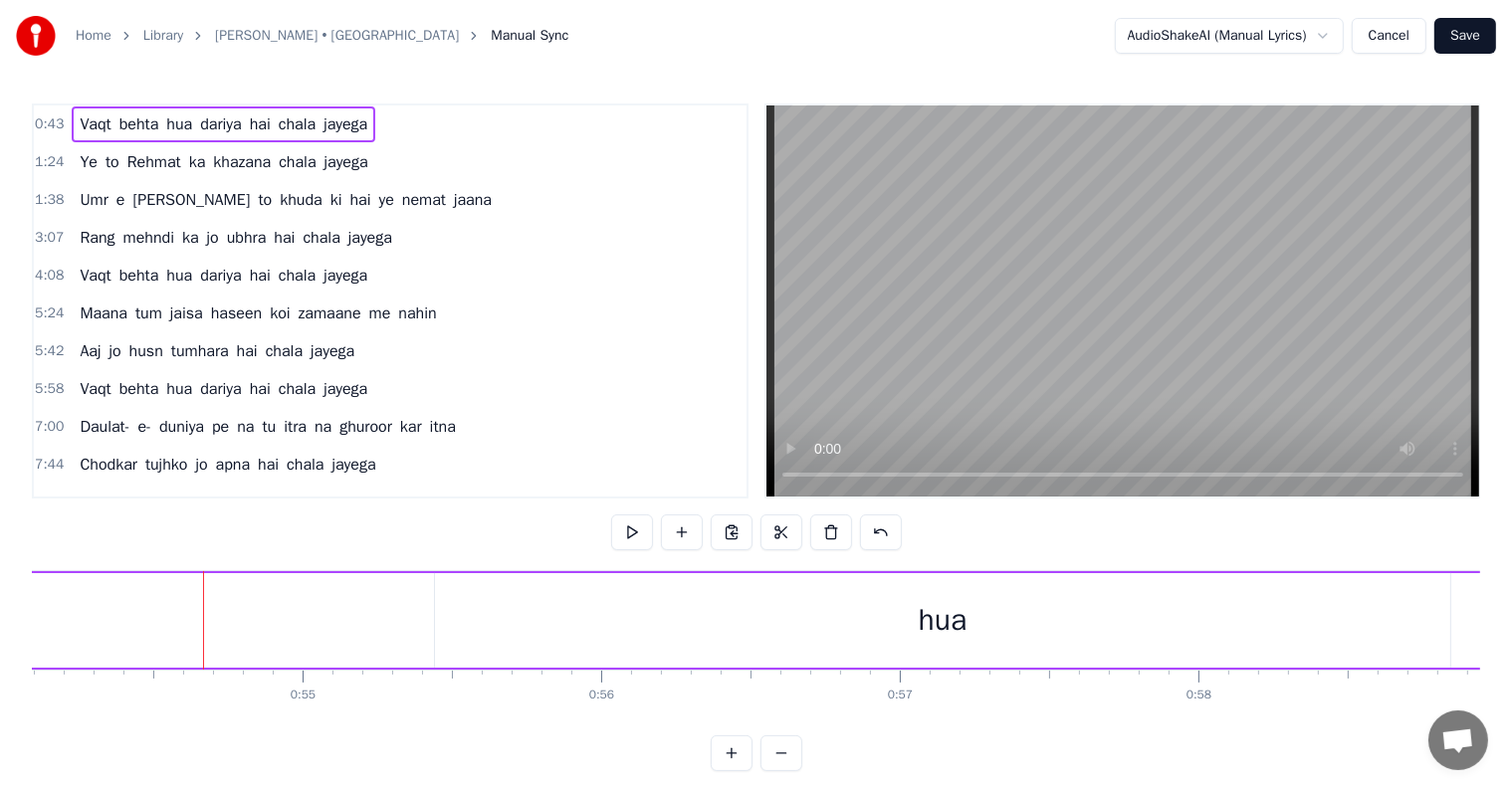 click on "Vaqt" at bounding box center (95, 124) 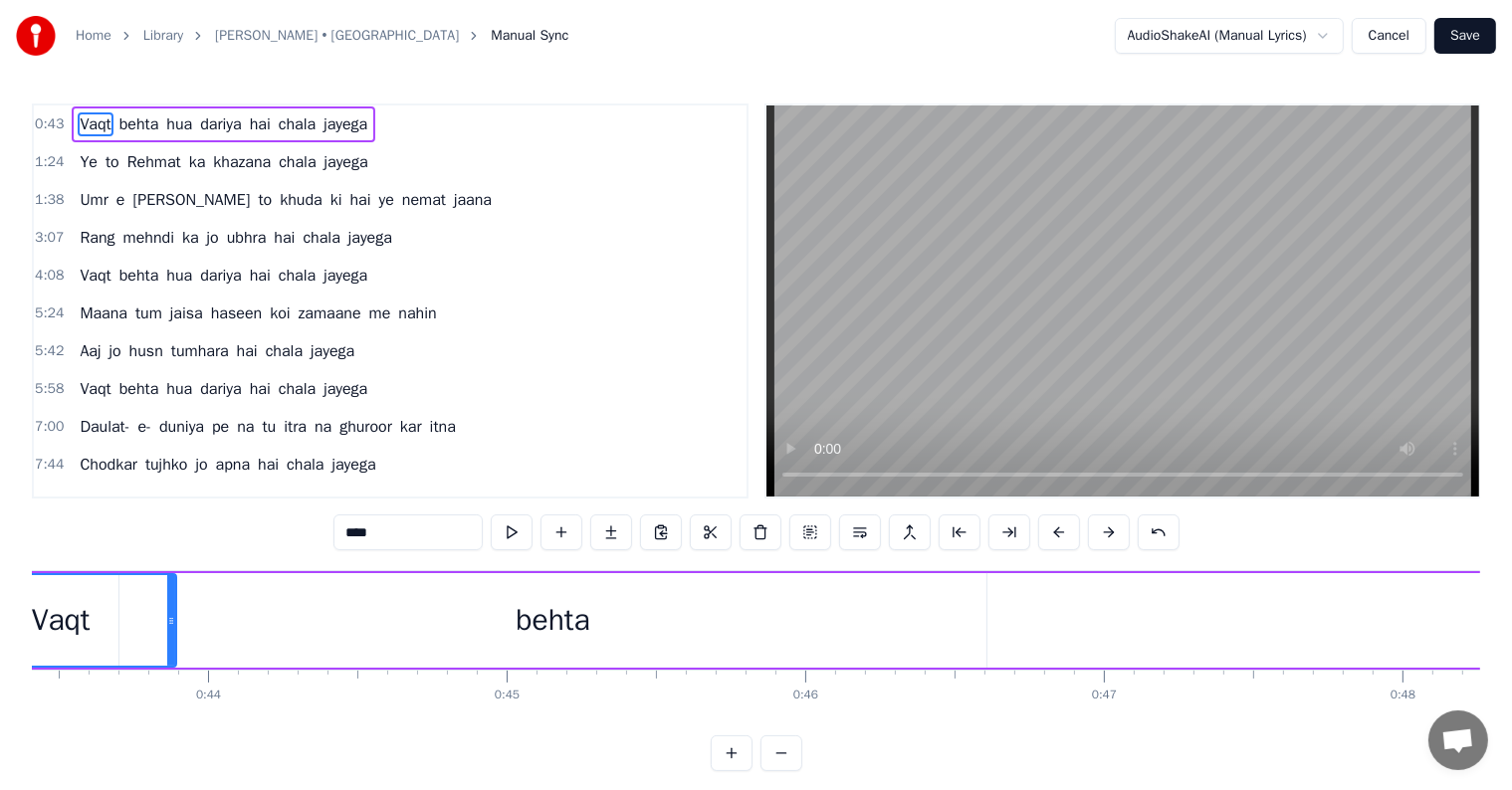 scroll, scrollTop: 0, scrollLeft: 12773, axis: horizontal 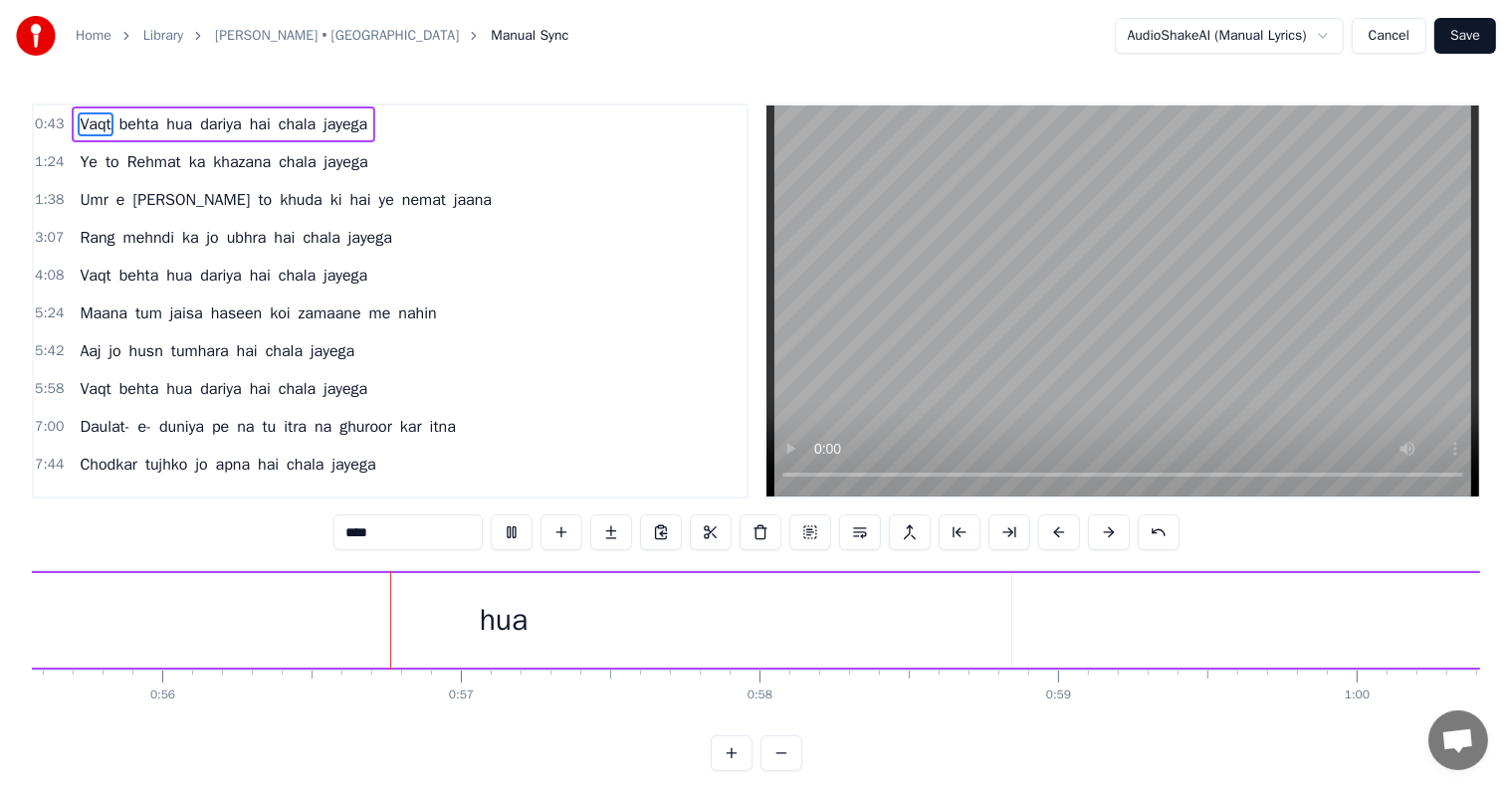 click on "hua" at bounding box center (179, 124) 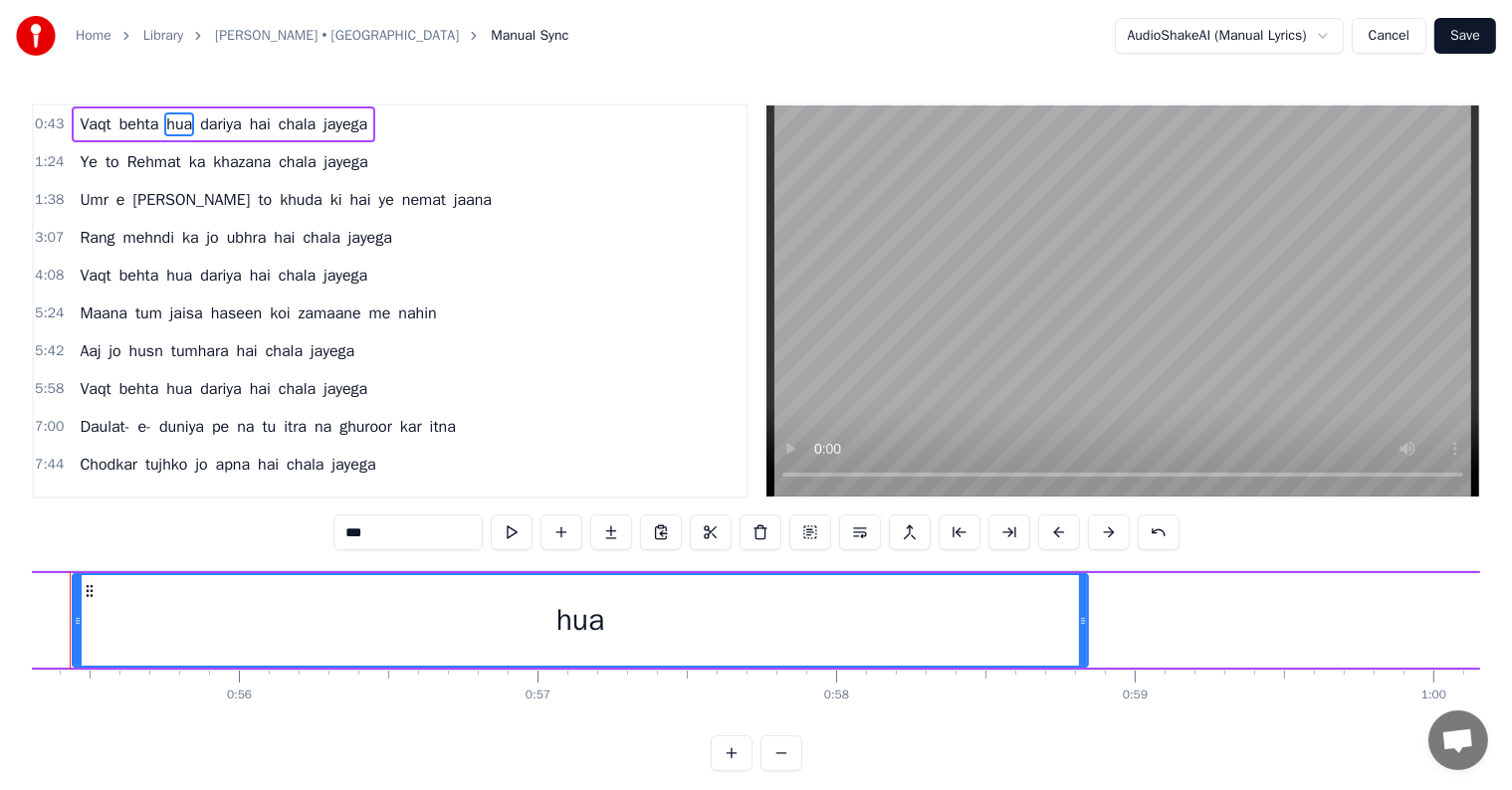 scroll, scrollTop: 0, scrollLeft: 16453, axis: horizontal 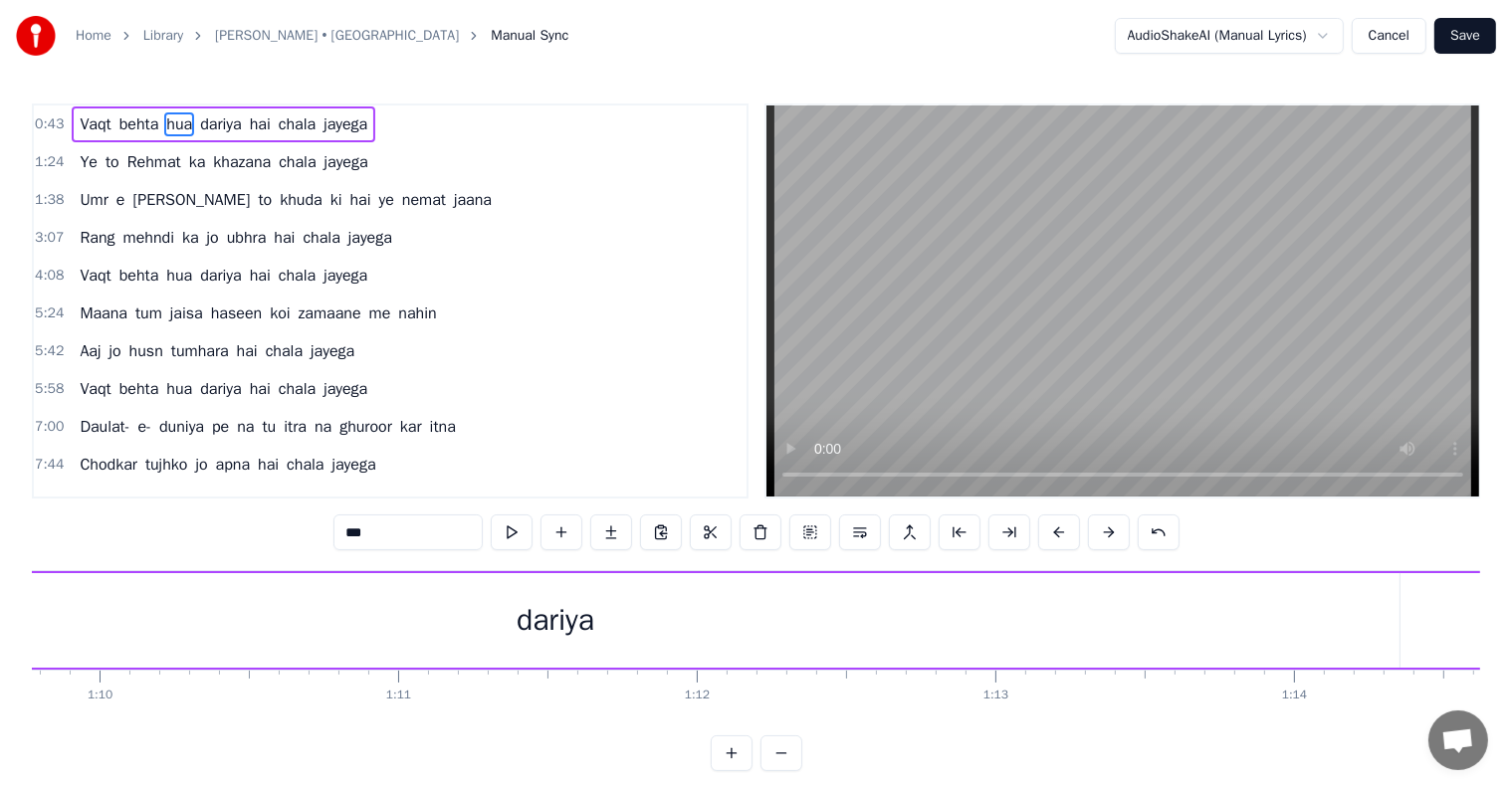 click on "dariya" at bounding box center [221, 124] 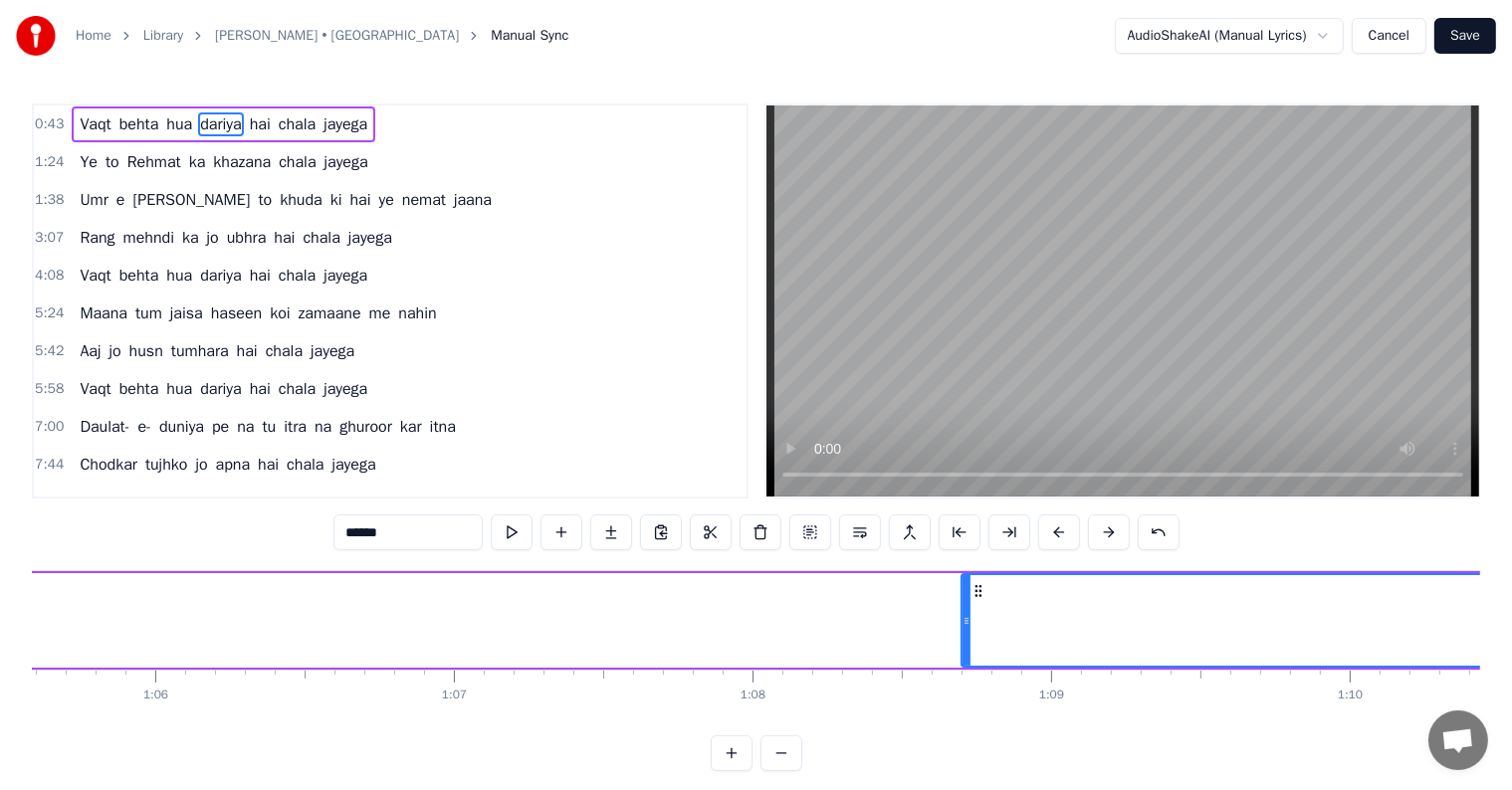 scroll, scrollTop: 0, scrollLeft: 19208, axis: horizontal 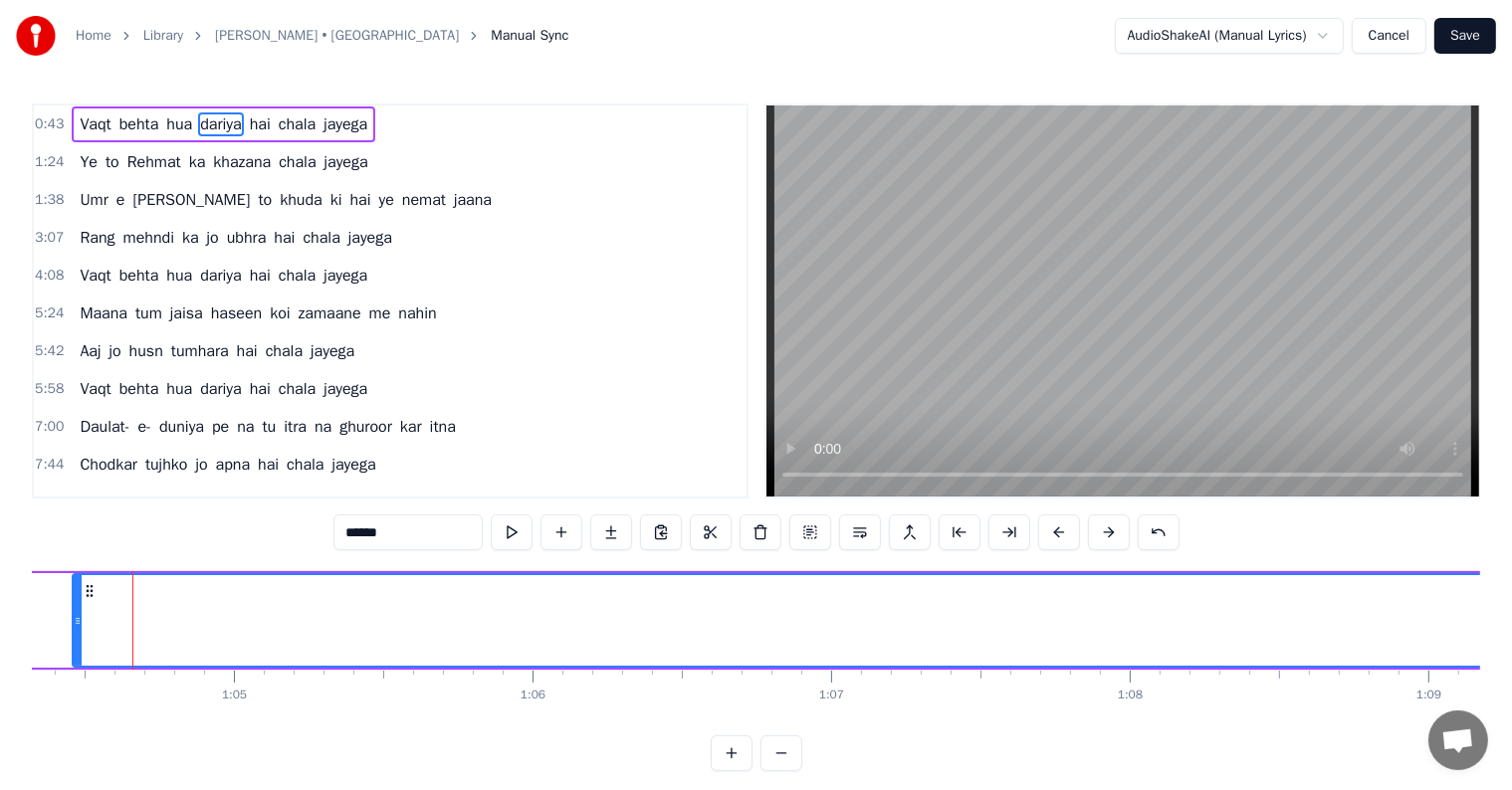 drag, startPoint x: 1343, startPoint y: 620, endPoint x: 77, endPoint y: 555, distance: 1267.6675 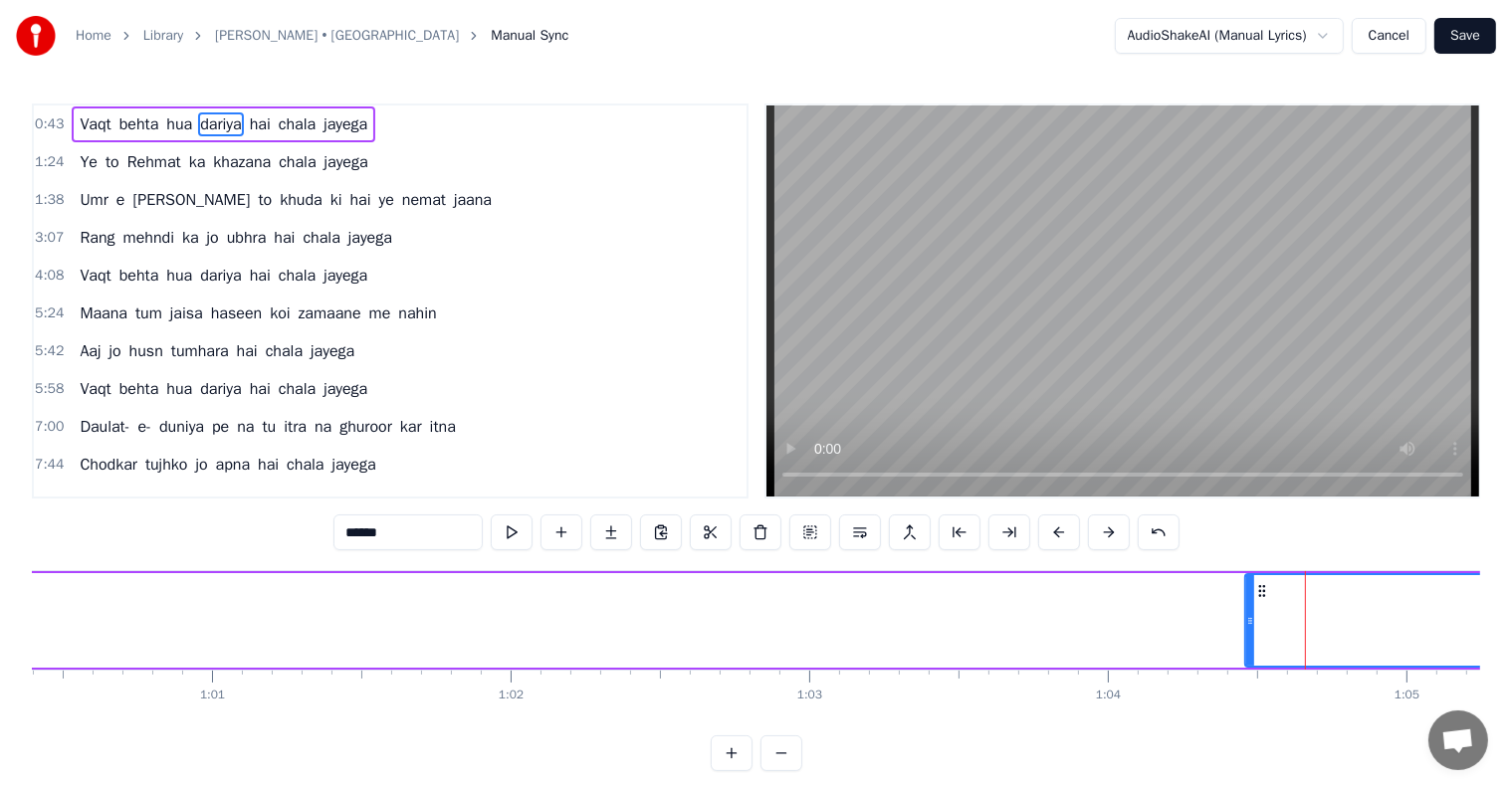 scroll, scrollTop: 0, scrollLeft: 18014, axis: horizontal 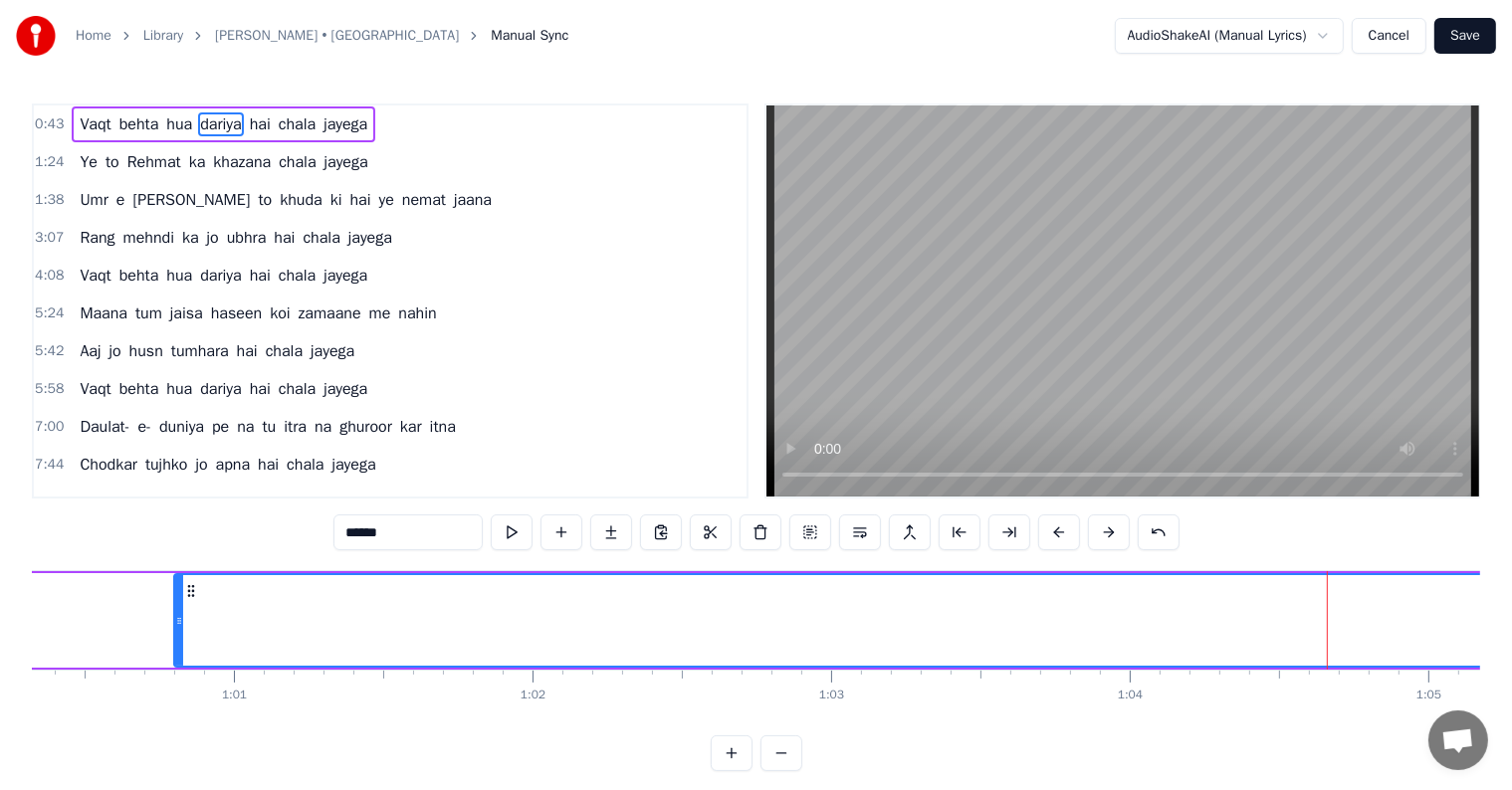 drag, startPoint x: 1271, startPoint y: 621, endPoint x: 179, endPoint y: 589, distance: 1092.4688 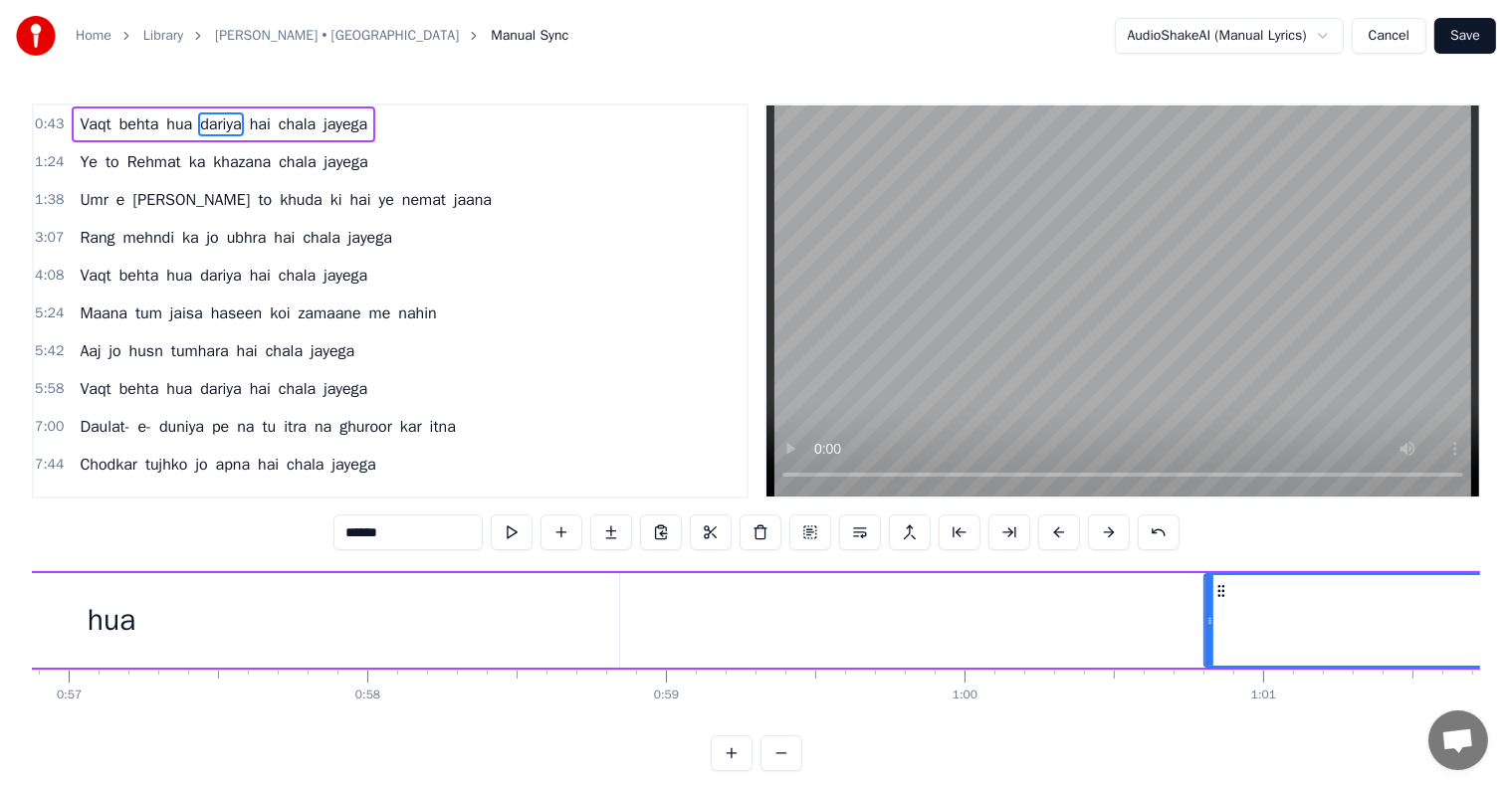 scroll, scrollTop: 0, scrollLeft: 16978, axis: horizontal 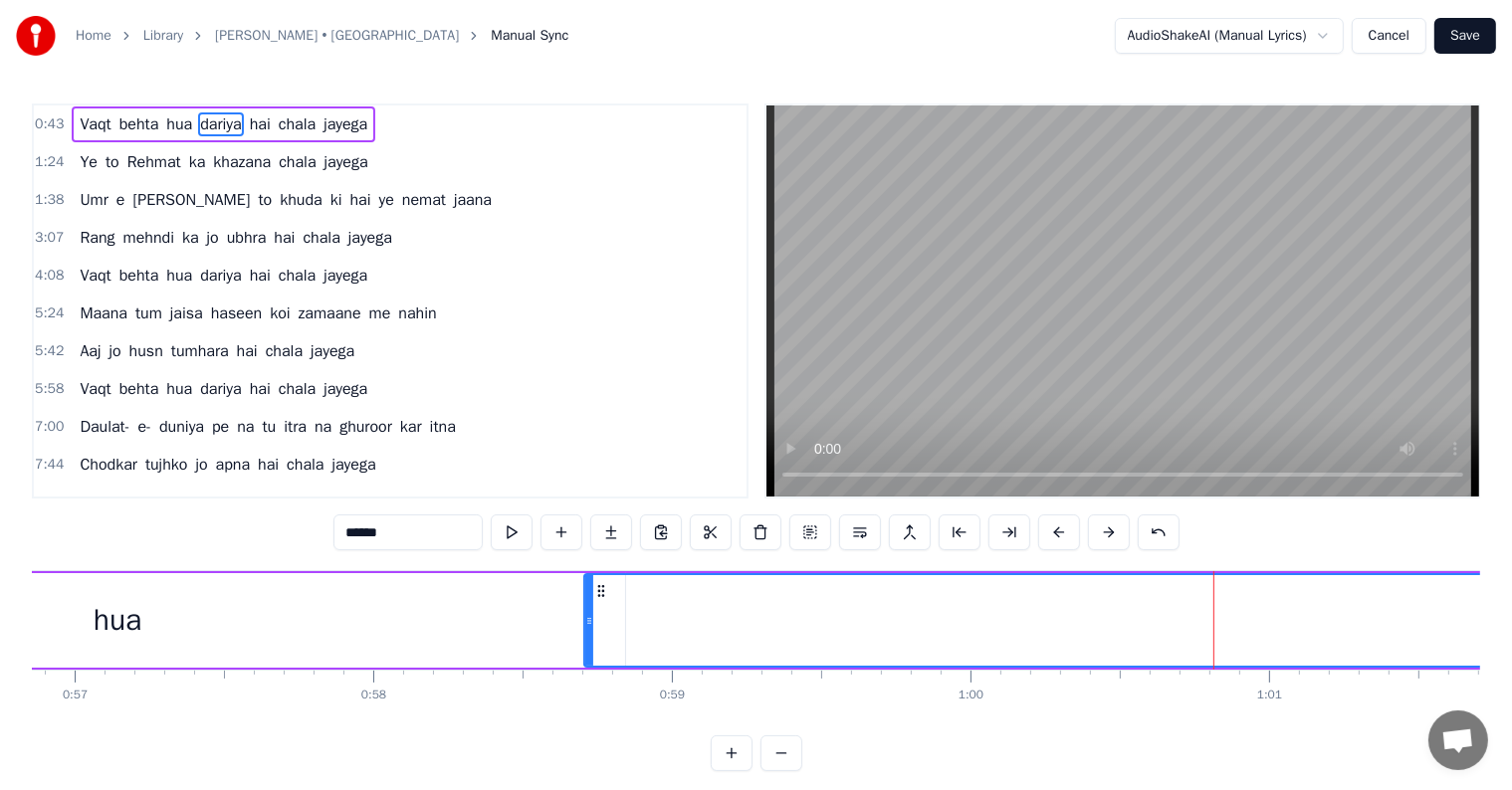 drag, startPoint x: 1215, startPoint y: 619, endPoint x: 589, endPoint y: 624, distance: 626.02 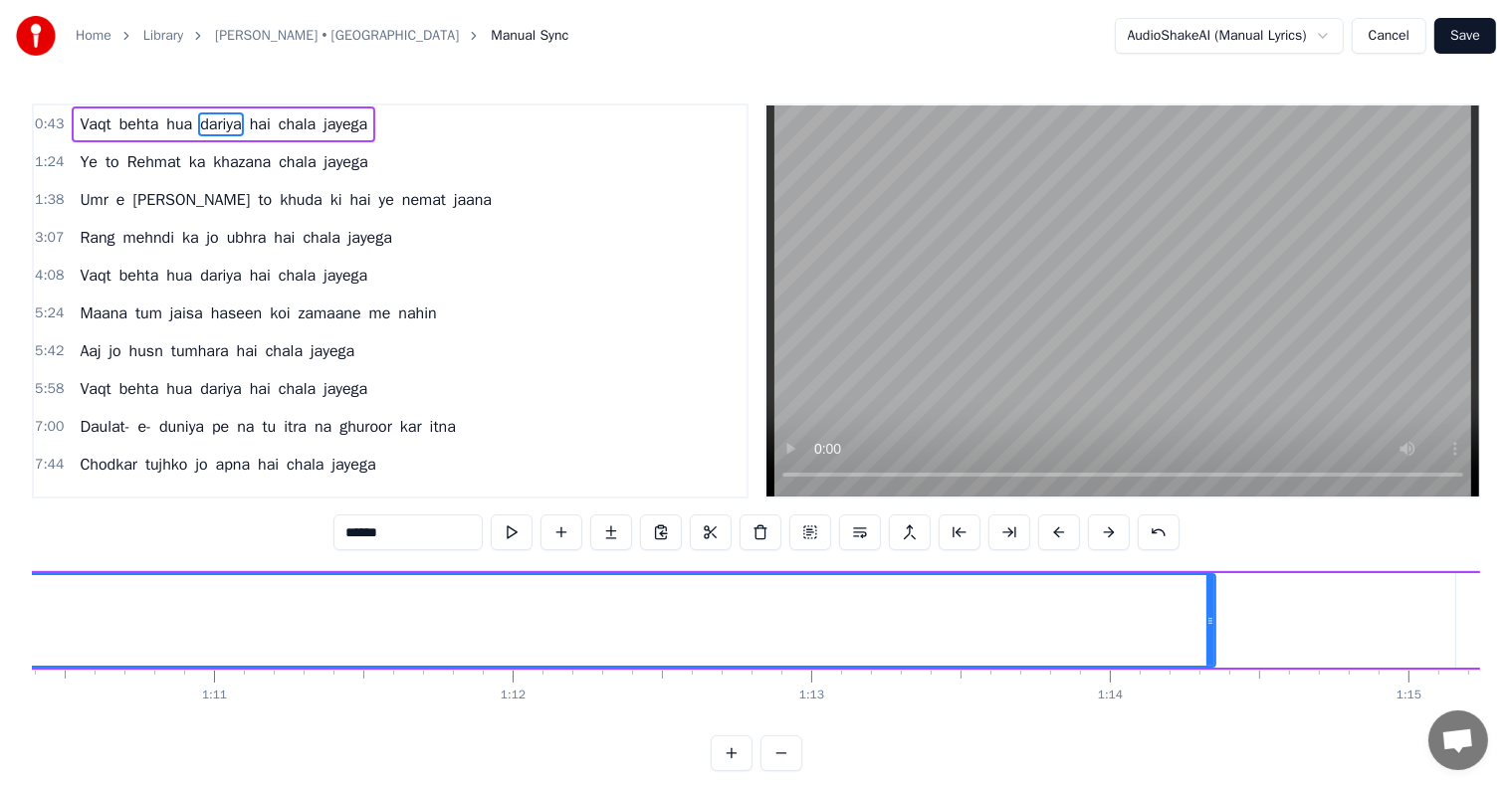 scroll, scrollTop: 0, scrollLeft: 20836, axis: horizontal 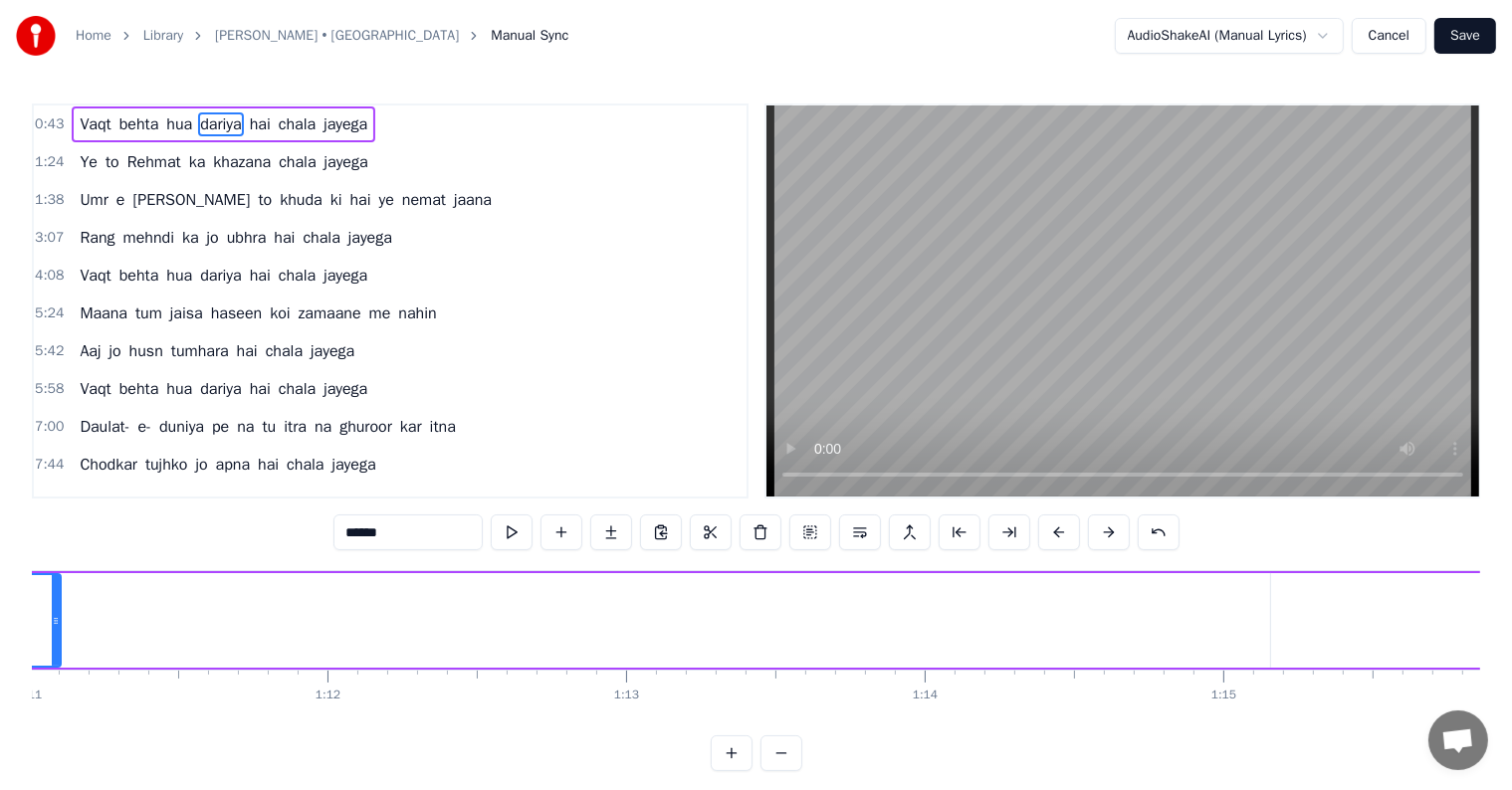 drag, startPoint x: 1025, startPoint y: 625, endPoint x: 57, endPoint y: 620, distance: 968.0129 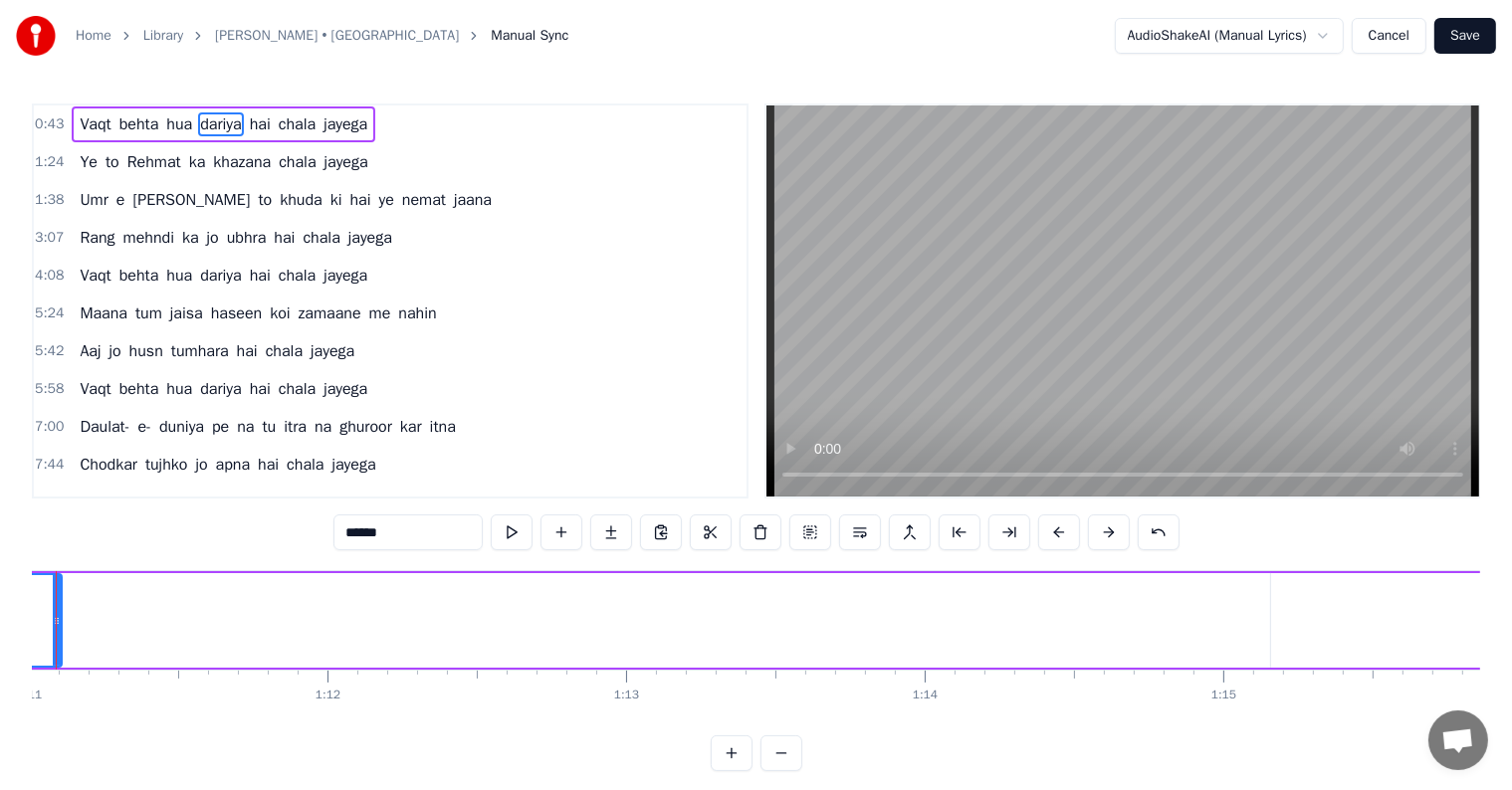 scroll, scrollTop: 0, scrollLeft: 21128, axis: horizontal 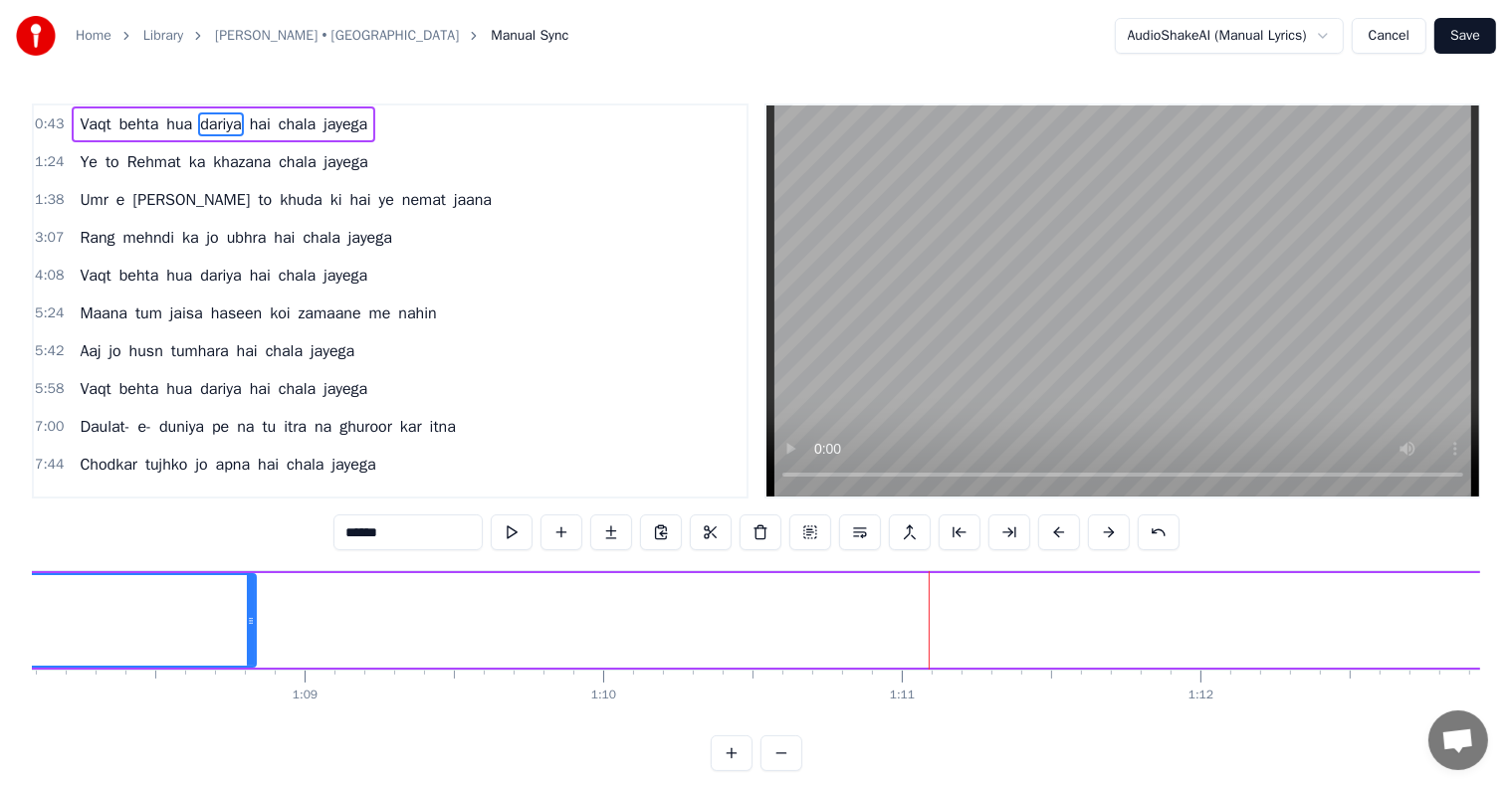 drag, startPoint x: 930, startPoint y: 628, endPoint x: 252, endPoint y: 611, distance: 678.21309 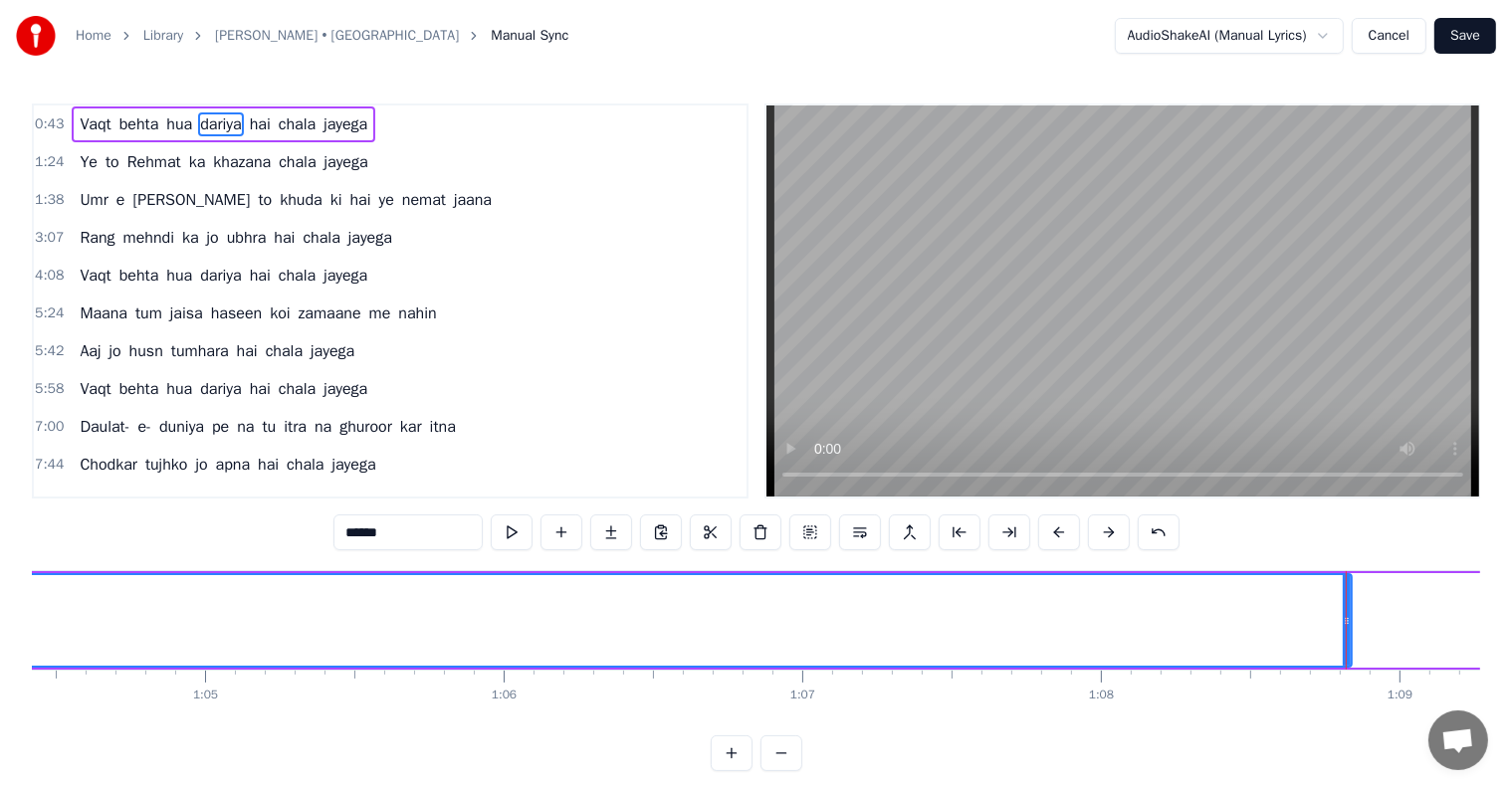 scroll, scrollTop: 0, scrollLeft: 19217, axis: horizontal 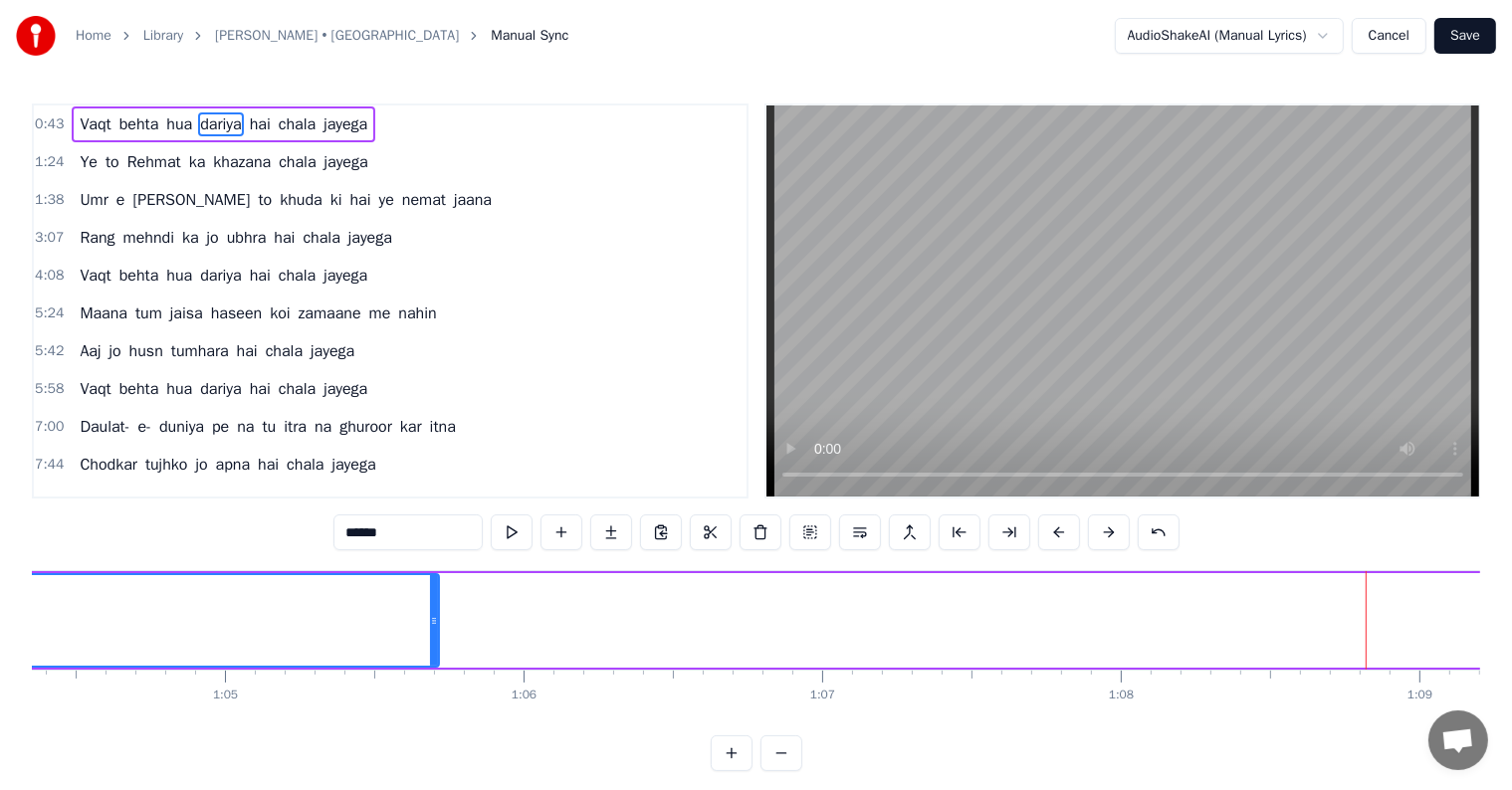 drag, startPoint x: 1370, startPoint y: 620, endPoint x: 437, endPoint y: 588, distance: 933.54861 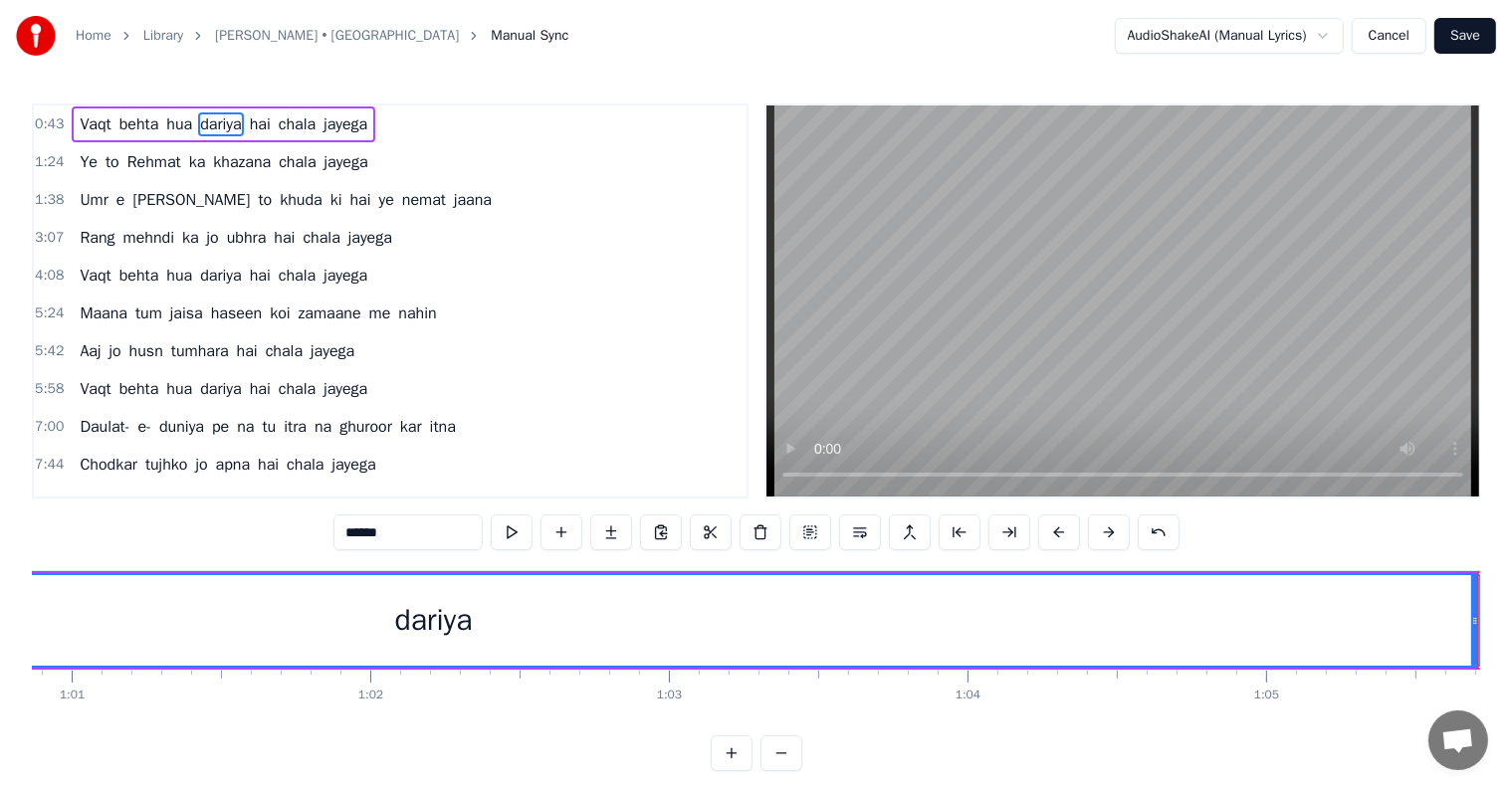 scroll, scrollTop: 0, scrollLeft: 18142, axis: horizontal 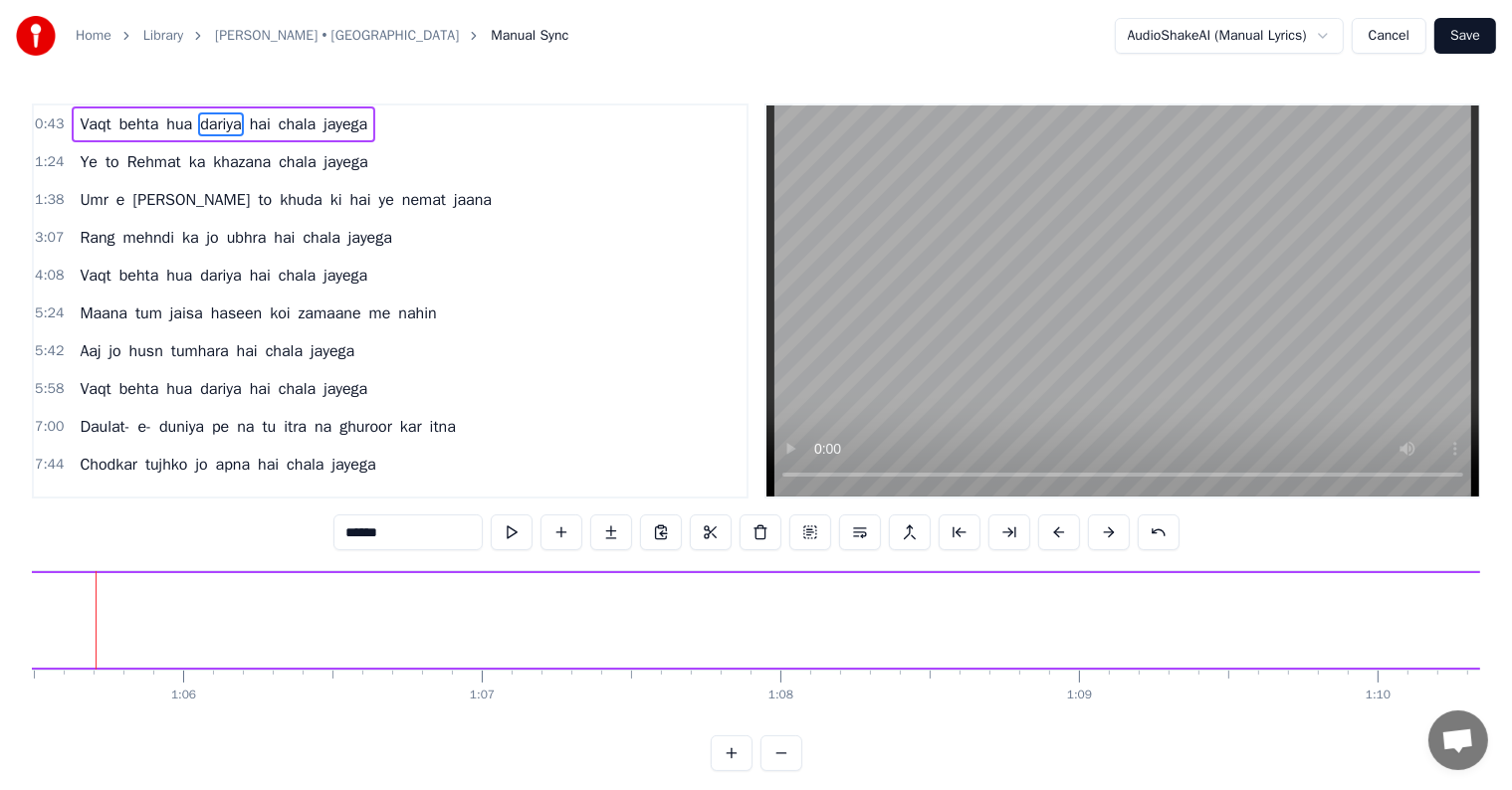 drag, startPoint x: 92, startPoint y: 625, endPoint x: 4, endPoint y: 620, distance: 88.14193 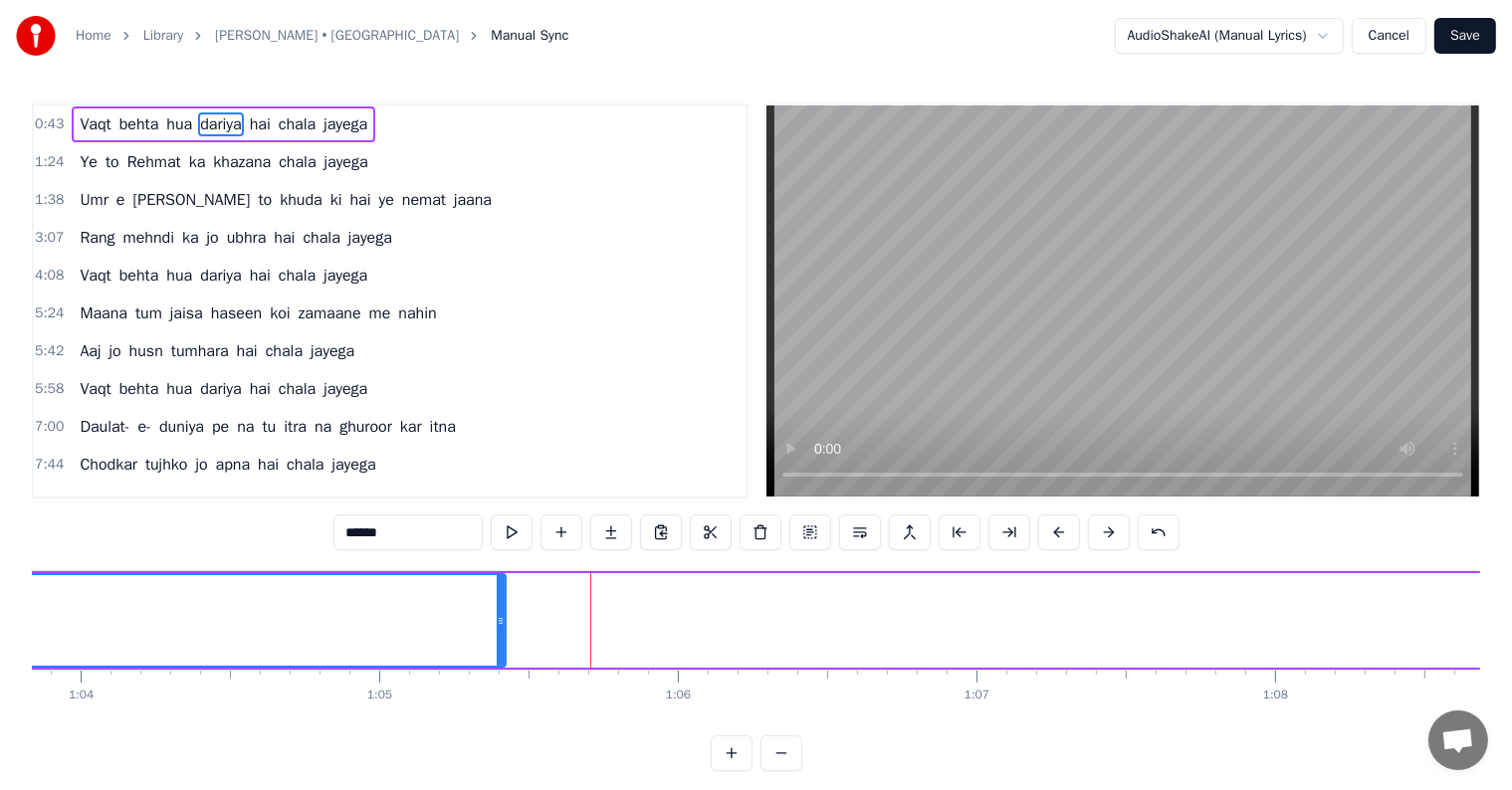 scroll, scrollTop: 0, scrollLeft: 19040, axis: horizontal 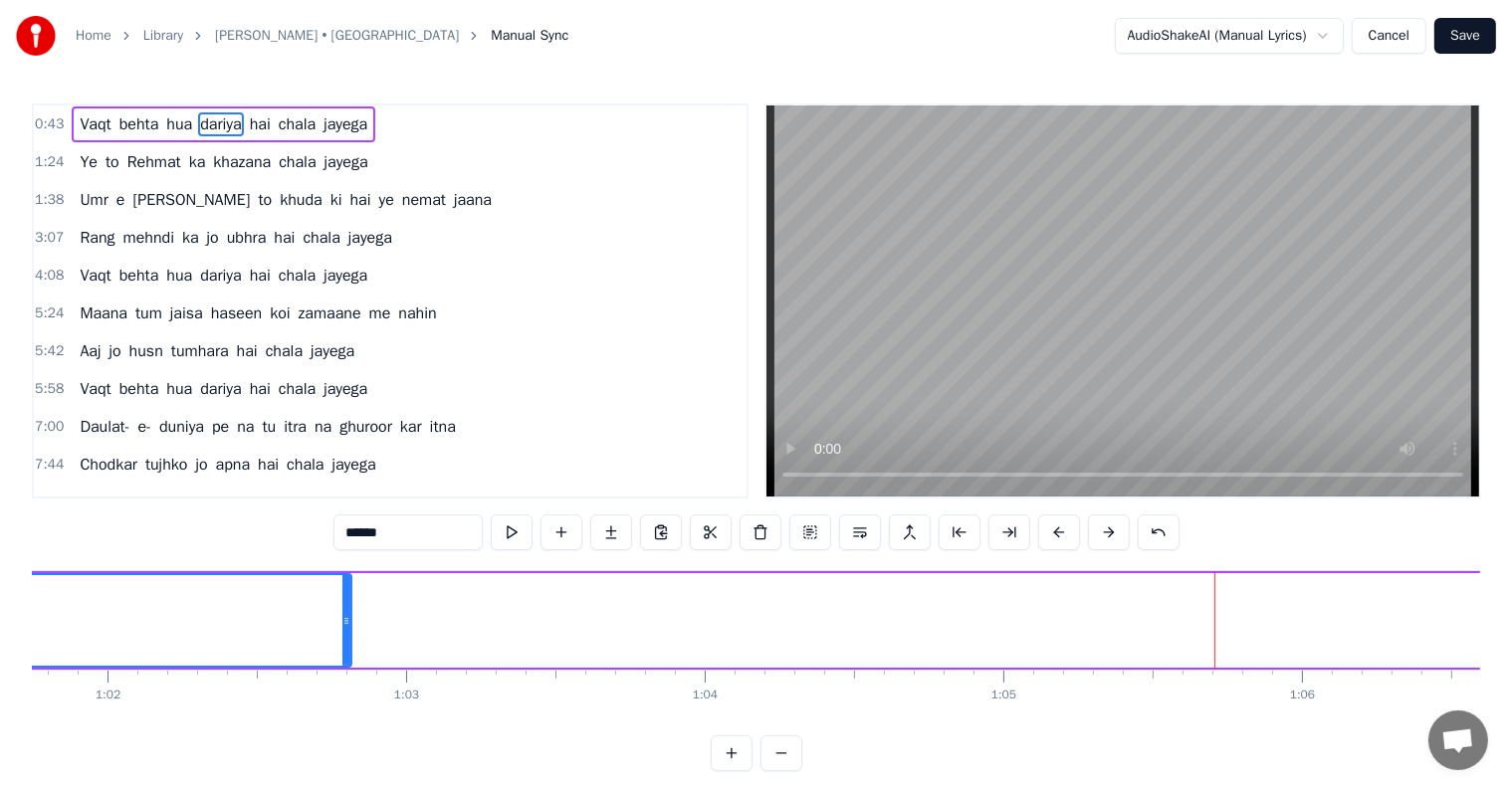 drag, startPoint x: 1125, startPoint y: 623, endPoint x: 346, endPoint y: 645, distance: 779.3106 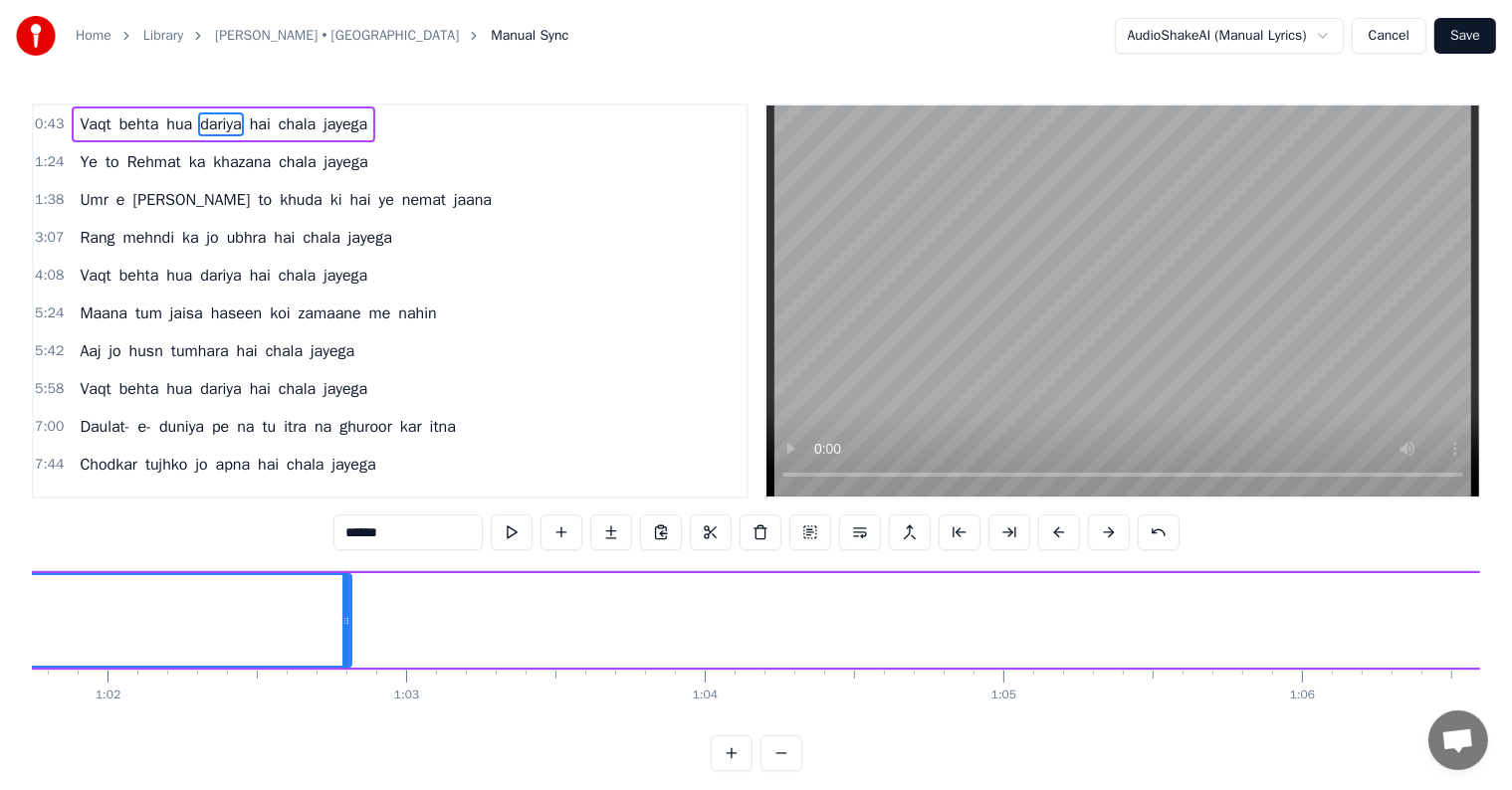 click on "Vaqt" at bounding box center [95, 124] 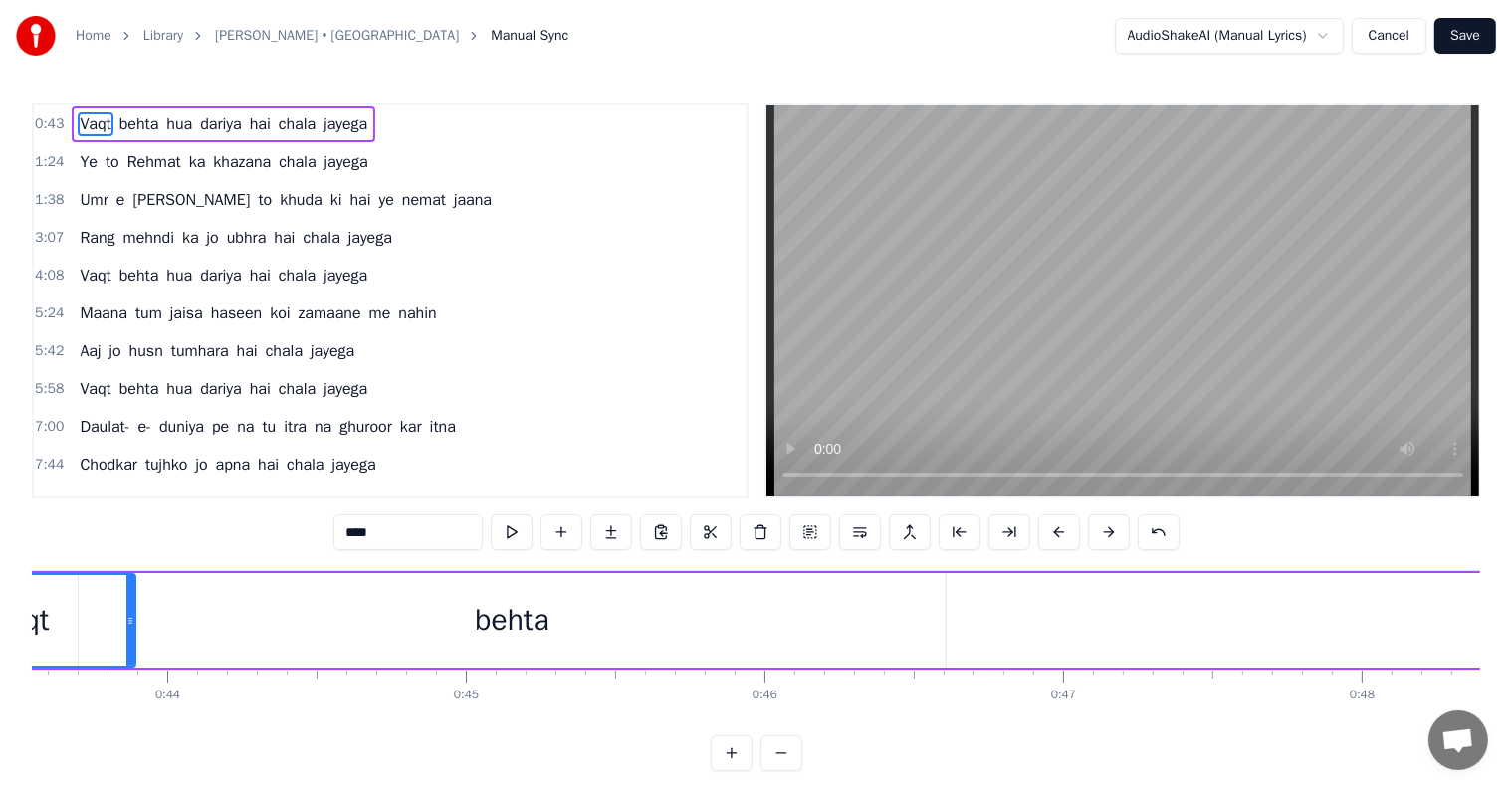 scroll, scrollTop: 0, scrollLeft: 12773, axis: horizontal 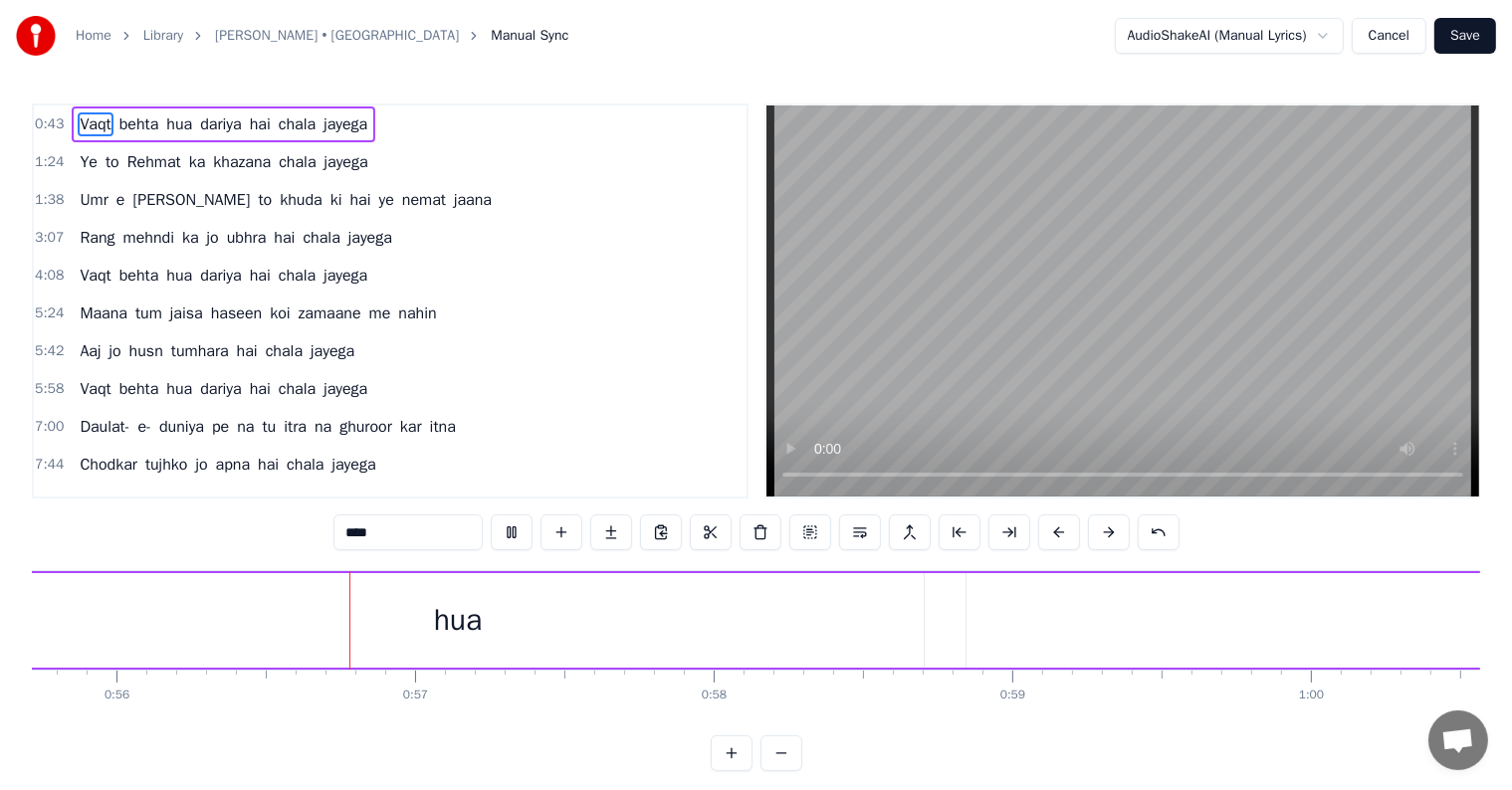 click on "dariya" at bounding box center (221, 124) 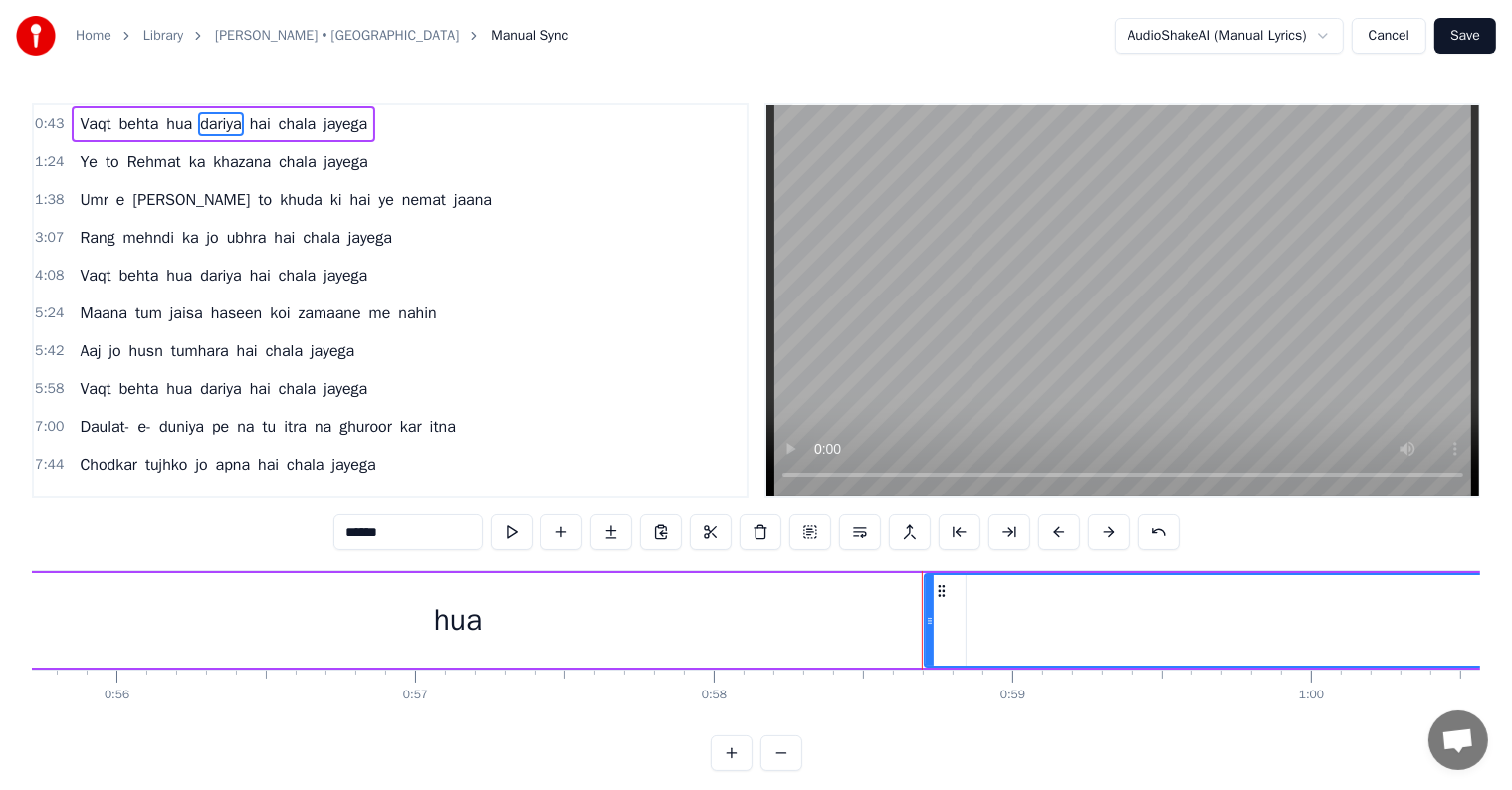 click on "dariya" at bounding box center (221, 124) 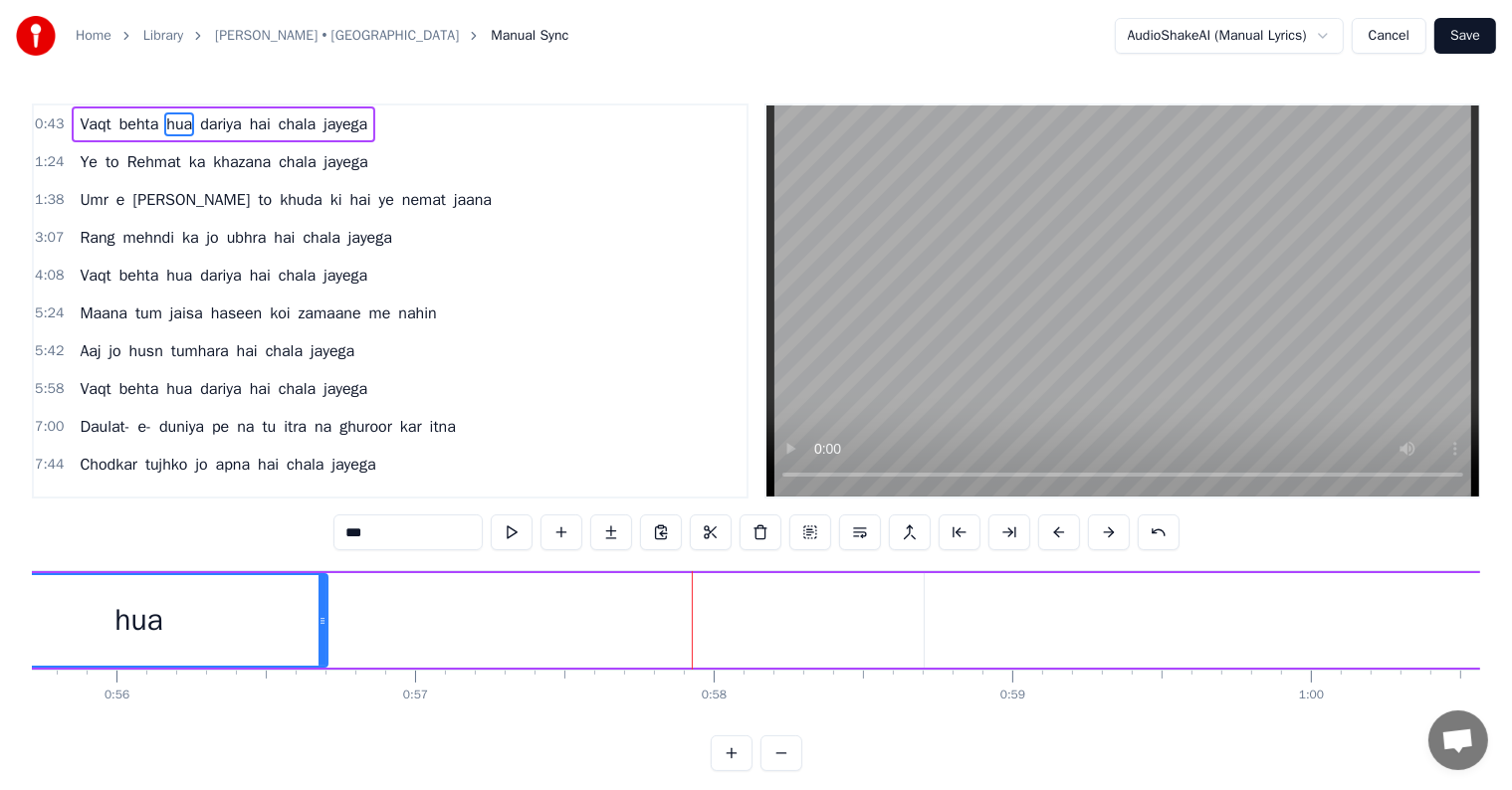 drag, startPoint x: 961, startPoint y: 621, endPoint x: 323, endPoint y: 617, distance: 638.01254 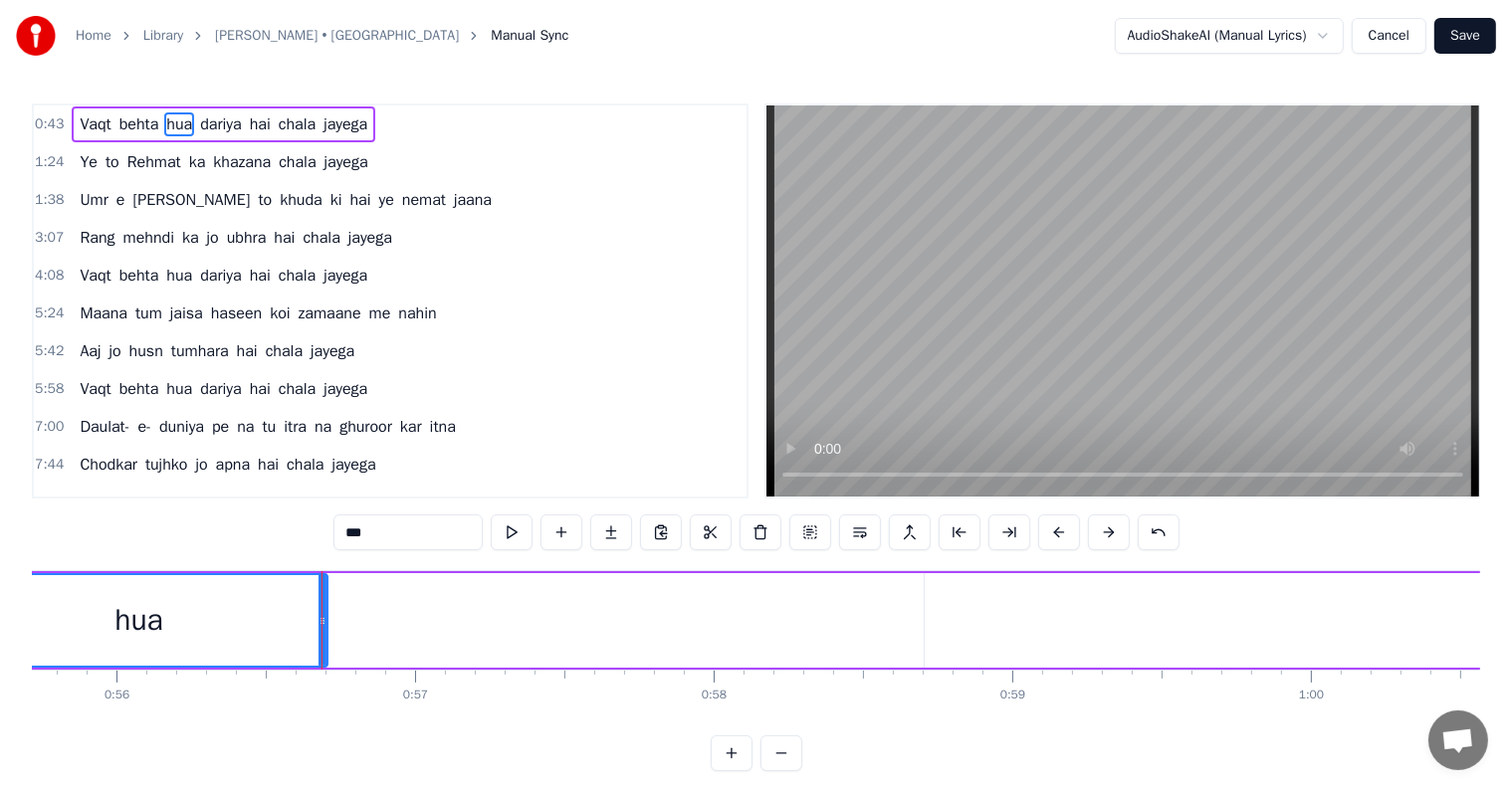 click on "Vaqt [PERSON_NAME] dariya hai chala jayega" at bounding box center (2316, 620) 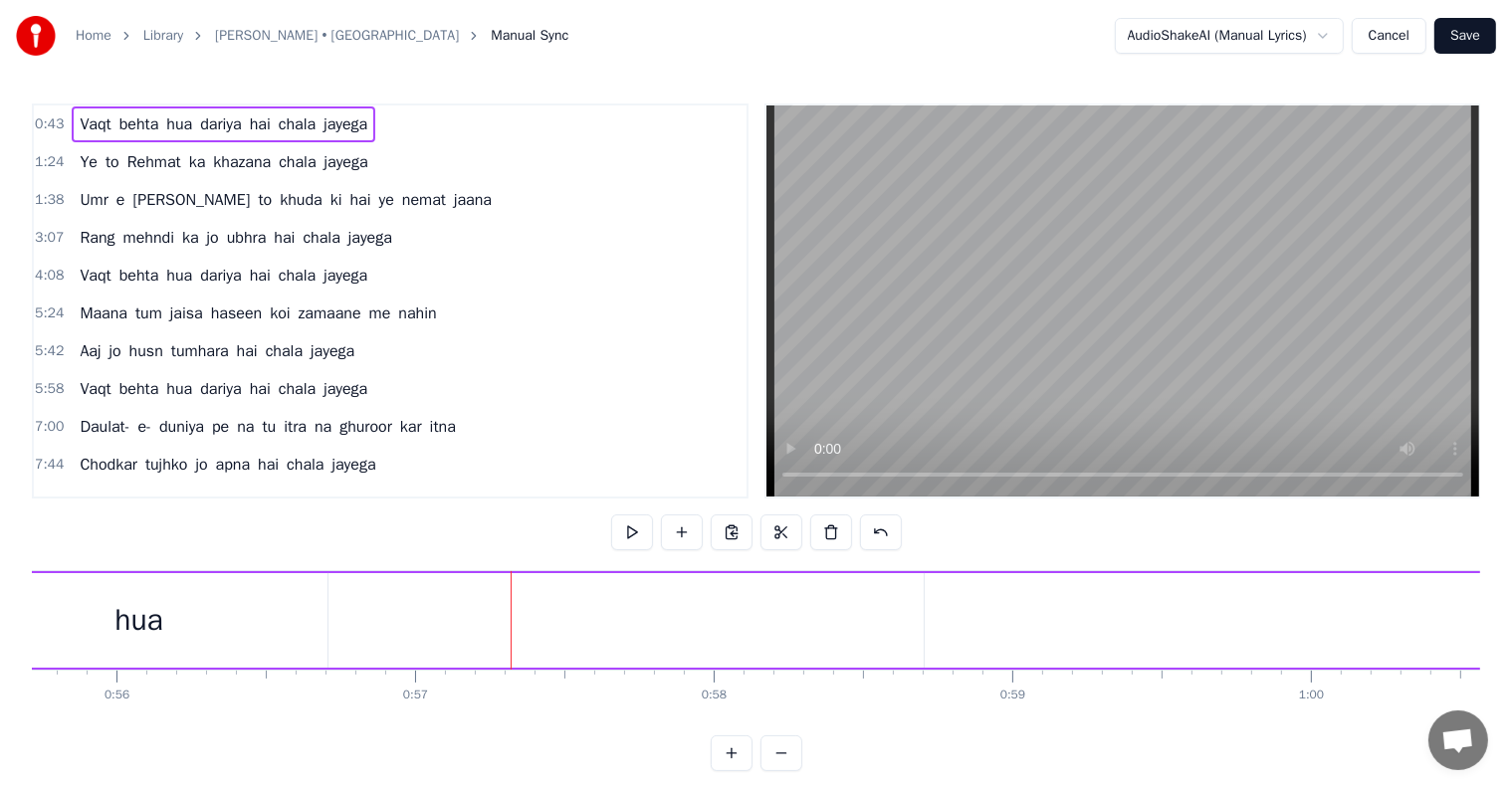 click on "dariya" at bounding box center [221, 124] 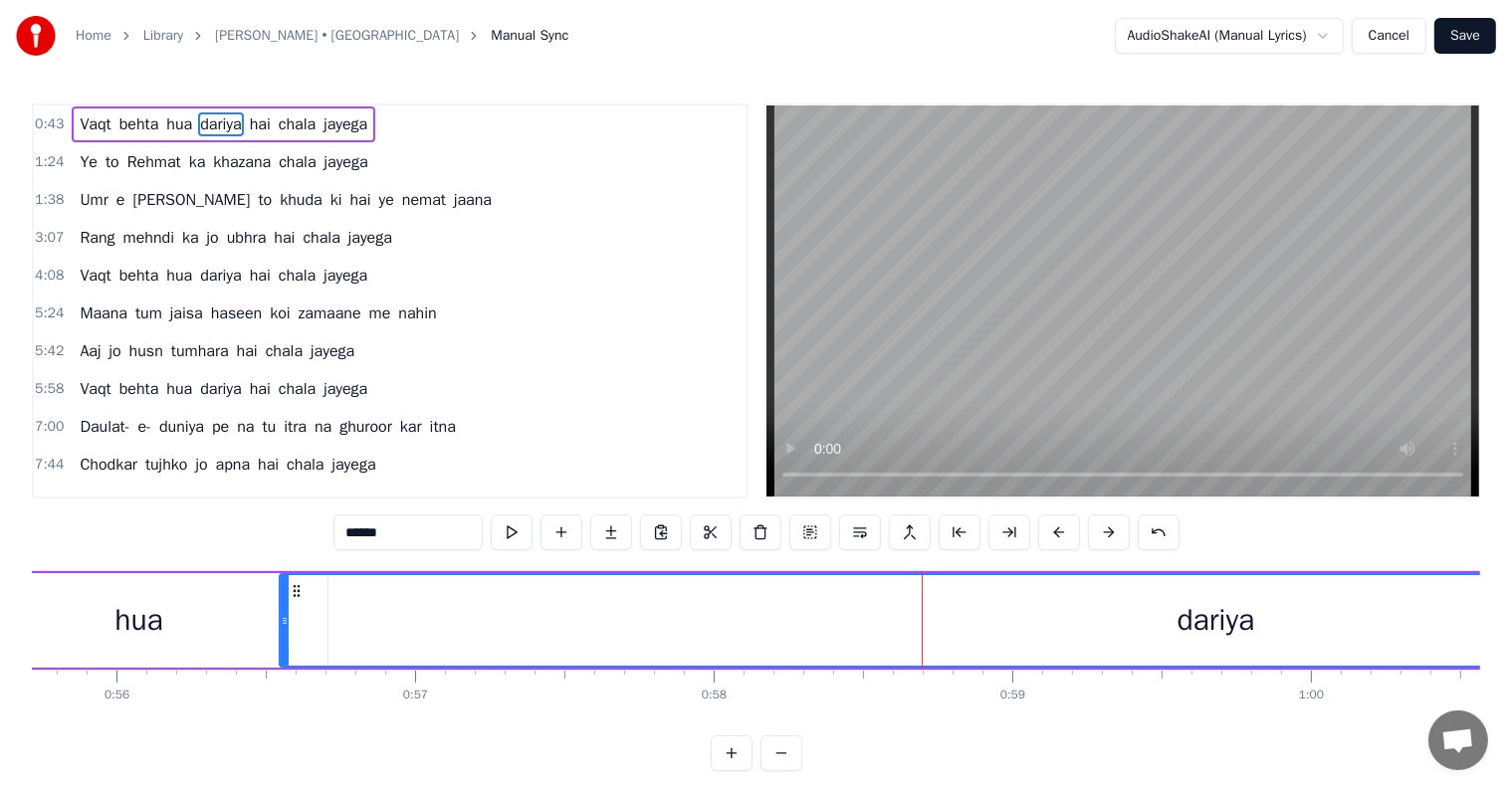 drag, startPoint x: 925, startPoint y: 625, endPoint x: 280, endPoint y: 620, distance: 645.0194 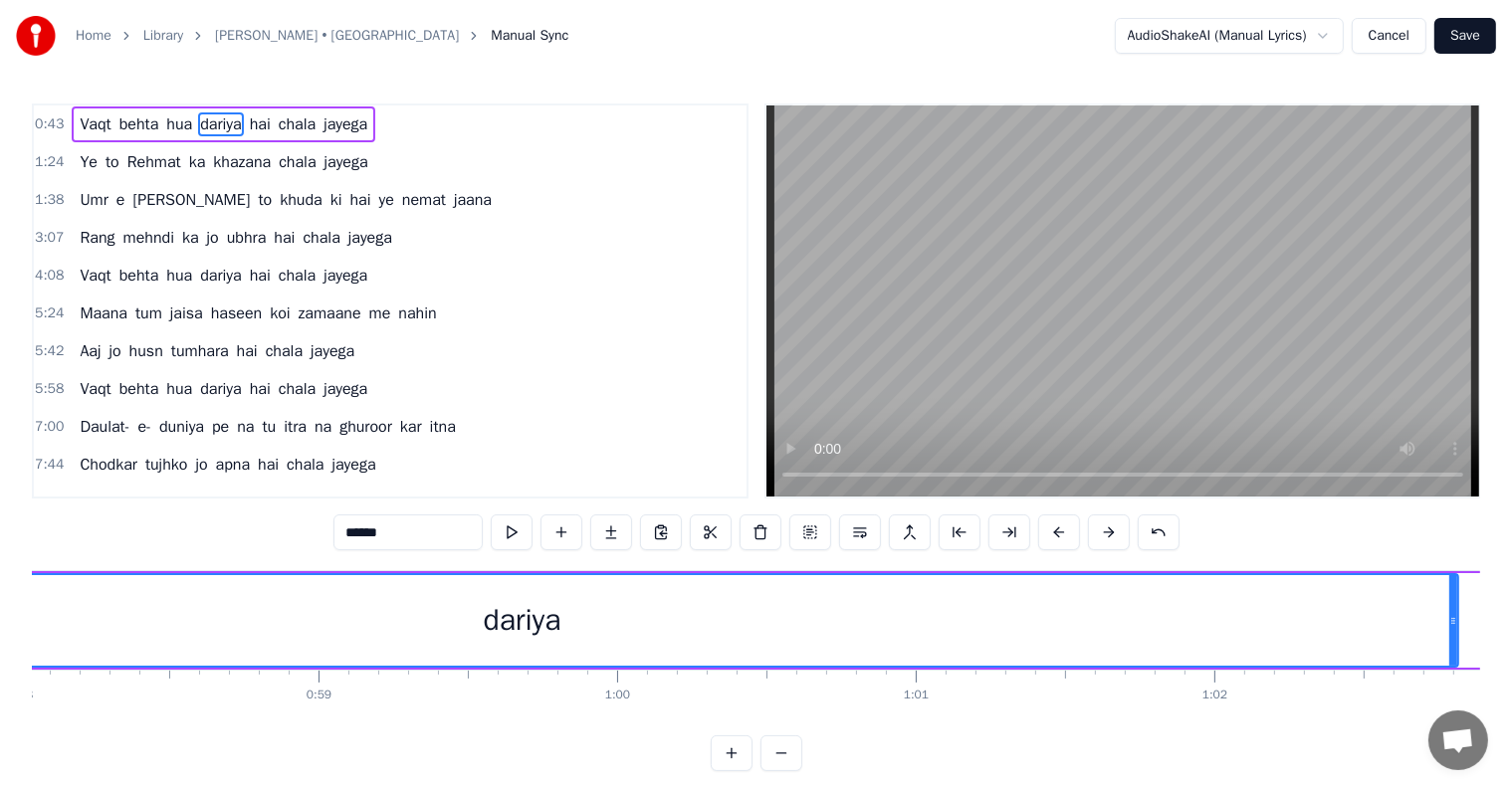 scroll, scrollTop: 0, scrollLeft: 17517, axis: horizontal 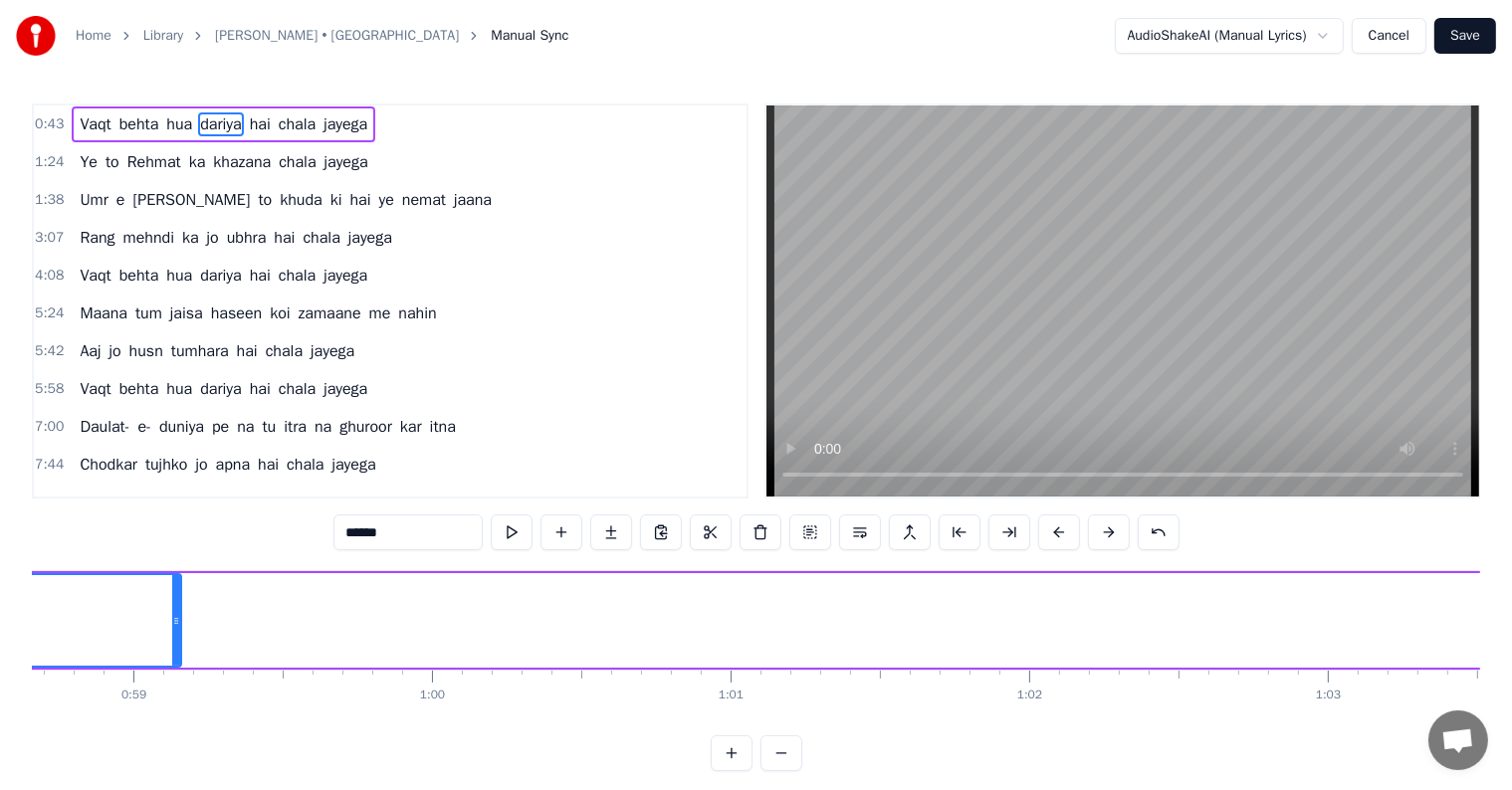 drag, startPoint x: 1267, startPoint y: 621, endPoint x: 175, endPoint y: 630, distance: 1092.0371 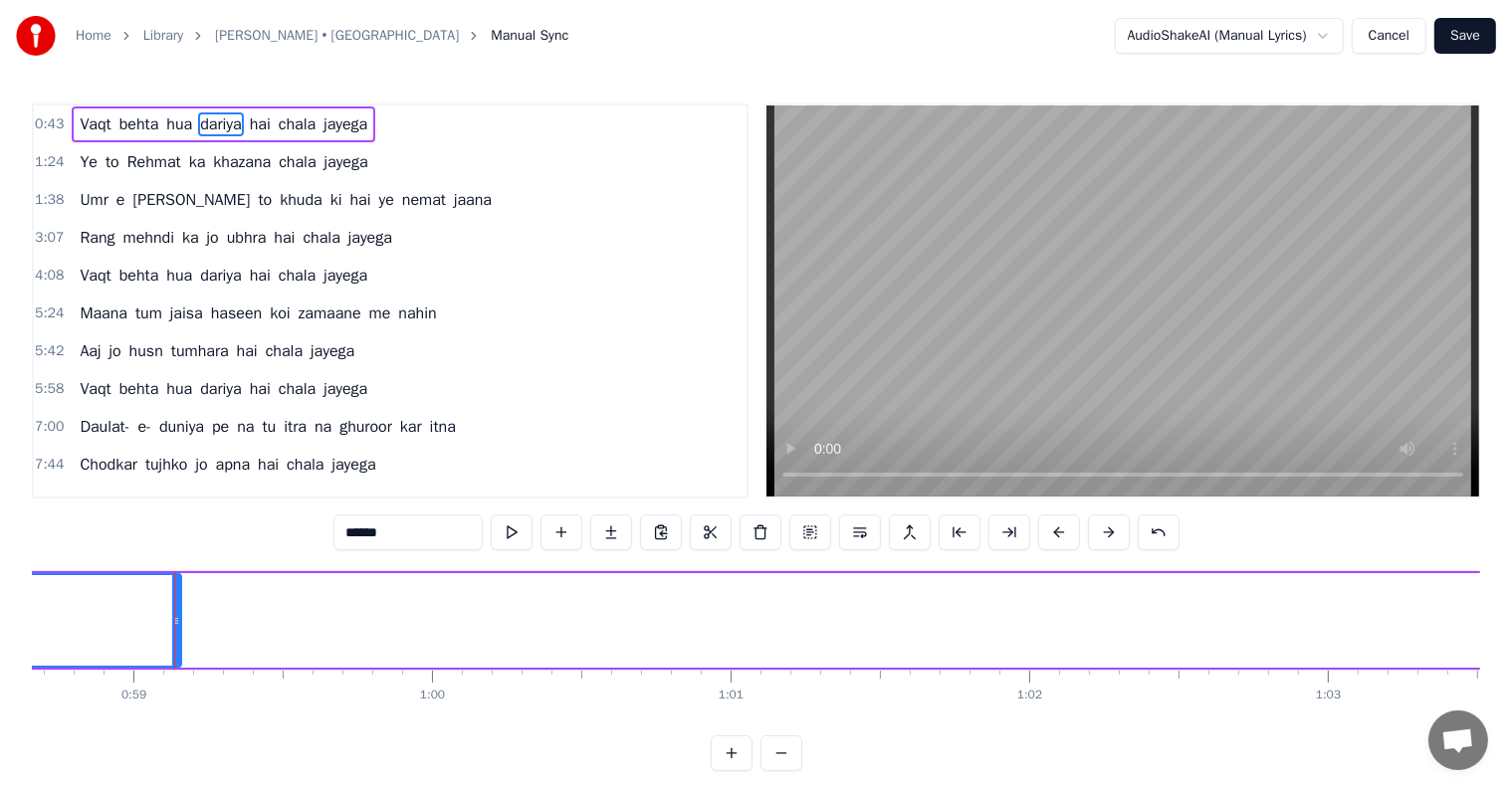 click on "hai" at bounding box center [260, 124] 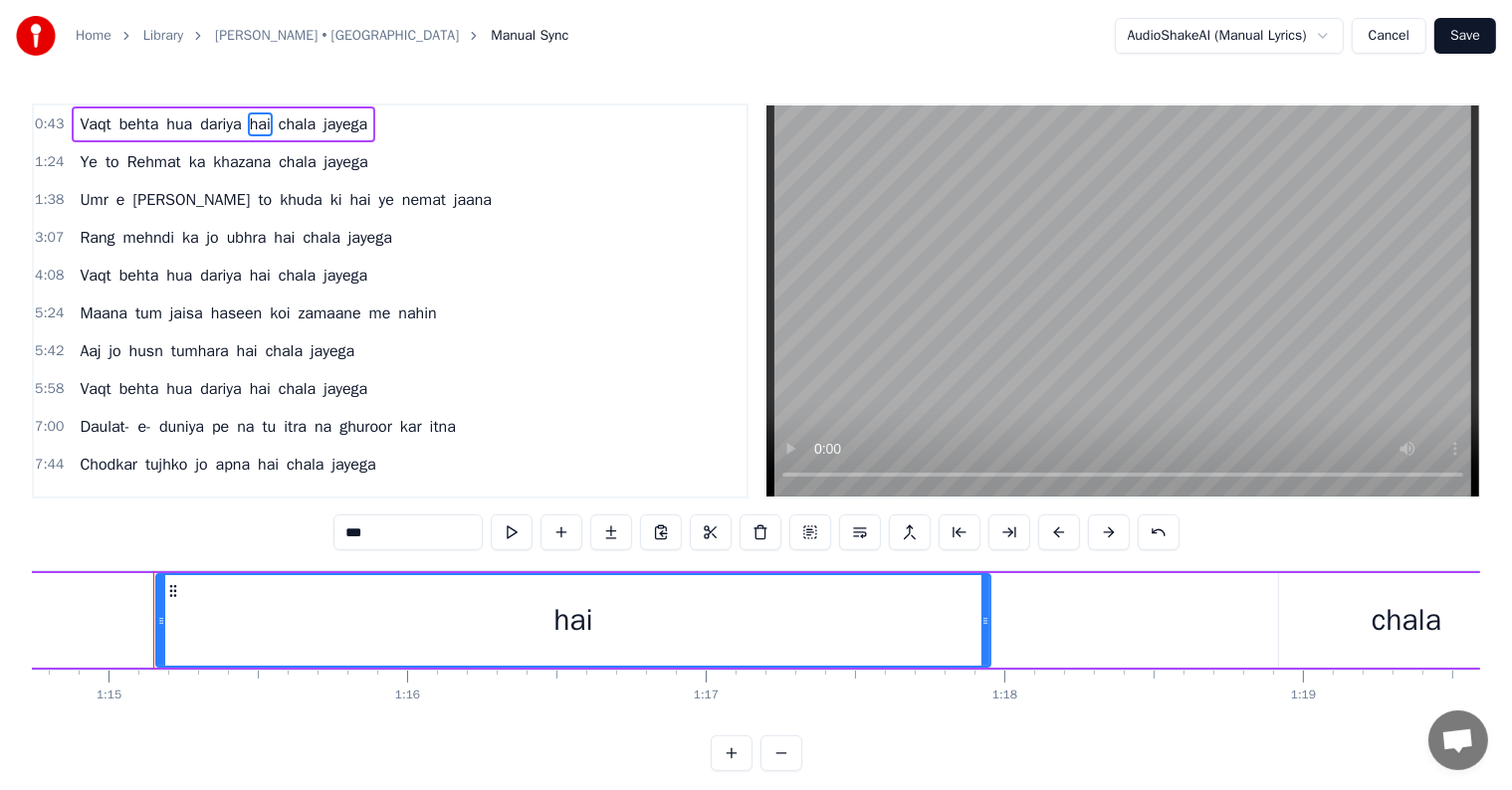 scroll, scrollTop: 0, scrollLeft: 22341, axis: horizontal 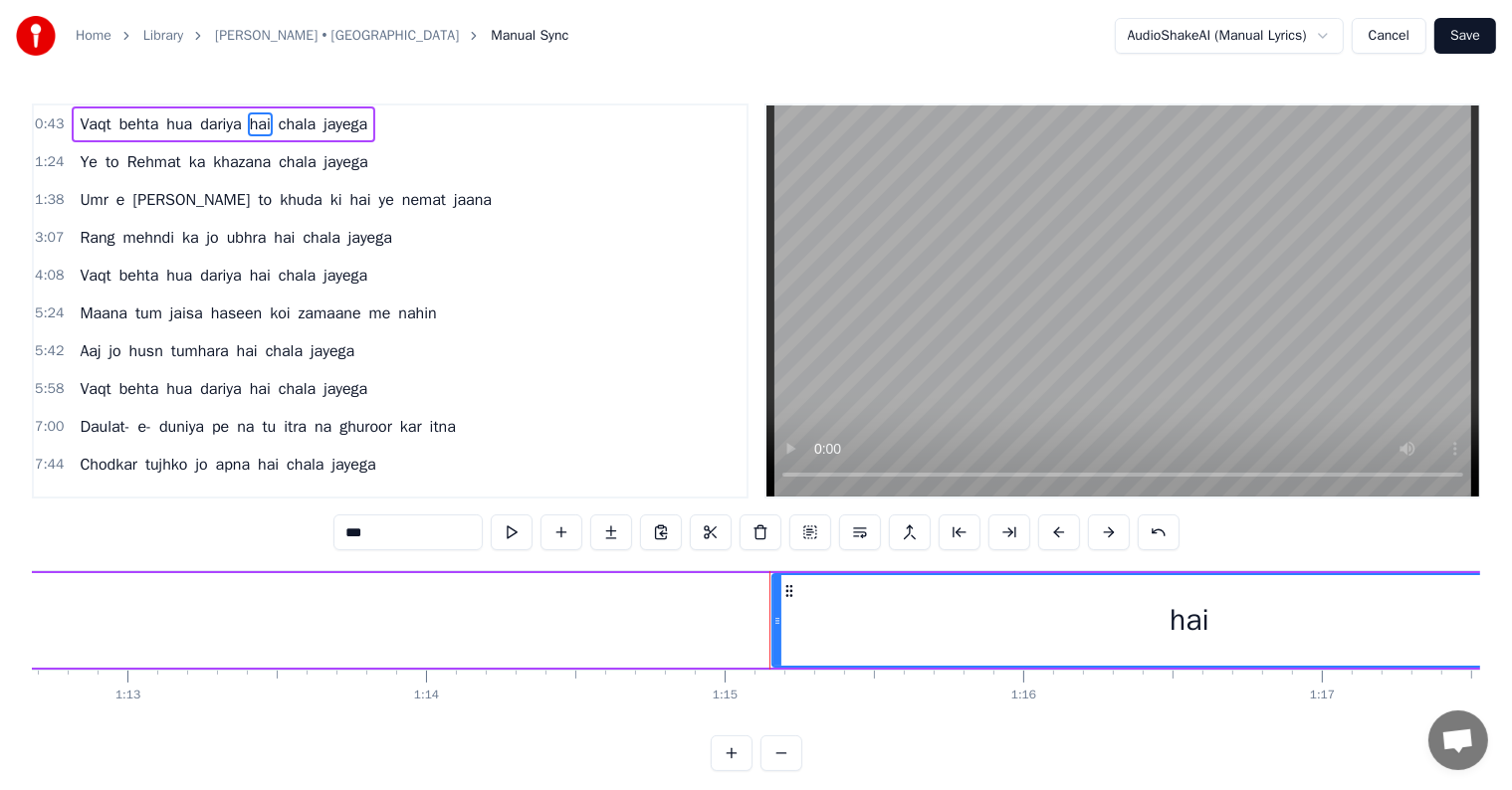 drag, startPoint x: 820, startPoint y: 604, endPoint x: 471, endPoint y: 593, distance: 349.17331 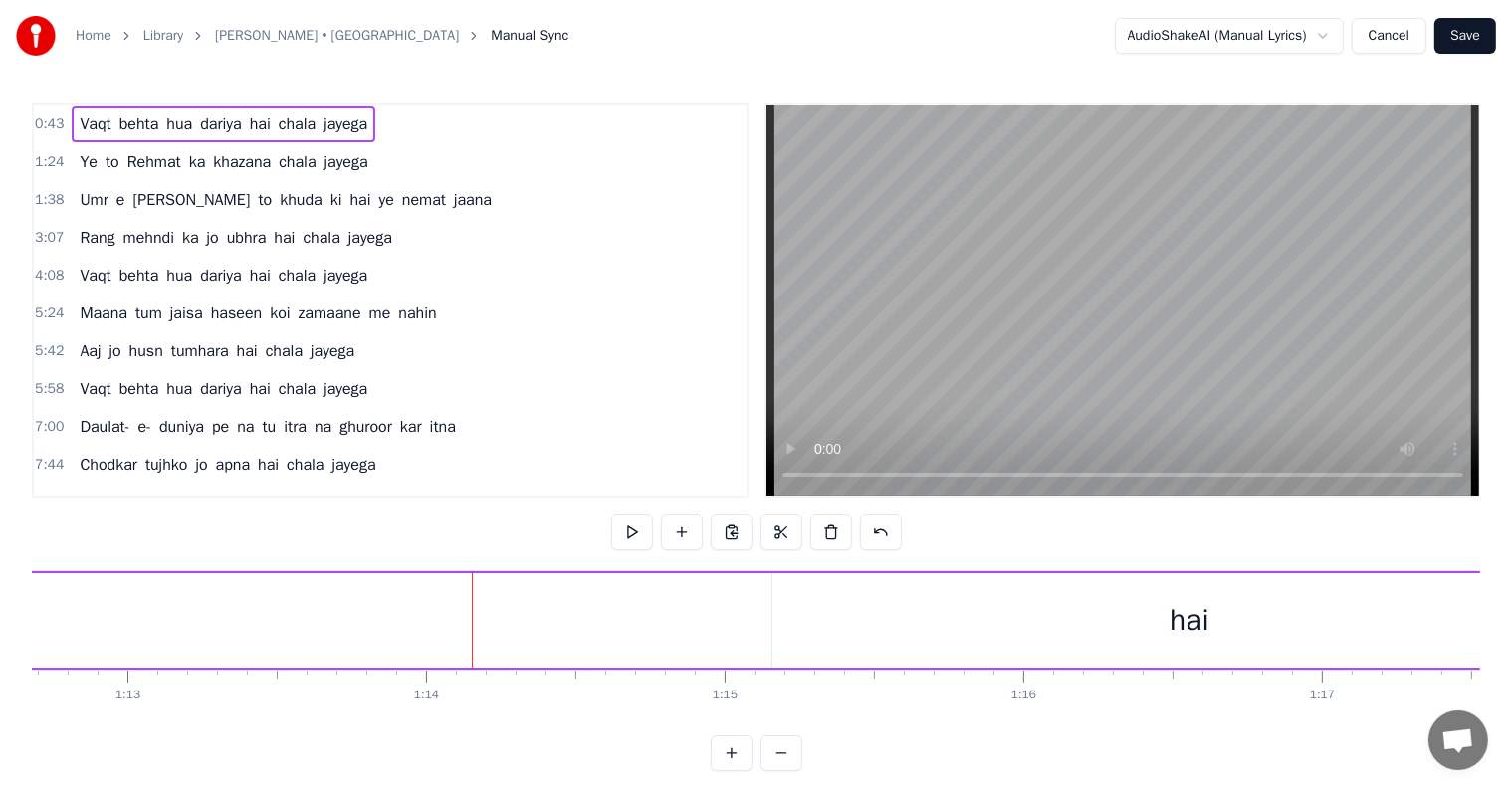 click on "hai" at bounding box center (1189, 620) 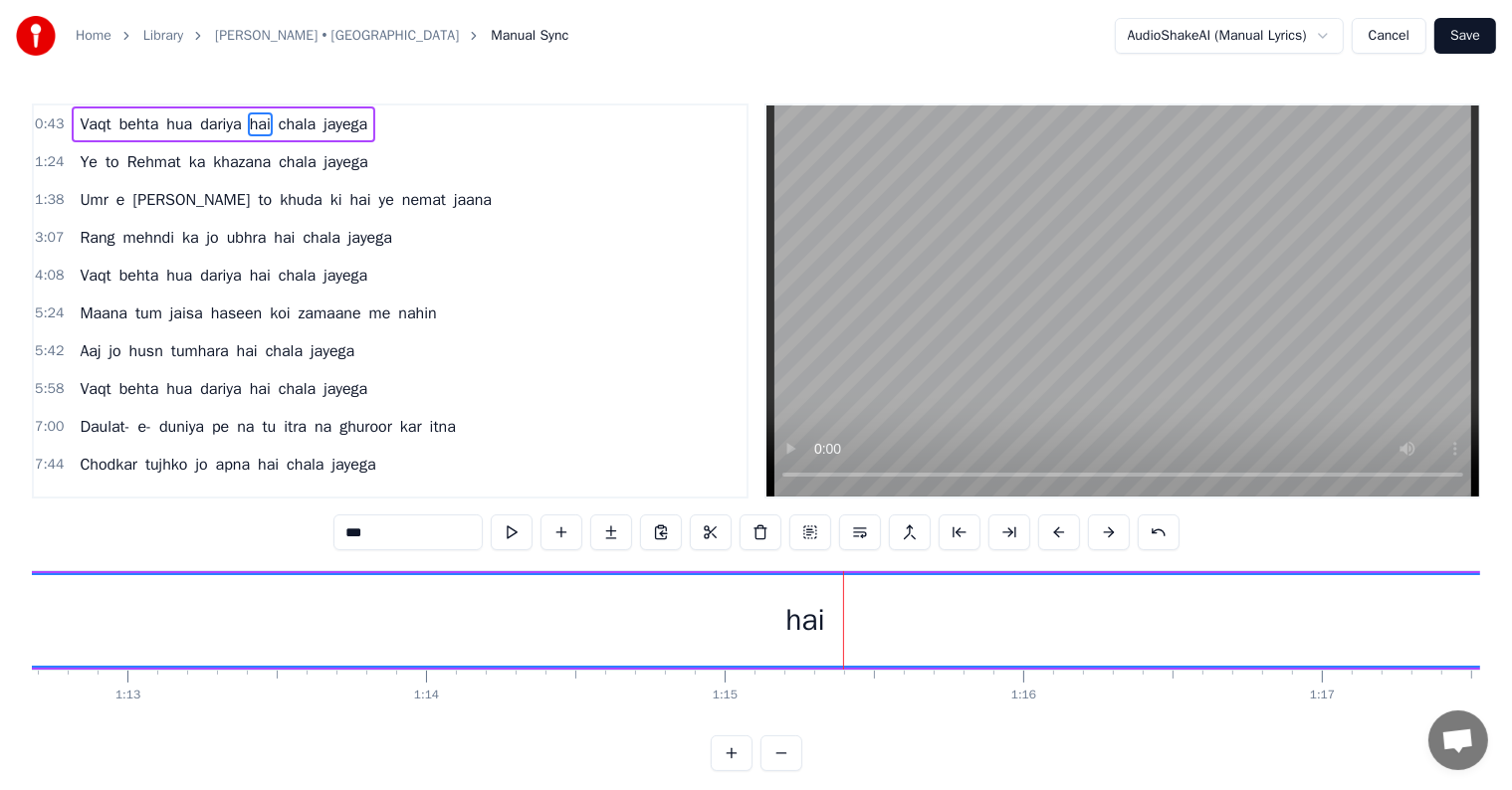 drag, startPoint x: 773, startPoint y: 619, endPoint x: 6, endPoint y: 609, distance: 767.0652 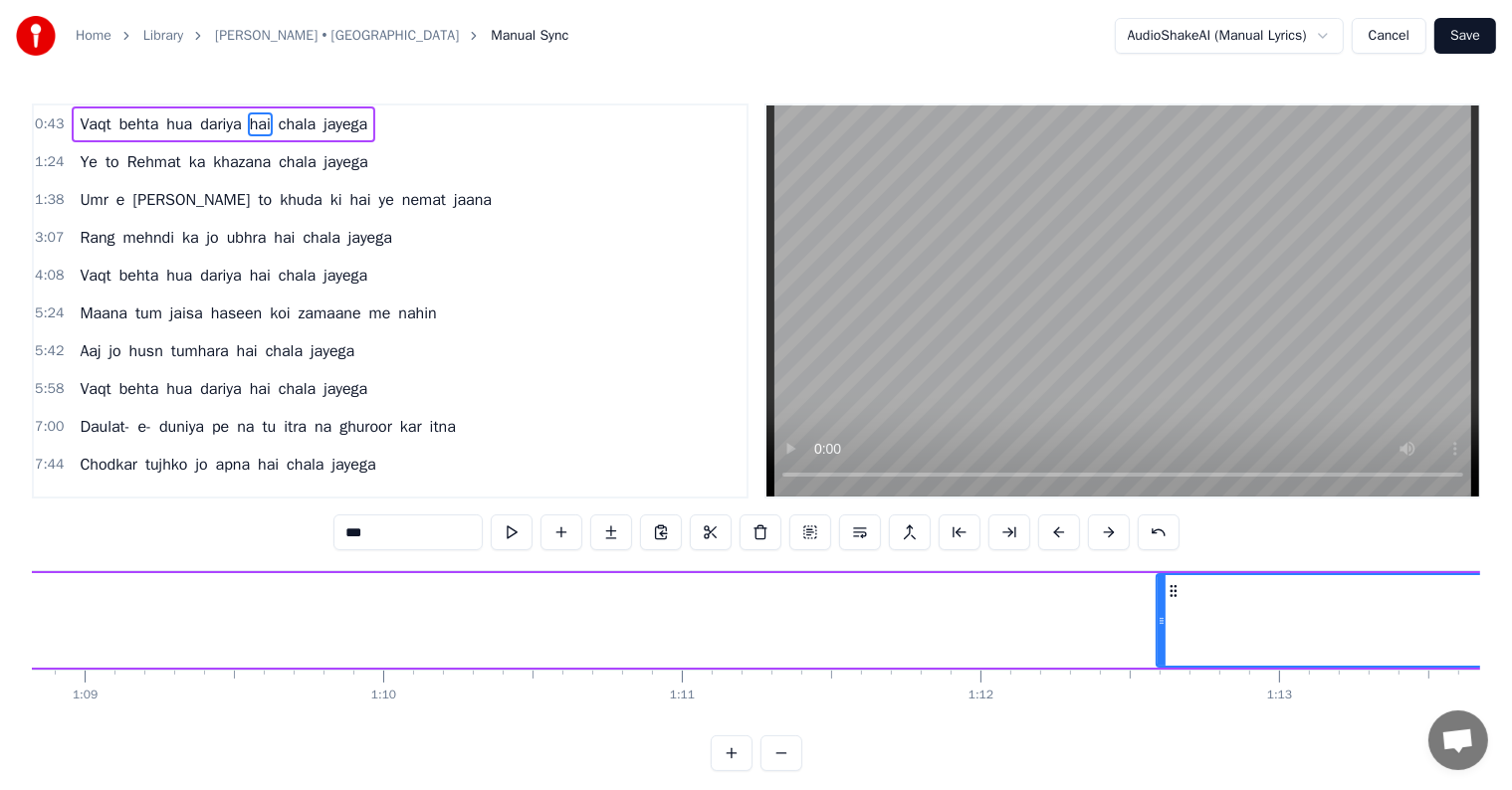 scroll, scrollTop: 0, scrollLeft: 20549, axis: horizontal 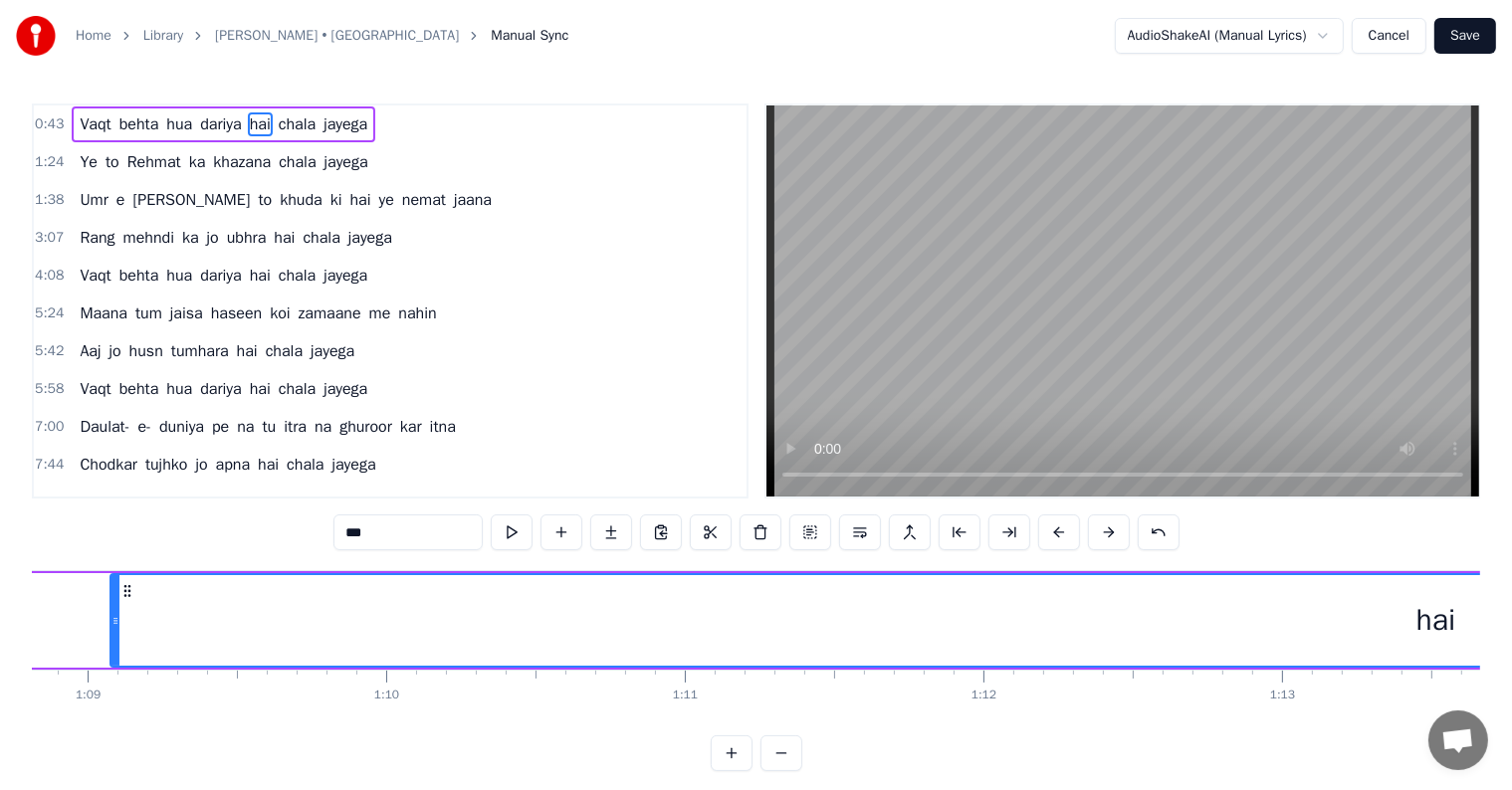 drag, startPoint x: 1160, startPoint y: 618, endPoint x: 110, endPoint y: 584, distance: 1050.5503 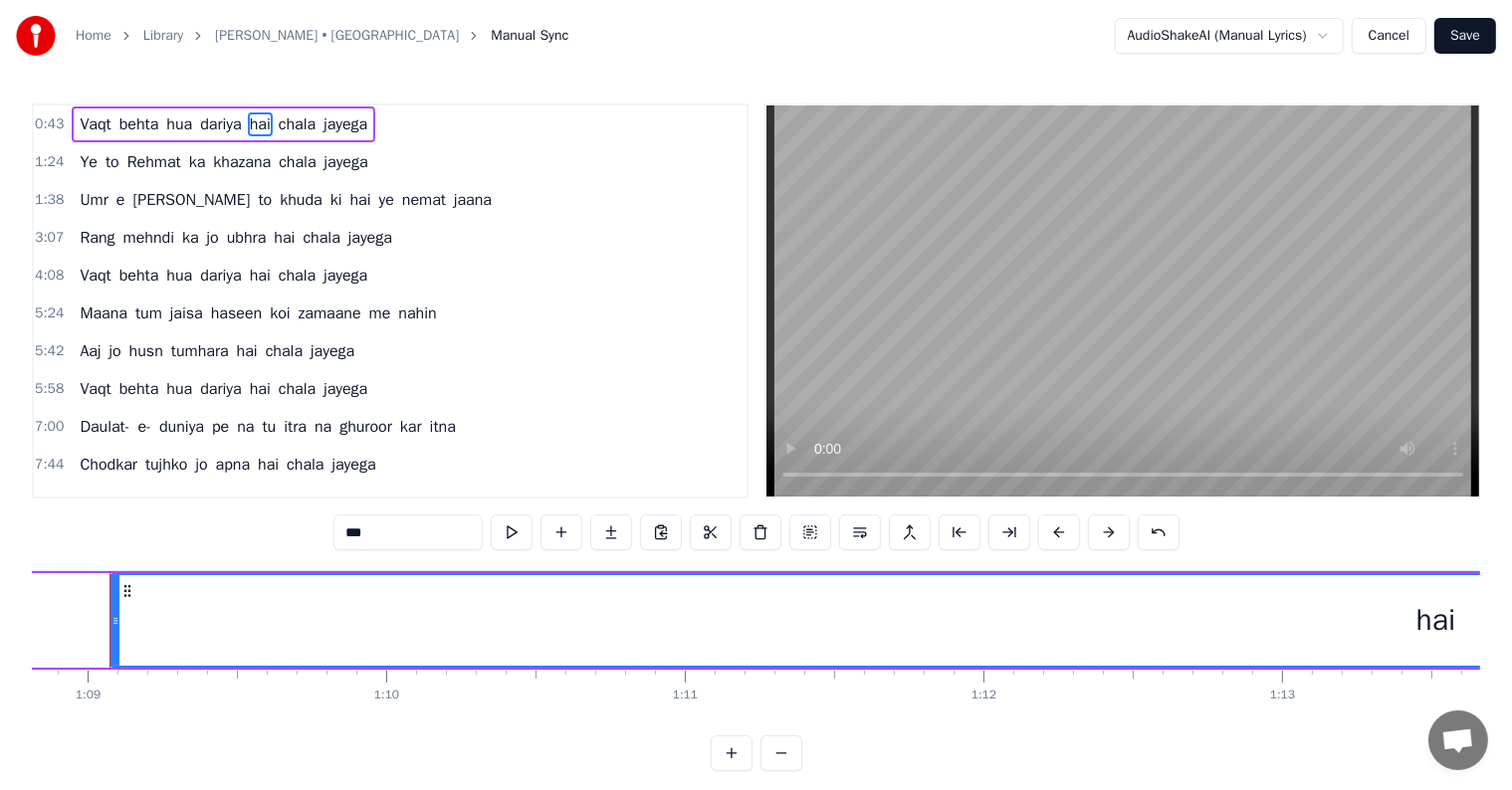 scroll, scrollTop: 0, scrollLeft: 20526, axis: horizontal 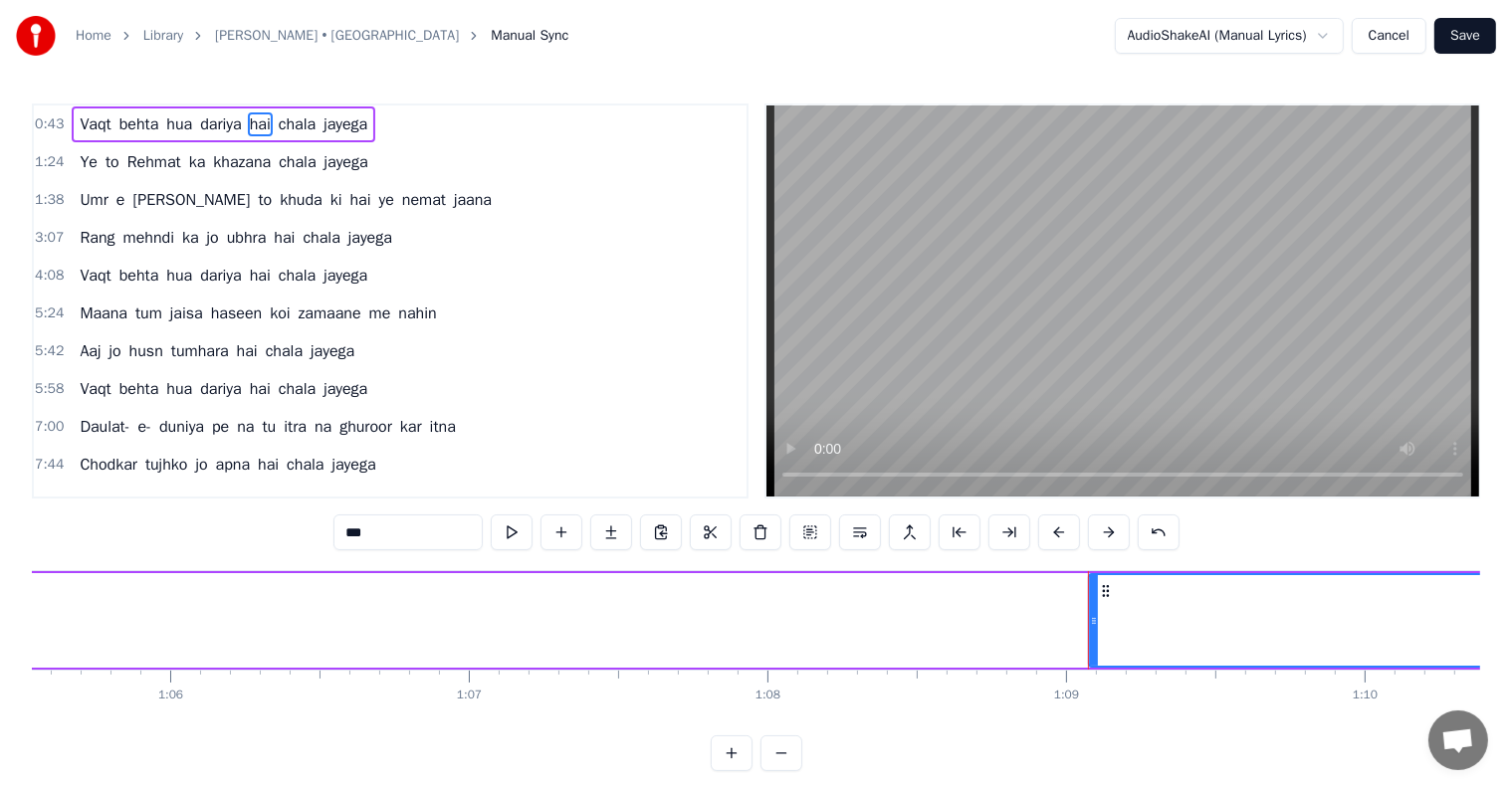 click on "Vaqt [PERSON_NAME] dariya hai chala jayega" at bounding box center [-616, 620] 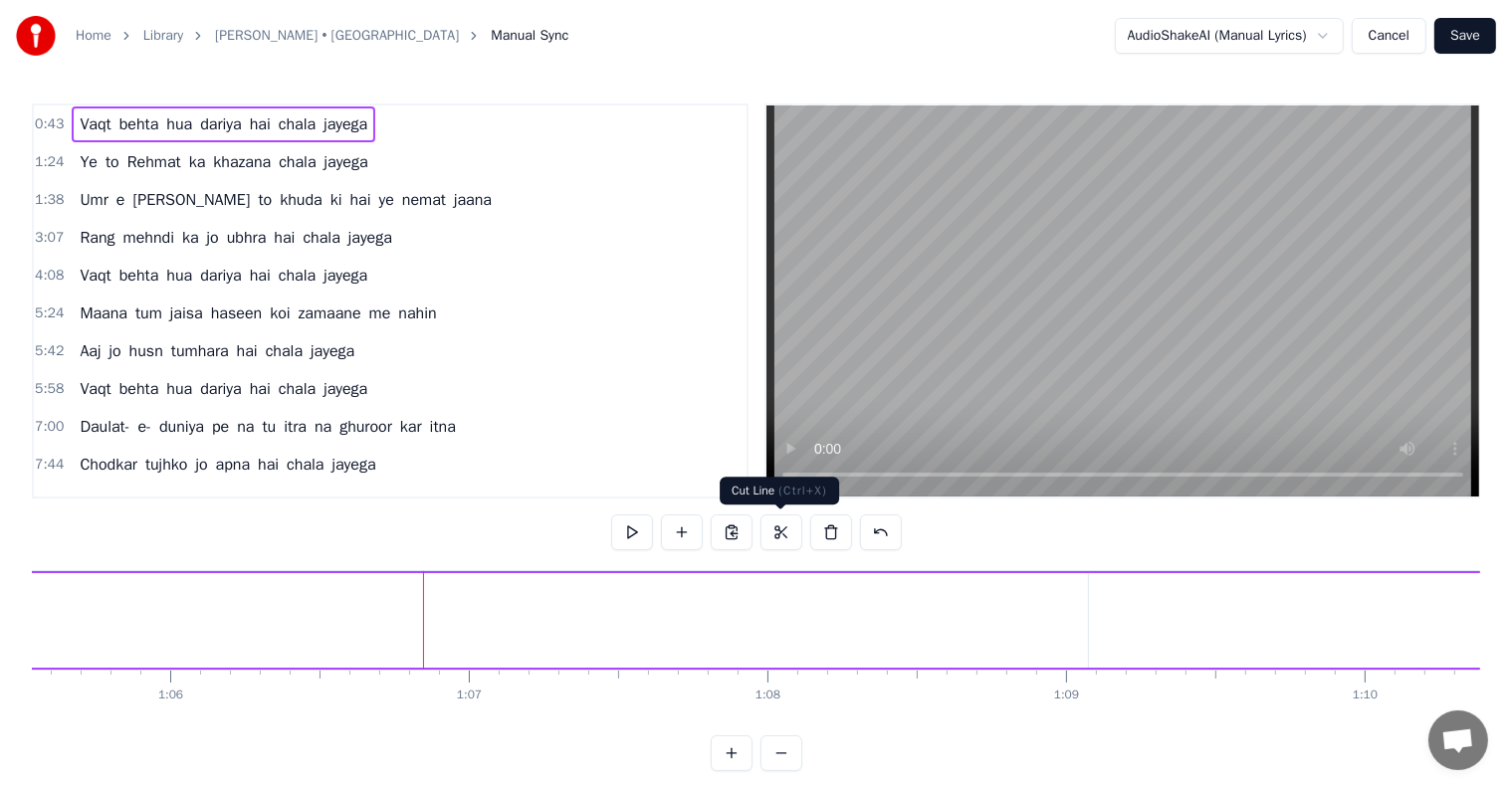 click at bounding box center (781, 532) 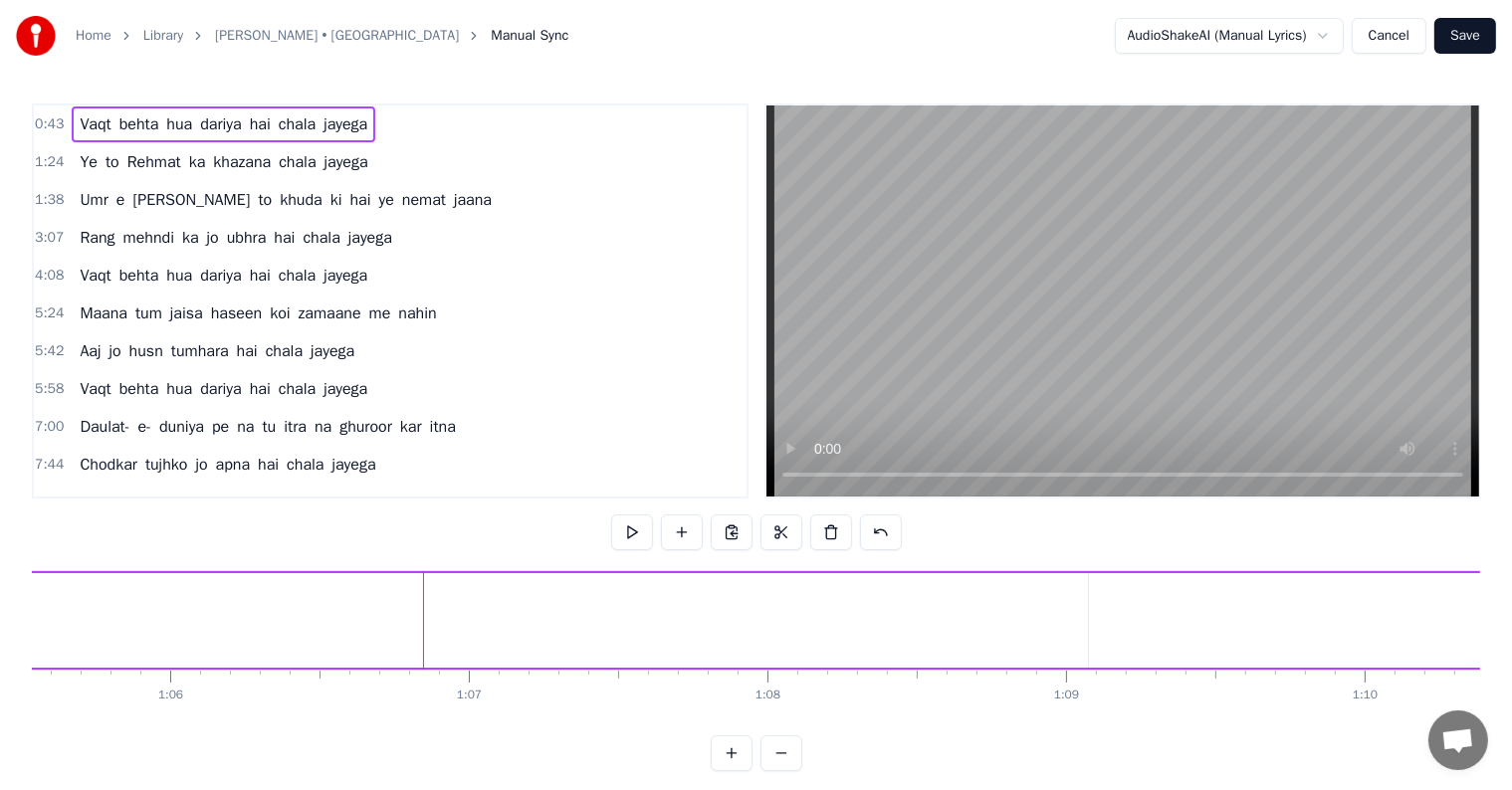 drag, startPoint x: 425, startPoint y: 616, endPoint x: 571, endPoint y: 628, distance: 146.49232 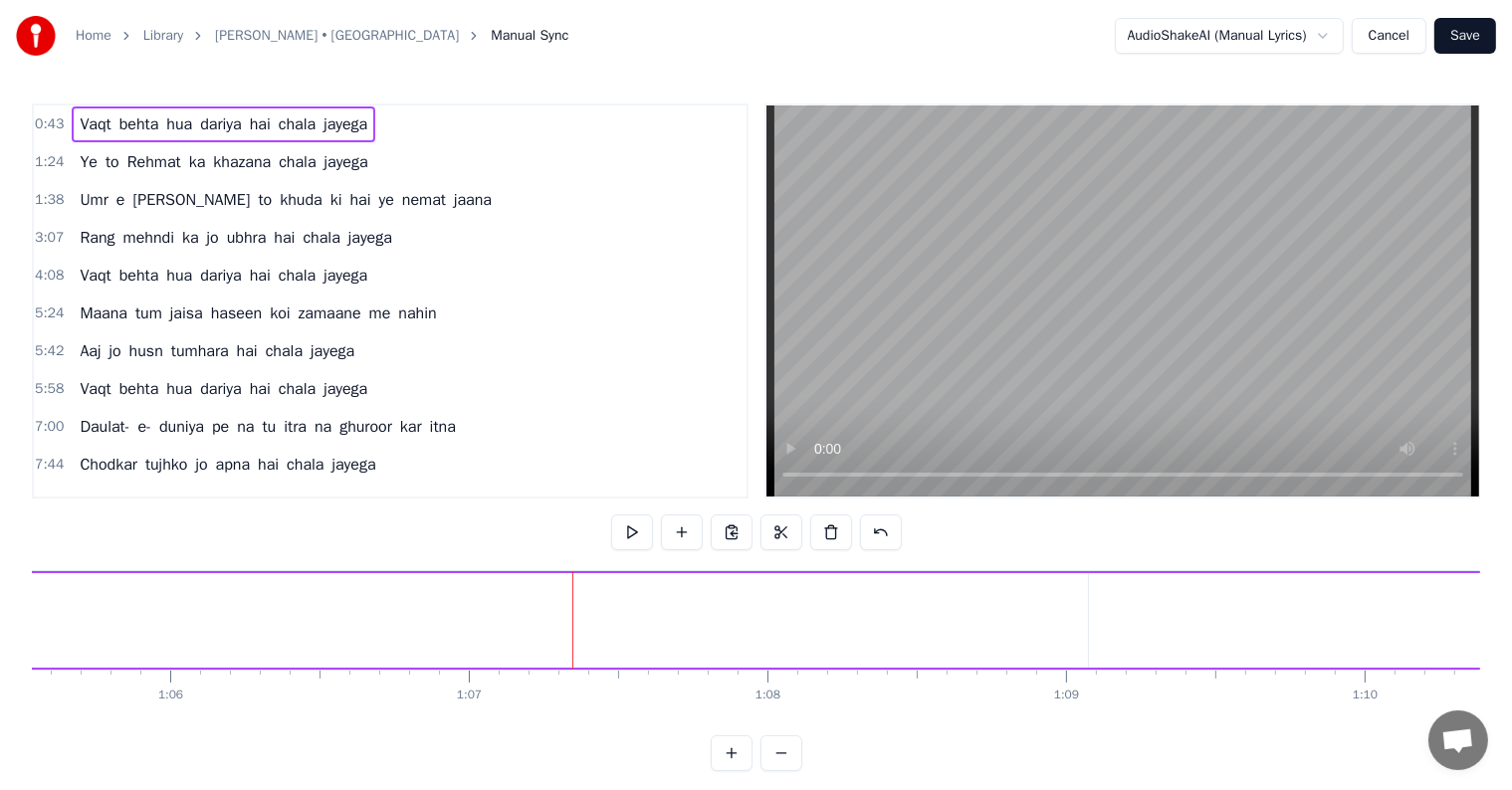click at bounding box center (881, 532) 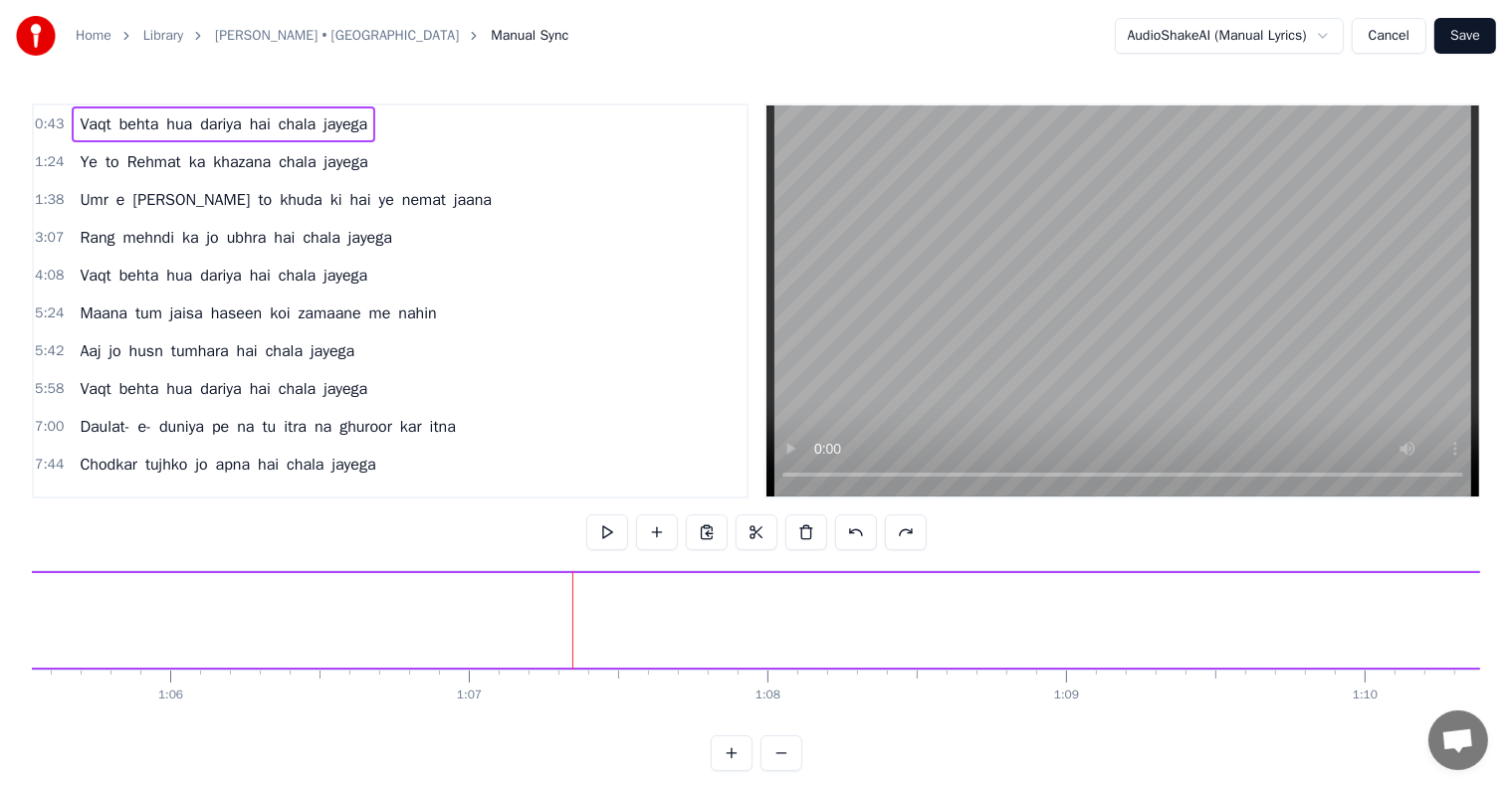 click on "0:43 Vaqt behta hua dariya hai chala jayega 1:24 Ye to Rehmat ka khazana chala jayega 1:38 Umr e [PERSON_NAME] to khuda ki hai ye nemat jaana 3:07 Rang mehndi ka jo ubhra hai chala jayega 4:08 Vaqt behta hua dariya hai chala jayega 5:24 Maana tum jaisa haseen koi zamaane me nahin 5:42 Aaj jo husn tumhara hai chala jayega 5:58 Vaqt behta hua dariya hai chala jayega 7:00 Daulat- e- duniya pe na tu itra na ghuroor kar itna 7:44 Chodkar tujhko jo apna hai chala jayega 8:12 Vaqt behta hua dariya hai chala jayega Vaqt behta hua dariya hai chala jayega Ye to Rehmat ka khazana chala jayega Umr e [PERSON_NAME] to khuda ki hai ye nemat jaana Rang mehndi ka jo ubhra hai chala jayega Vaqt behta hua dariya hai chala jayega Maana tum jaisa haseen koi zamaane me nahin Aaj jo husn tumhara hai chala jayega Vaqt behta hua dariya hai chala jayega Daulat- e- duniya pe na tu itra na ghuroor kar itna Chodkar tujhko jo apna hai chala [PERSON_NAME] [PERSON_NAME] 0 0:01 0:02 0:03 0:04 0:05 0:06 0:07 0:08 0:09 0:10 0:11 0:12 0:13" at bounding box center (756, 437) 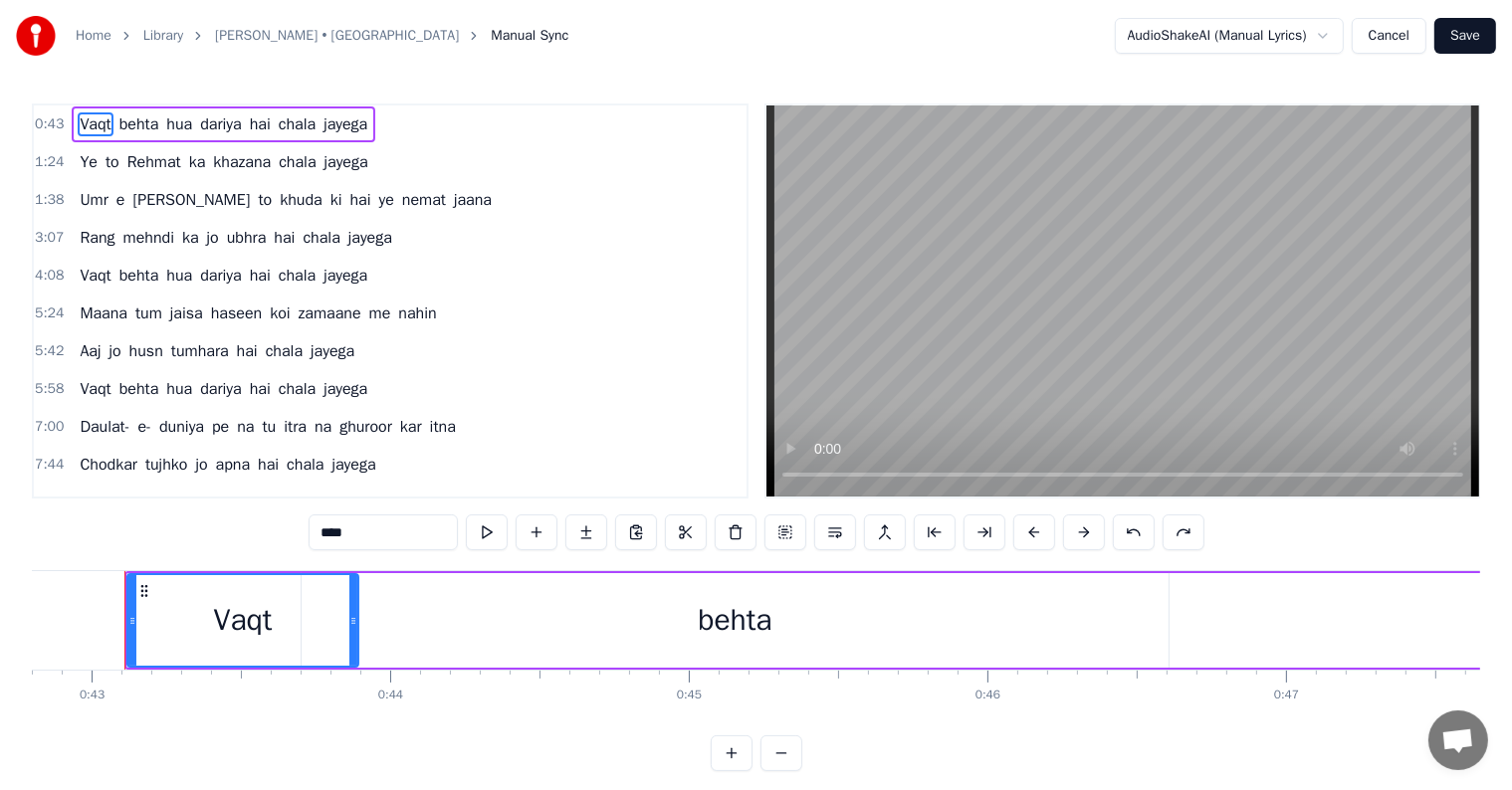 scroll, scrollTop: 0, scrollLeft: 12773, axis: horizontal 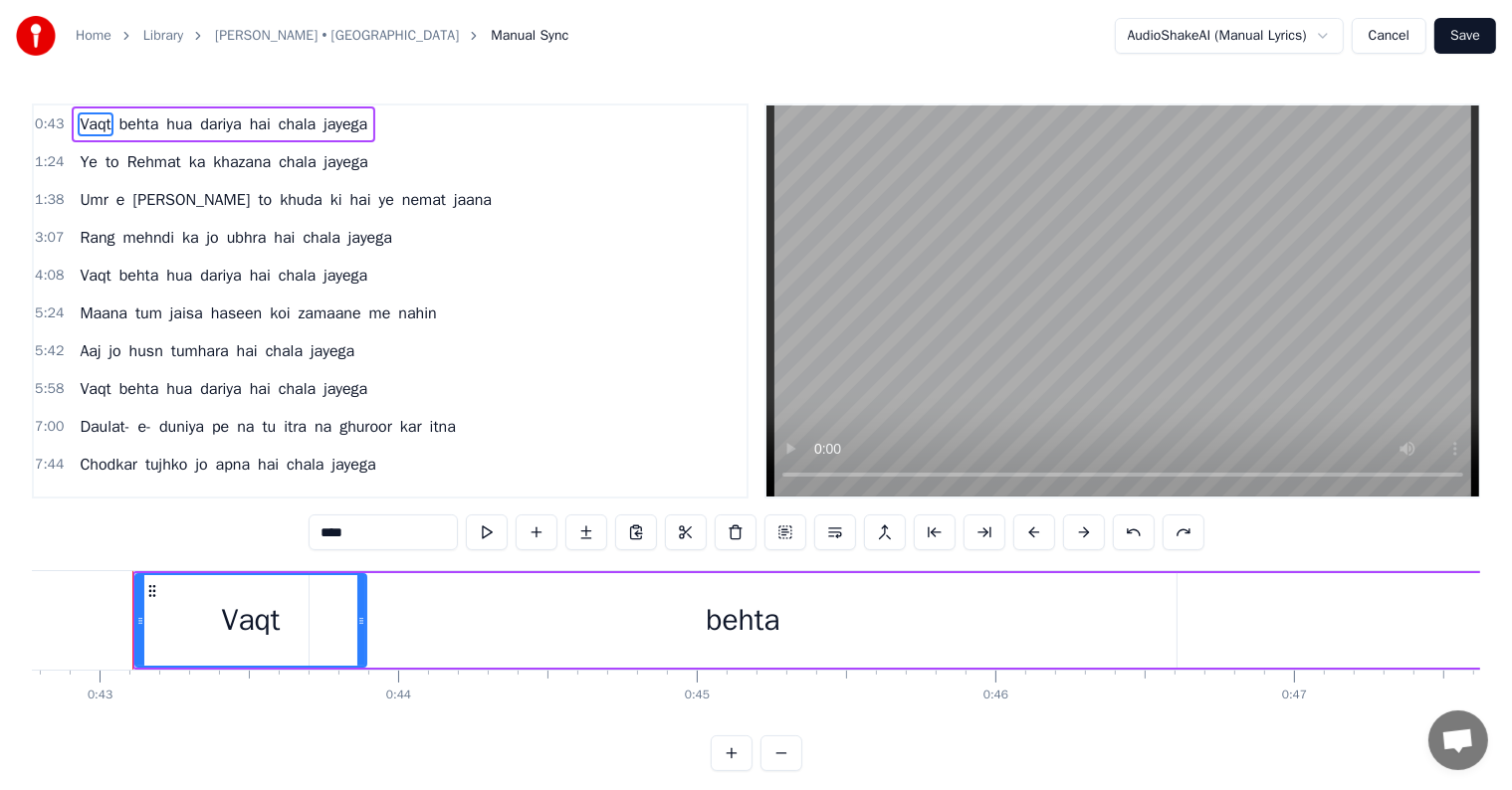 click on "behta" at bounding box center [139, 124] 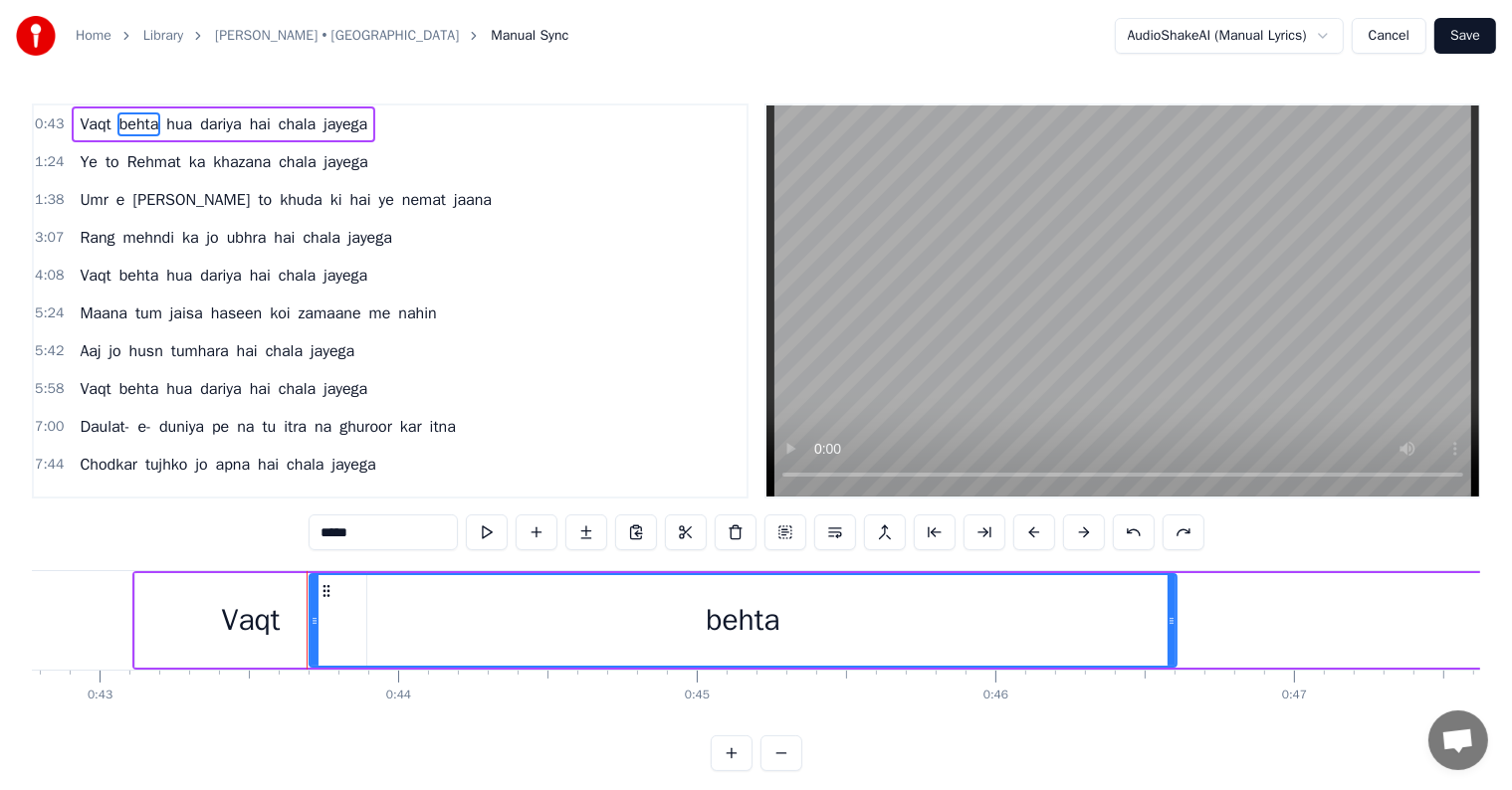 click on "Vaqt" at bounding box center (95, 124) 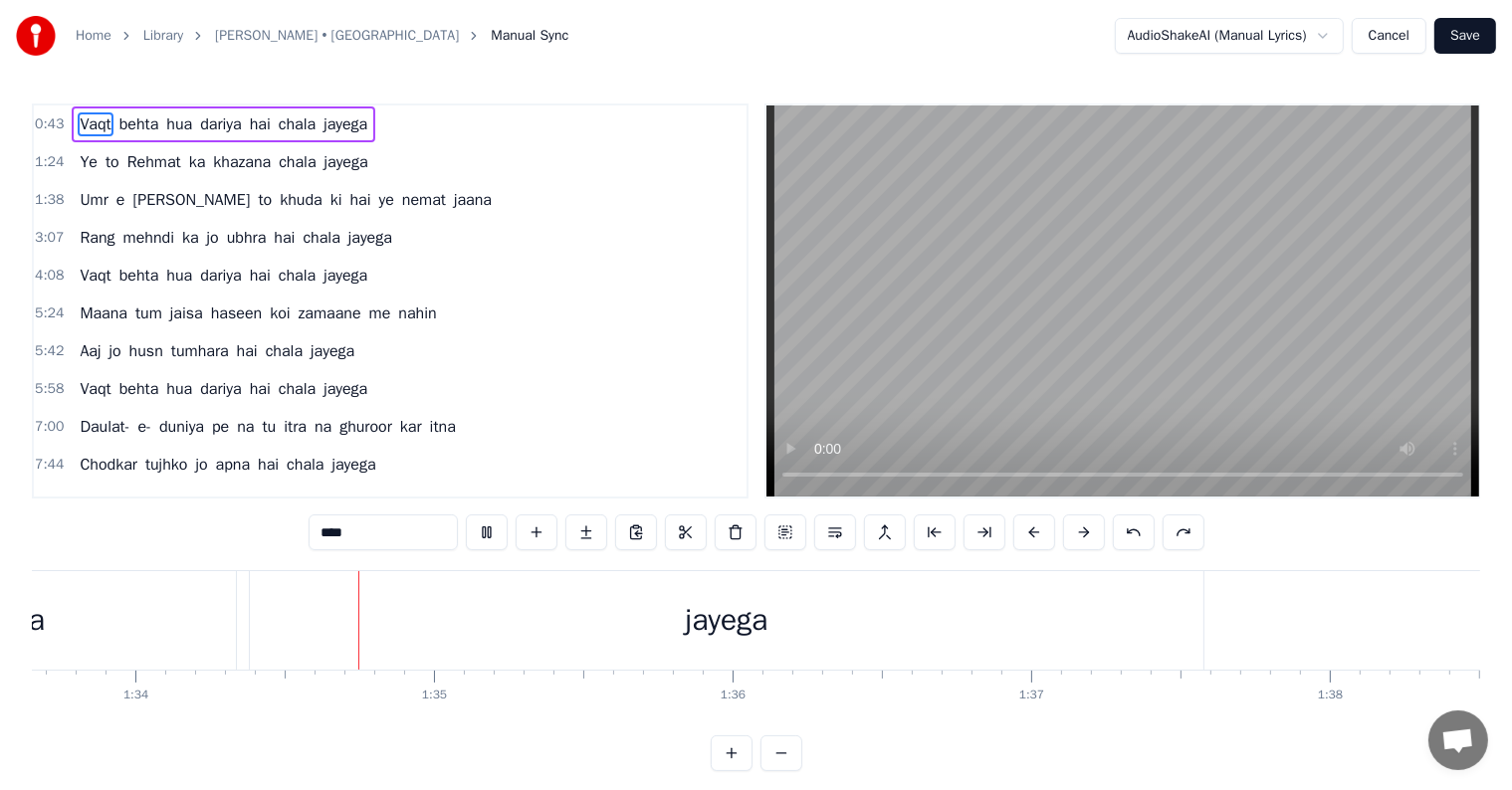 scroll, scrollTop: 0, scrollLeft: 28006, axis: horizontal 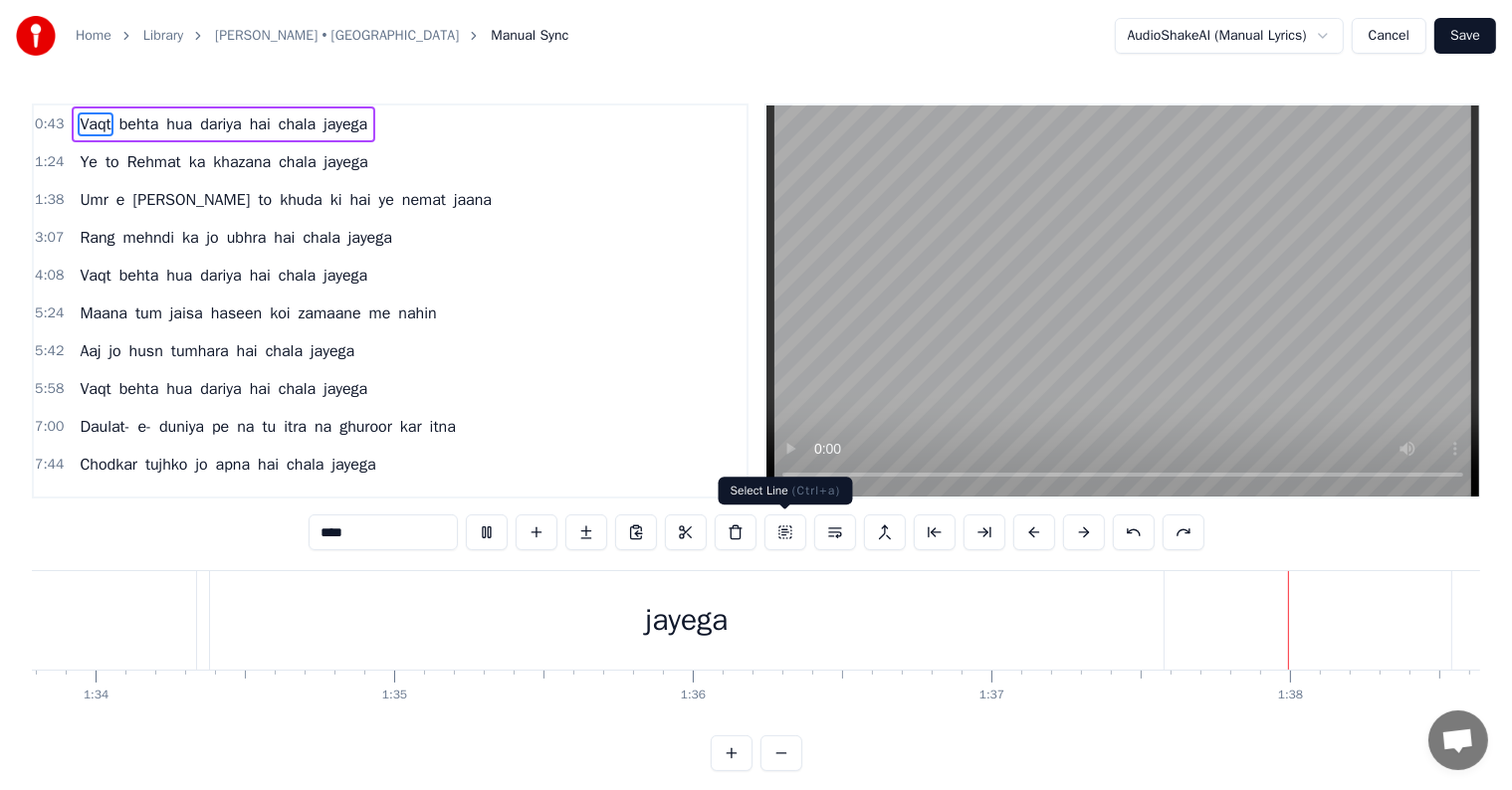 click at bounding box center [785, 532] 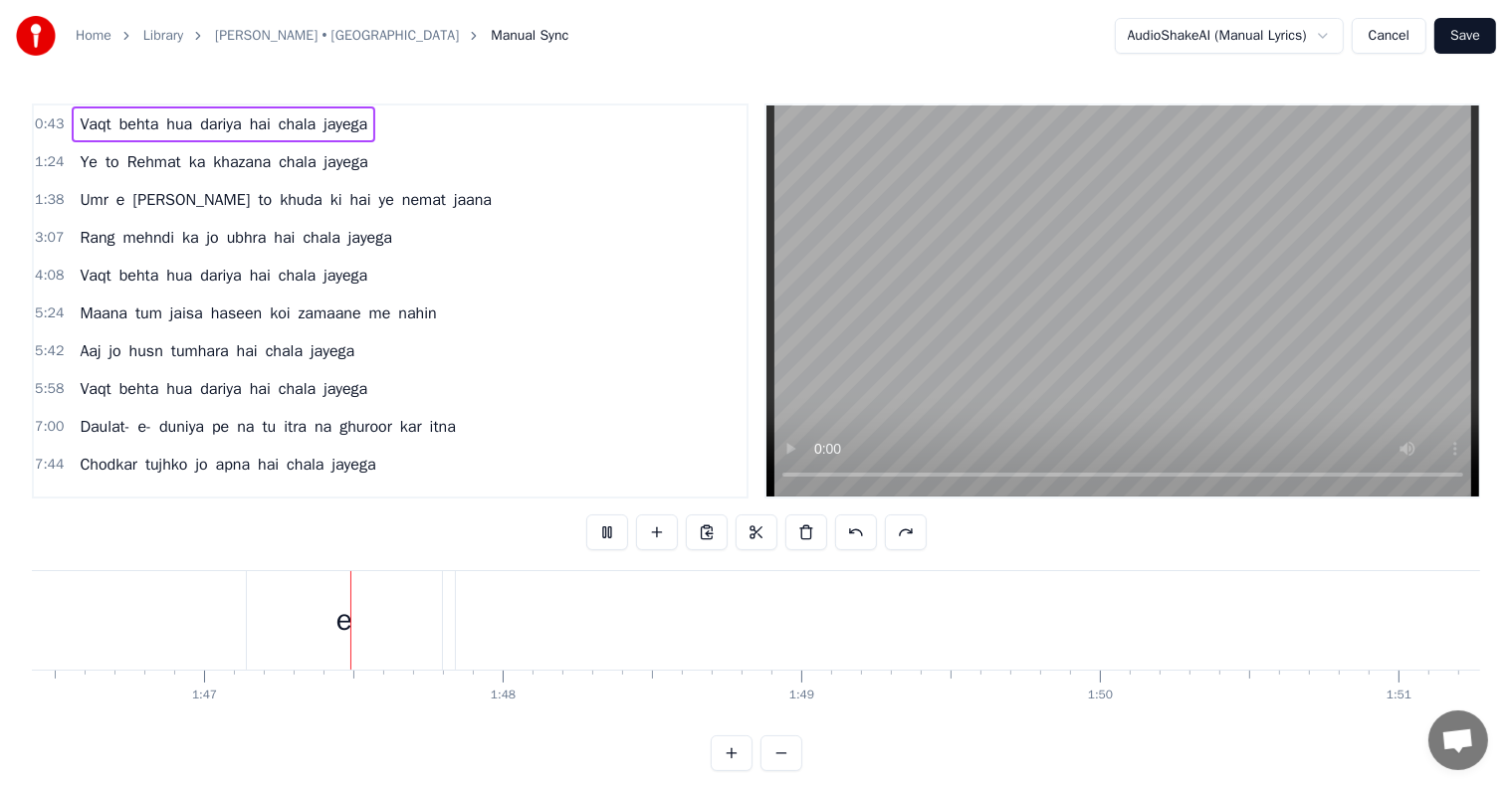 scroll, scrollTop: 0, scrollLeft: 31817, axis: horizontal 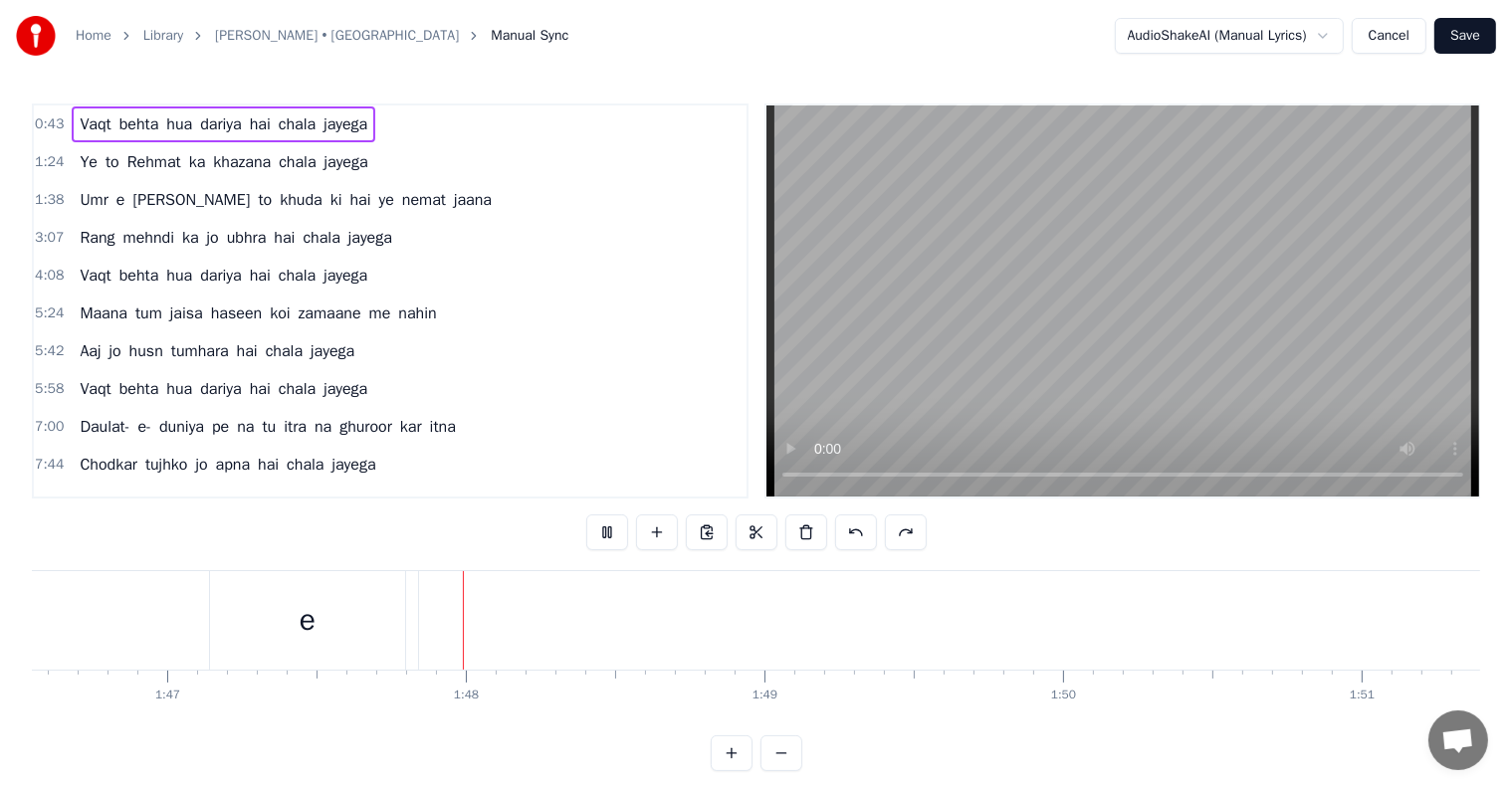 click on "Manual Sync" at bounding box center (530, 36) 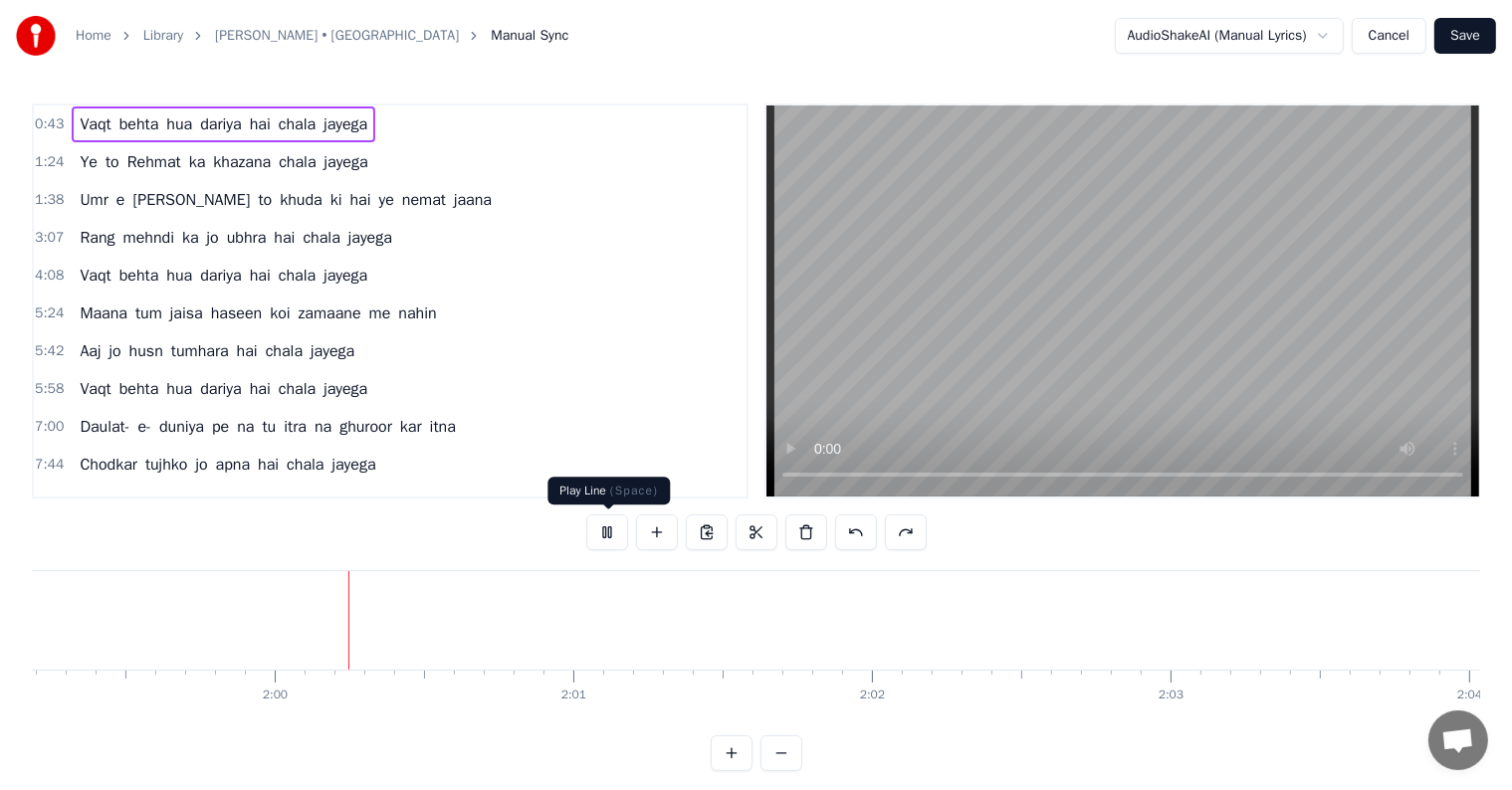 scroll, scrollTop: 0, scrollLeft: 35630, axis: horizontal 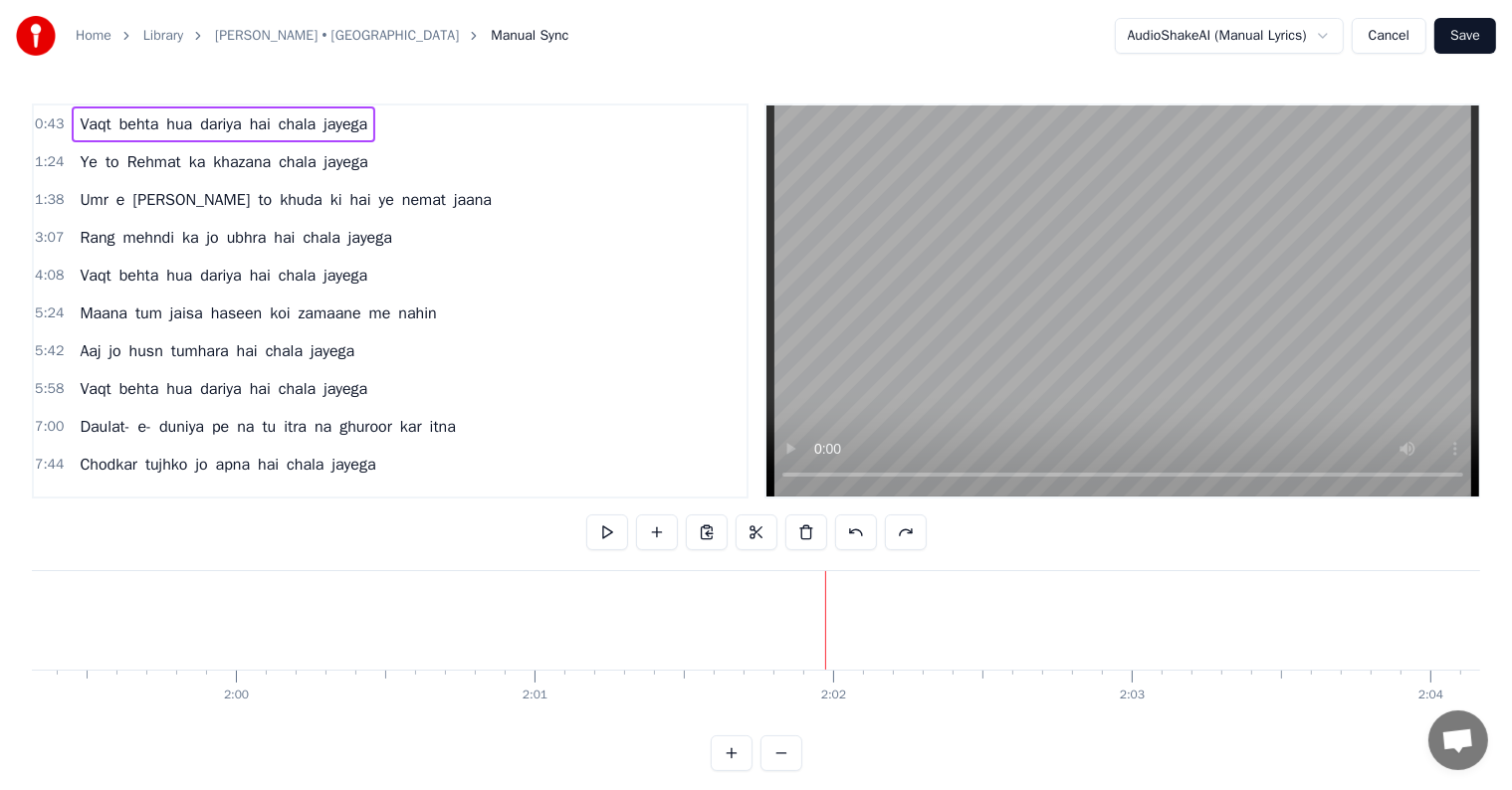 click on "Vaqt" at bounding box center (95, 124) 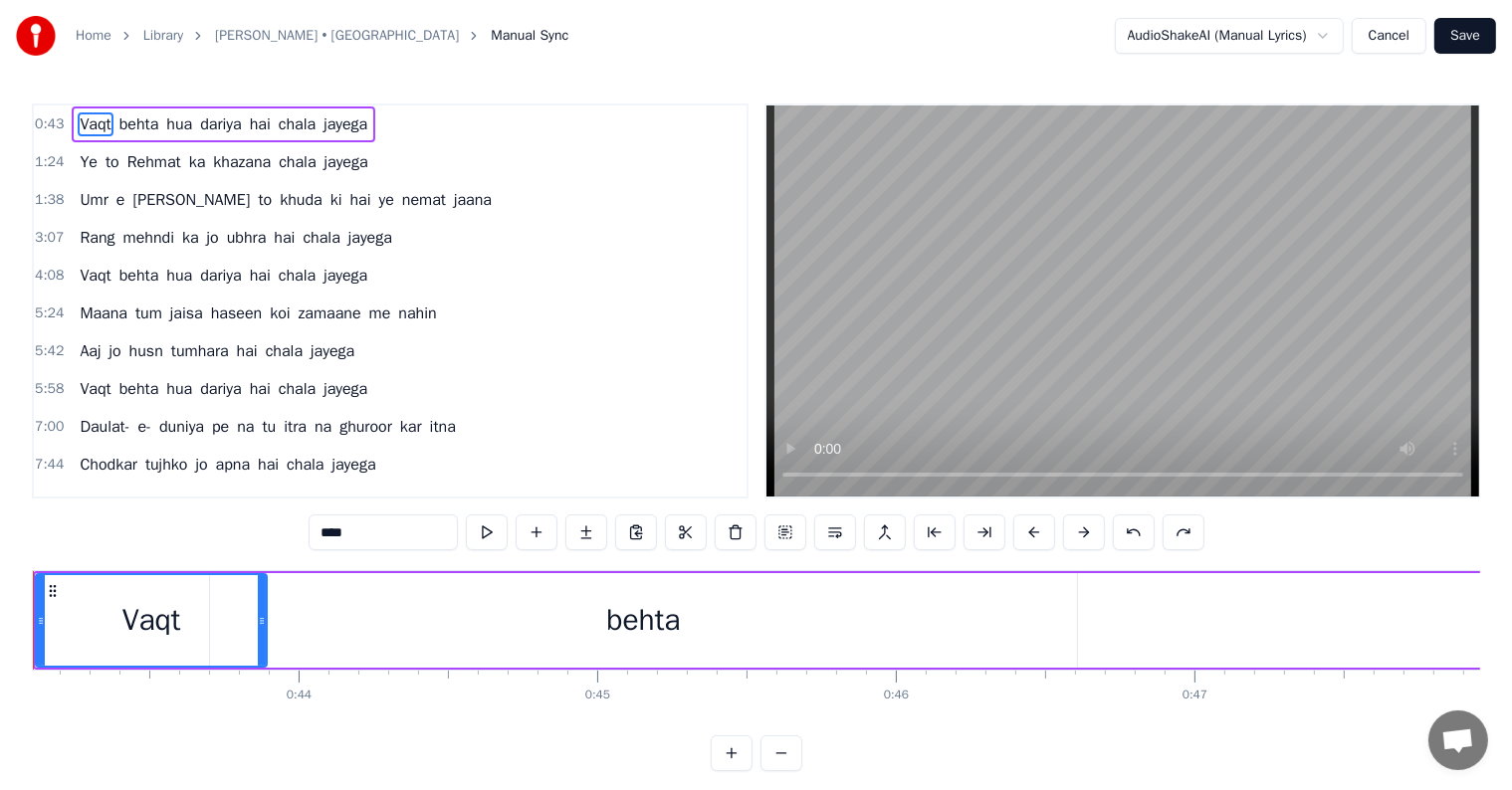 scroll, scrollTop: 0, scrollLeft: 12773, axis: horizontal 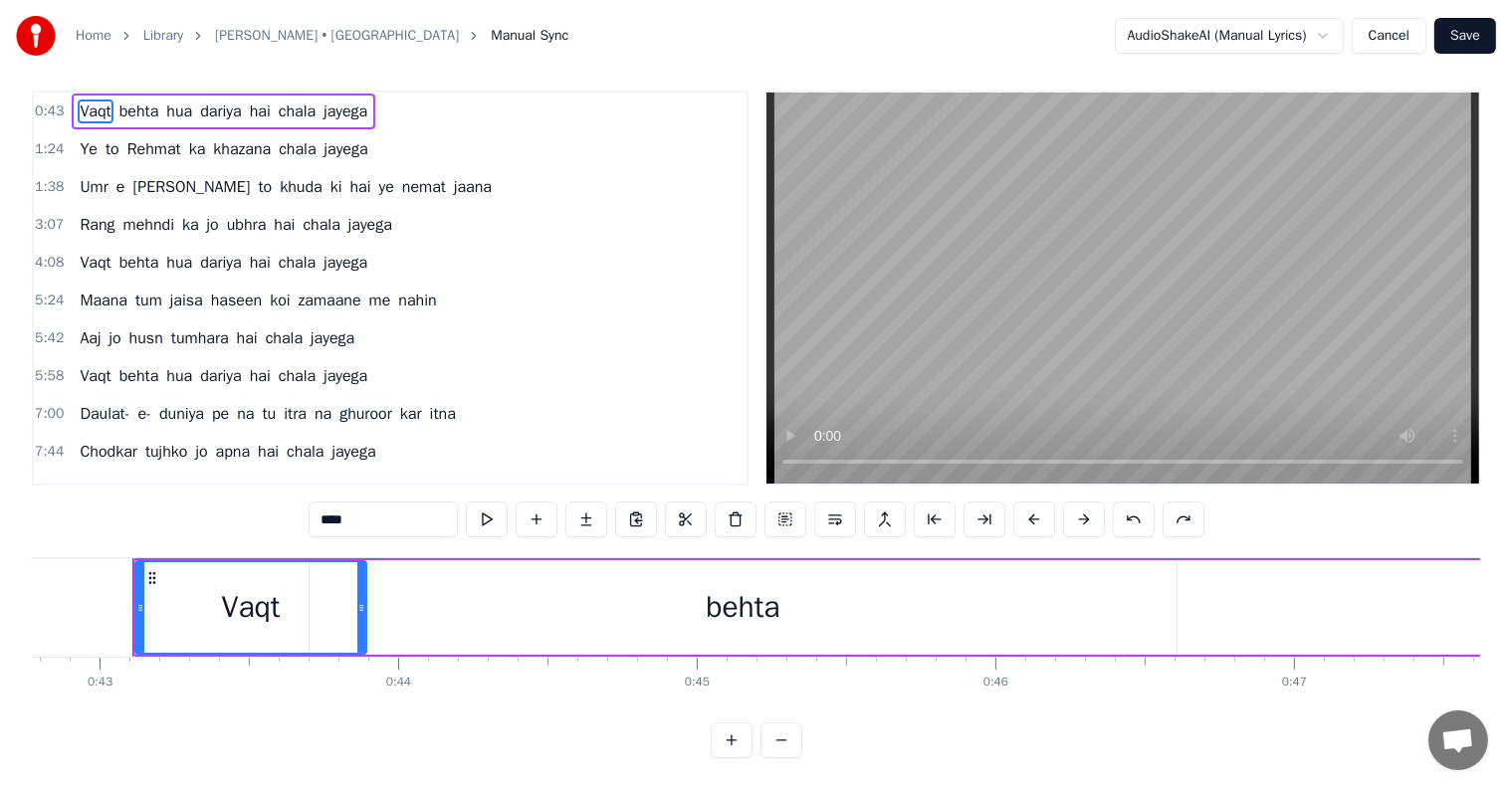 click on "behta" at bounding box center [139, 111] 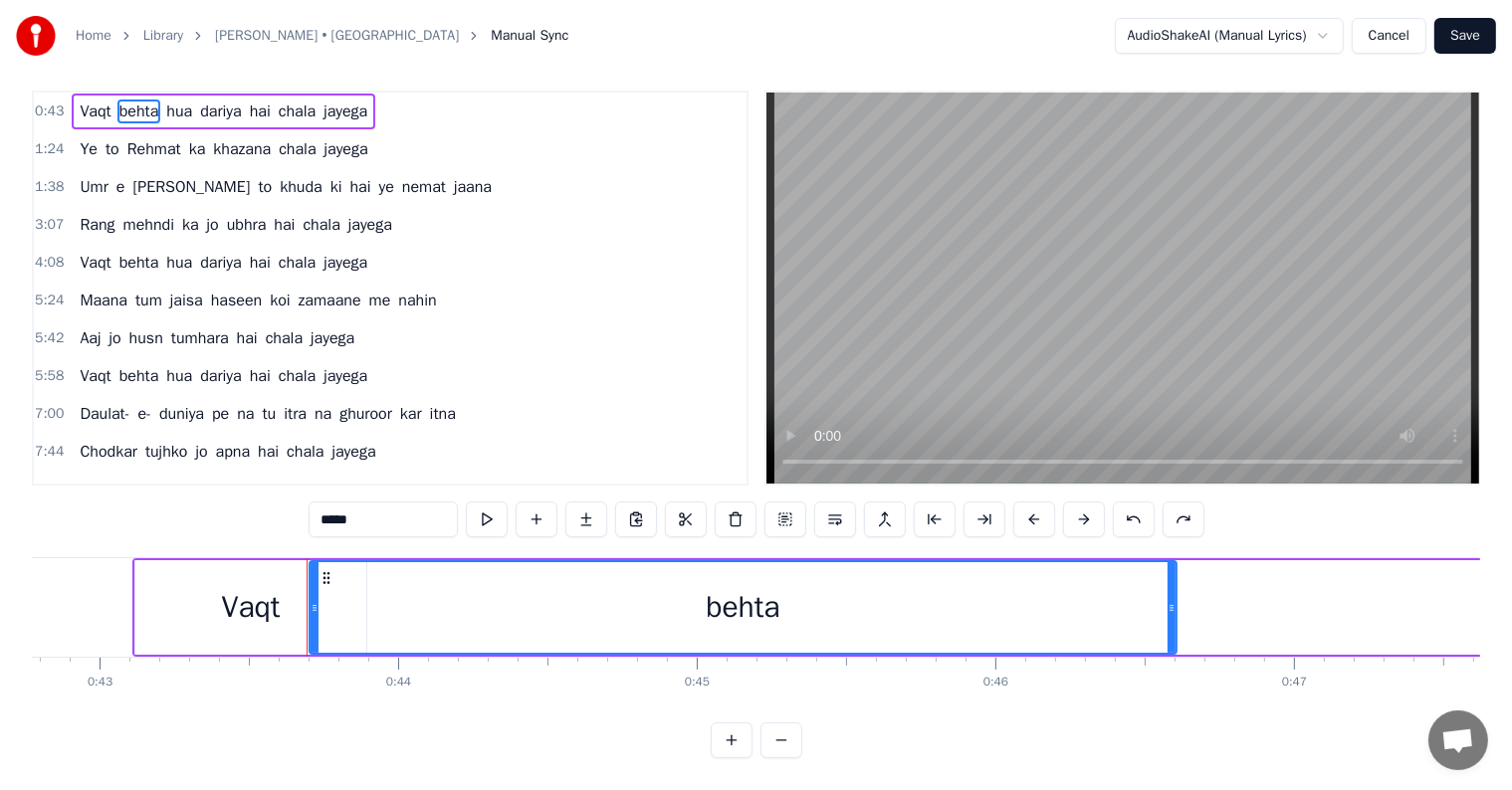 scroll, scrollTop: 0, scrollLeft: 0, axis: both 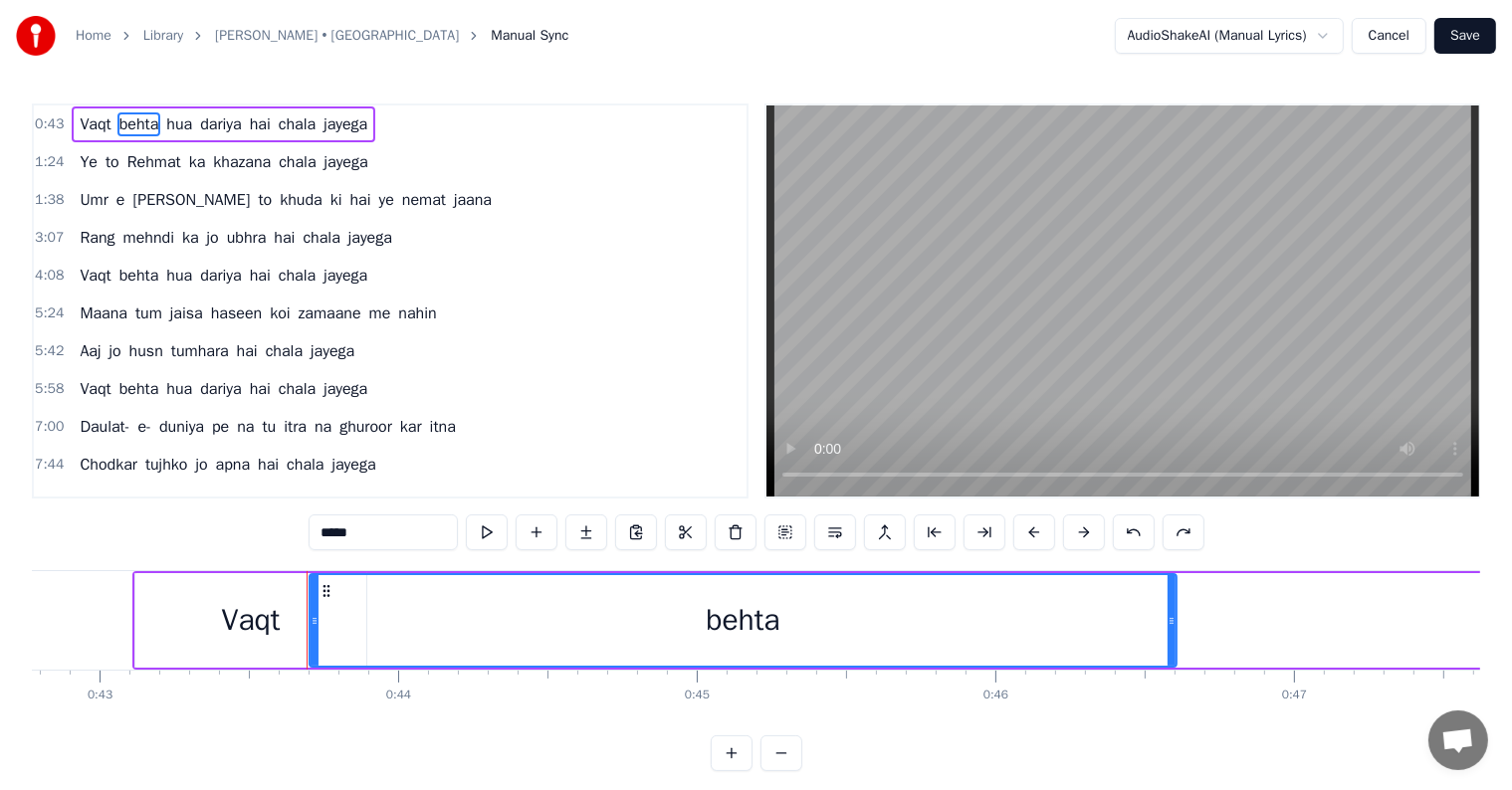 click on "hua" at bounding box center (179, 124) 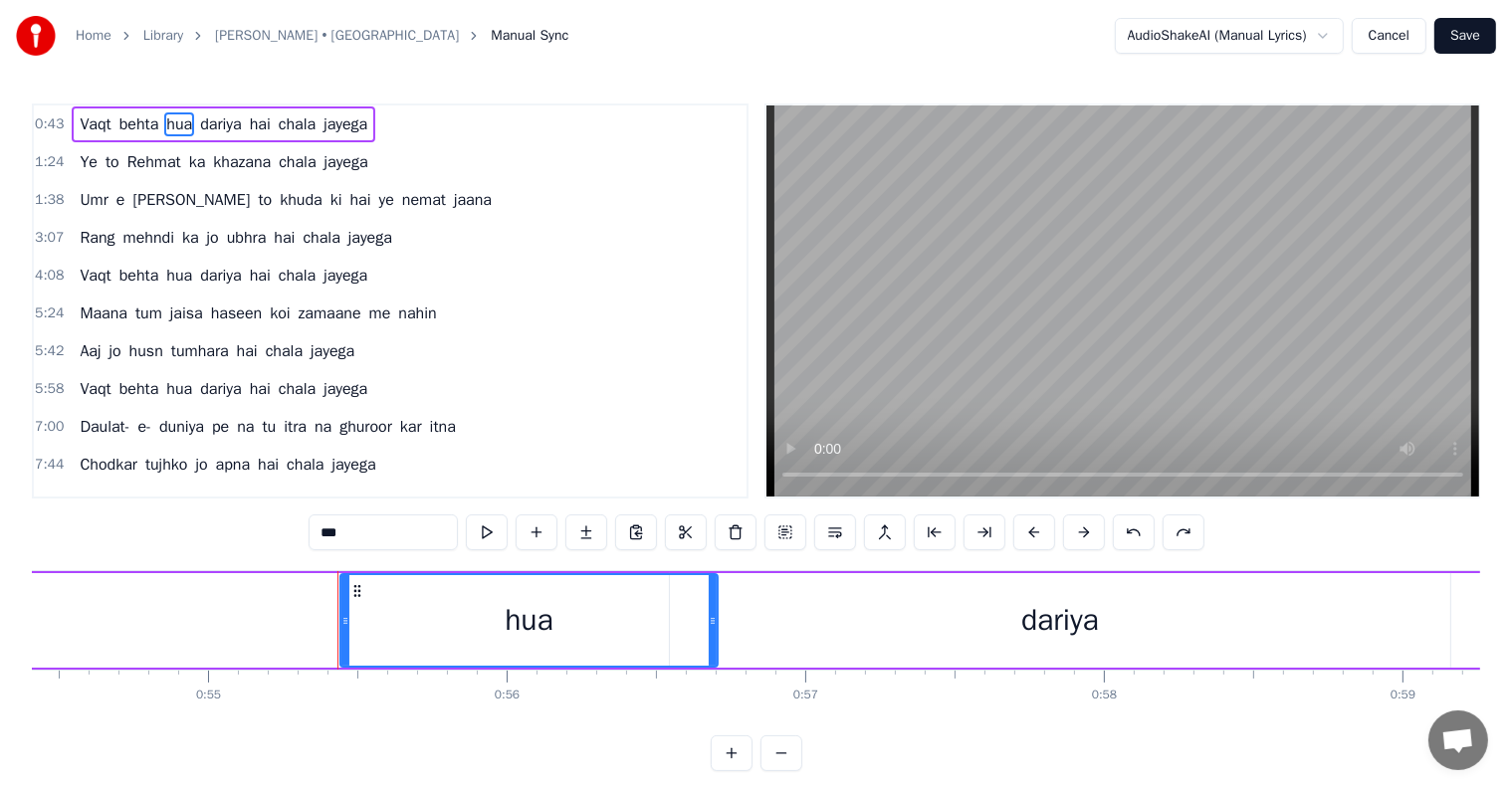 scroll, scrollTop: 0, scrollLeft: 16453, axis: horizontal 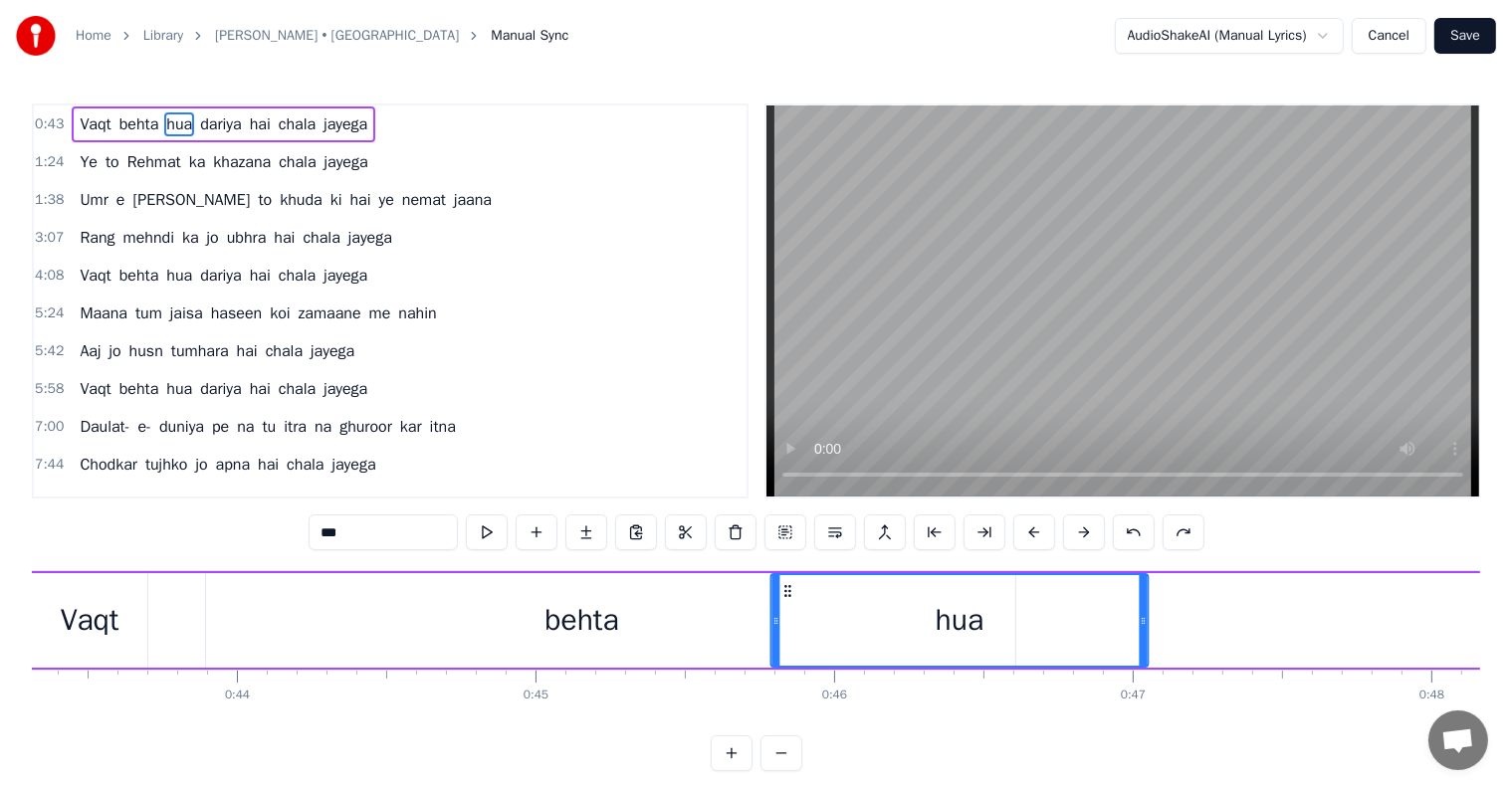 drag, startPoint x: 946, startPoint y: 586, endPoint x: 784, endPoint y: 591, distance: 162.07714 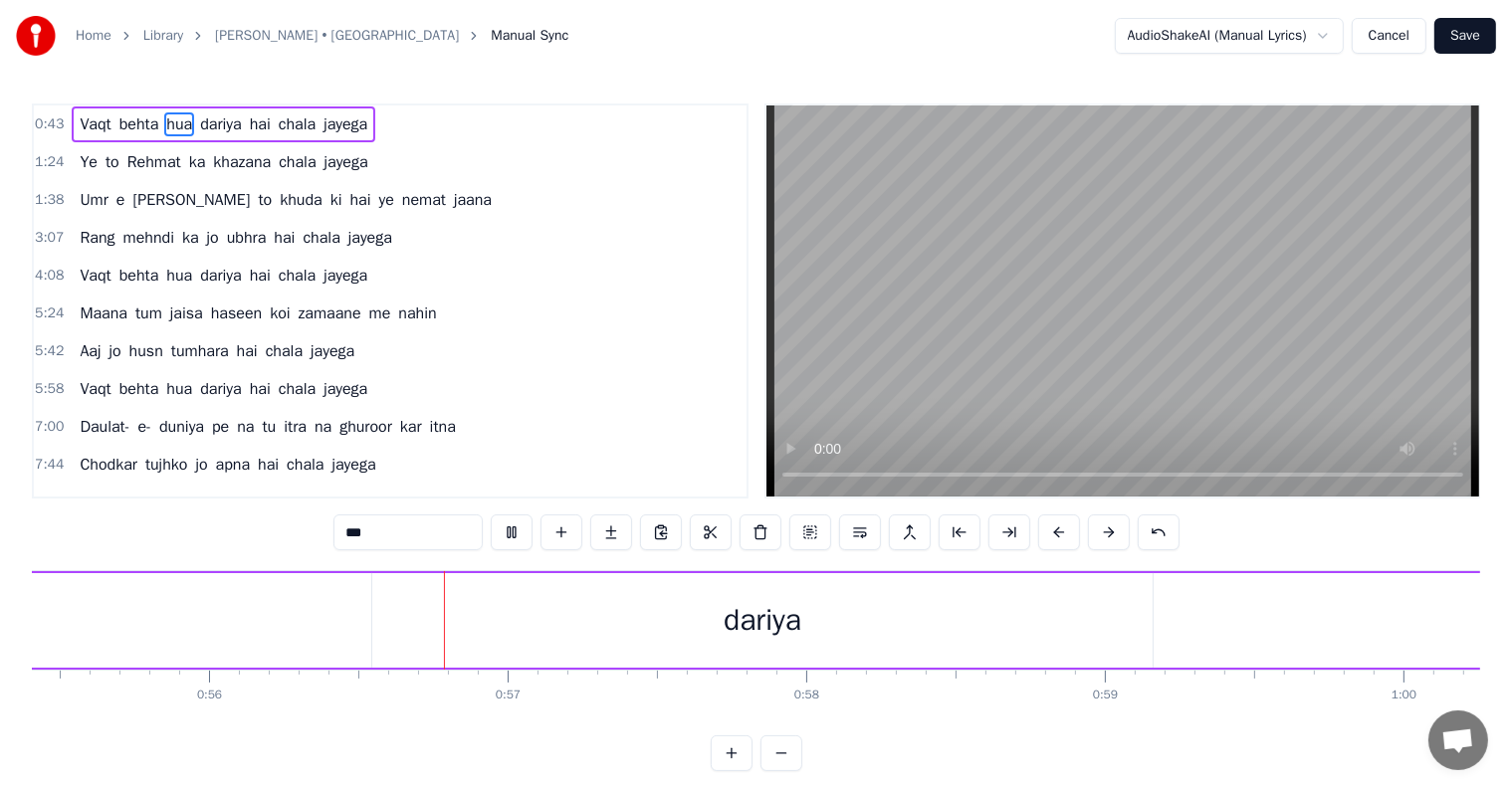 scroll, scrollTop: 0, scrollLeft: 16710, axis: horizontal 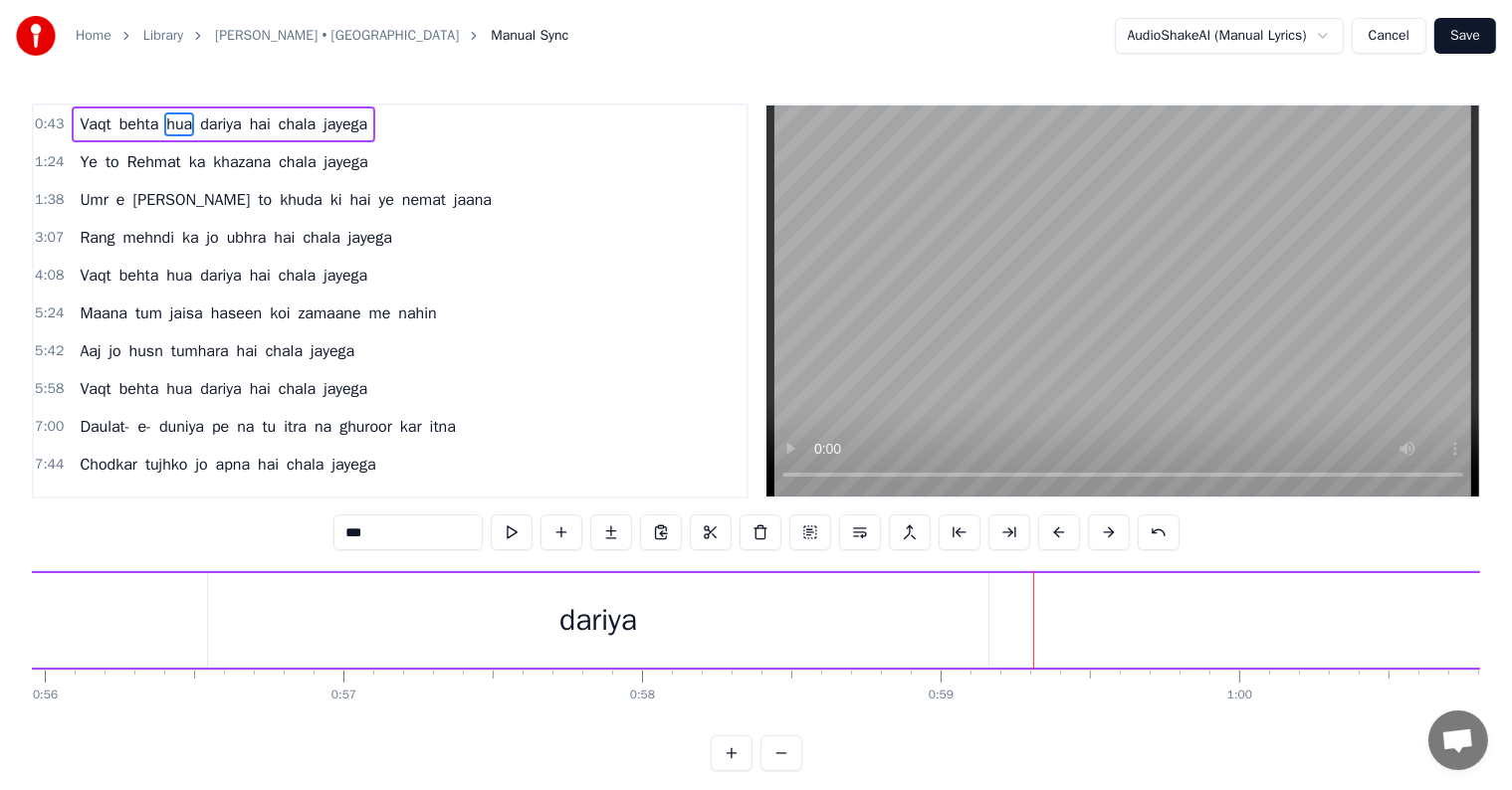 click on "dariya" at bounding box center (598, 620) 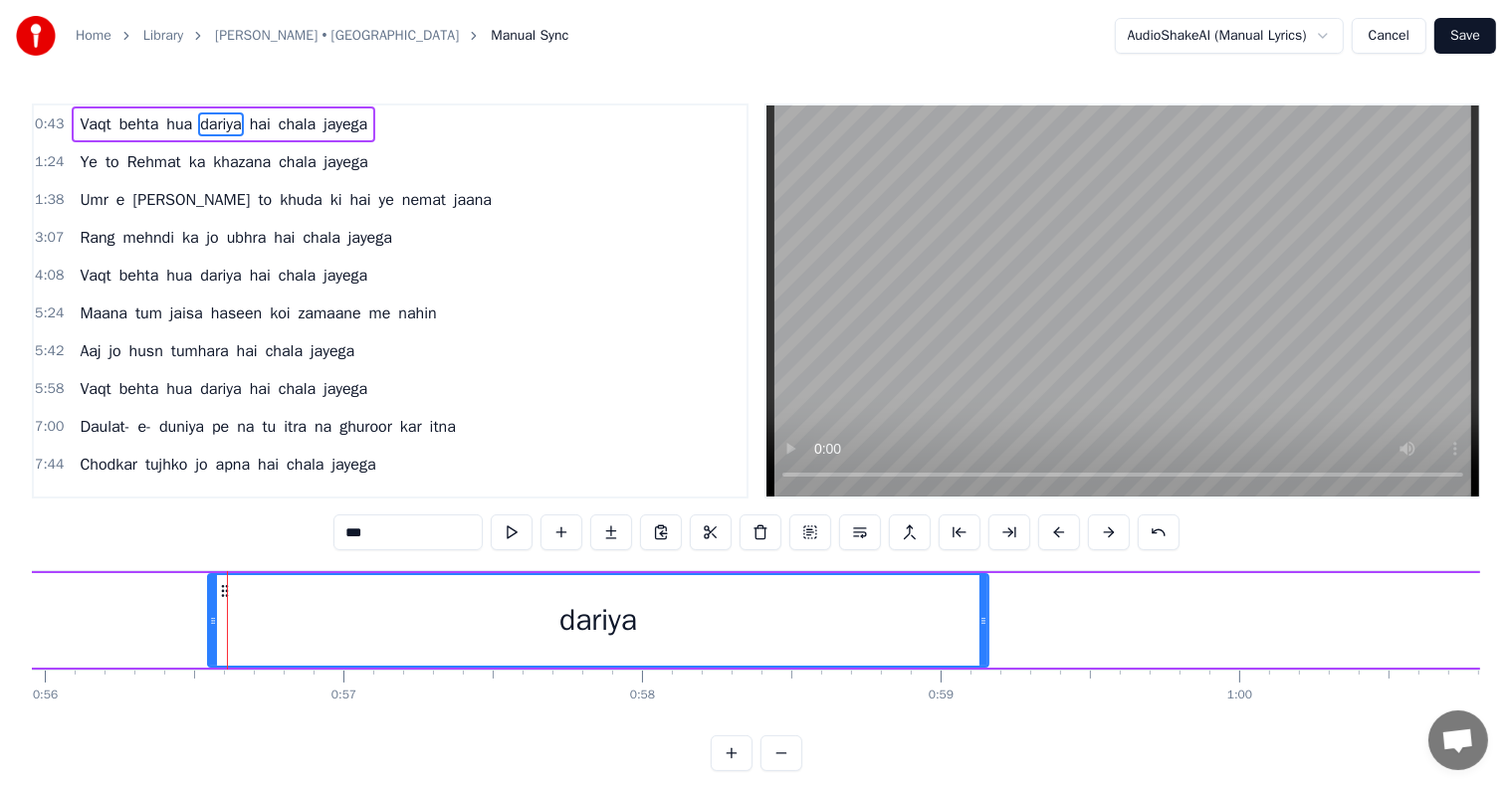 type on "******" 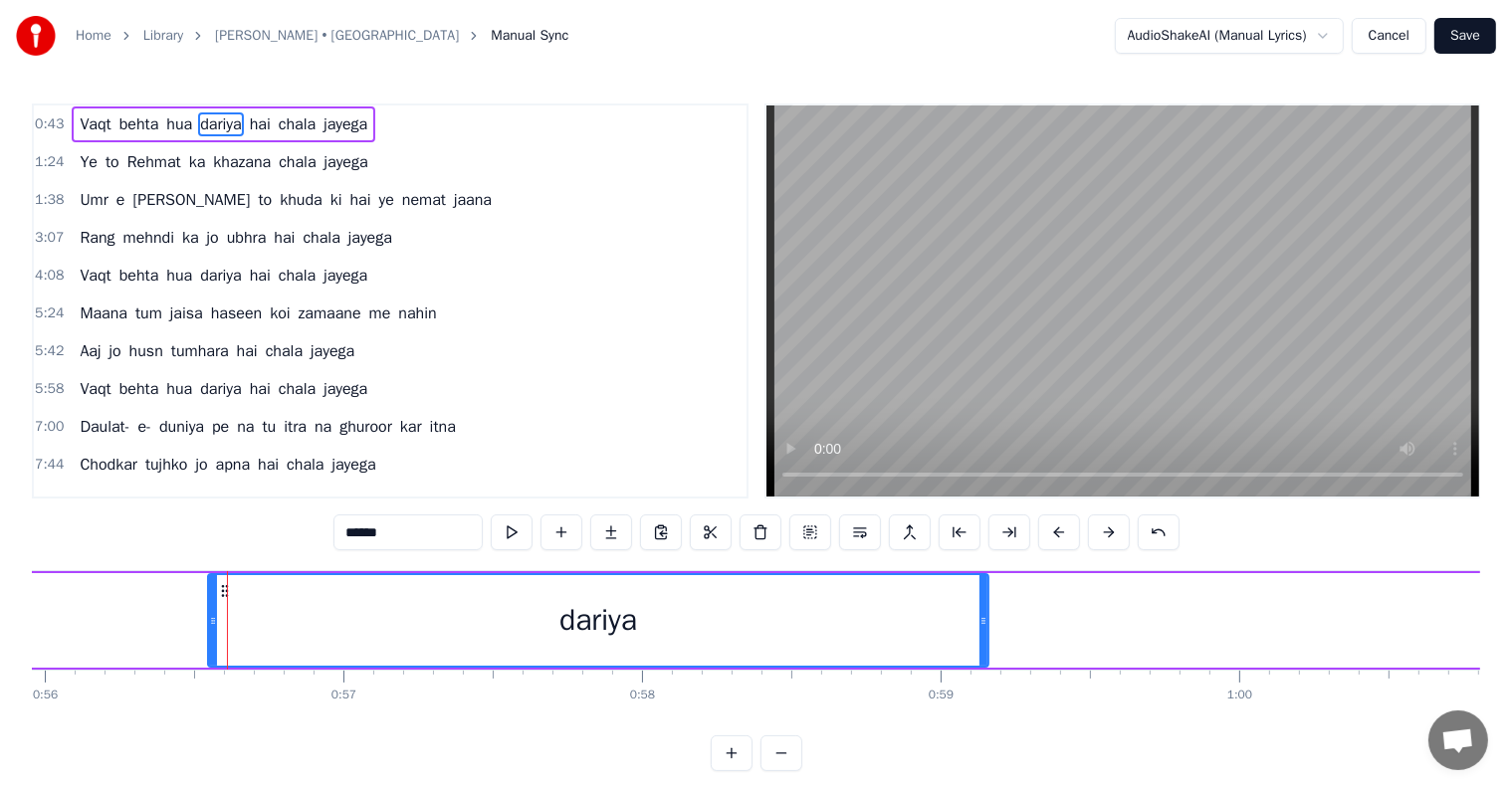 drag, startPoint x: 307, startPoint y: 617, endPoint x: 111, endPoint y: 612, distance: 196.06377 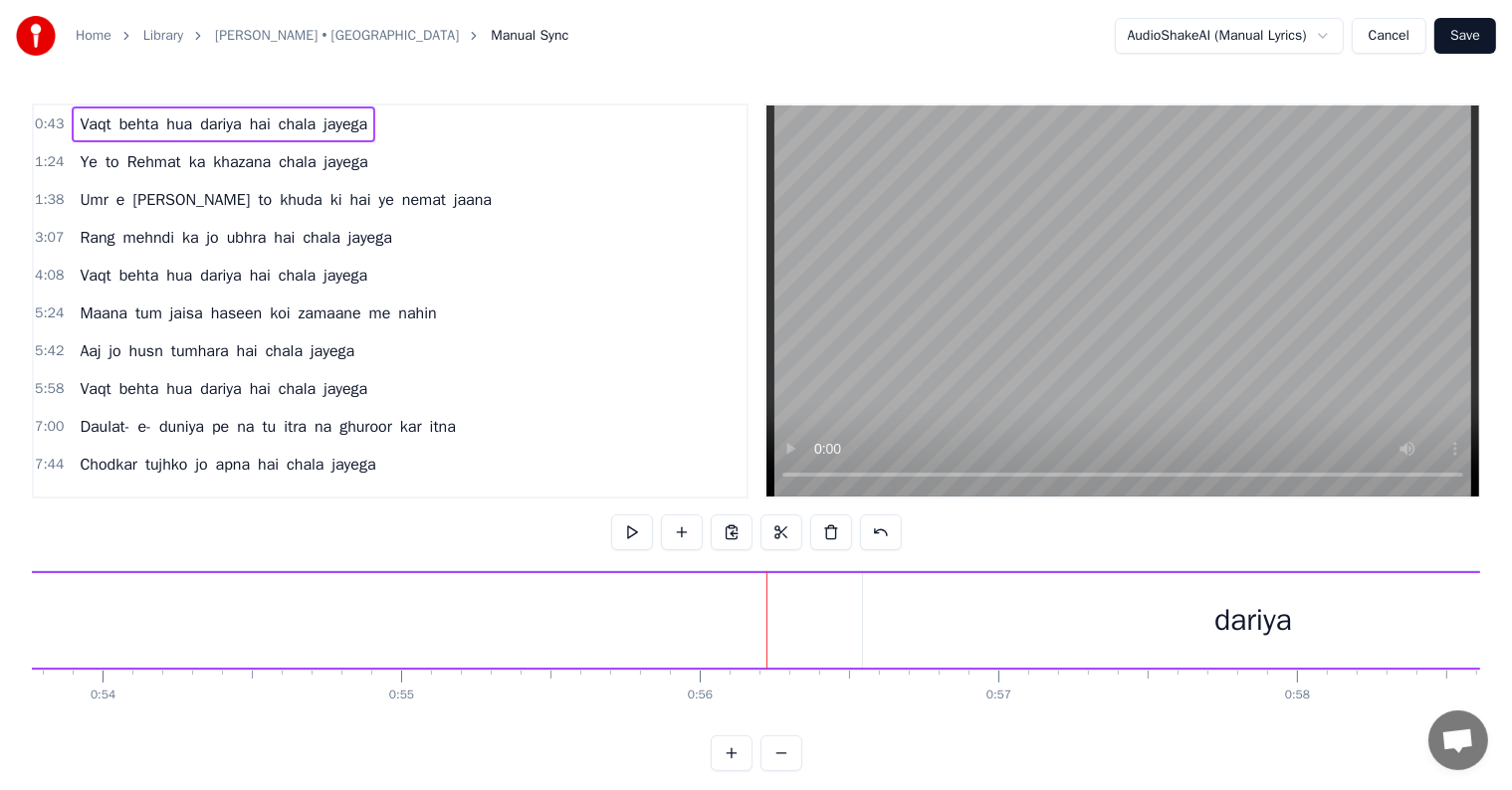 scroll, scrollTop: 0, scrollLeft: 16053, axis: horizontal 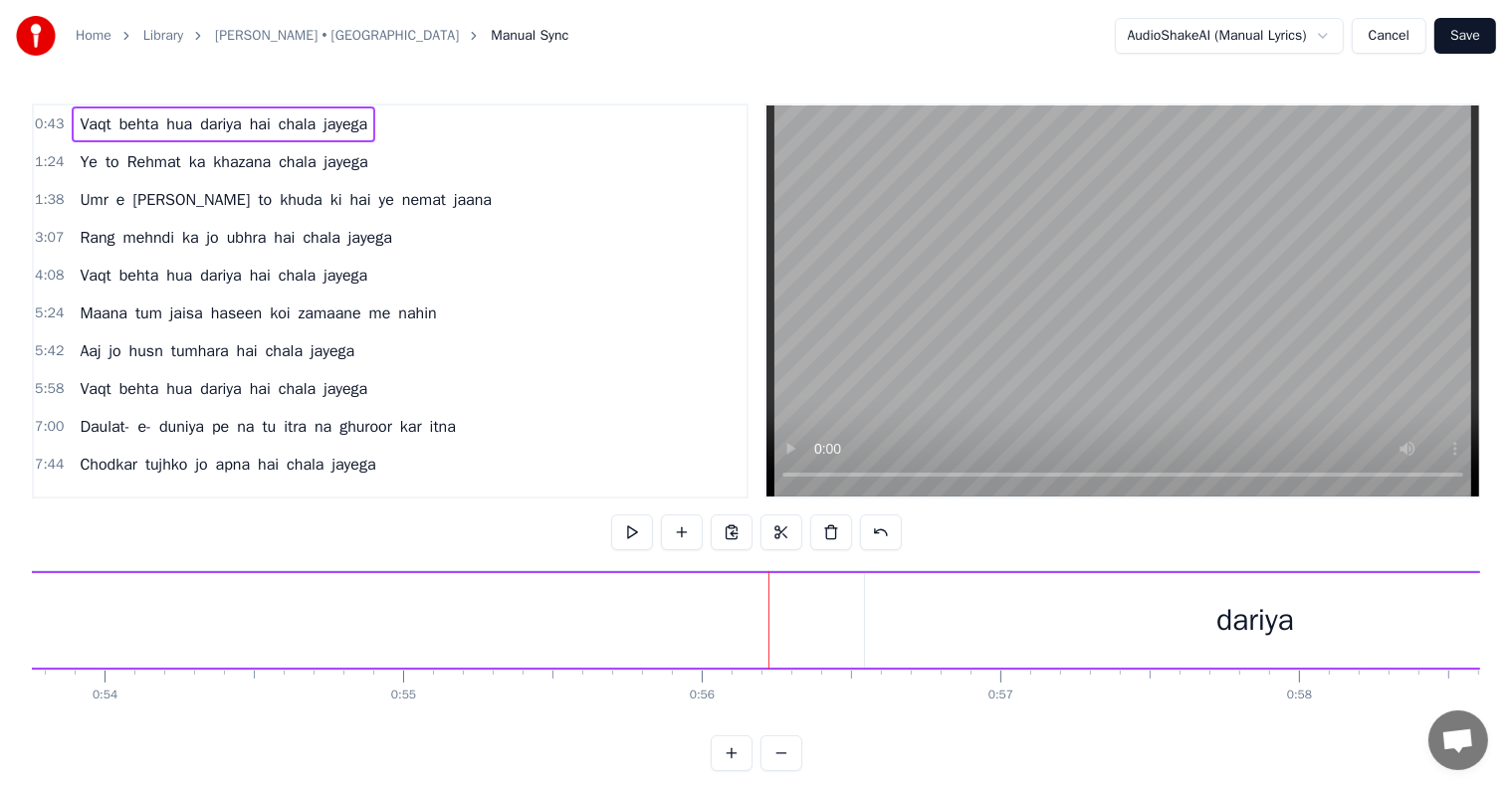 click on "dariya" at bounding box center [1255, 620] 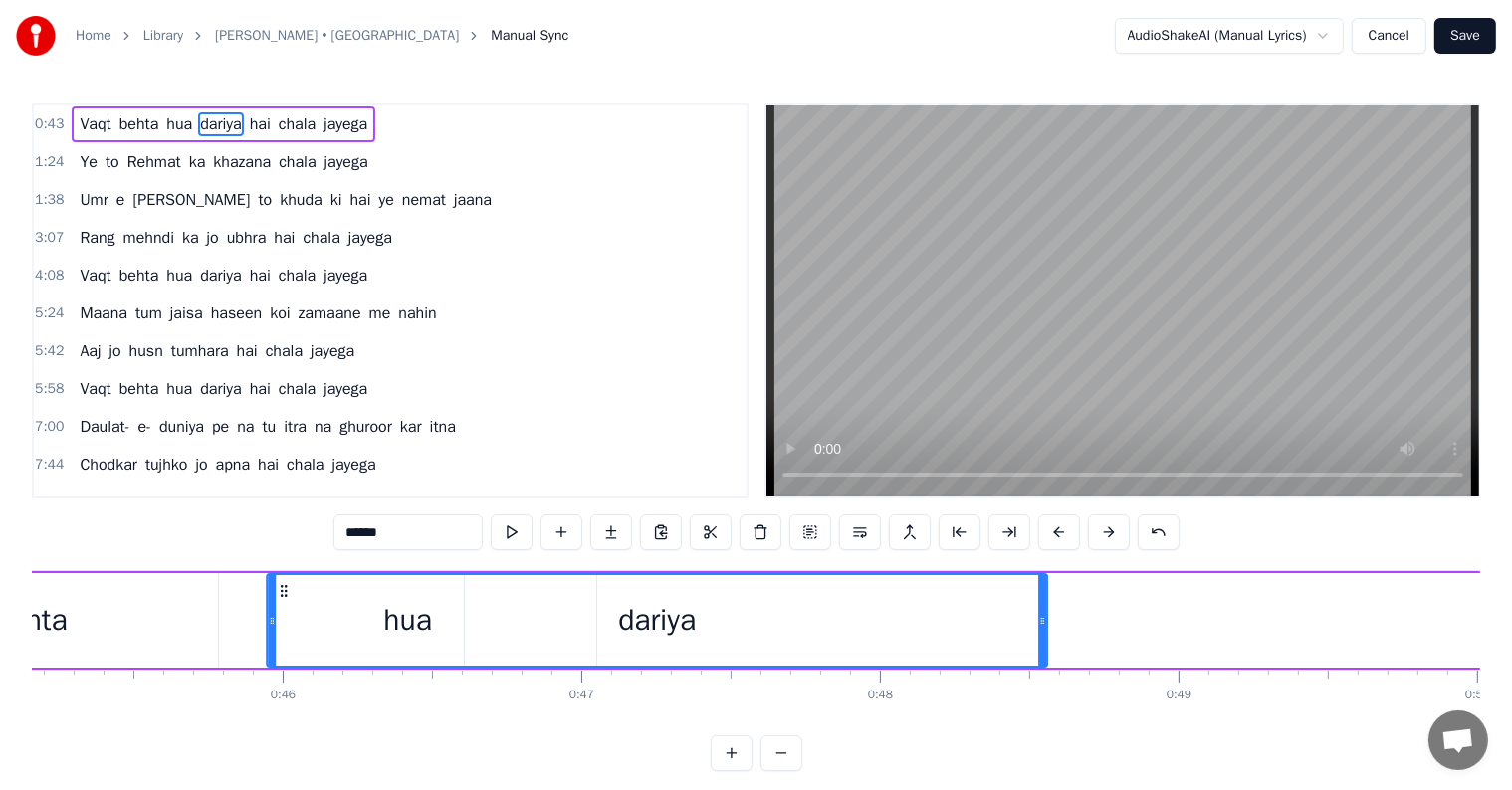 scroll, scrollTop: 0, scrollLeft: 13480, axis: horizontal 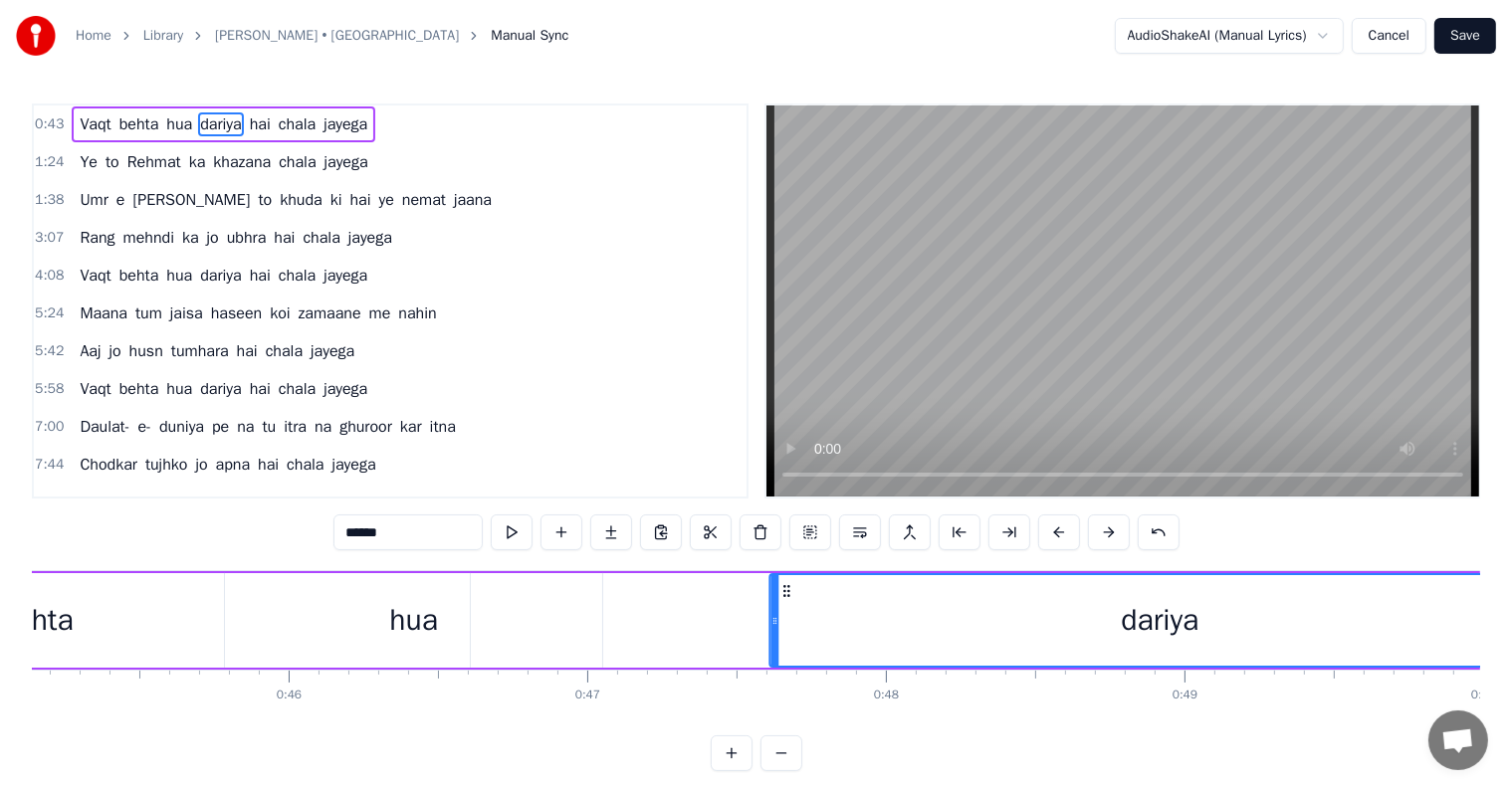 drag, startPoint x: 880, startPoint y: 589, endPoint x: 784, endPoint y: 599, distance: 96.519428 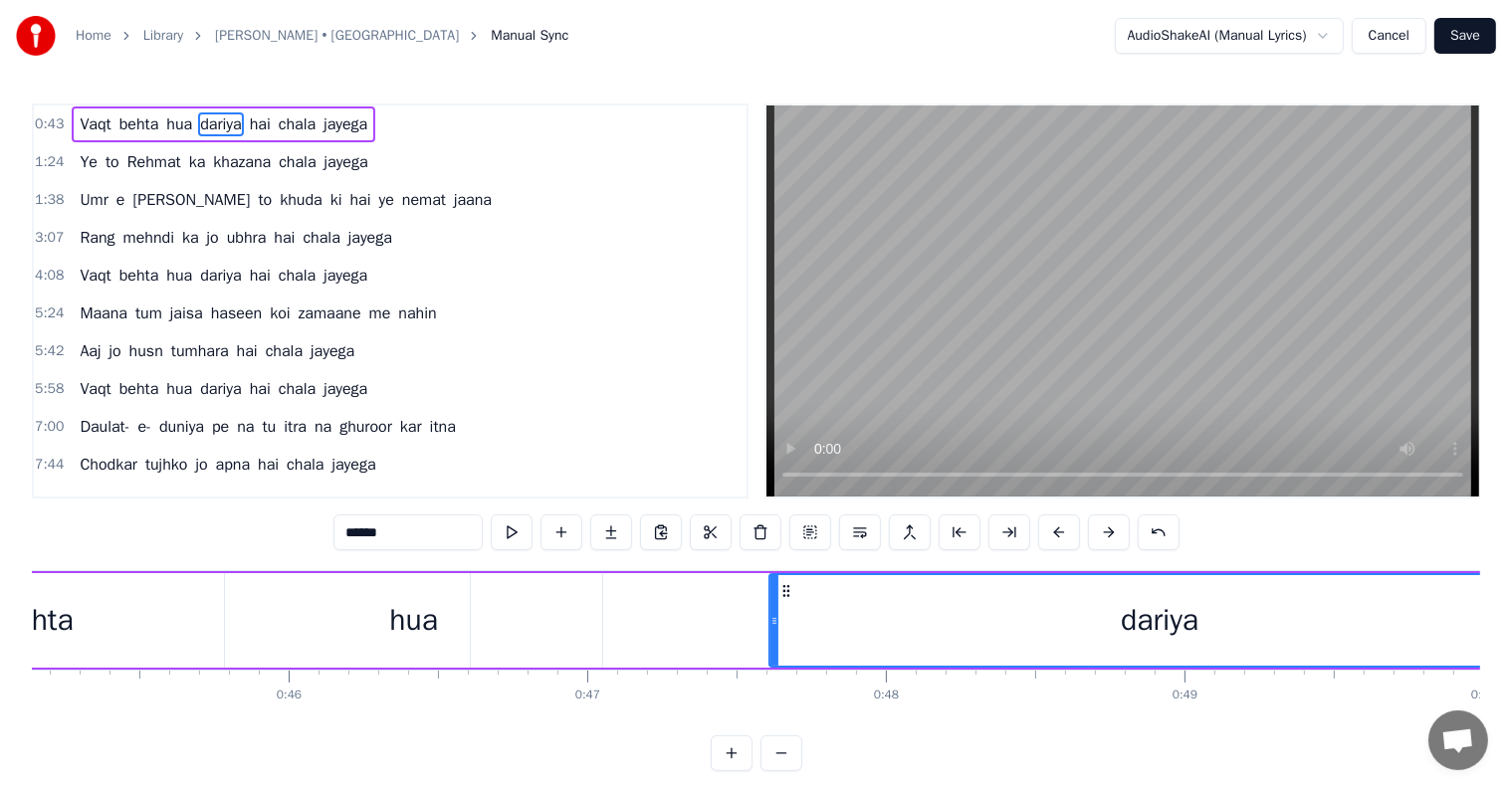 scroll, scrollTop: 0, scrollLeft: 14382, axis: horizontal 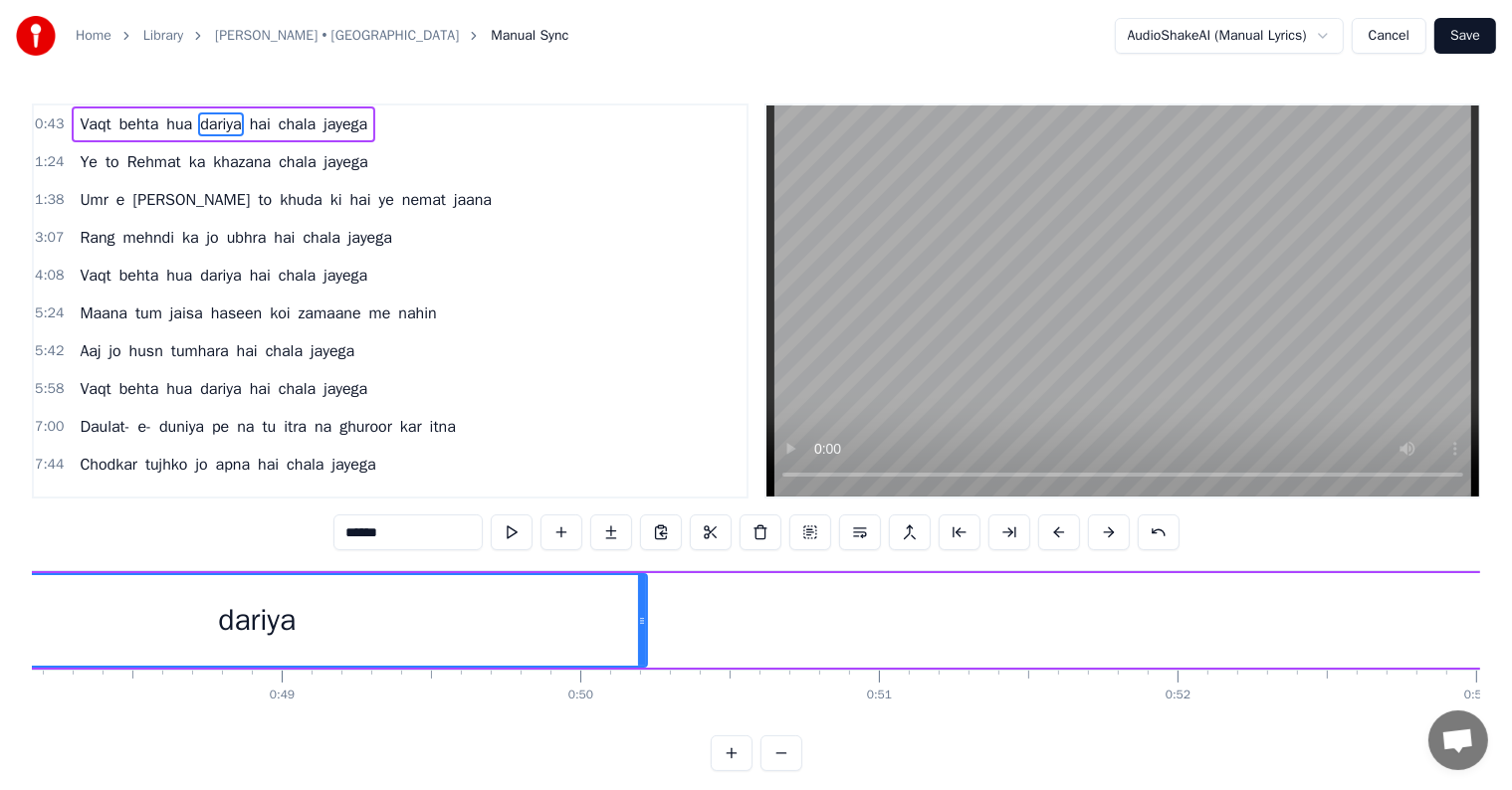 click on "hai" at bounding box center [260, 124] 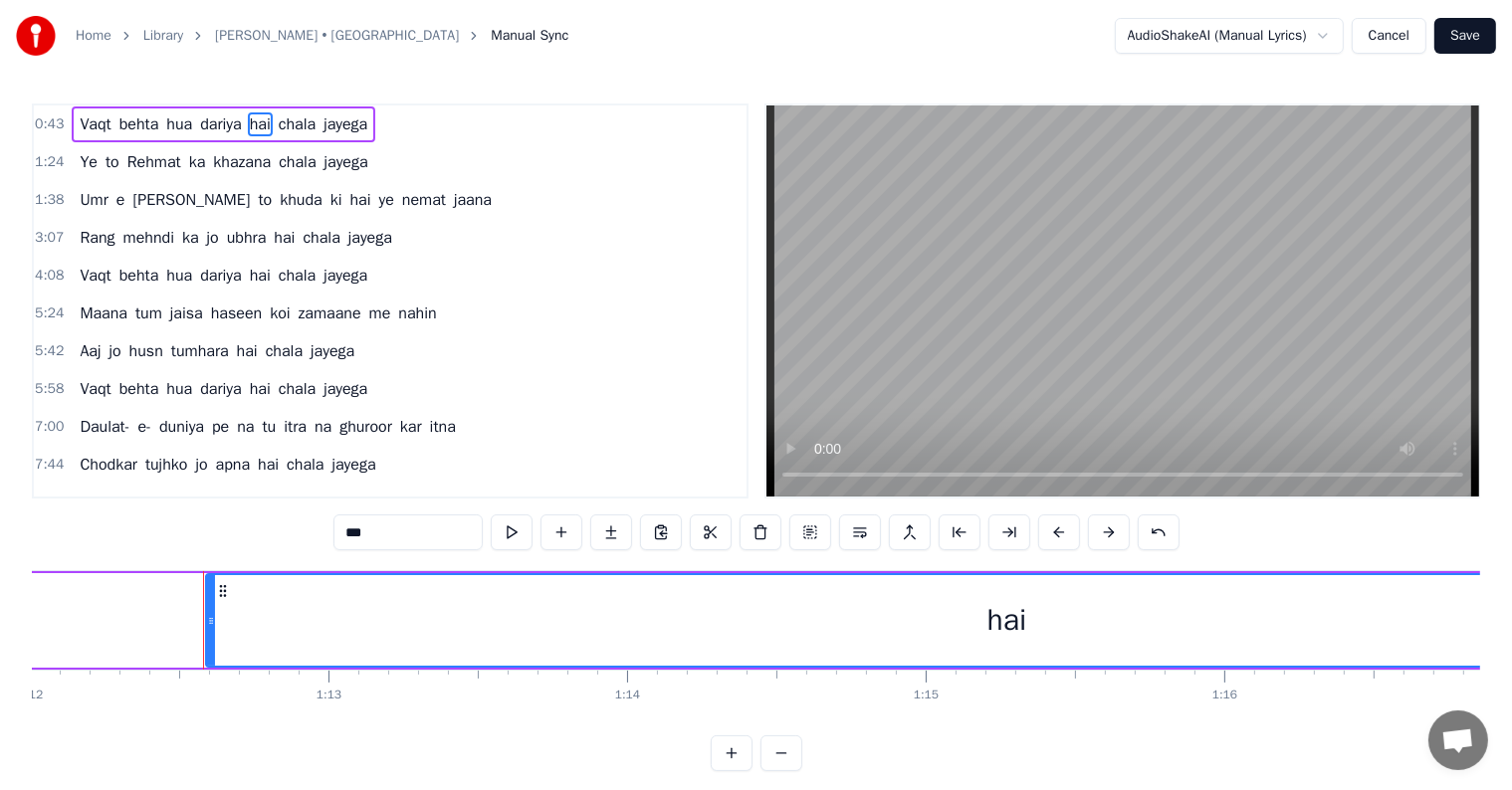 scroll, scrollTop: 0, scrollLeft: 21573, axis: horizontal 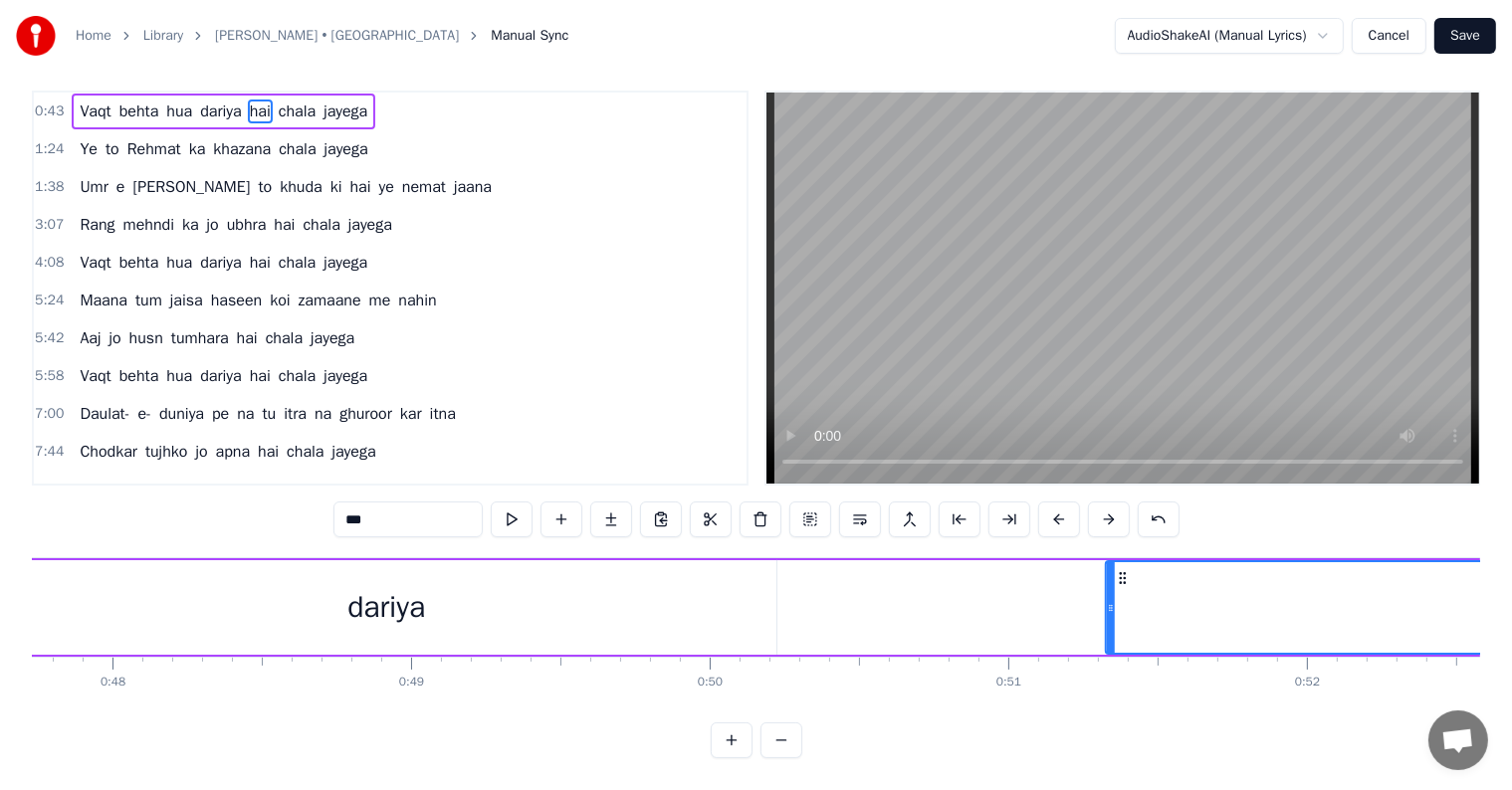 drag, startPoint x: 149, startPoint y: 591, endPoint x: 1147, endPoint y: 577, distance: 998.0982 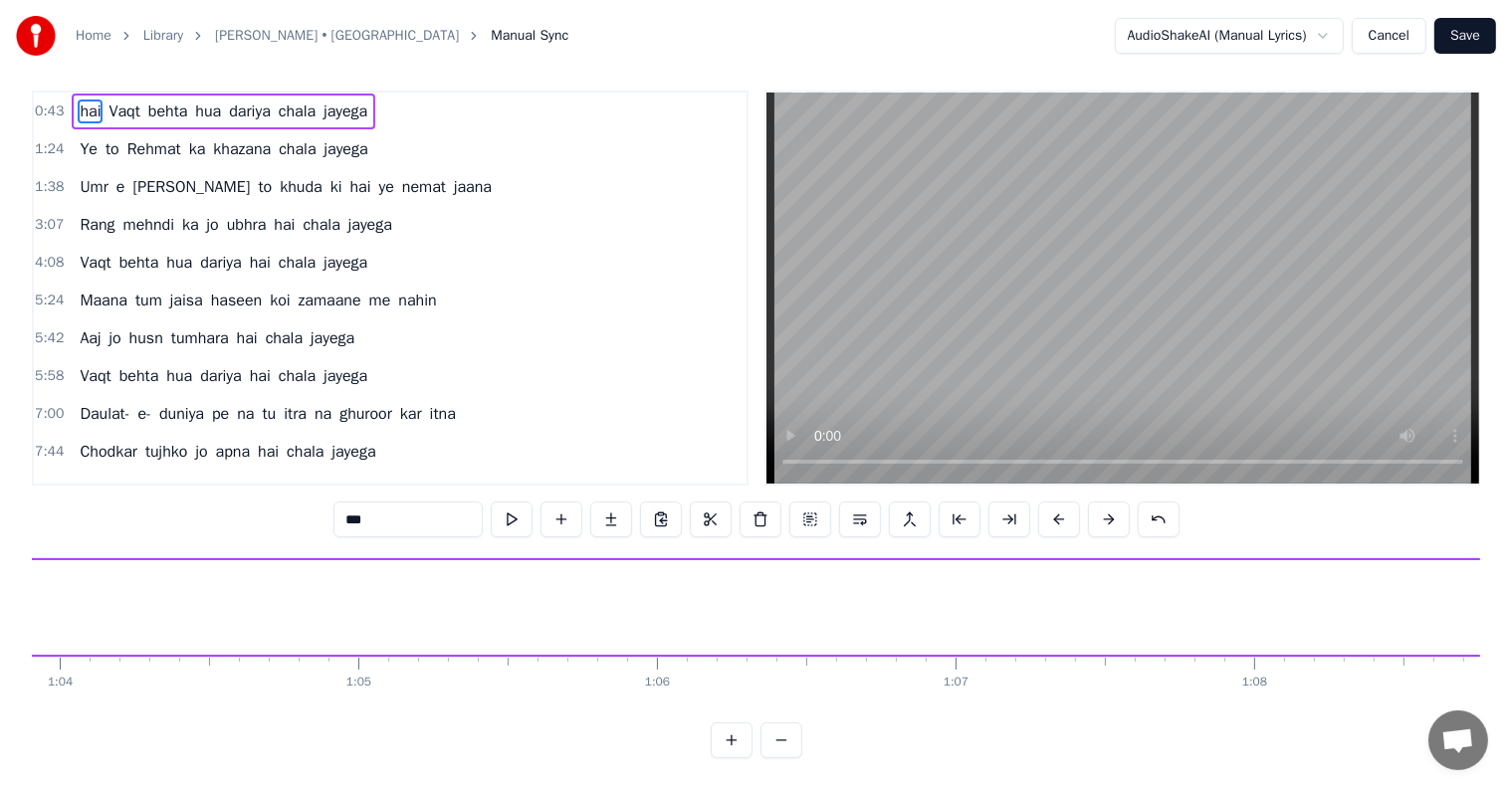 scroll, scrollTop: 0, scrollLeft: 18900, axis: horizontal 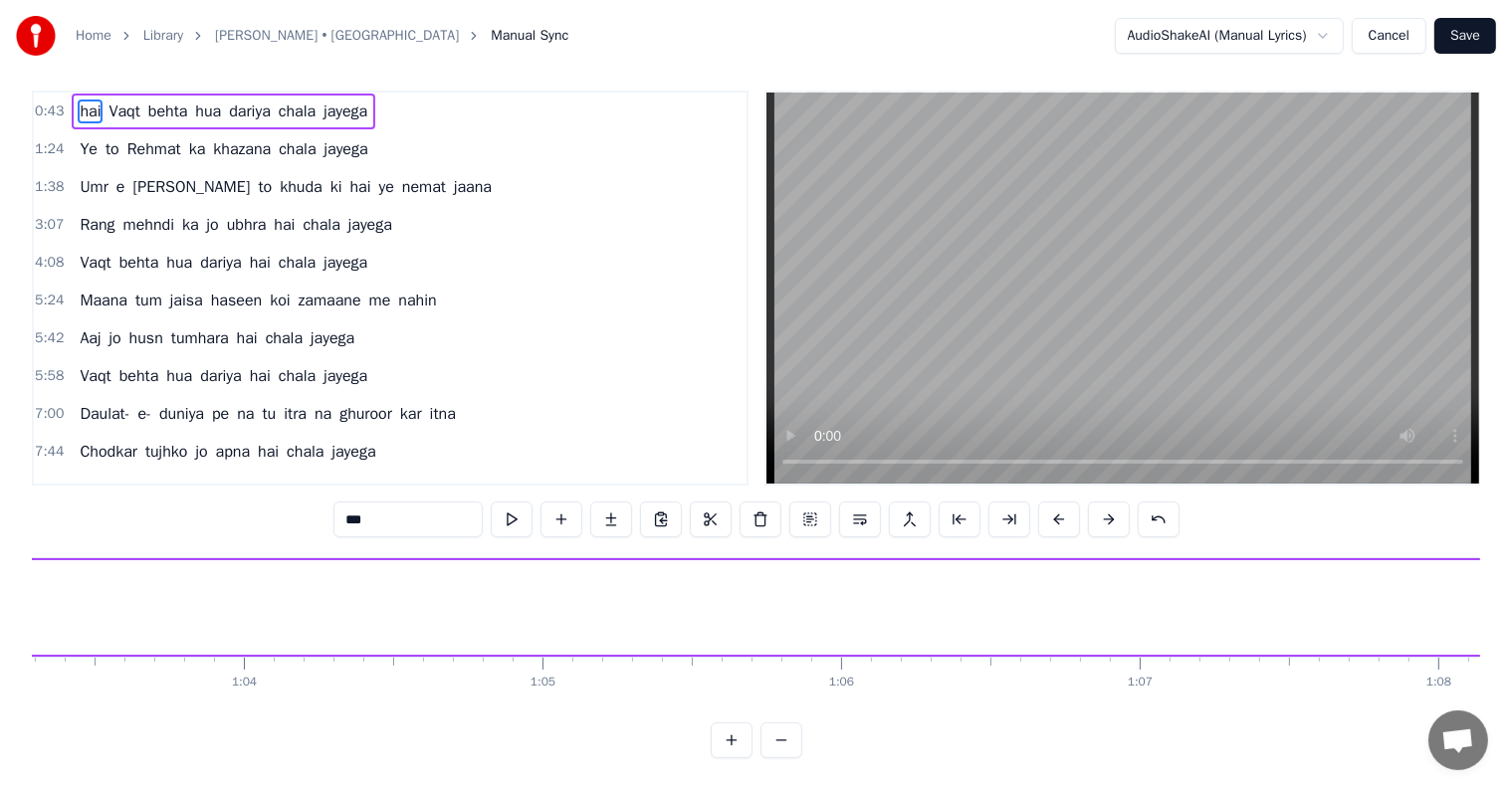 click on "hua" at bounding box center [208, 111] 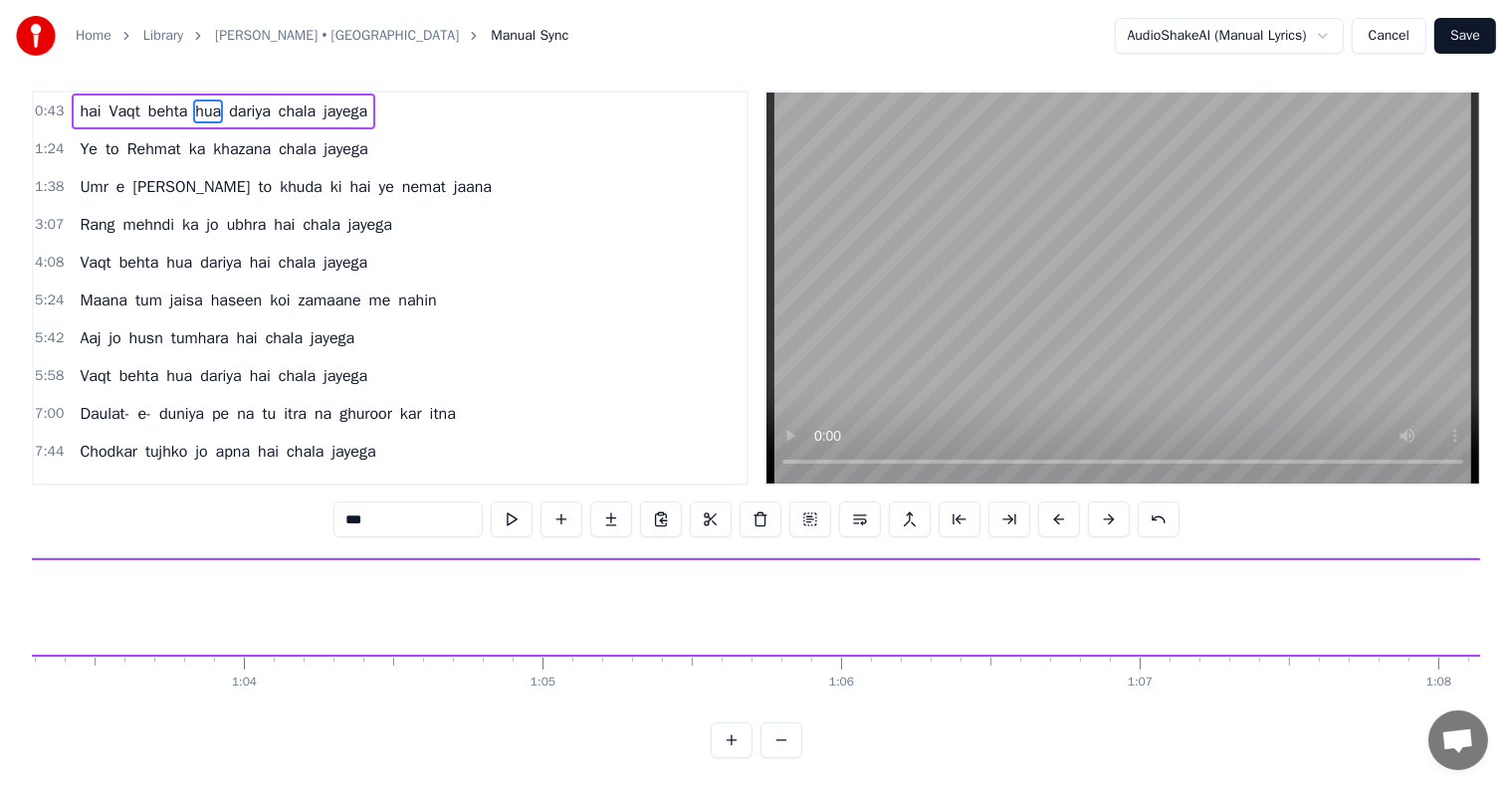 scroll, scrollTop: 0, scrollLeft: 0, axis: both 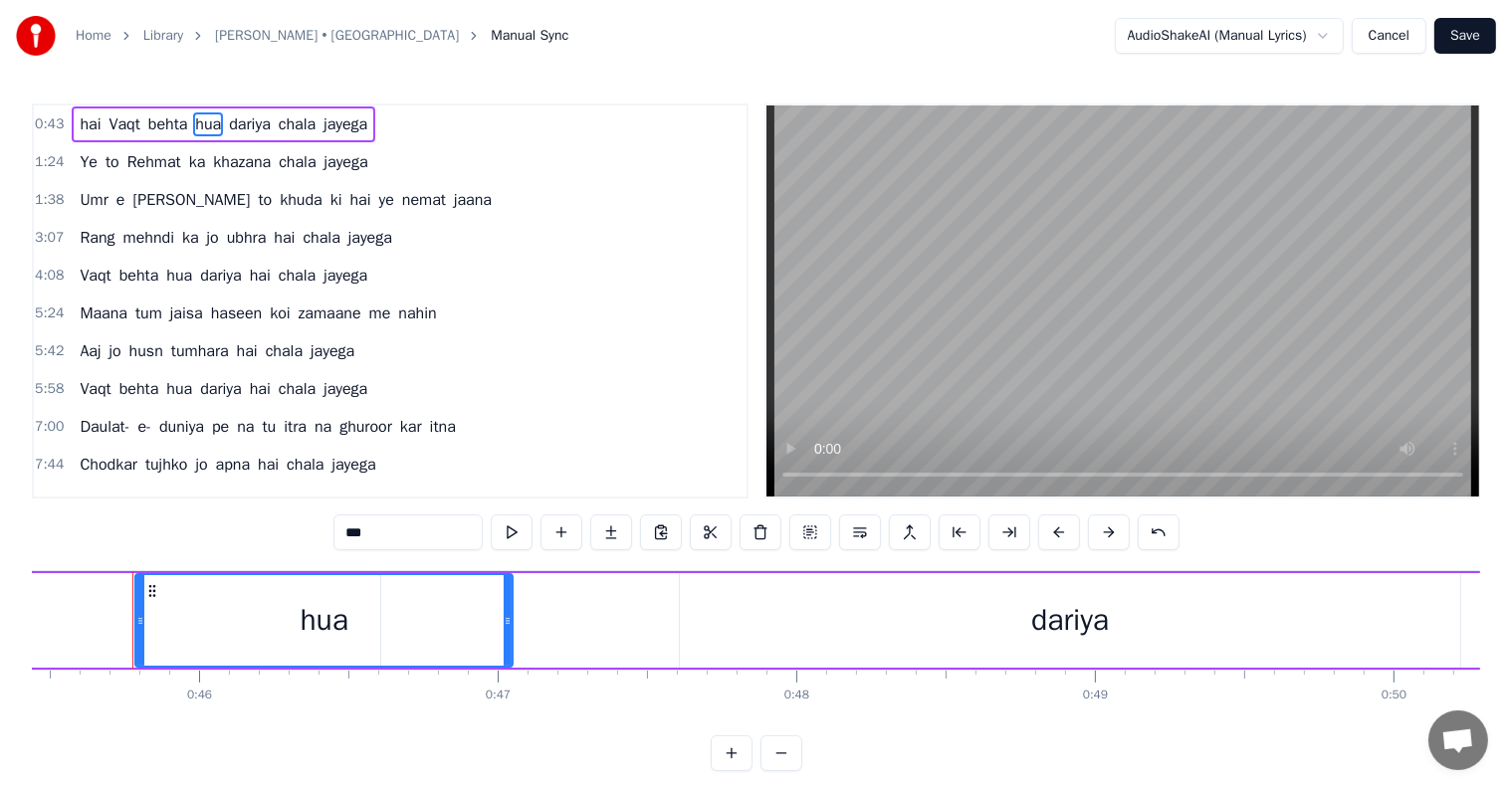 click on "dariya" at bounding box center [250, 124] 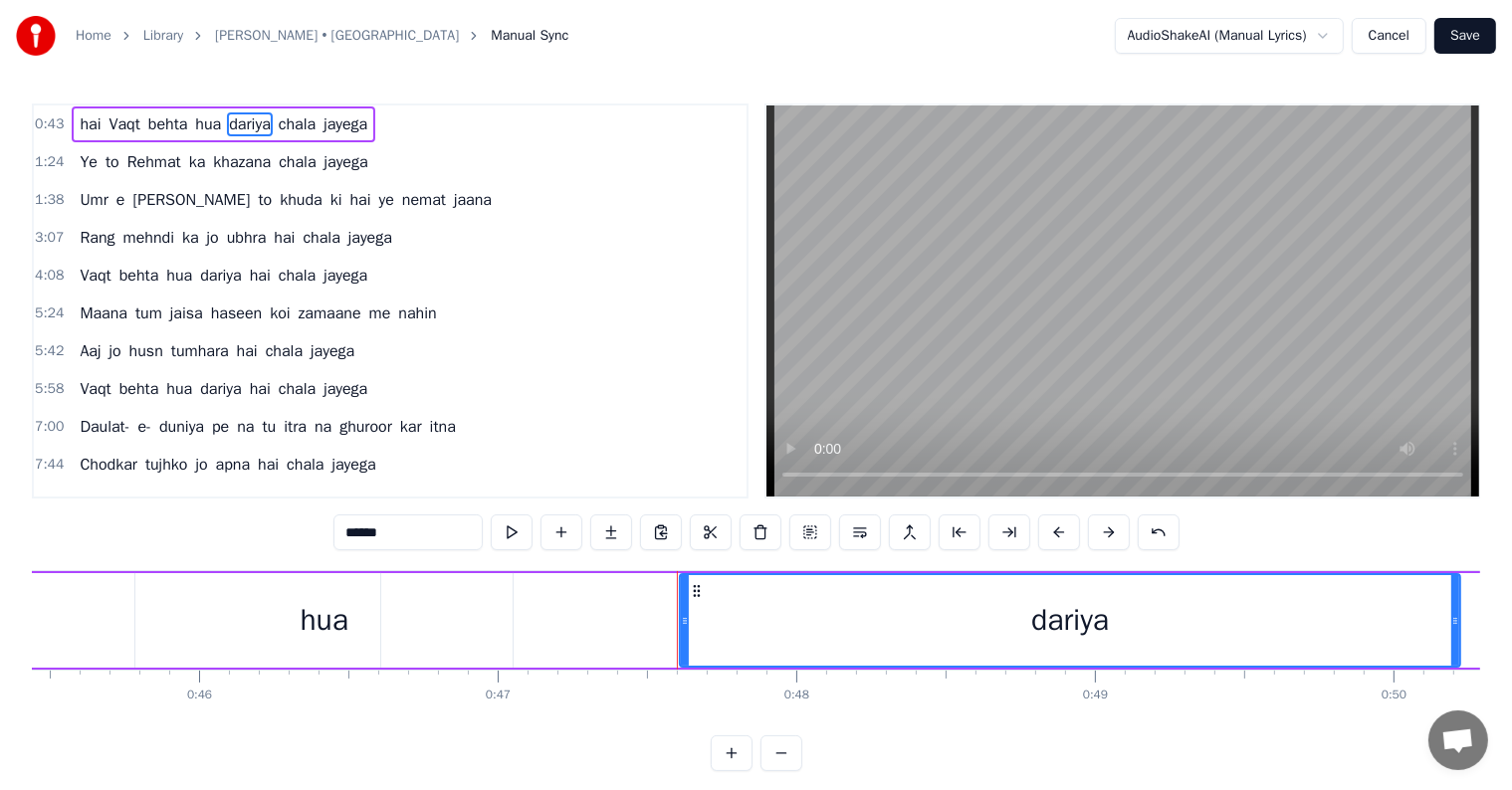 click on "chala" at bounding box center (297, 124) 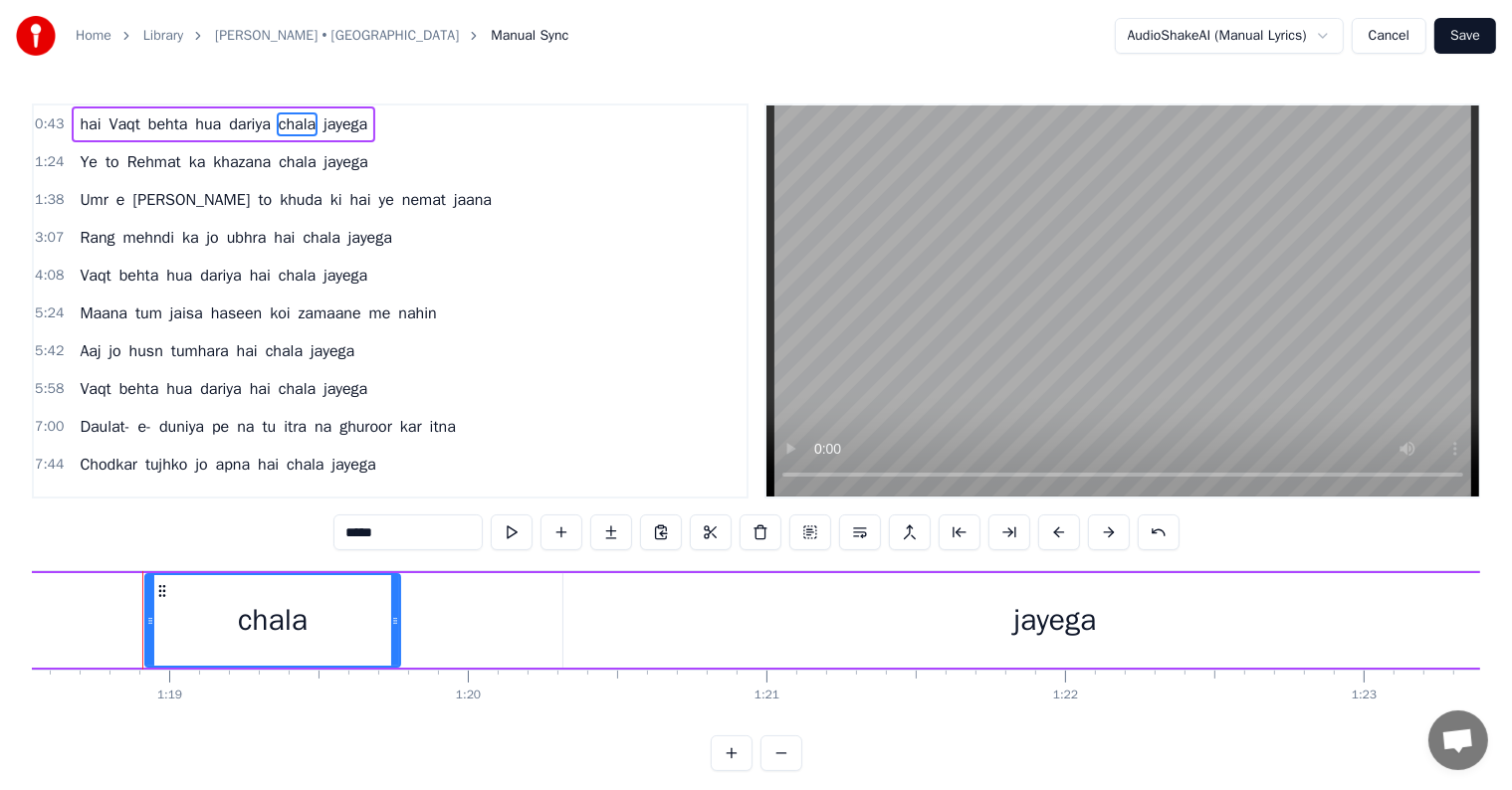 scroll, scrollTop: 0, scrollLeft: 23463, axis: horizontal 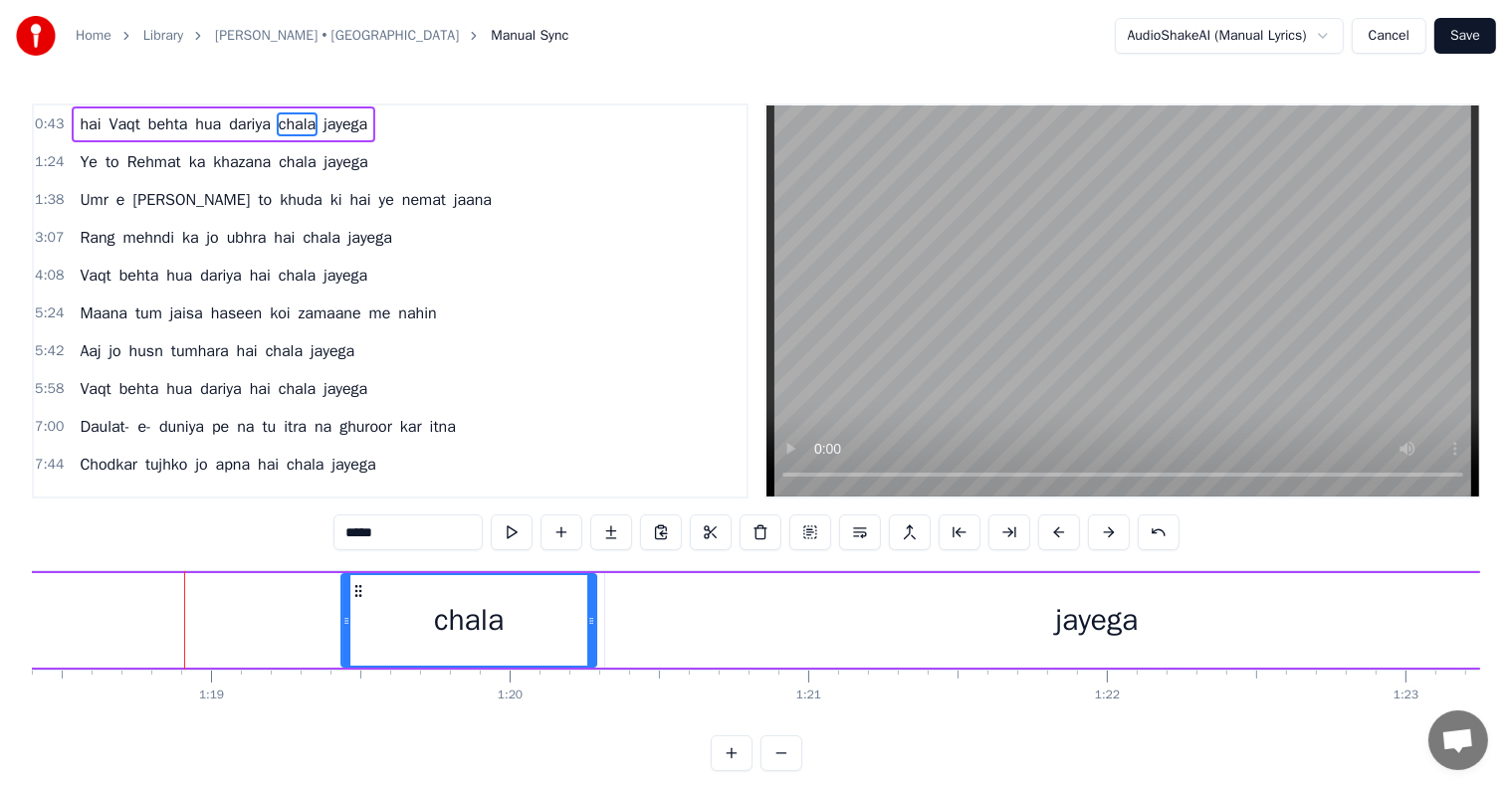 drag, startPoint x: 148, startPoint y: 588, endPoint x: 478, endPoint y: 515, distance: 337.97781 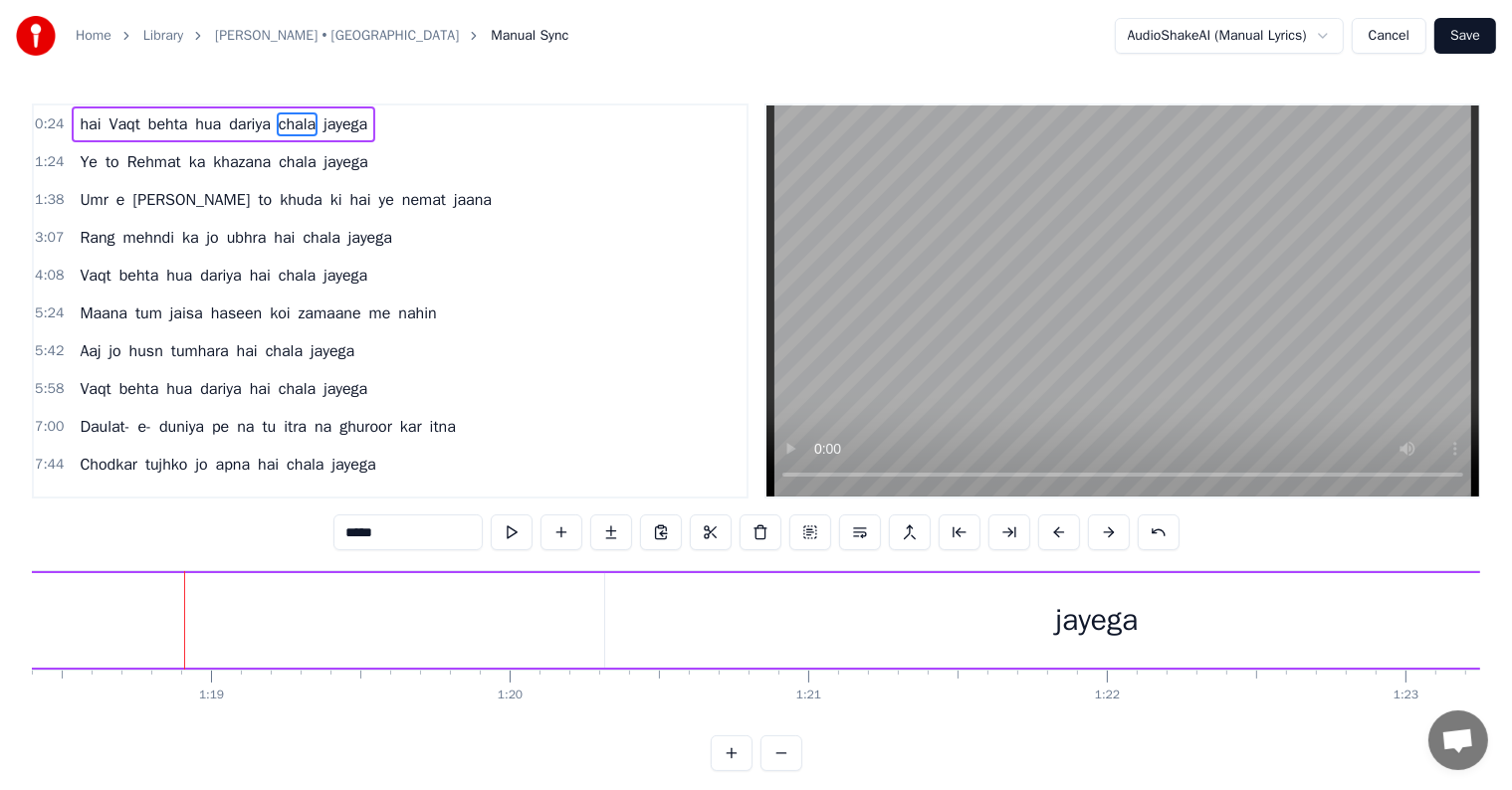 click on "hua" at bounding box center [208, 124] 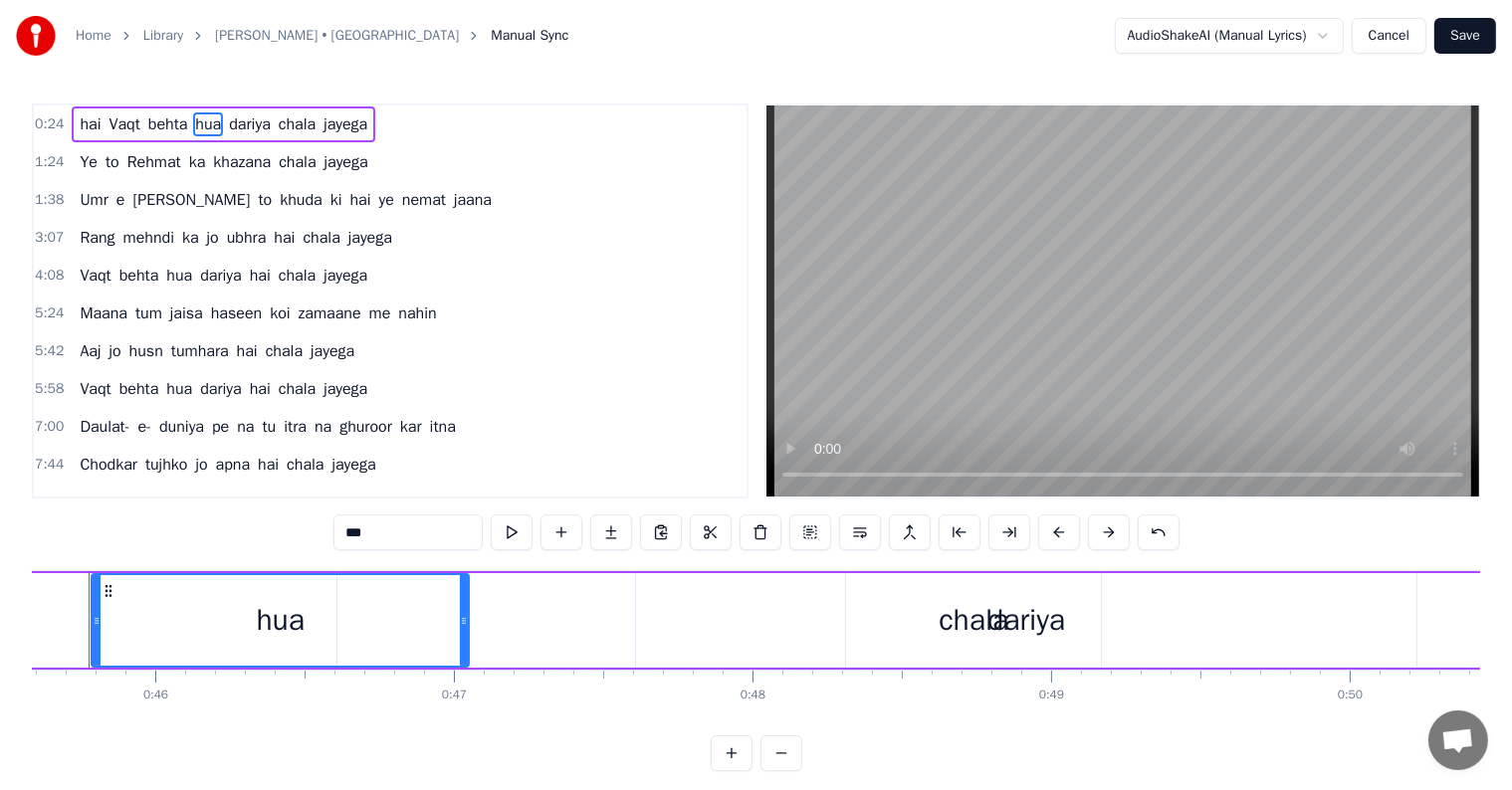 scroll, scrollTop: 0, scrollLeft: 13569, axis: horizontal 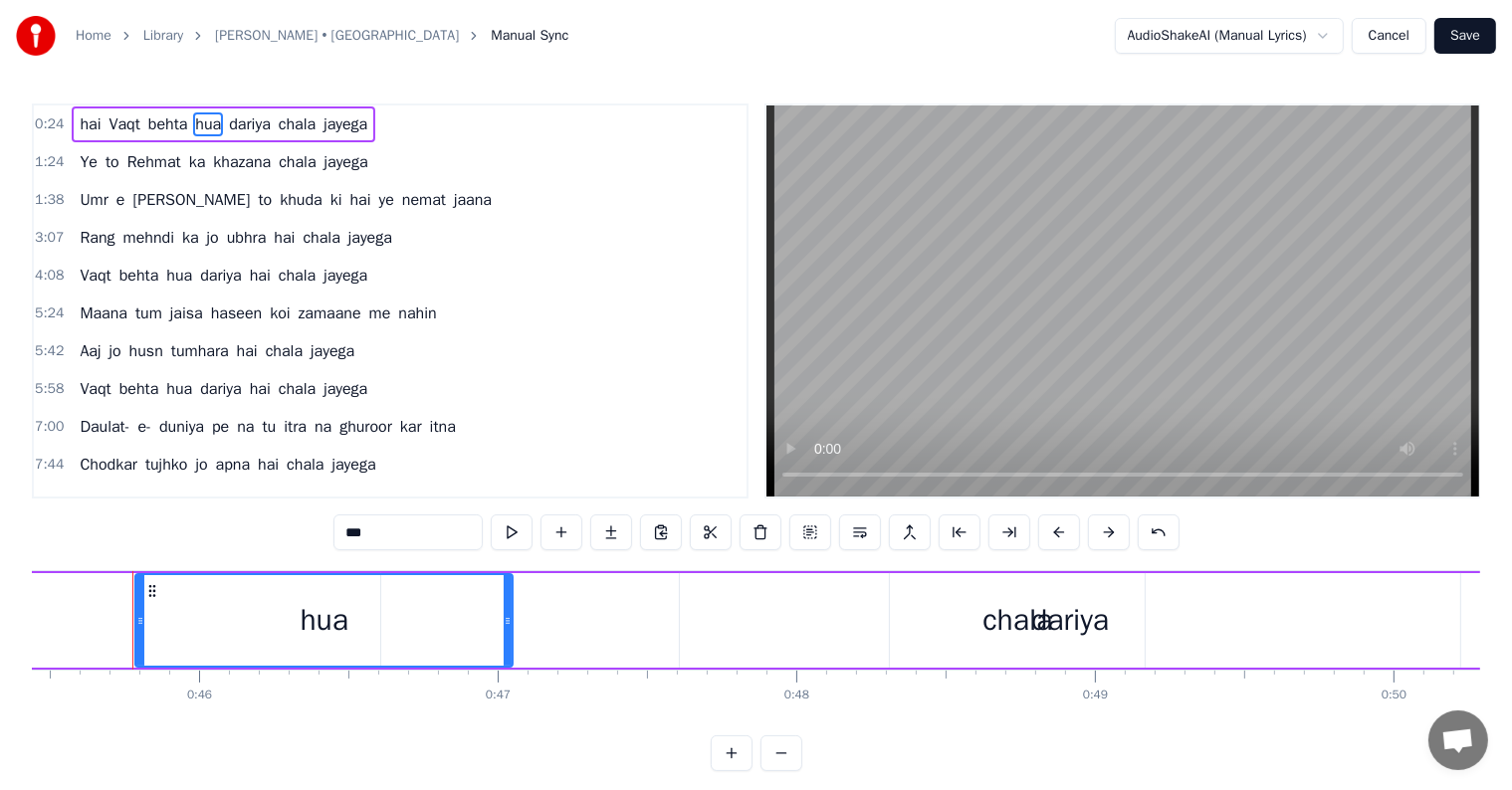 click on "dariya" at bounding box center [250, 124] 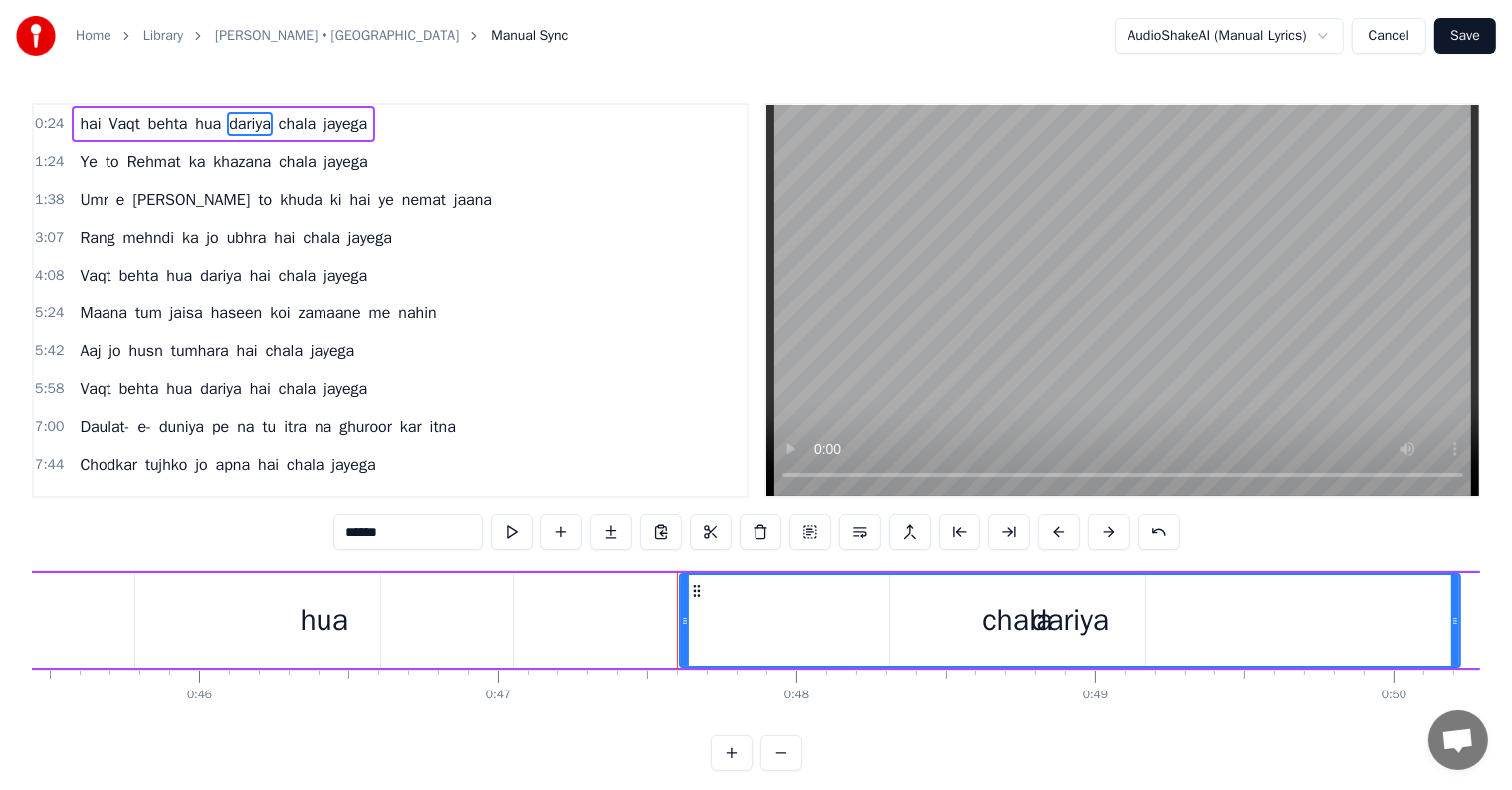 click on "chala" at bounding box center [297, 124] 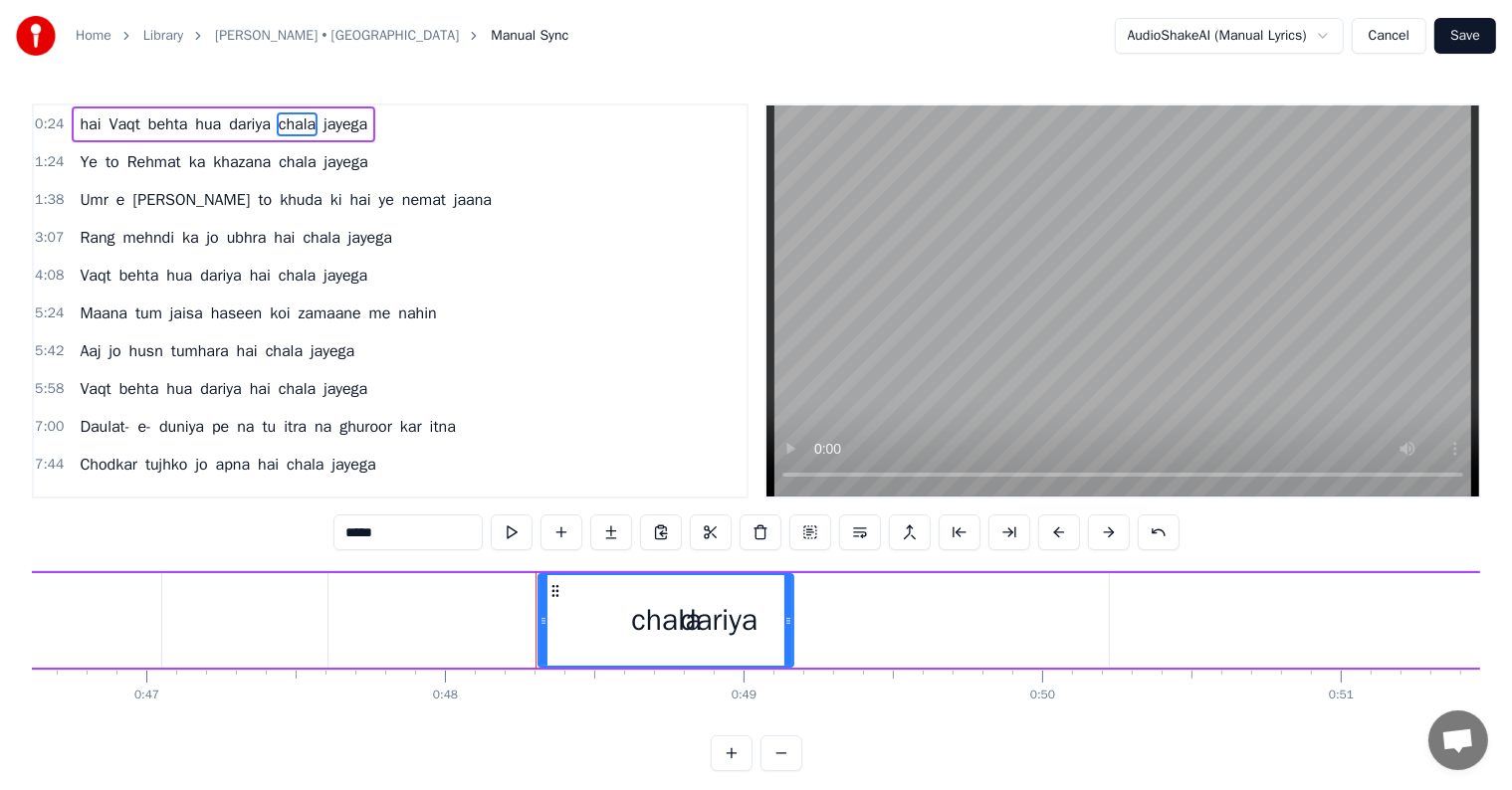 scroll, scrollTop: 0, scrollLeft: 14106, axis: horizontal 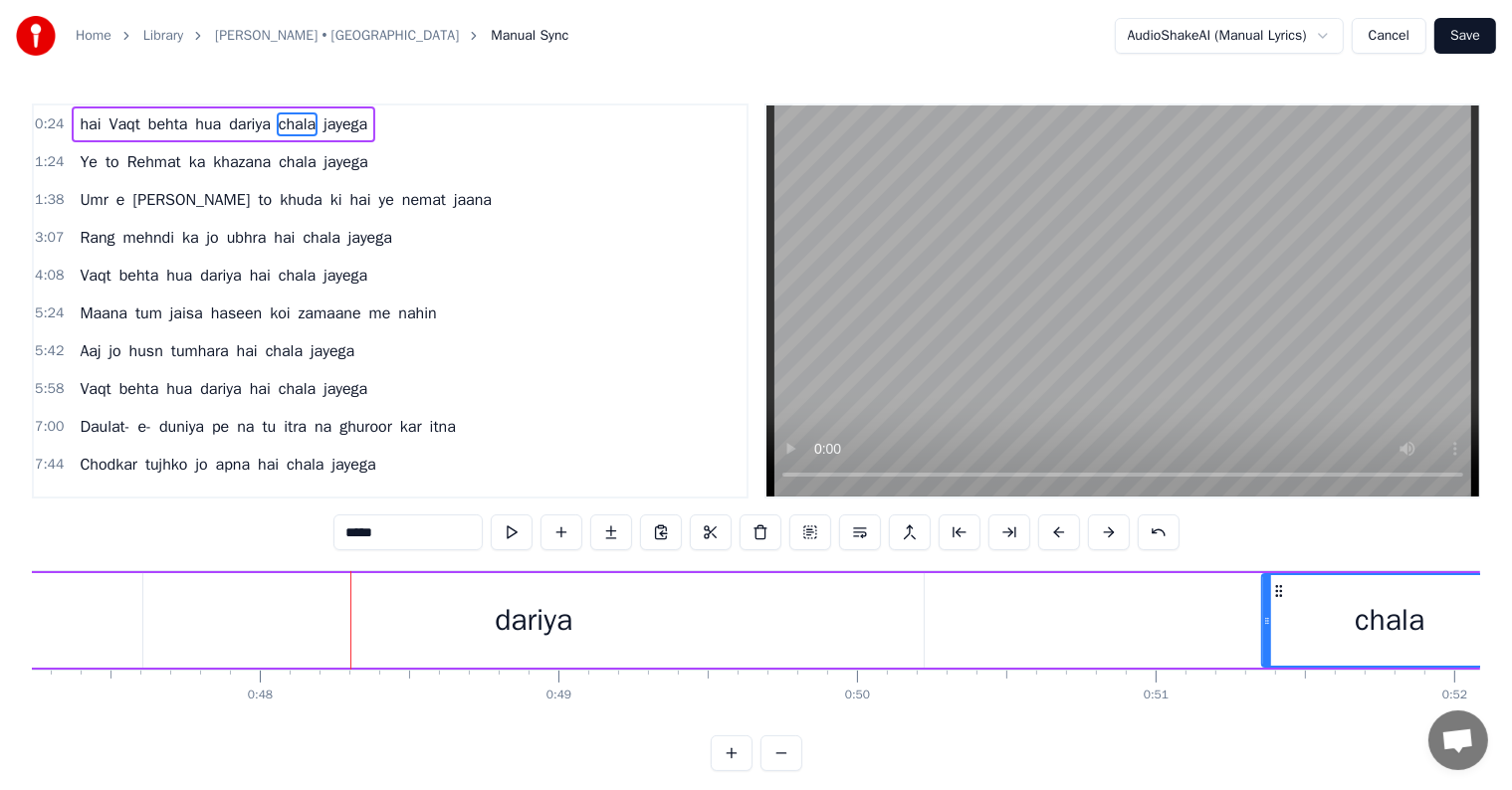 drag, startPoint x: 367, startPoint y: 589, endPoint x: 1276, endPoint y: 632, distance: 910.016 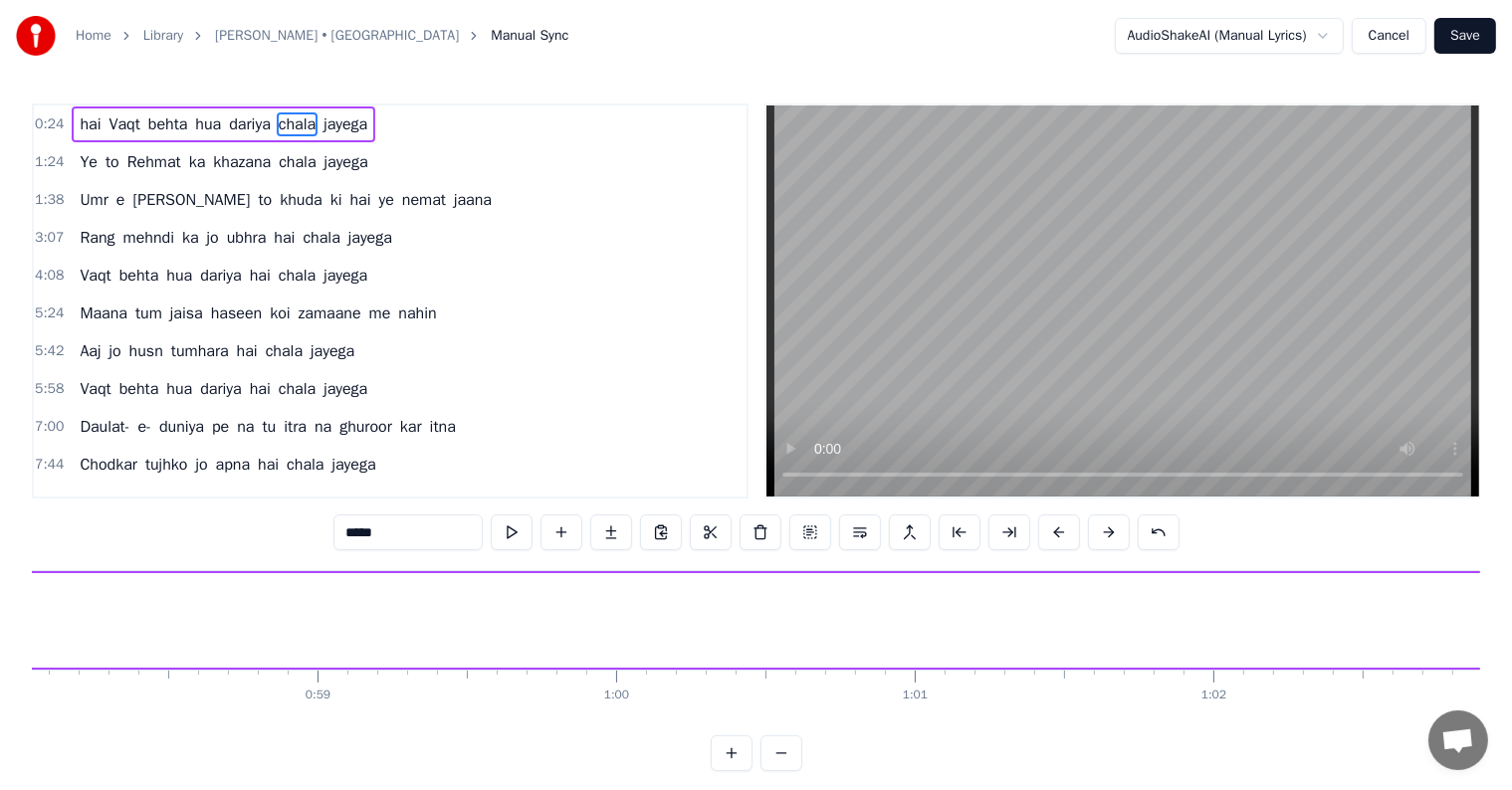 scroll, scrollTop: 0, scrollLeft: 17240, axis: horizontal 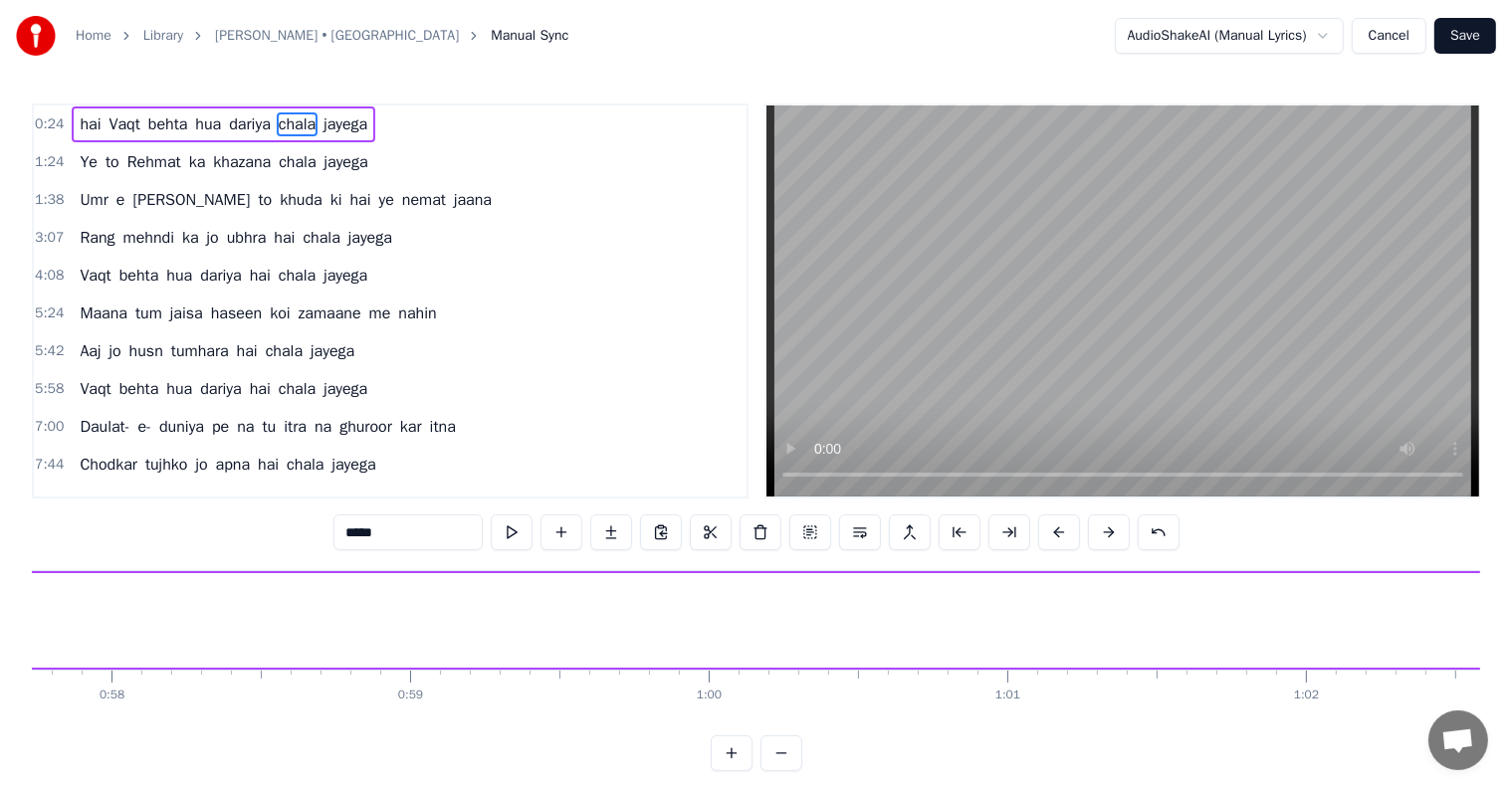 click on "jayega" at bounding box center (345, 124) 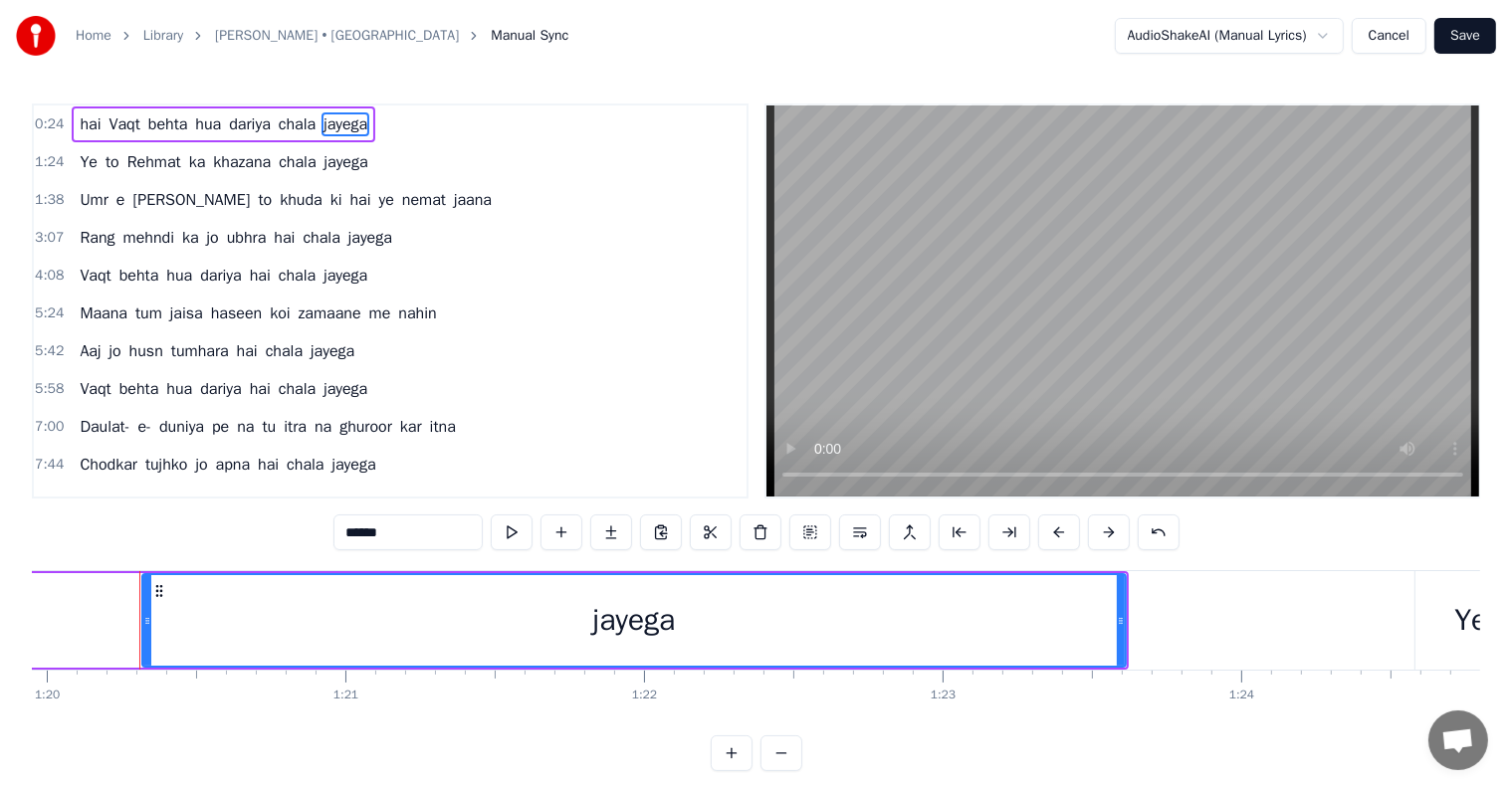 scroll, scrollTop: 0, scrollLeft: 23881, axis: horizontal 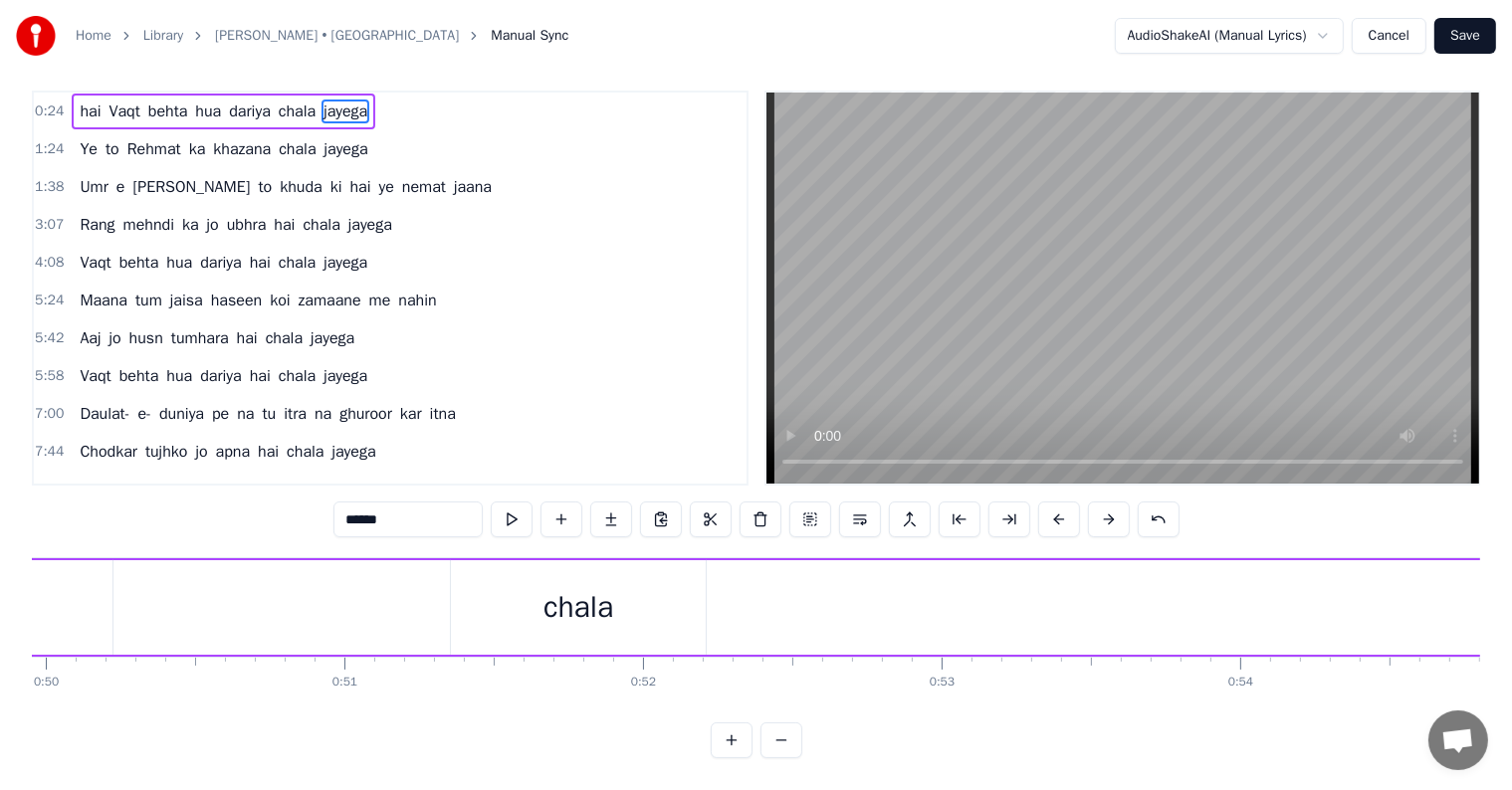 drag, startPoint x: 146, startPoint y: 593, endPoint x: 1135, endPoint y: 577, distance: 989.1294 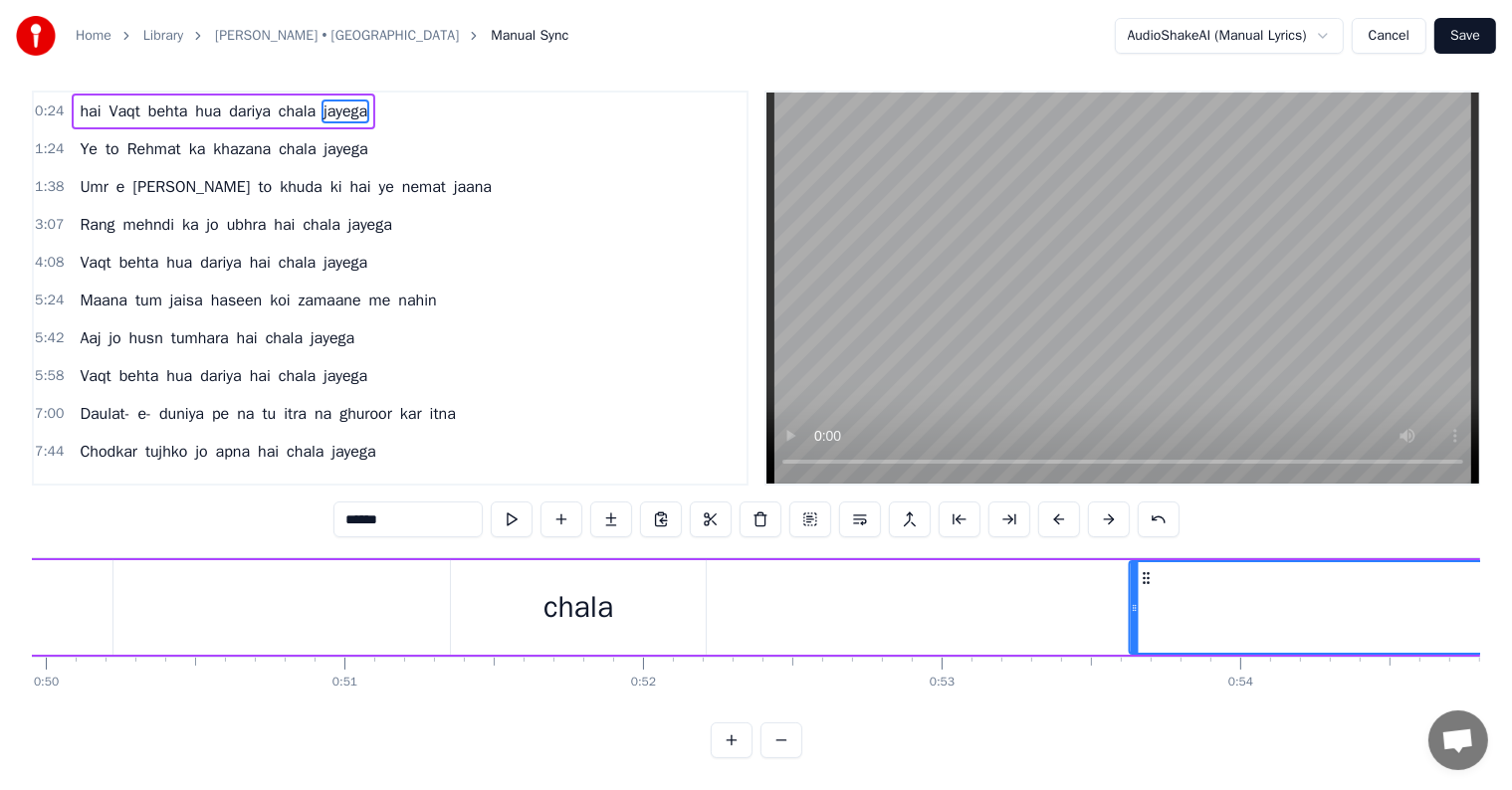 drag, startPoint x: 875, startPoint y: 557, endPoint x: 1147, endPoint y: 566, distance: 272.14886 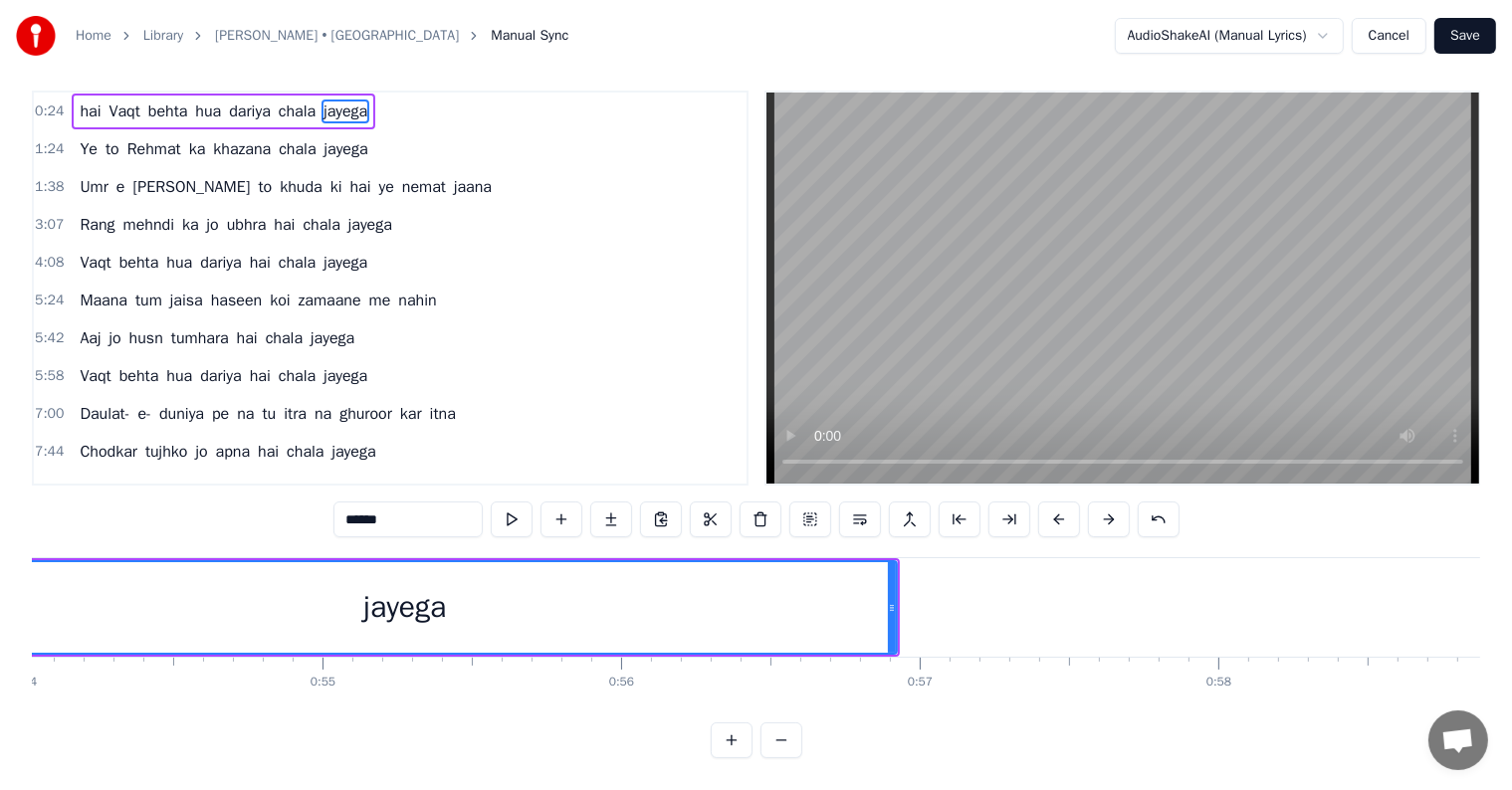 scroll, scrollTop: 0, scrollLeft: 16226, axis: horizontal 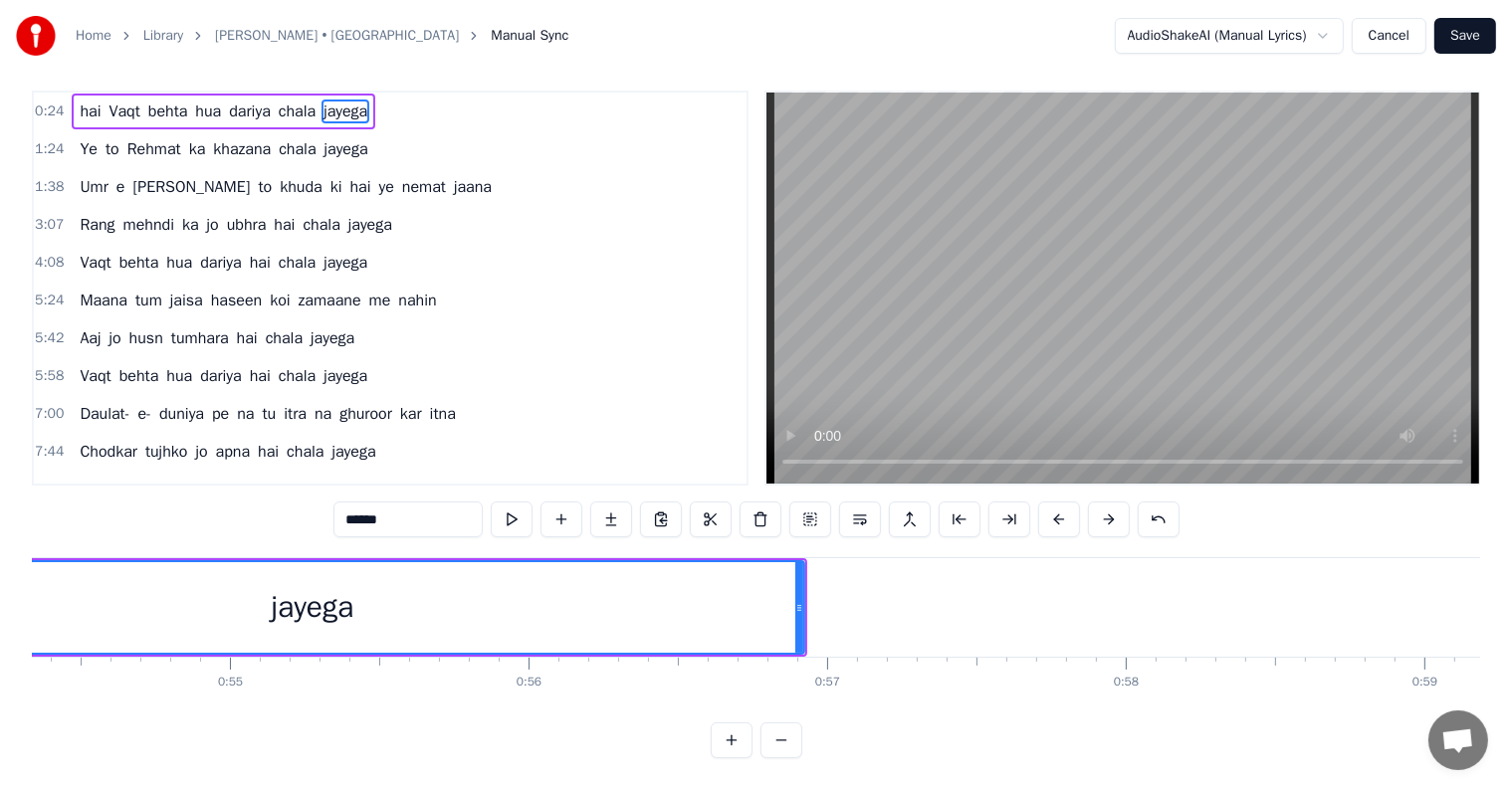 click on "hai" at bounding box center (90, 111) 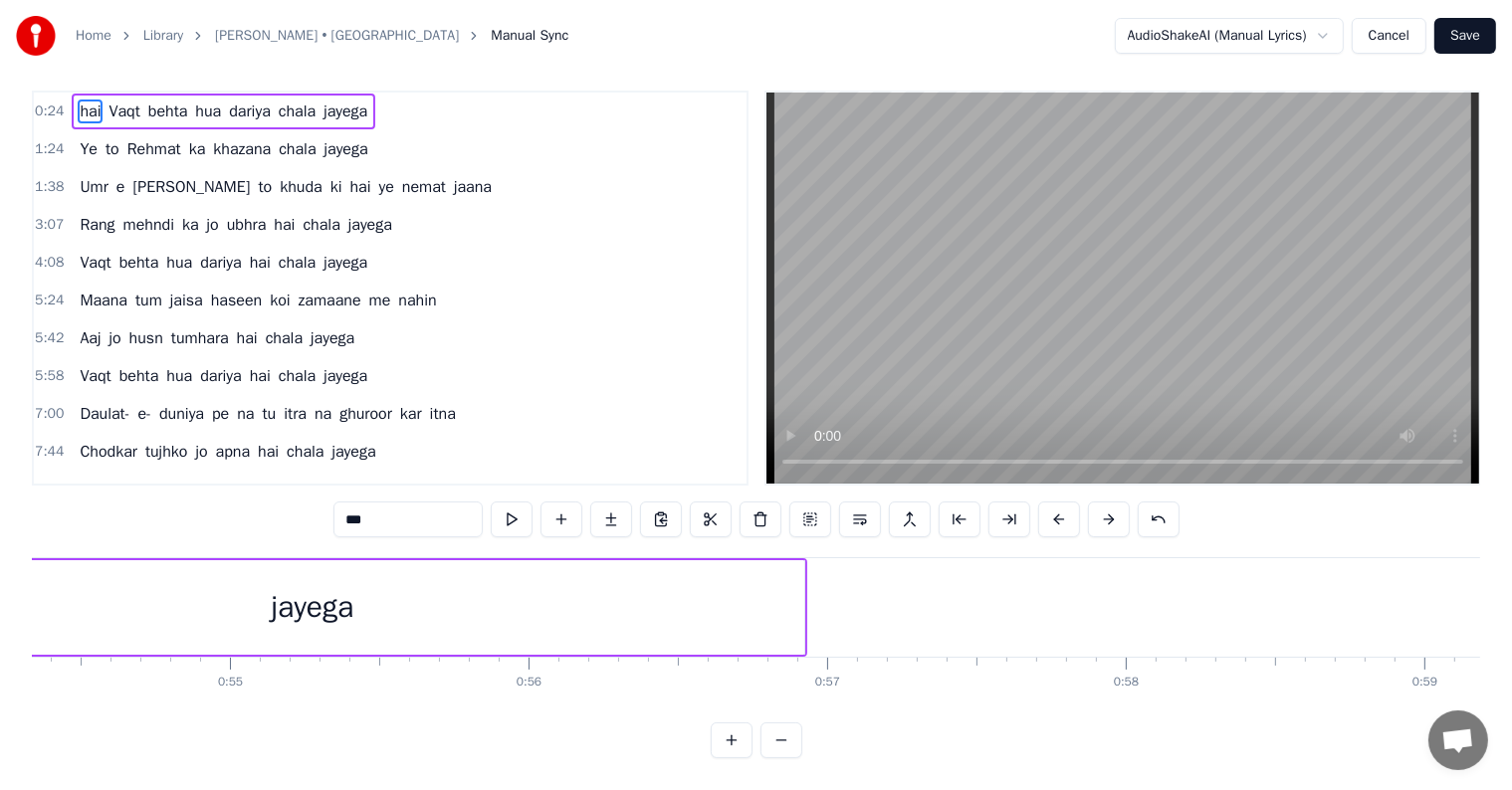 scroll, scrollTop: 0, scrollLeft: 0, axis: both 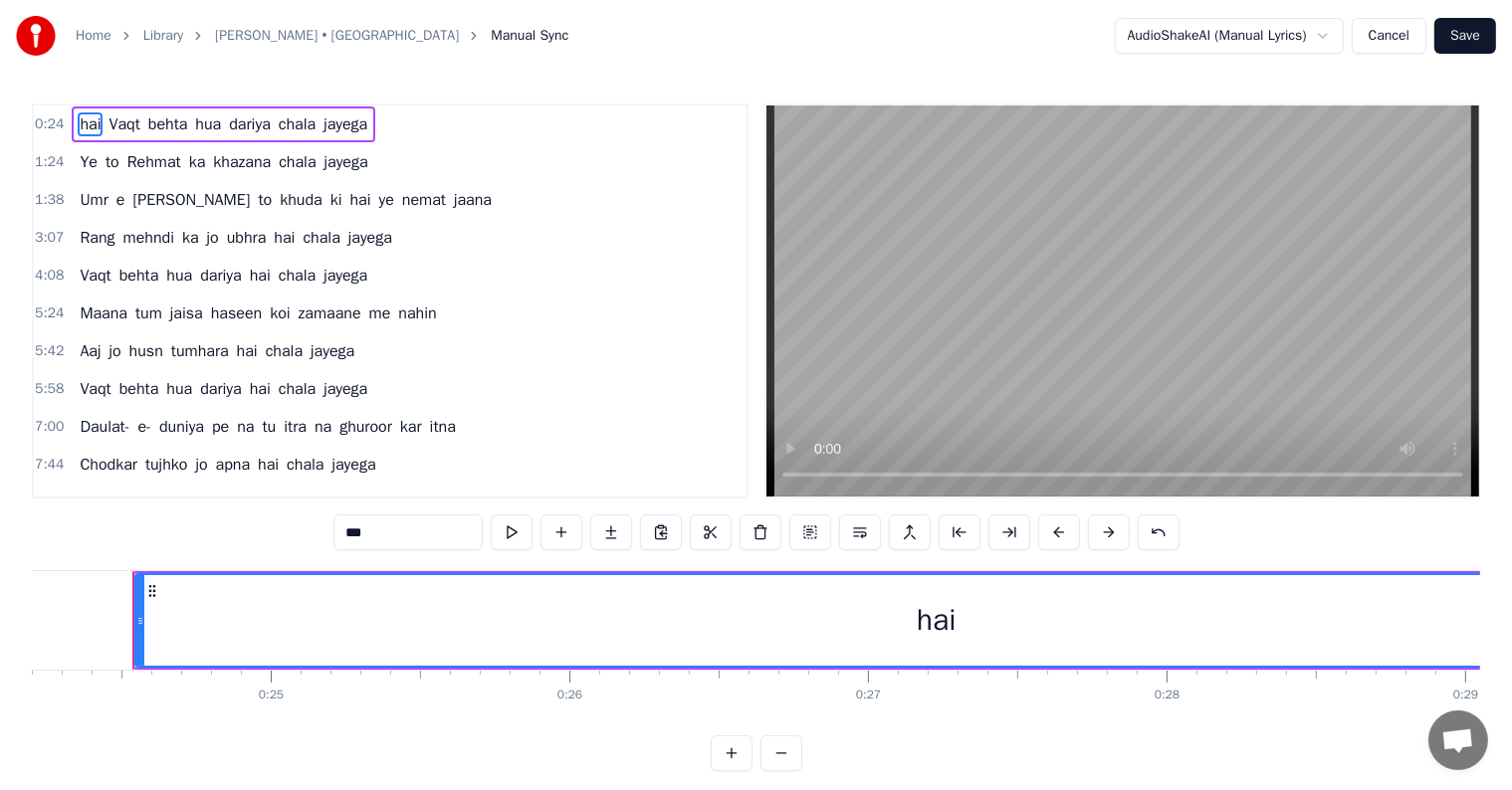 drag, startPoint x: 88, startPoint y: 119, endPoint x: 262, endPoint y: 125, distance: 174.10342 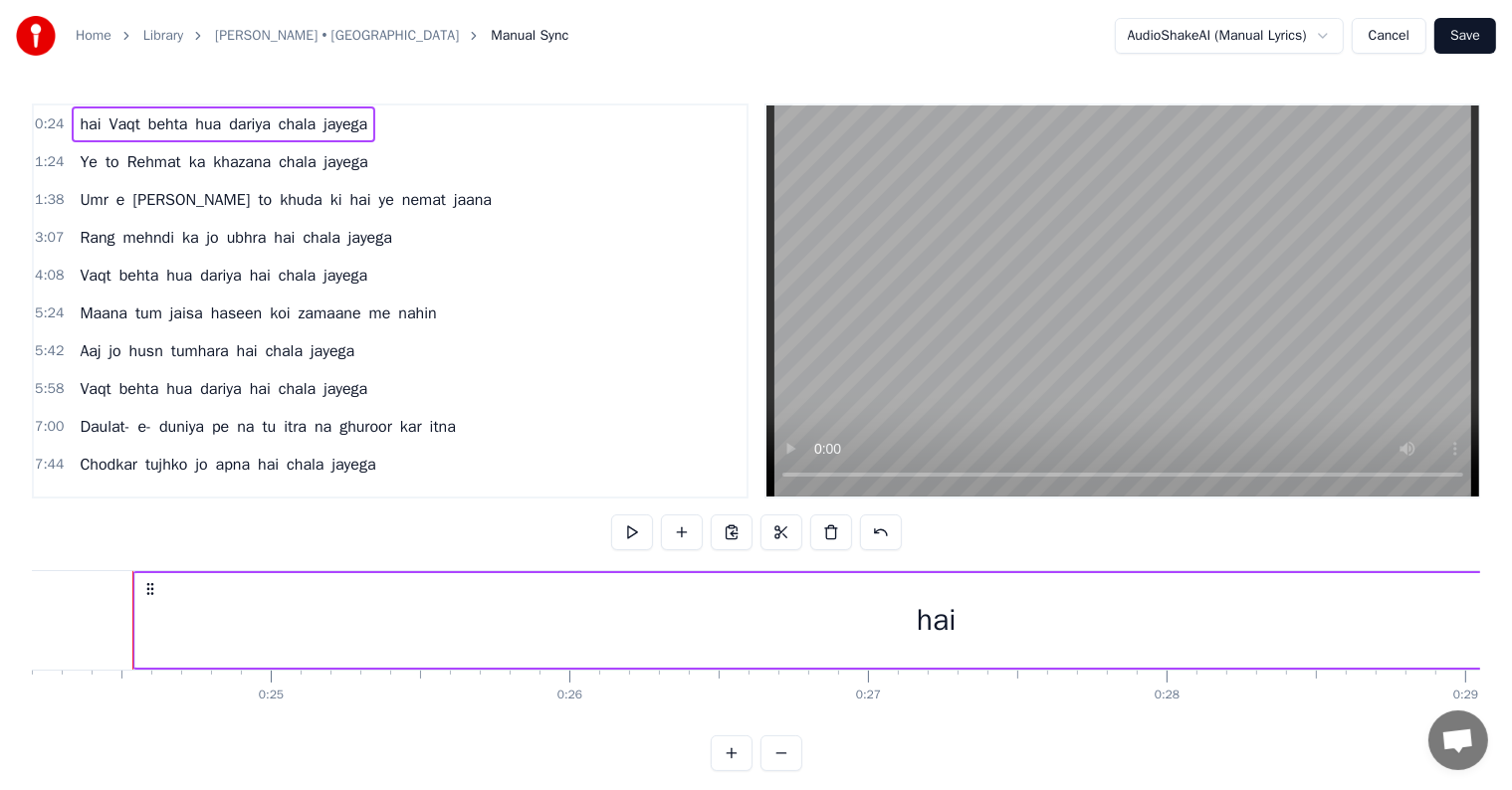drag, startPoint x: 84, startPoint y: 120, endPoint x: 276, endPoint y: 122, distance: 192.01042 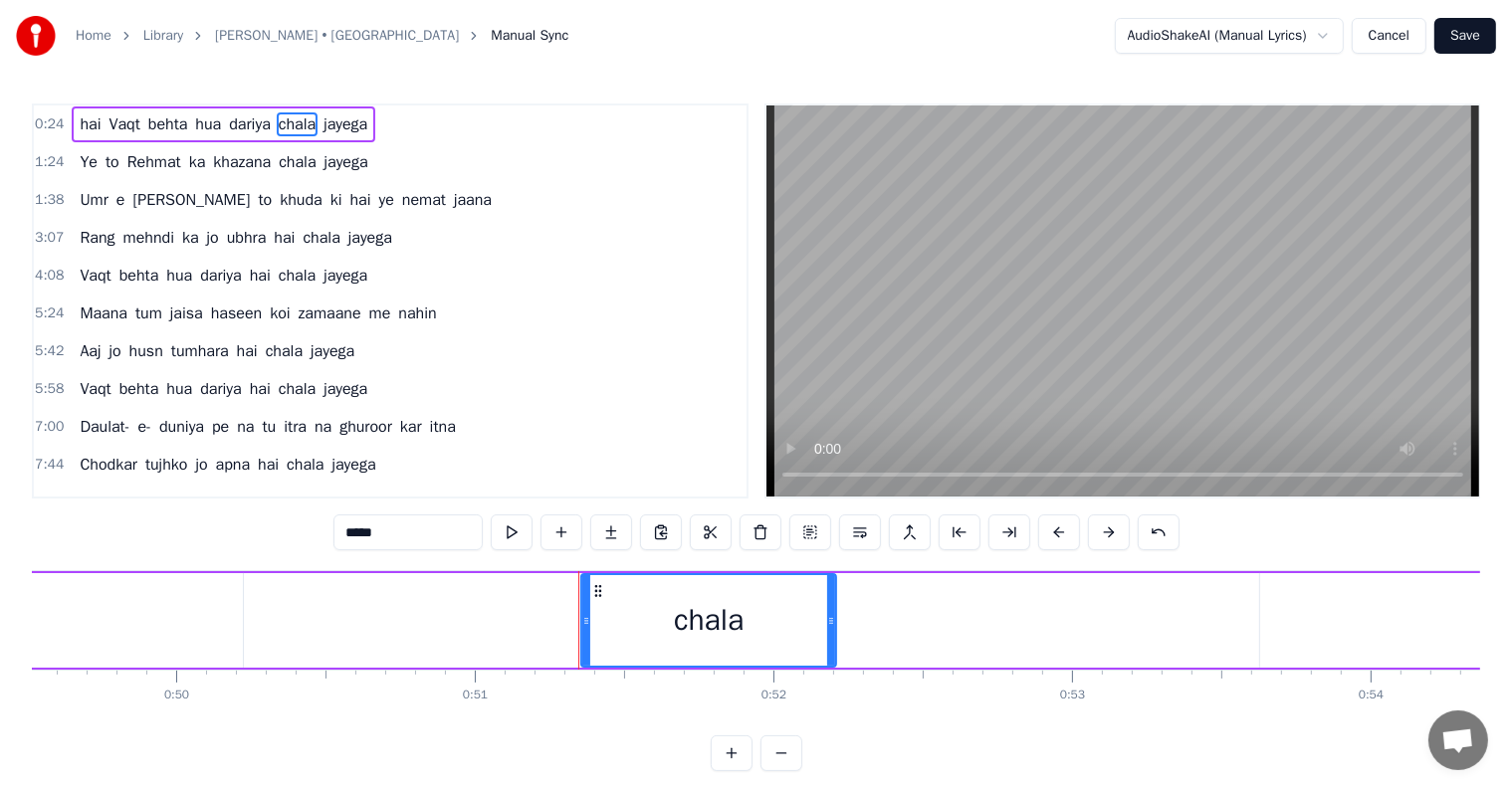 scroll, scrollTop: 0, scrollLeft: 15233, axis: horizontal 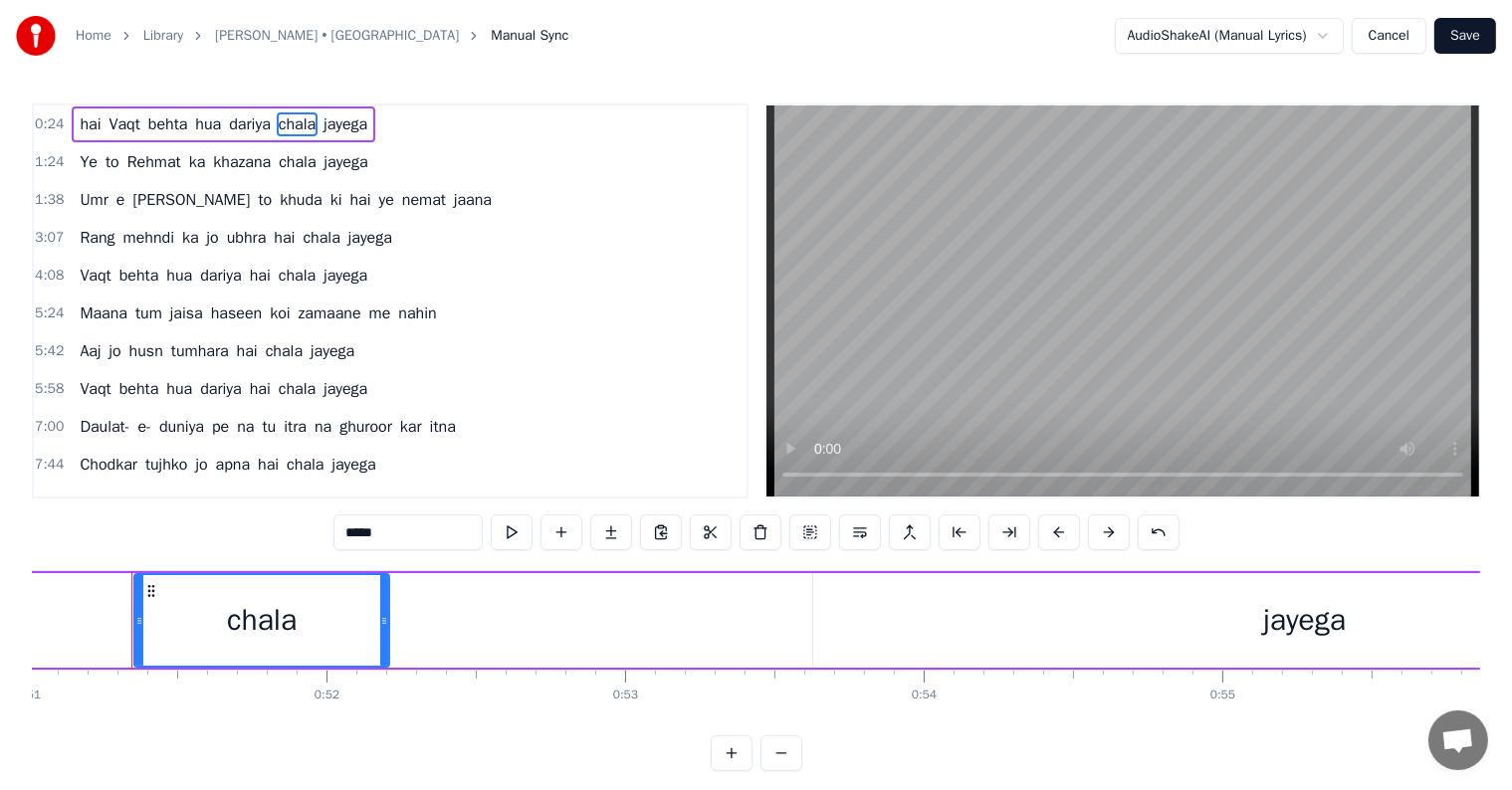 click on "hai" at bounding box center (90, 124) 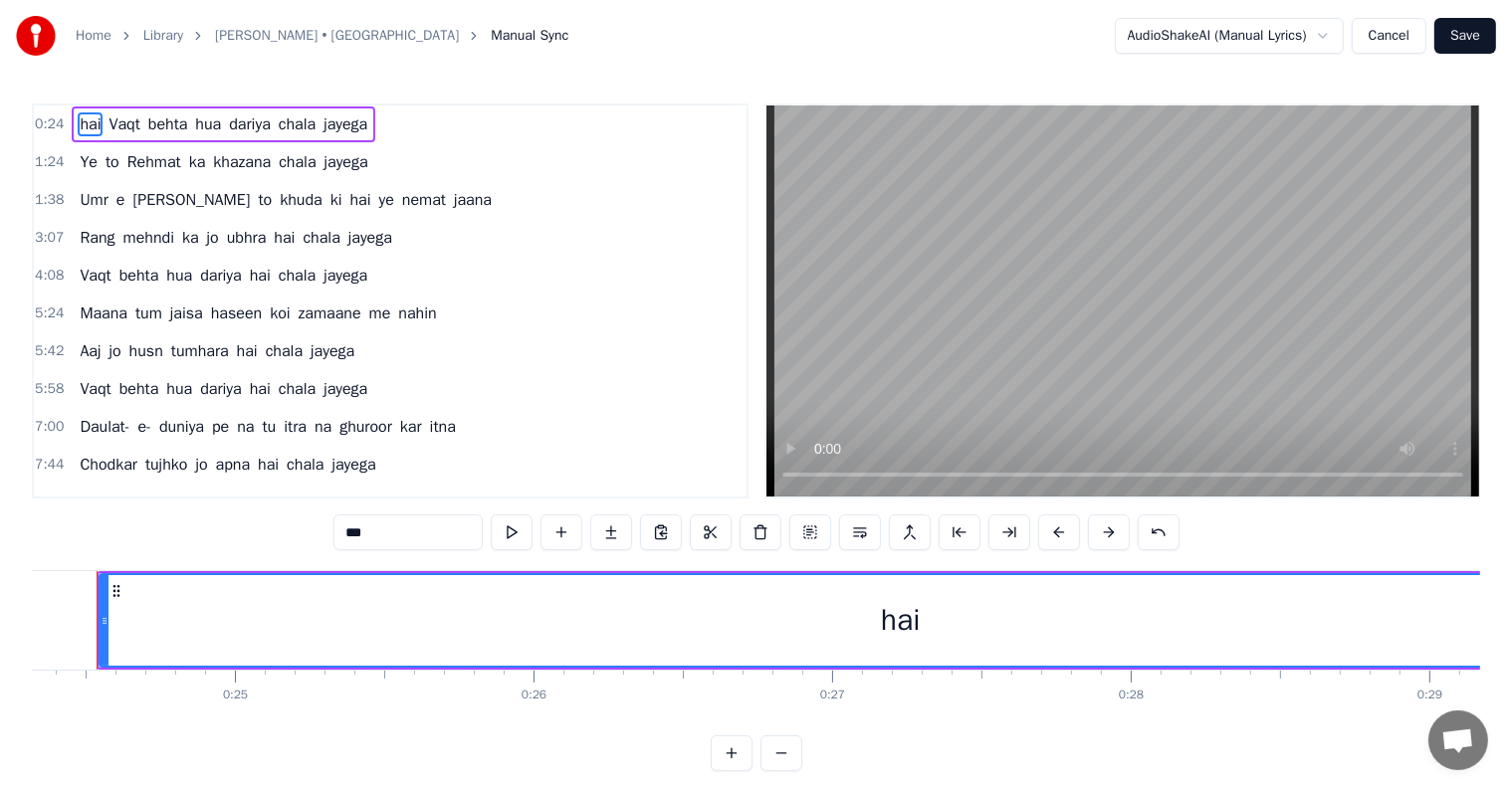 scroll, scrollTop: 0, scrollLeft: 7227, axis: horizontal 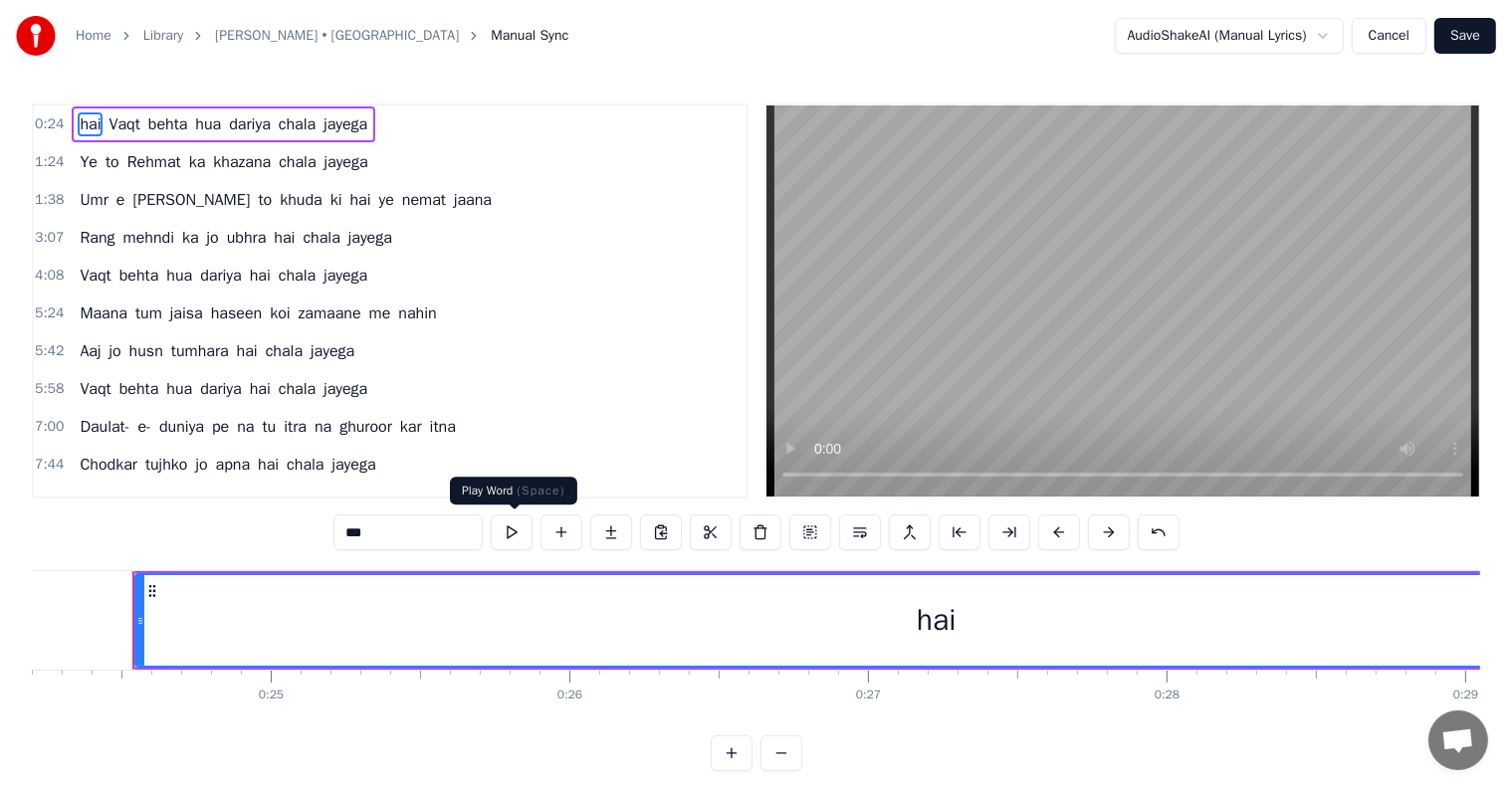 click at bounding box center [512, 532] 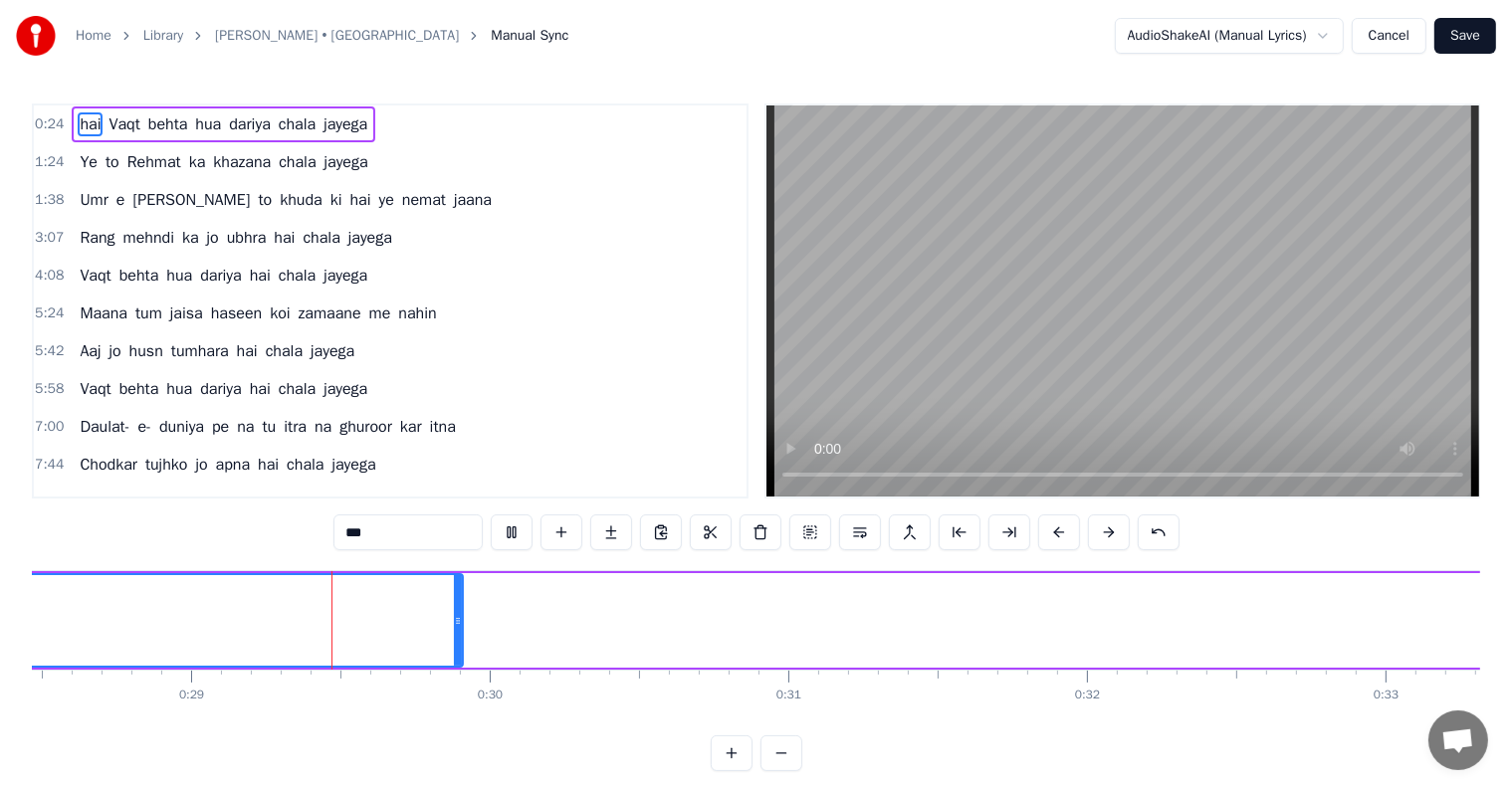 scroll, scrollTop: 0, scrollLeft: 8517, axis: horizontal 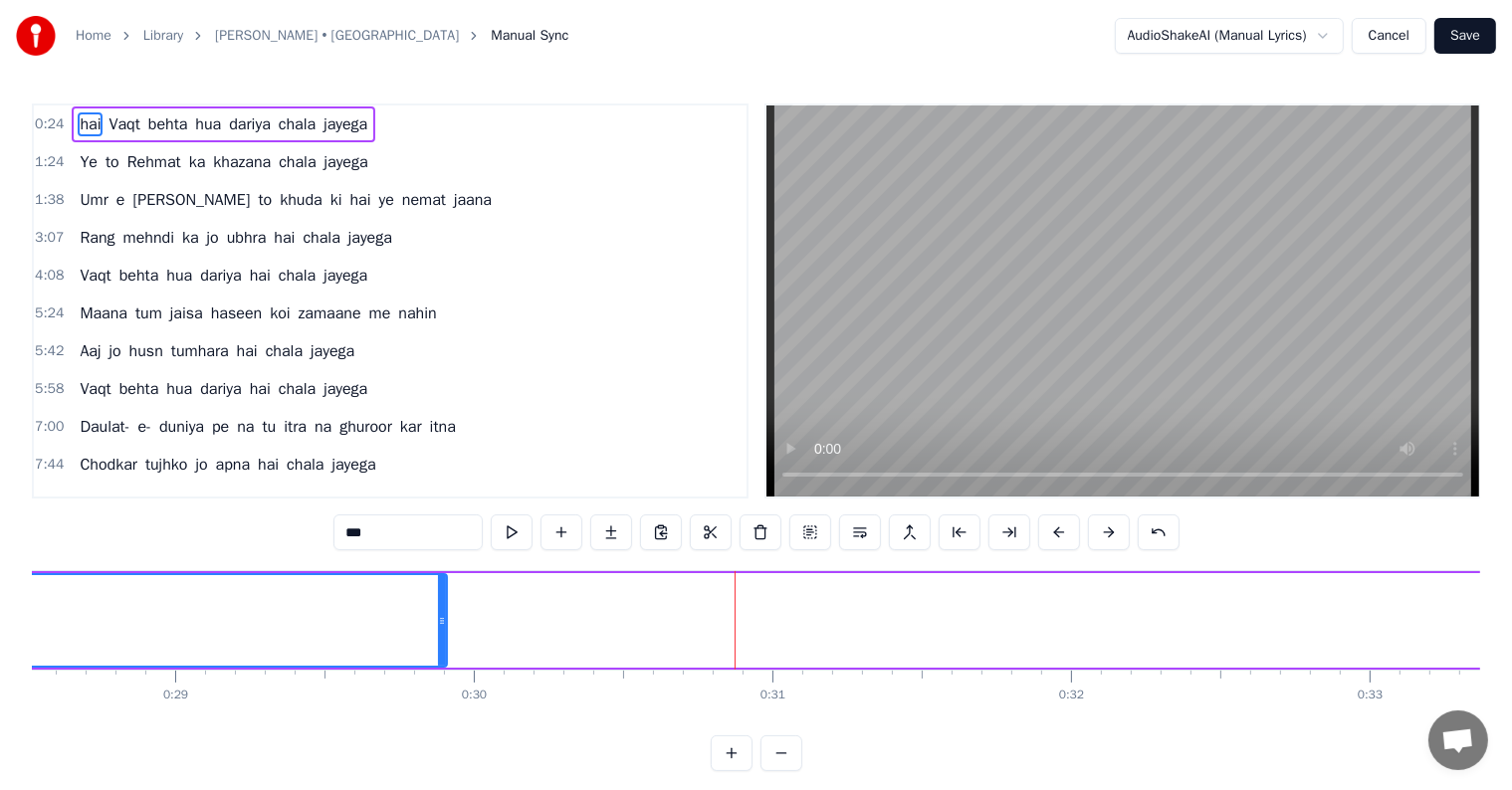 click on "chala" at bounding box center (297, 124) 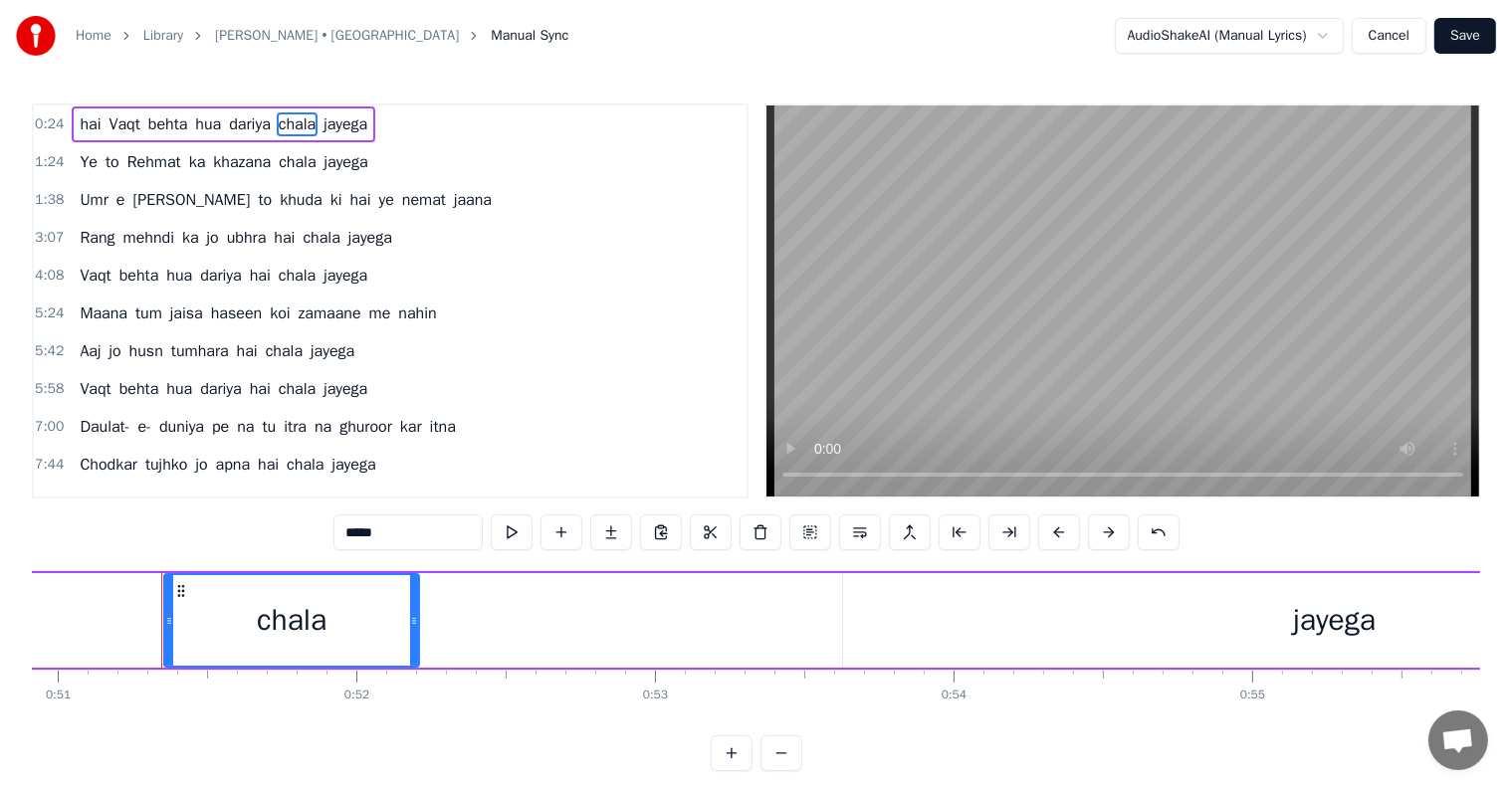 scroll, scrollTop: 0, scrollLeft: 15233, axis: horizontal 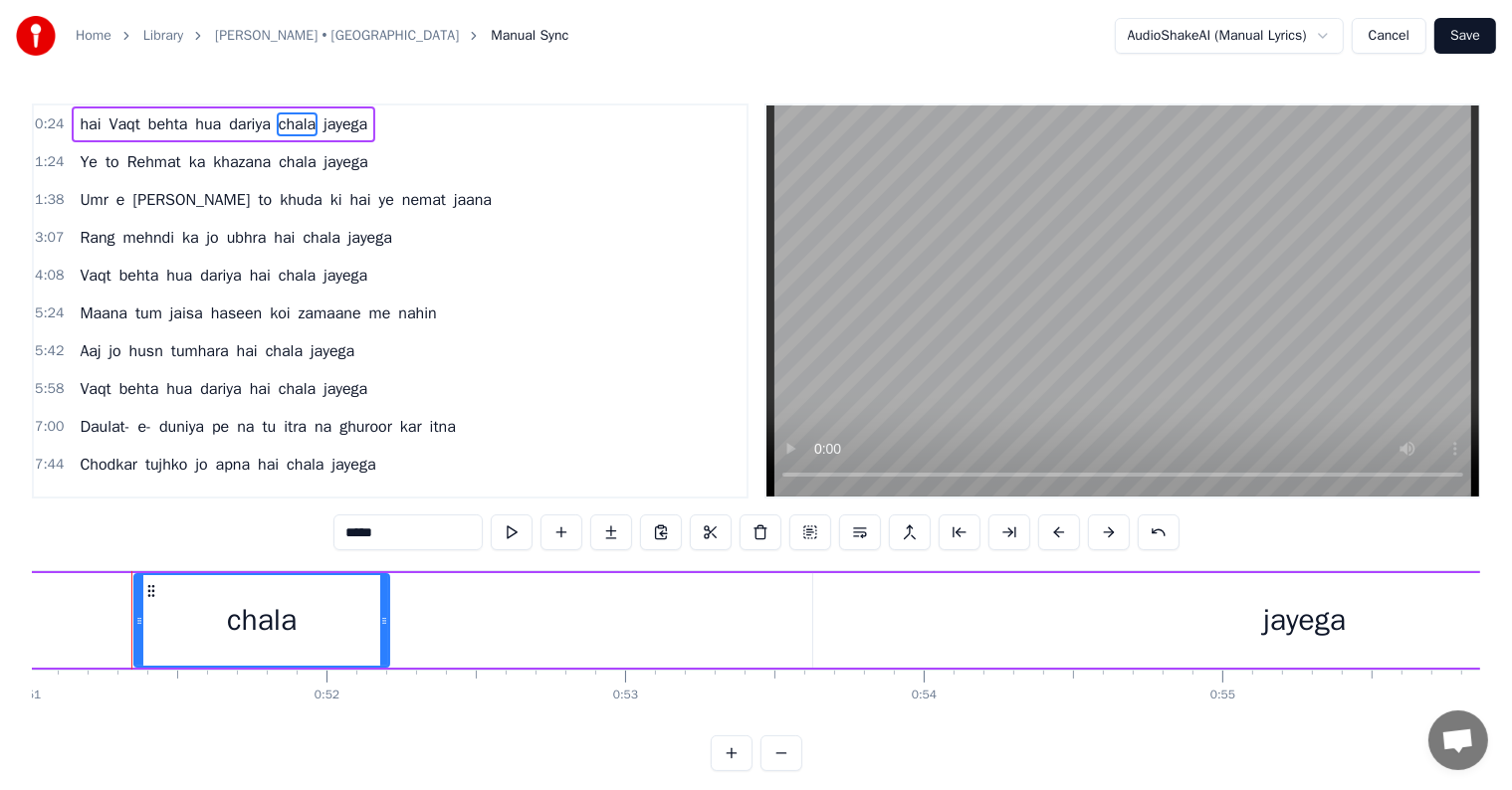 click at bounding box center (561, 532) 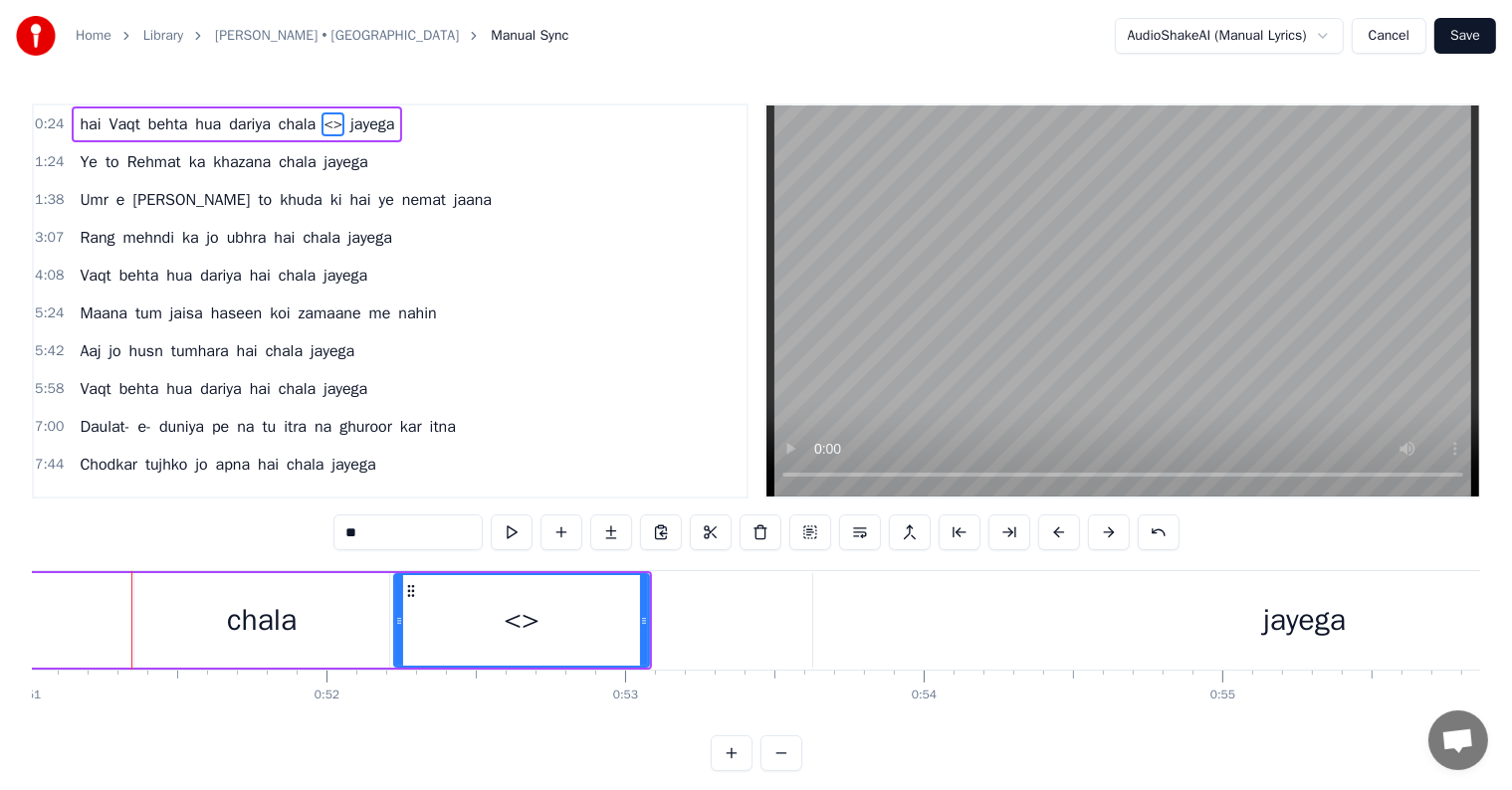 click on "<>" at bounding box center (522, 620) 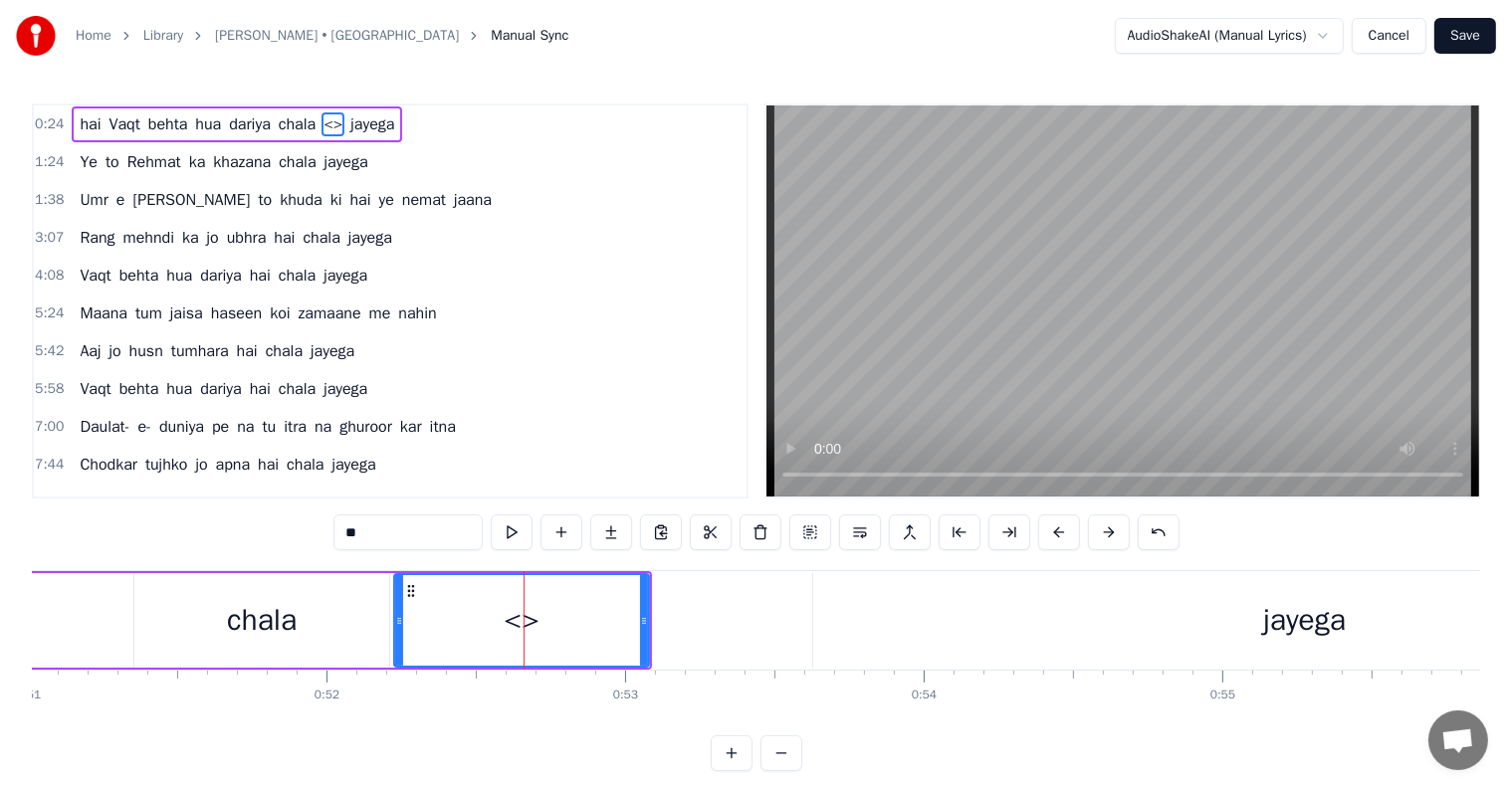 click 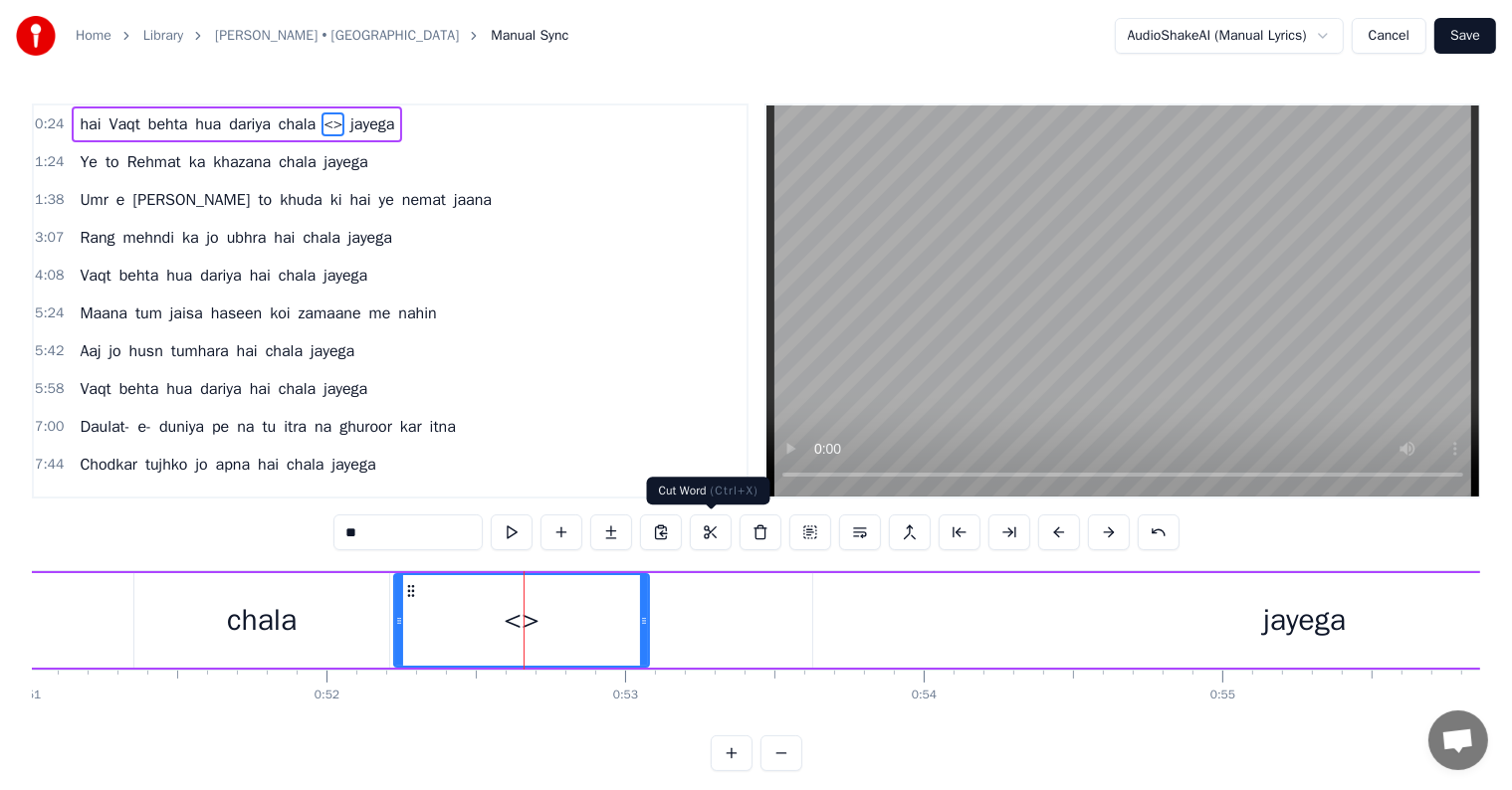click at bounding box center [711, 532] 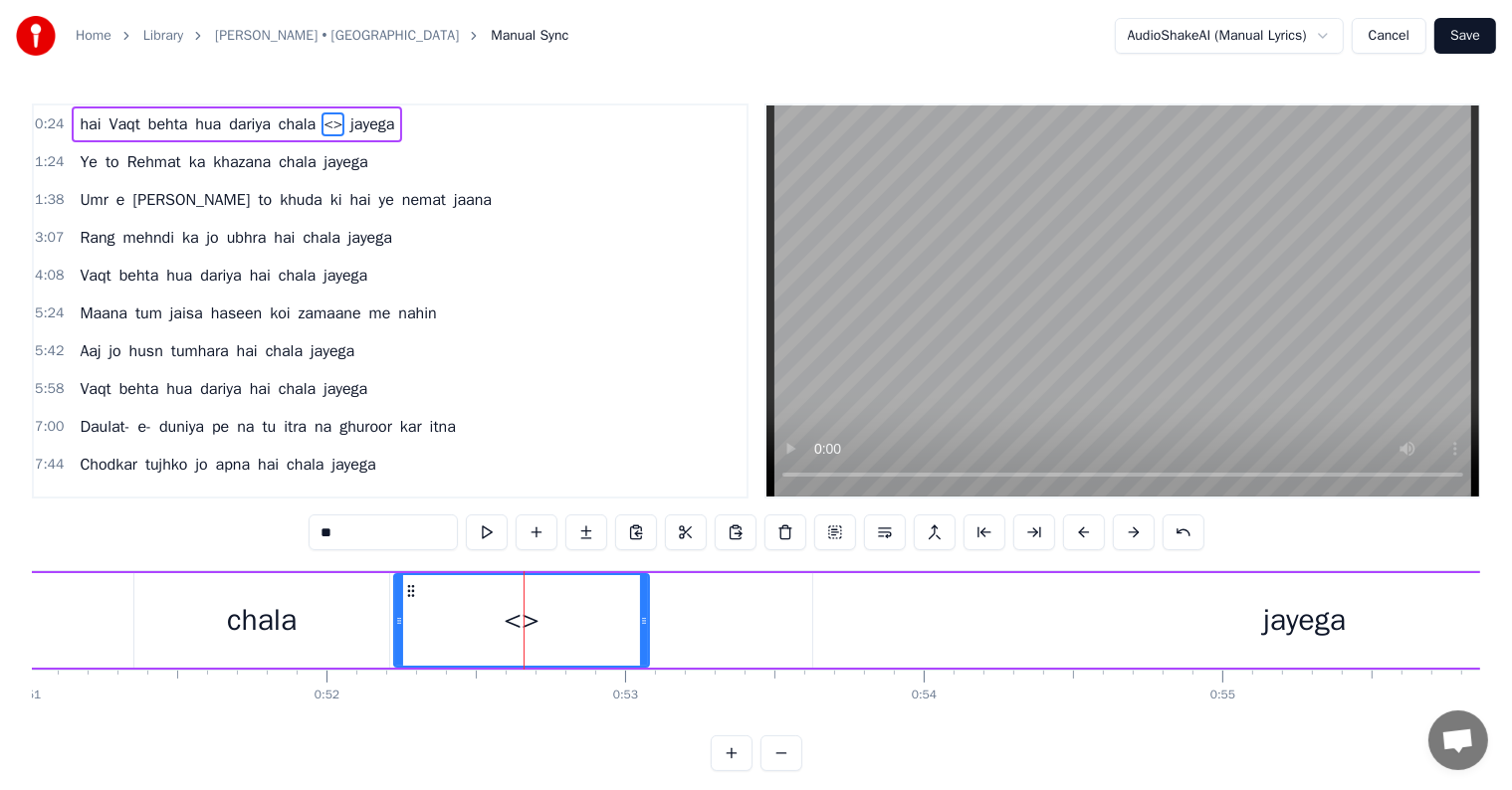 click 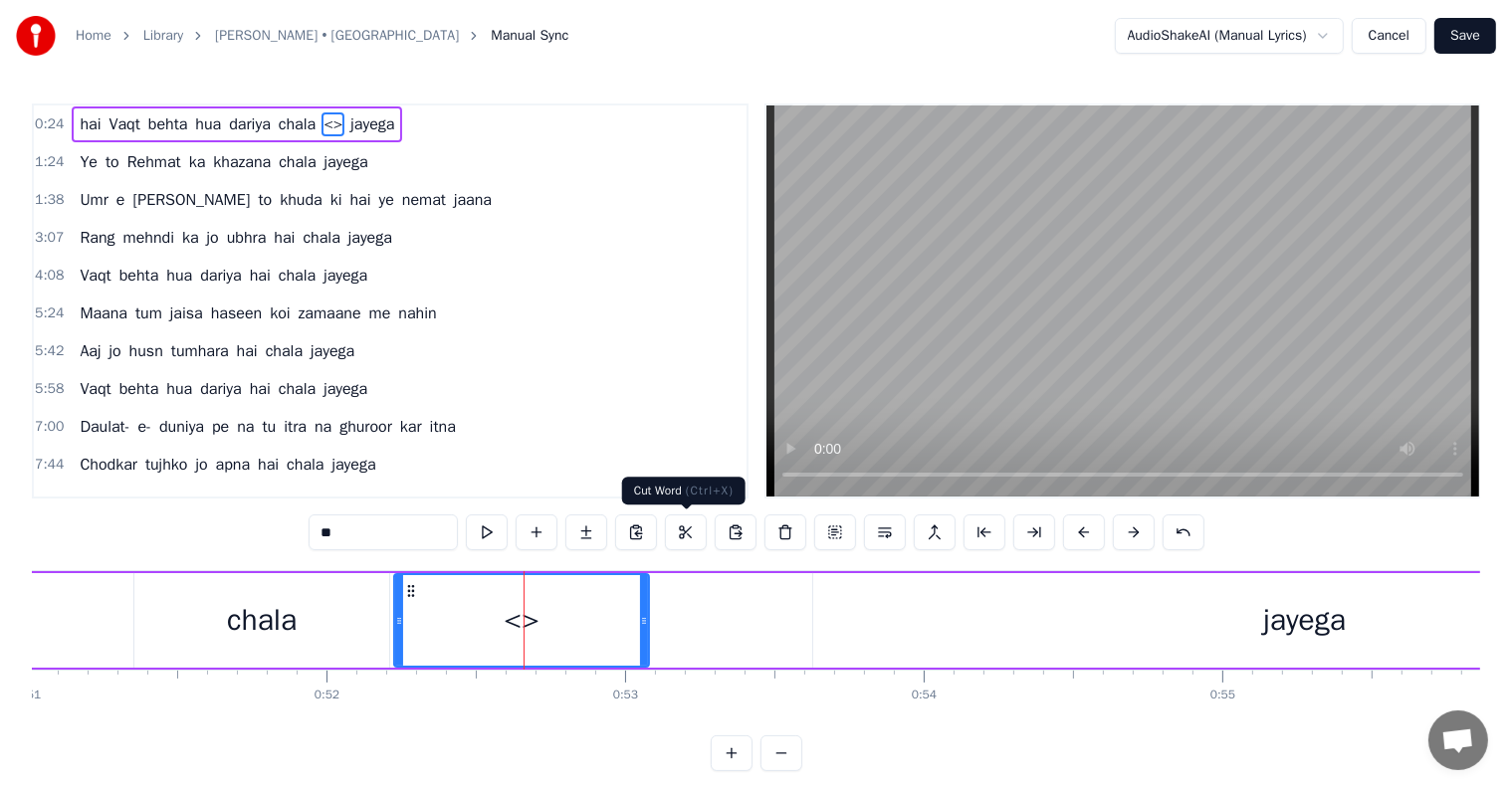 click at bounding box center [686, 532] 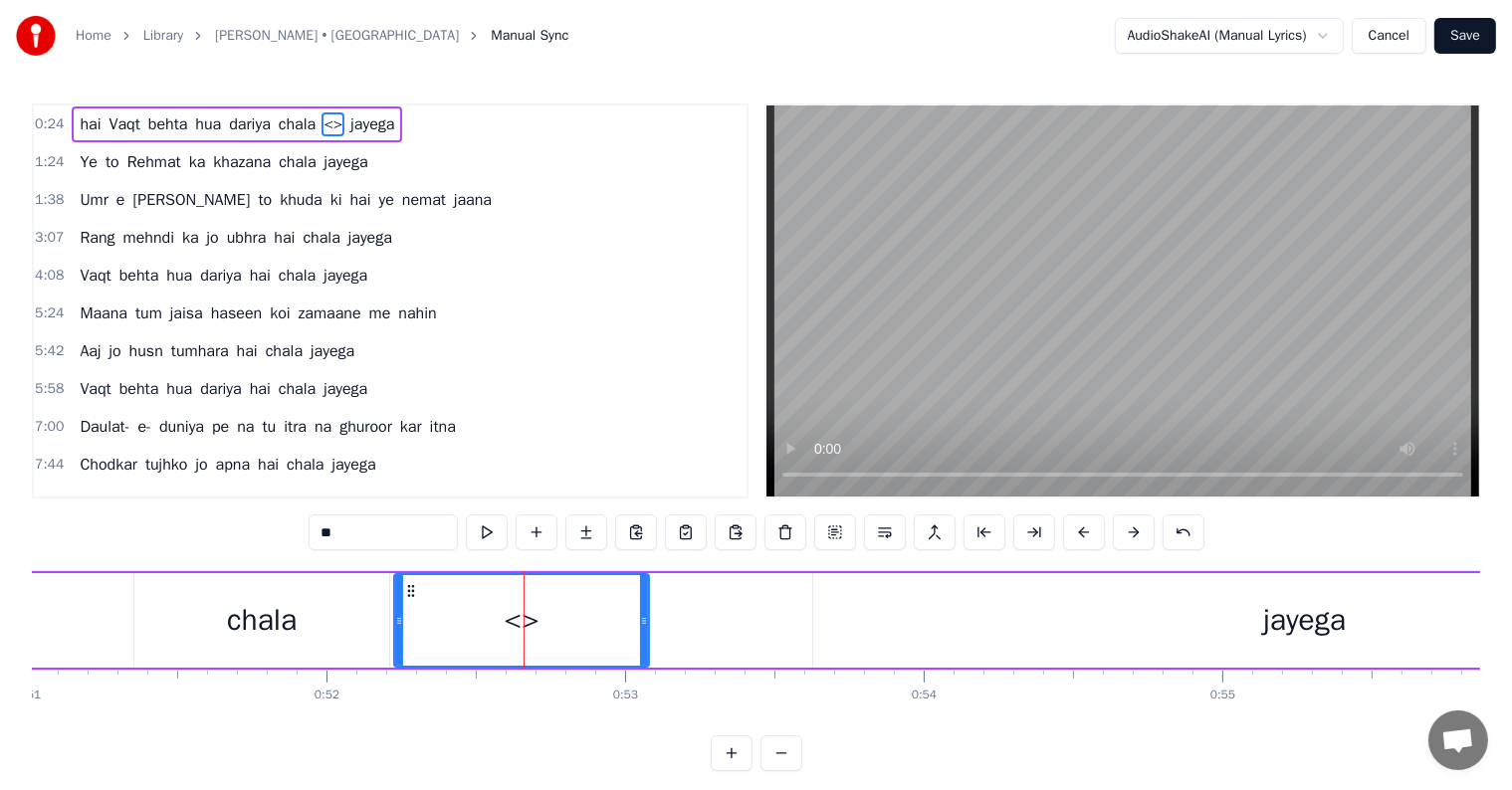 click on "<>" at bounding box center [522, 620] 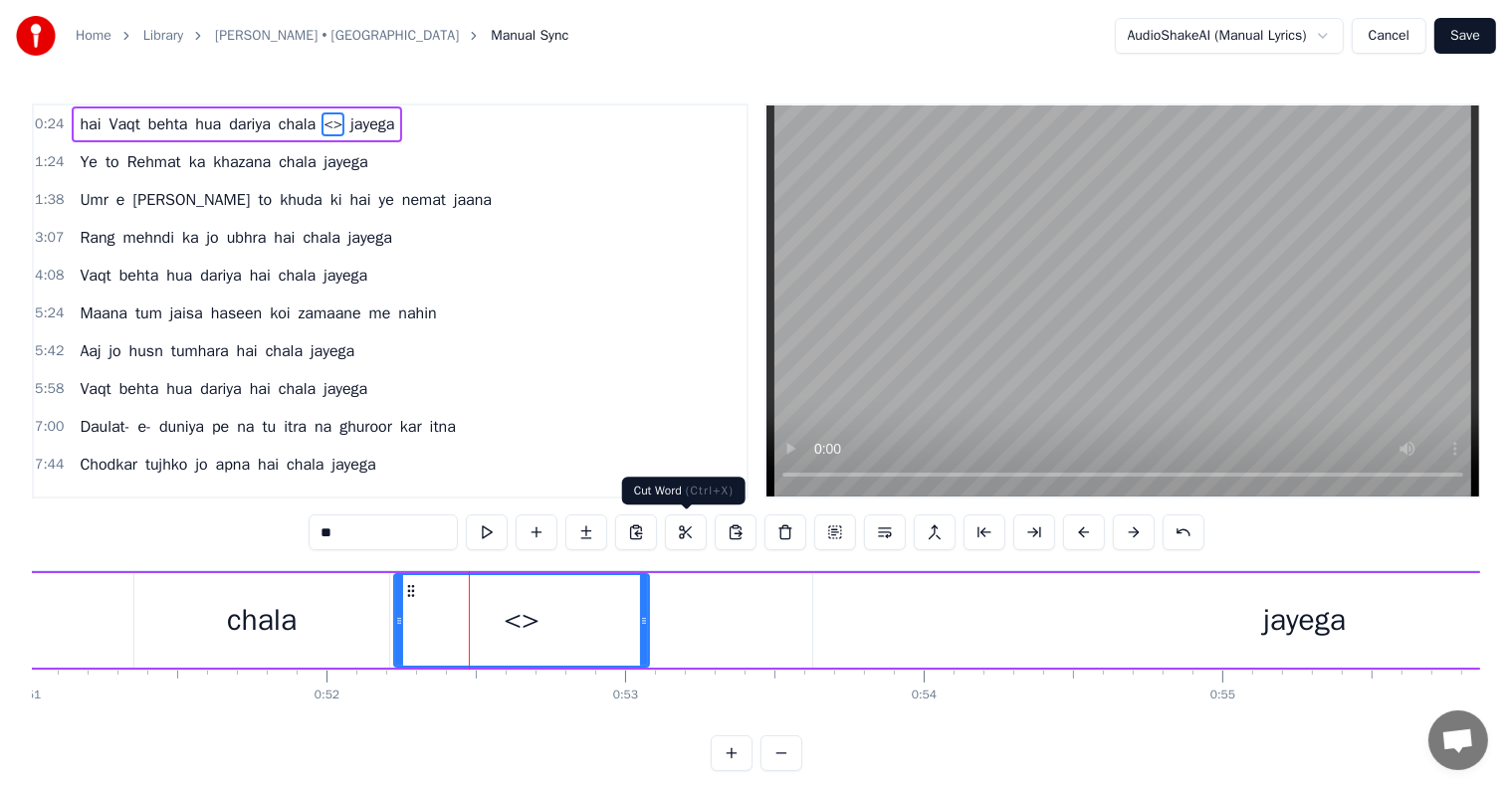 click at bounding box center (686, 532) 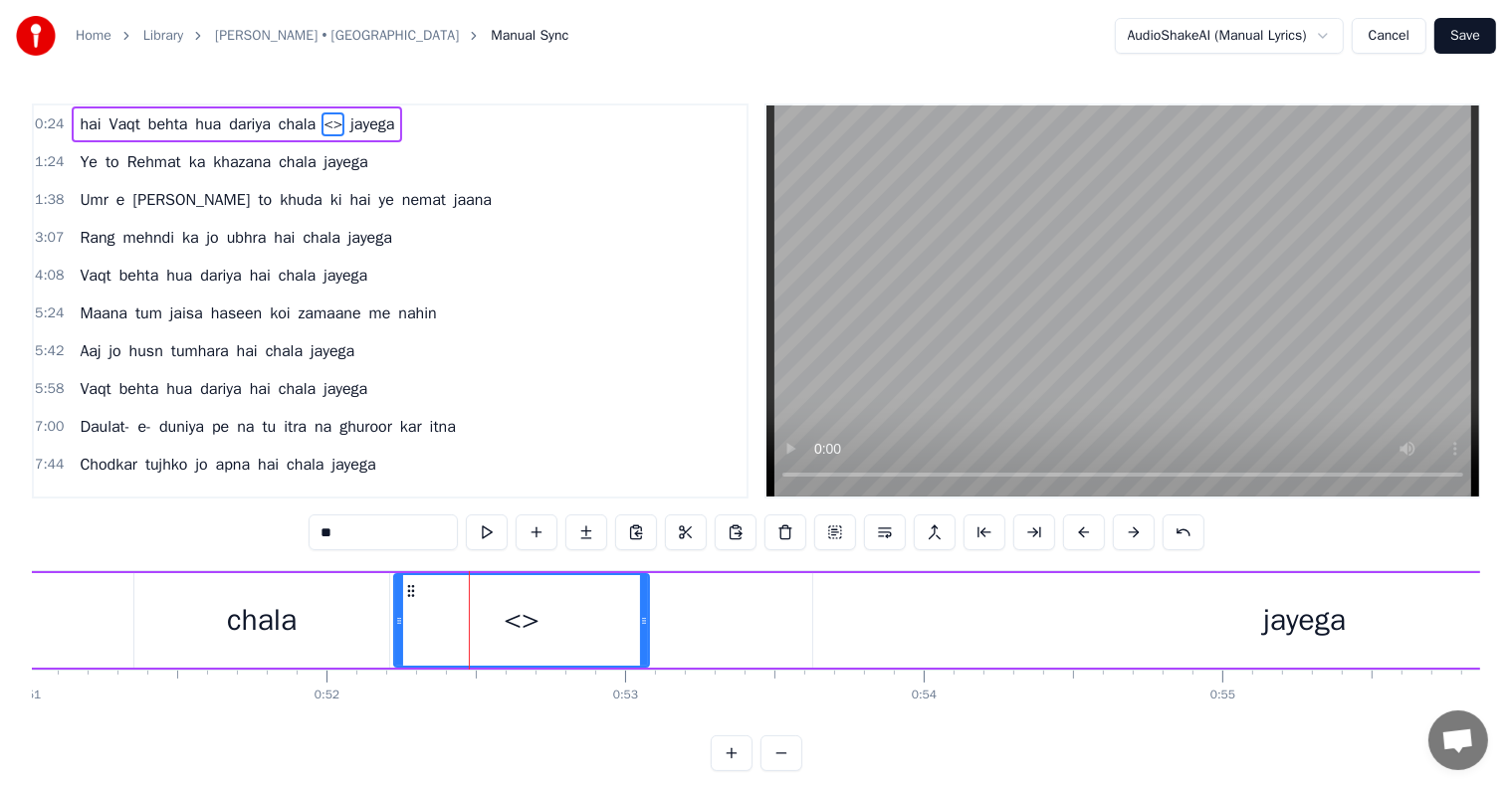 click on "<>" at bounding box center [332, 124] 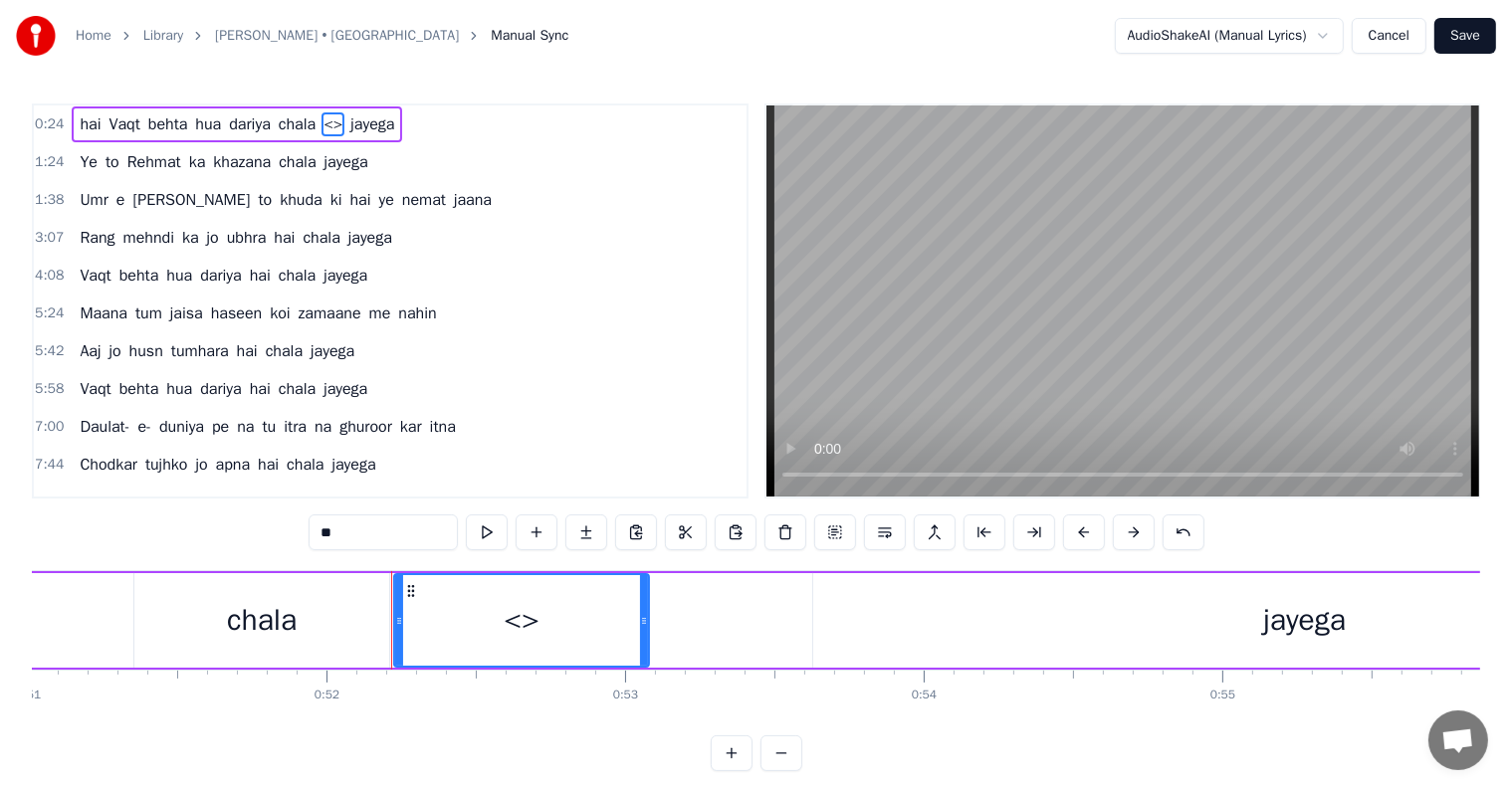 click at bounding box center (686, 532) 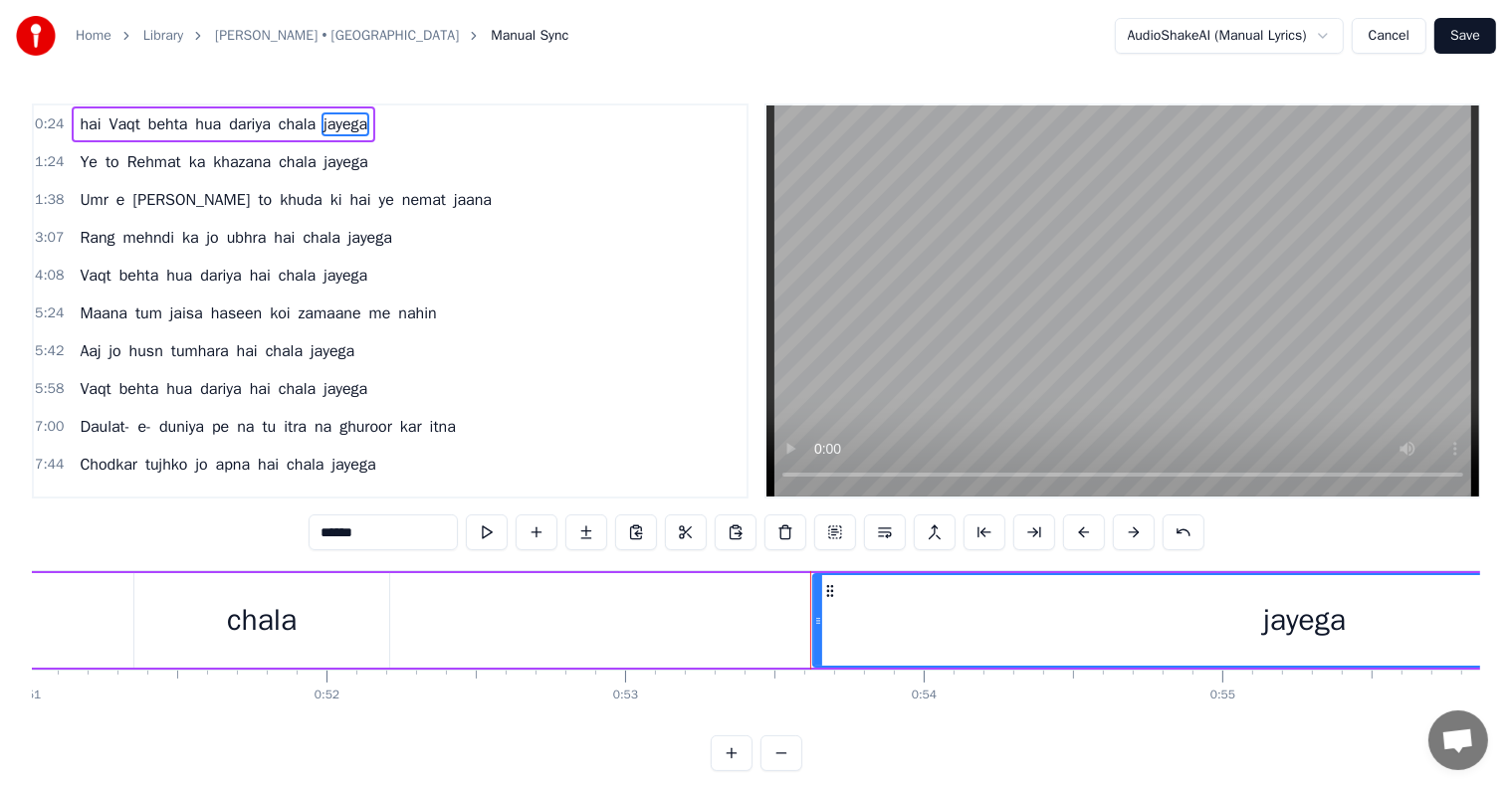 click on "chala" at bounding box center (297, 124) 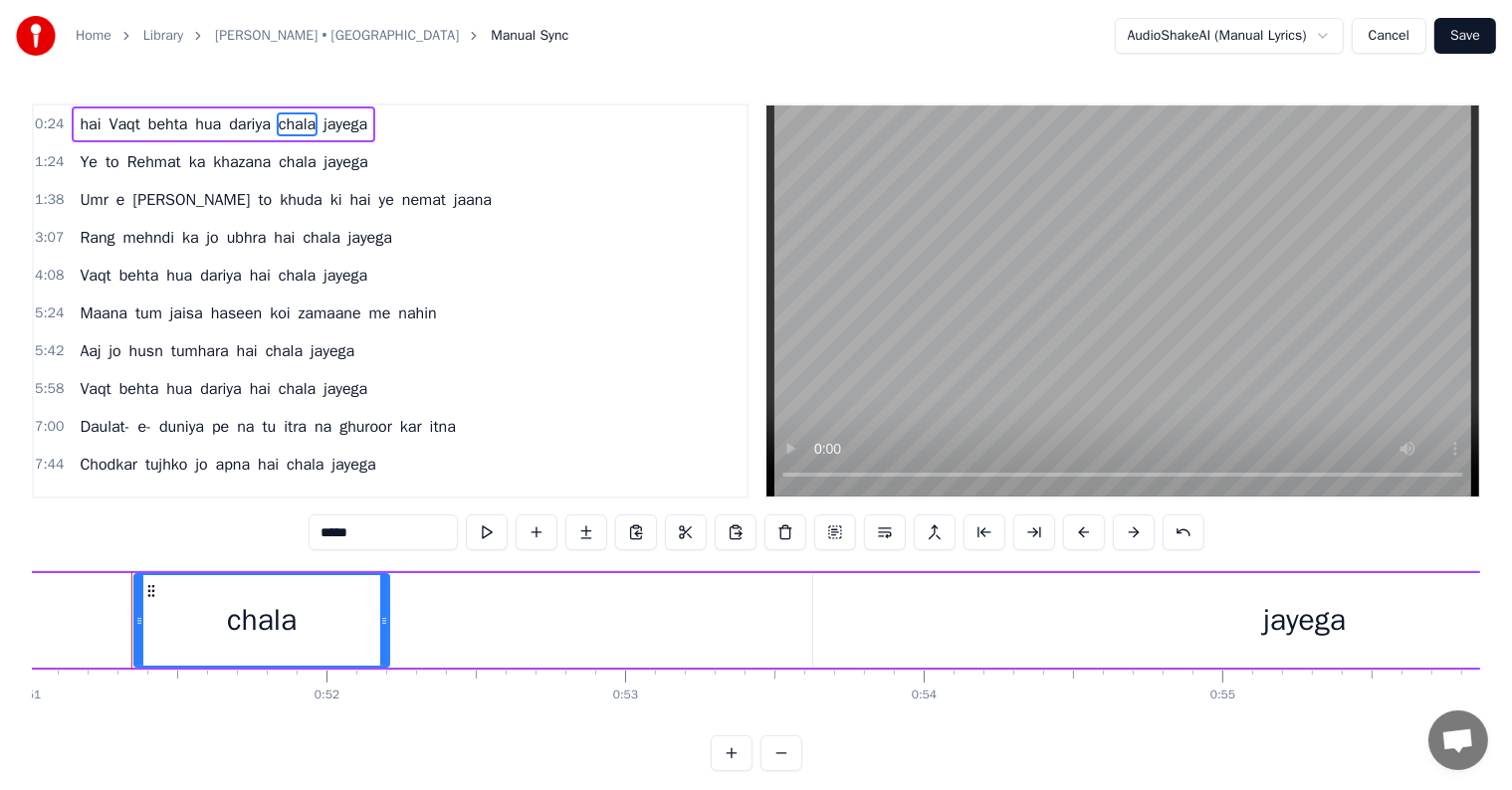 click on "dariya" at bounding box center [250, 124] 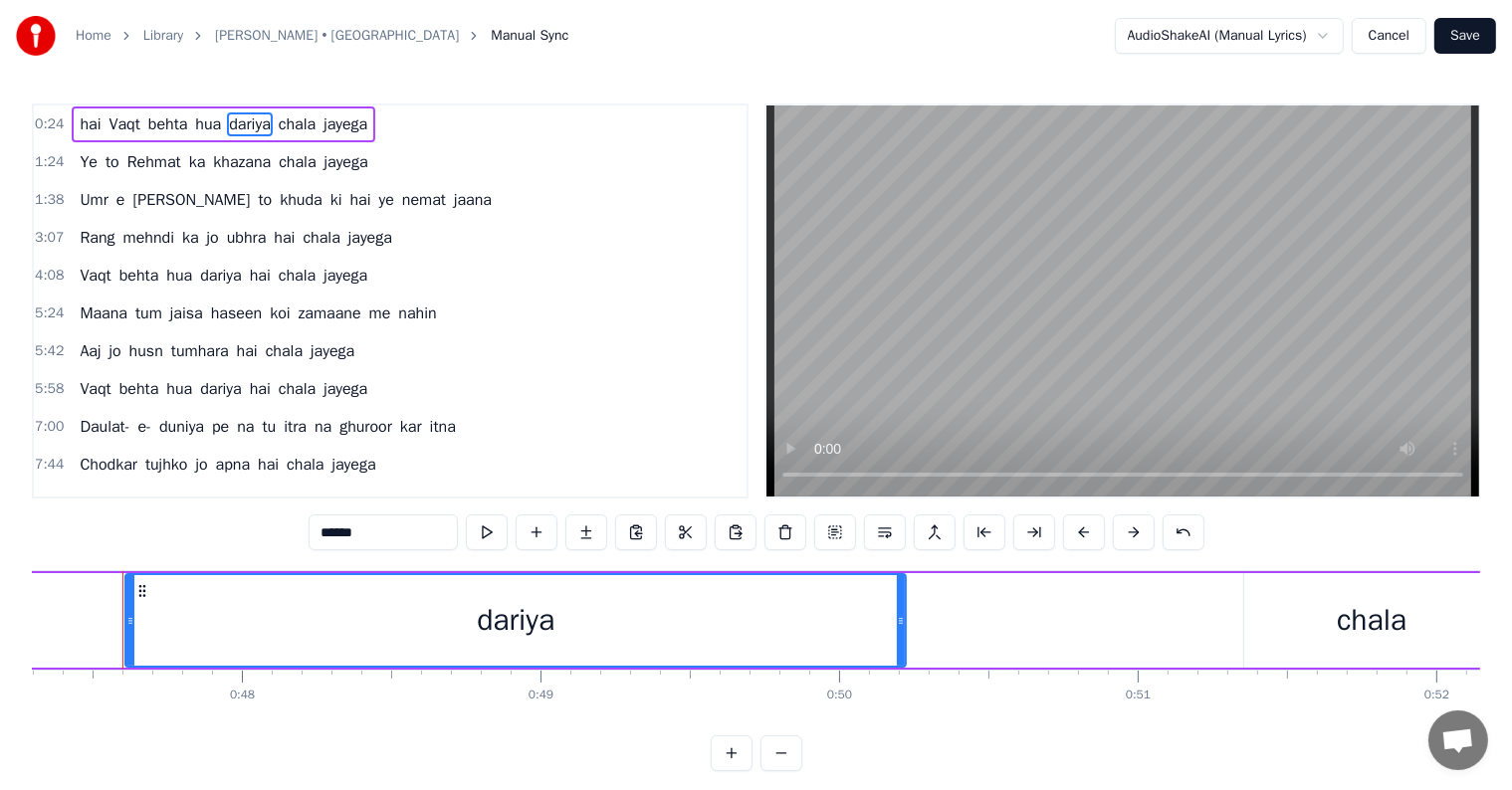 scroll, scrollTop: 0, scrollLeft: 14115, axis: horizontal 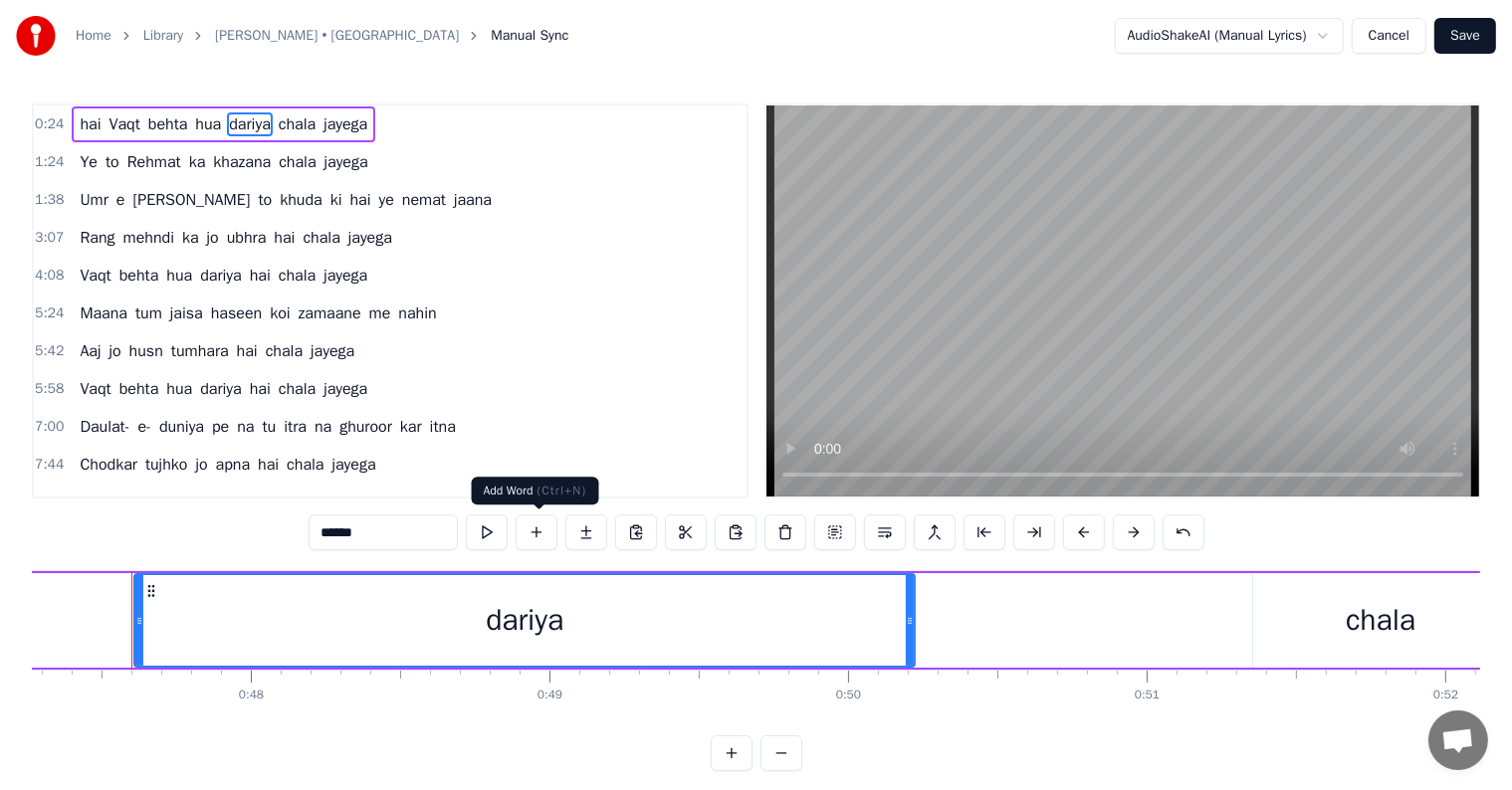 click at bounding box center (537, 532) 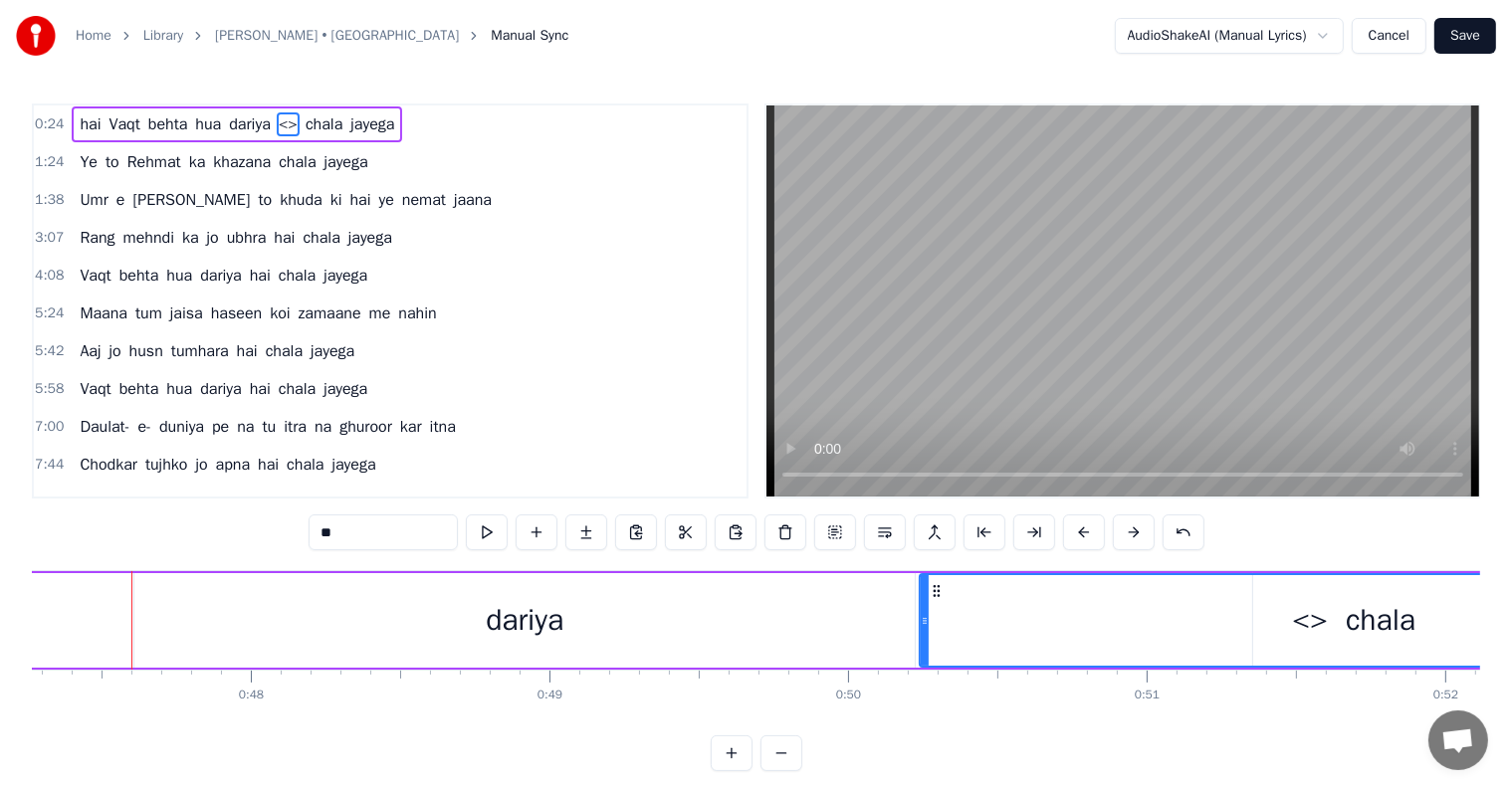 click on "<>" at bounding box center (1310, 620) 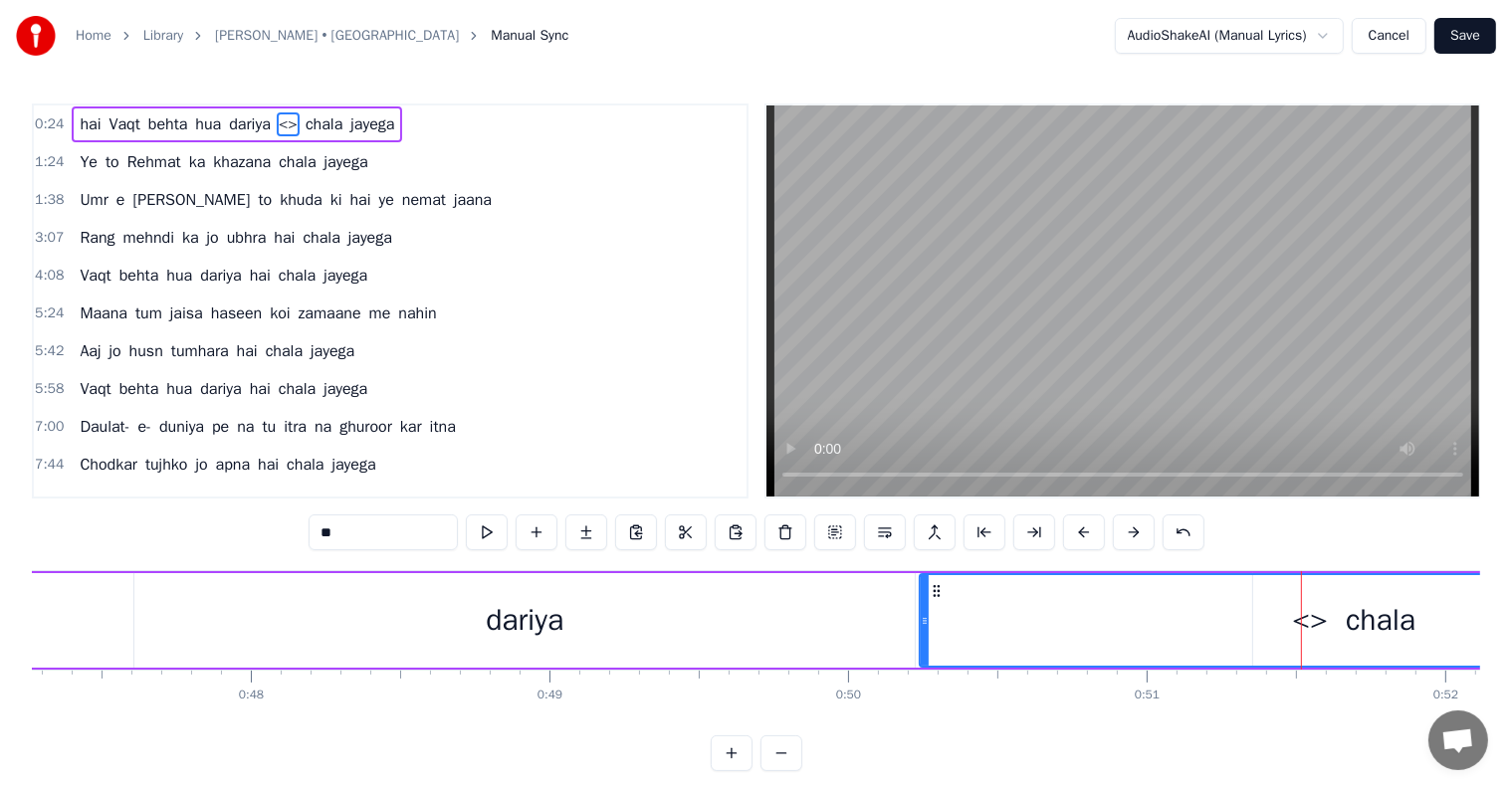 click on "<>" at bounding box center [1310, 620] 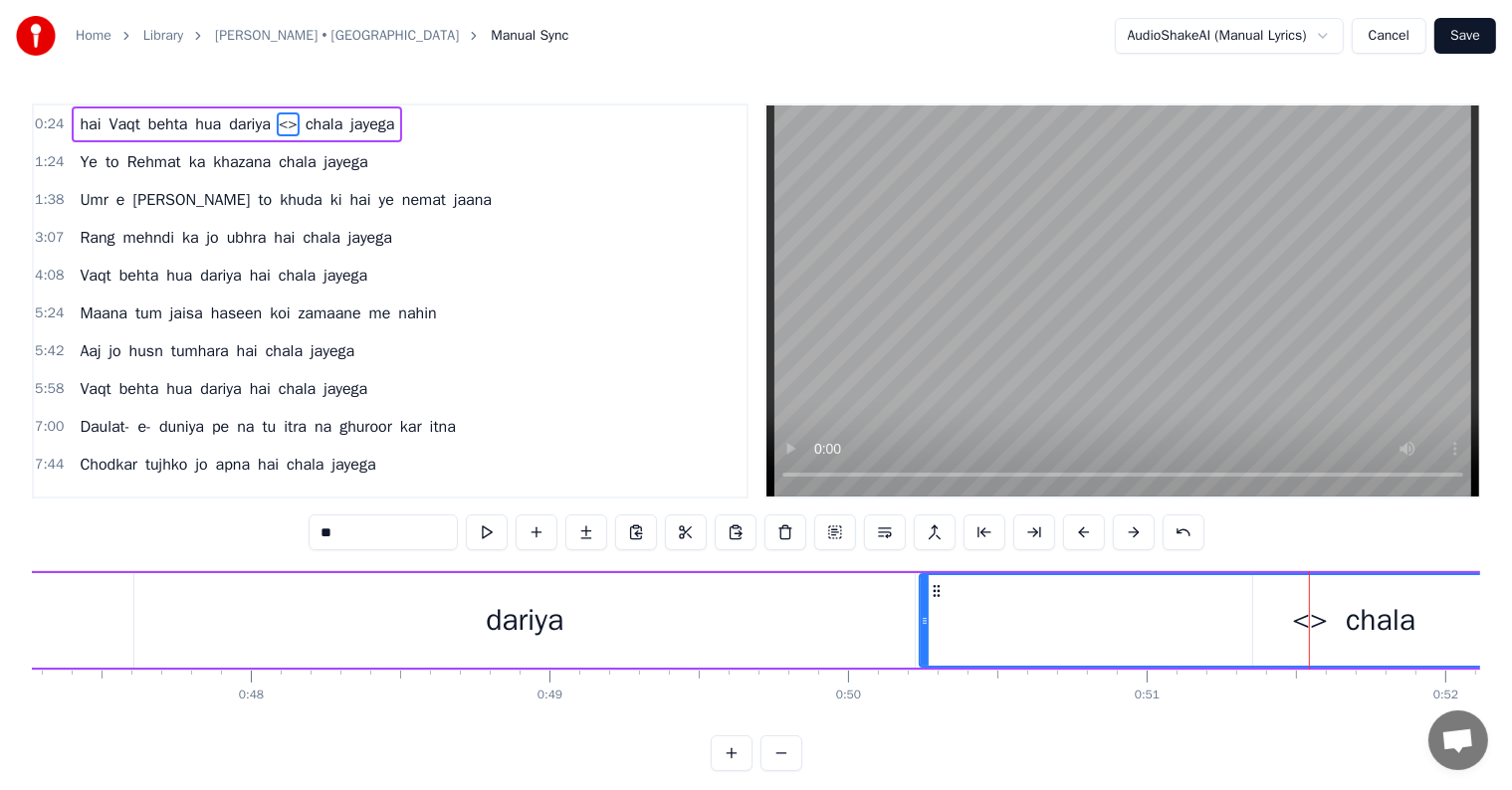 click on "<>" at bounding box center (1310, 620) 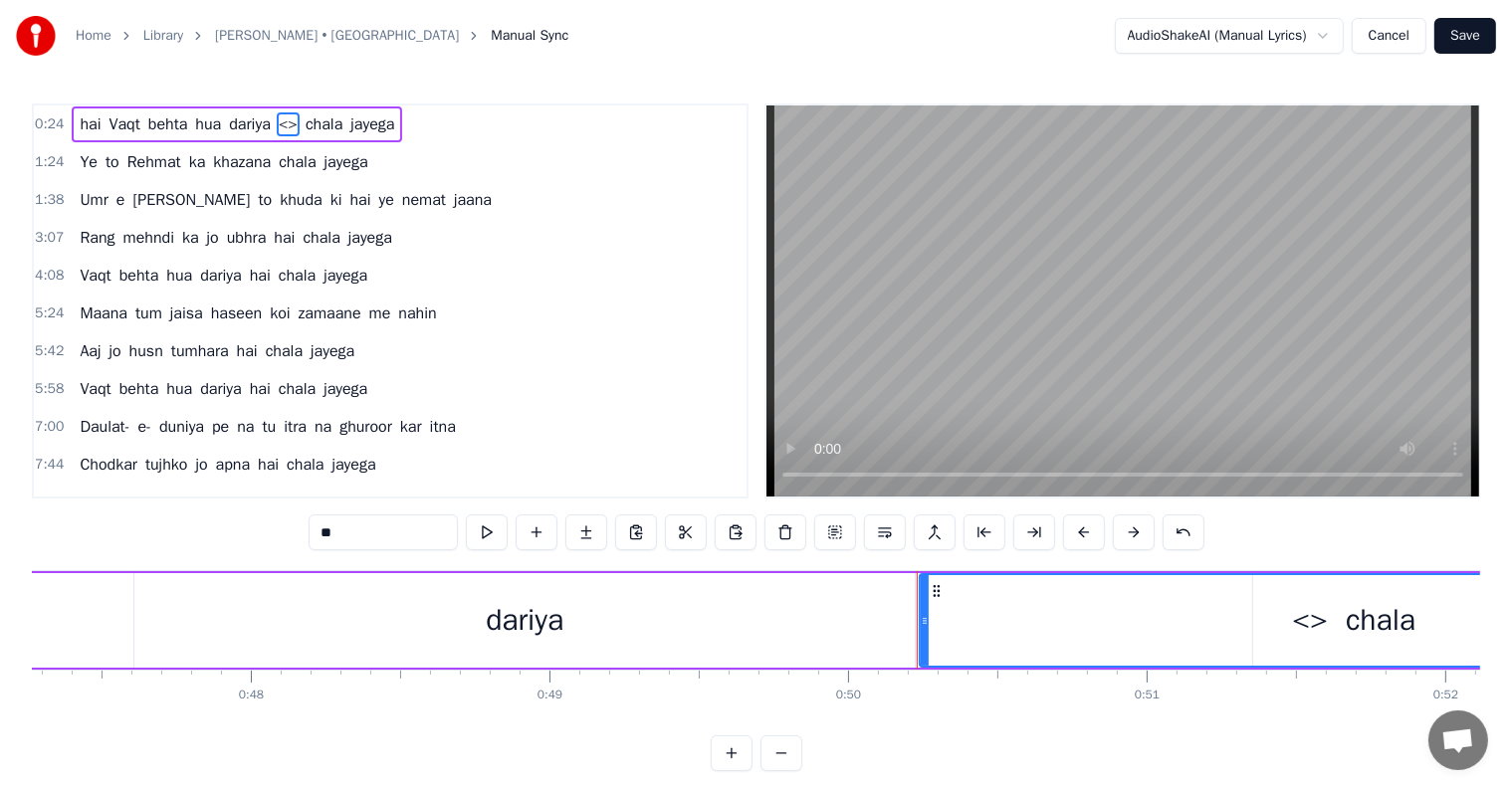 click on "<>" at bounding box center (288, 124) 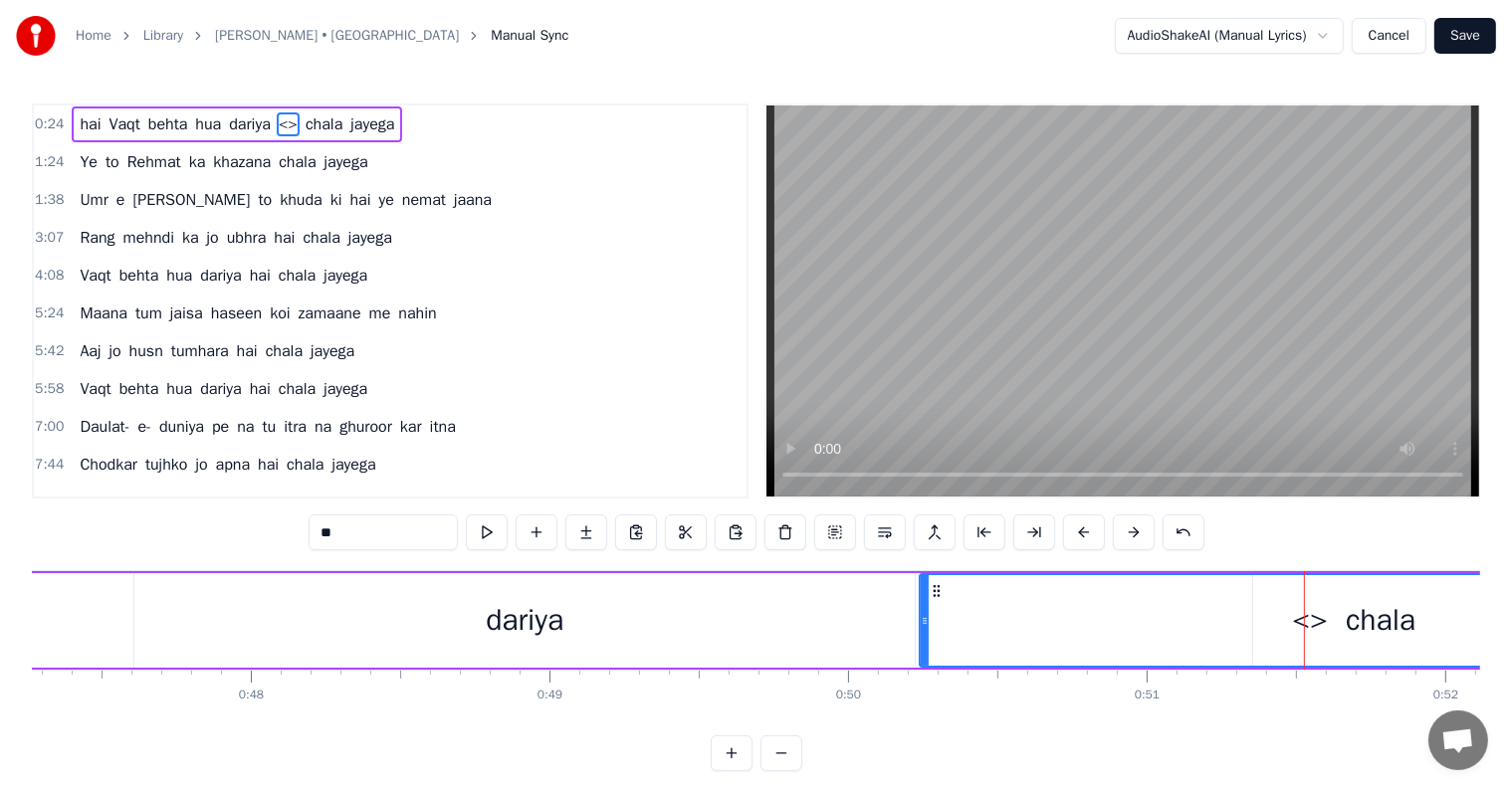 click on "<>" at bounding box center [1310, 620] 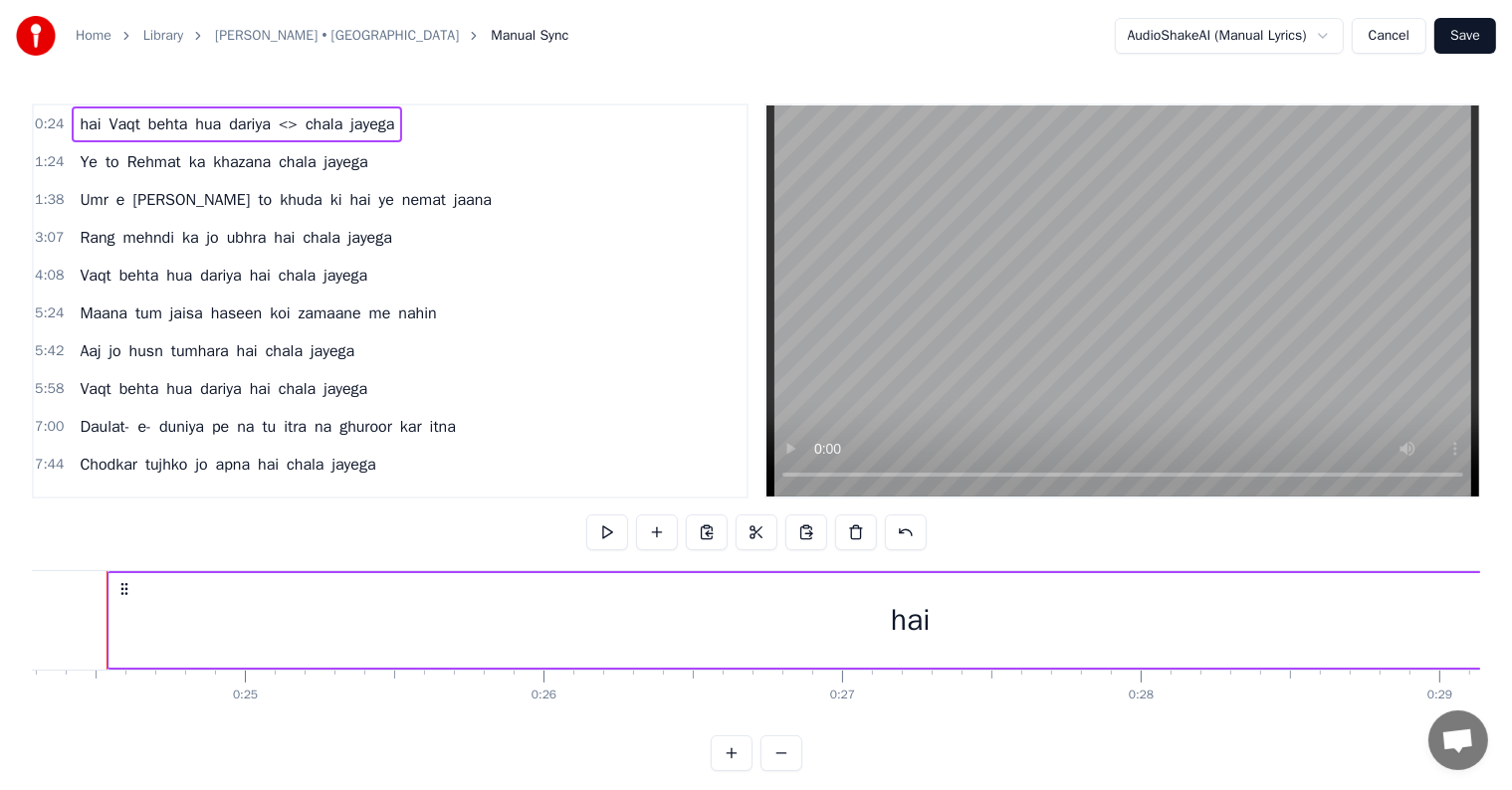 scroll, scrollTop: 0, scrollLeft: 7227, axis: horizontal 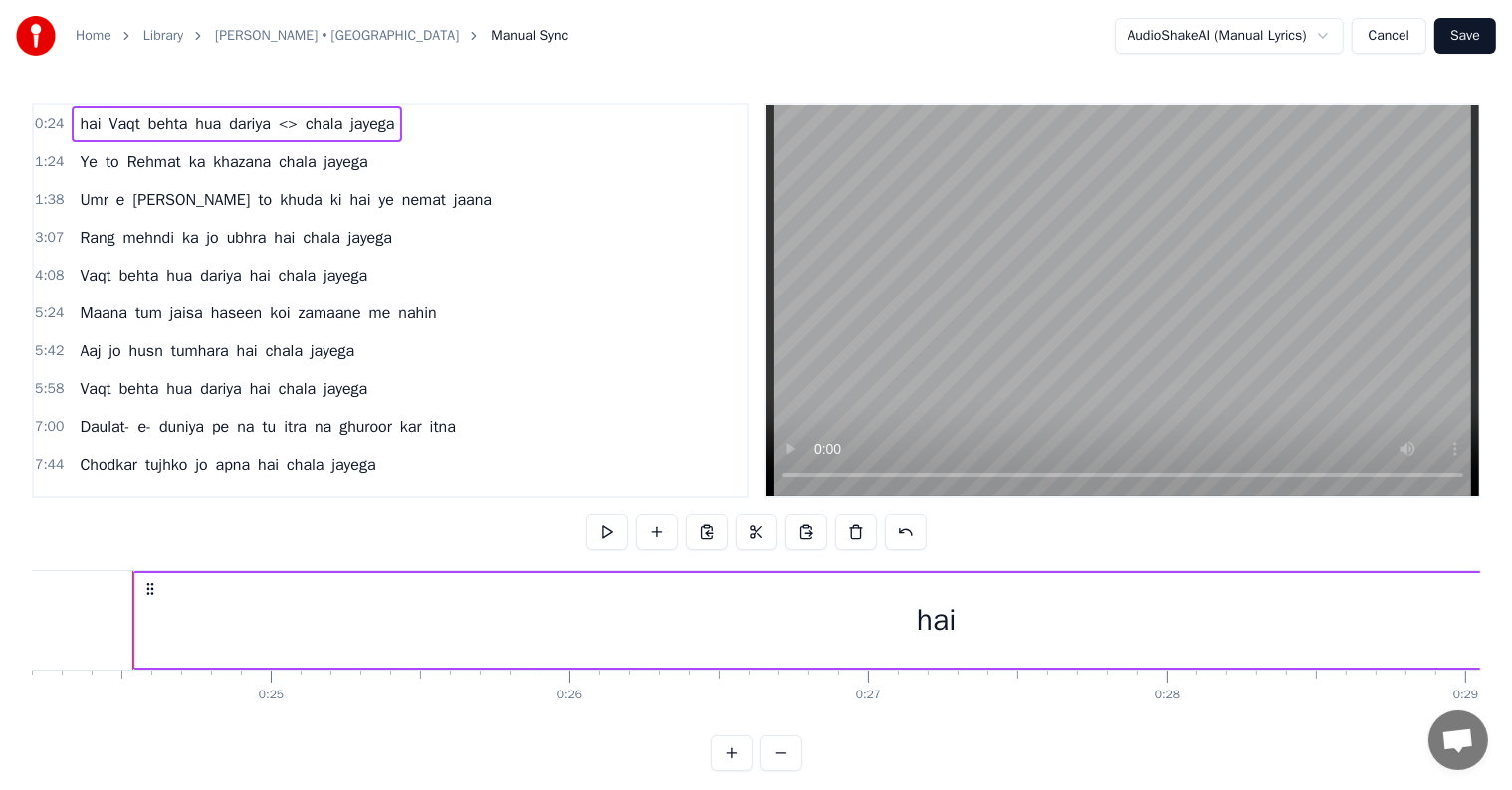 click on "<>" at bounding box center [288, 124] 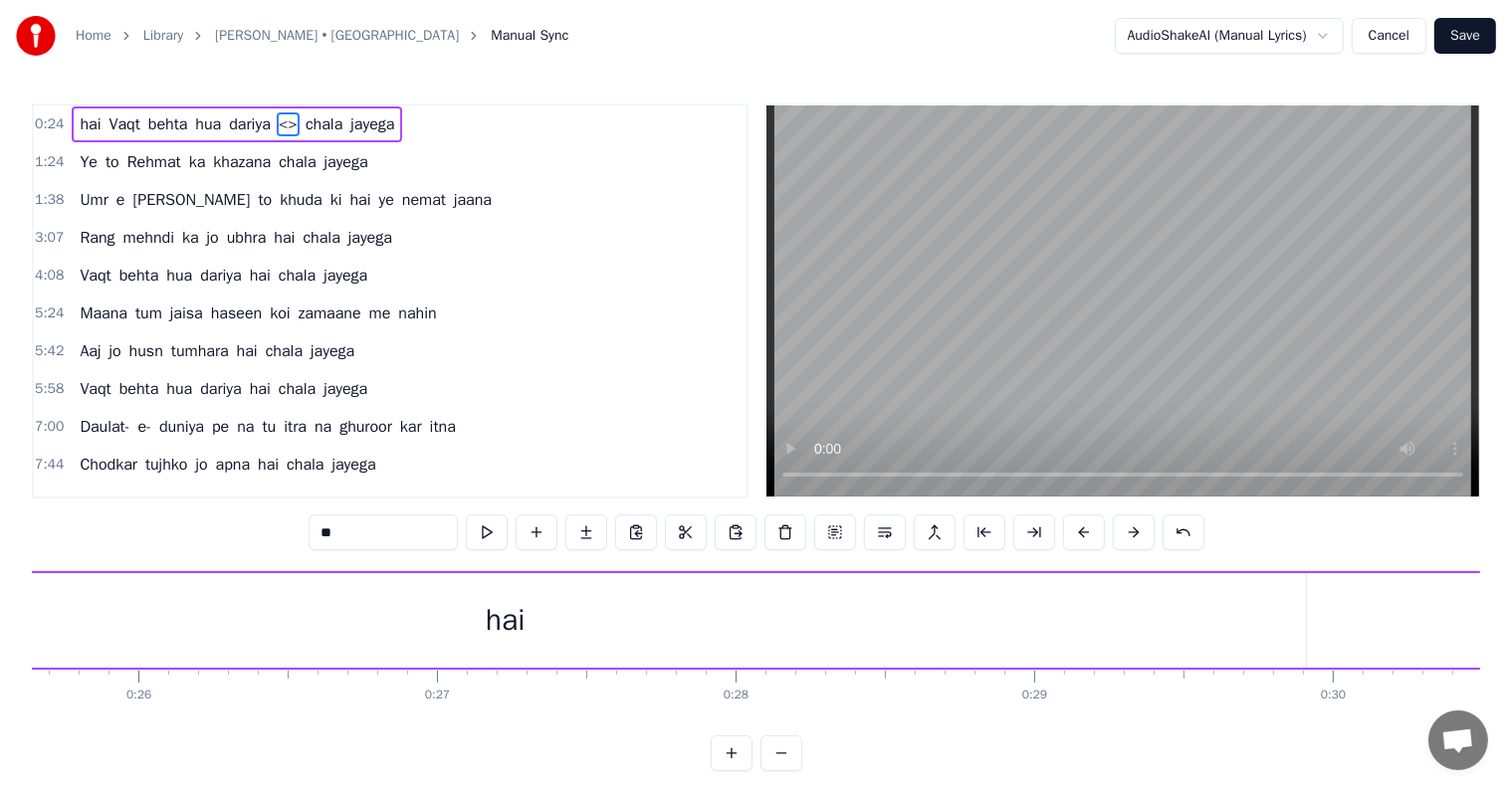 click on "<>" at bounding box center (288, 124) 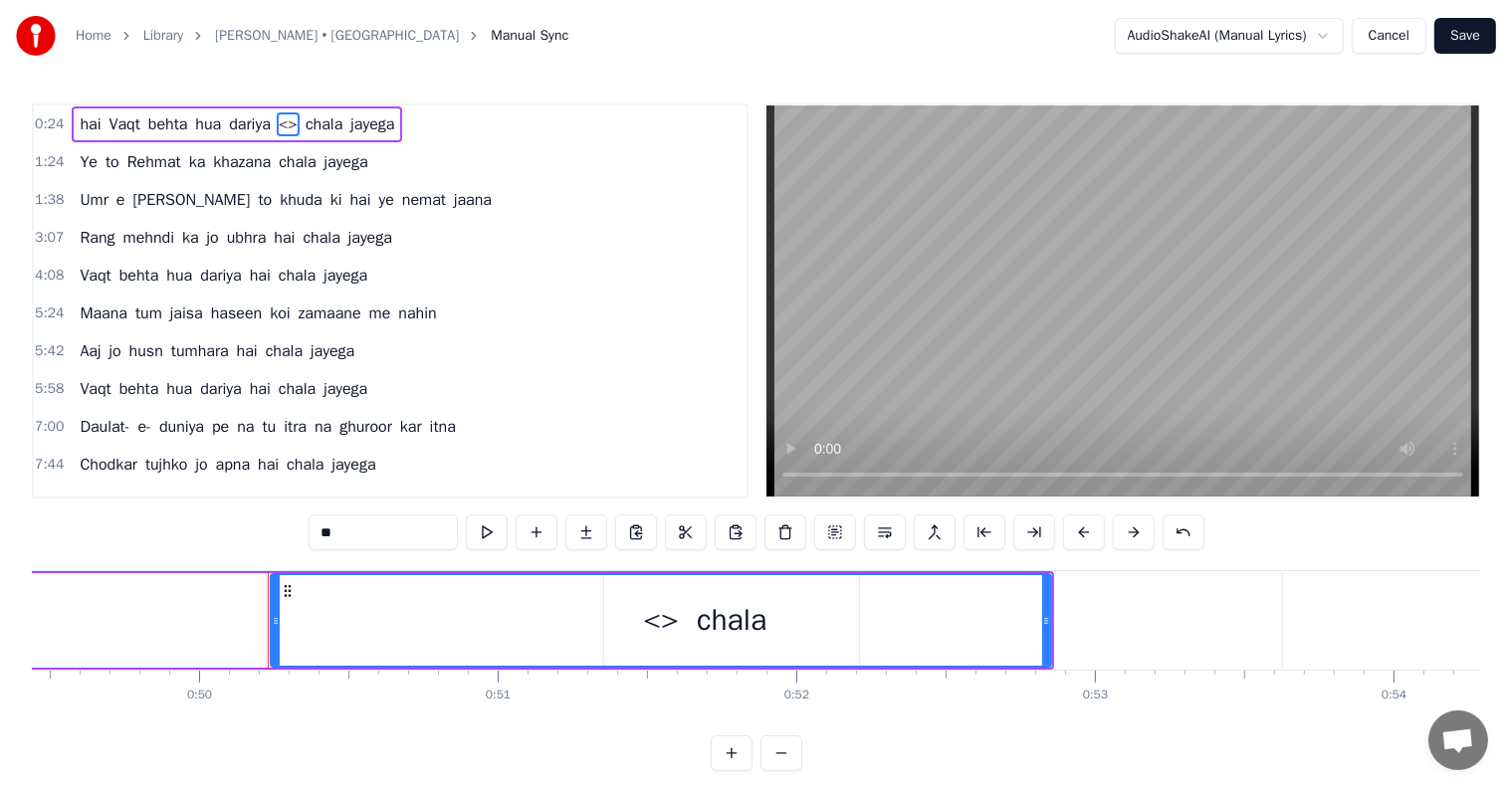 scroll, scrollTop: 0, scrollLeft: 14899, axis: horizontal 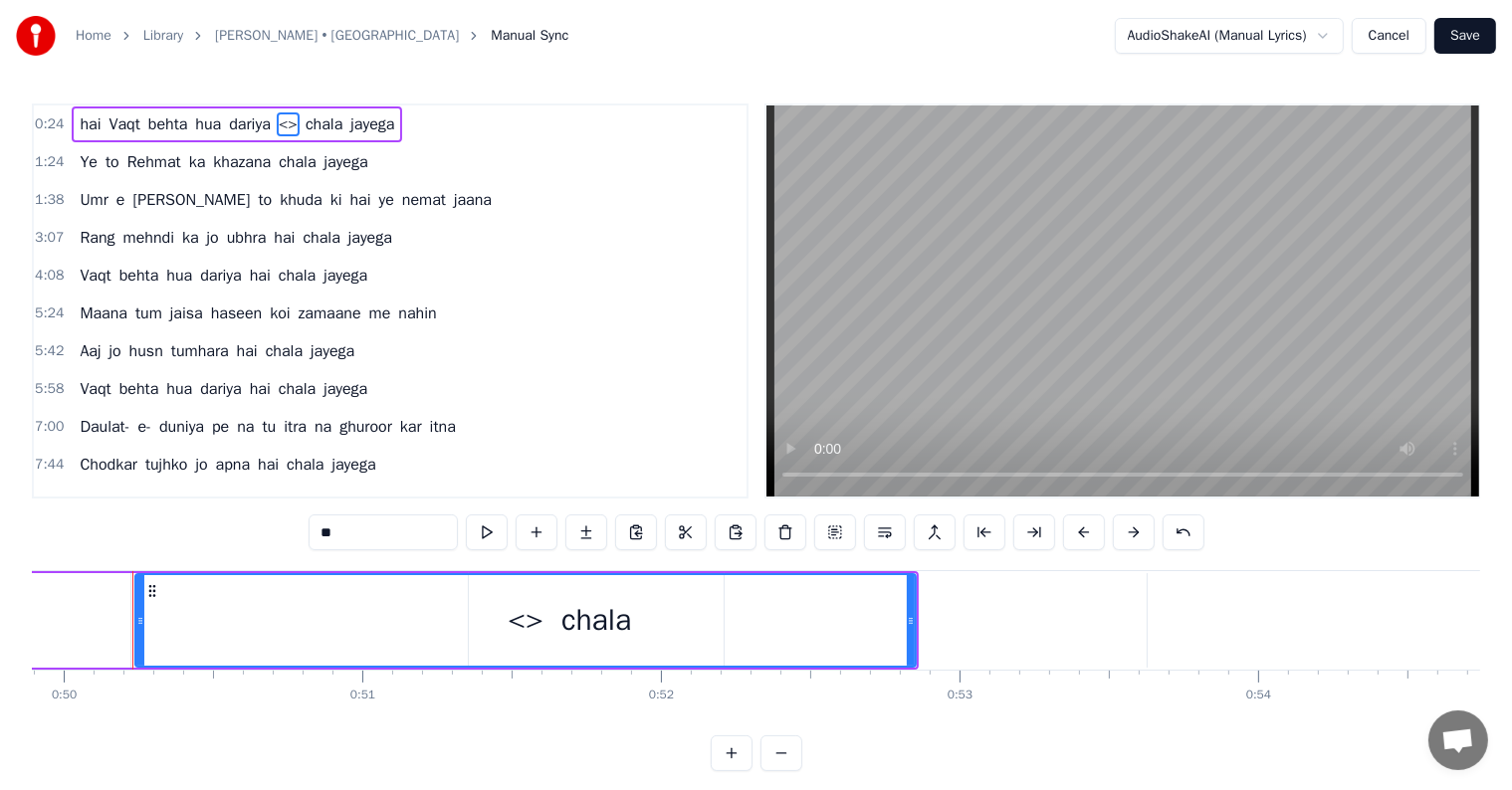 click on "<>" at bounding box center [288, 124] 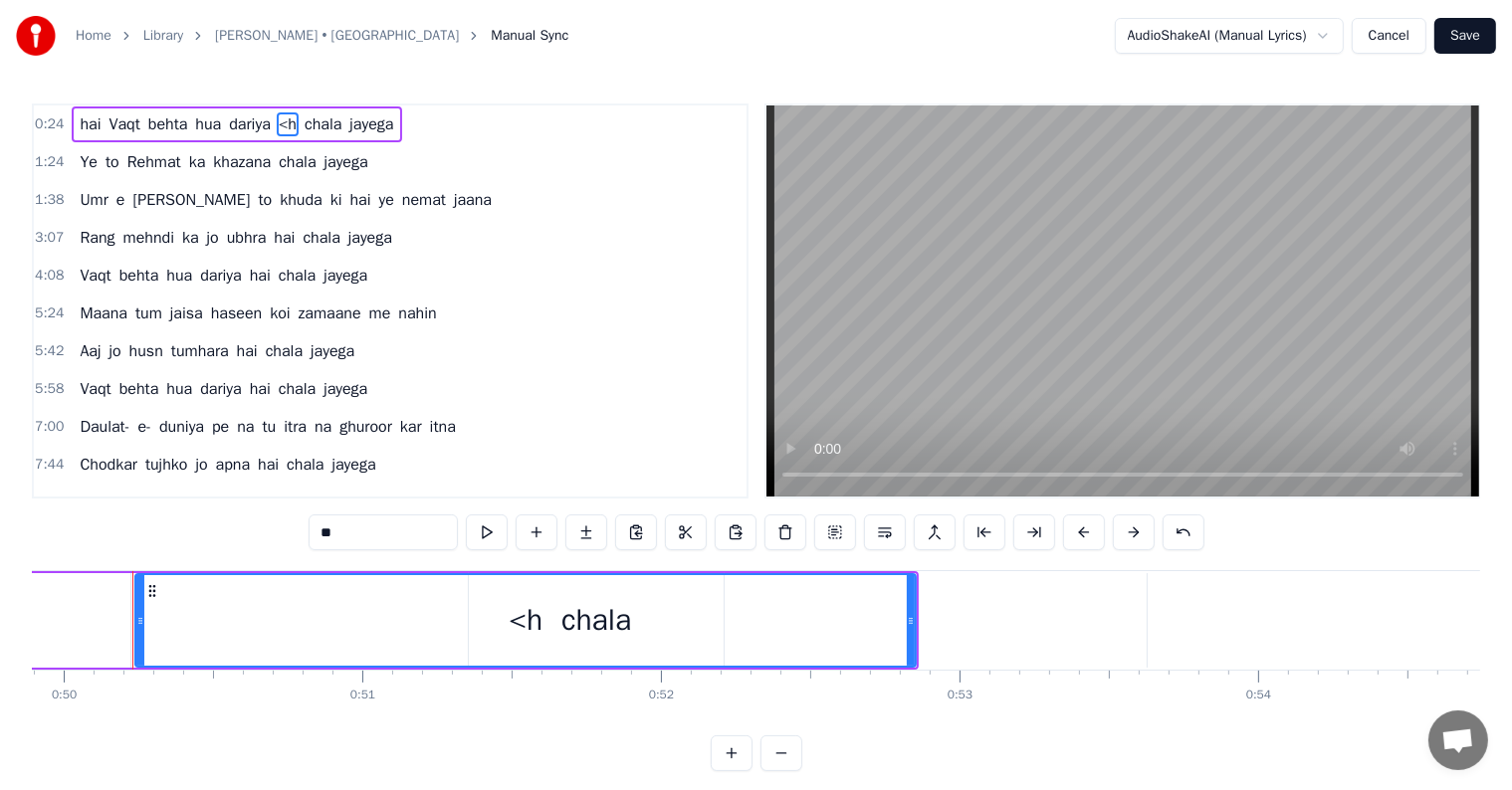 type on "*" 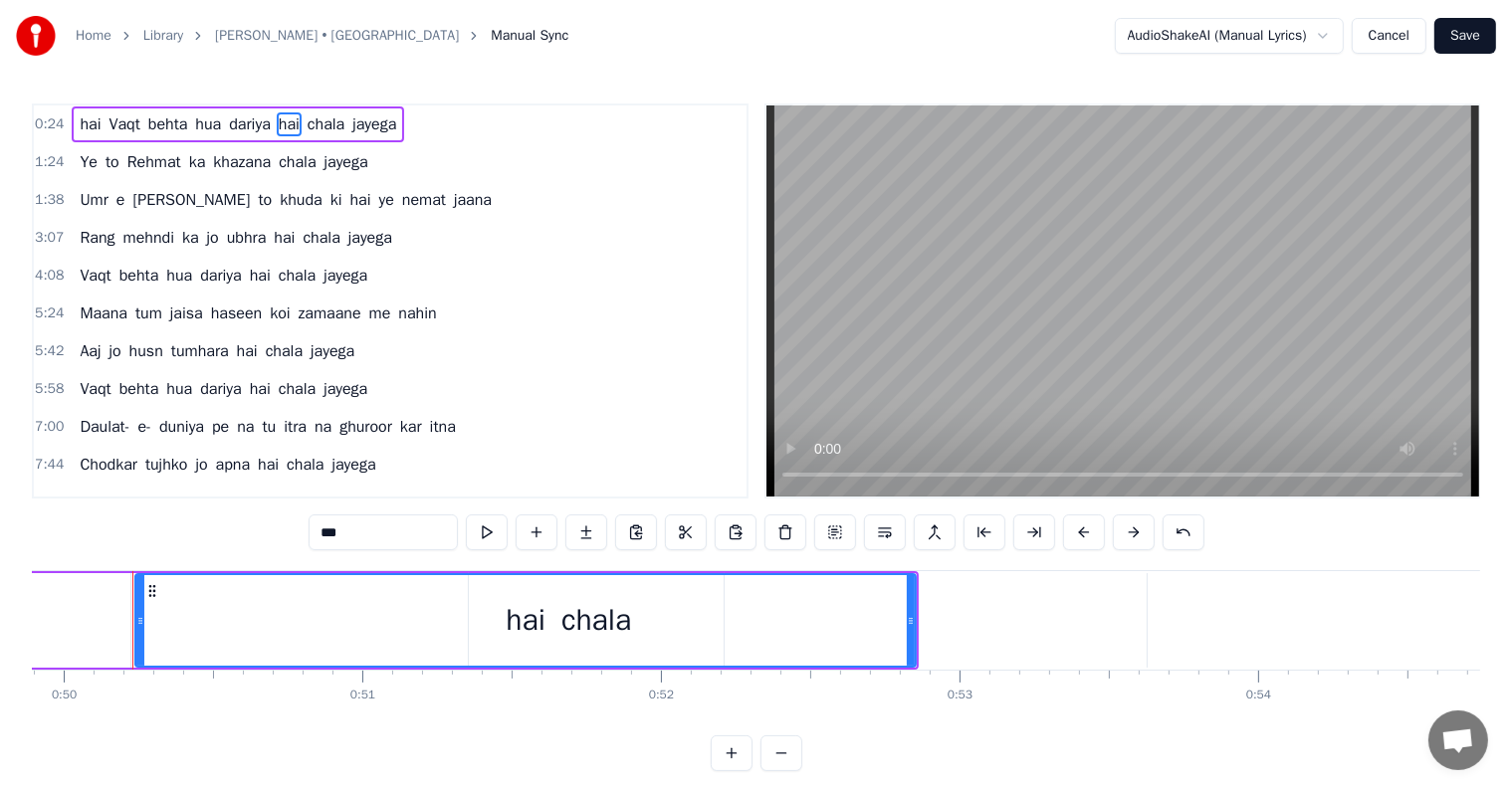 type on "***" 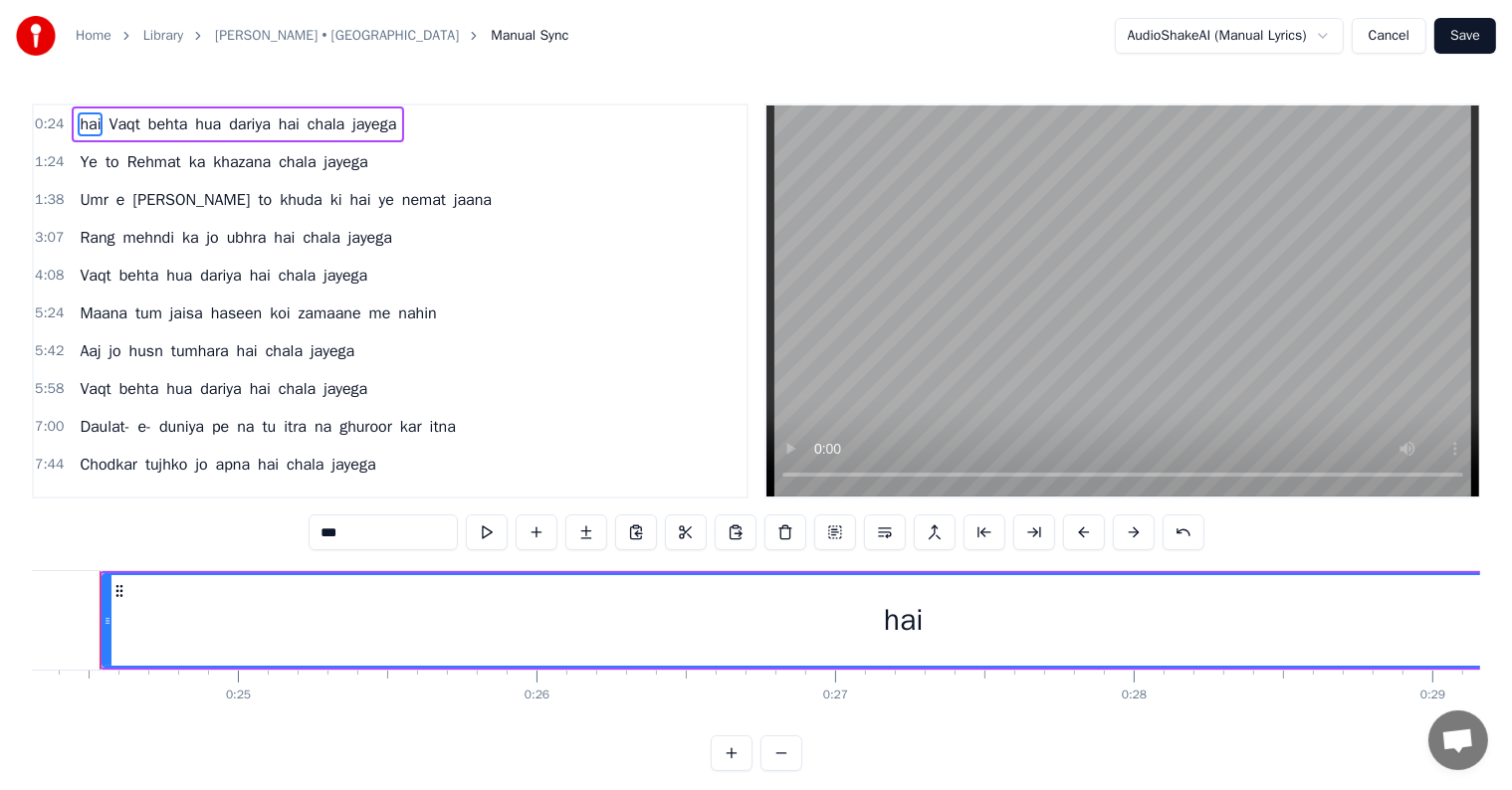 scroll, scrollTop: 0, scrollLeft: 7227, axis: horizontal 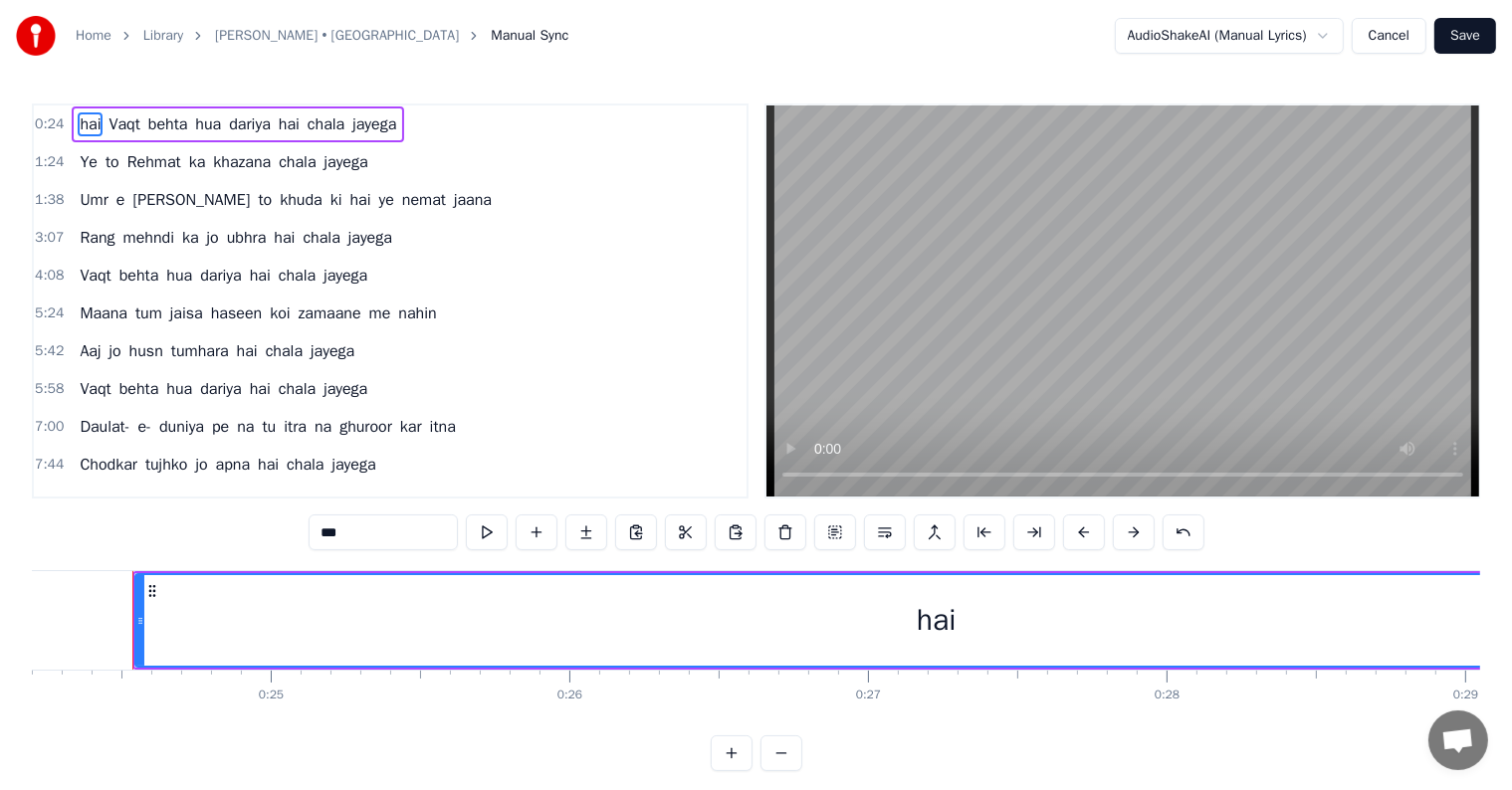click on "hai" at bounding box center [90, 124] 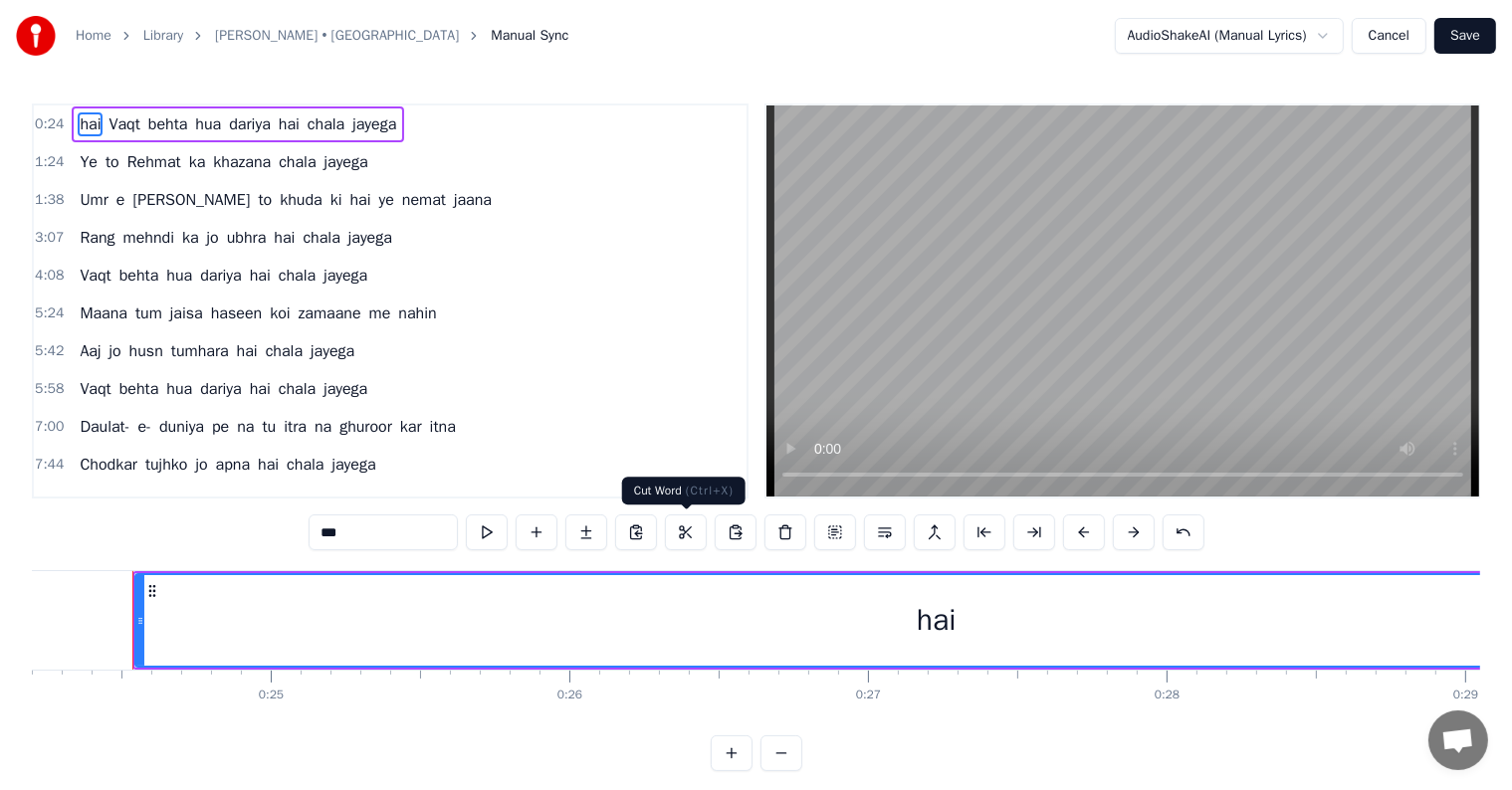 click at bounding box center [686, 532] 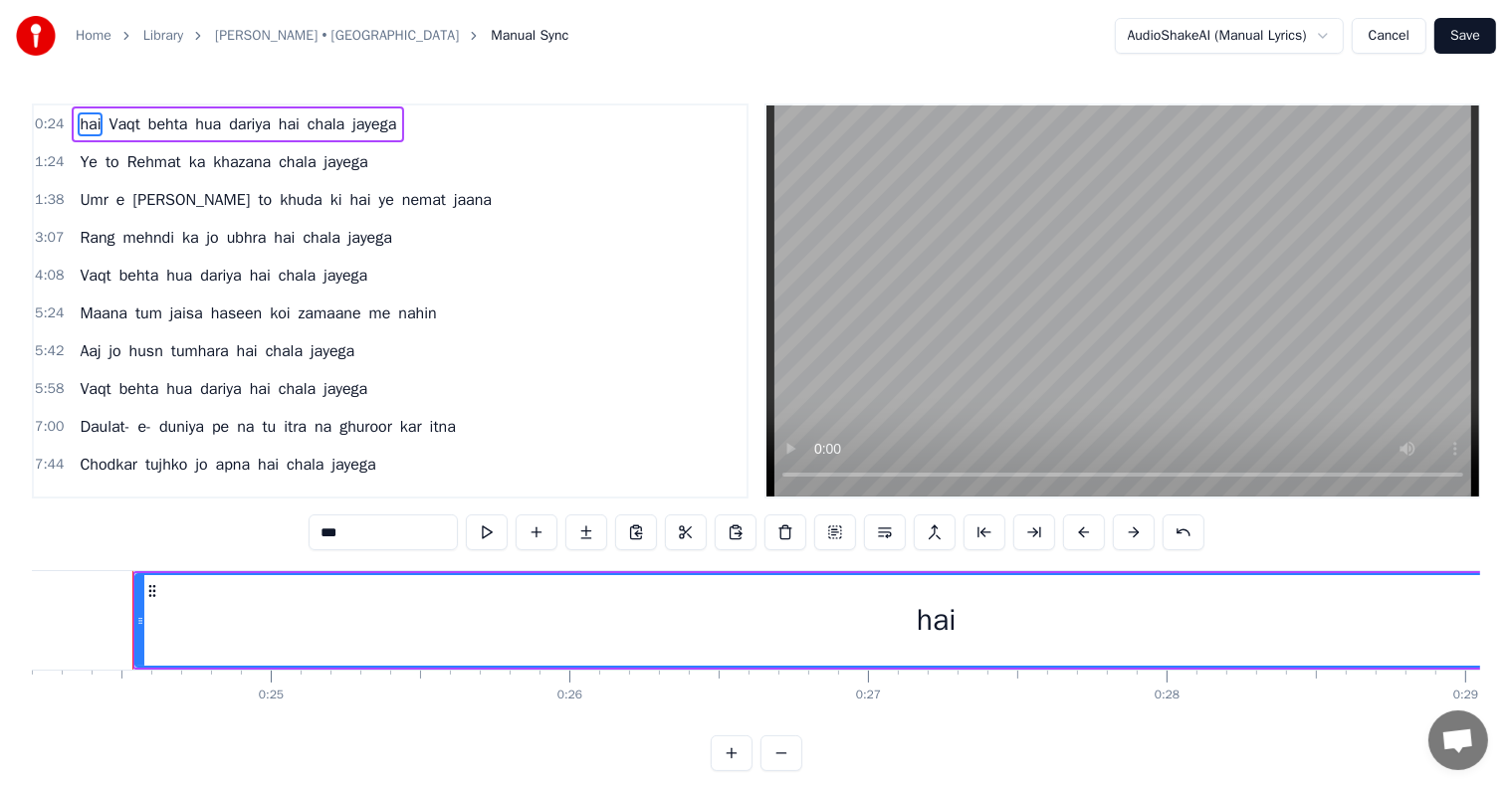 click on "***" at bounding box center [383, 532] 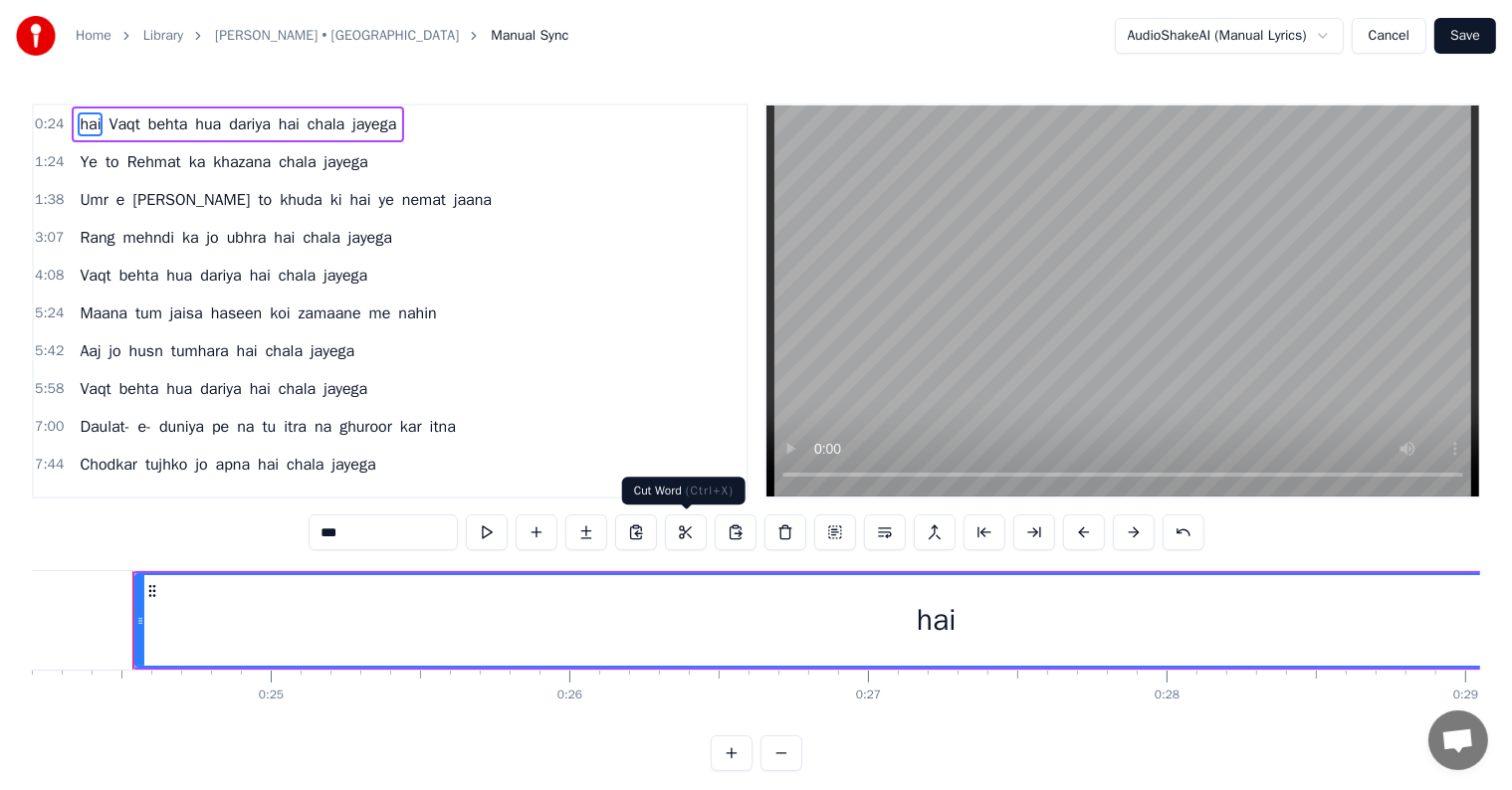click at bounding box center [686, 532] 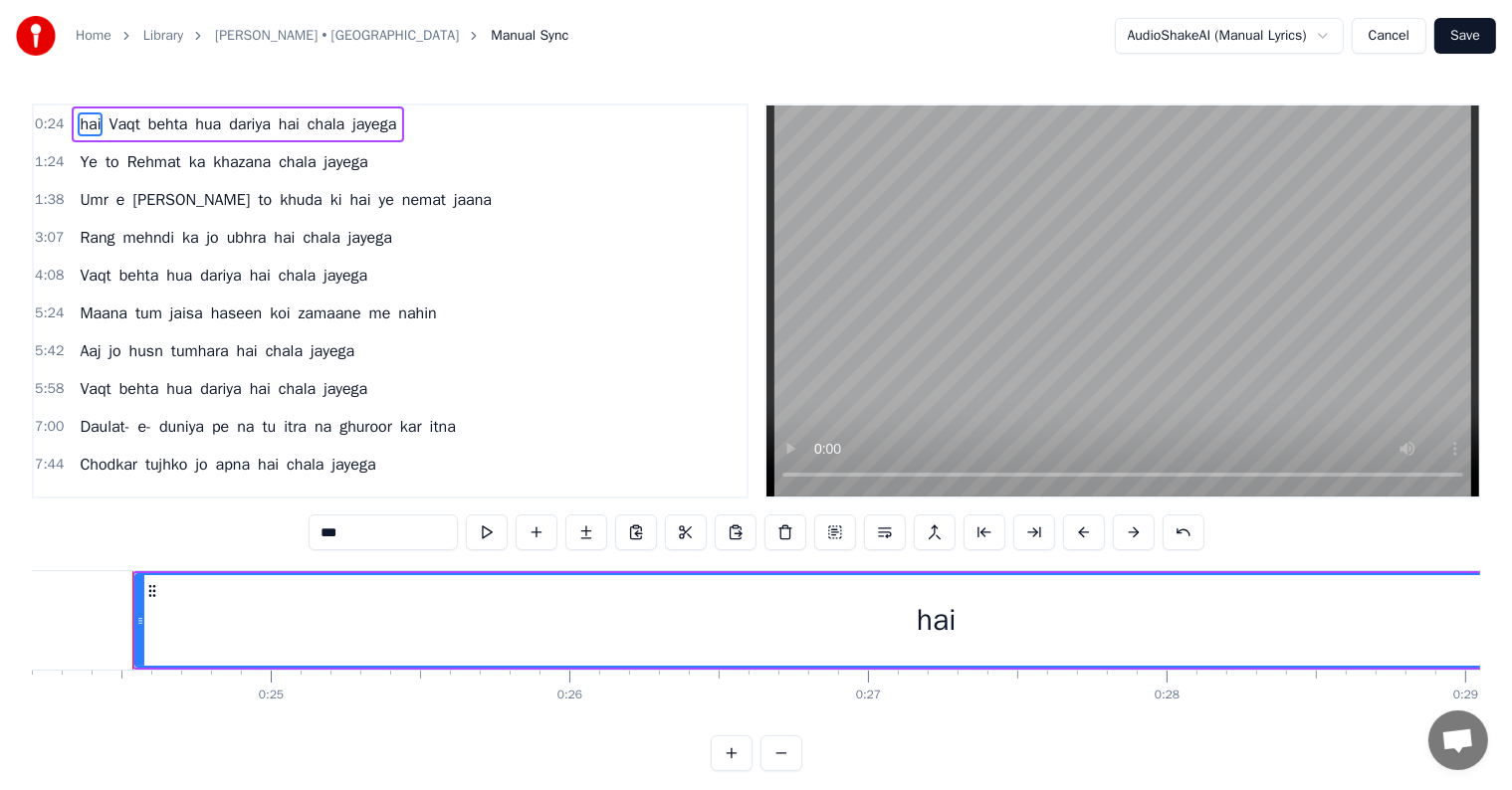 drag, startPoint x: 353, startPoint y: 537, endPoint x: 318, endPoint y: 532, distance: 35.355339 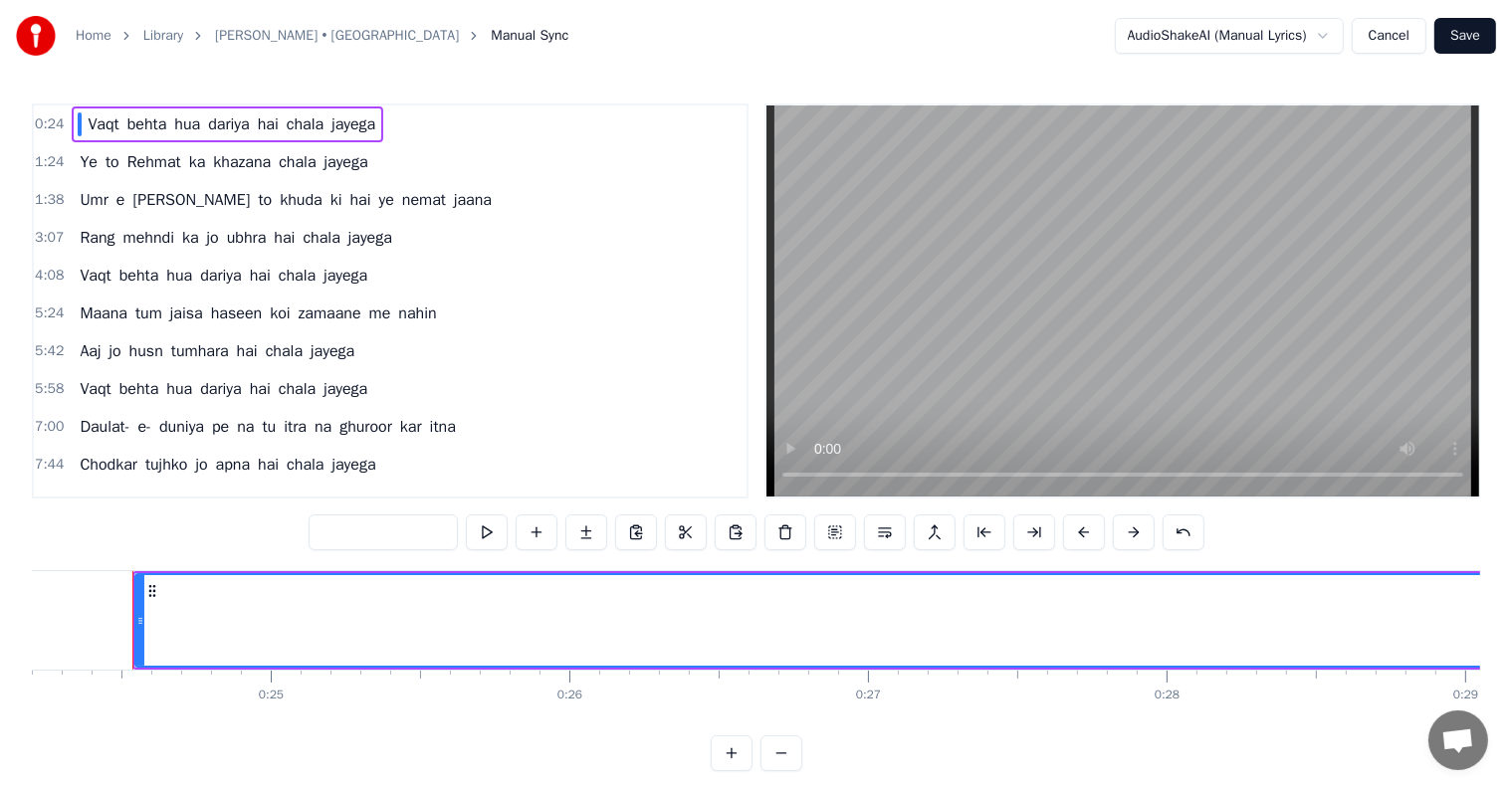 type 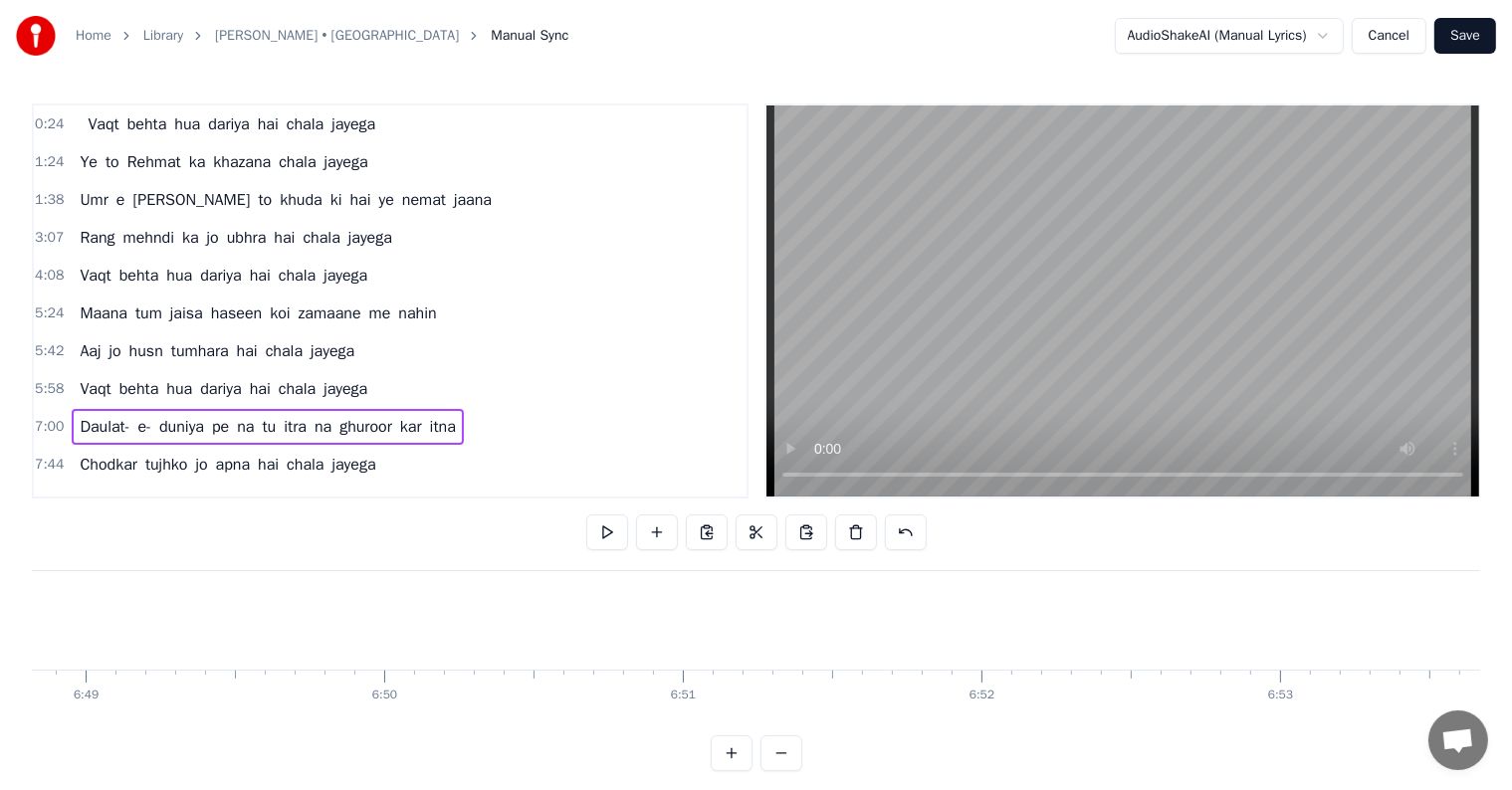 scroll, scrollTop: 0, scrollLeft: 125391, axis: horizontal 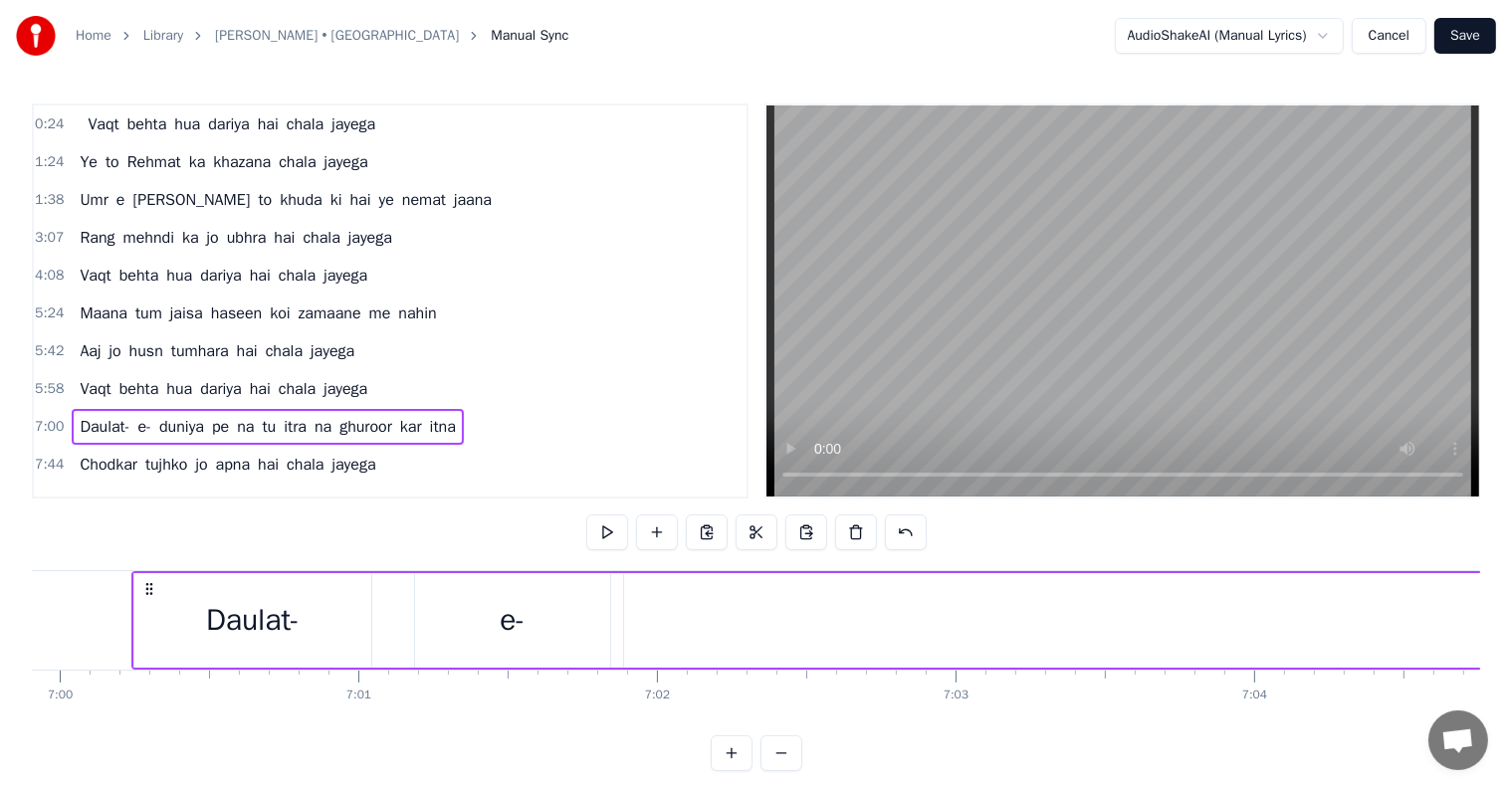 click on "Vaqt" at bounding box center (103, 124) 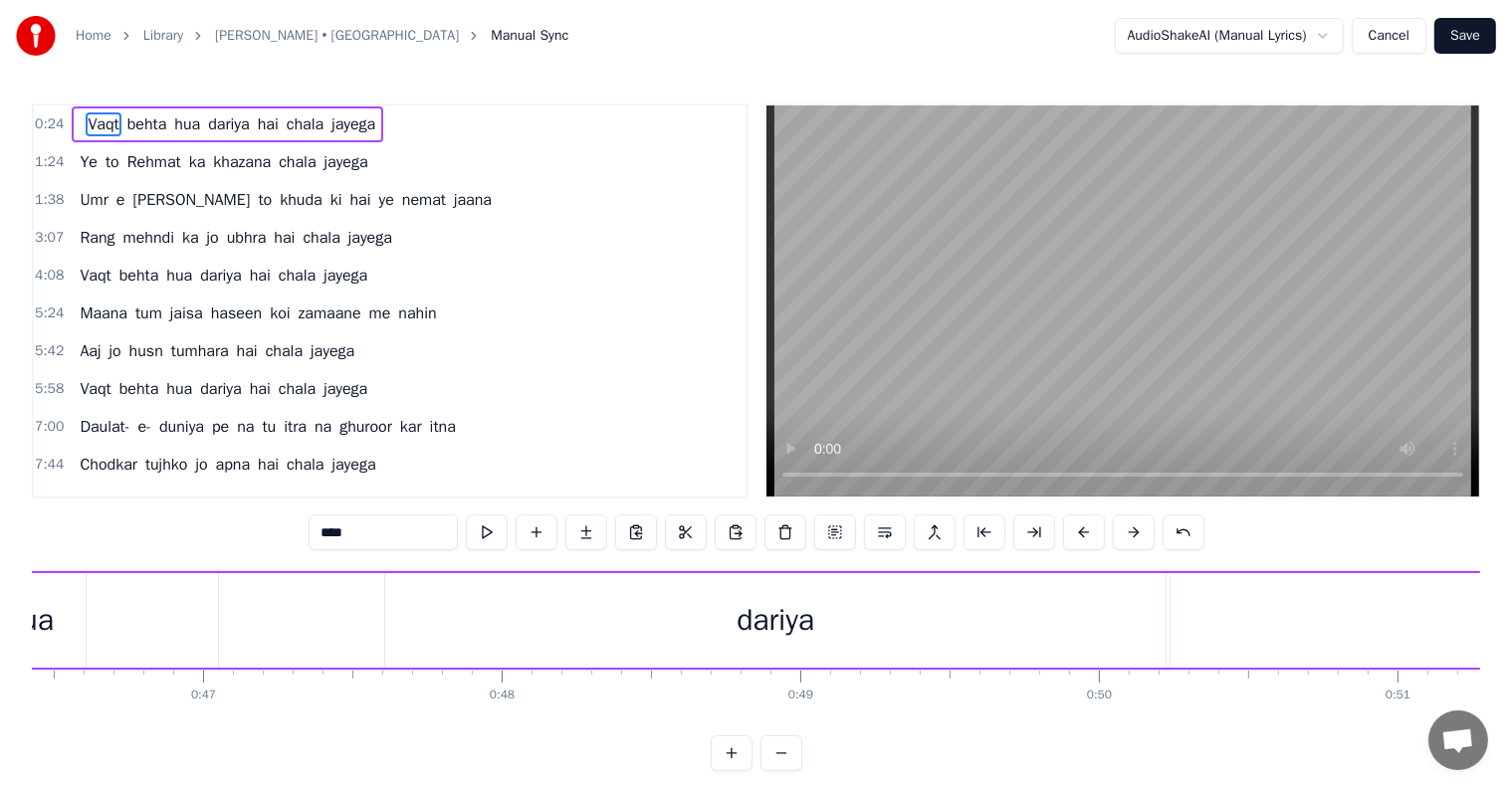 scroll, scrollTop: 0, scrollLeft: 12773, axis: horizontal 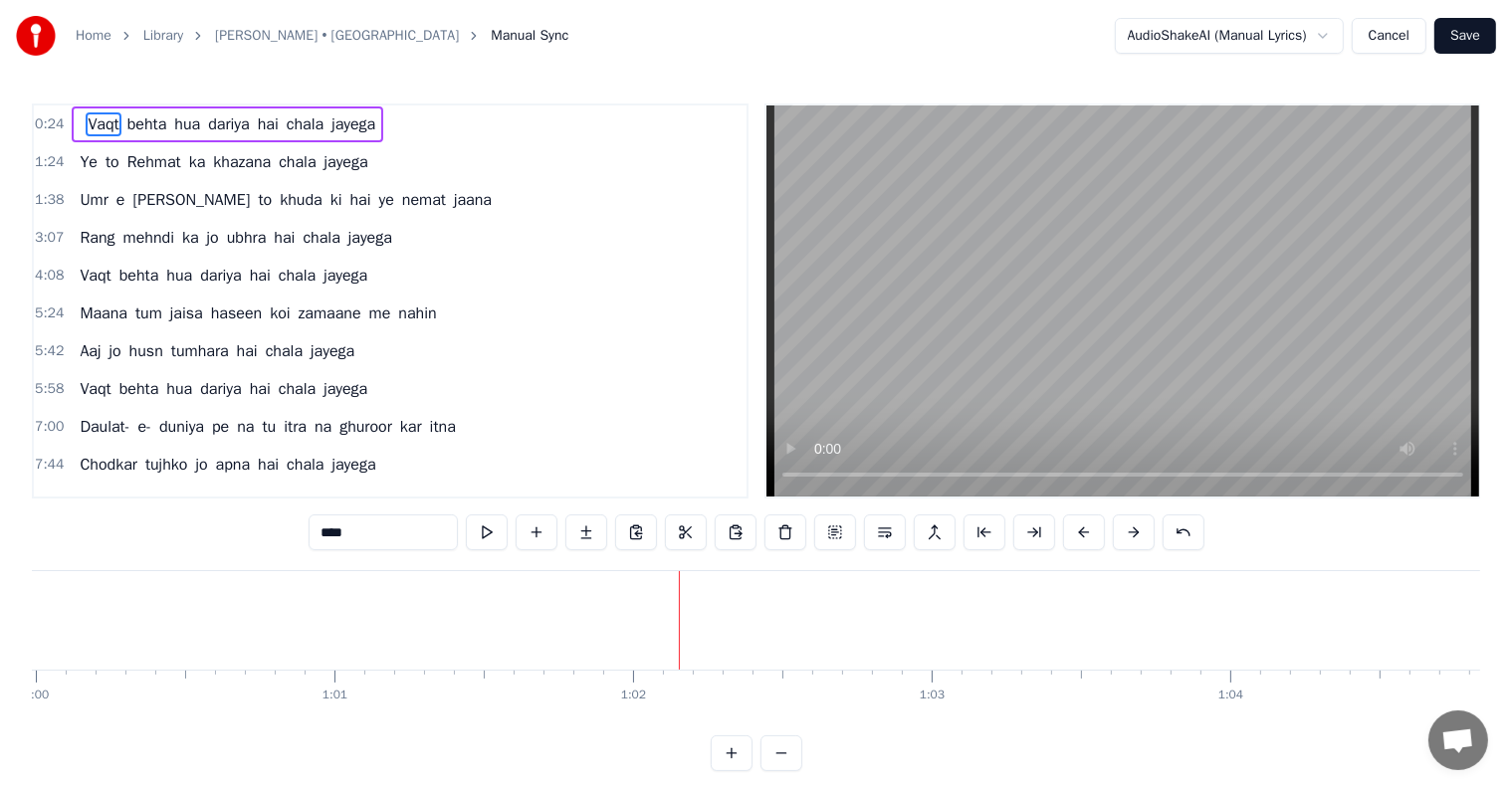 click on "behta" at bounding box center [147, 124] 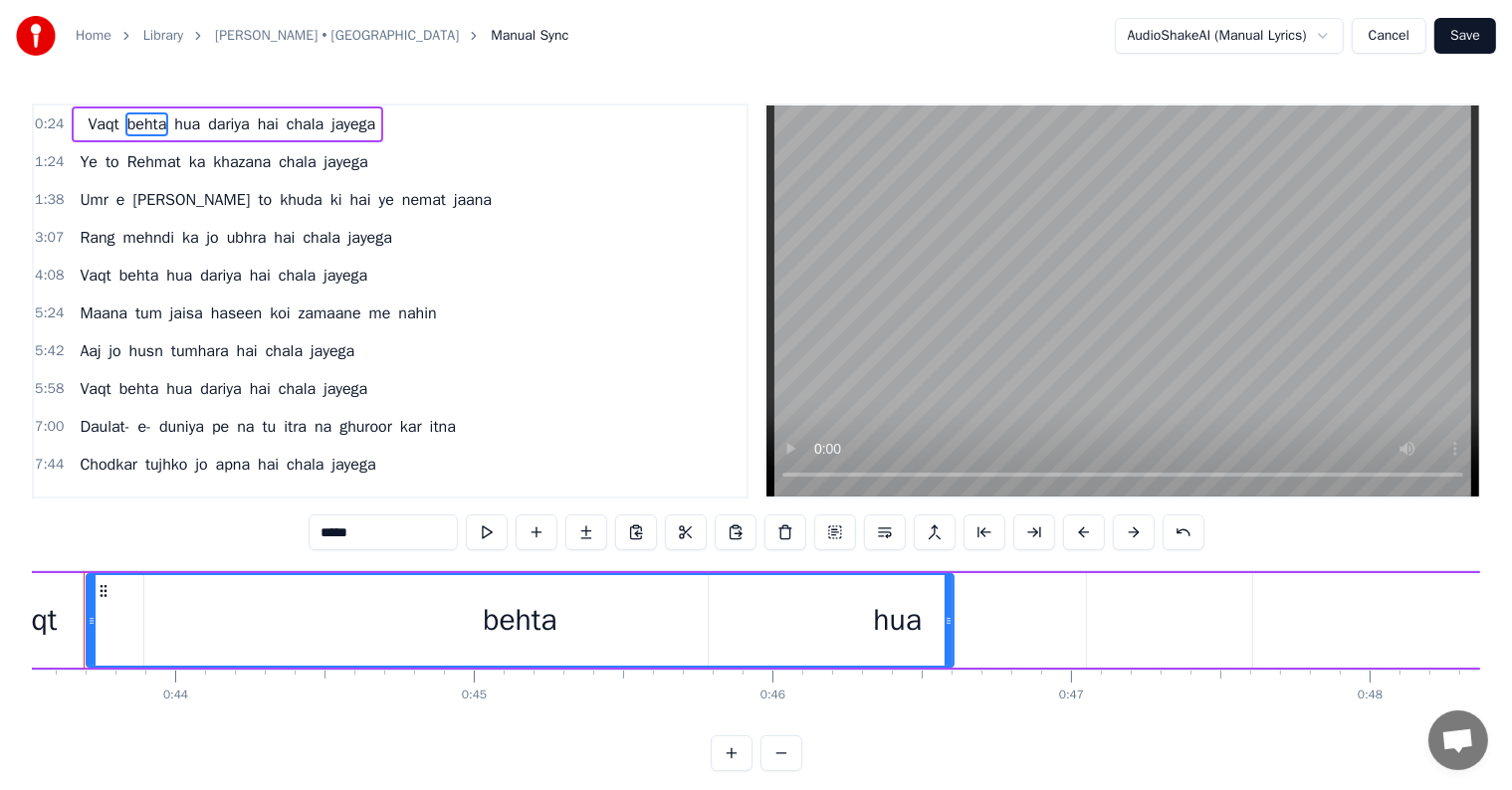 scroll, scrollTop: 0, scrollLeft: 12948, axis: horizontal 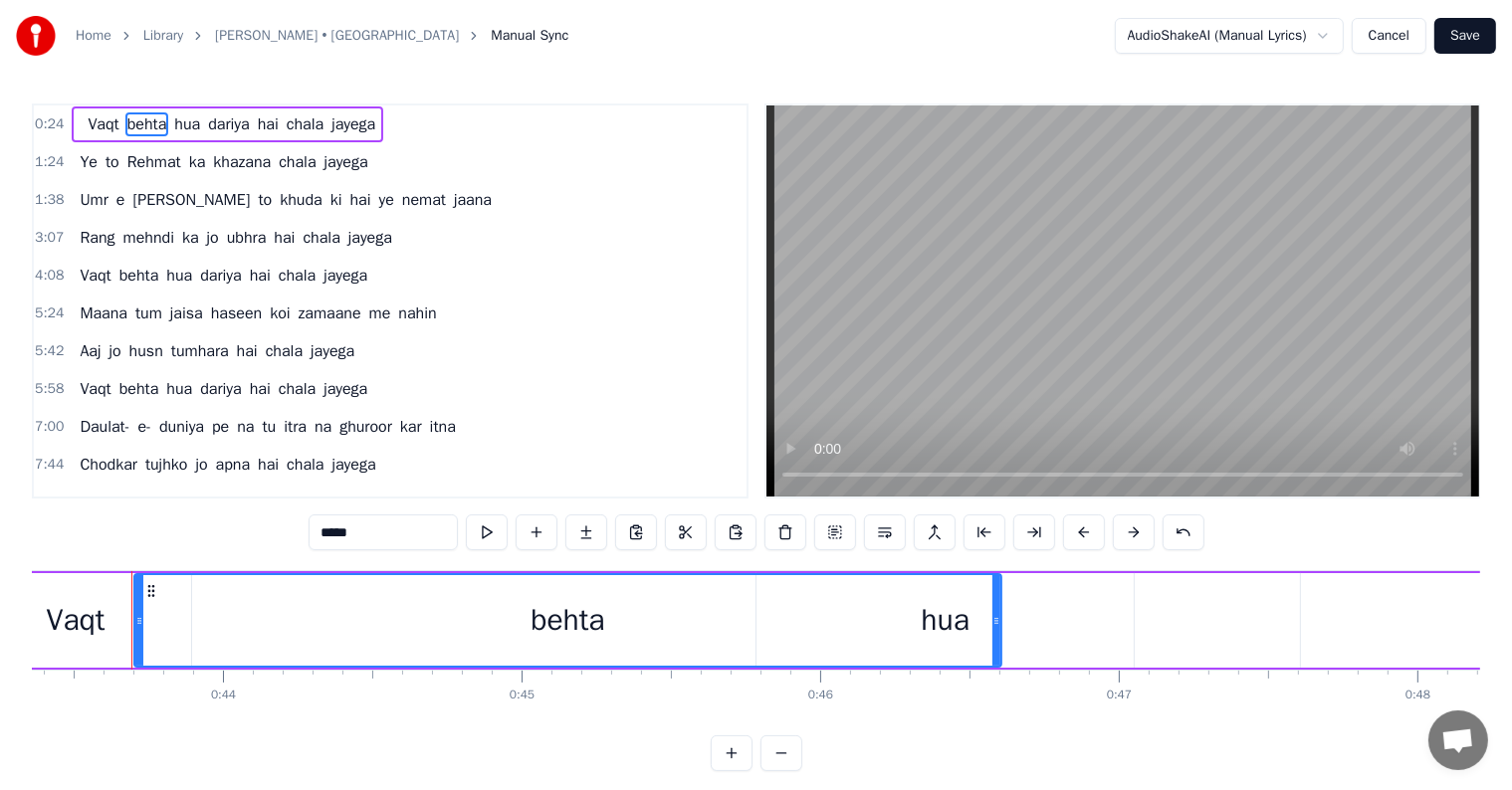 click on "hai" at bounding box center (268, 124) 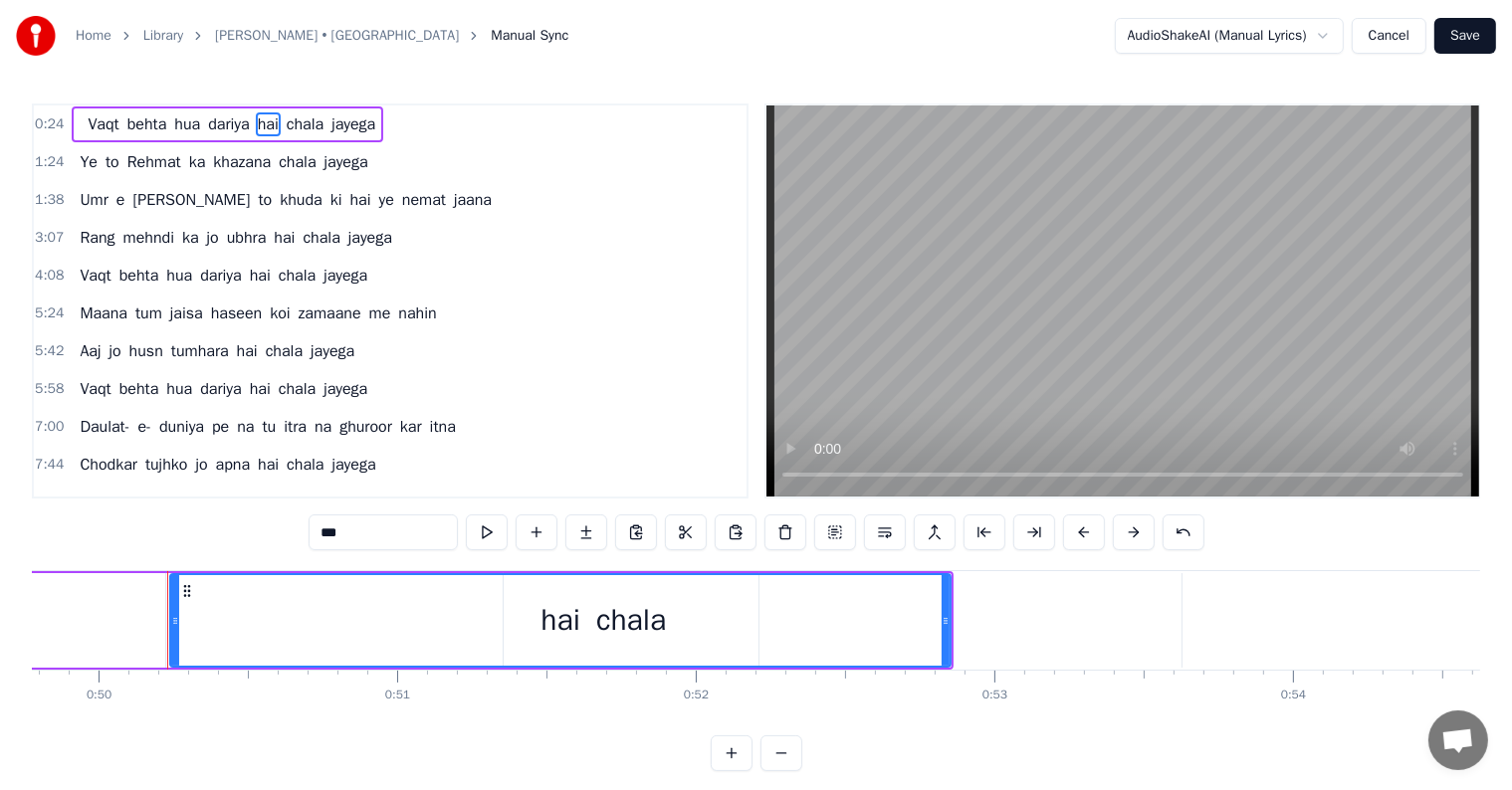 scroll, scrollTop: 0, scrollLeft: 14899, axis: horizontal 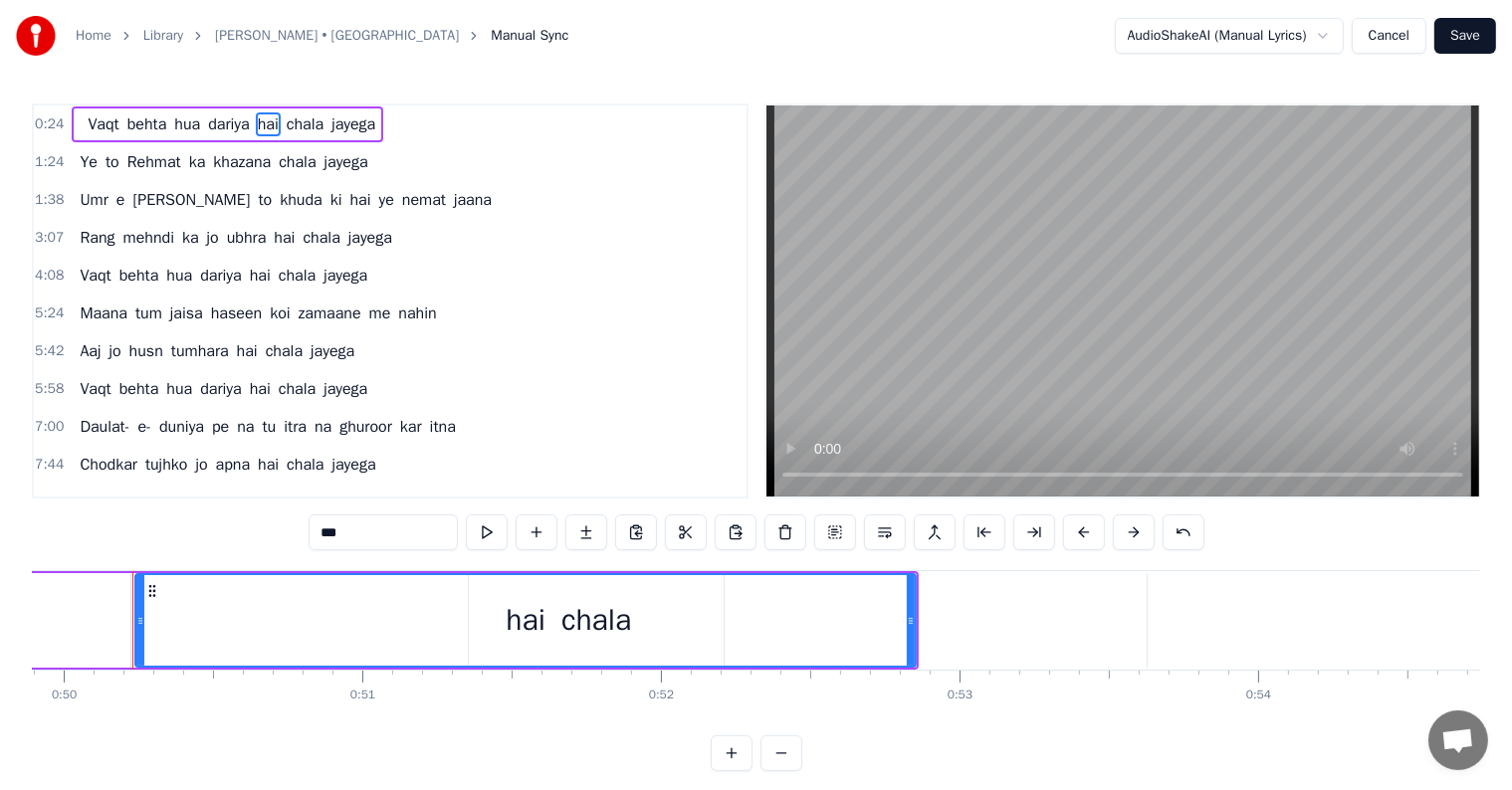 click on "hai" at bounding box center (526, 620) 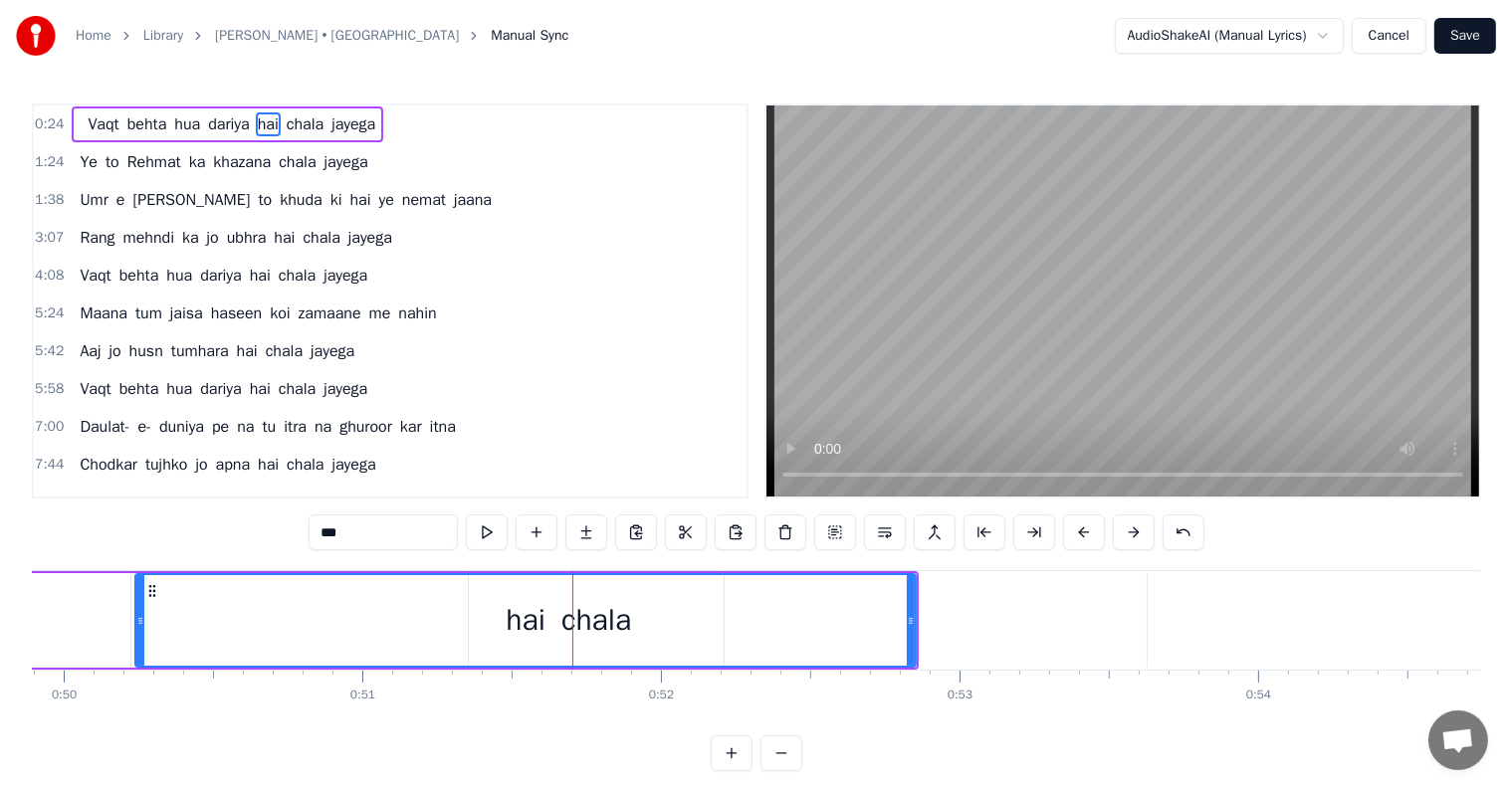 click on "hai" at bounding box center (526, 620) 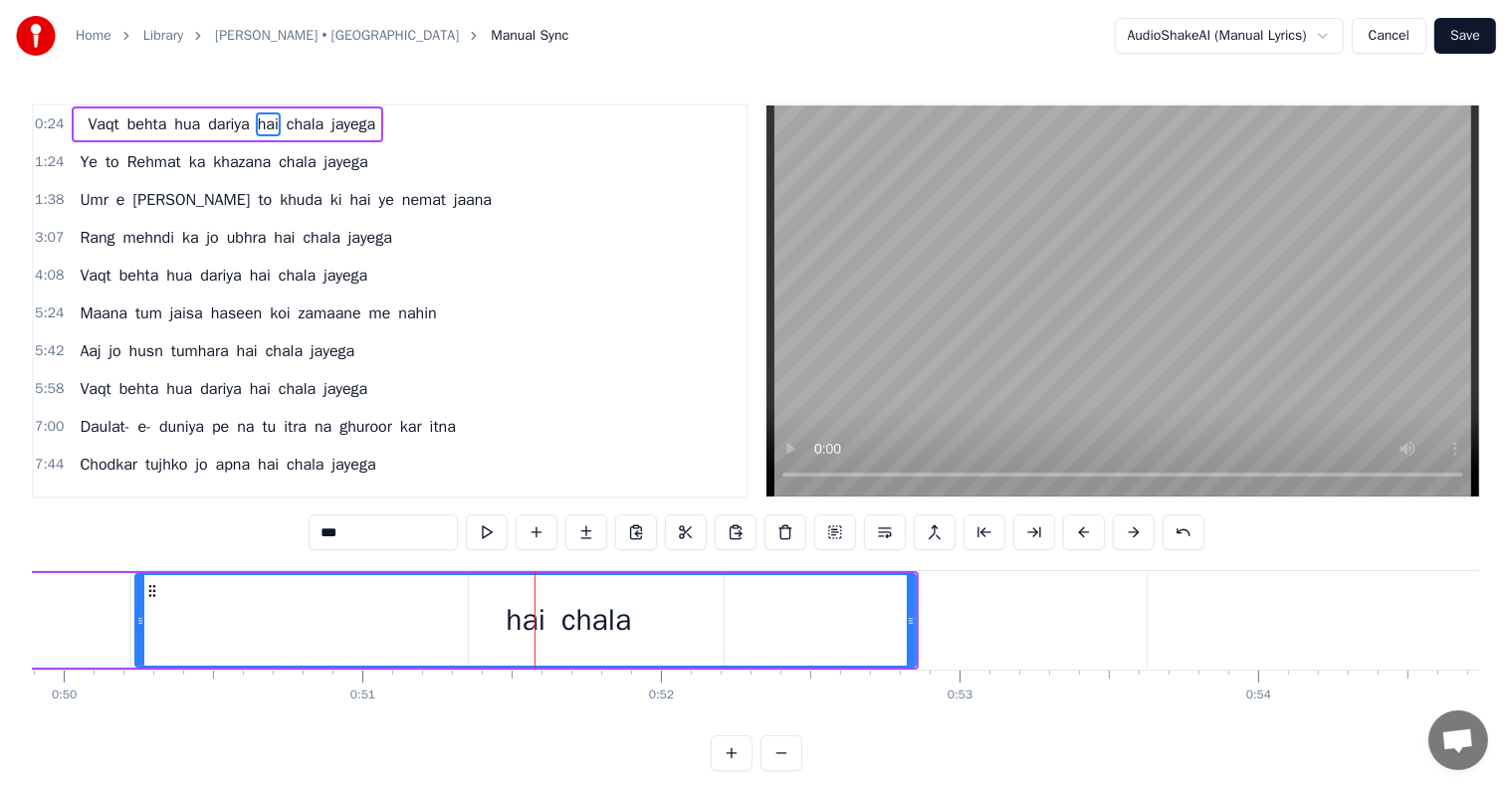 click on "chala" at bounding box center [305, 124] 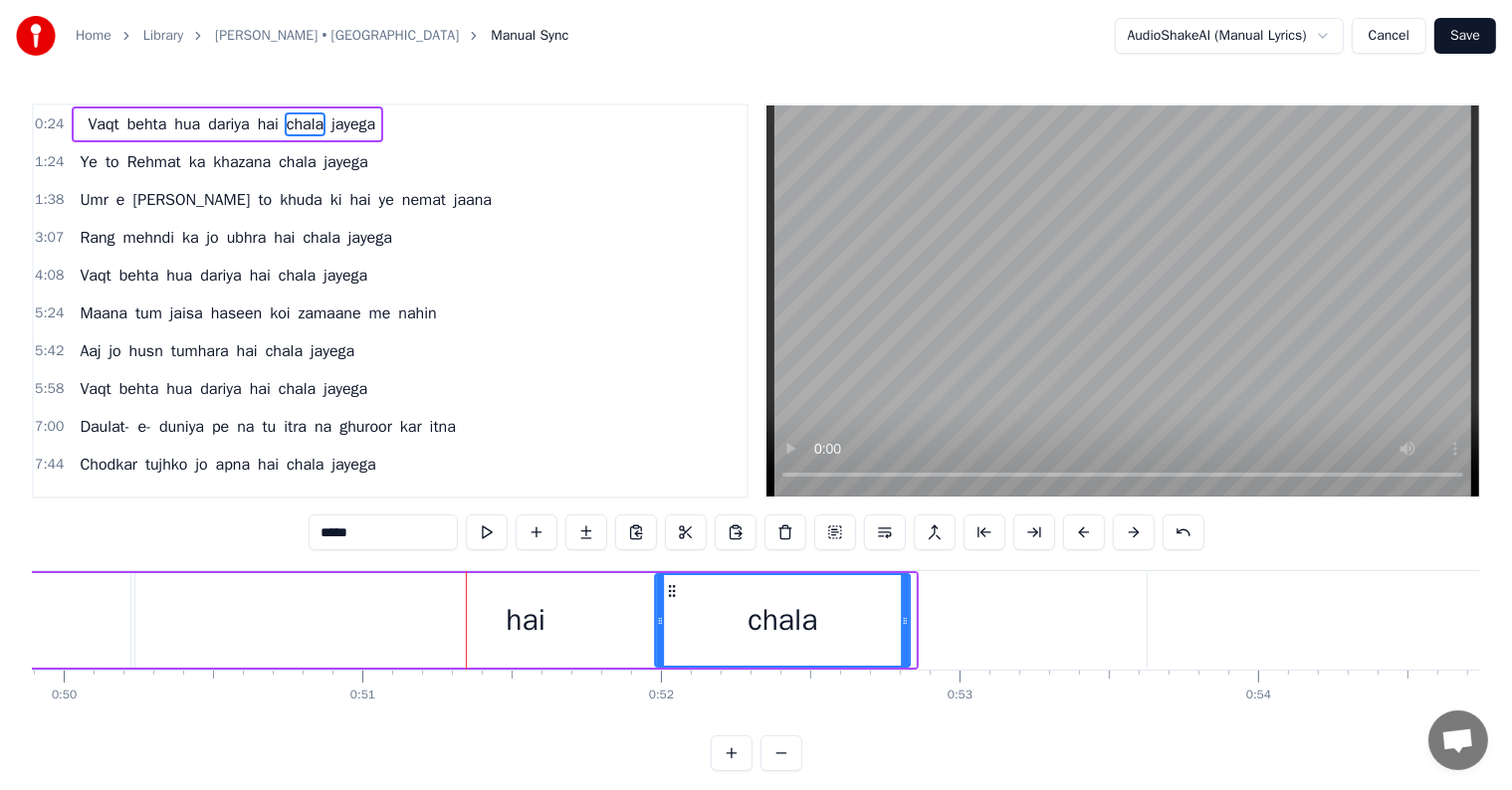 drag, startPoint x: 485, startPoint y: 589, endPoint x: 671, endPoint y: 600, distance: 186.32498 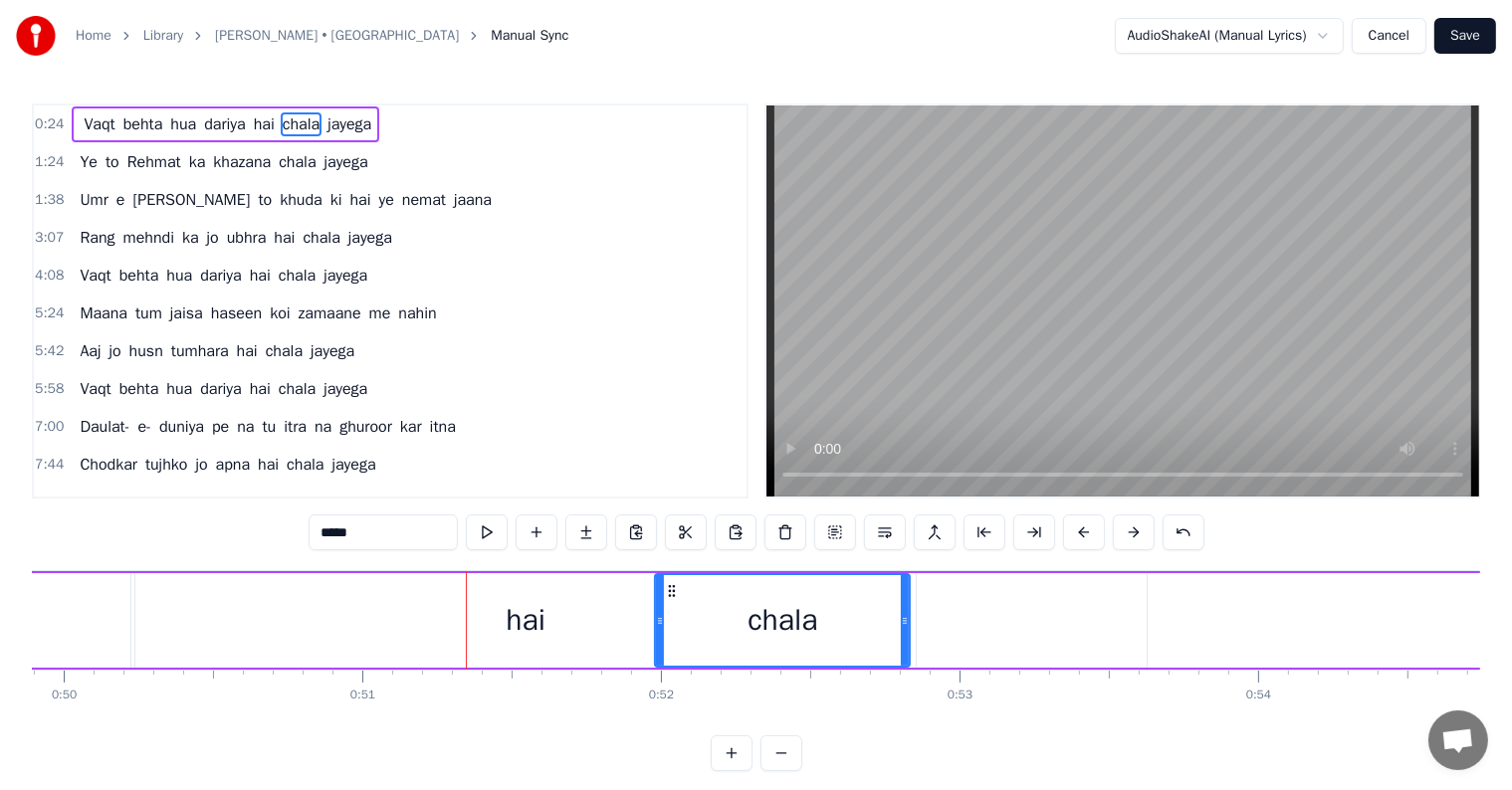 click on "Vaqt" at bounding box center (99, 124) 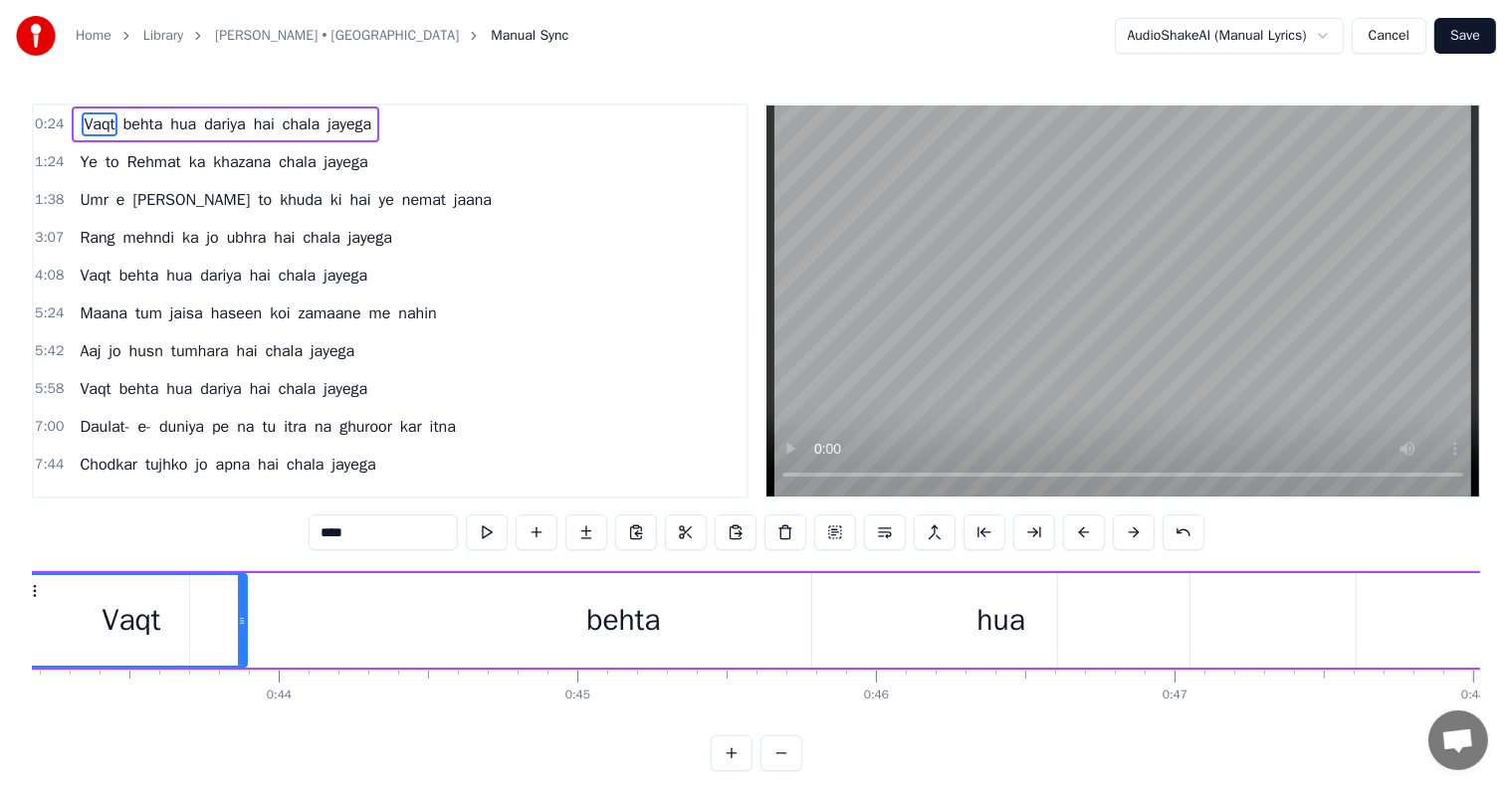 scroll, scrollTop: 0, scrollLeft: 12773, axis: horizontal 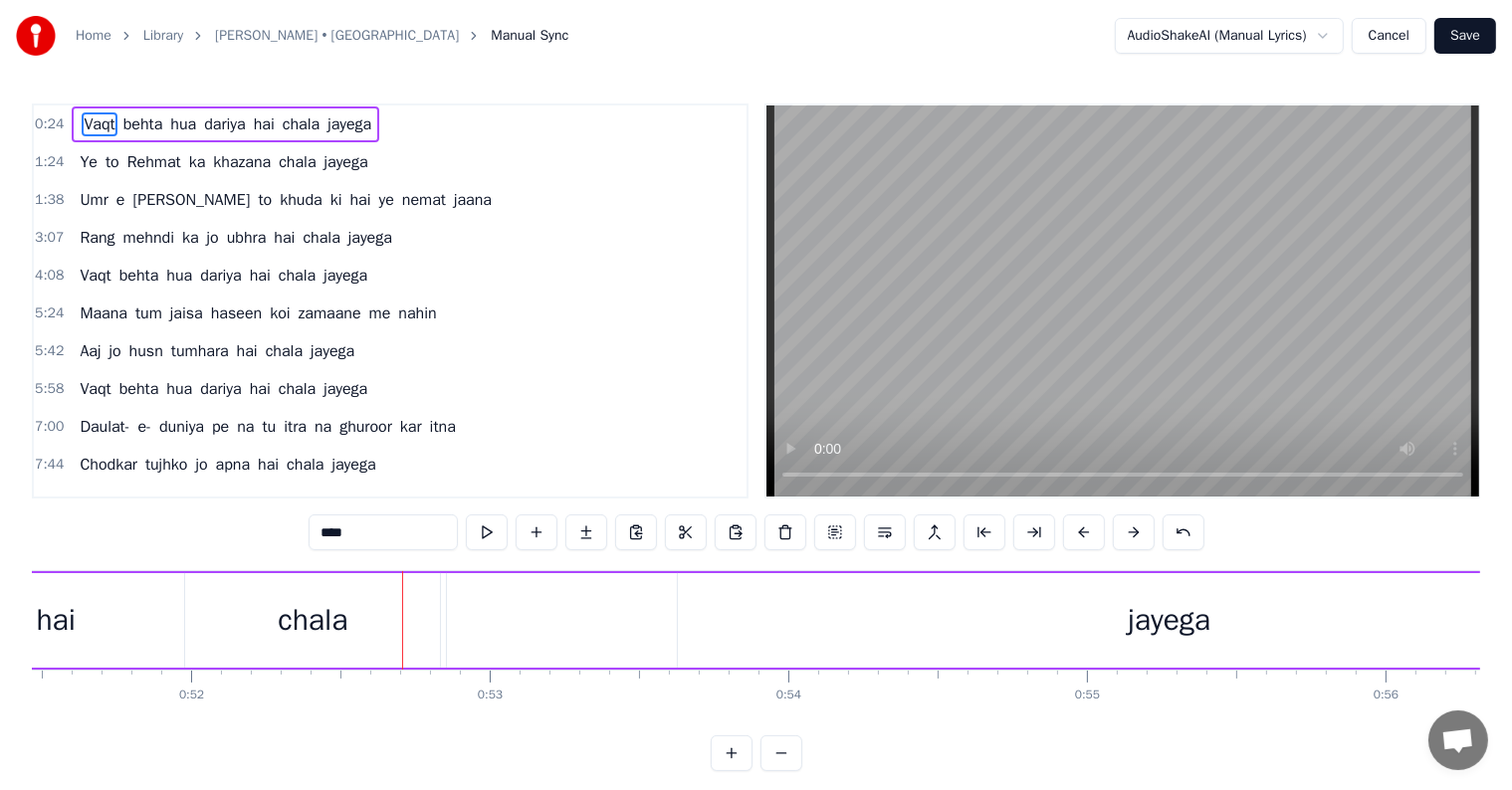 click on "hai" at bounding box center [264, 124] 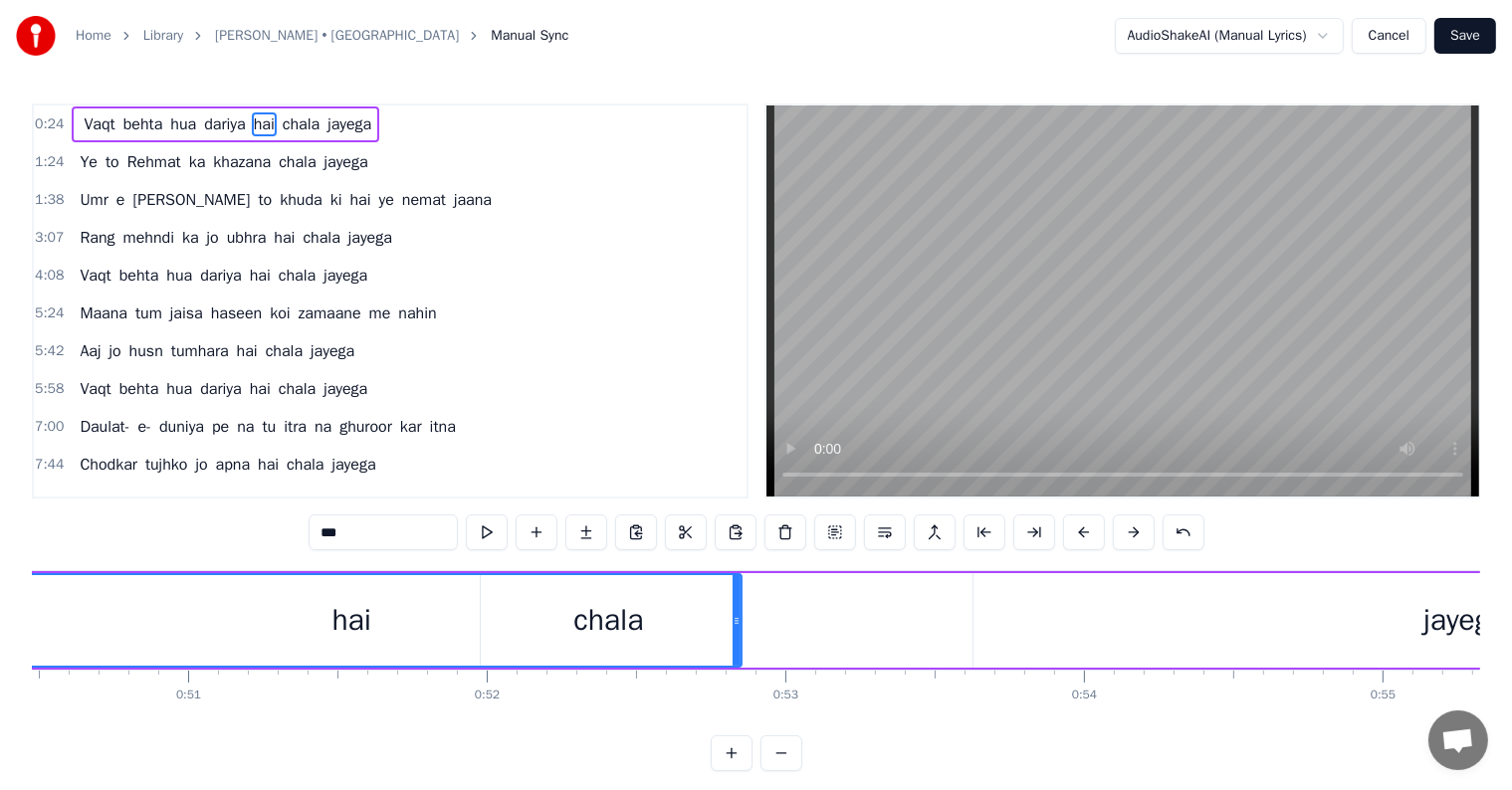 scroll, scrollTop: 0, scrollLeft: 14899, axis: horizontal 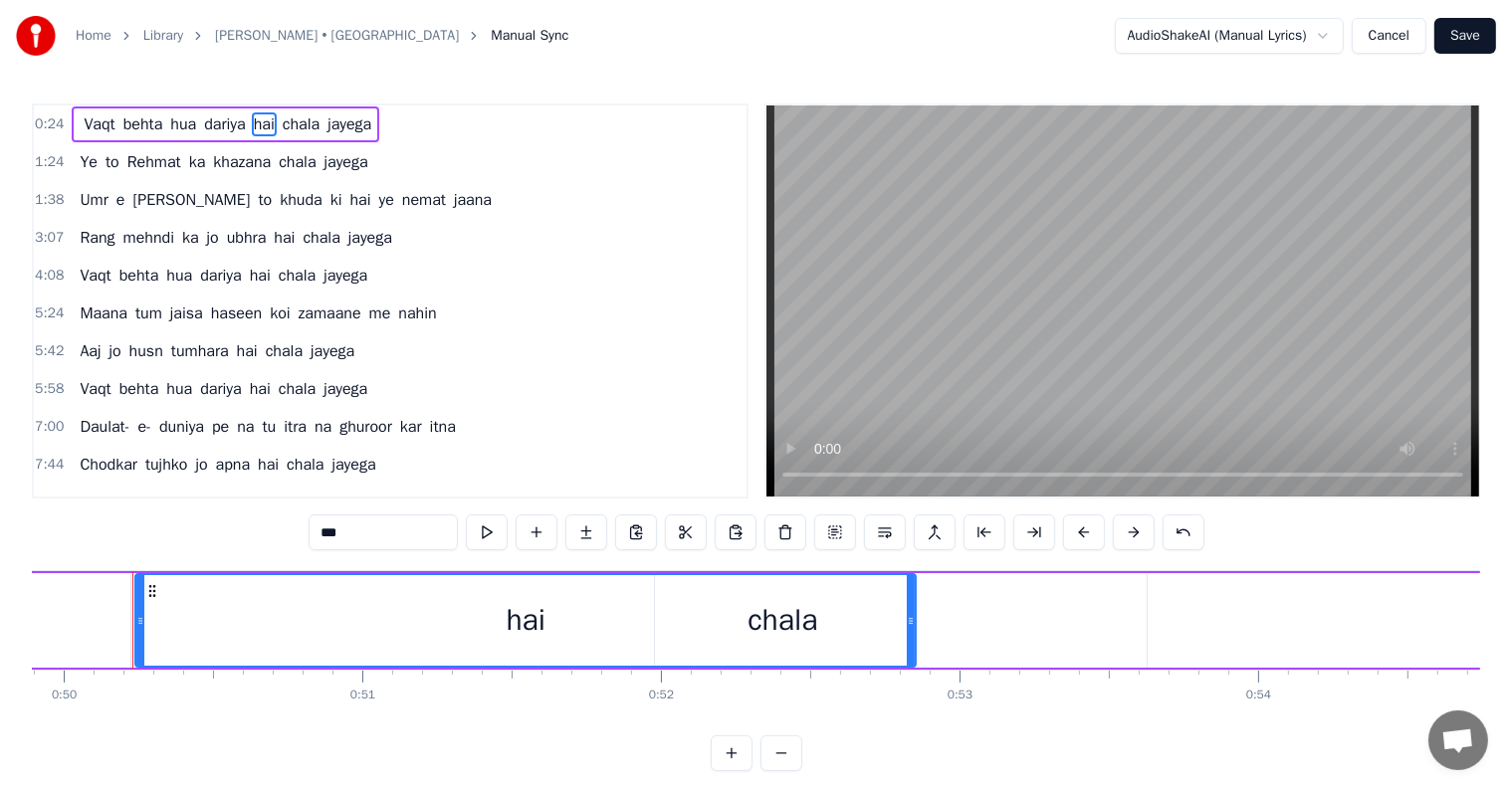 click 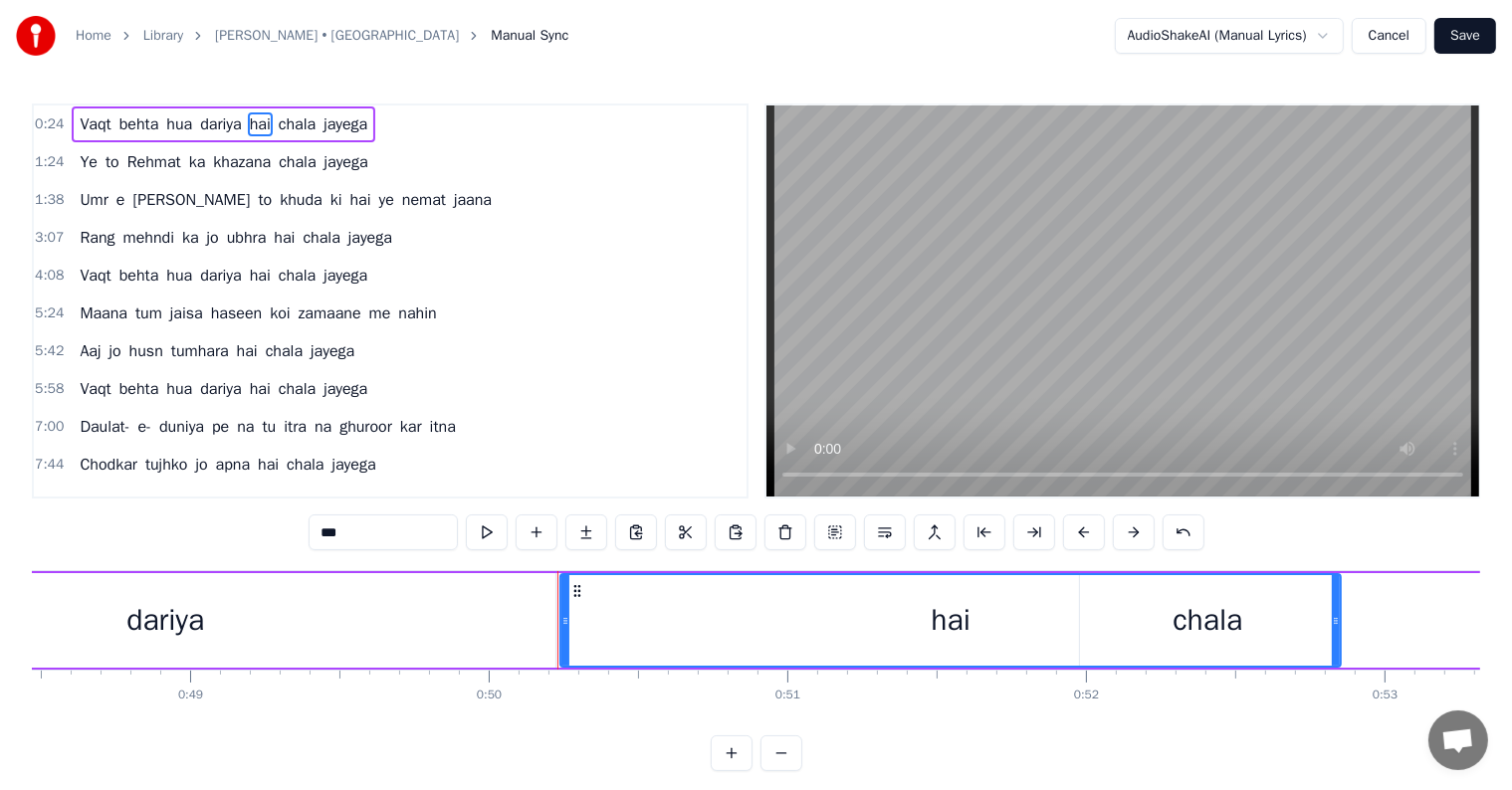 scroll, scrollTop: 0, scrollLeft: 14106, axis: horizontal 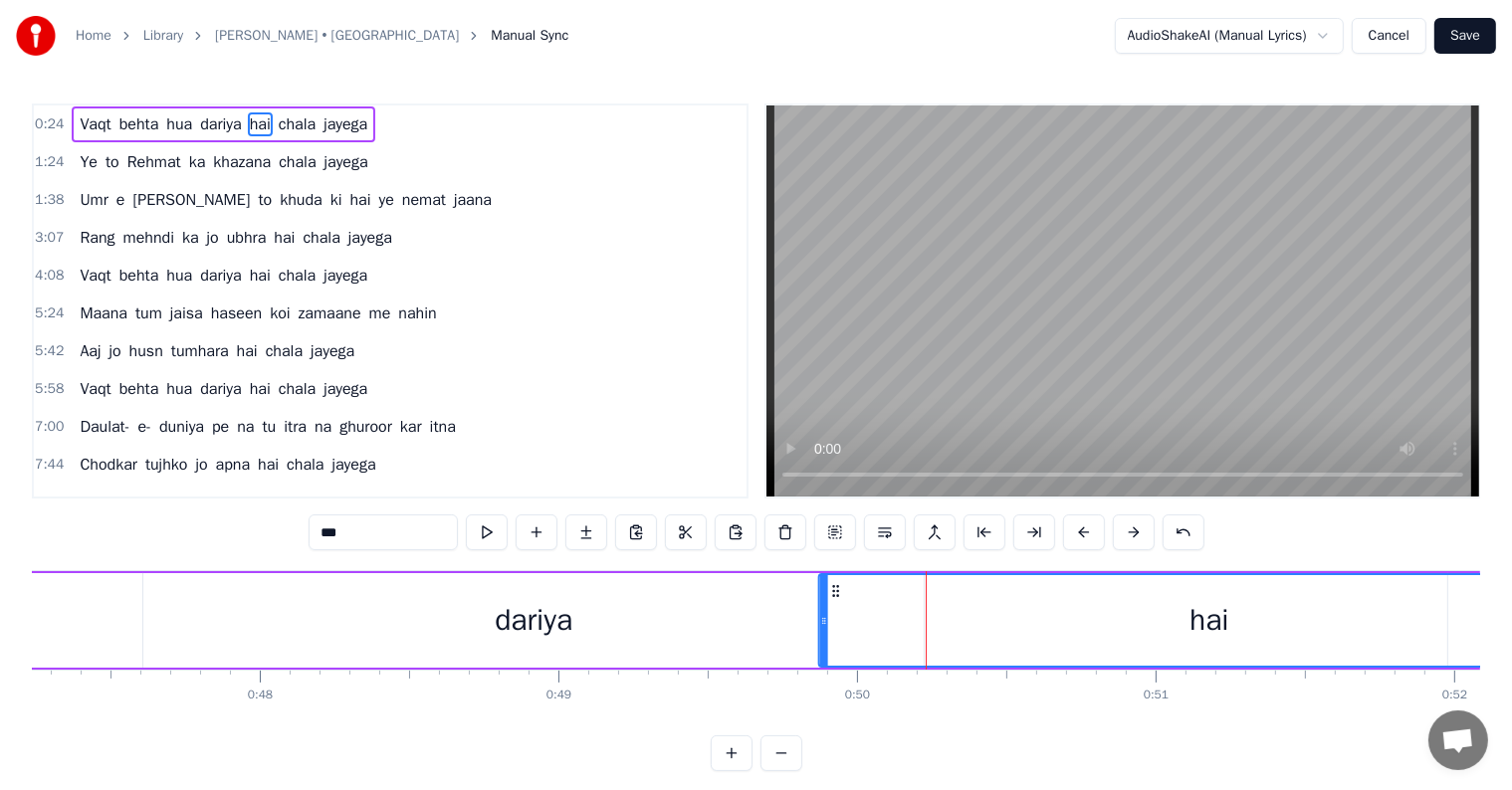 drag, startPoint x: 944, startPoint y: 591, endPoint x: 834, endPoint y: 603, distance: 110.65261 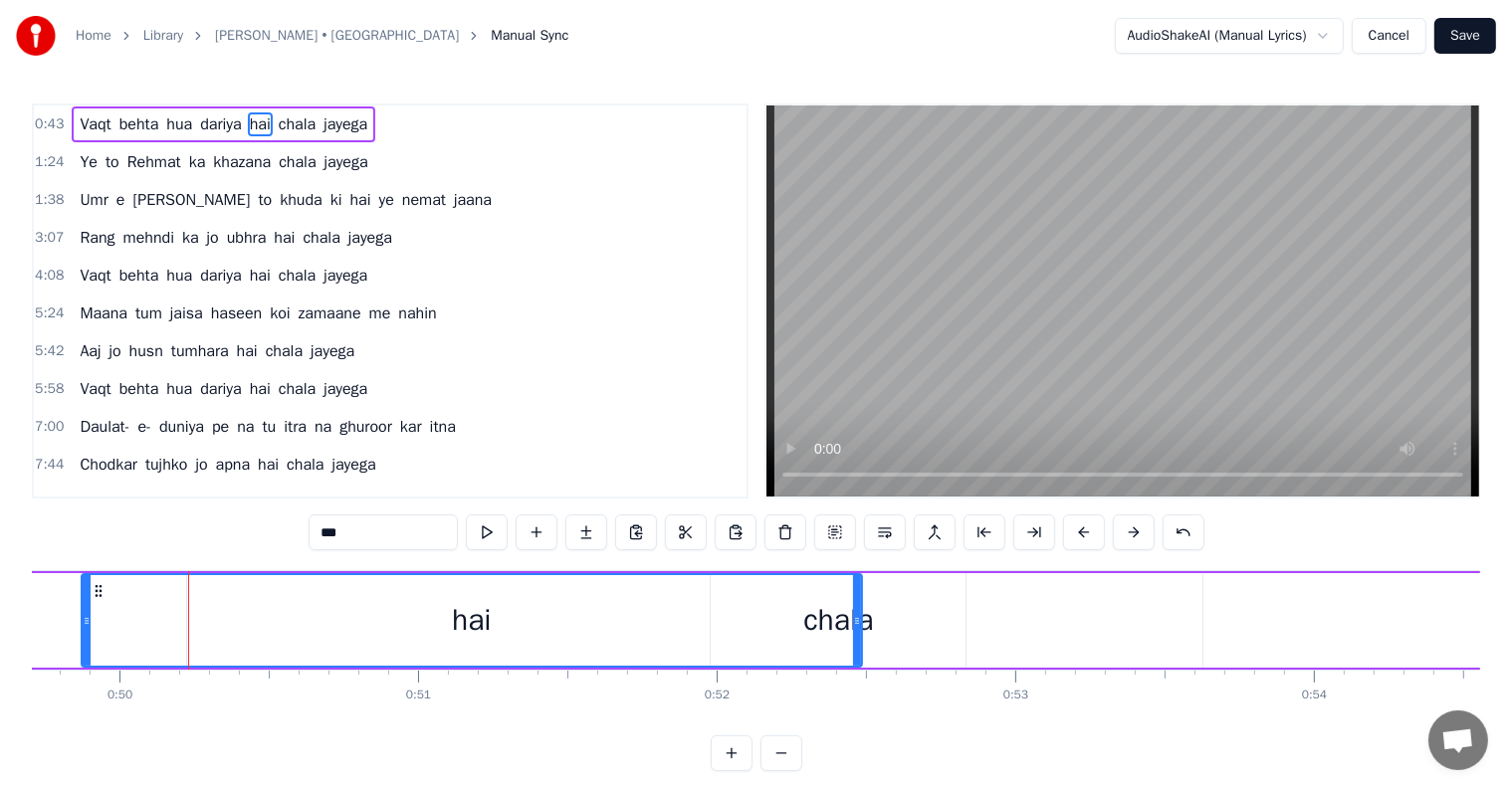 scroll, scrollTop: 0, scrollLeft: 14935, axis: horizontal 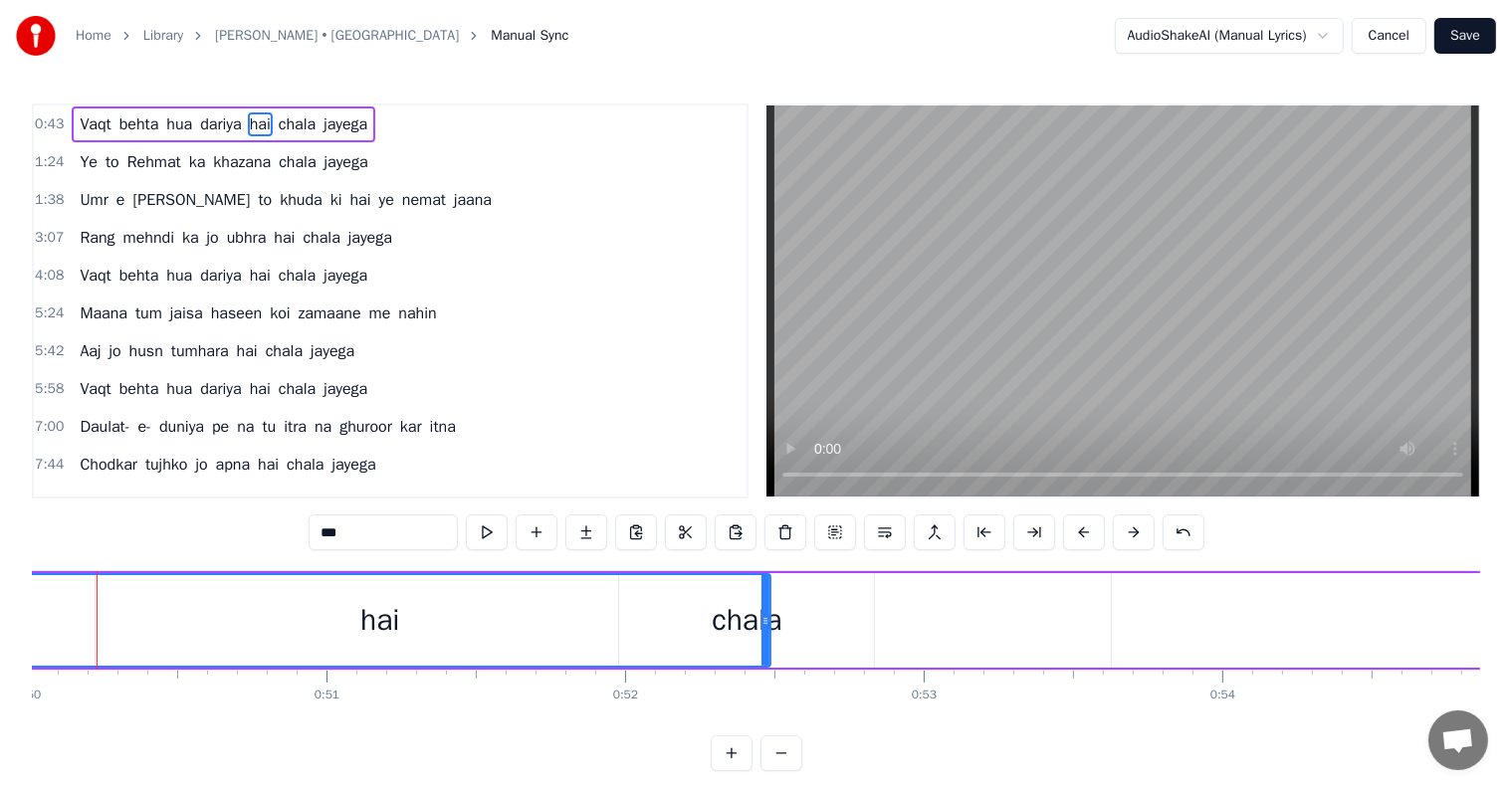 click on "hai" at bounding box center [380, 620] 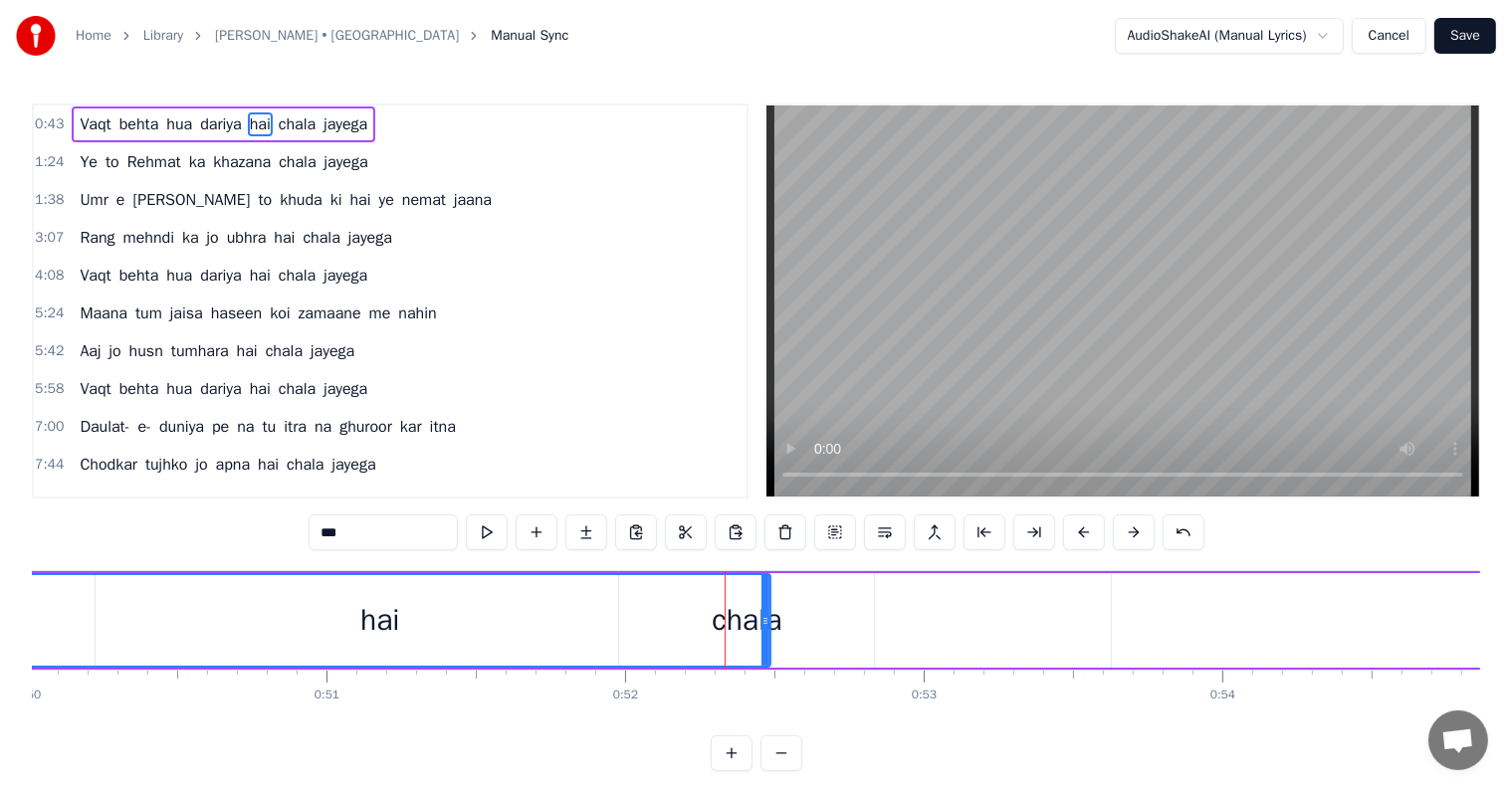 click on "chala" at bounding box center (297, 124) 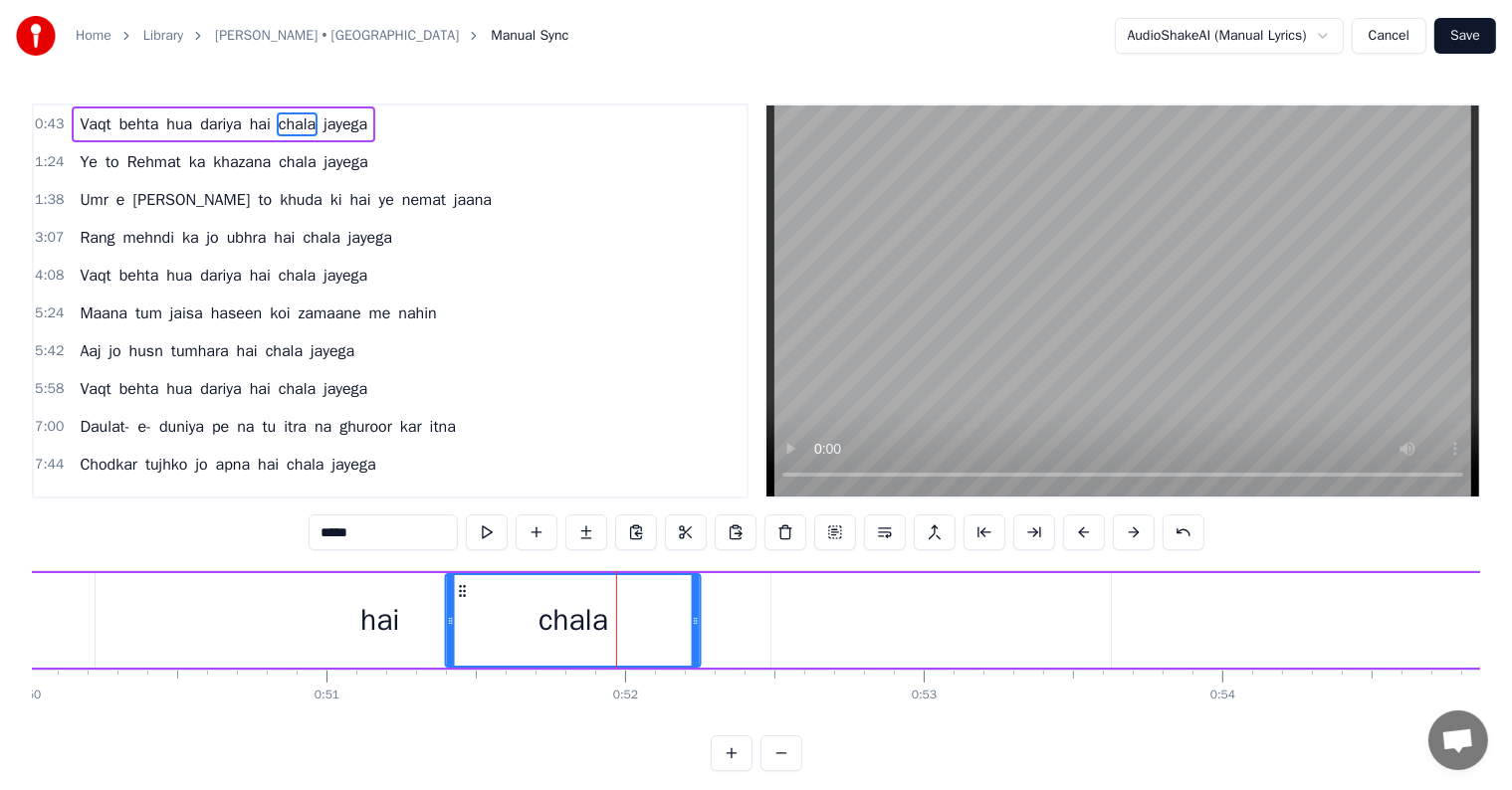 drag, startPoint x: 635, startPoint y: 590, endPoint x: 462, endPoint y: 609, distance: 174.04023 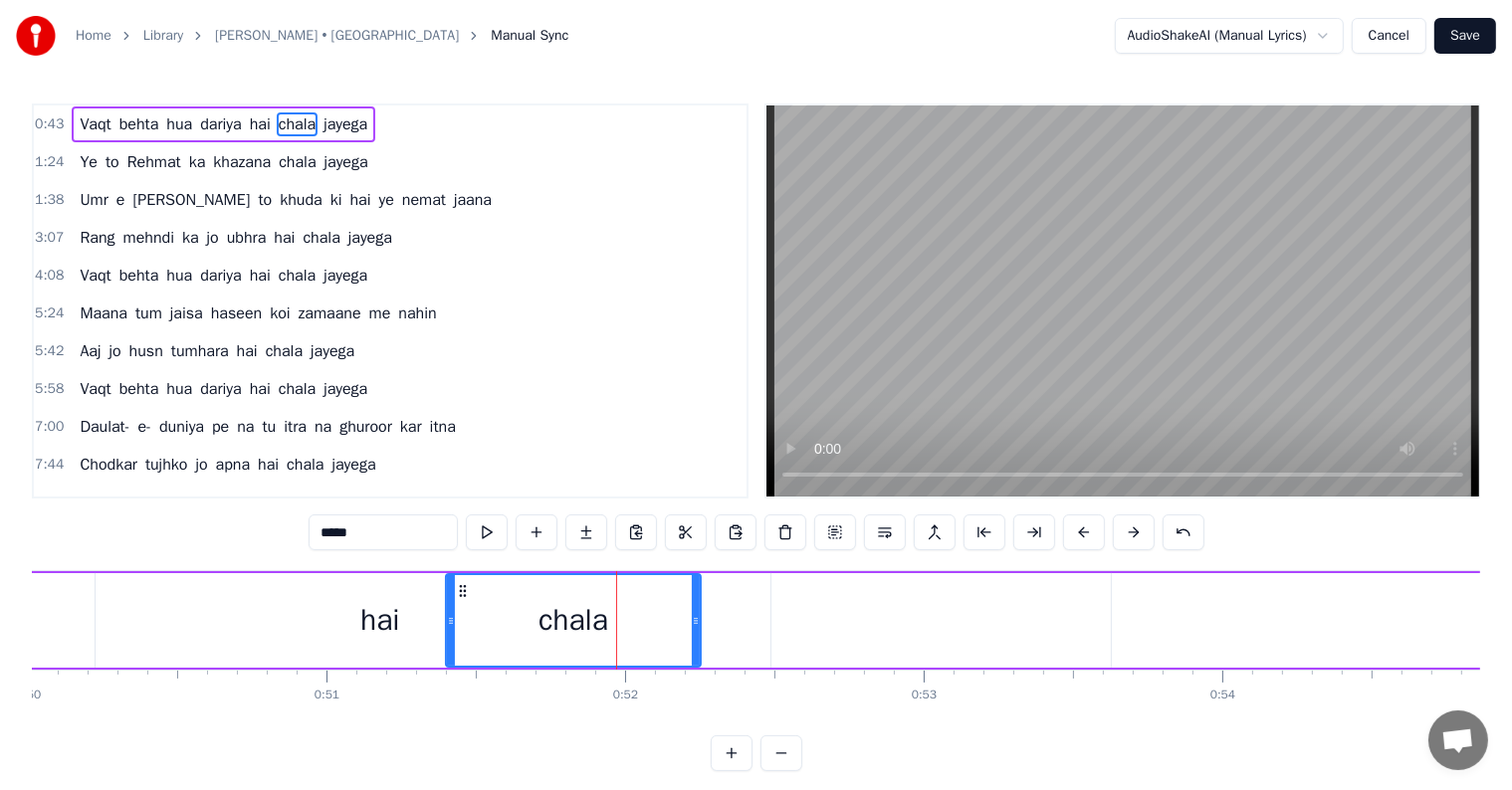 click on "jayega" at bounding box center (345, 124) 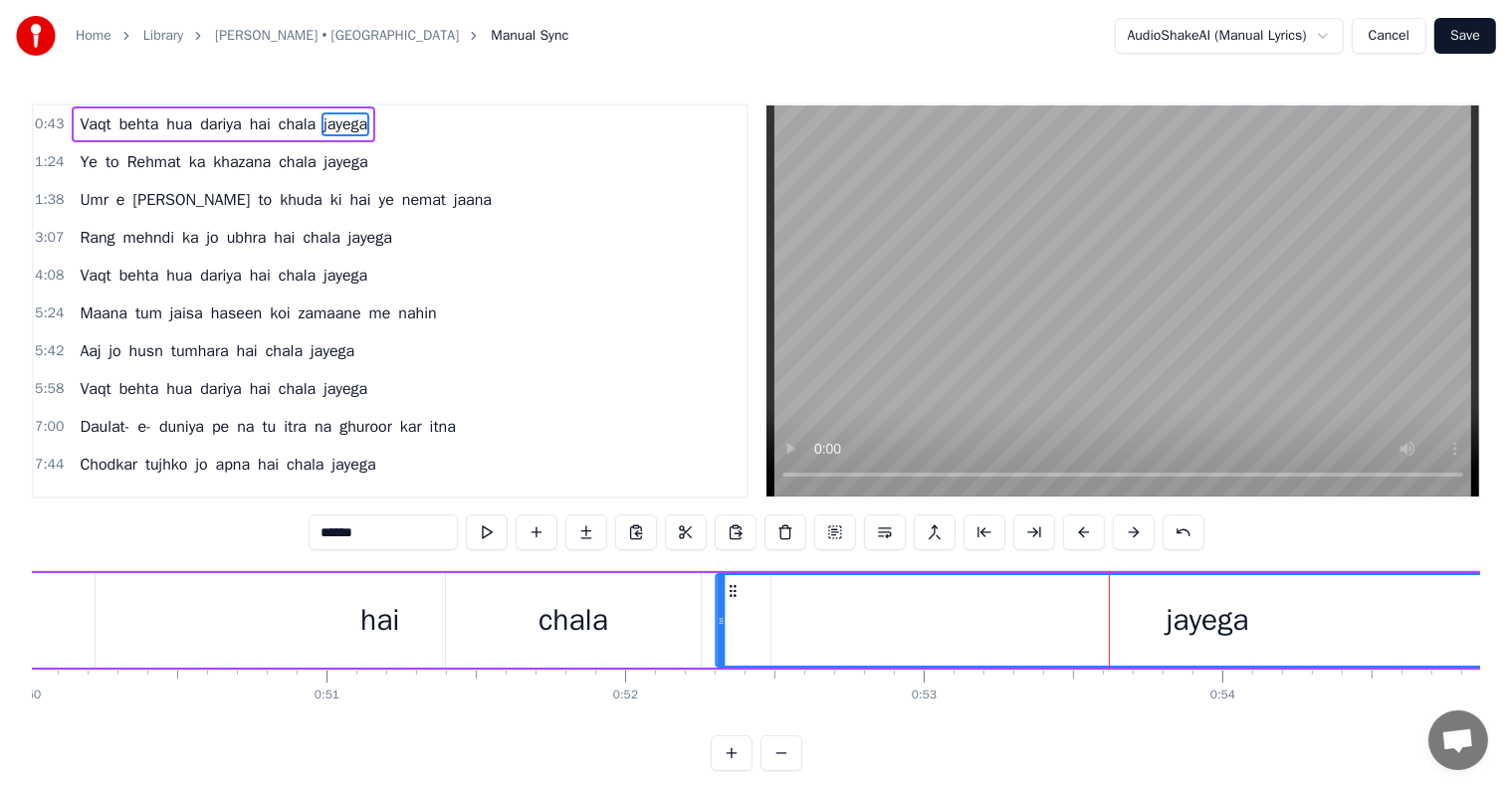 drag, startPoint x: 1127, startPoint y: 586, endPoint x: 732, endPoint y: 592, distance: 395.04557 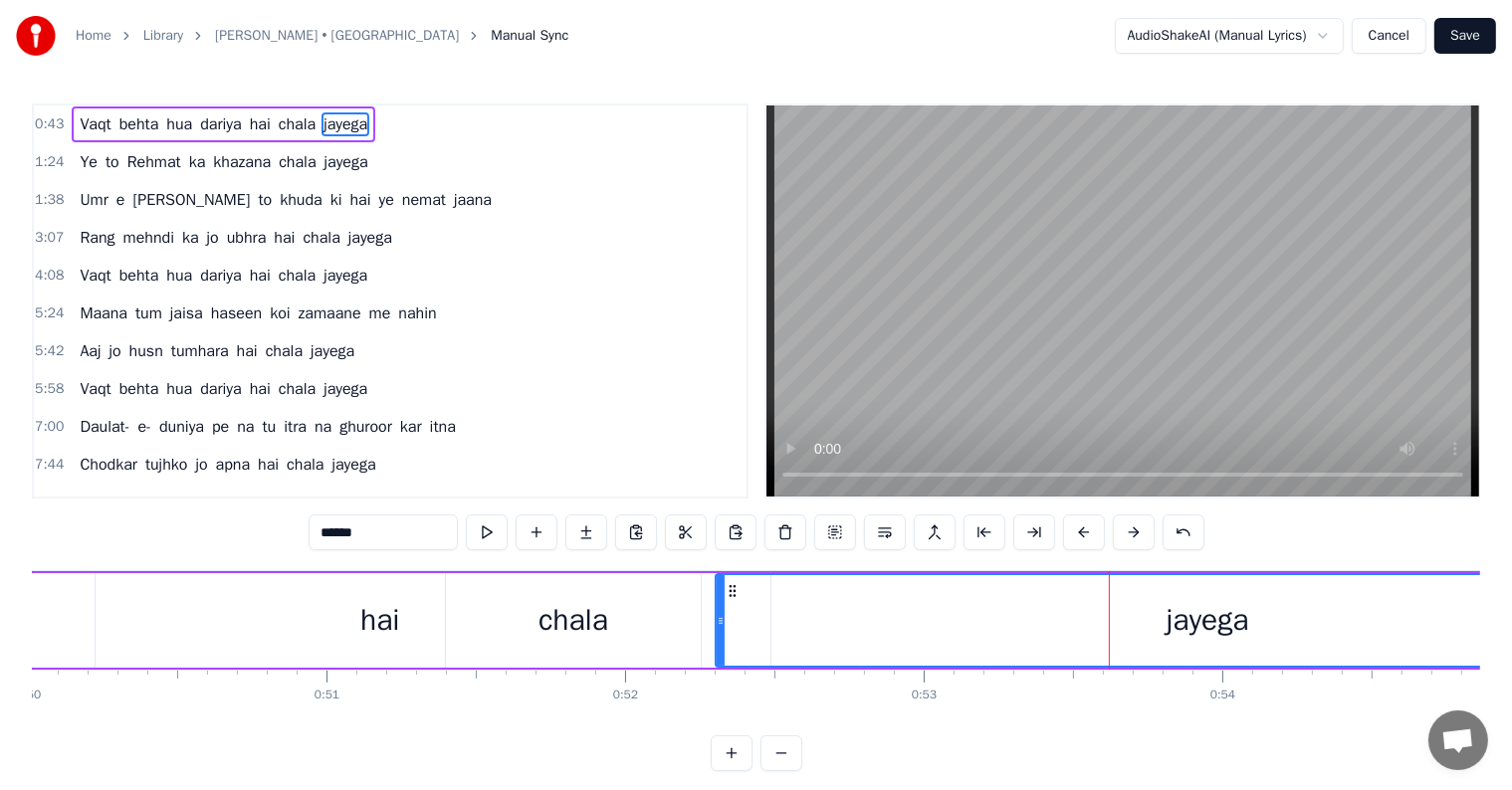 click on "Vaqt" at bounding box center [95, 124] 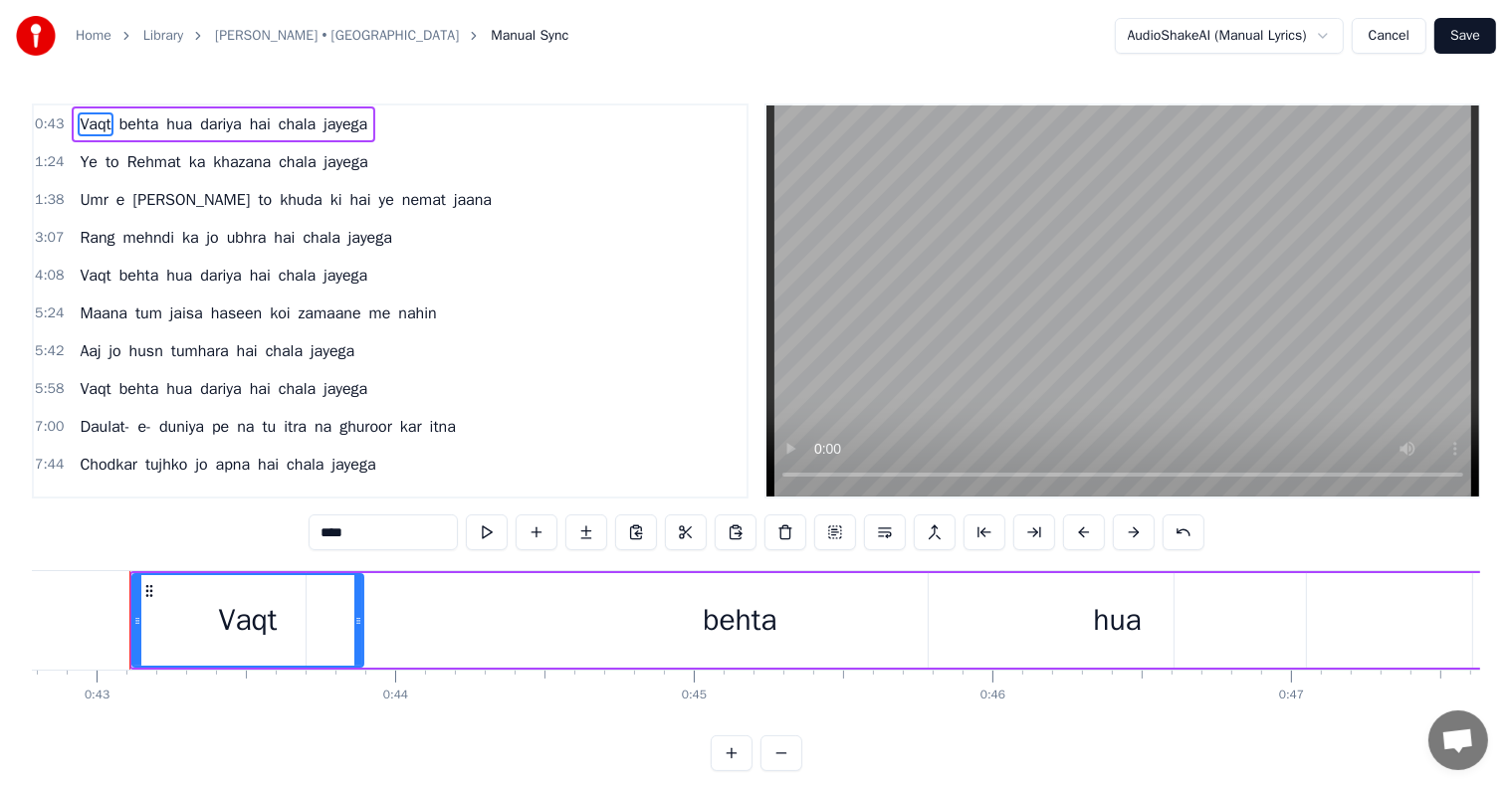 scroll, scrollTop: 0, scrollLeft: 12773, axis: horizontal 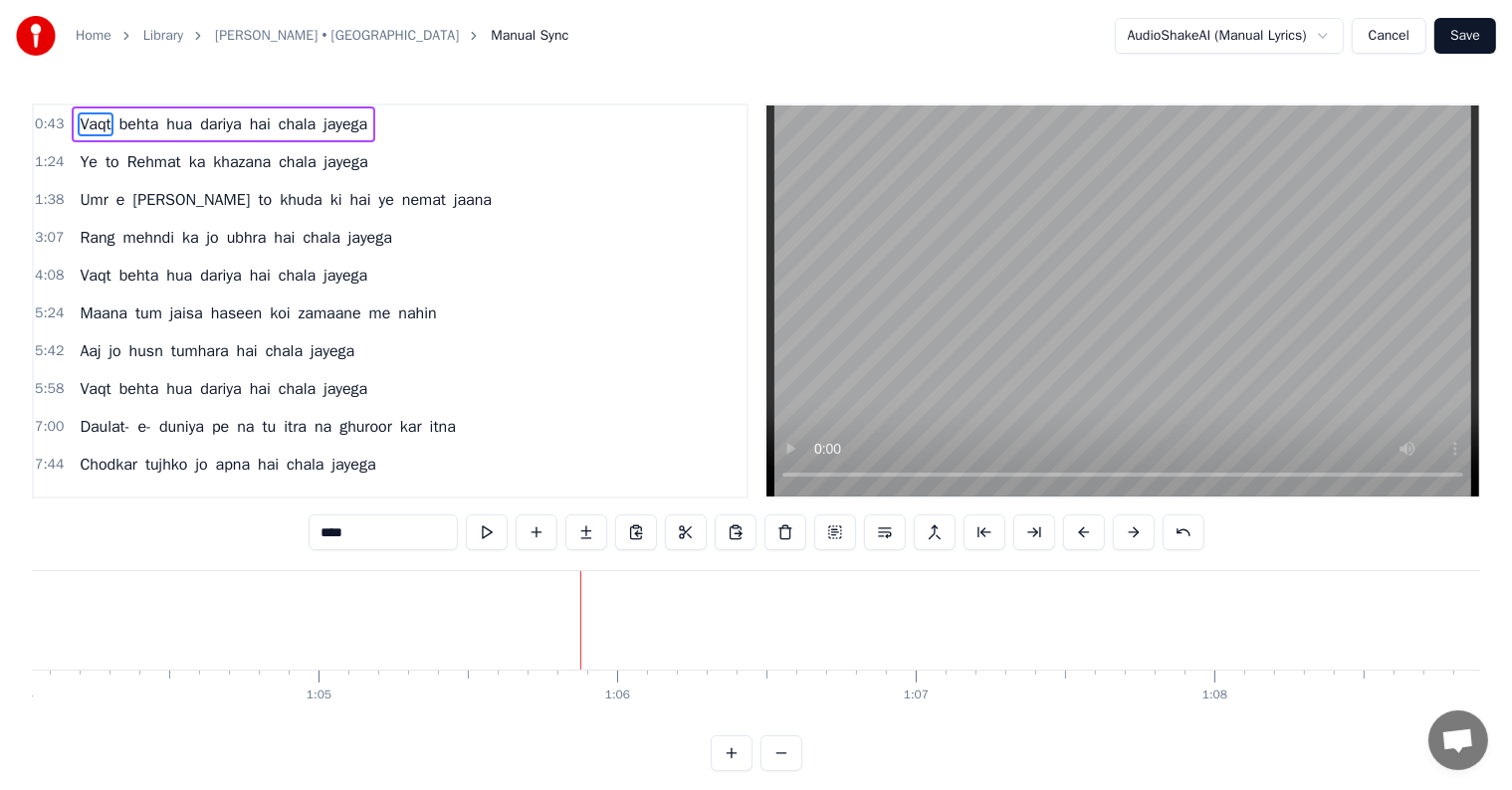 click on "0:43 Vaqt behta hua dariya hai chala jayega" at bounding box center (390, 124) 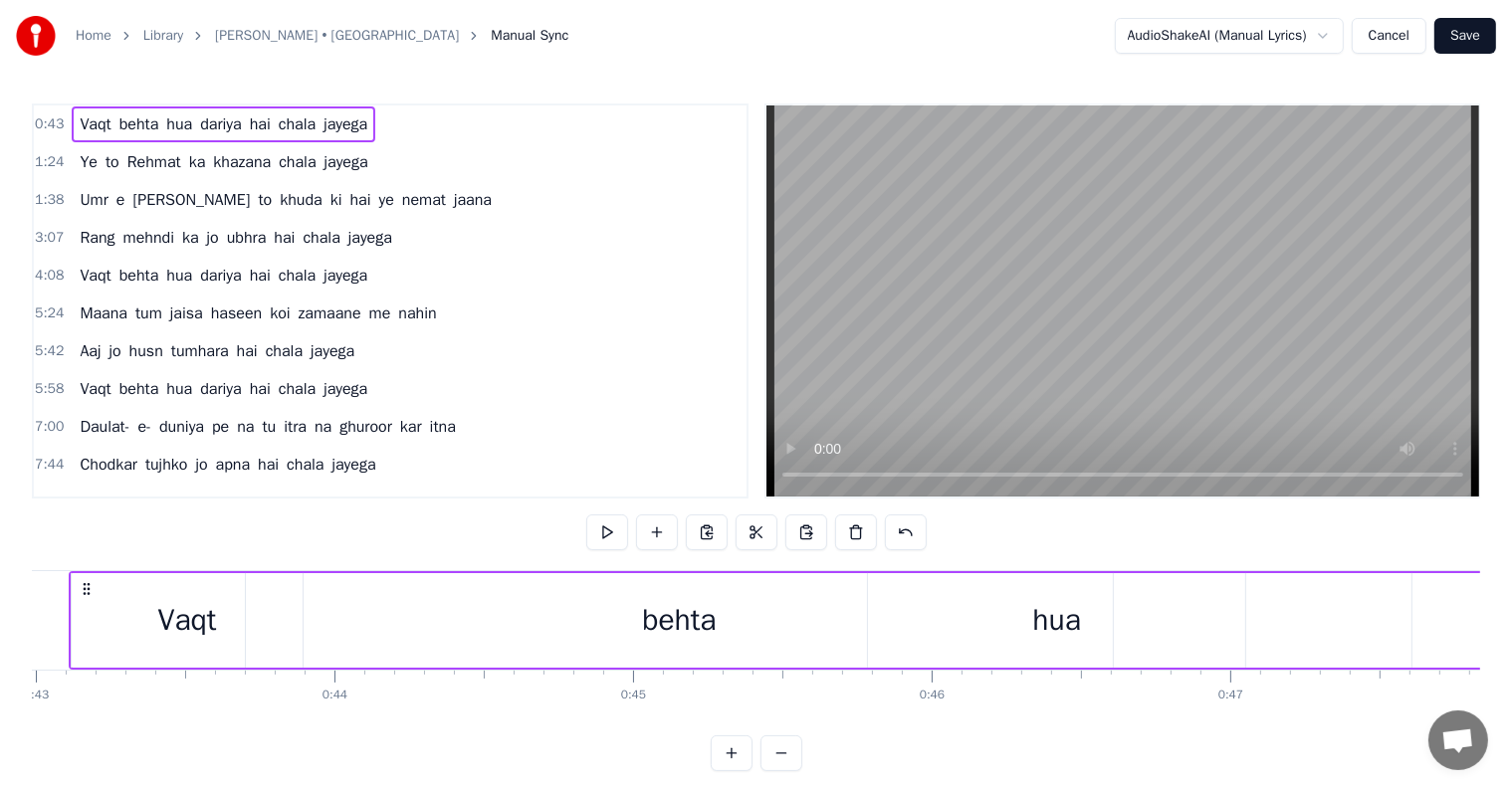 scroll, scrollTop: 0, scrollLeft: 12773, axis: horizontal 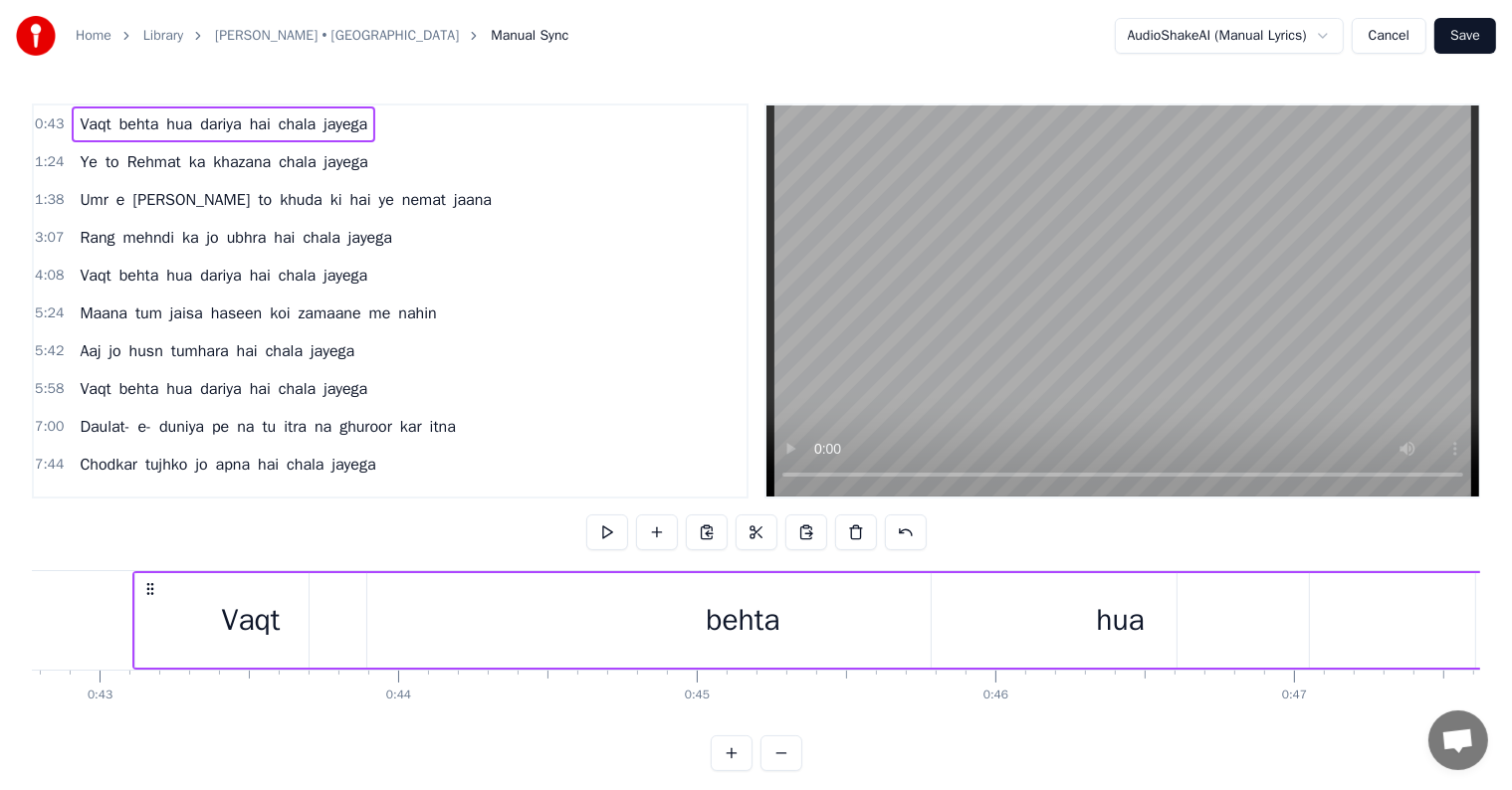 click at bounding box center (707, 532) 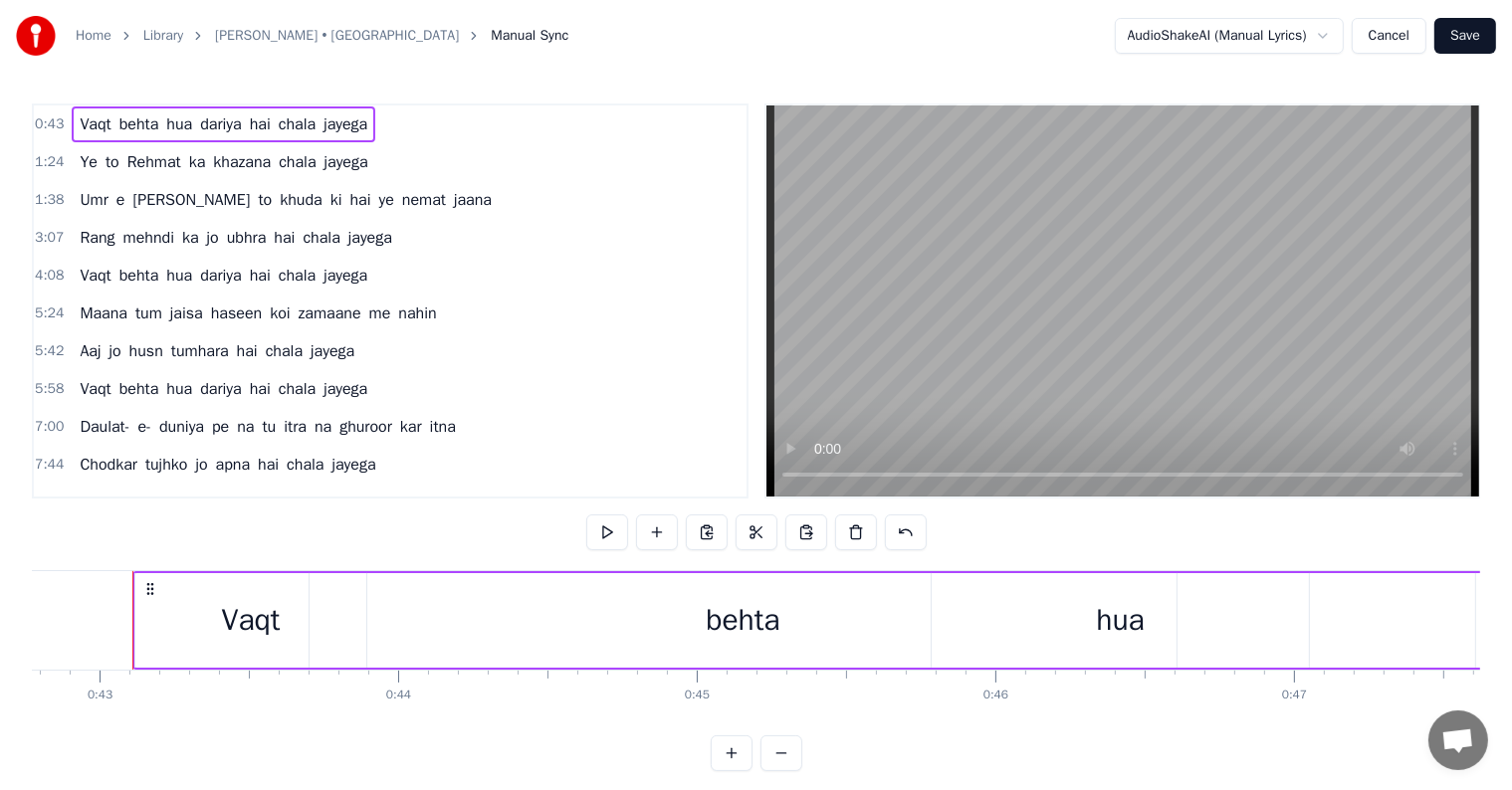 click on "1:24 Ye to Rehmat ka khazana [PERSON_NAME]" at bounding box center (390, 162) 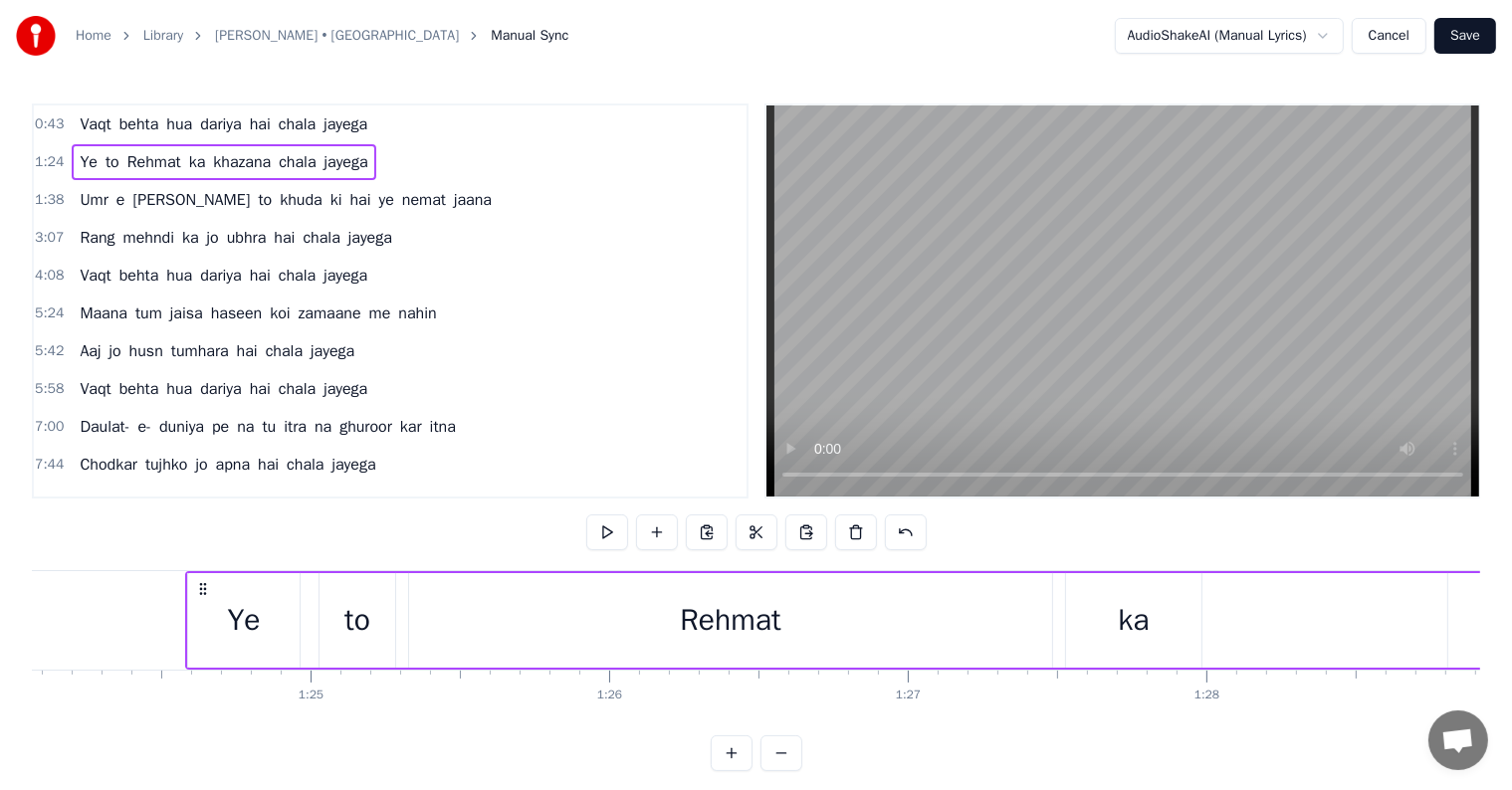 scroll, scrollTop: 0, scrollLeft: 25157, axis: horizontal 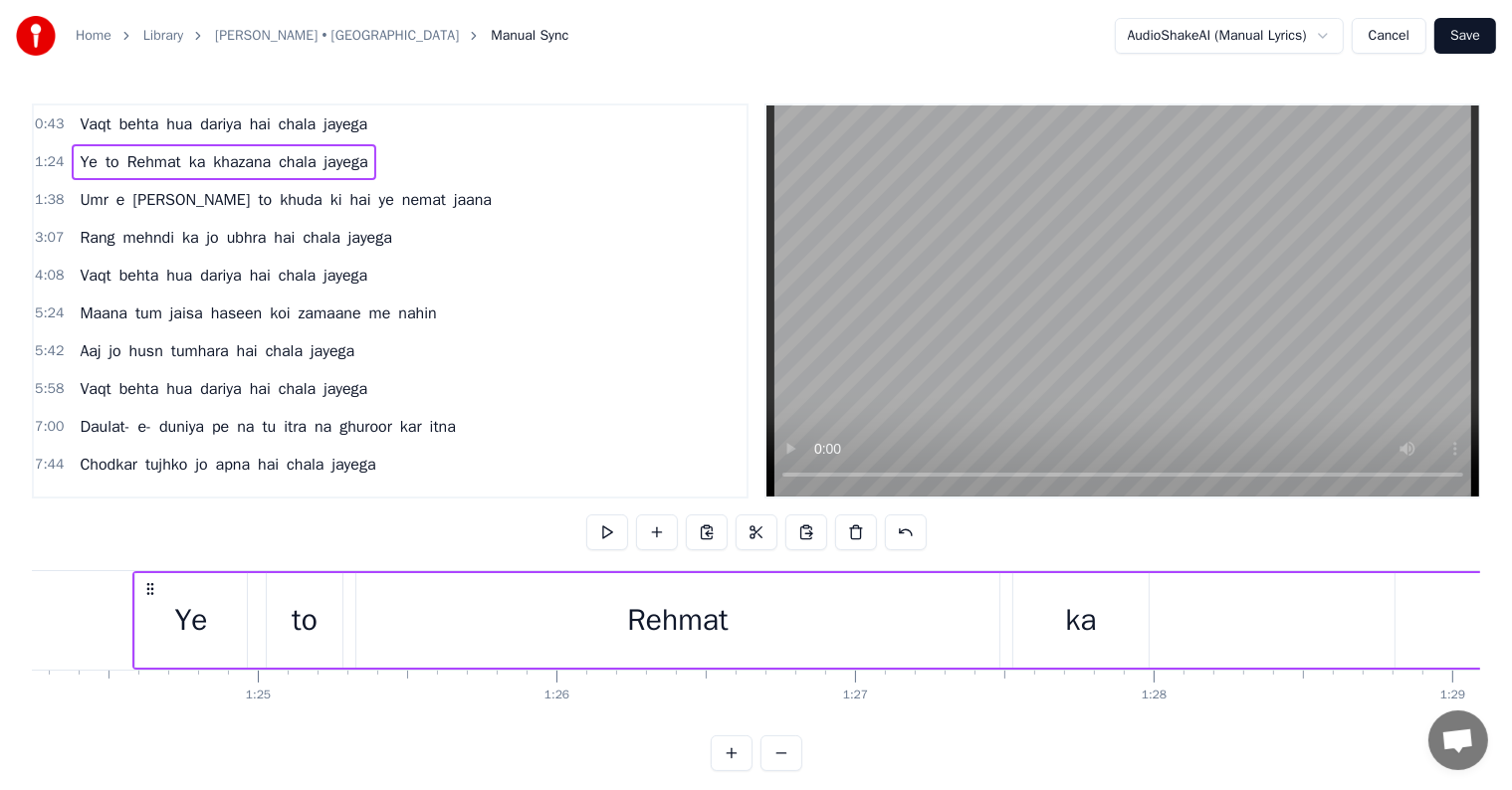 click on "0:43 Vaqt behta hua dariya hai chala jayega" at bounding box center [390, 124] 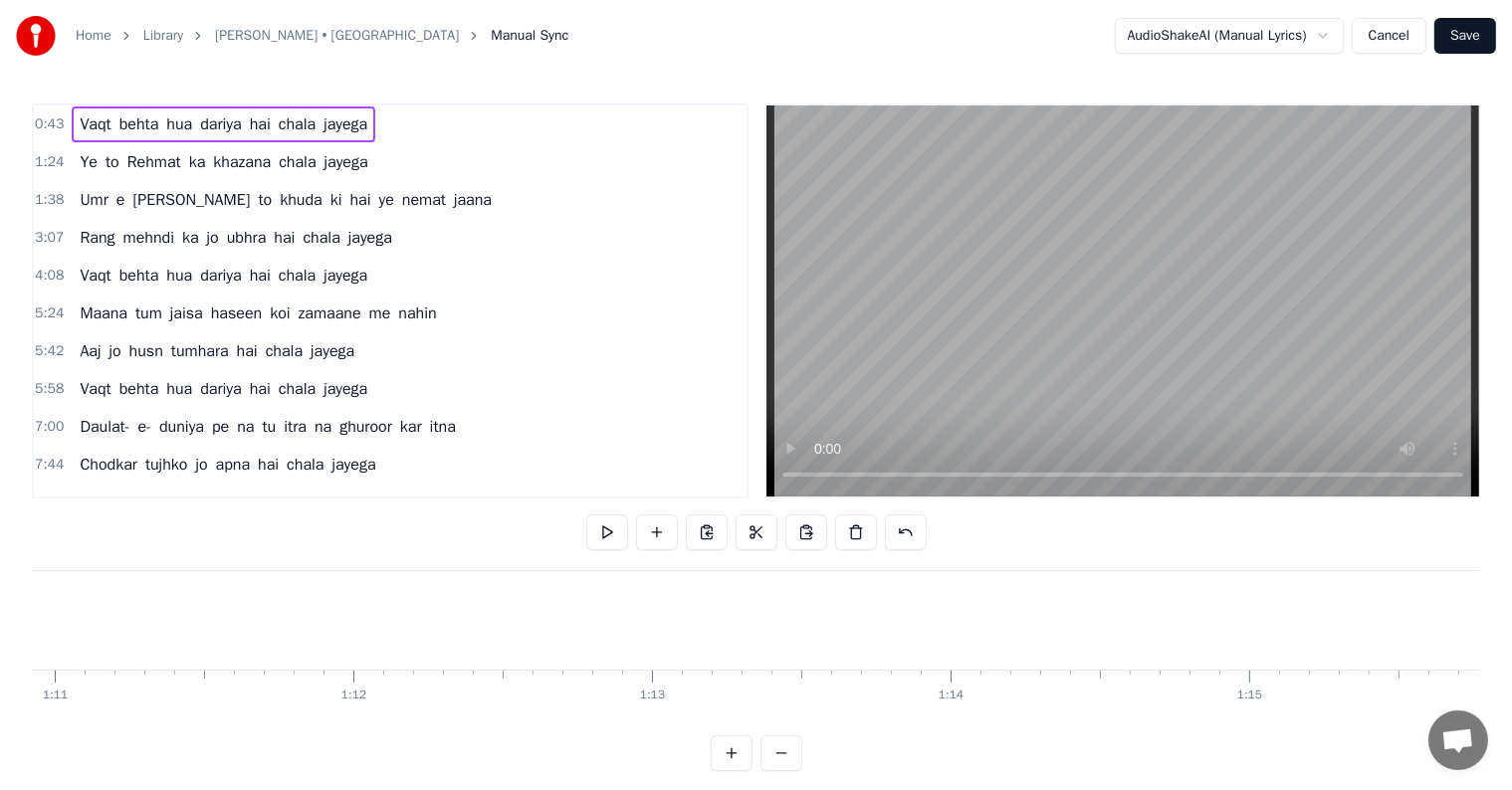 click on "0:43 Vaqt behta hua dariya hai chala jayega" at bounding box center [390, 124] 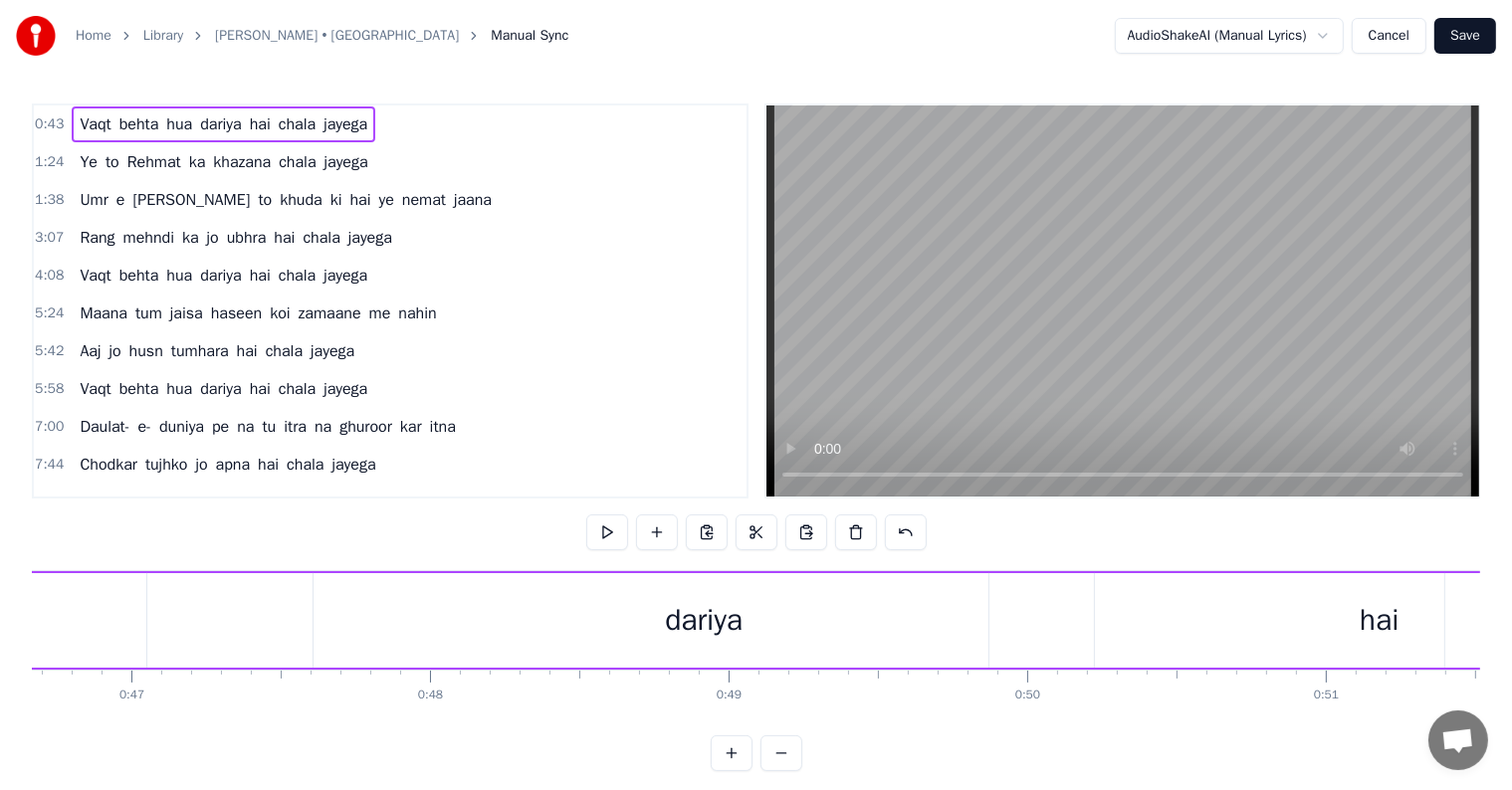 scroll, scrollTop: 0, scrollLeft: 12773, axis: horizontal 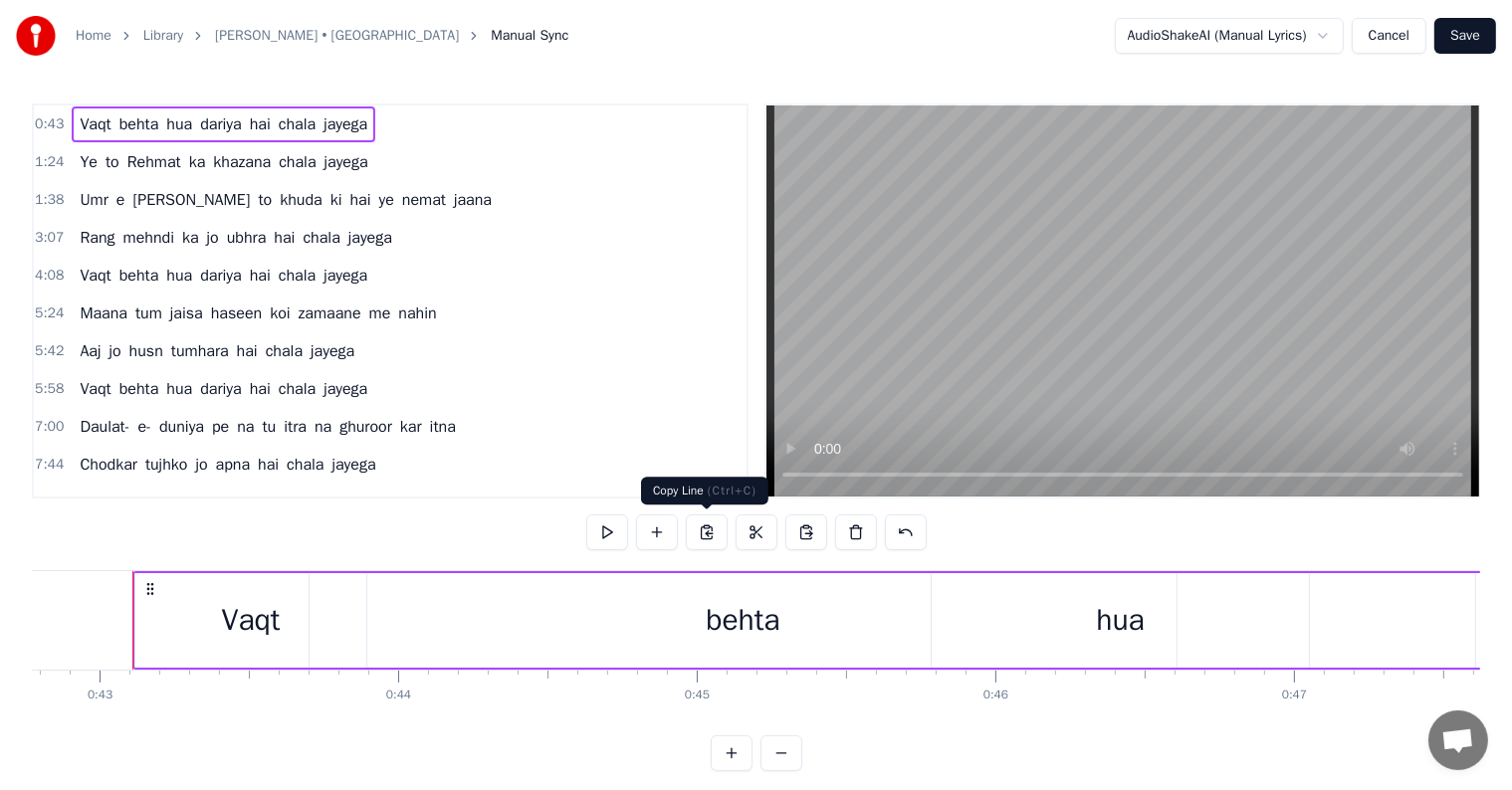 click at bounding box center (707, 532) 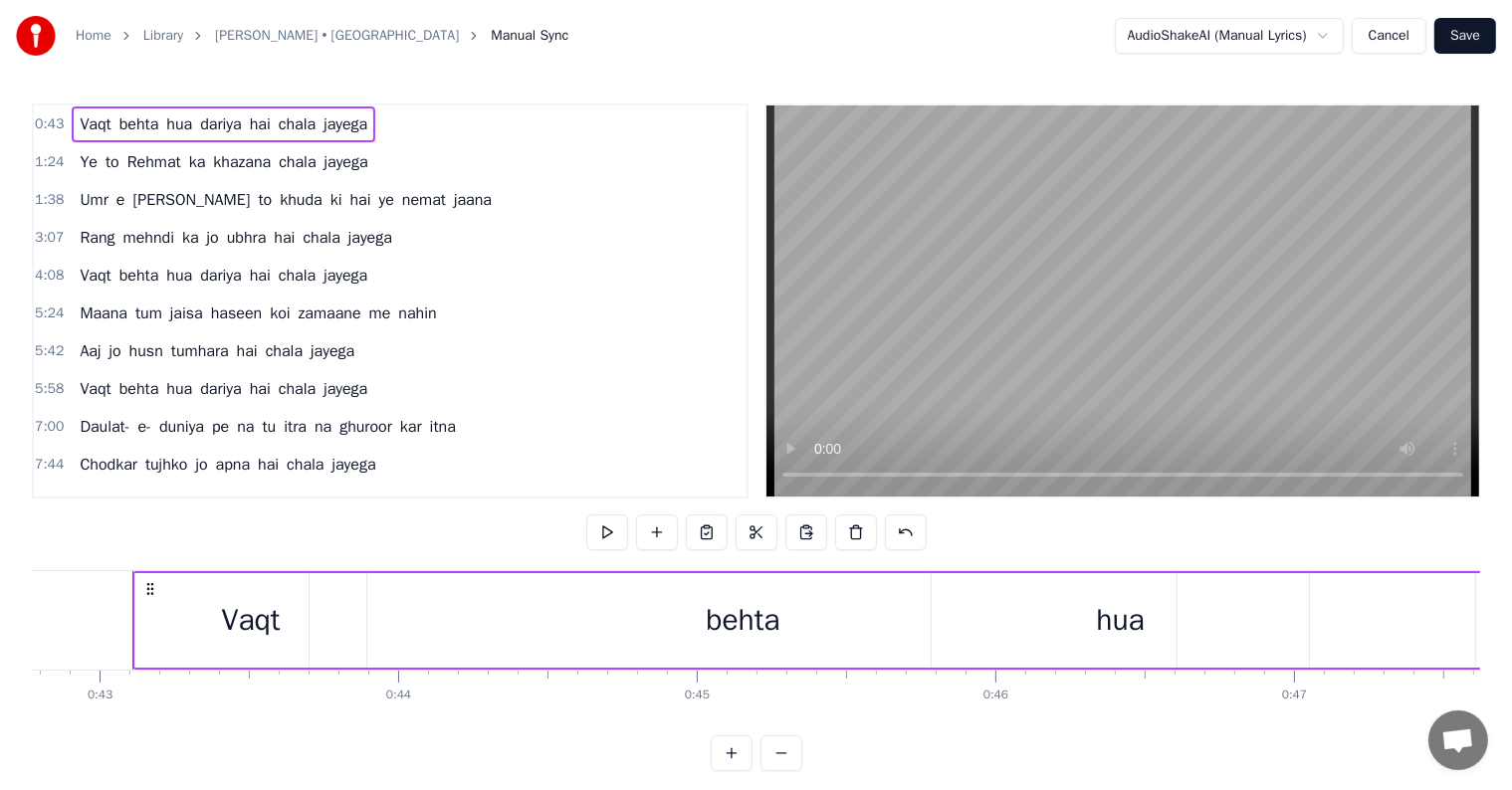 click at bounding box center (707, 532) 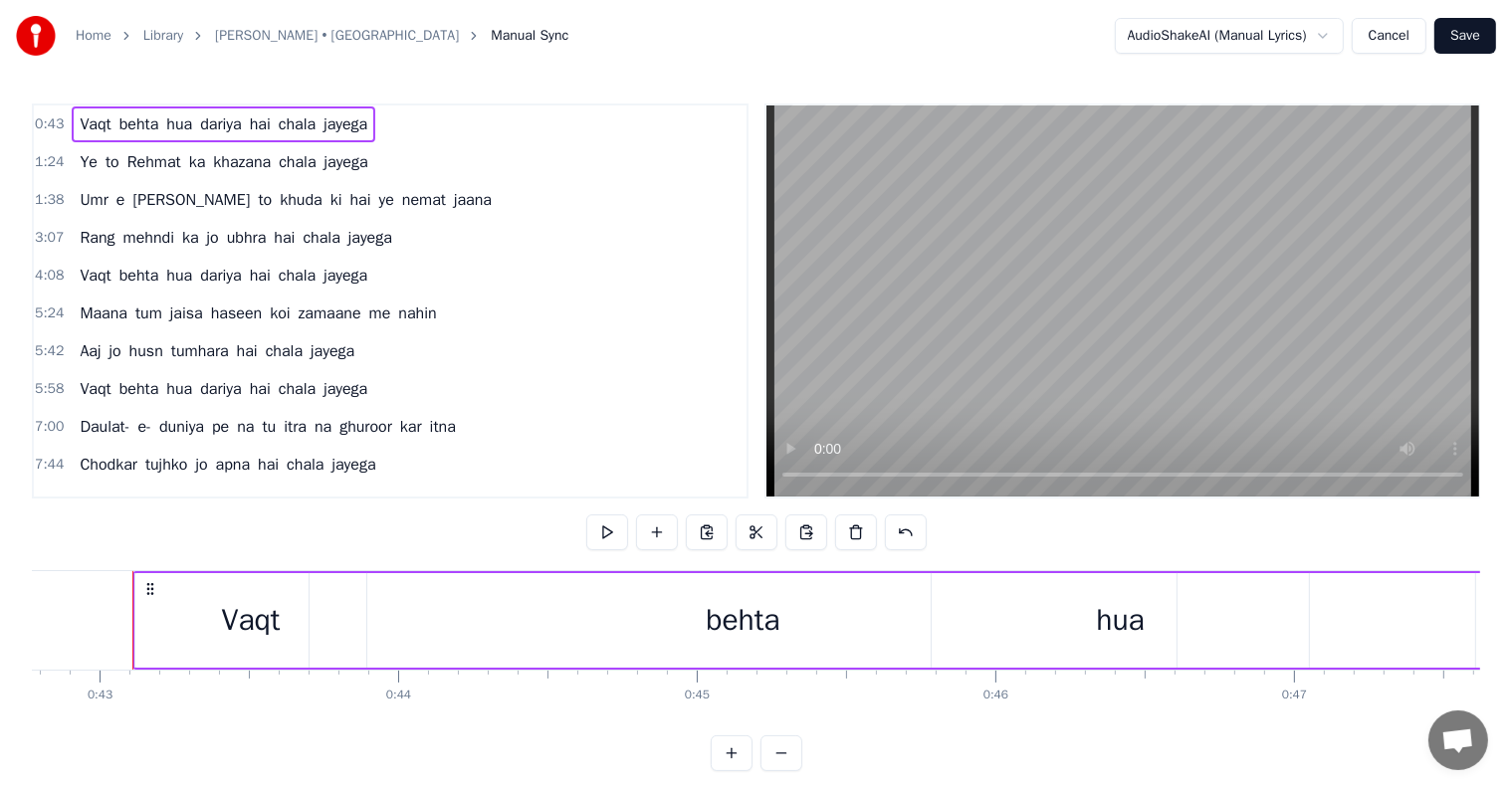 click at bounding box center (707, 532) 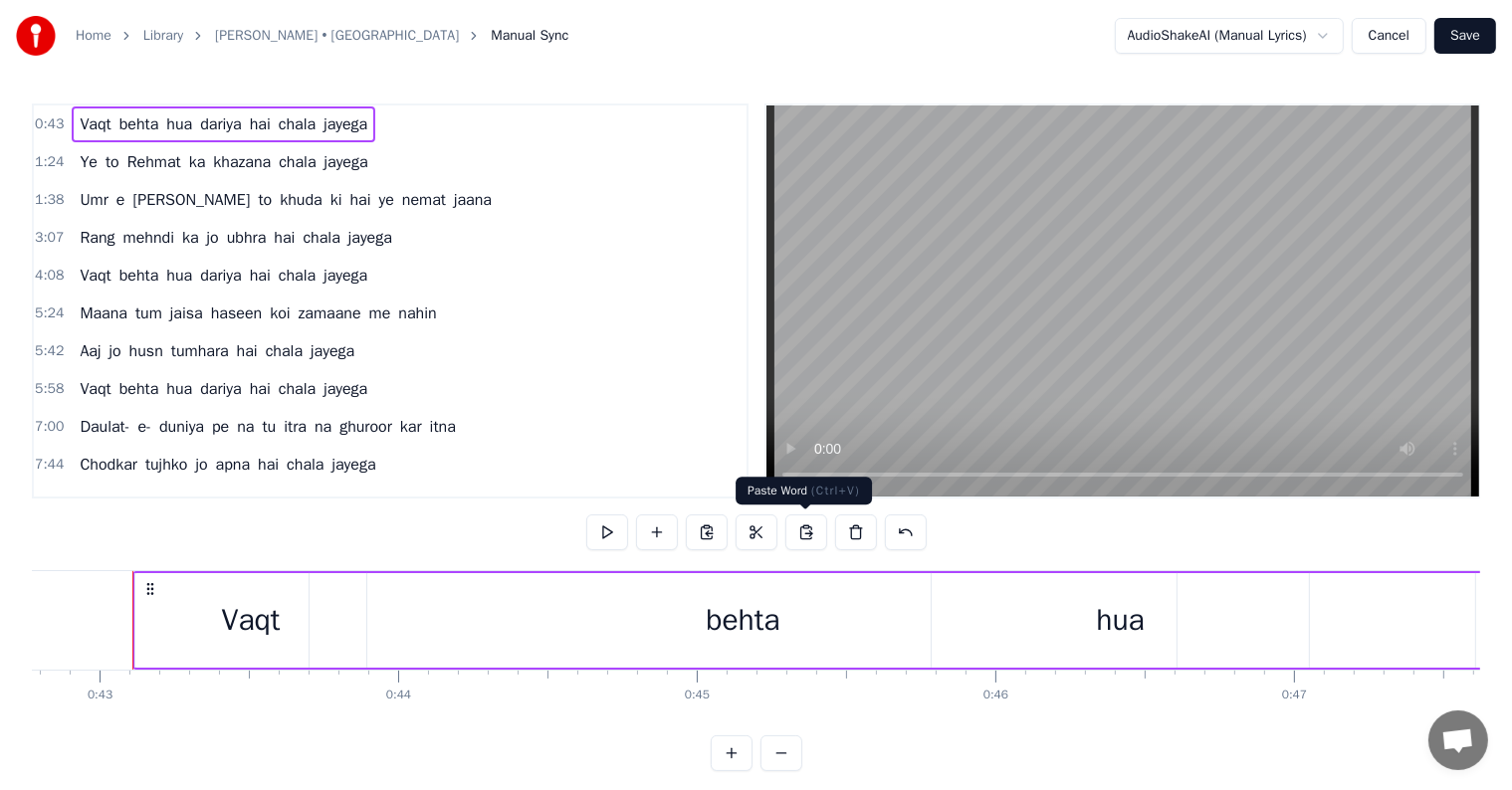 click at bounding box center [806, 532] 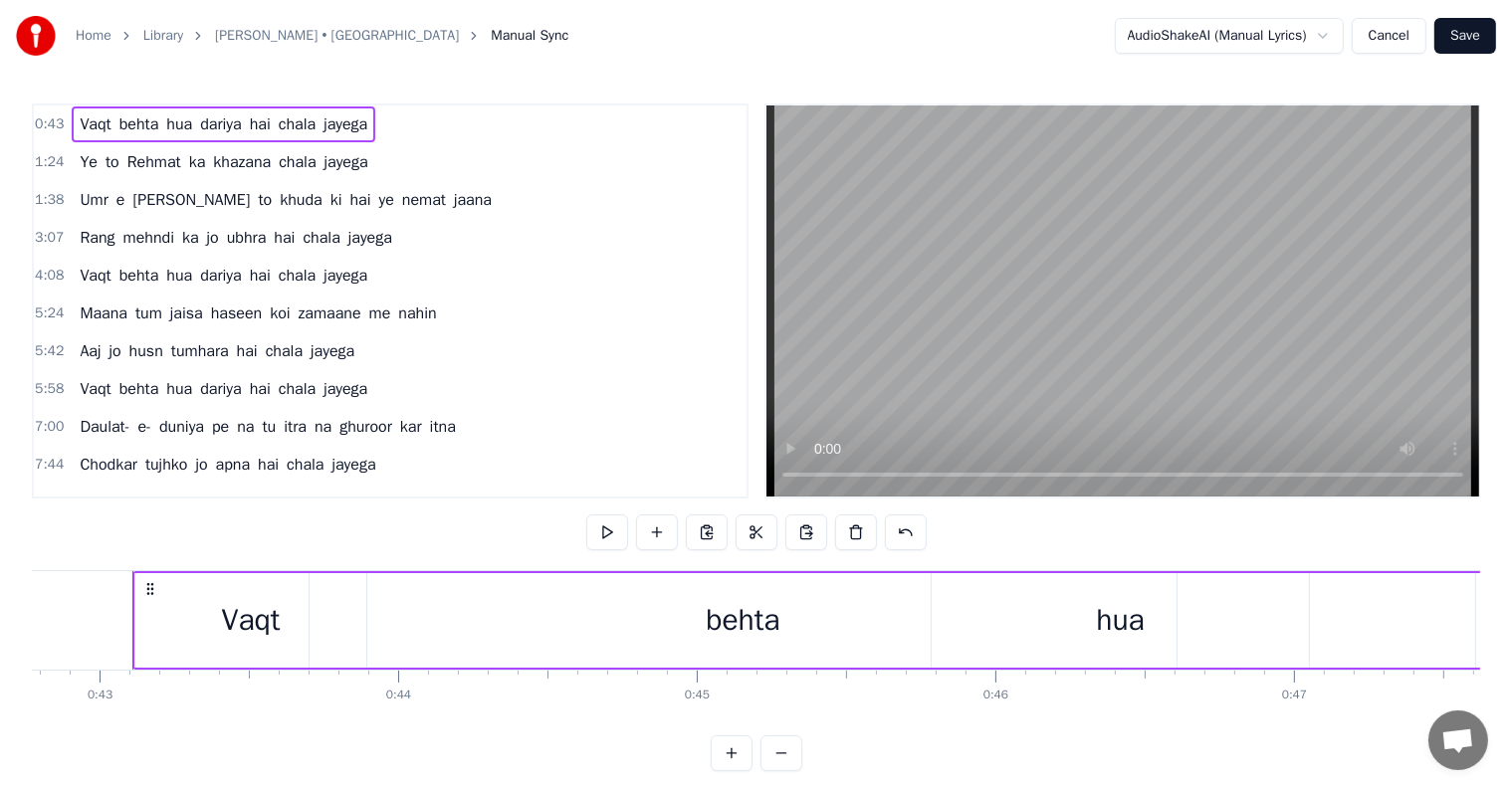click on "0:43 Vaqt behta hua dariya hai chala jayega" at bounding box center (390, 124) 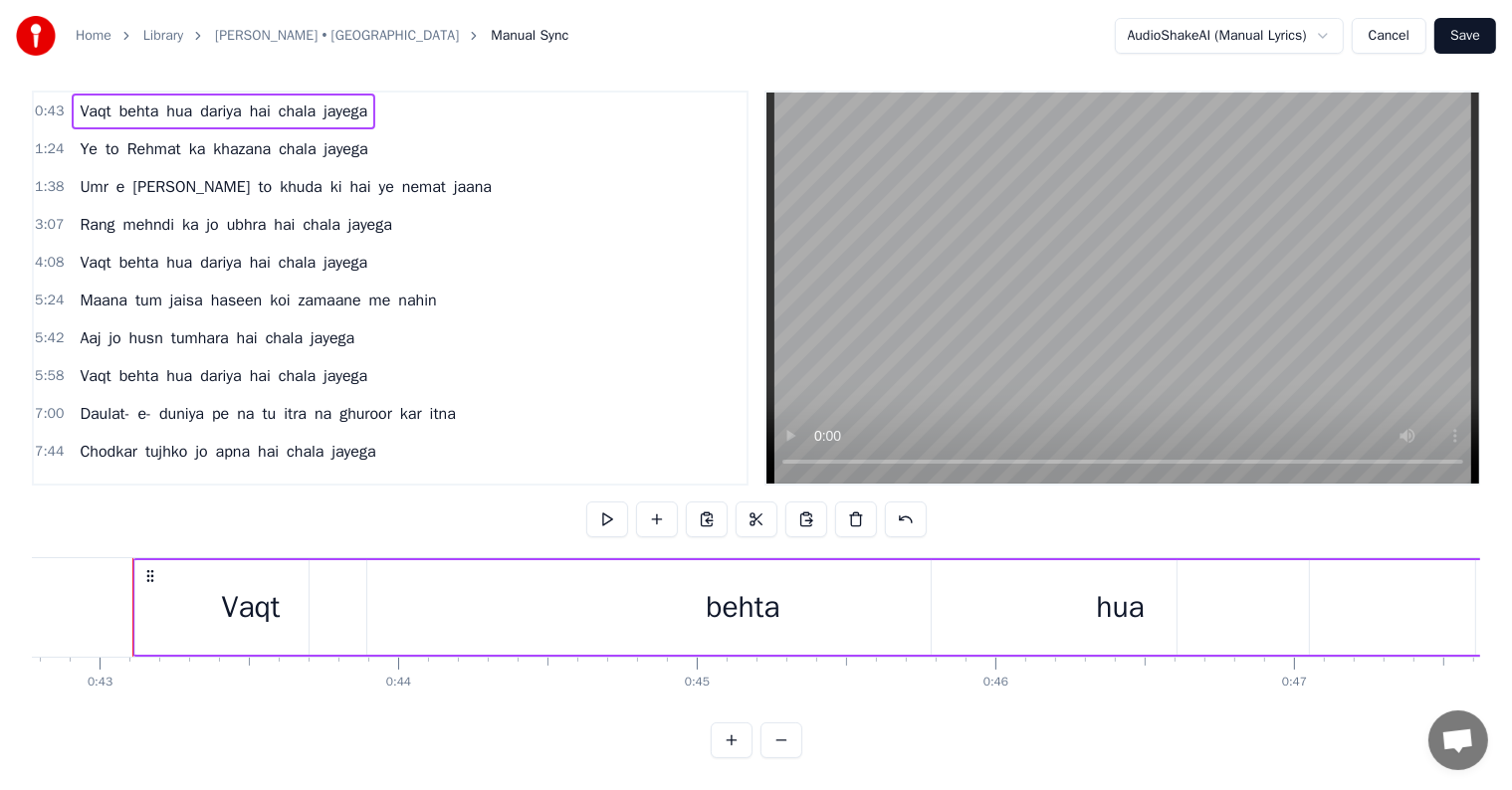 scroll, scrollTop: 30, scrollLeft: 0, axis: vertical 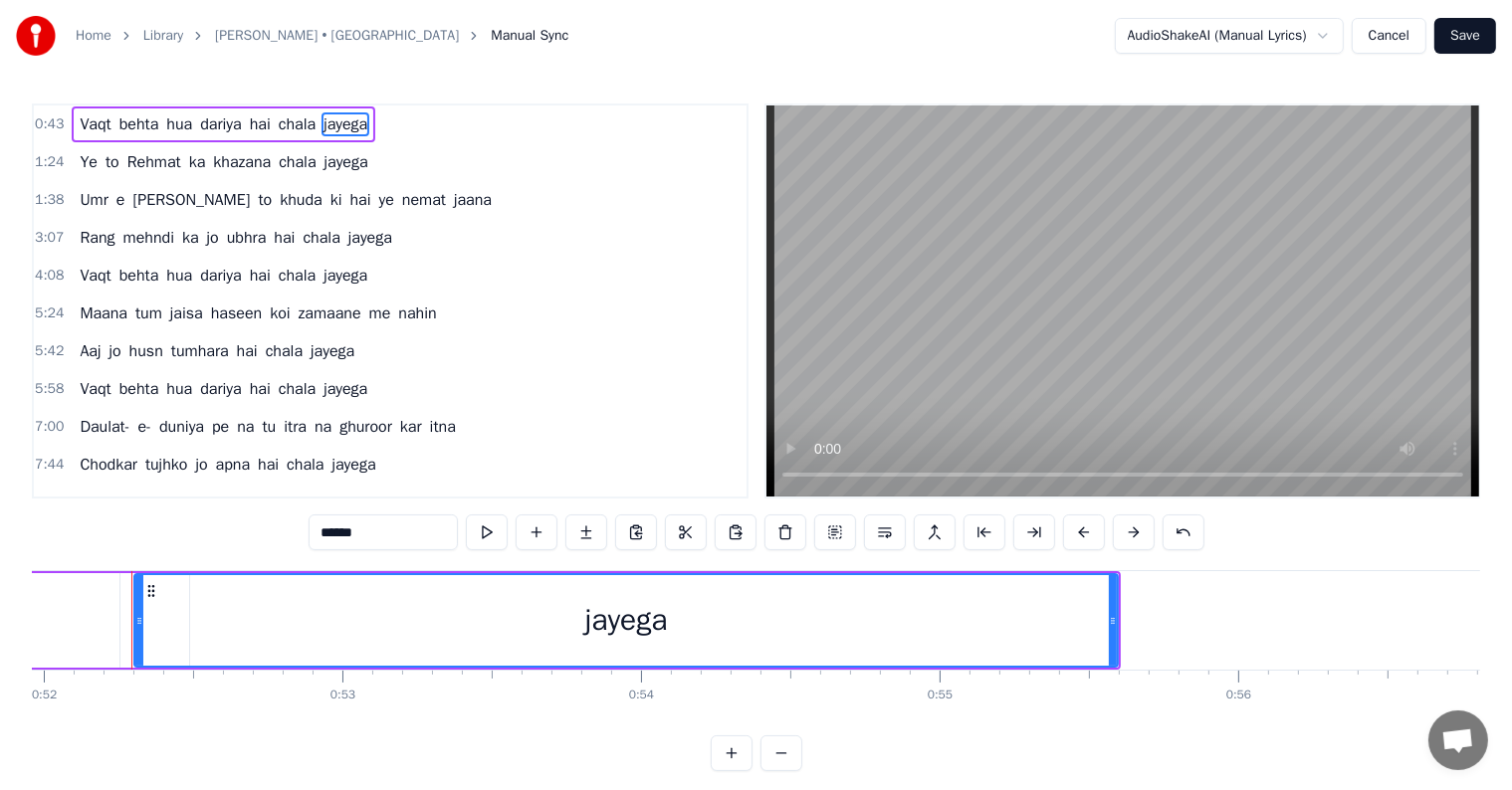 click on "behta" at bounding box center [139, 124] 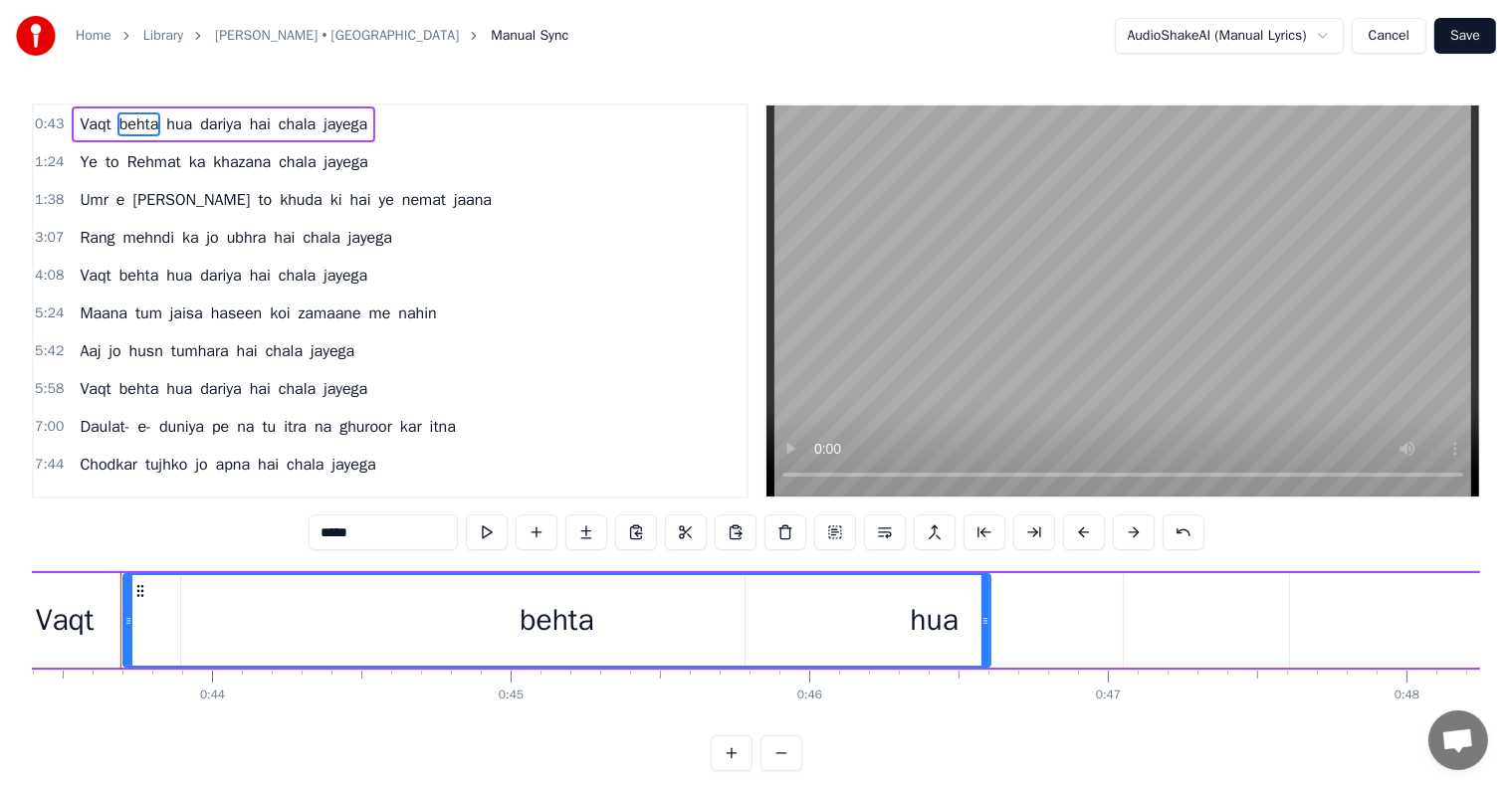 scroll, scrollTop: 0, scrollLeft: 12948, axis: horizontal 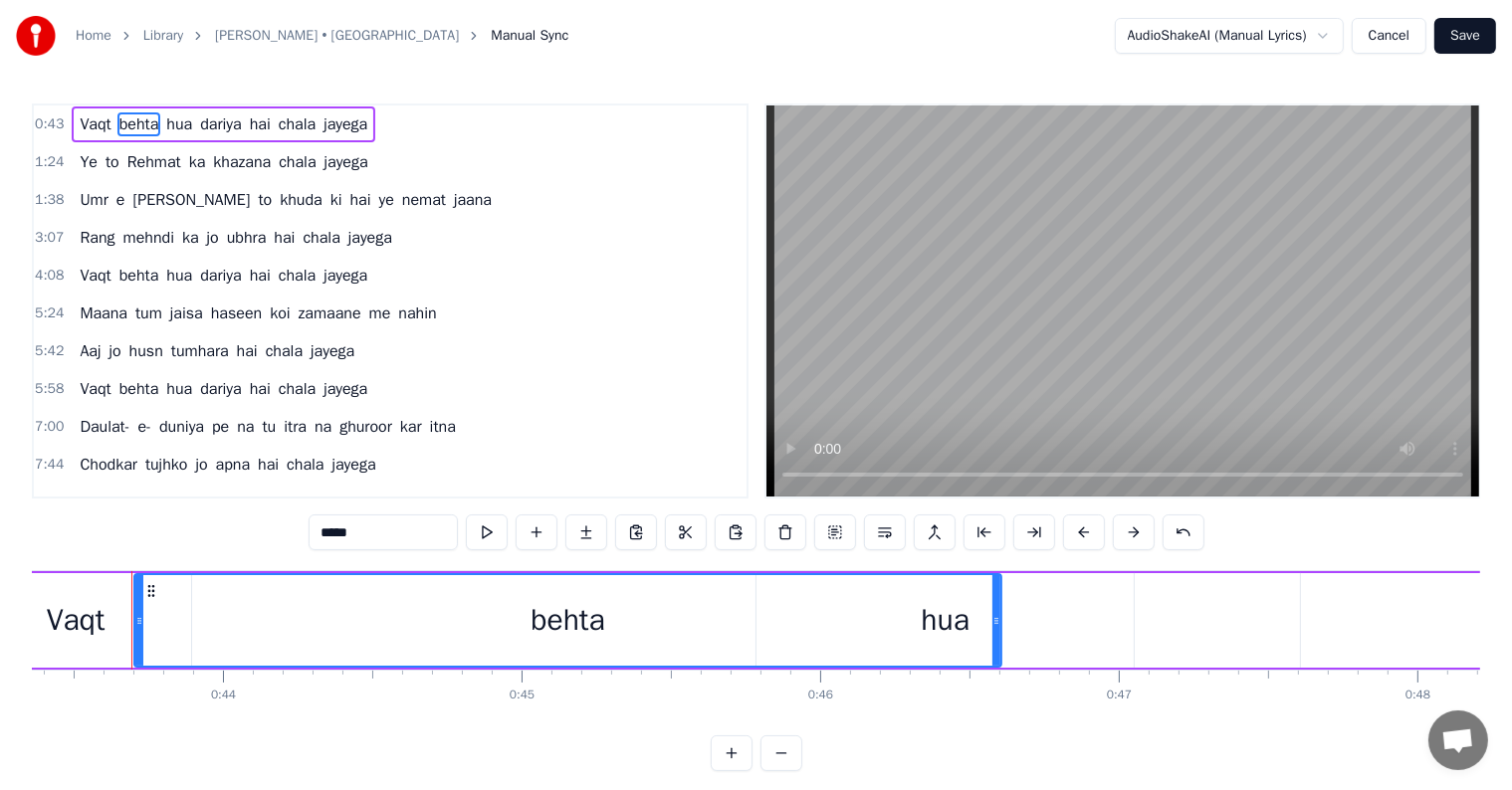 click on "Home Library [PERSON_NAME] • [PERSON_NAME] Manual Sync AudioShakeAI (Manual Lyrics) Cancel Save 0:43 Vaqt behta hua dariya hai chala jayega 1:24 Ye to Rehmat ka khazana chala jayega 1:38 Umr e [PERSON_NAME] to khuda ki hai ye nemat jaana 3:07 Rang mehndi ka jo ubhra hai chala jayega 4:08 Vaqt behta hua dariya hai chala jayega 5:24 Maana tum jaisa haseen koi zamaane me nahin 5:42 Aaj jo husn tumhara hai chala jayega 5:58 Vaqt behta hua dariya hai chala jayega 7:00 Daulat- e- duniya pe na tu itra na ghuroor kar itna 7:44 Chodkar tujhko jo apna hai chala jayega 8:12 Vaqt behta hua dariya hai chala jayega ***** Vaqt behta hua dariya hai chala jayega Ye to Rehmat ka khazana chala jayega Umr e [PERSON_NAME] to khuda ki hai ye nemat jaana Rang mehndi ka jo ubhra hai chala jayega Vaqt behta hua dariya hai chala jayega Maana tum jaisa haseen koi zamaane me nahin Aaj jo husn tumhara hai chala jayega Vaqt behta hua dariya hai chala jayega Daulat- e- duniya pe na tu itra na ghuroor kar itna Chodkar tujhko jo apna hai chala jayega Vaqt 0" at bounding box center (756, 385) 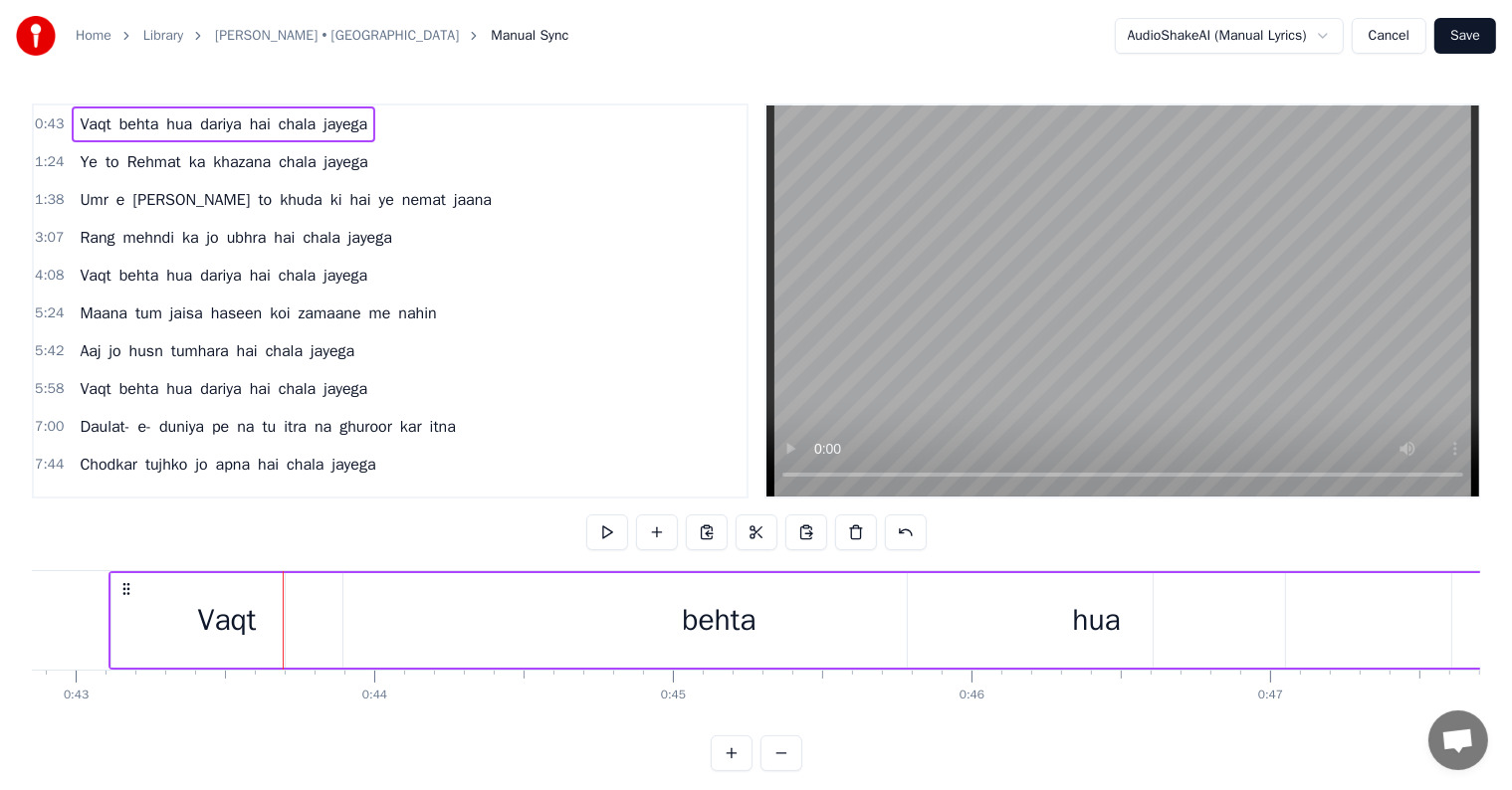 scroll, scrollTop: 0, scrollLeft: 12773, axis: horizontal 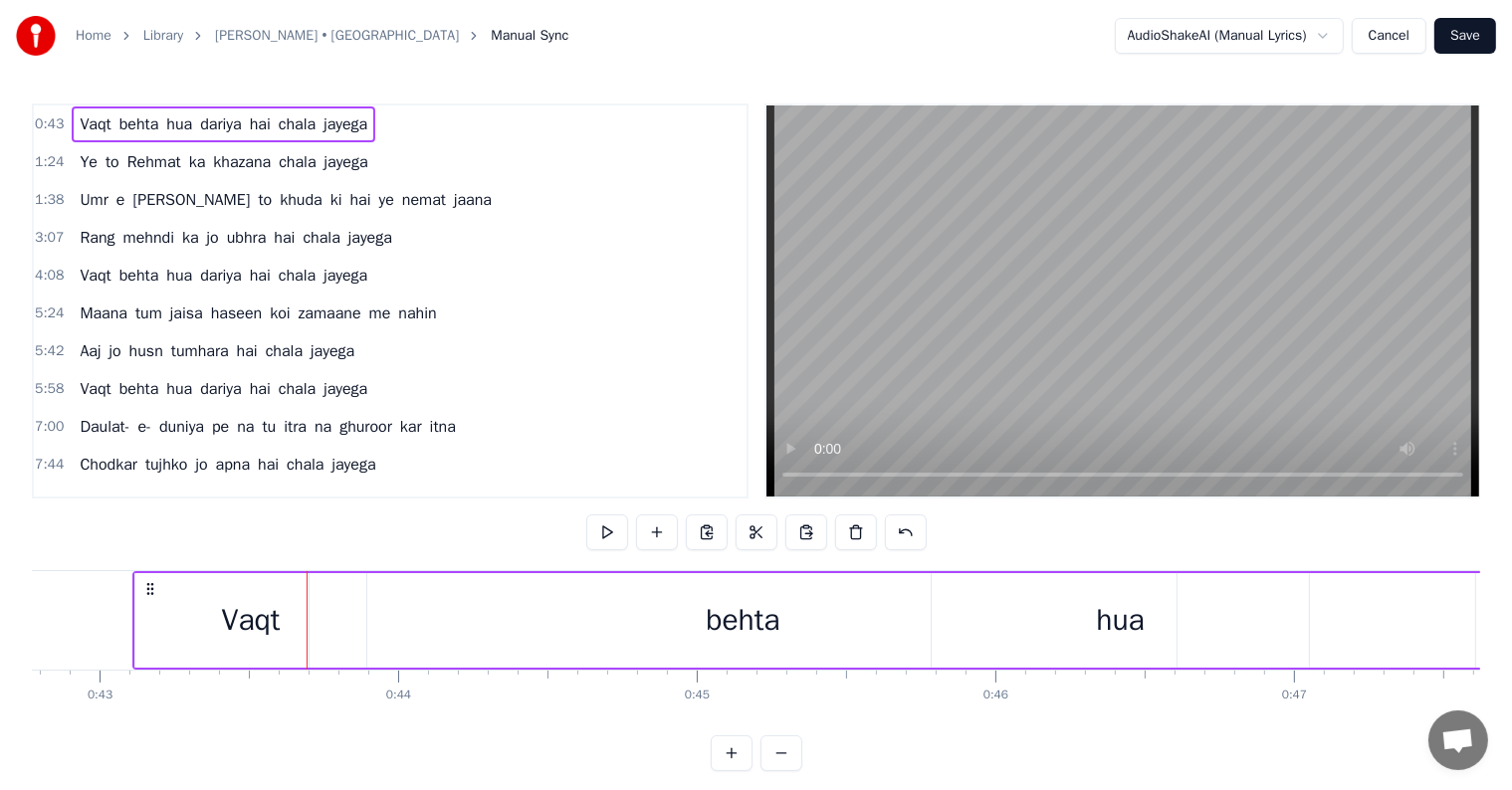 click on "Home Library [PERSON_NAME] • [PERSON_NAME] Manual Sync AudioShakeAI (Manual Lyrics) Cancel Save 0:43 Vaqt behta hua dariya hai chala jayega 1:24 Ye to Rehmat ka khazana chala jayega 1:38 Umr e [PERSON_NAME] to khuda ki hai ye nemat jaana 3:07 Rang mehndi ka jo ubhra hai chala jayega 4:08 Vaqt behta hua dariya hai chala jayega 5:24 Maana tum jaisa haseen koi zamaane me nahin 5:42 Aaj jo husn tumhara hai chala jayega 5:58 Vaqt behta hua dariya hai chala jayega 7:00 Daulat- e- duniya pe na tu itra na ghuroor kar itna 7:44 Chodkar tujhko jo apna hai chala jayega 8:12 Vaqt behta hua dariya hai chala jayega Vaqt behta hua dariya hai chala jayega Ye to Rehmat ka khazana chala jayega Umr e [PERSON_NAME] to khuda ki hai ye nemat jaana Rang mehndi ka jo ubhra hai chala jayega Vaqt behta hua dariya hai chala jayega Maana tum jaisa haseen koi zamaane me nahin Aaj jo husn tumhara hai chala jayega Vaqt behta hua dariya hai chala jayega Daulat- e- duniya pe na tu itra na ghuroor kar itna Chodkar tujhko jo apna hai chala jayega Vaqt behta 0" at bounding box center (756, 385) 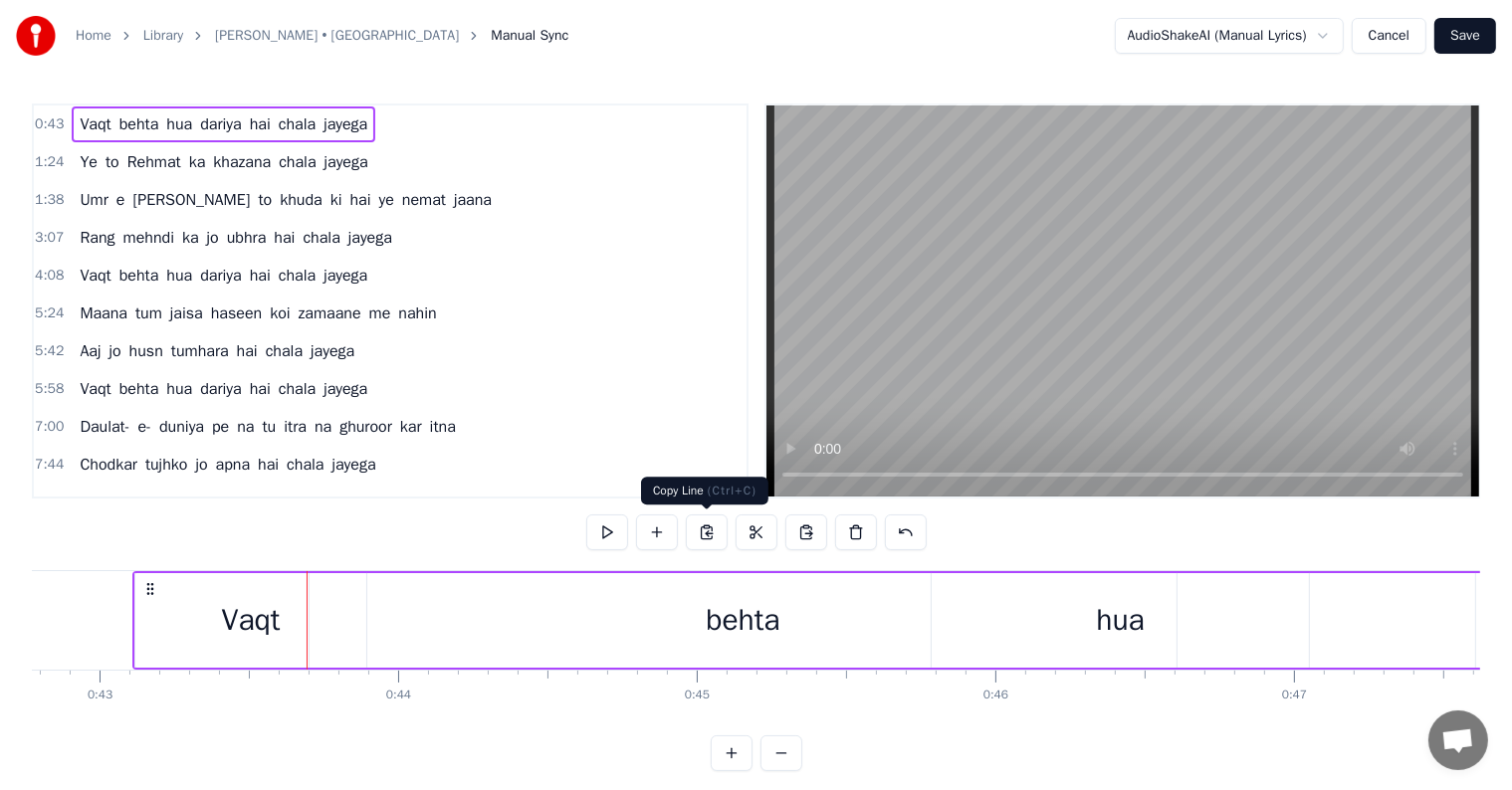 click at bounding box center (707, 532) 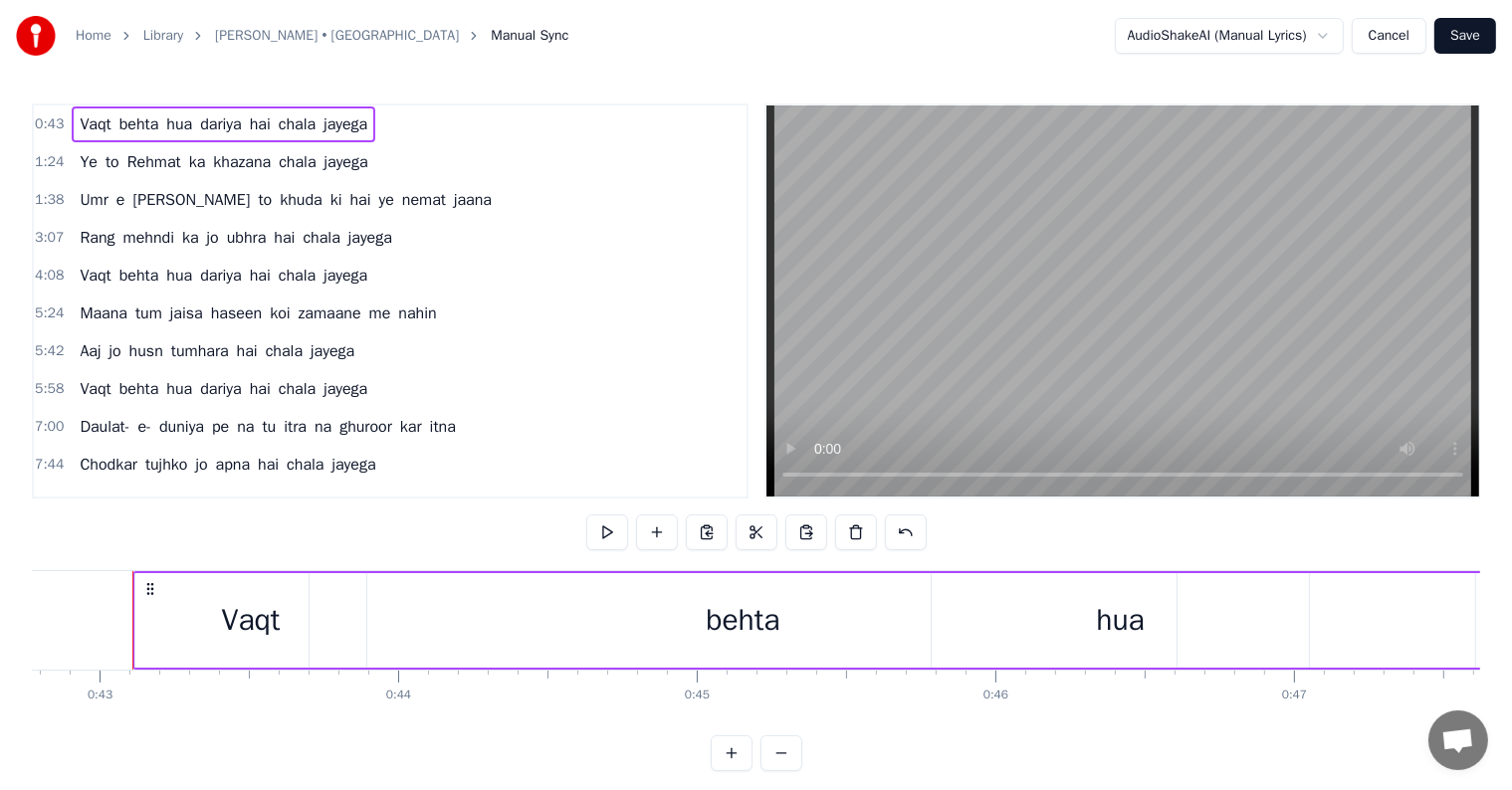 drag, startPoint x: 74, startPoint y: 162, endPoint x: 329, endPoint y: 159, distance: 255.01765 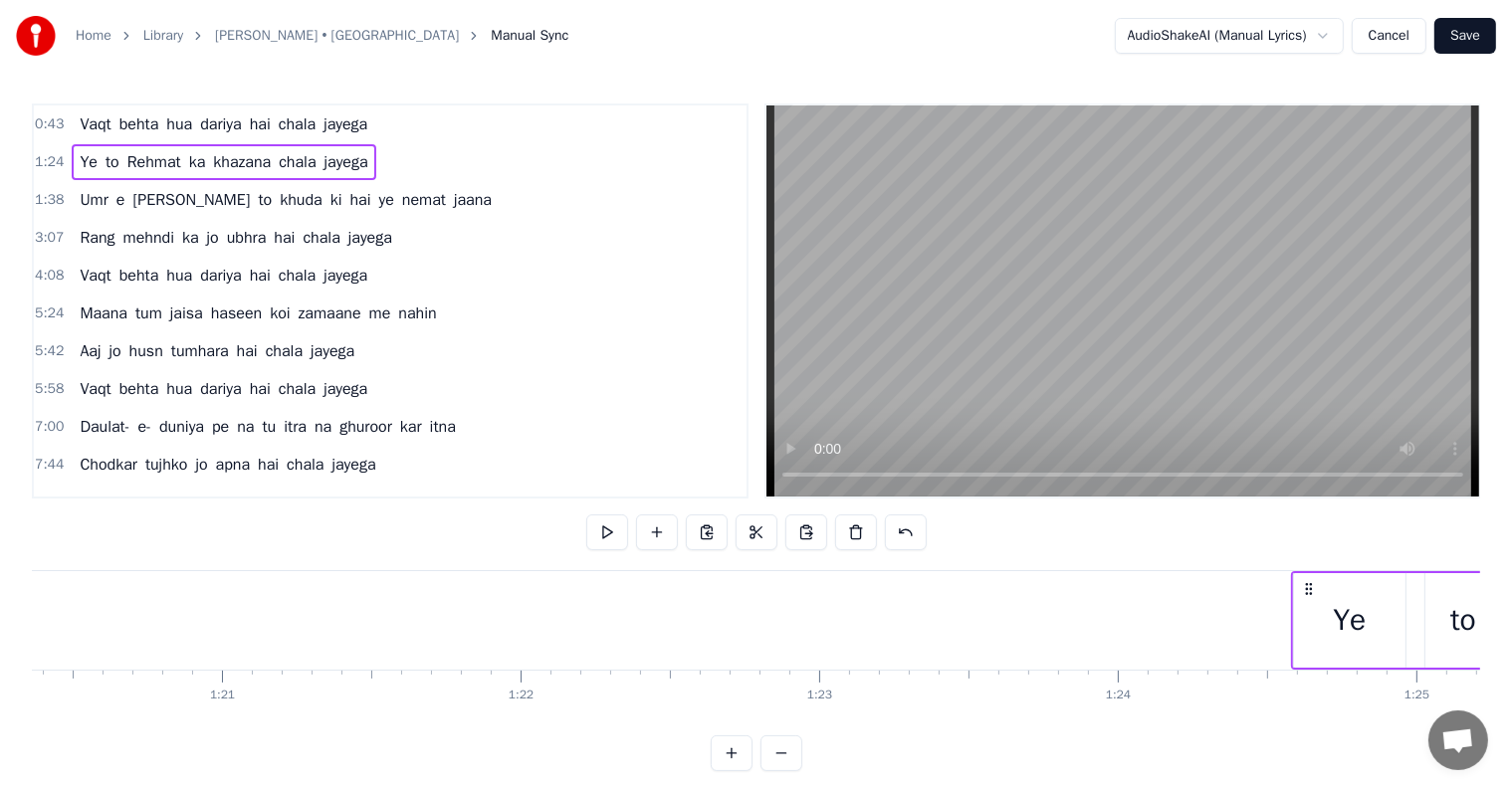 scroll, scrollTop: 0, scrollLeft: 25157, axis: horizontal 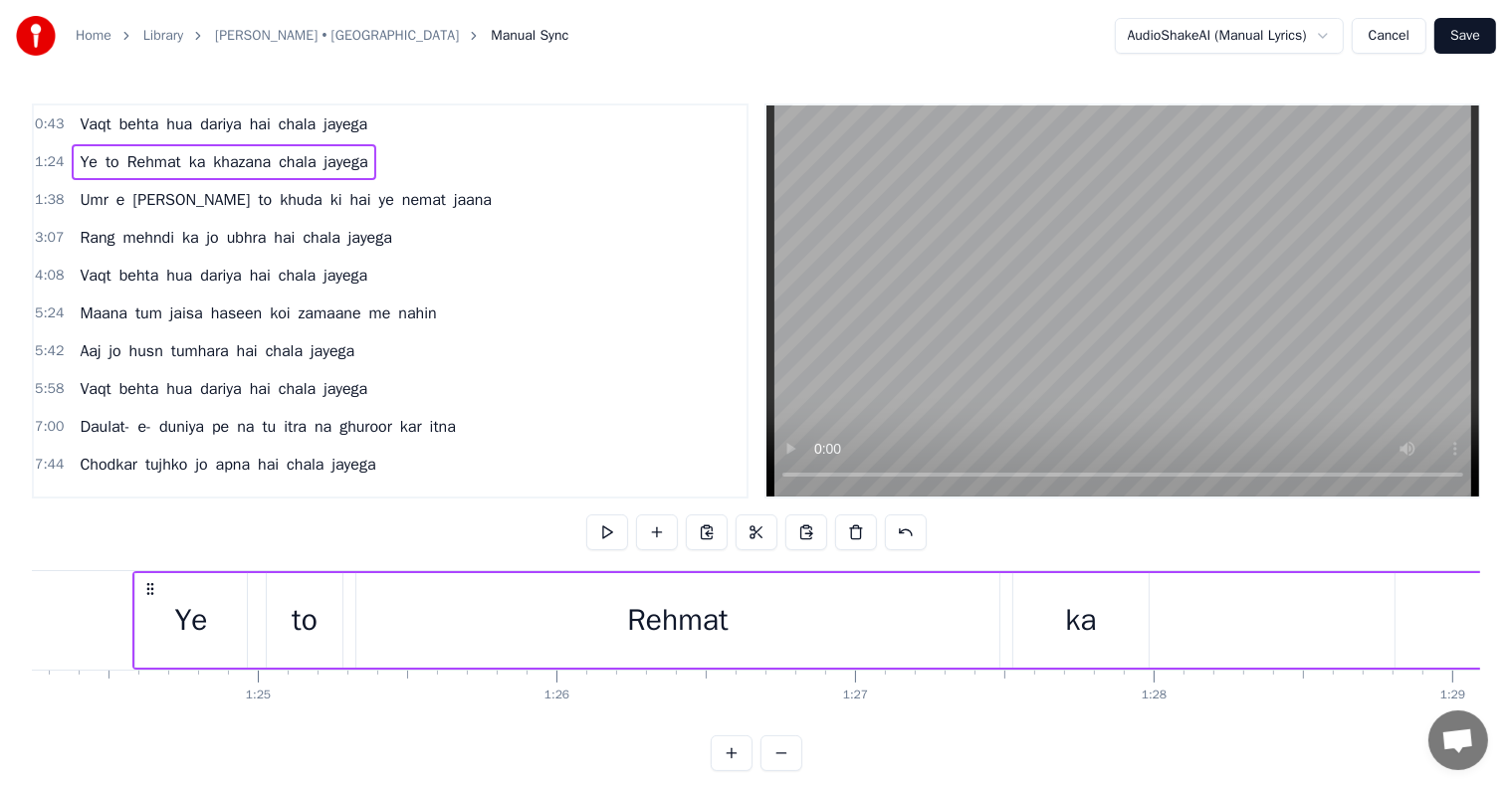 click at bounding box center [1123, 300] 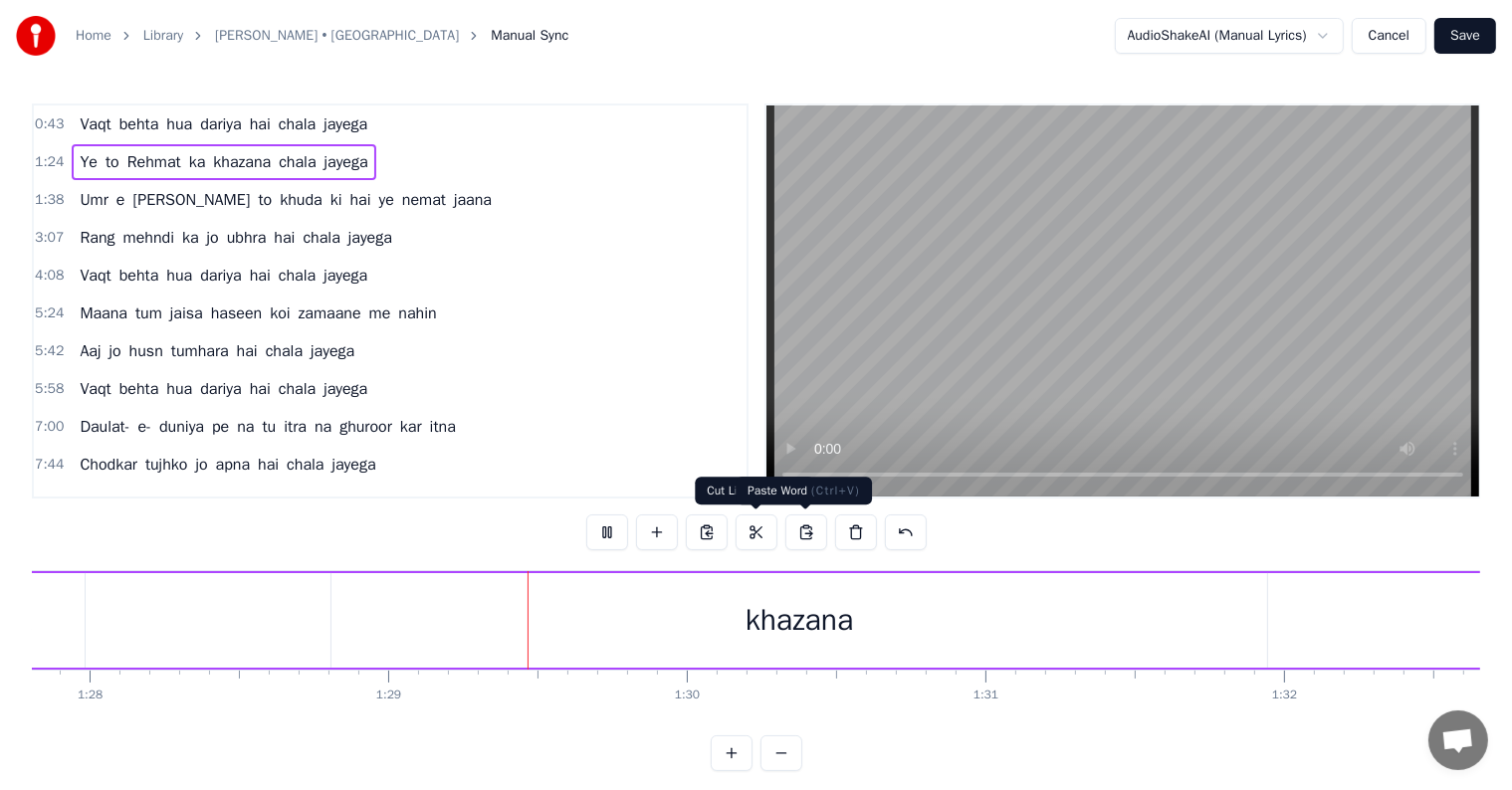scroll, scrollTop: 0, scrollLeft: 26408, axis: horizontal 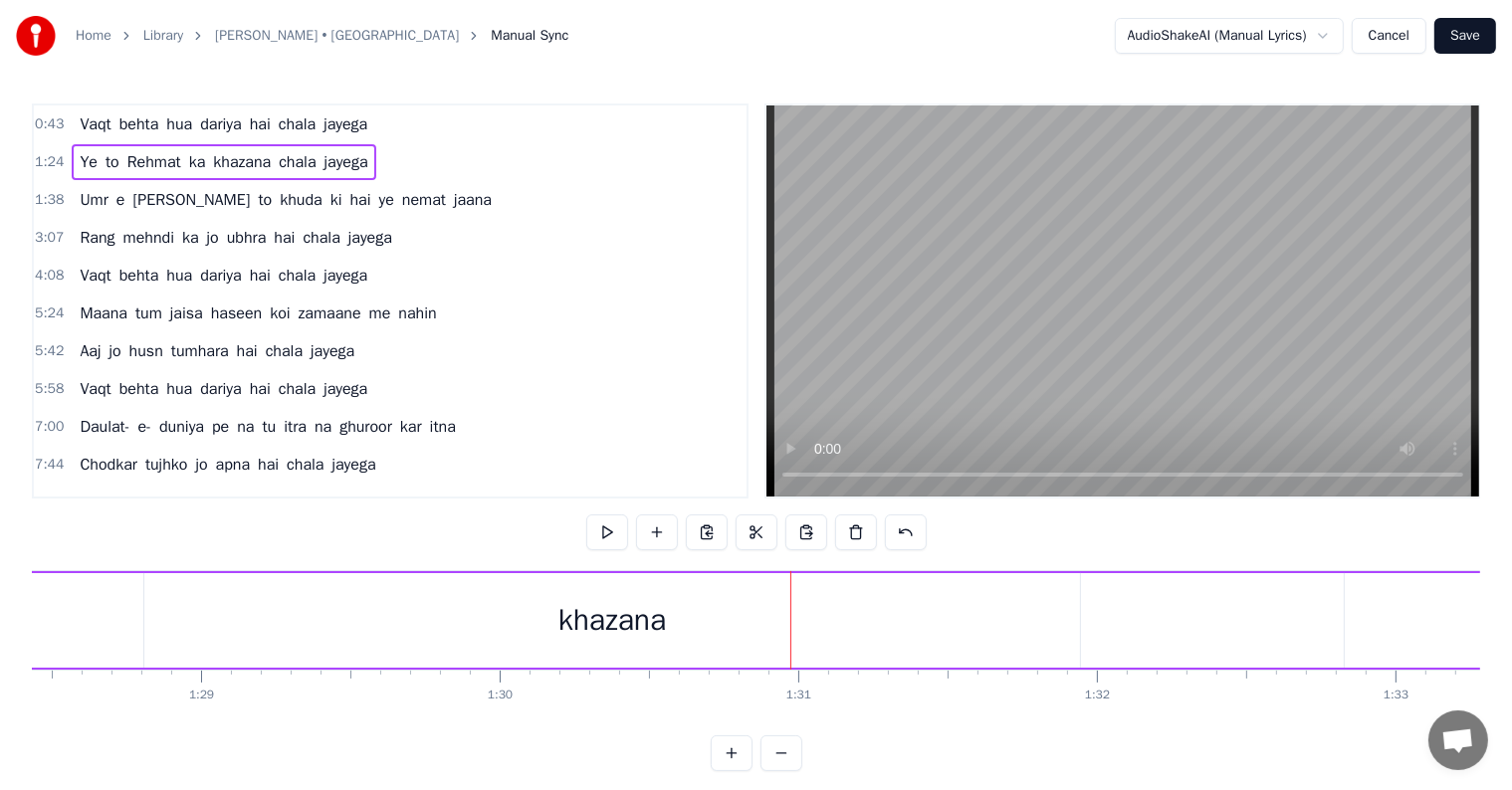 click on "[PERSON_NAME] • [GEOGRAPHIC_DATA]" at bounding box center [336, 36] 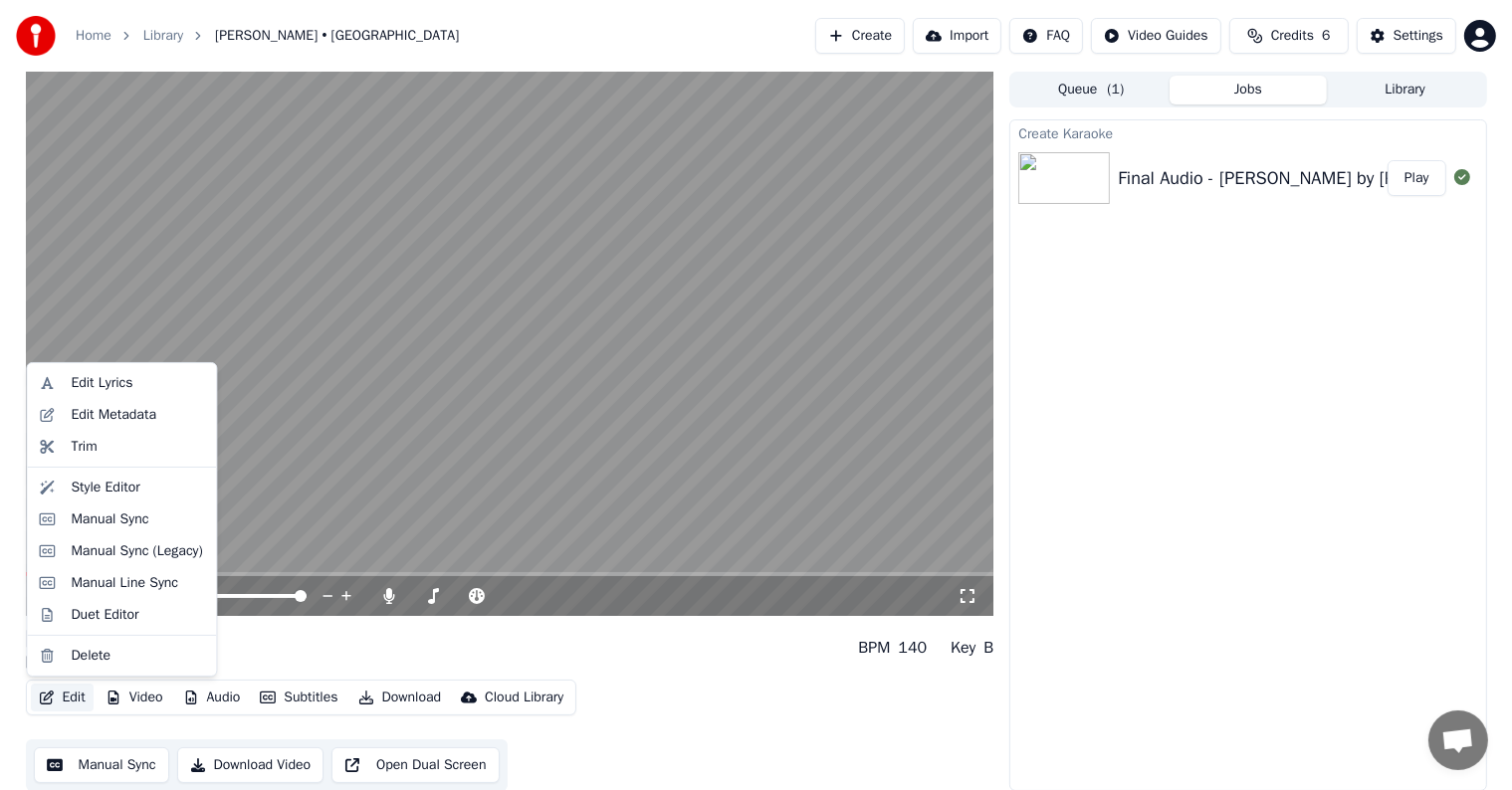 click on "Edit" at bounding box center [62, 697] 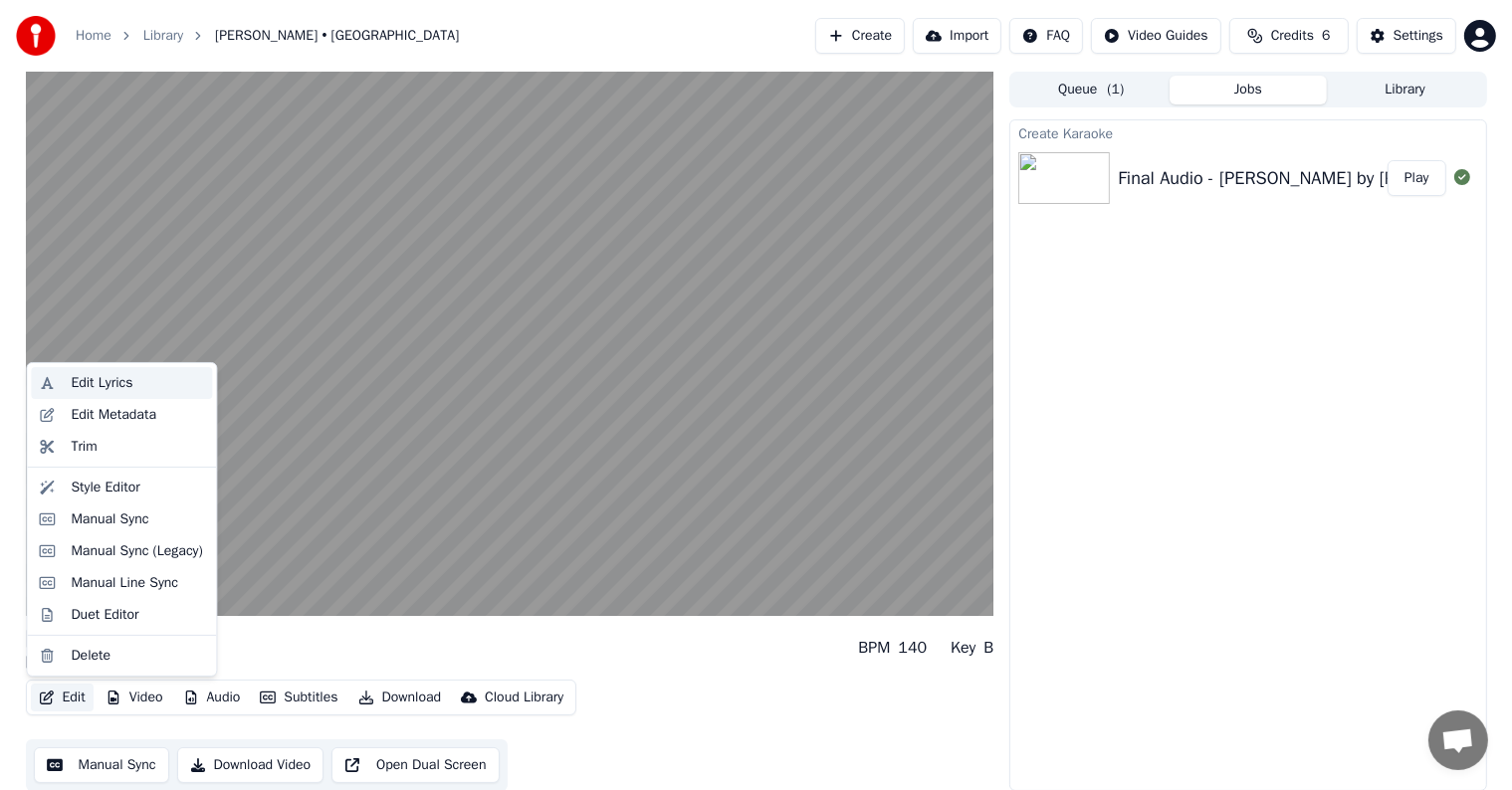 click on "Edit Lyrics" at bounding box center [102, 383] 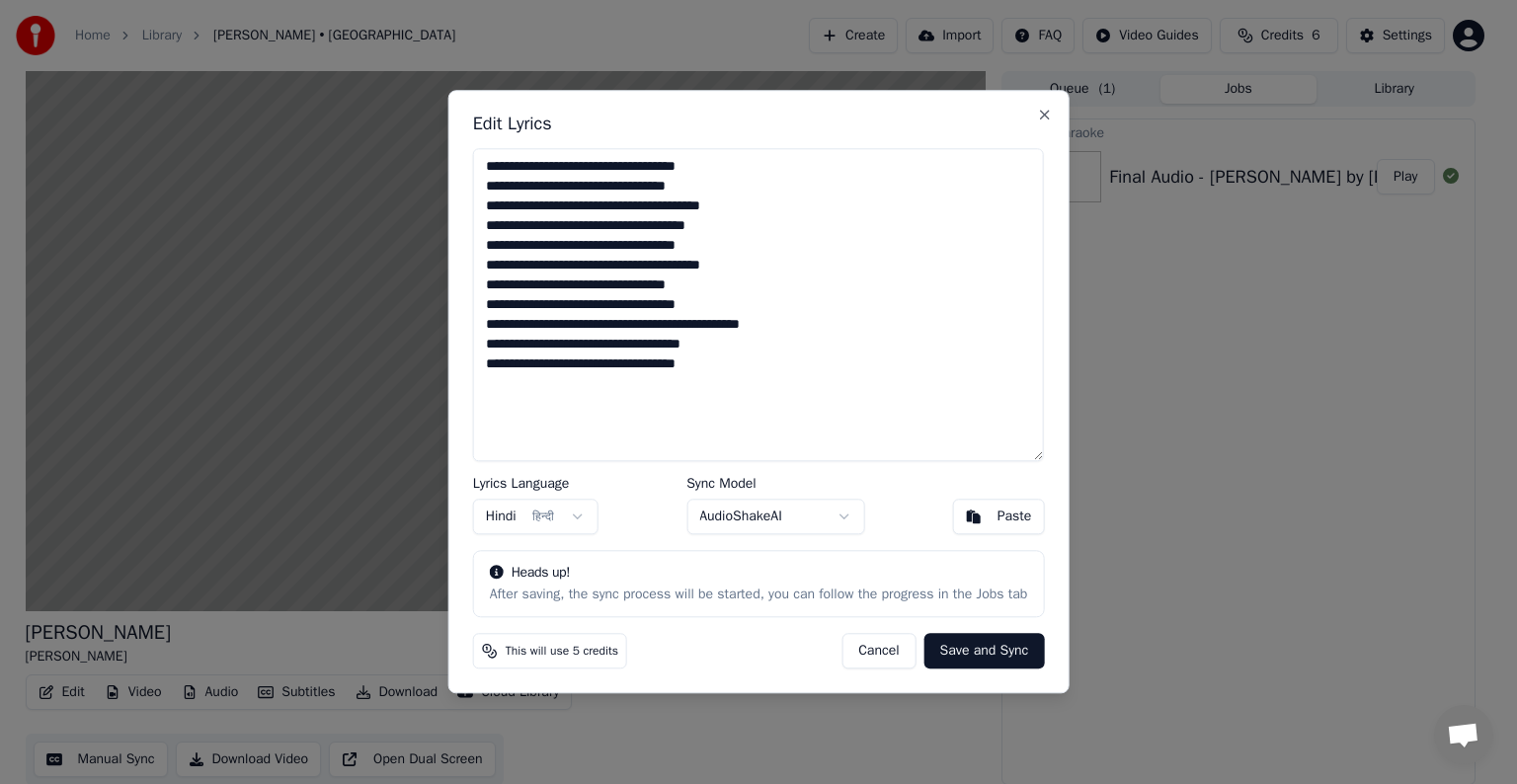 drag, startPoint x: 720, startPoint y: 164, endPoint x: 474, endPoint y: 158, distance: 246.07316 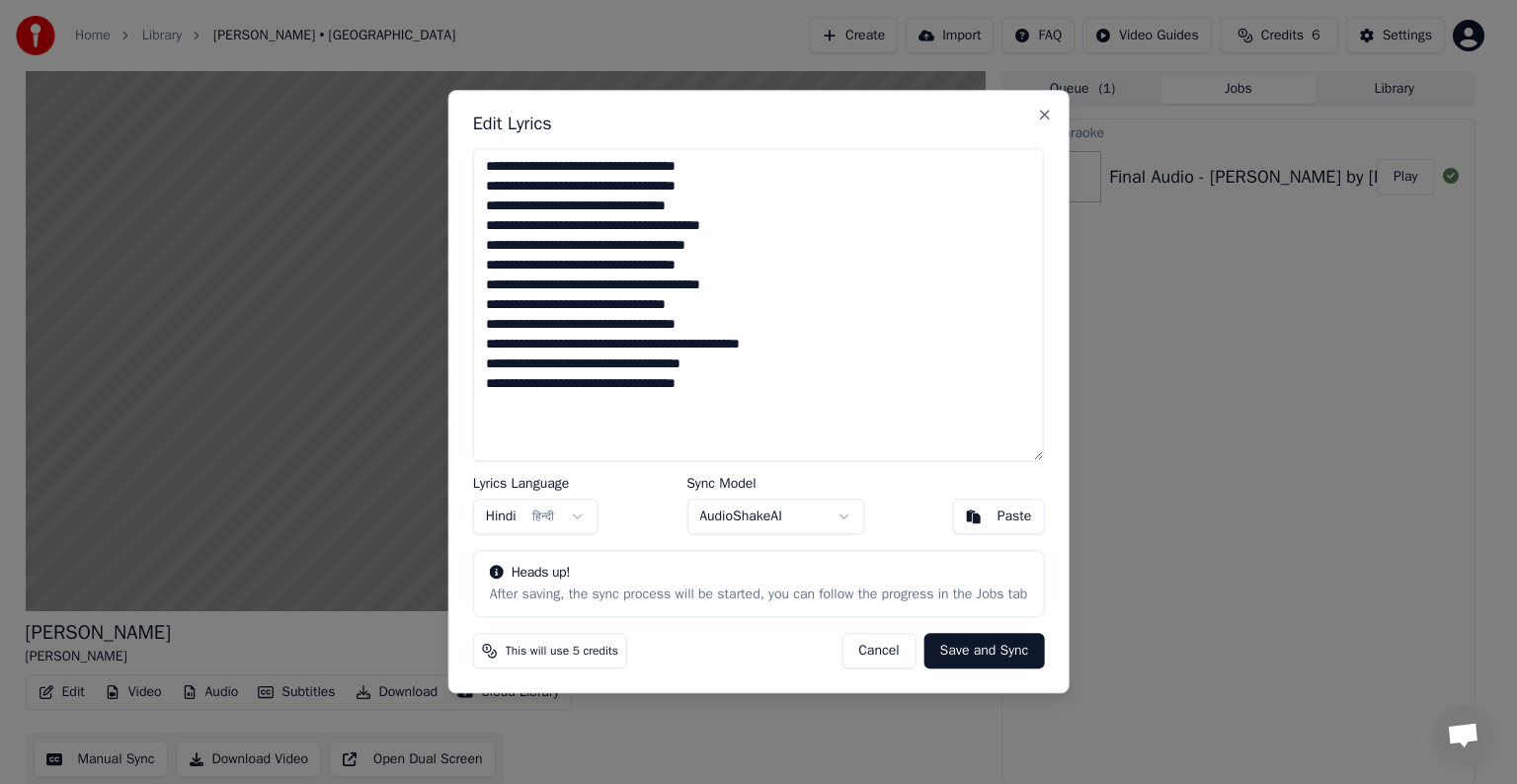 type on "**********" 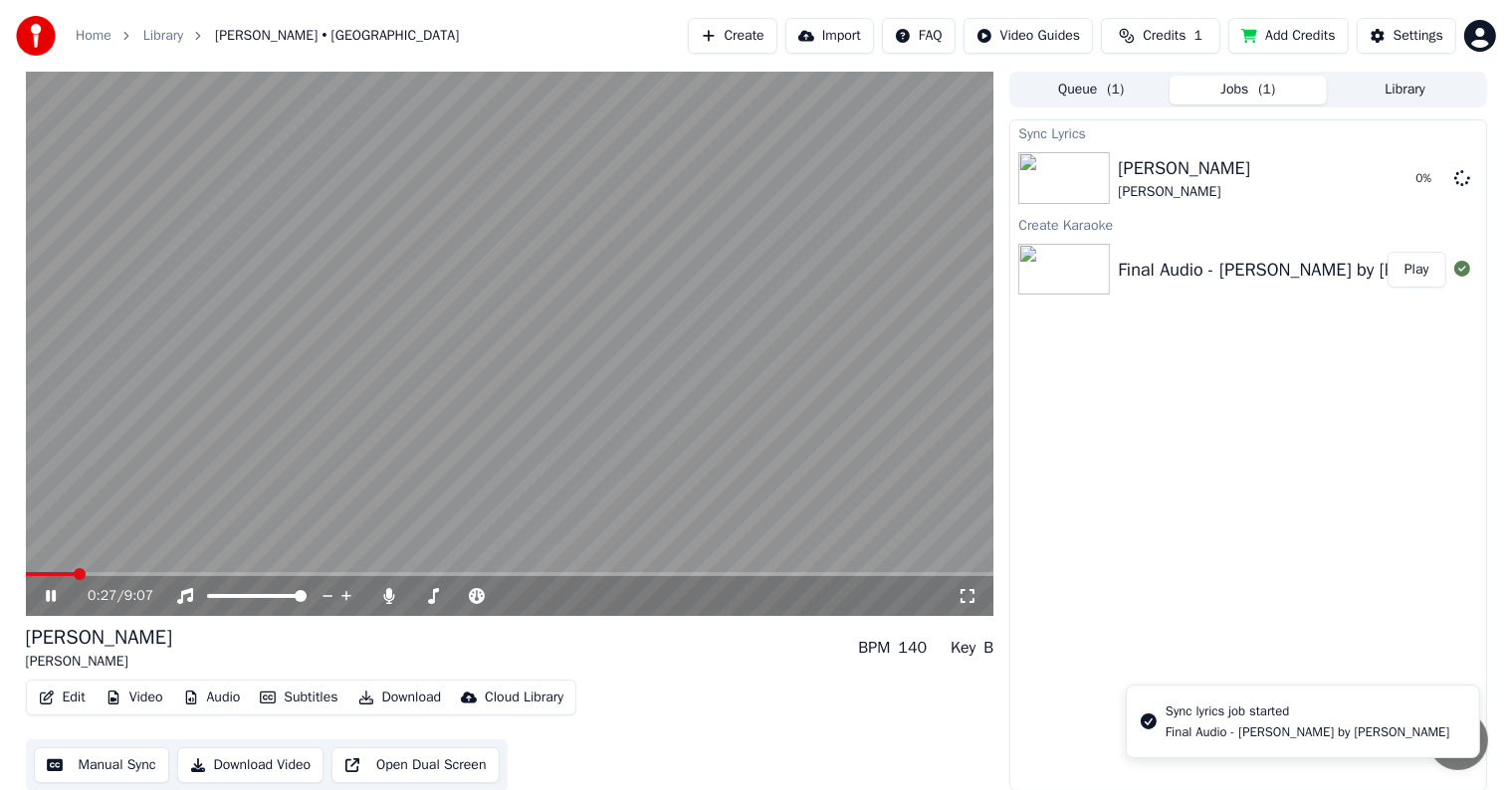 click 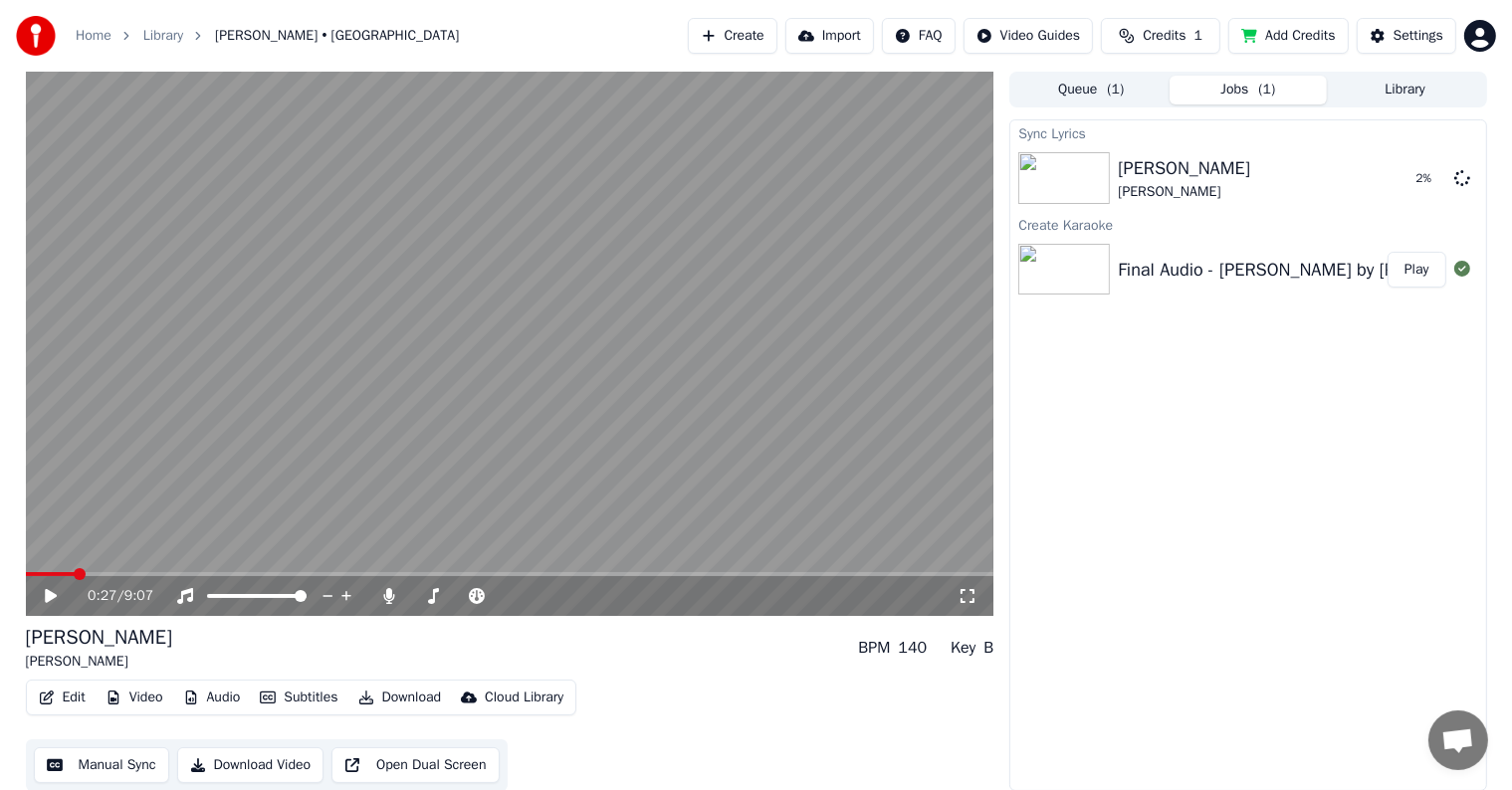 click on "Manual Sync" at bounding box center (102, 765) 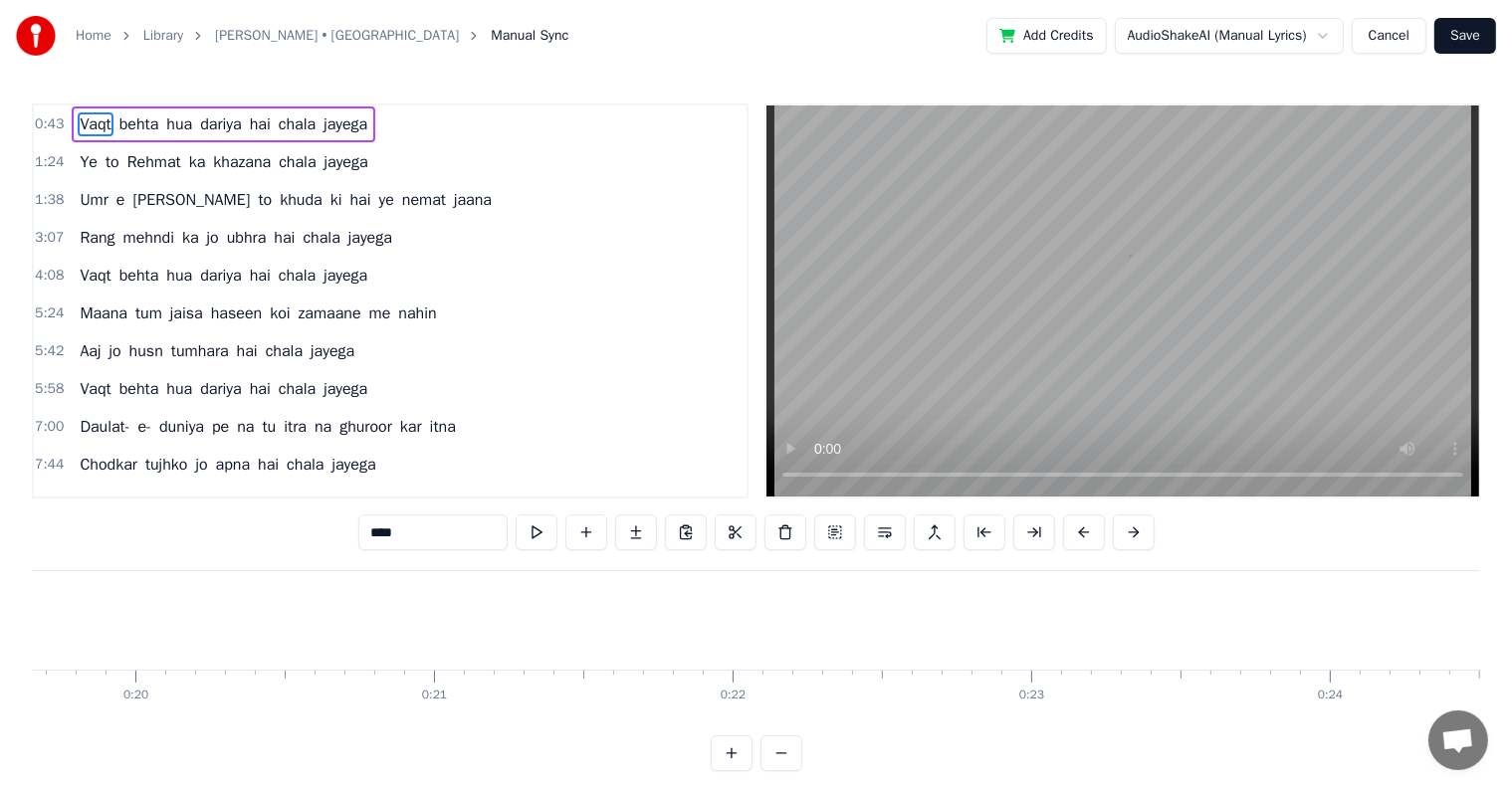 scroll, scrollTop: 0, scrollLeft: 12789, axis: horizontal 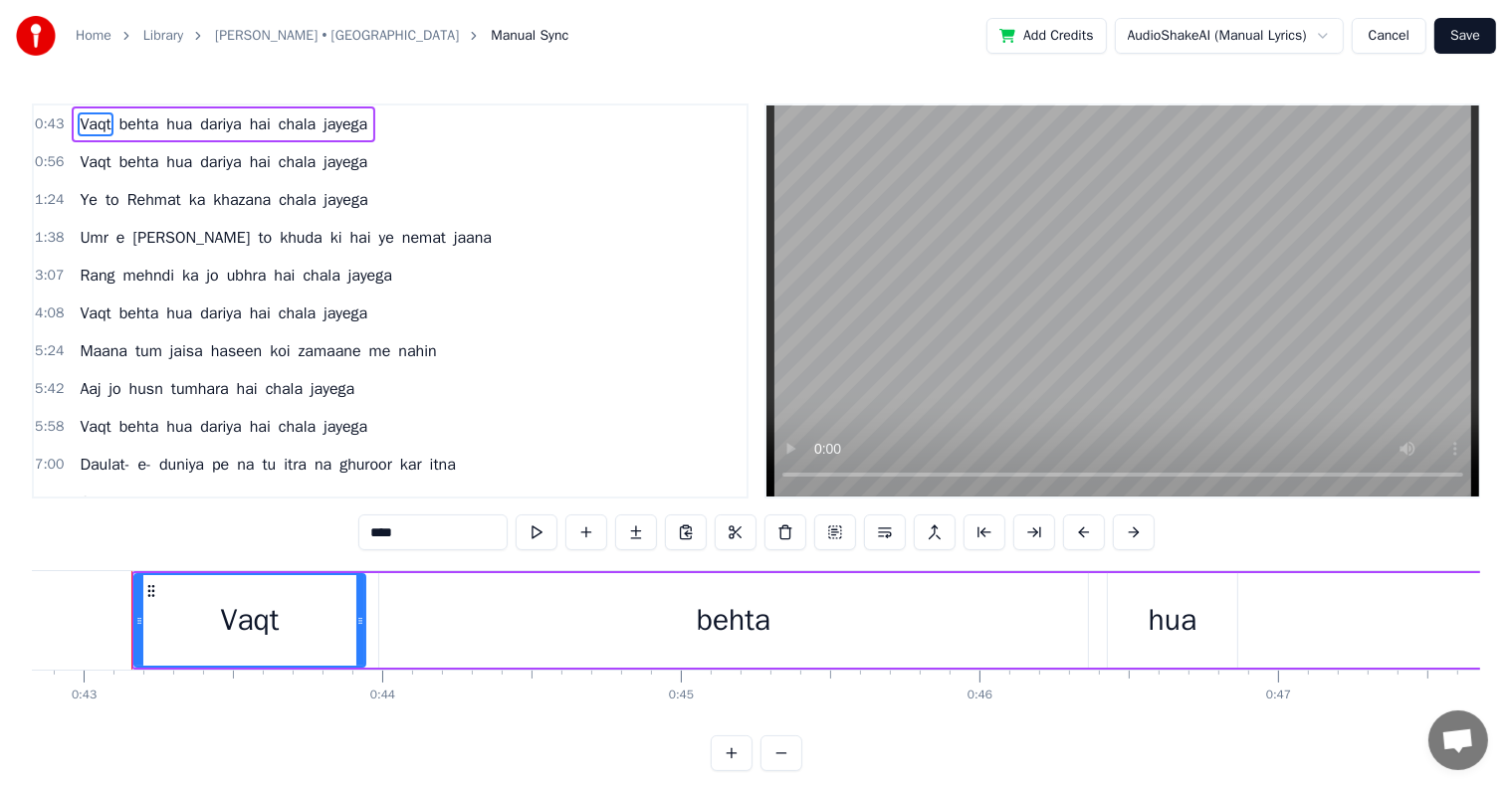 click on "[PERSON_NAME] • [GEOGRAPHIC_DATA]" at bounding box center [336, 36] 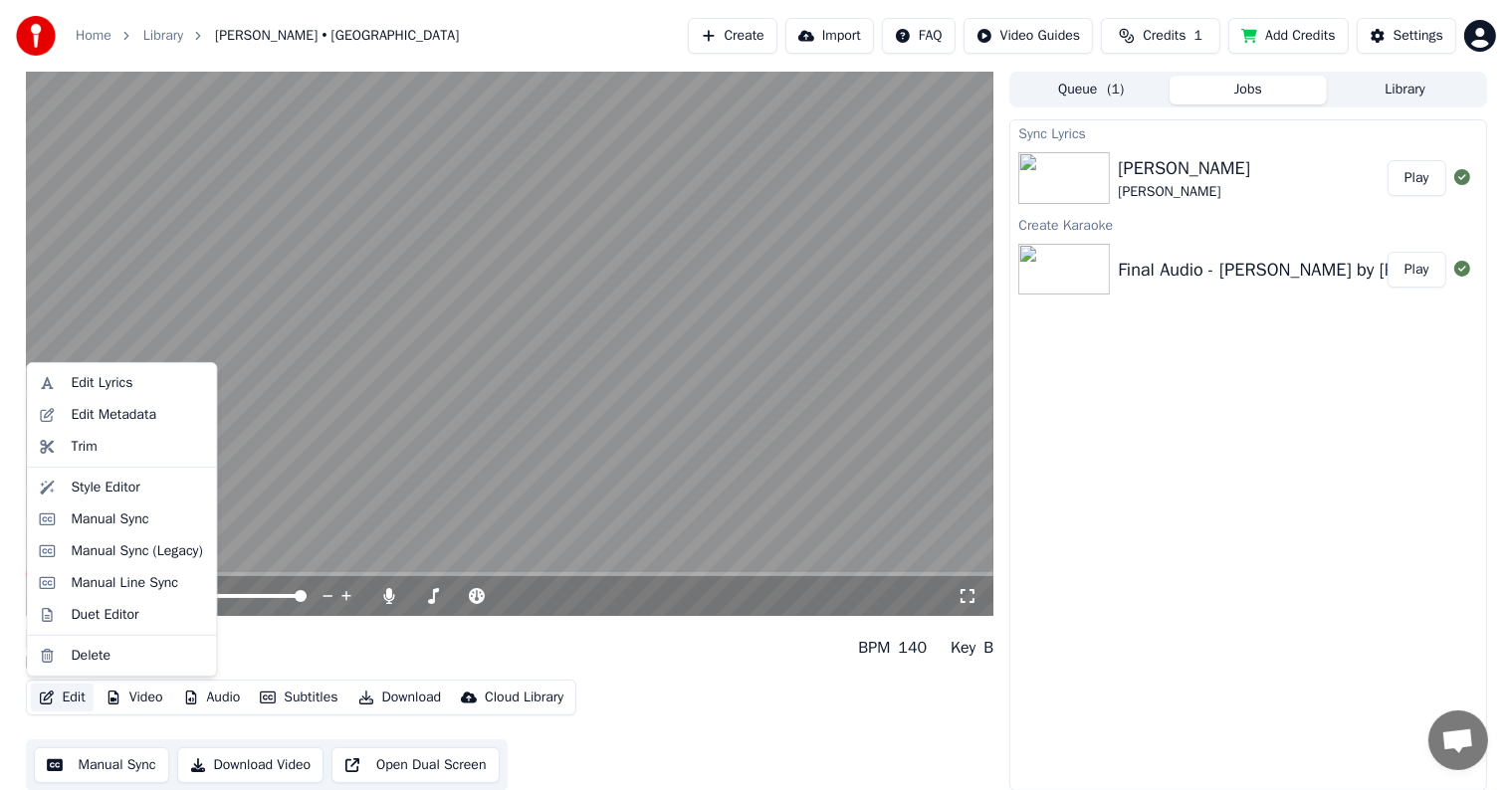 click on "Edit" at bounding box center [62, 697] 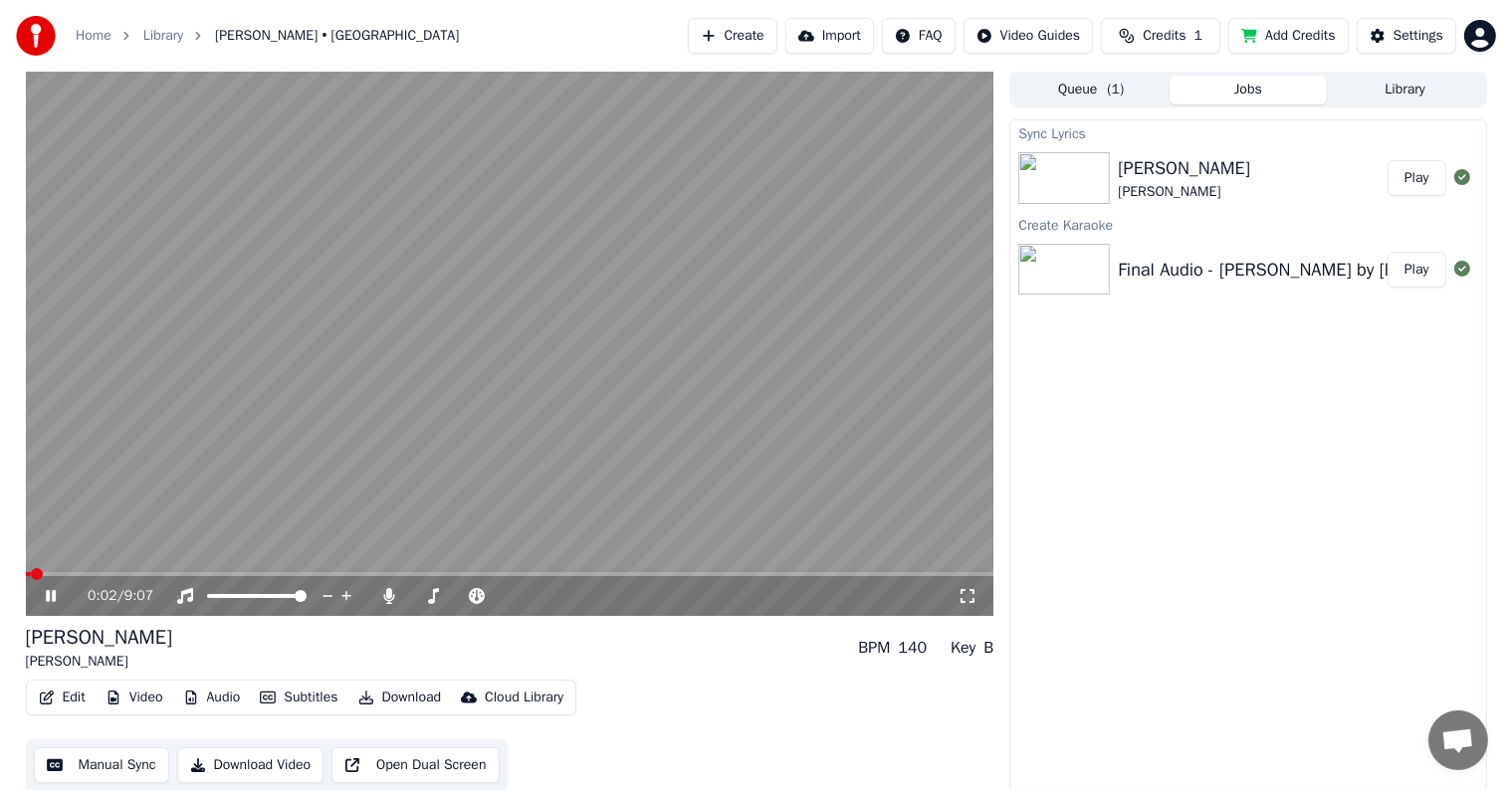 click at bounding box center [510, 343] 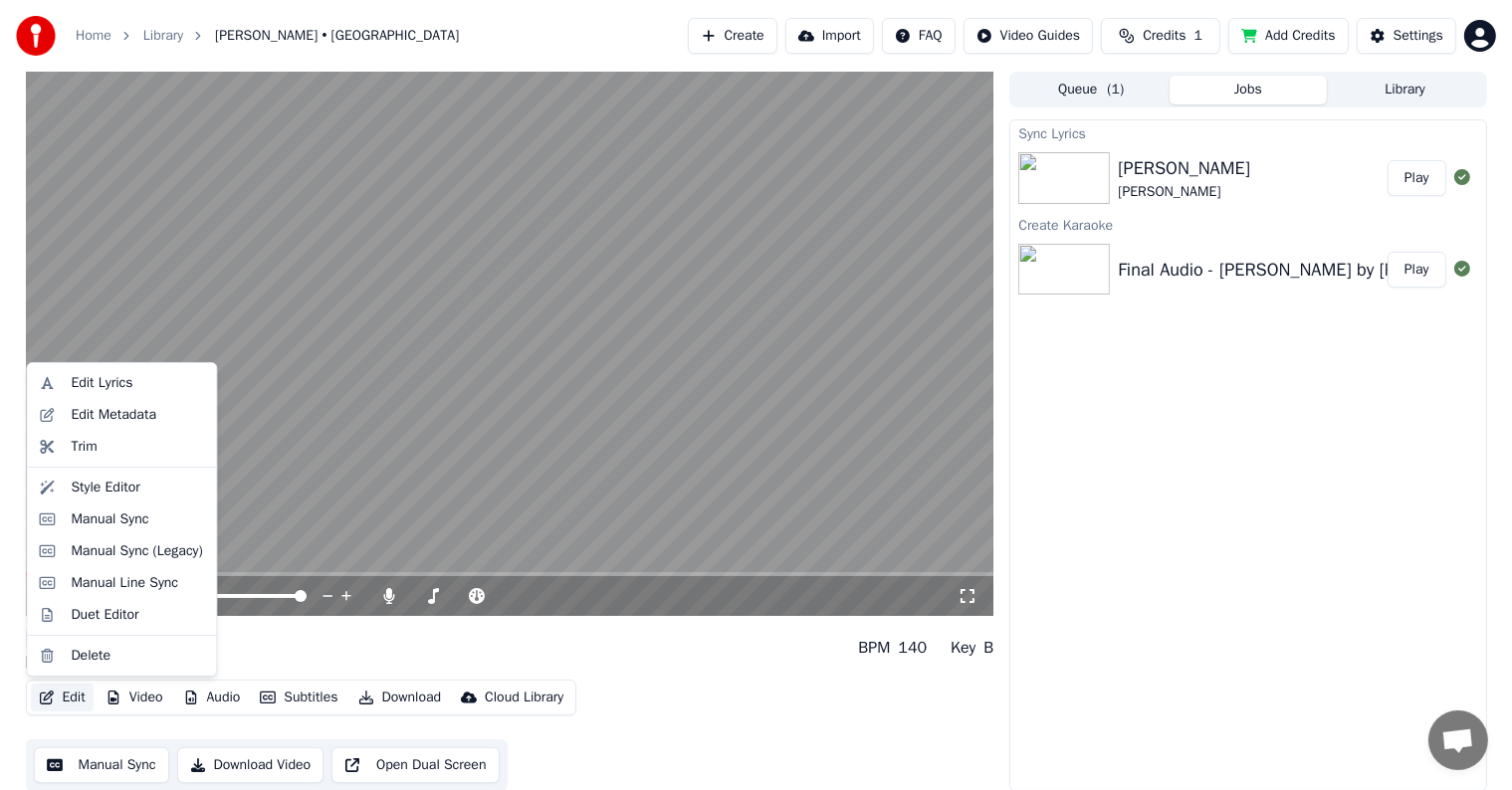 click on "Edit" at bounding box center [62, 697] 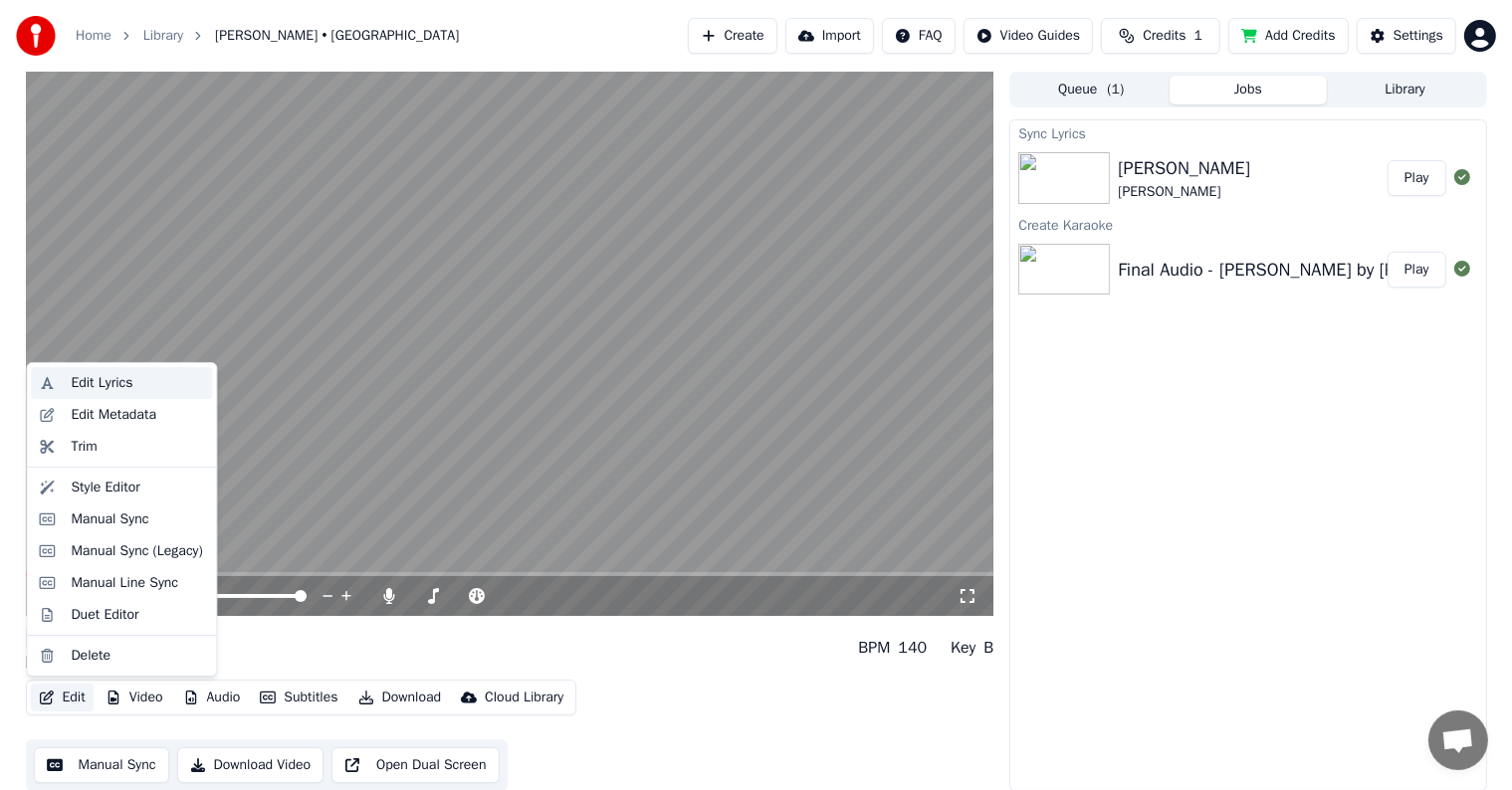 click on "Edit Lyrics" at bounding box center [102, 383] 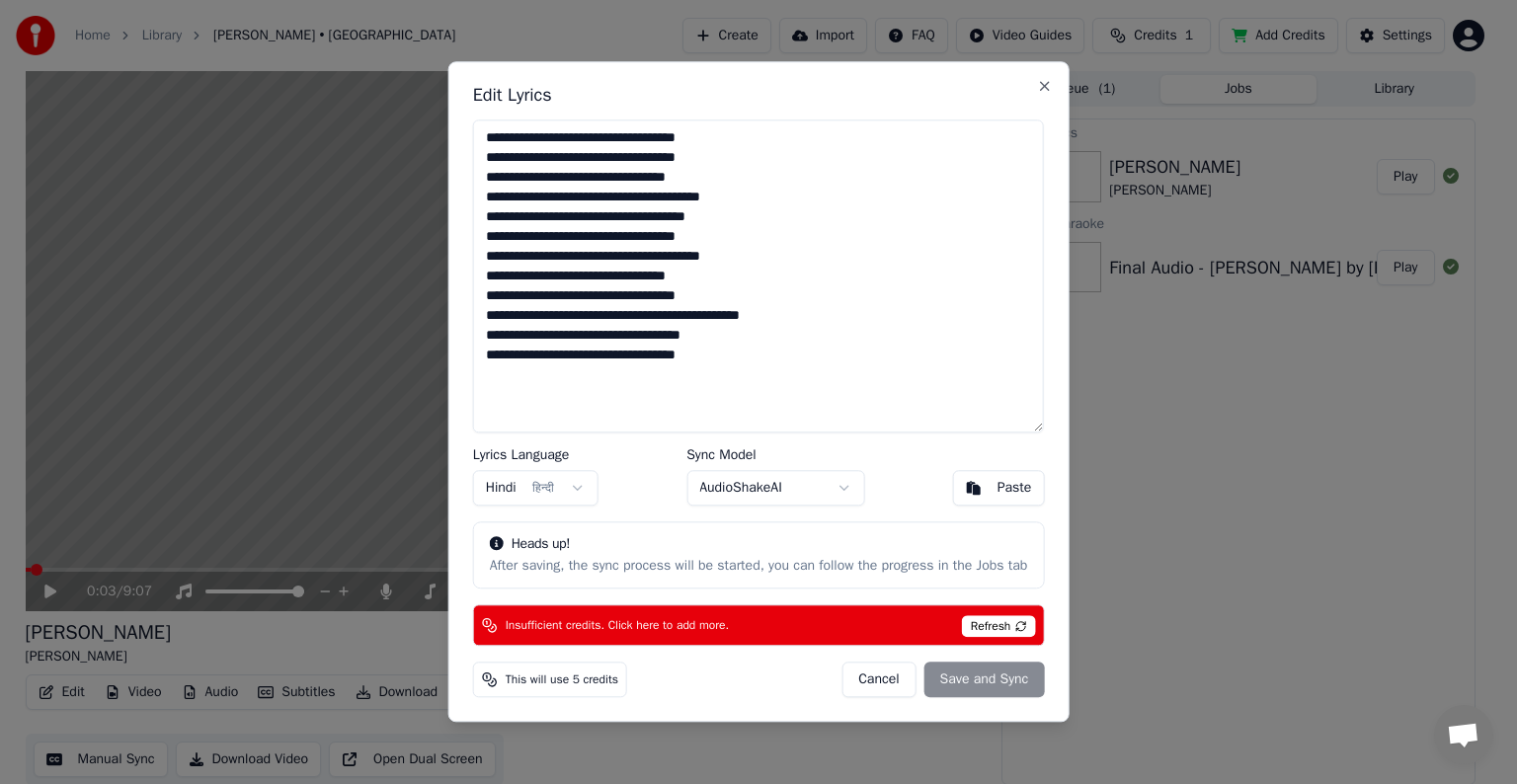 drag, startPoint x: 489, startPoint y: 157, endPoint x: 723, endPoint y: 155, distance: 234.00855 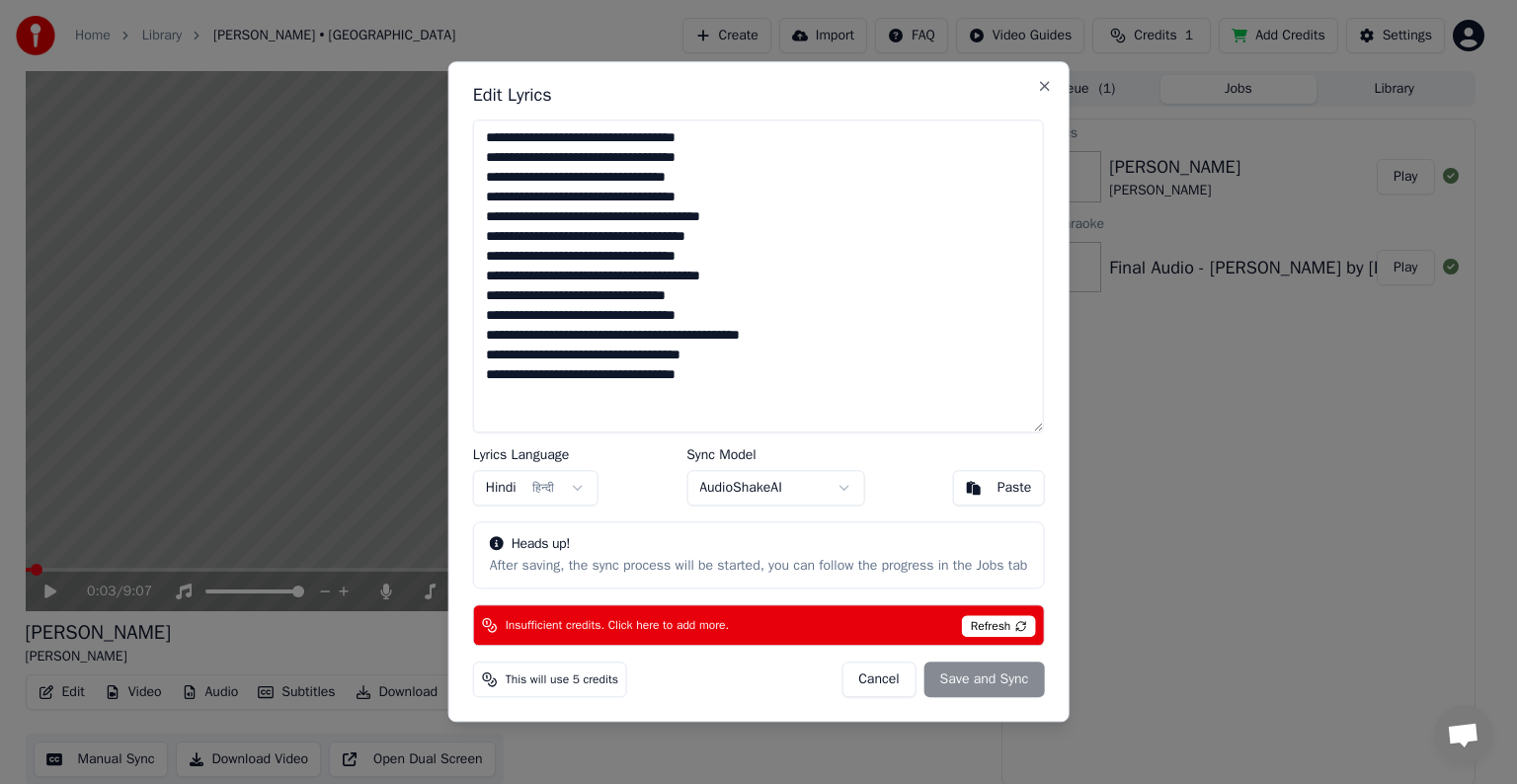 click on "Cancel Save and Sync" at bounding box center (942, 680) 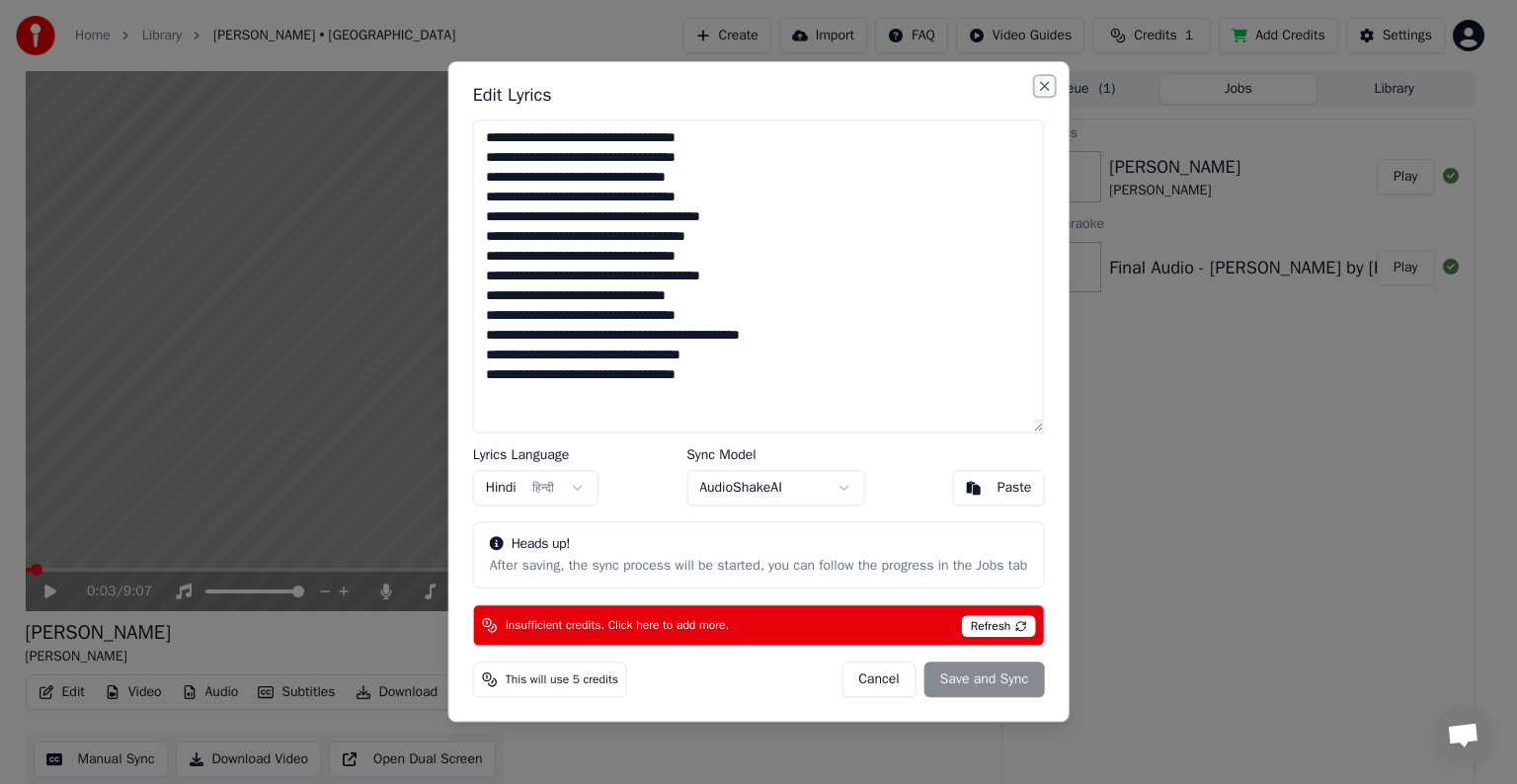click on "Close" at bounding box center (1044, 86) 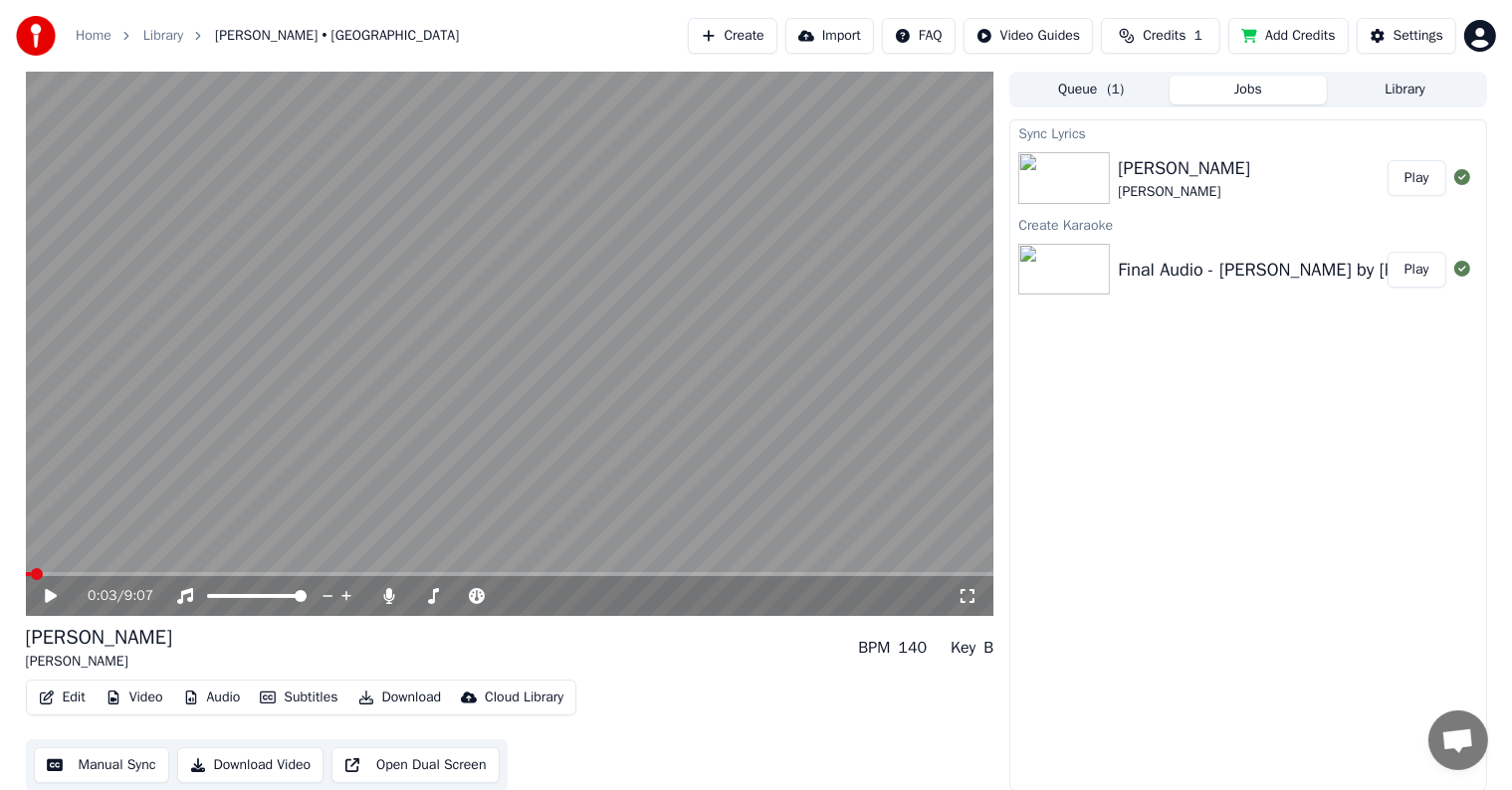 scroll, scrollTop: 1, scrollLeft: 0, axis: vertical 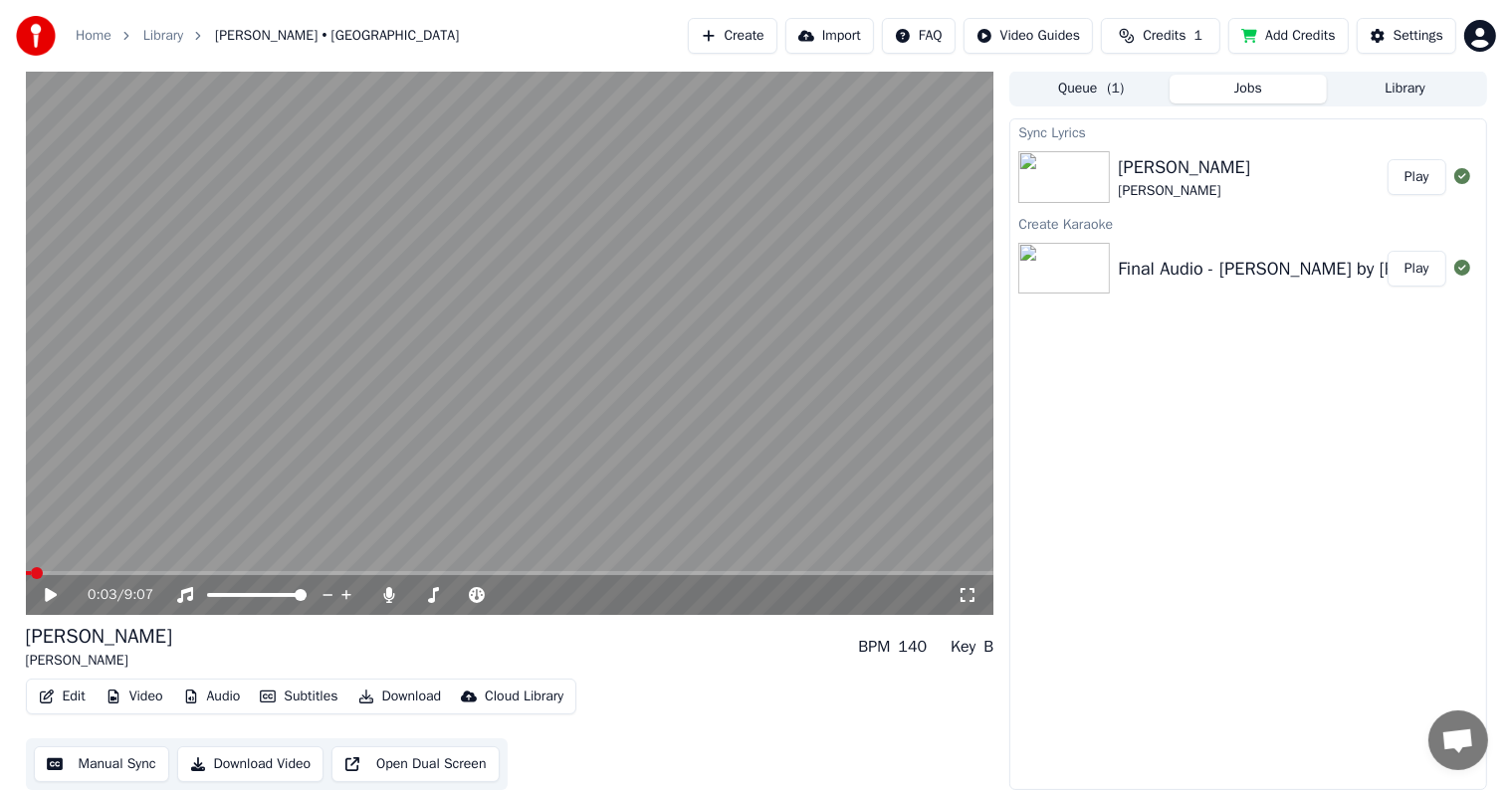 click on "Manual Sync Download Video Open Dual Screen" at bounding box center [267, 764] 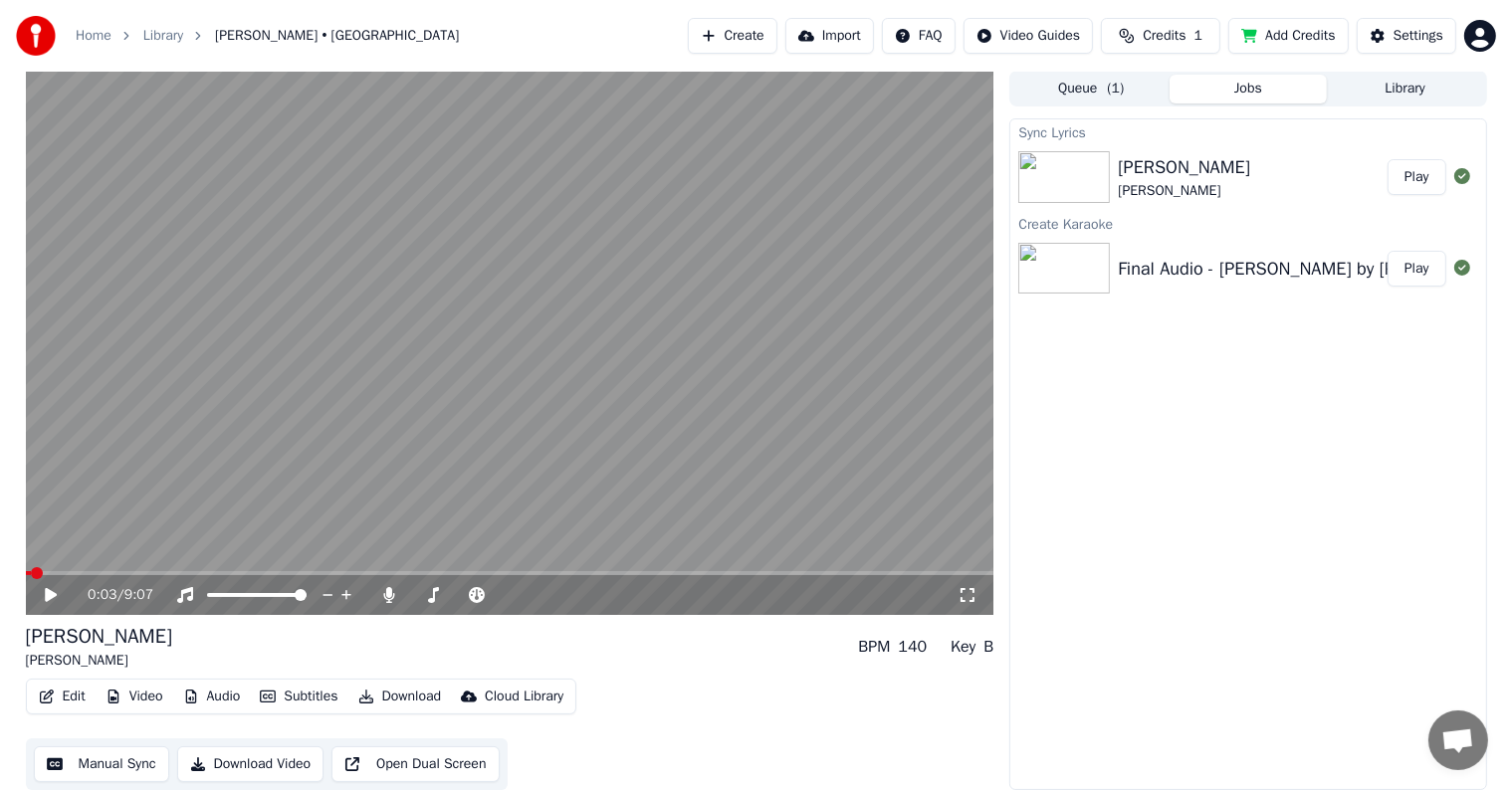 click on "Manual Sync" at bounding box center (102, 764) 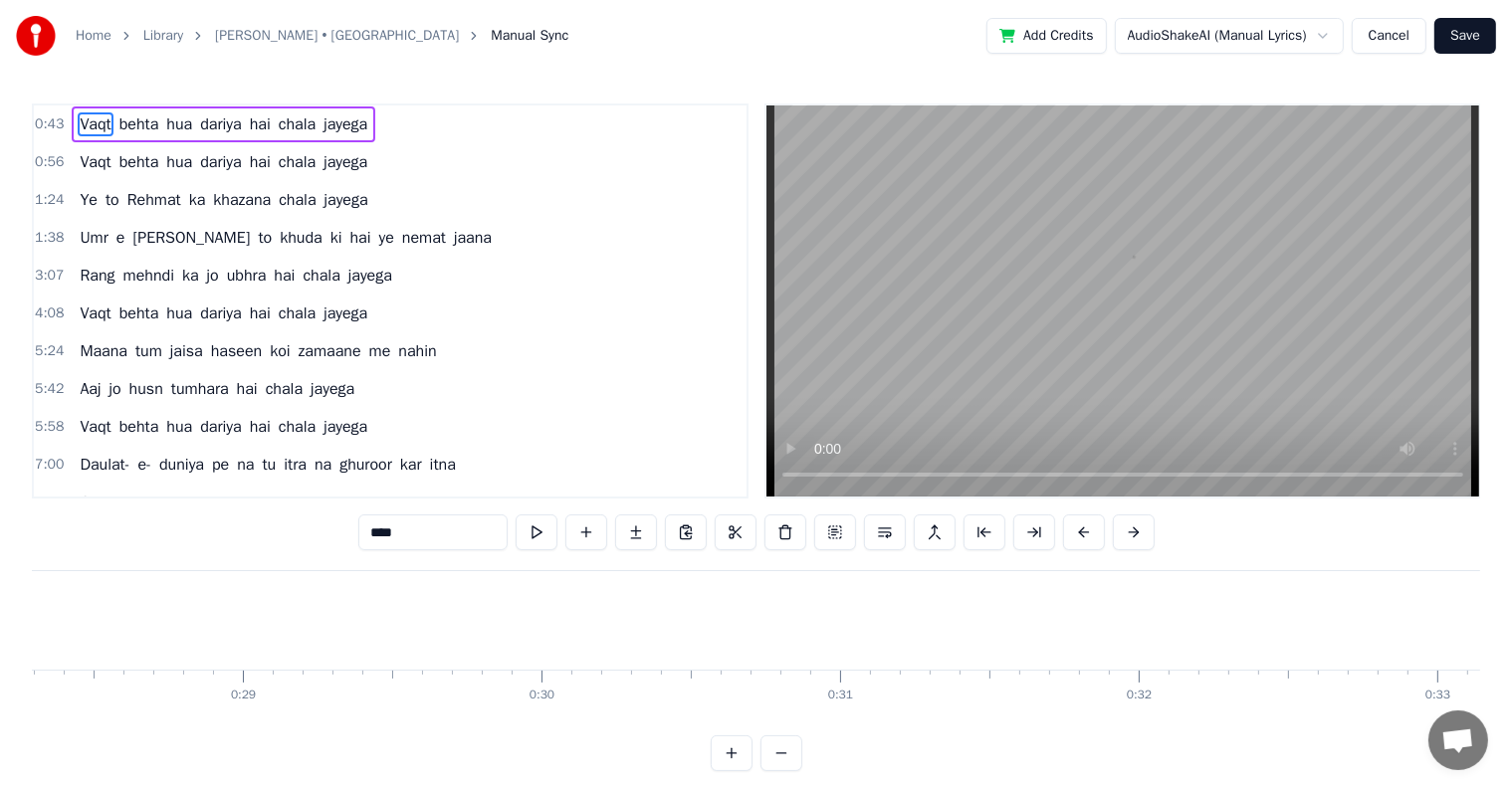 scroll, scrollTop: 0, scrollLeft: 12789, axis: horizontal 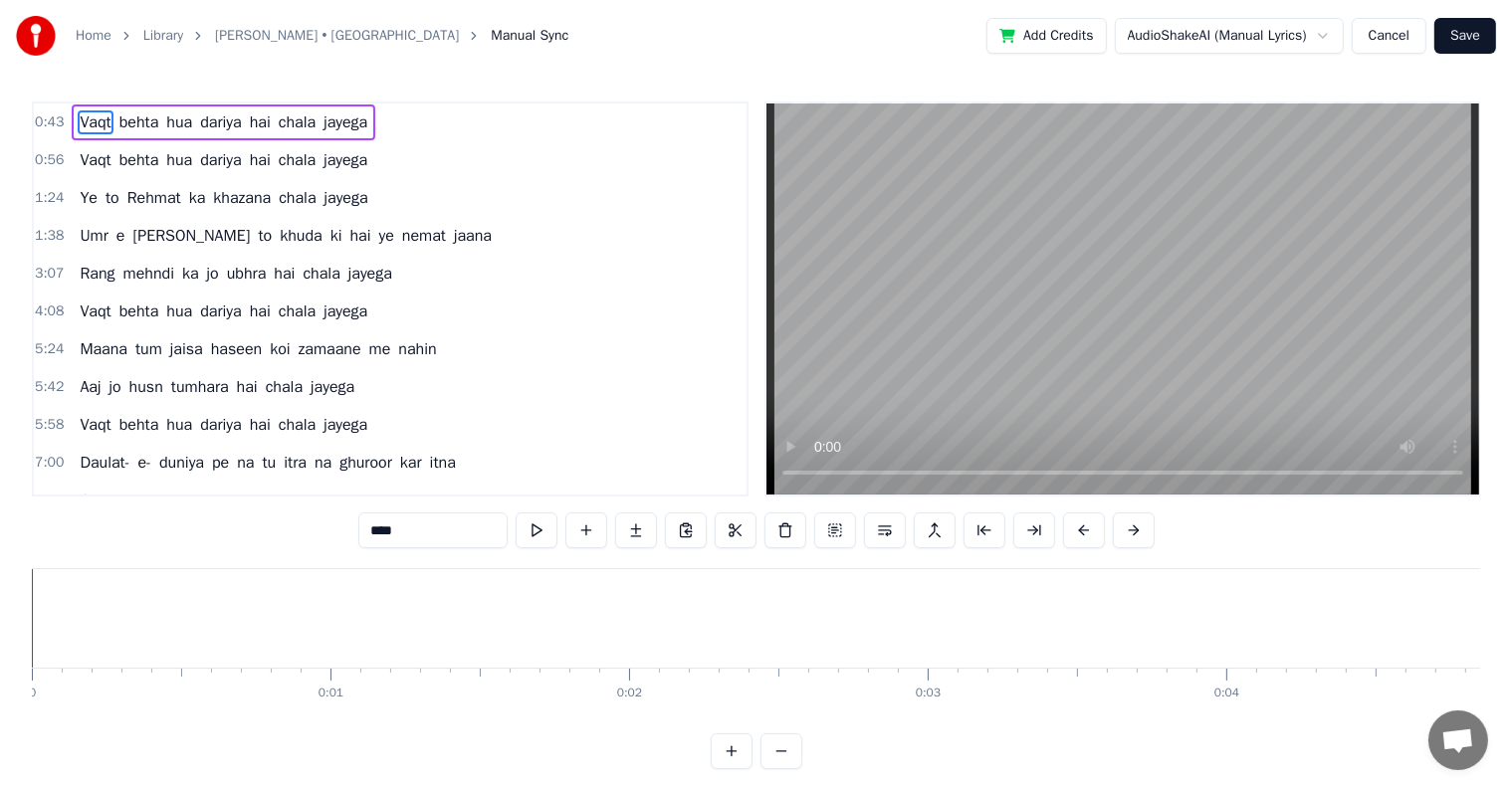 click on "dariya" at bounding box center [221, 122] 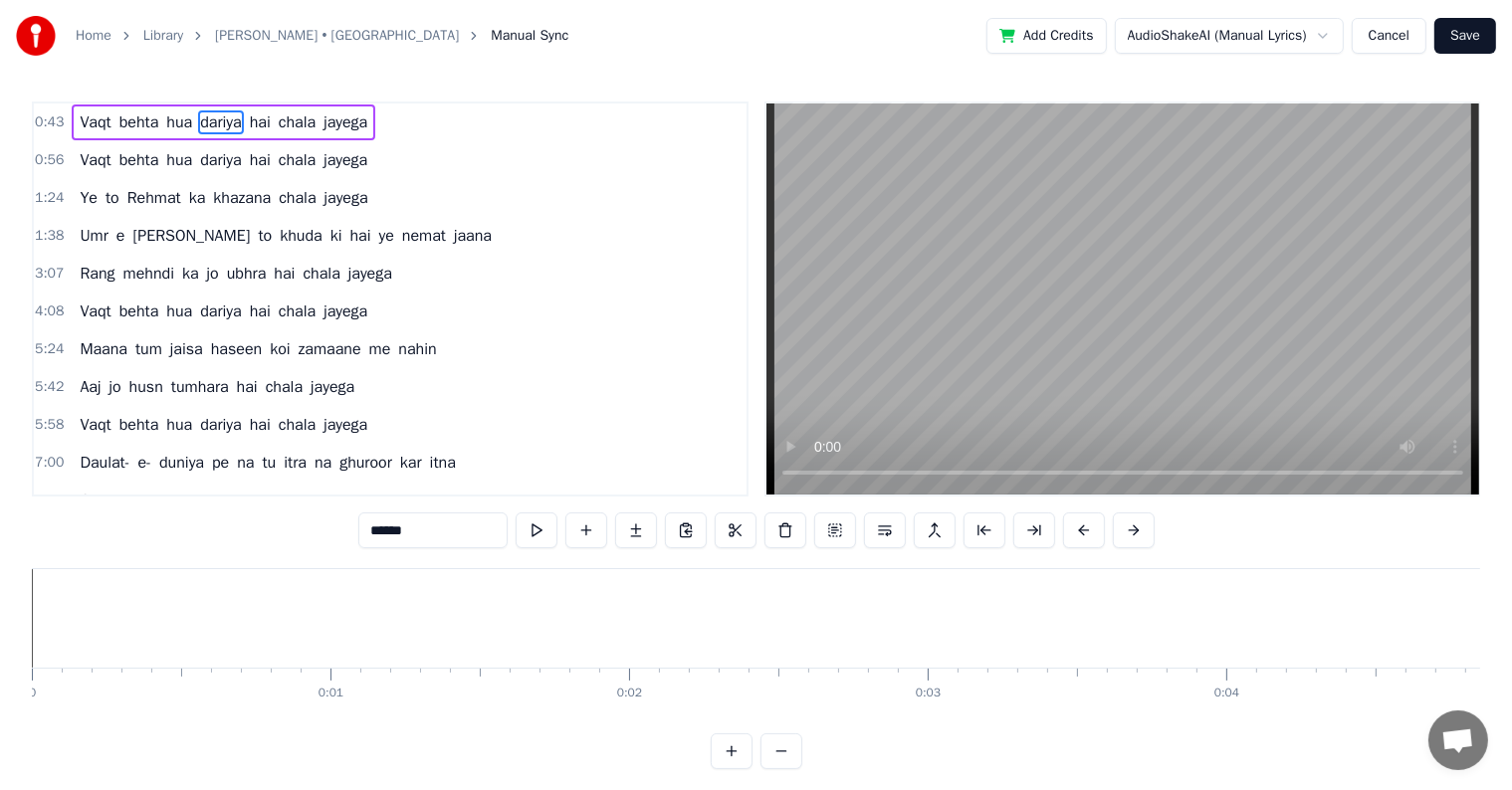 scroll, scrollTop: 0, scrollLeft: 0, axis: both 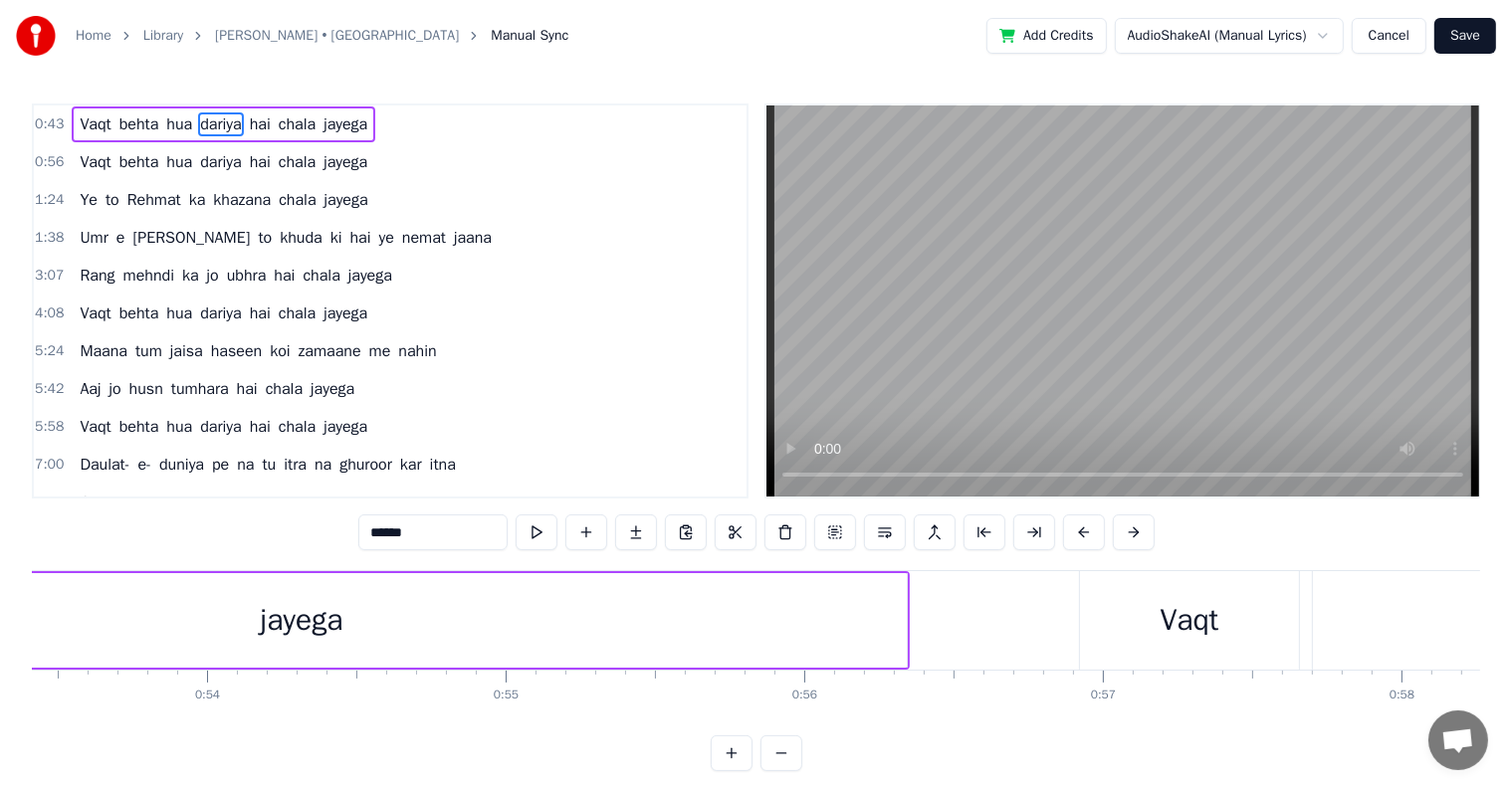click on "chala" at bounding box center [297, 124] 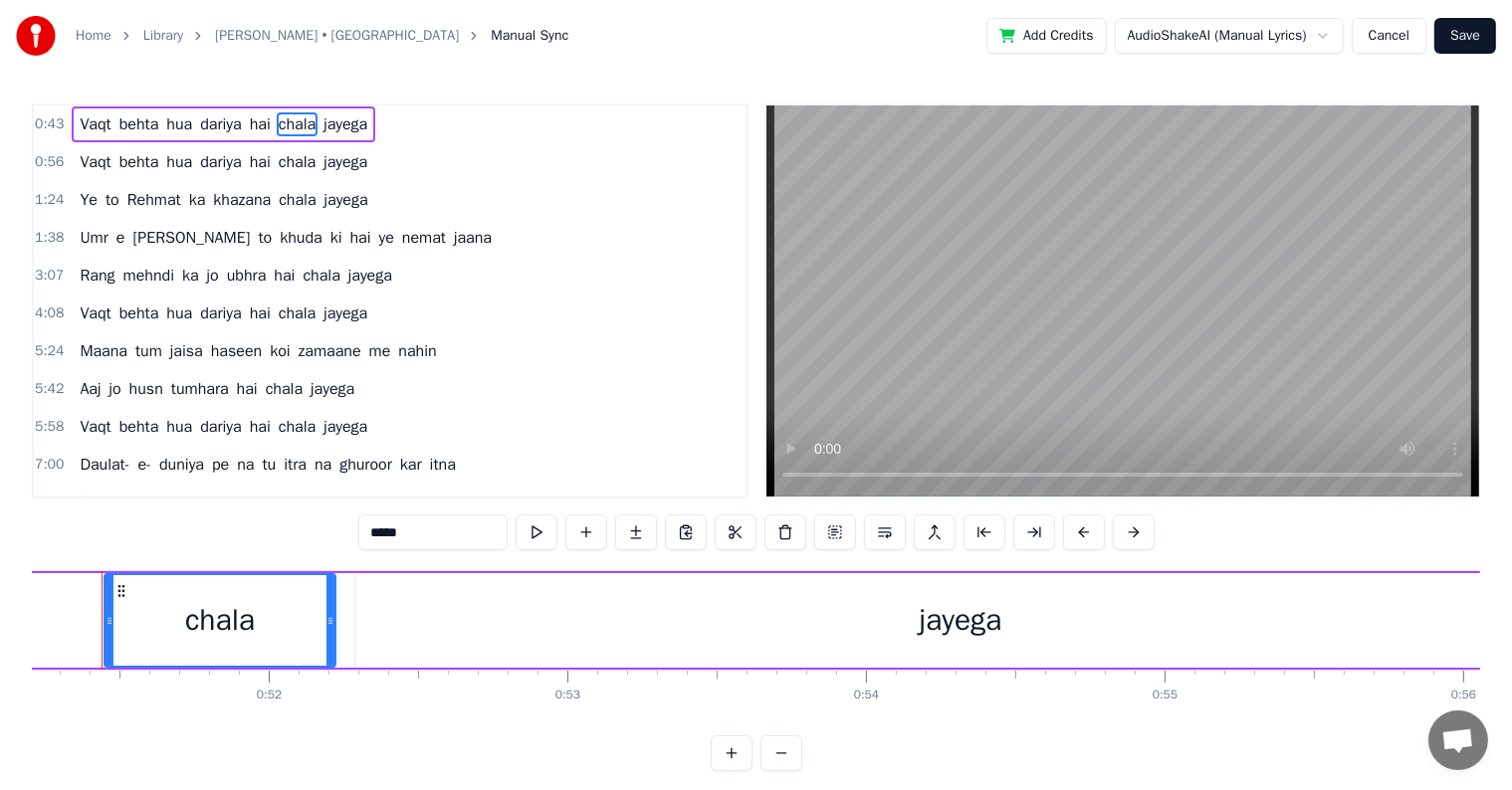 scroll, scrollTop: 0, scrollLeft: 15261, axis: horizontal 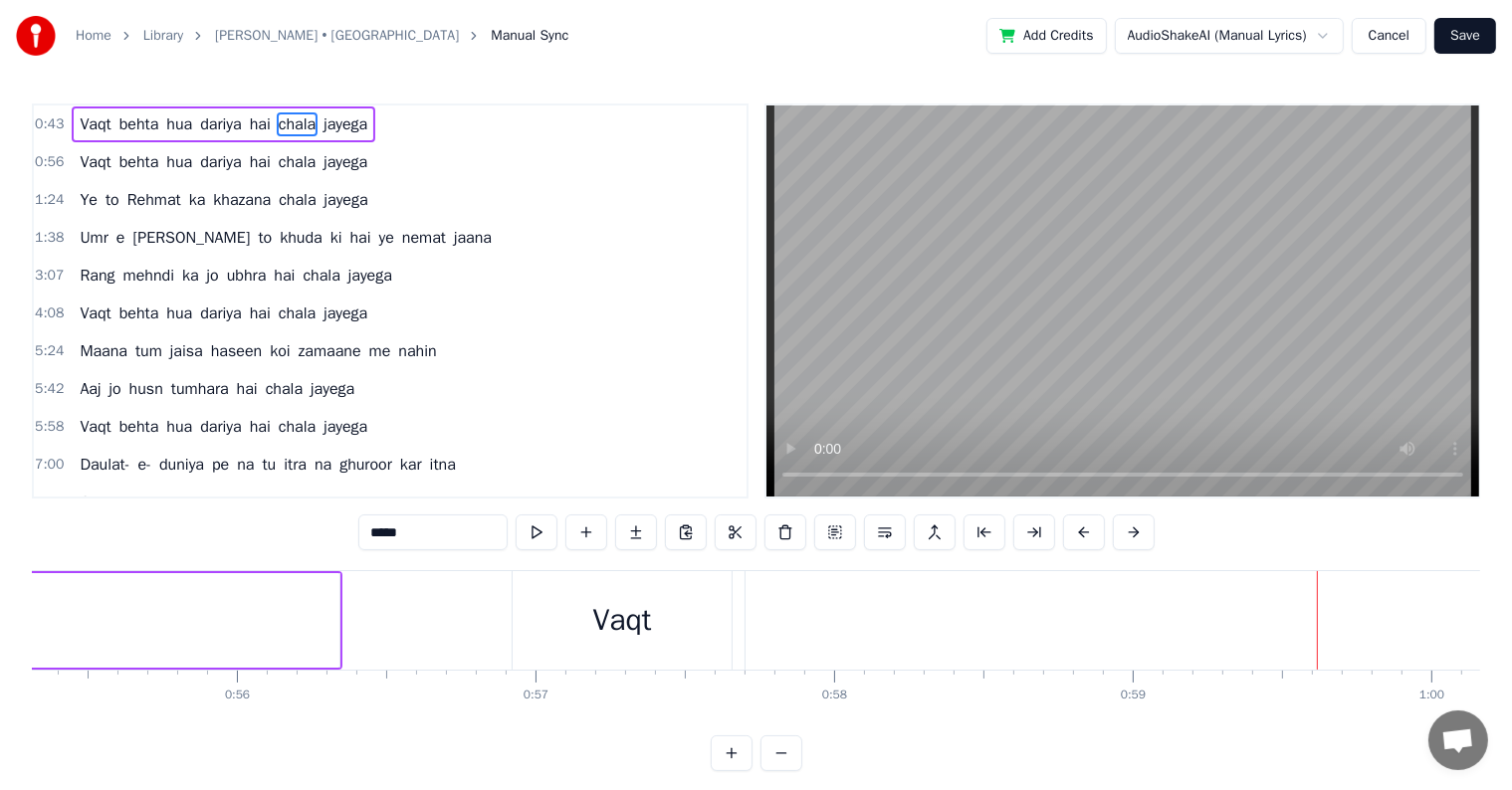 click on "behta" at bounding box center [139, 162] 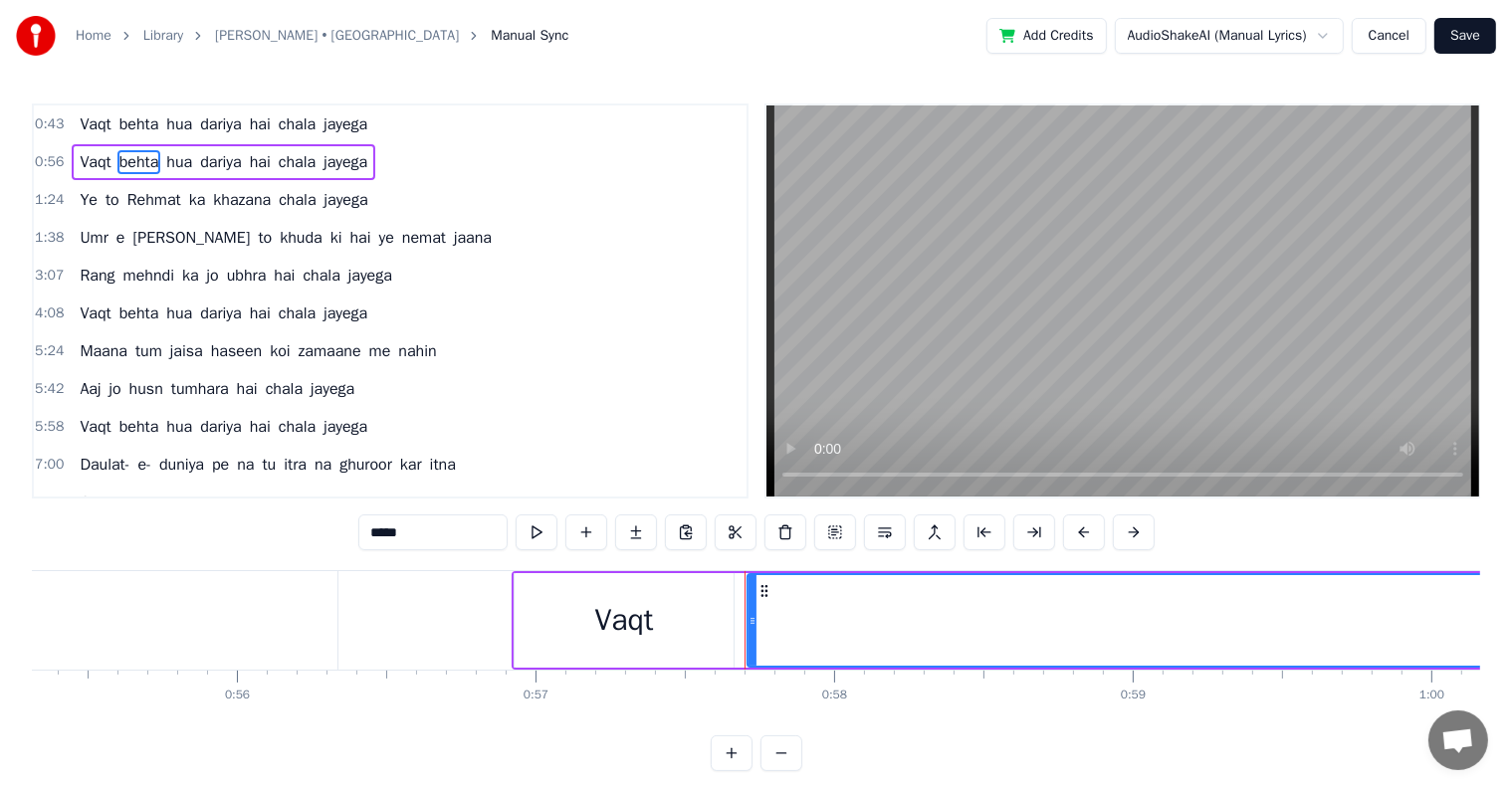 click on "hua" at bounding box center (179, 162) 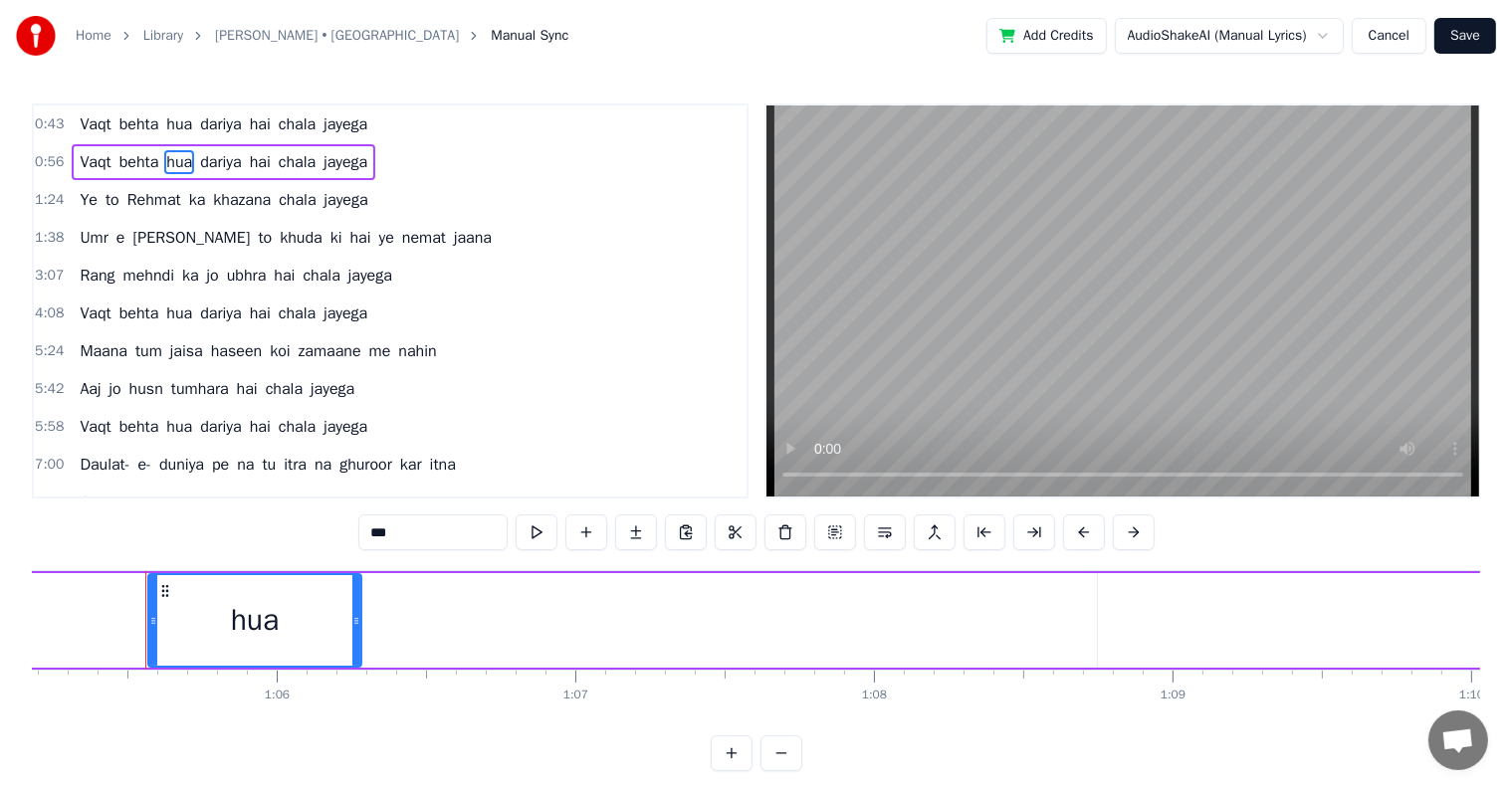 scroll, scrollTop: 0, scrollLeft: 19478, axis: horizontal 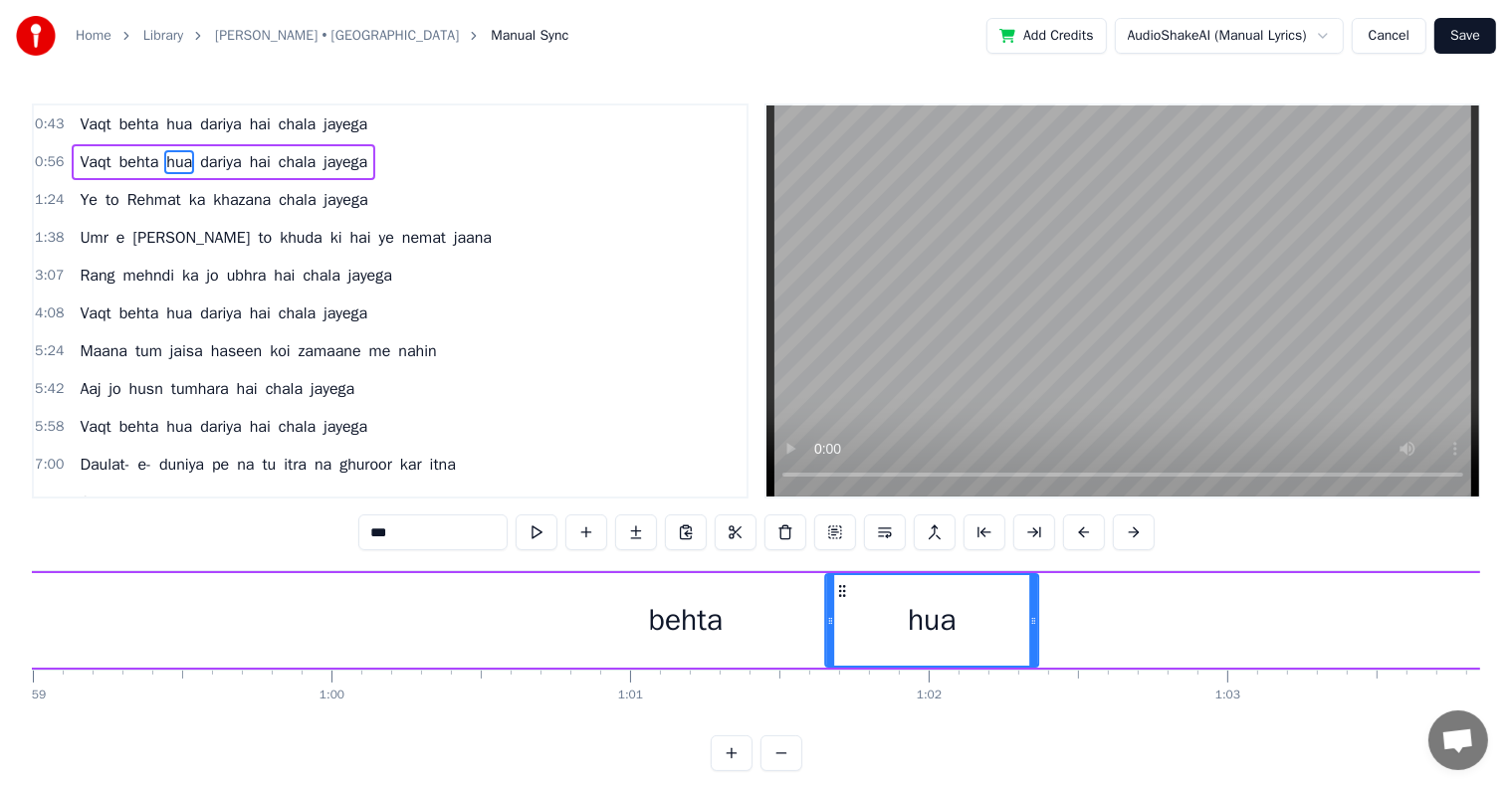 drag, startPoint x: 145, startPoint y: 590, endPoint x: 1073, endPoint y: 595, distance: 928.0135 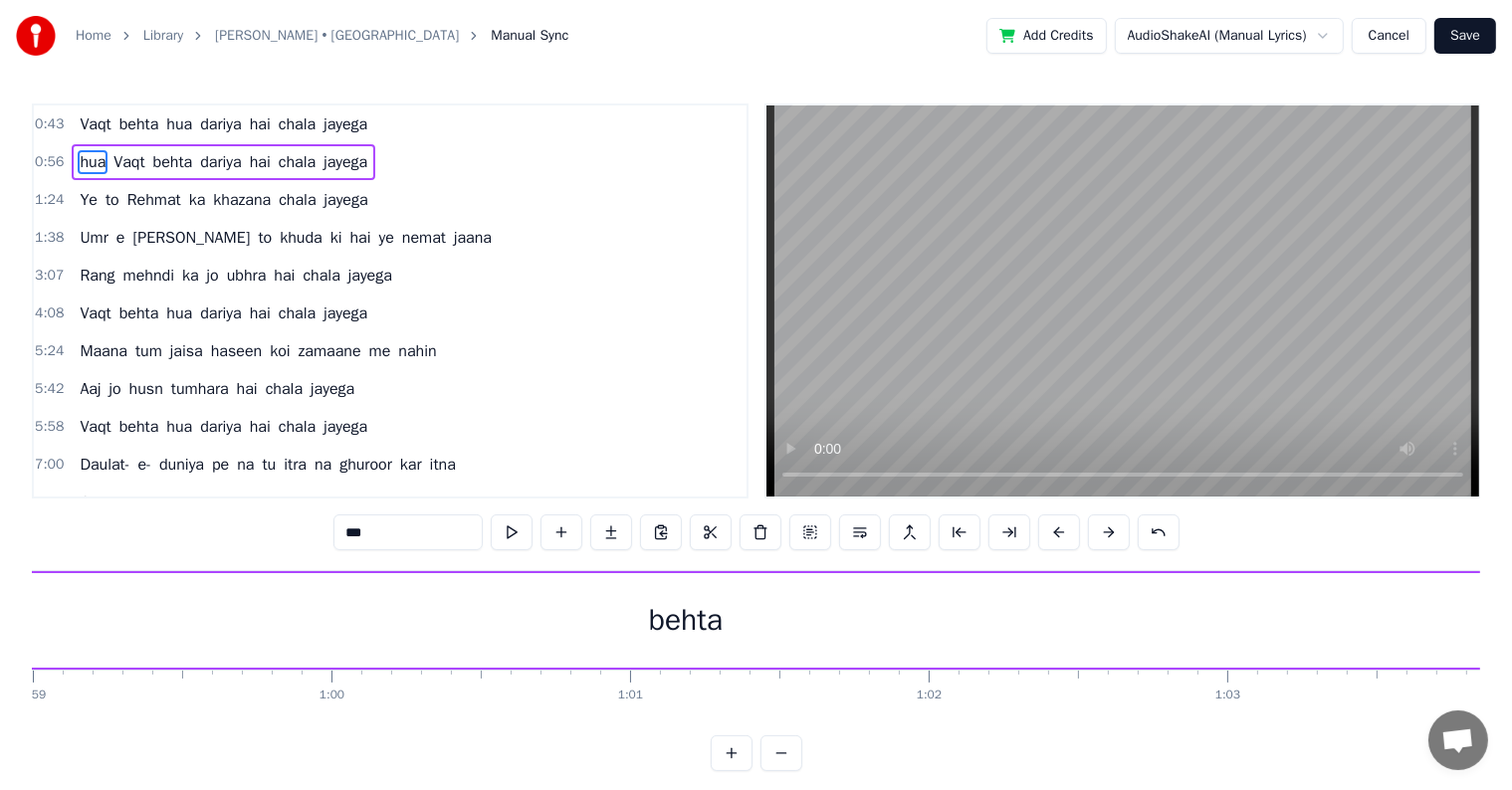 click on "hua" at bounding box center [93, 162] 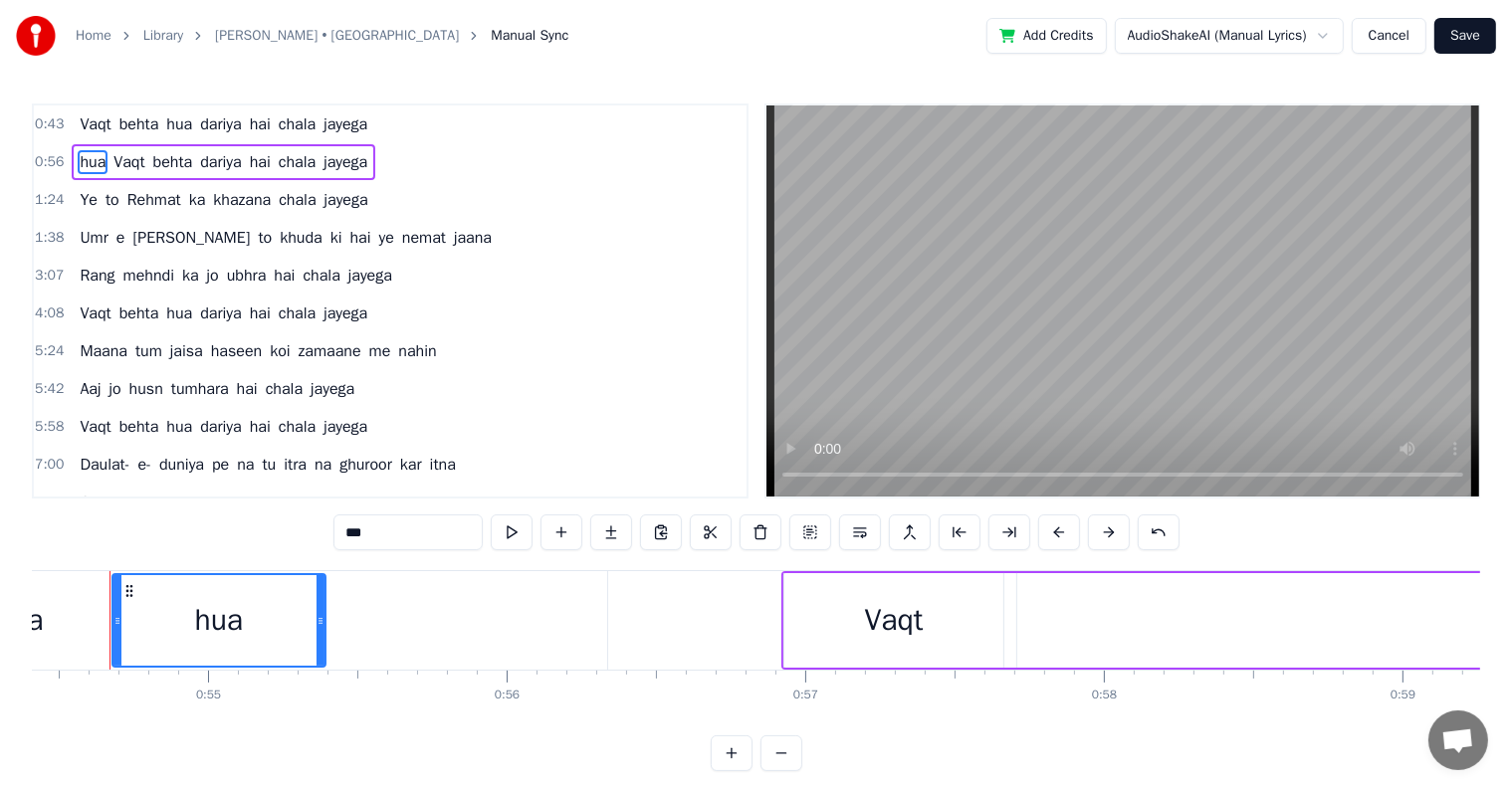 scroll, scrollTop: 0, scrollLeft: 16225, axis: horizontal 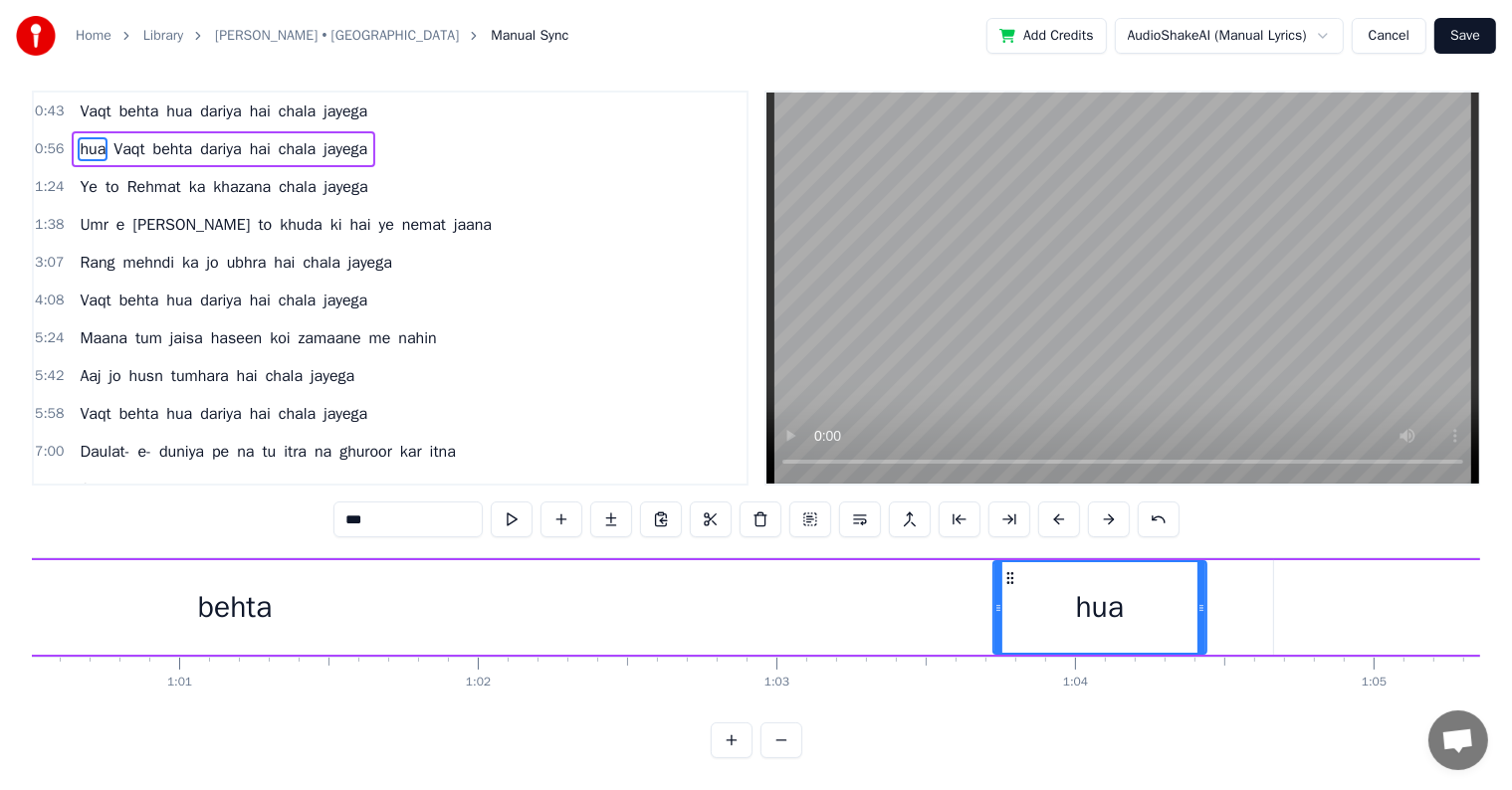 drag, startPoint x: 149, startPoint y: 586, endPoint x: 1046, endPoint y: 575, distance: 897.06744 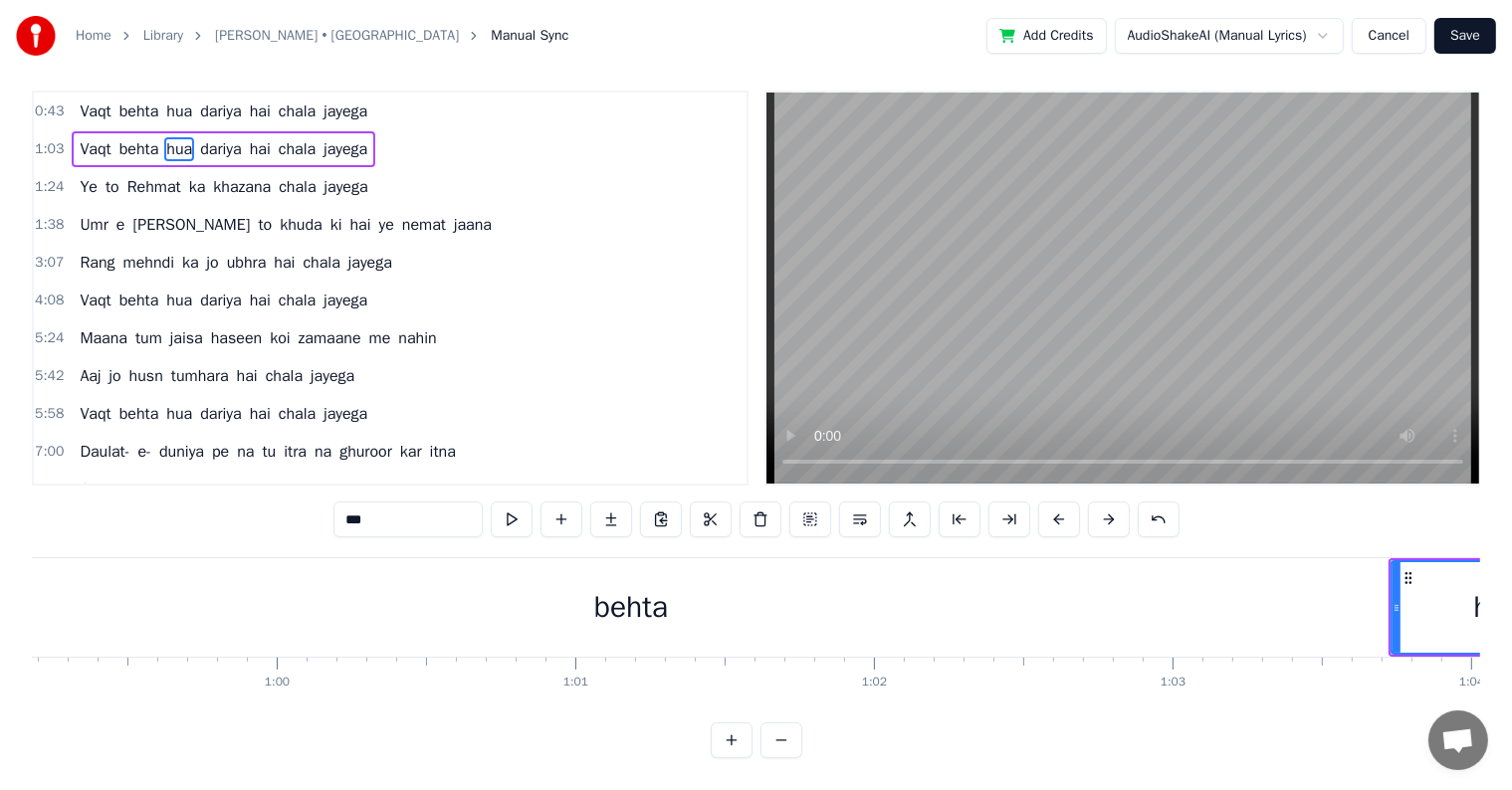 scroll, scrollTop: 0, scrollLeft: 17670, axis: horizontal 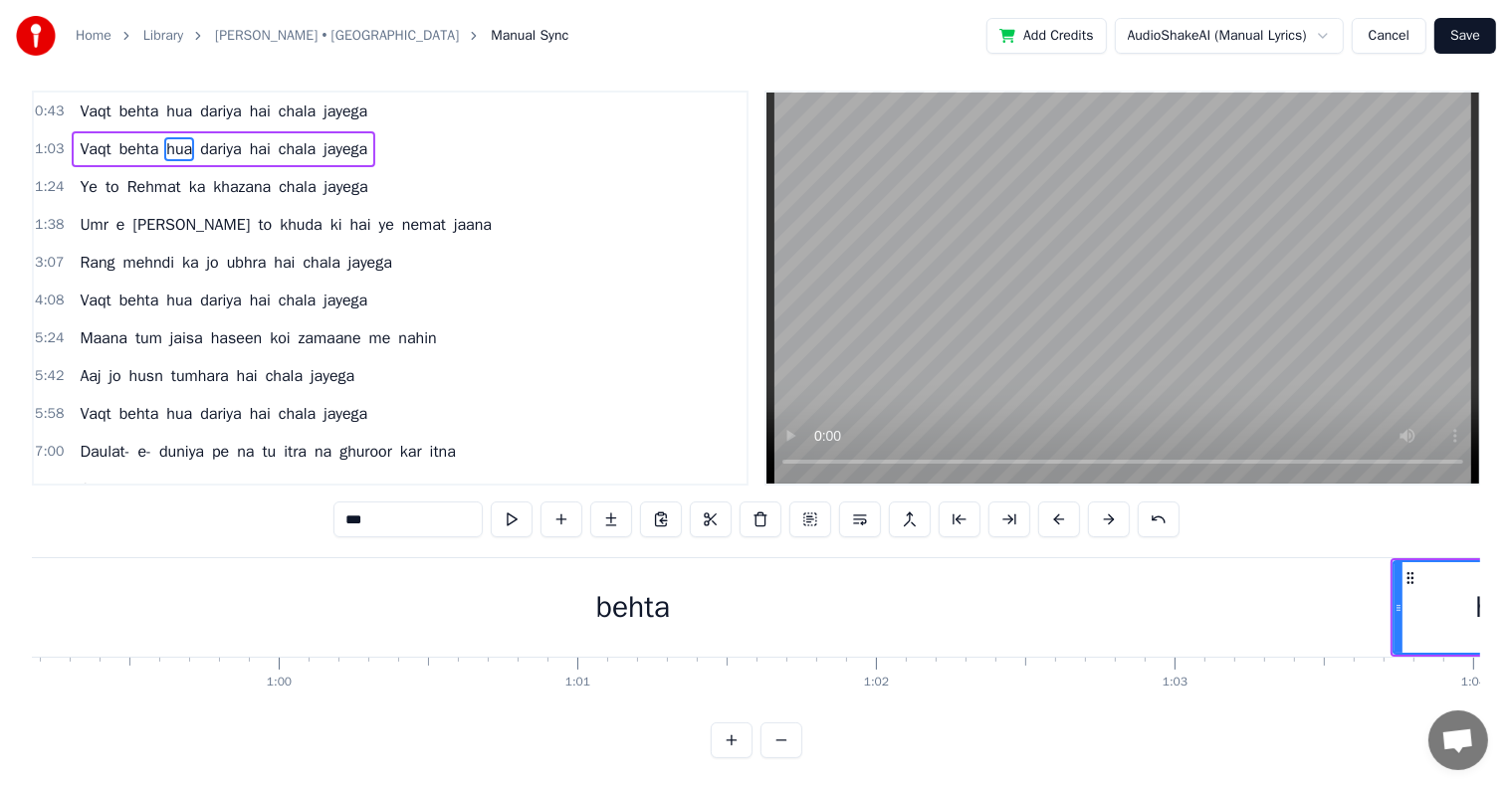 click on "behta" at bounding box center (633, 607) 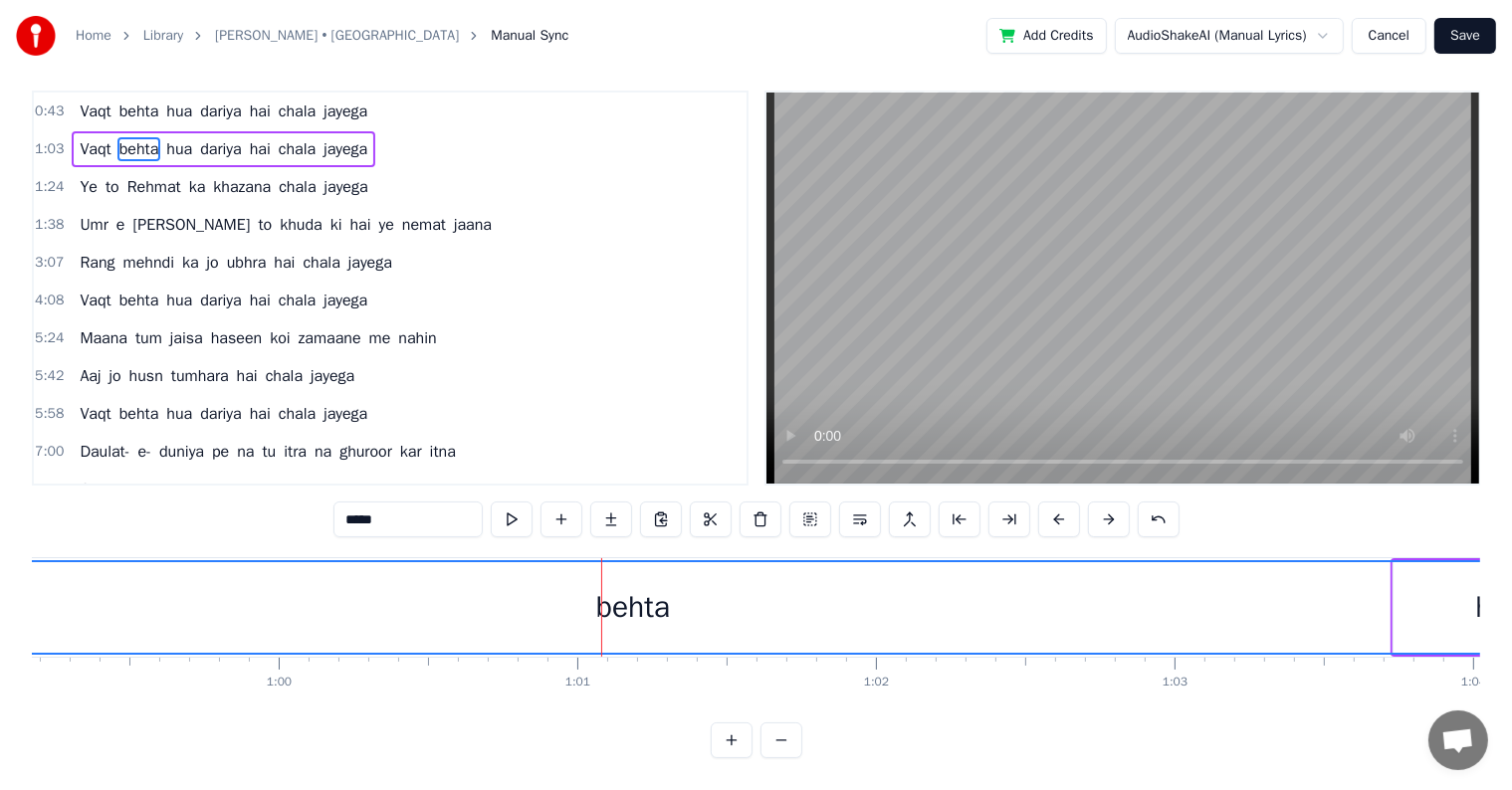 scroll, scrollTop: 0, scrollLeft: 0, axis: both 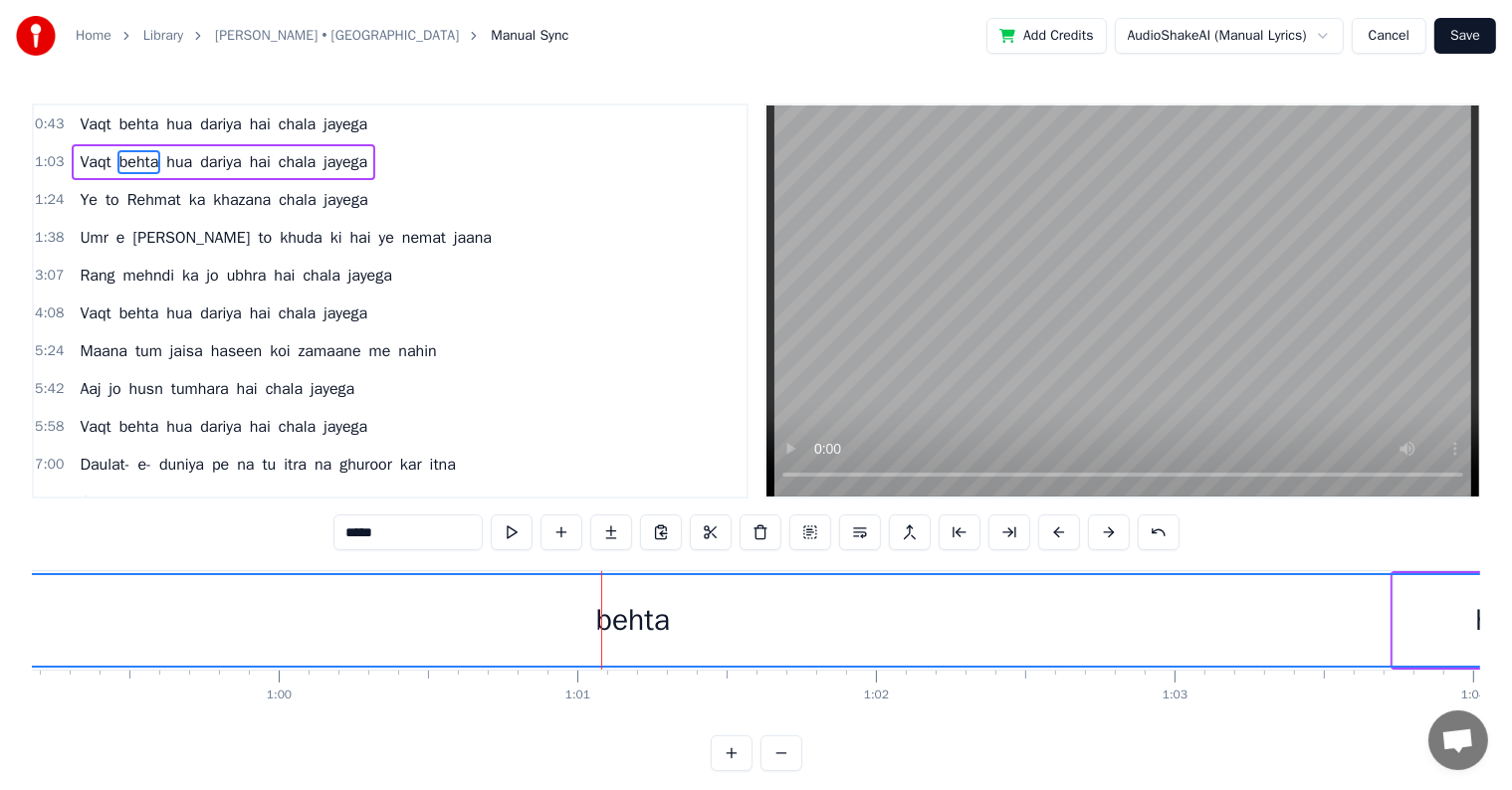 click on "behta" at bounding box center [633, 620] 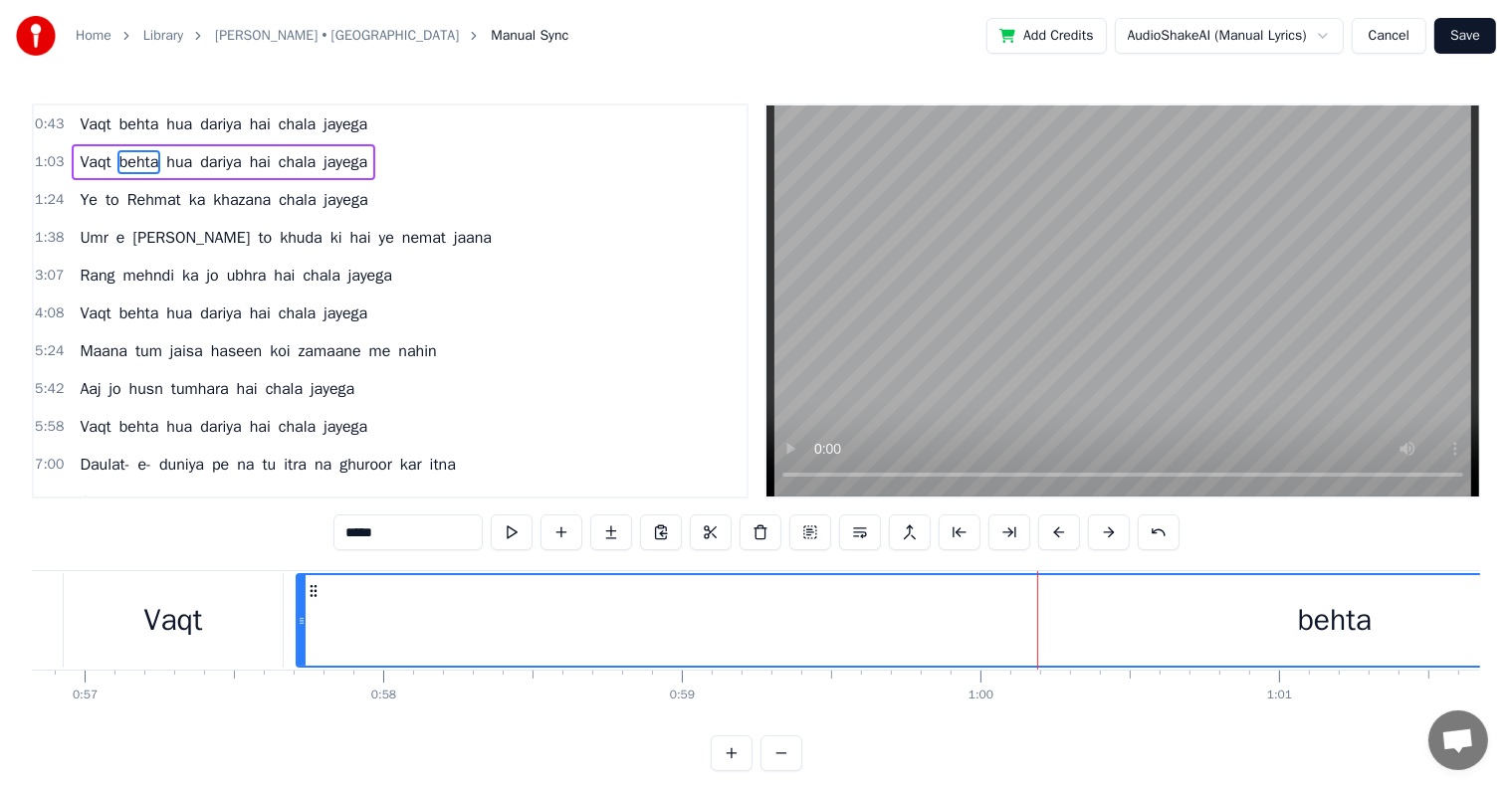 scroll, scrollTop: 0, scrollLeft: 16874, axis: horizontal 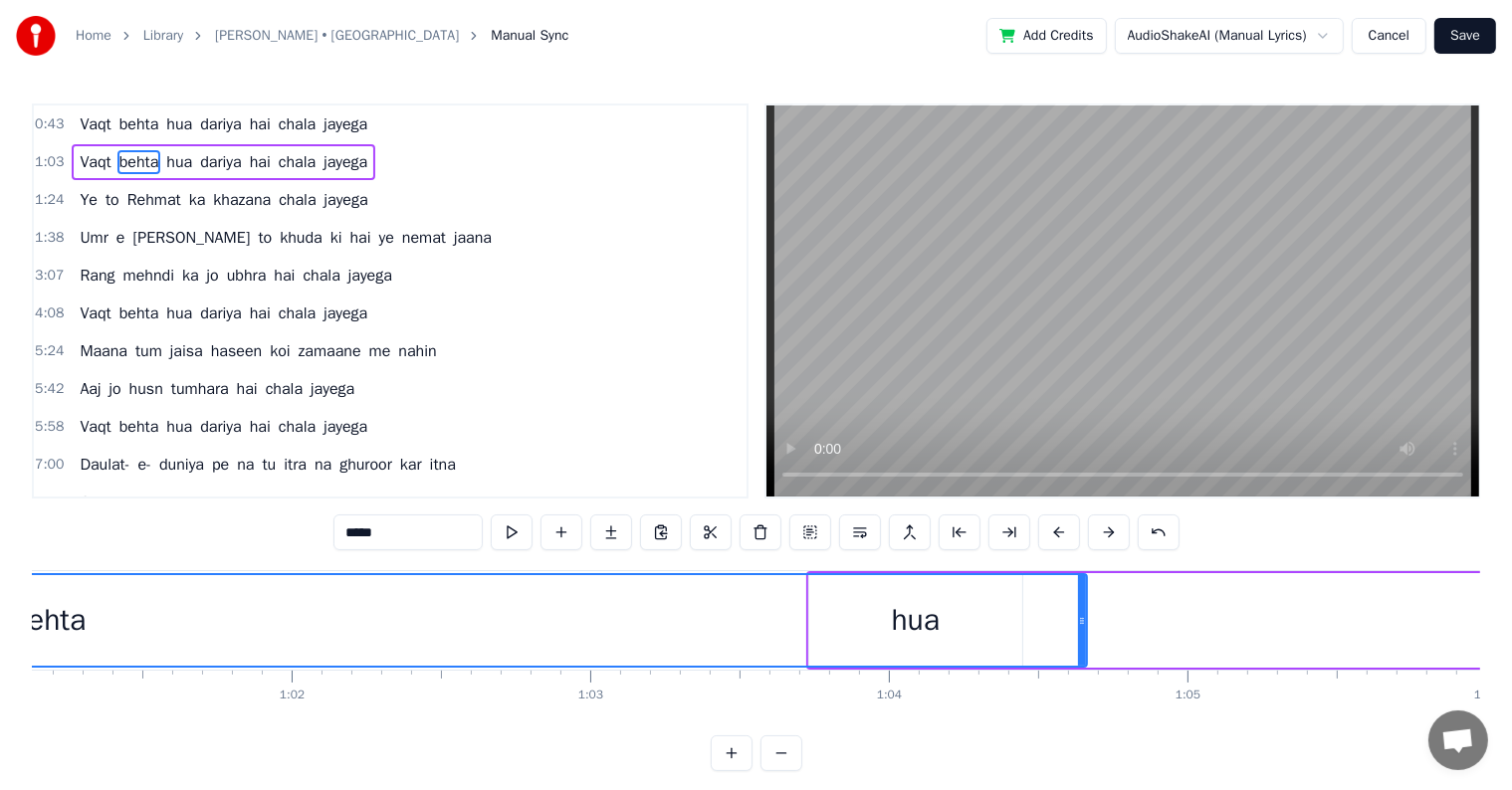 click on "behta" at bounding box center [49, 620] 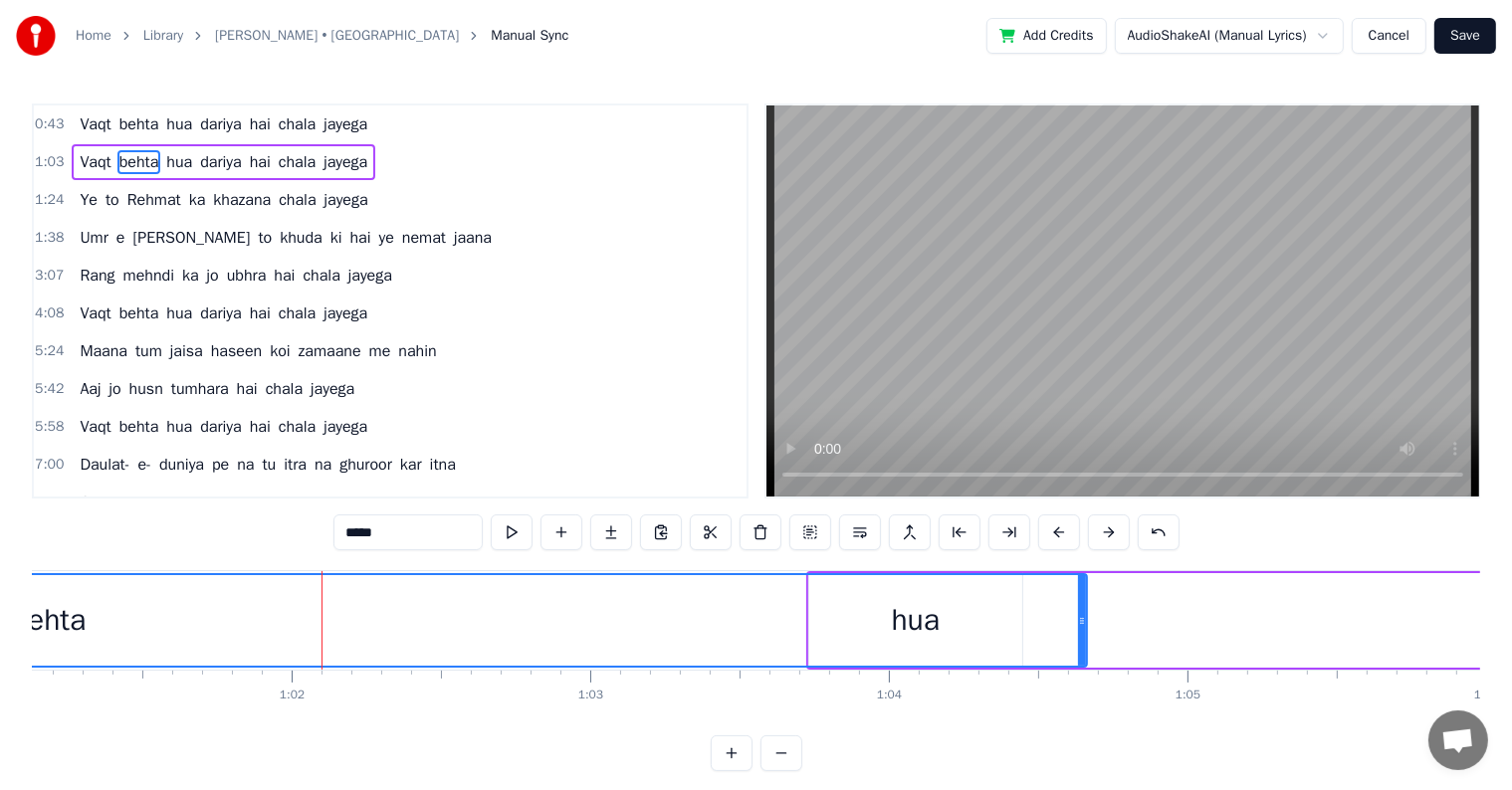 click on "behta" at bounding box center [49, 620] 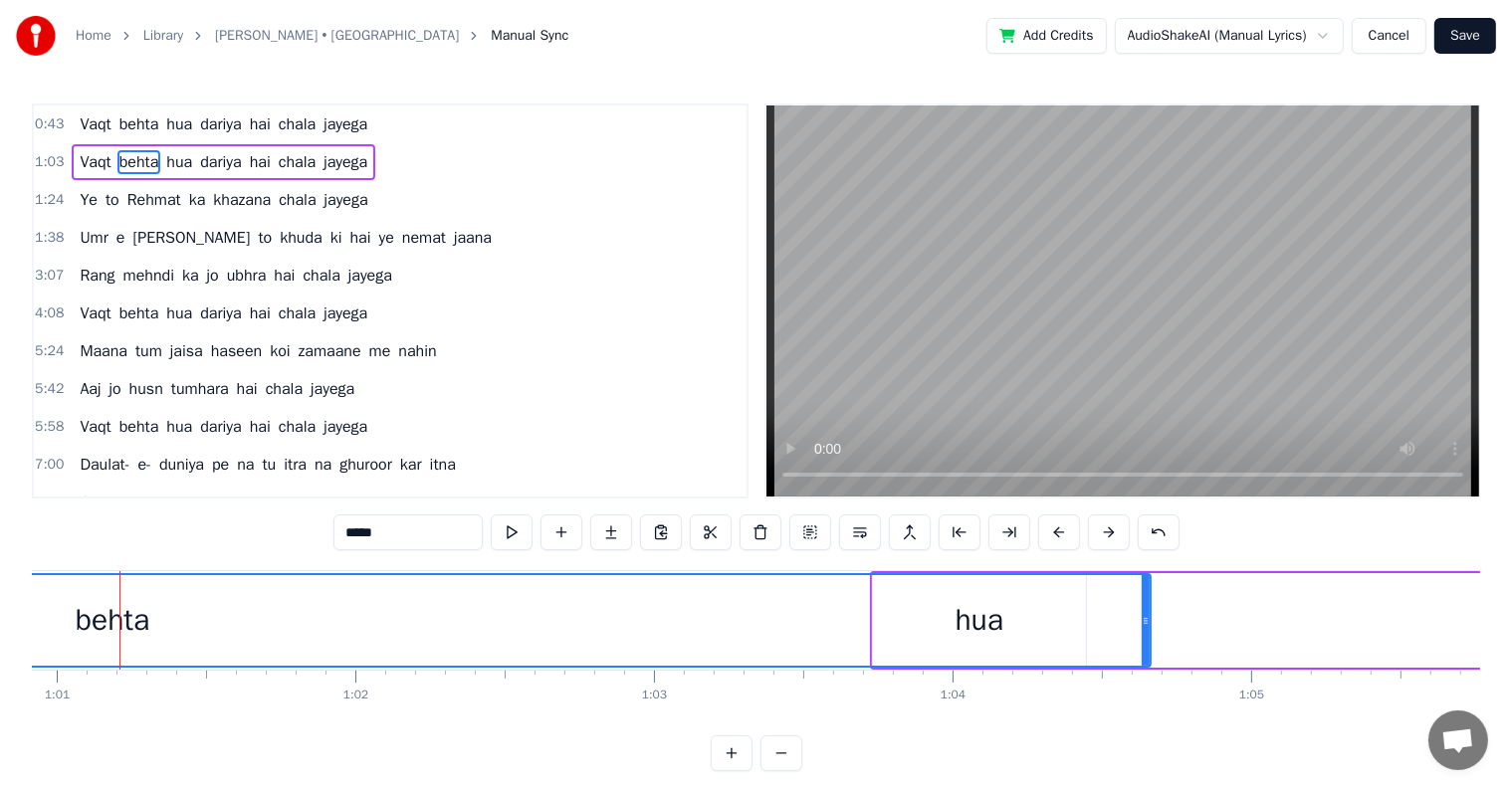 scroll, scrollTop: 0, scrollLeft: 18178, axis: horizontal 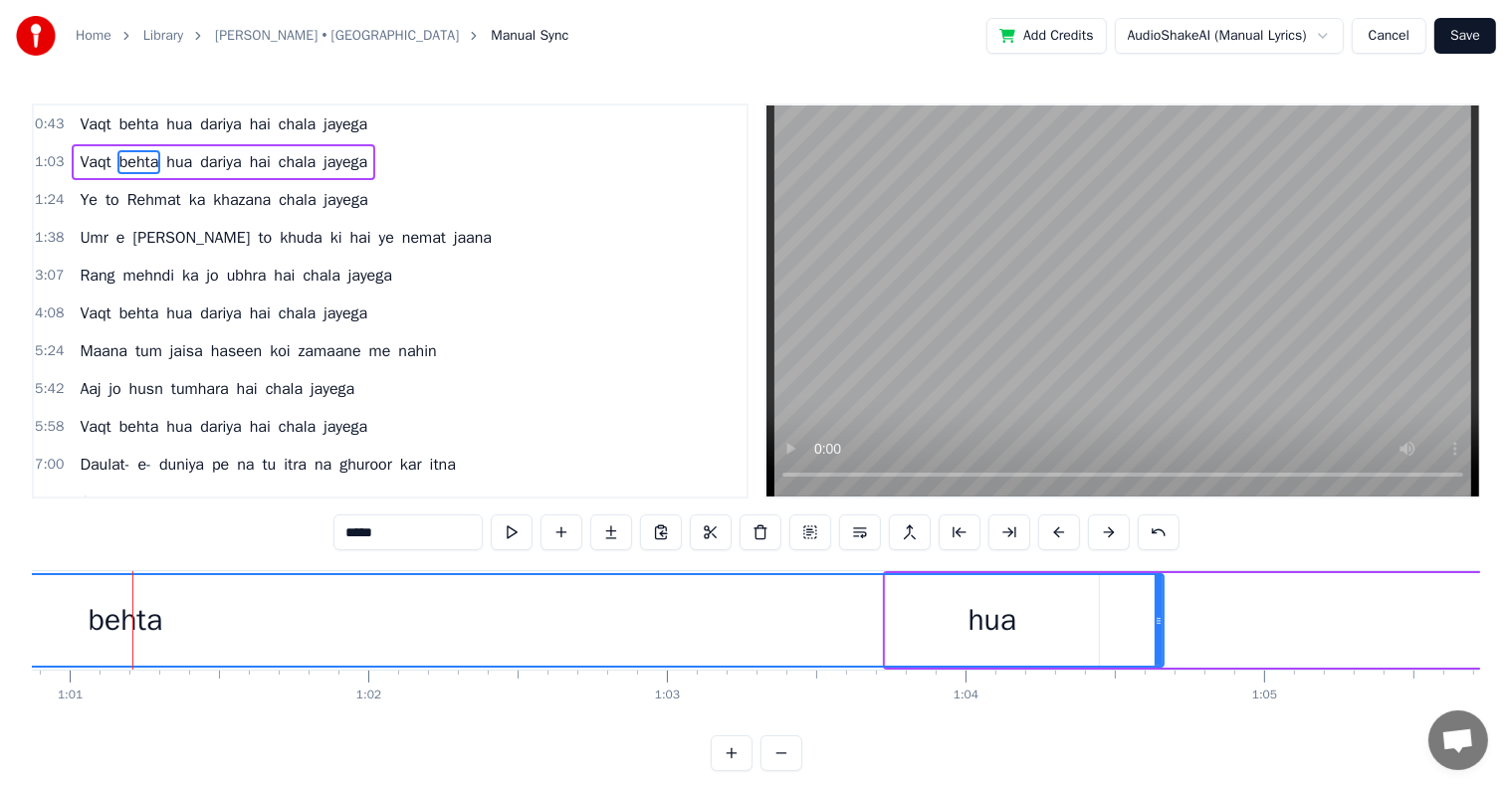 click on "hua" at bounding box center (179, 162) 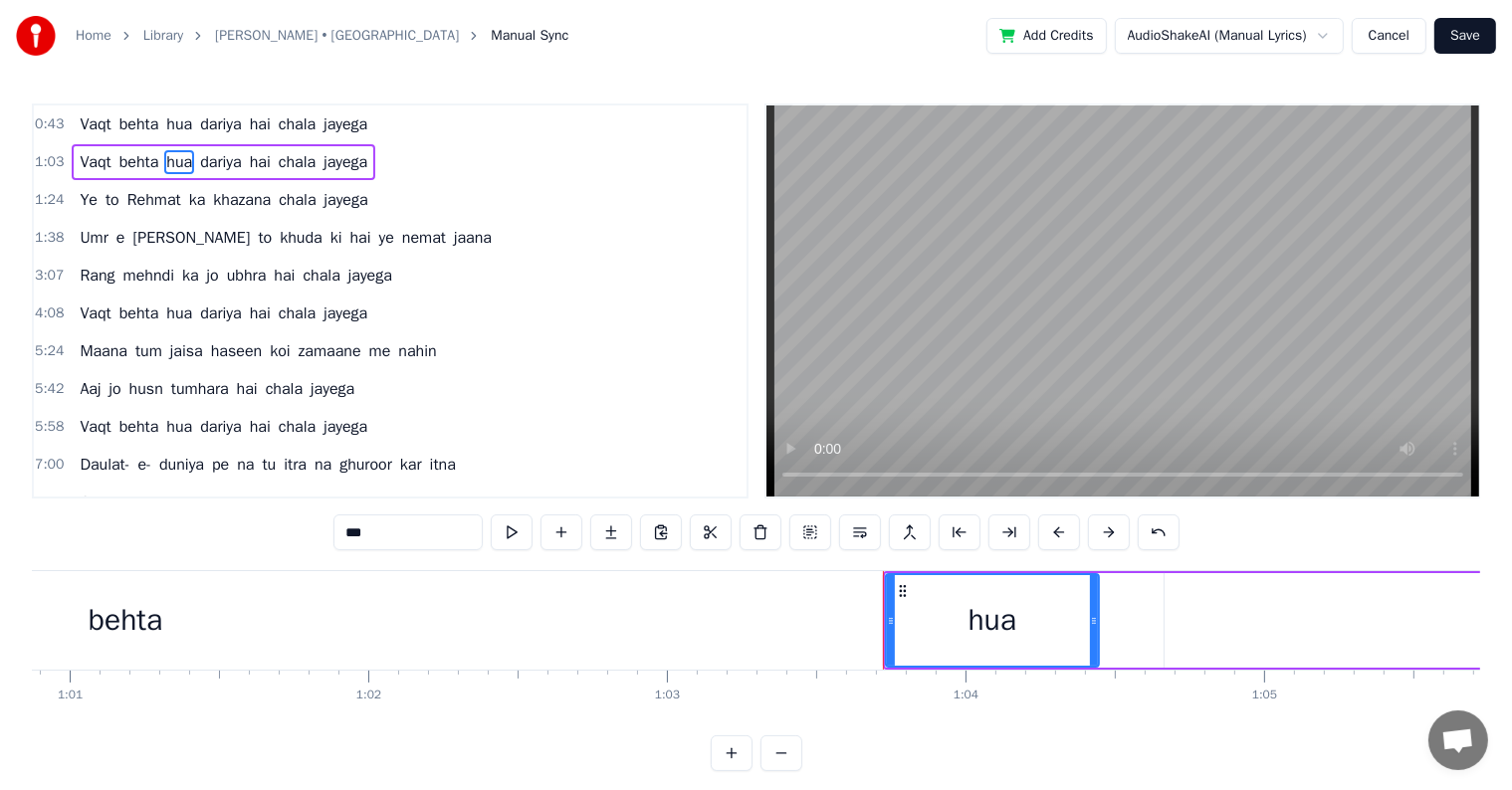 click on "behta" at bounding box center [139, 162] 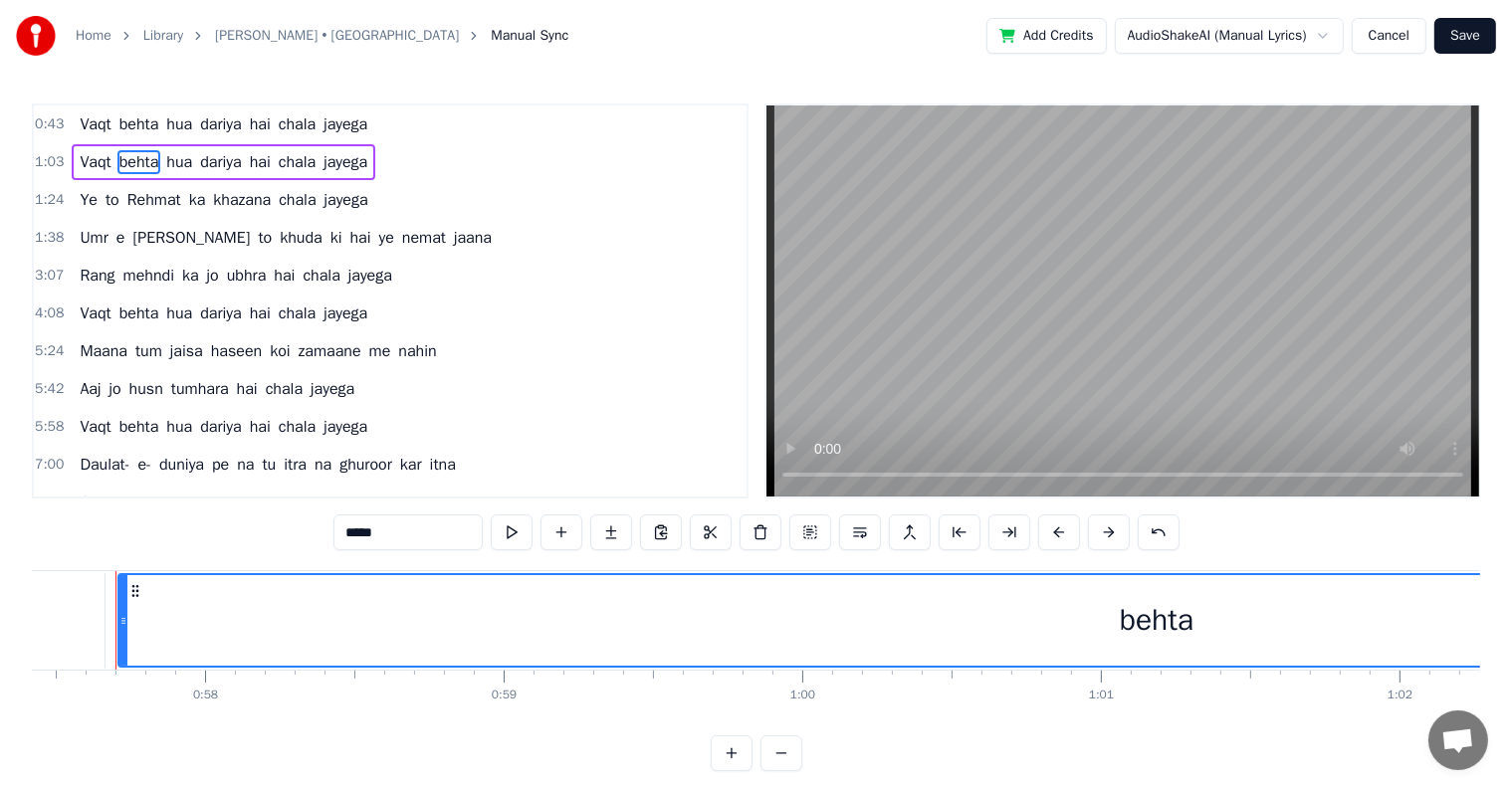 scroll, scrollTop: 0, scrollLeft: 17130, axis: horizontal 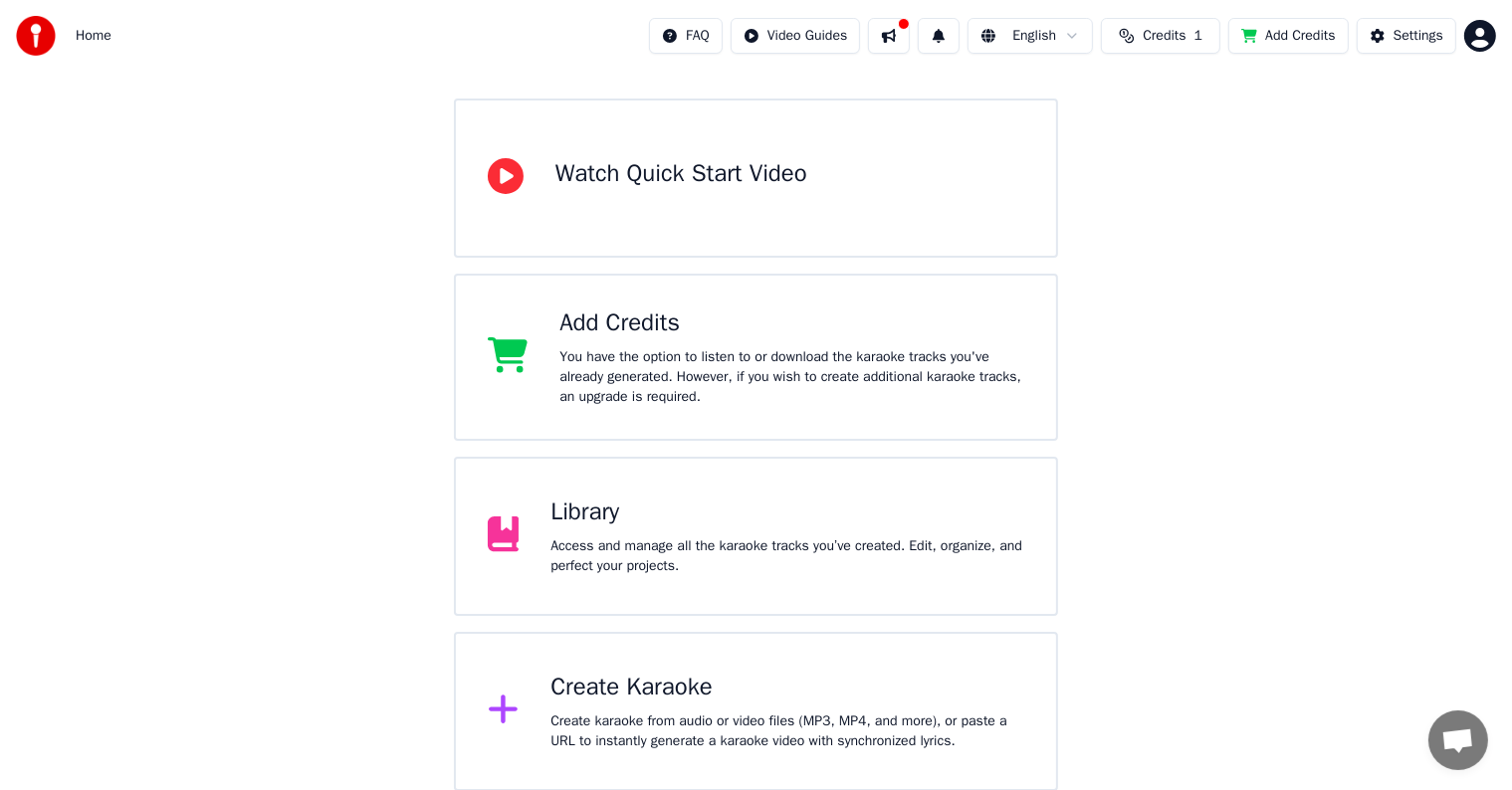 click 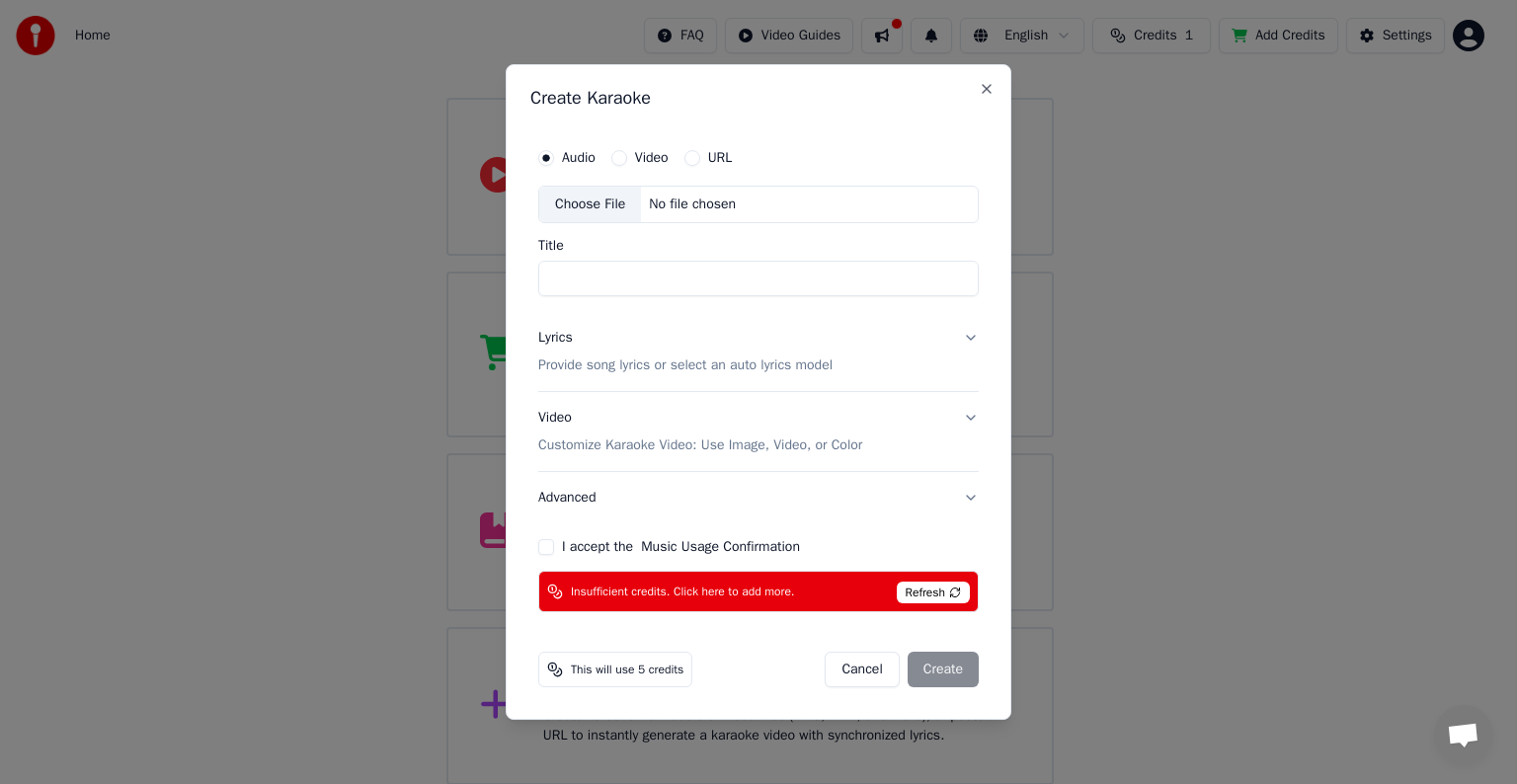 click on "Refresh" at bounding box center (933, 592) 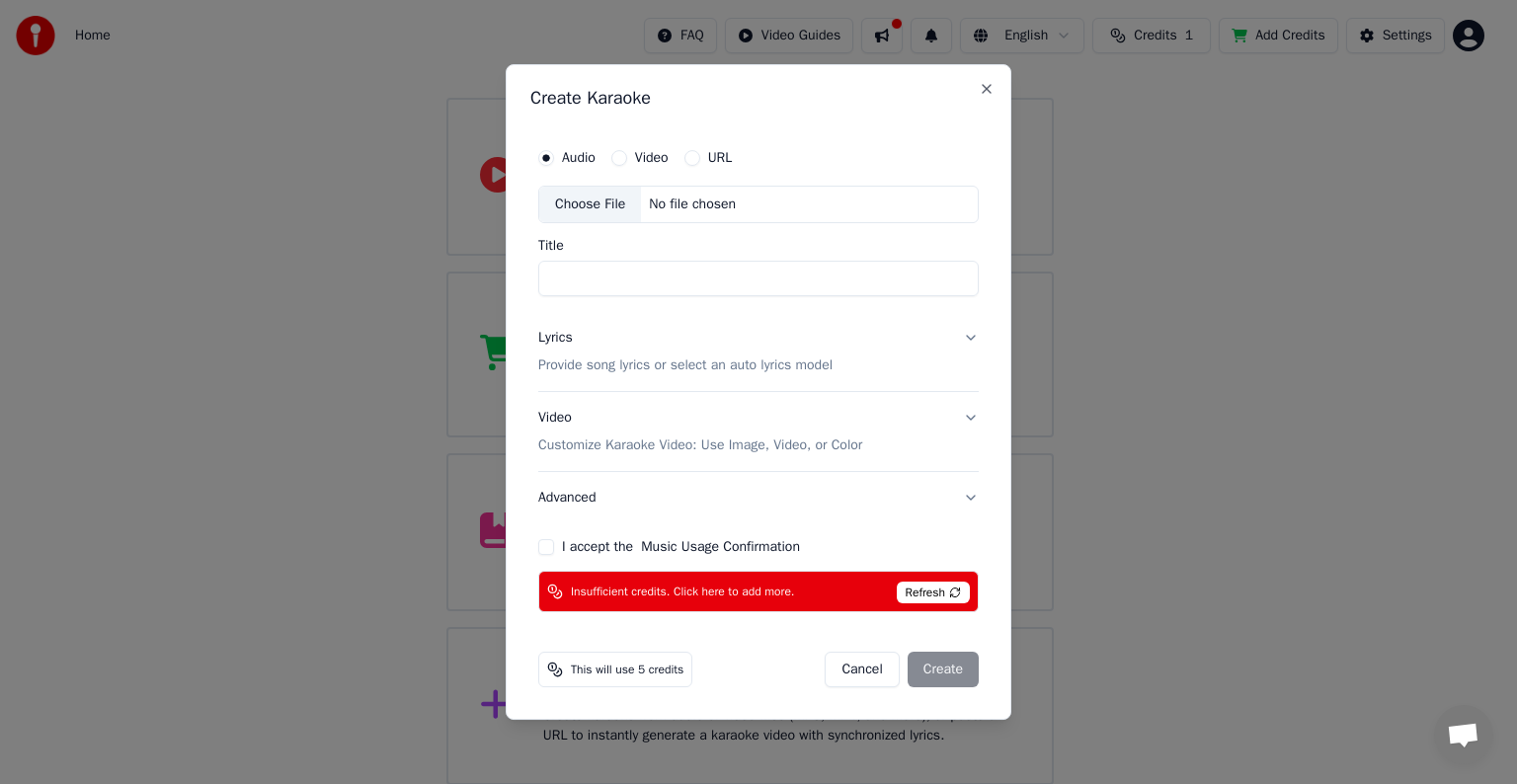 click on "Cancel Create" at bounding box center [902, 669] 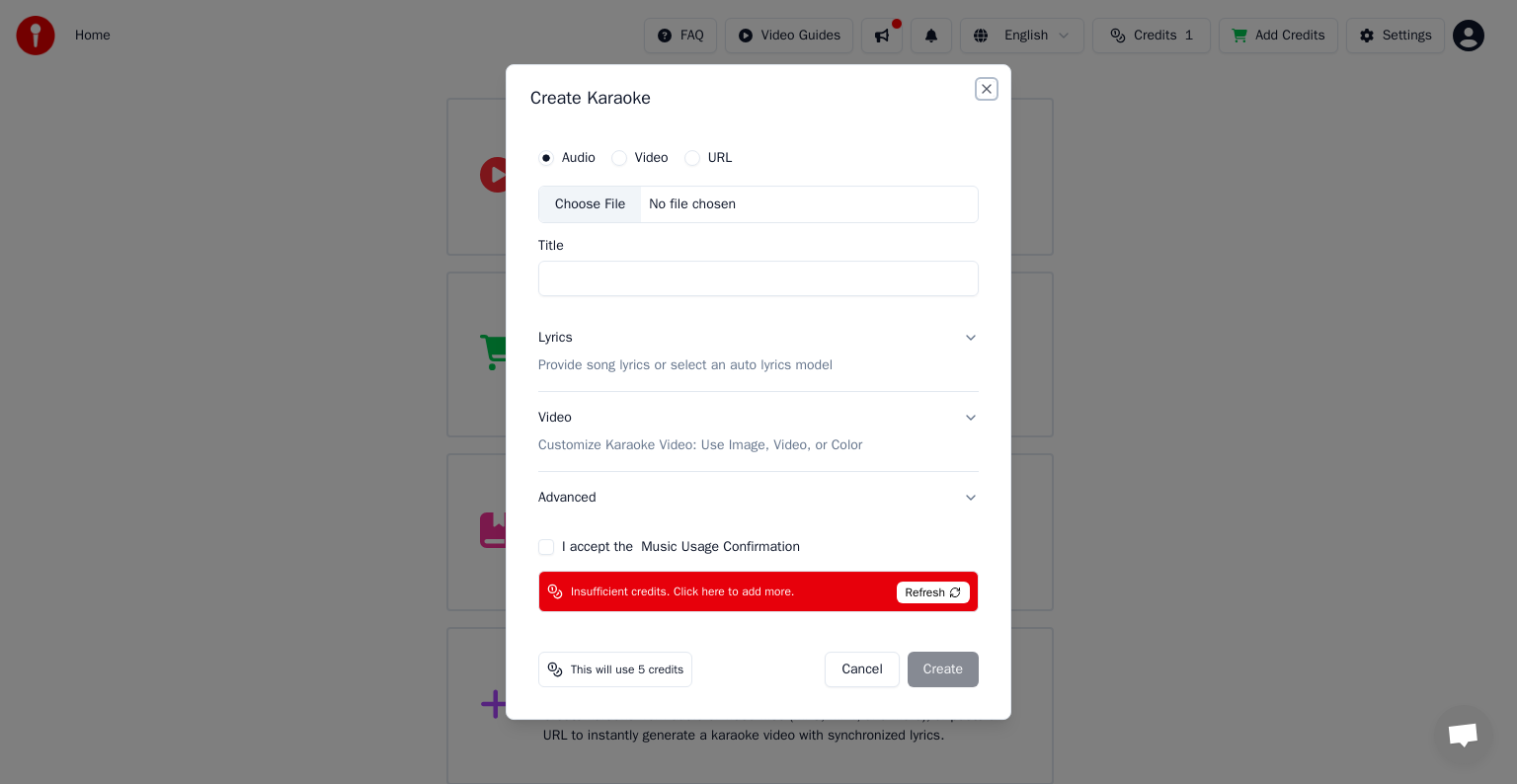 click on "Close" at bounding box center (987, 89) 